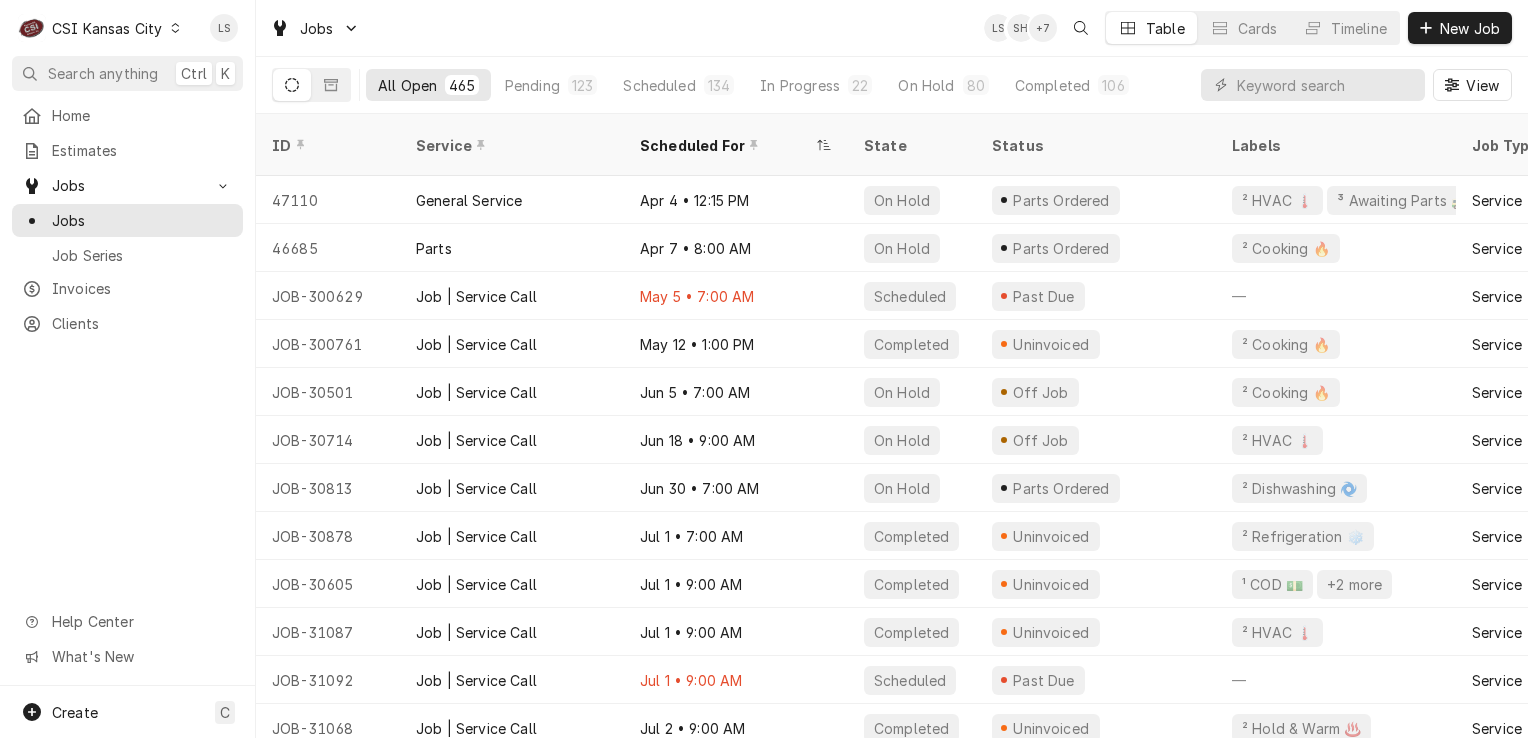 scroll, scrollTop: 0, scrollLeft: 0, axis: both 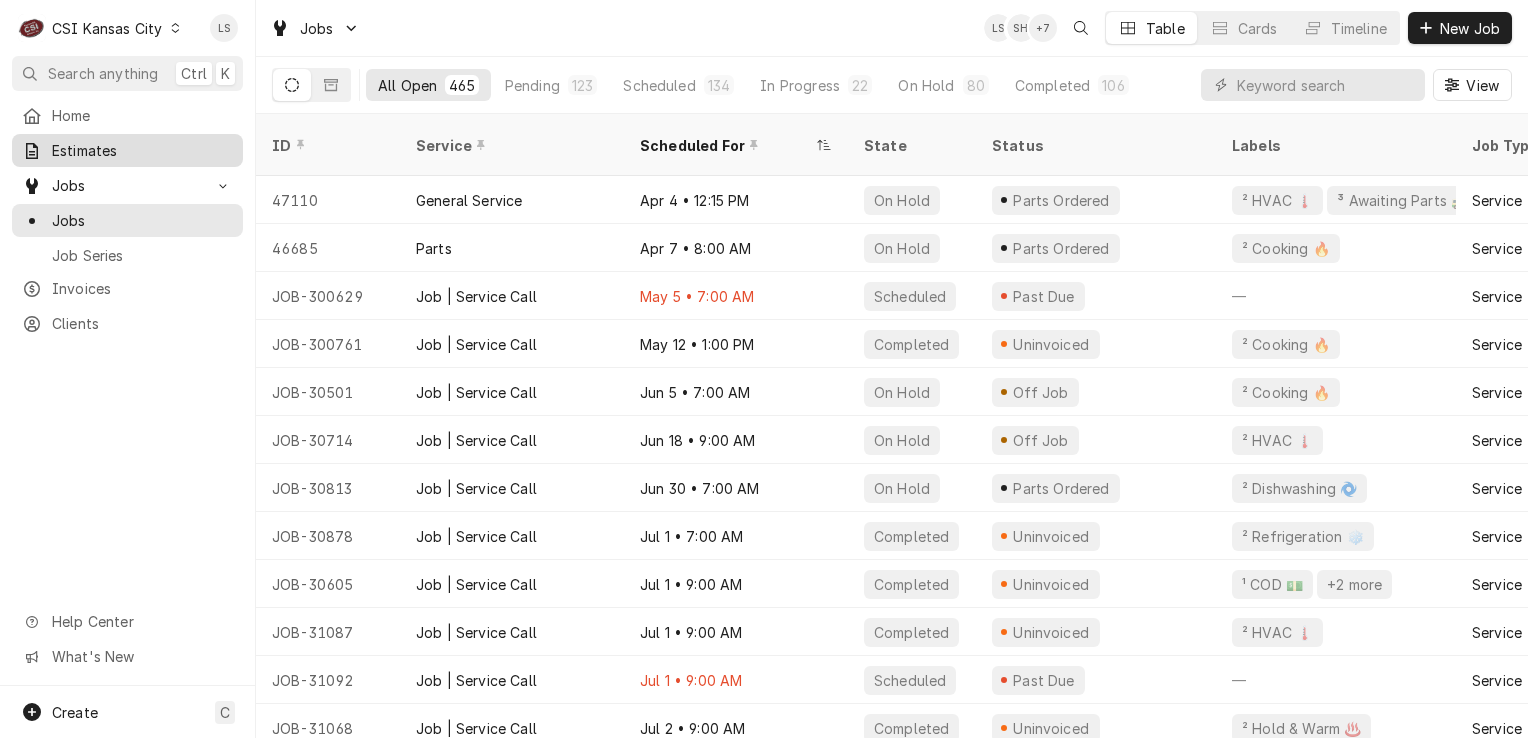 click on "Estimates" at bounding box center [142, 150] 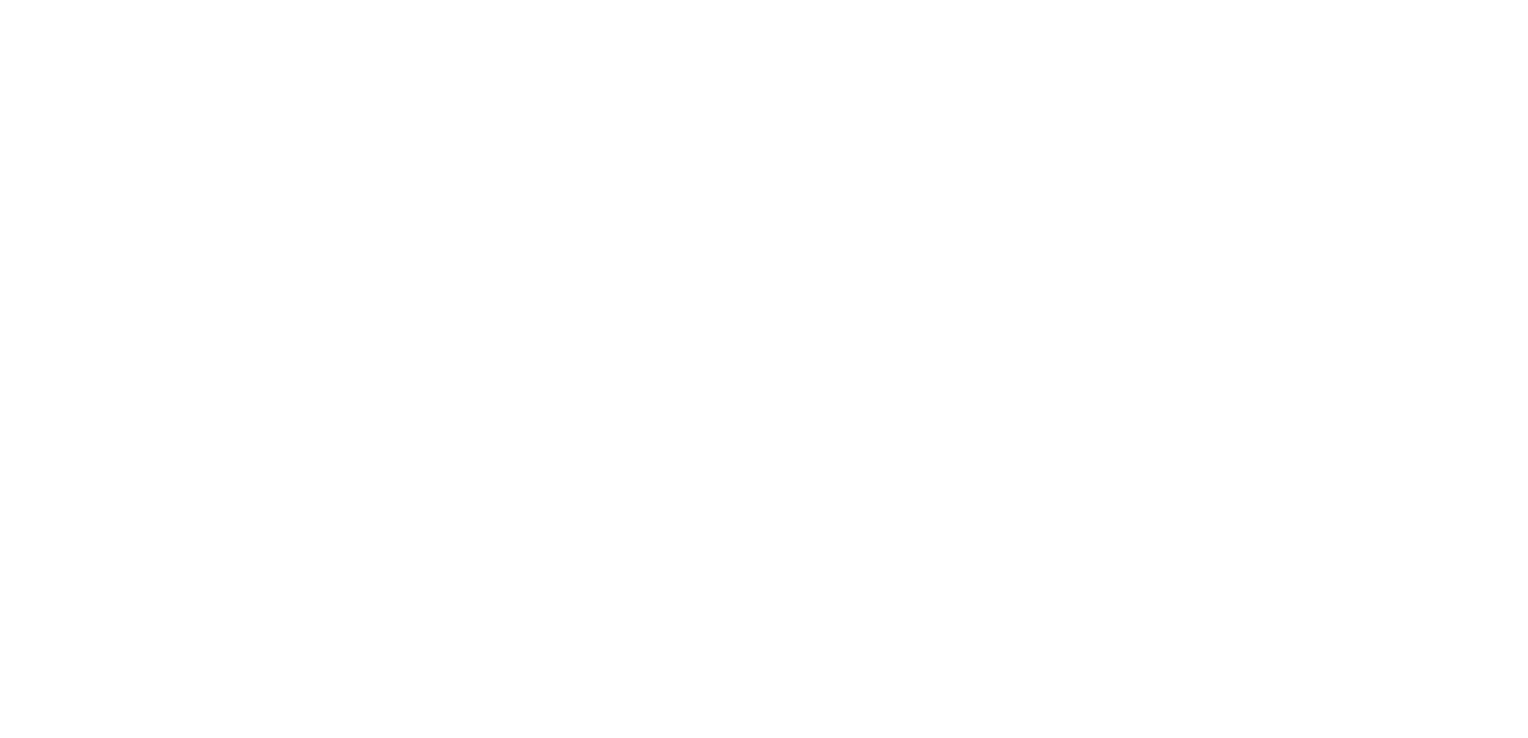 scroll, scrollTop: 0, scrollLeft: 0, axis: both 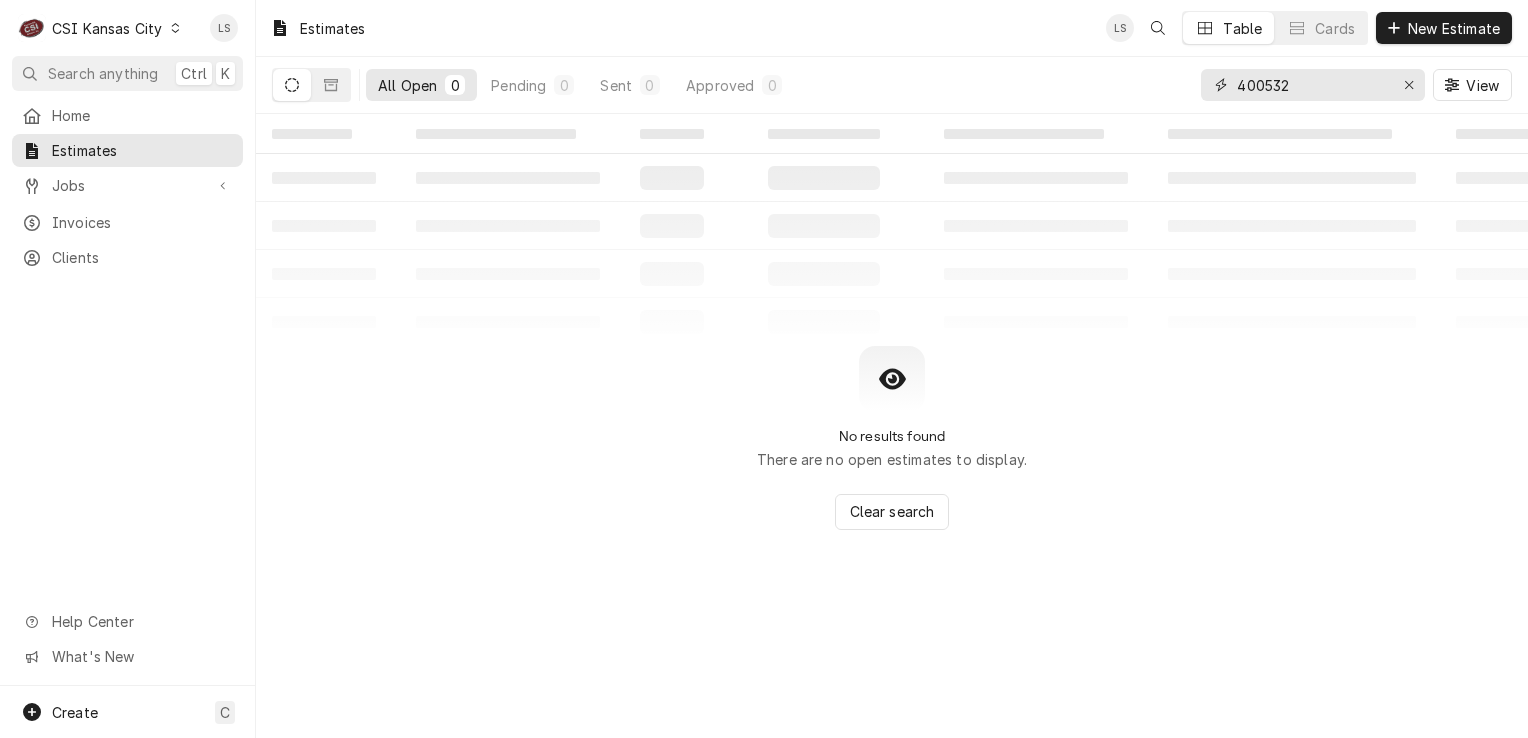 click at bounding box center [1409, 85] 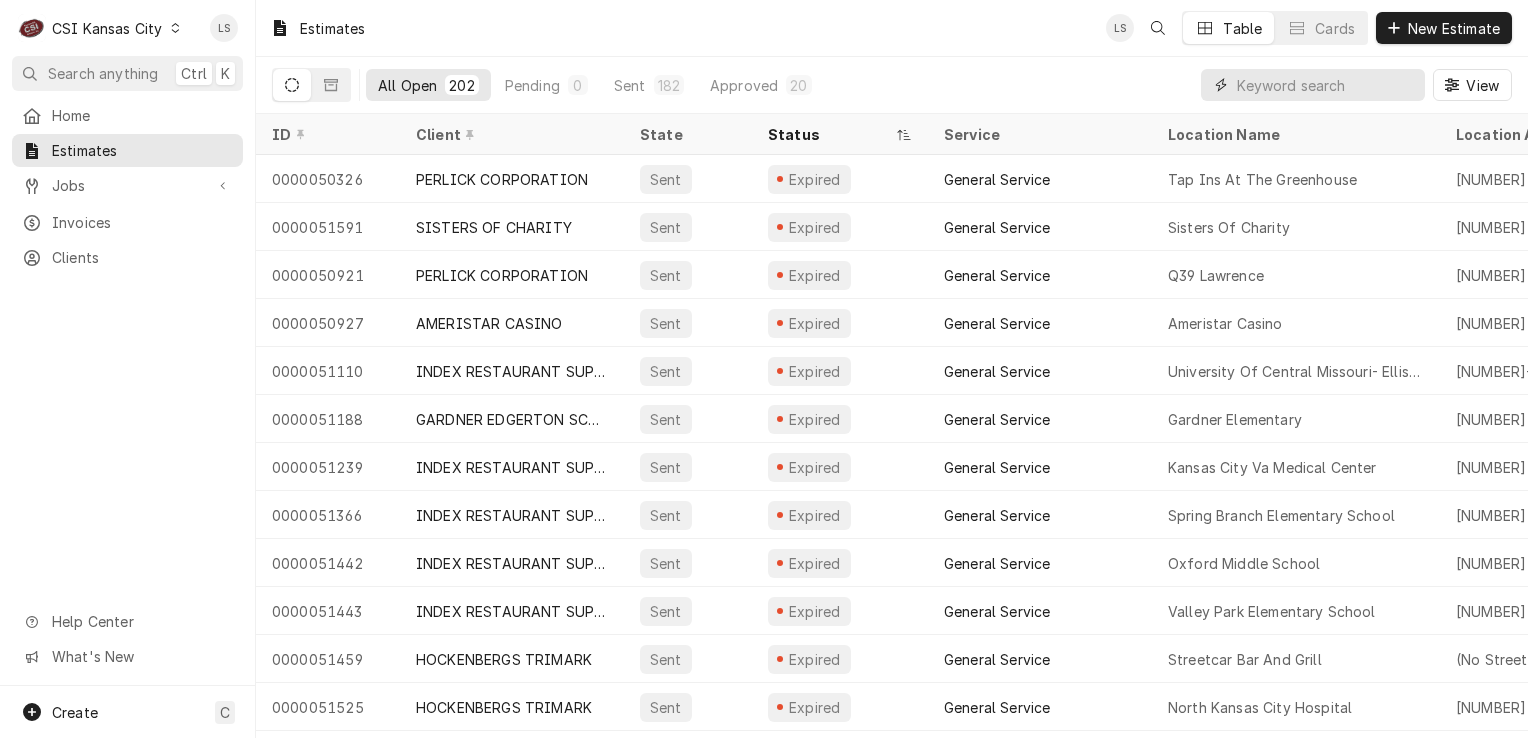 paste on "300545" 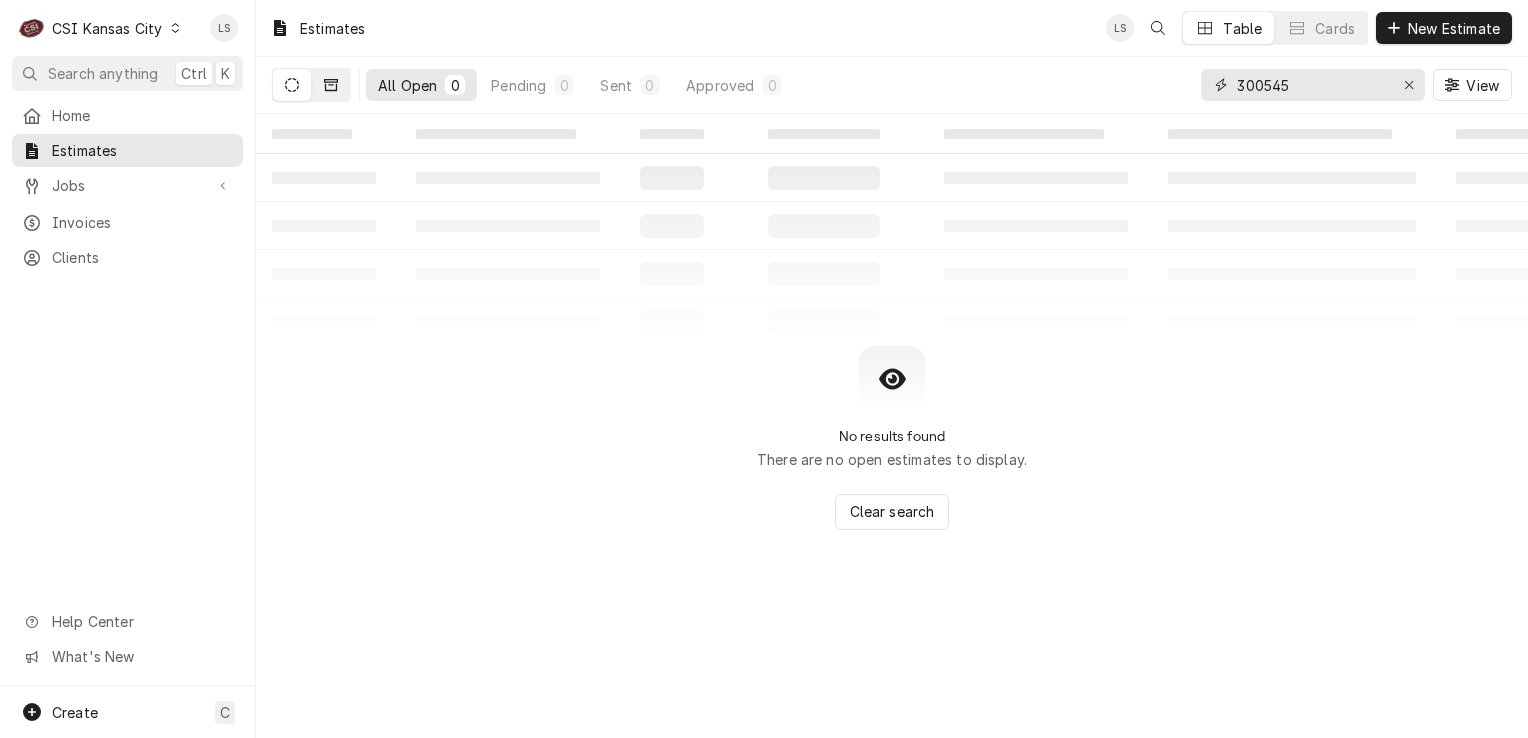 type on "300545" 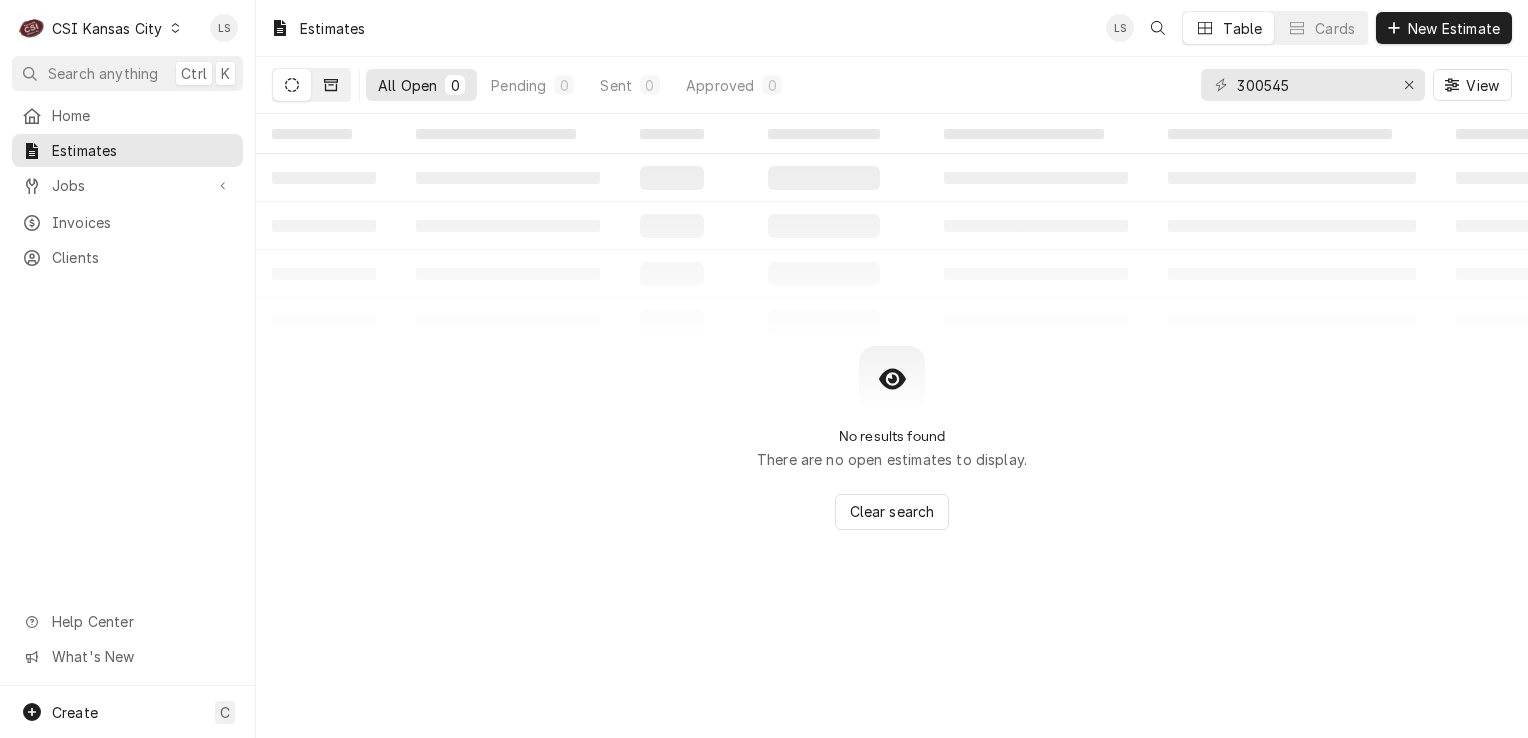 click at bounding box center [331, 85] 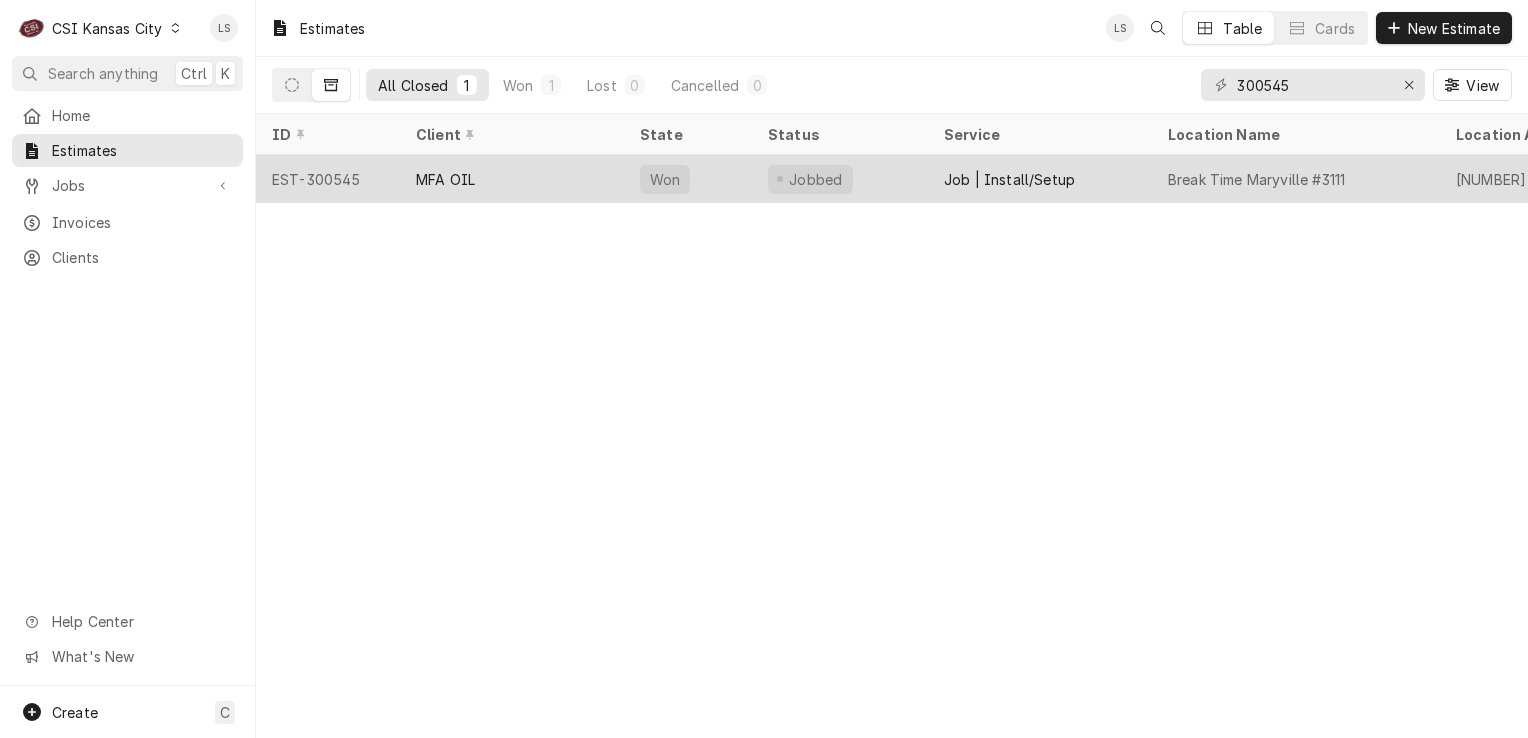 click on "EST-300545" at bounding box center (328, 179) 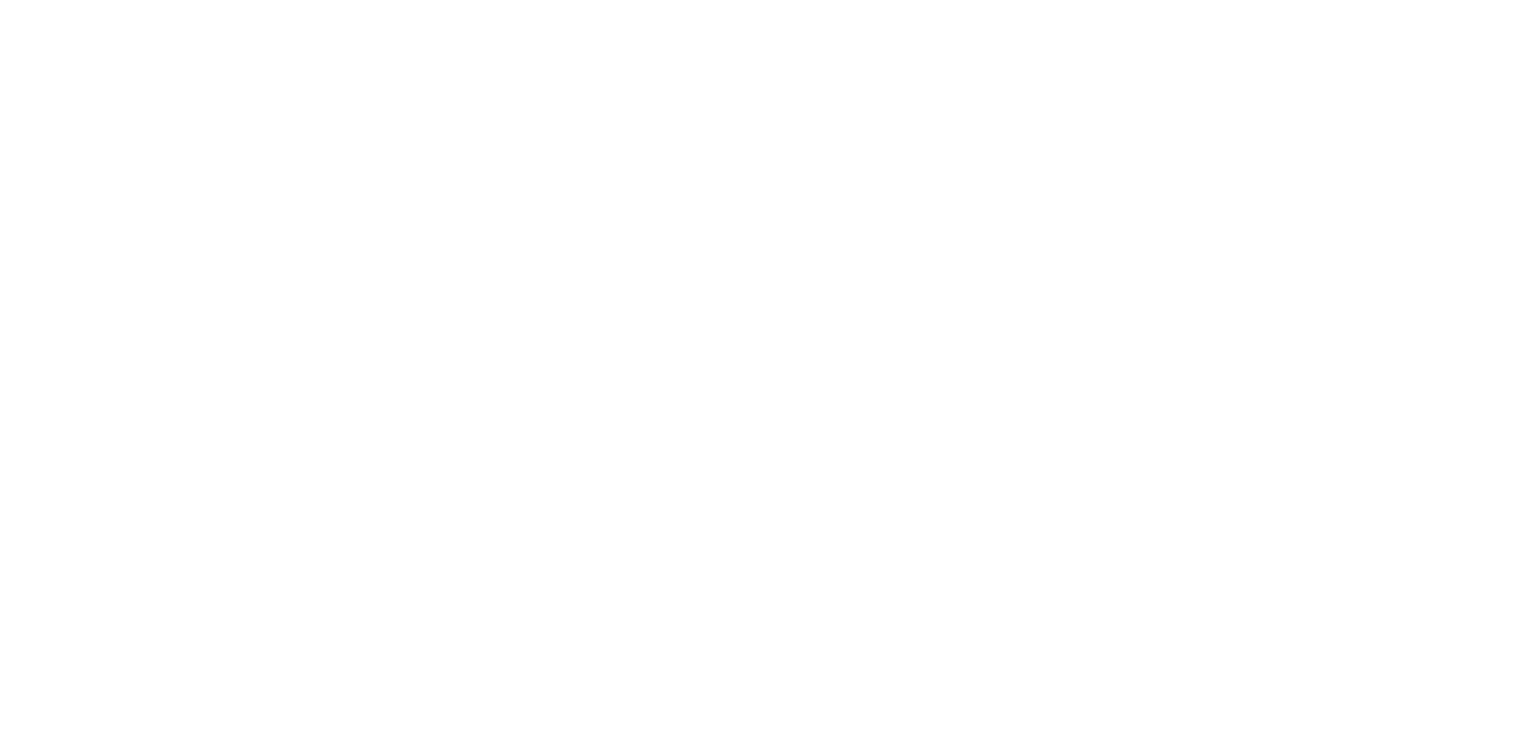 scroll, scrollTop: 0, scrollLeft: 0, axis: both 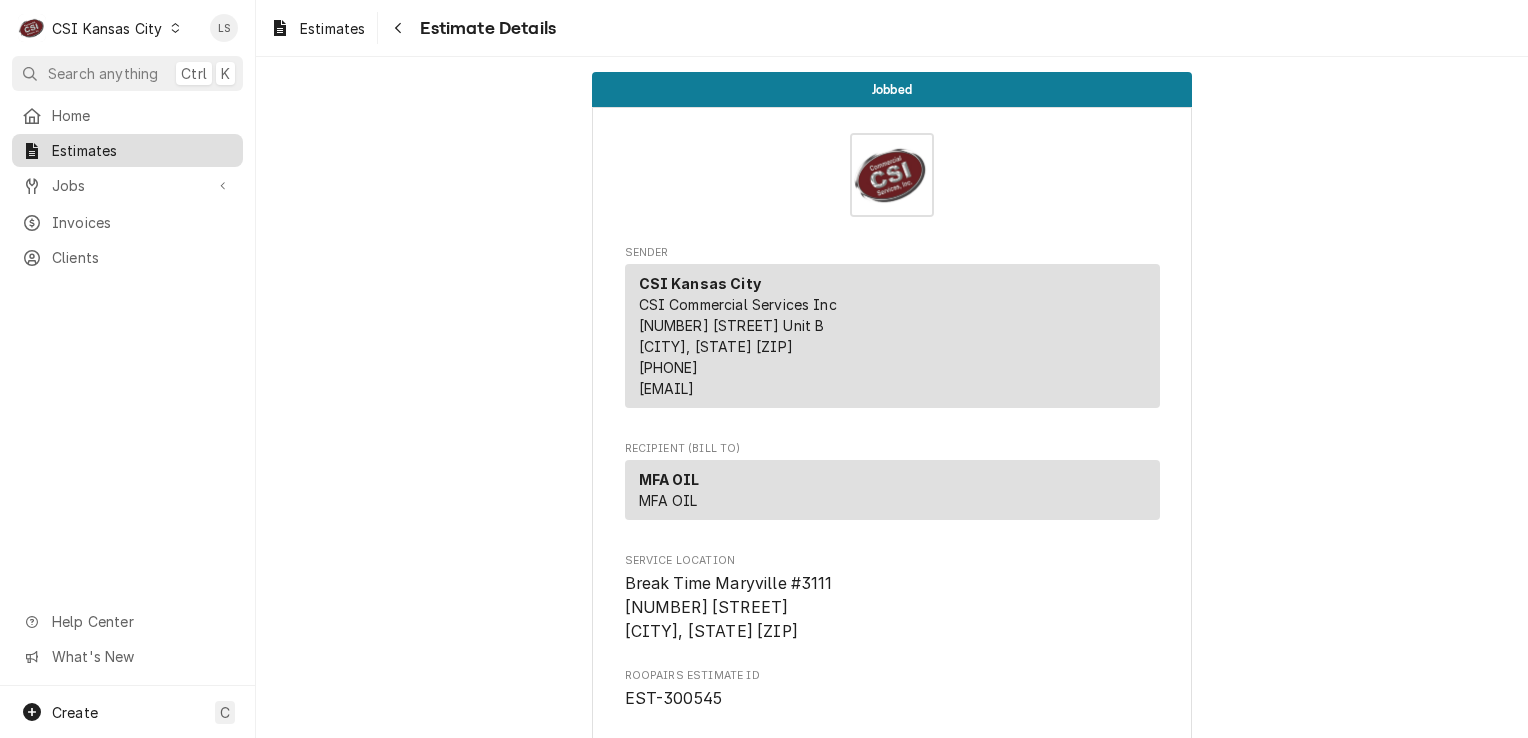 click on "Estimates" at bounding box center [142, 150] 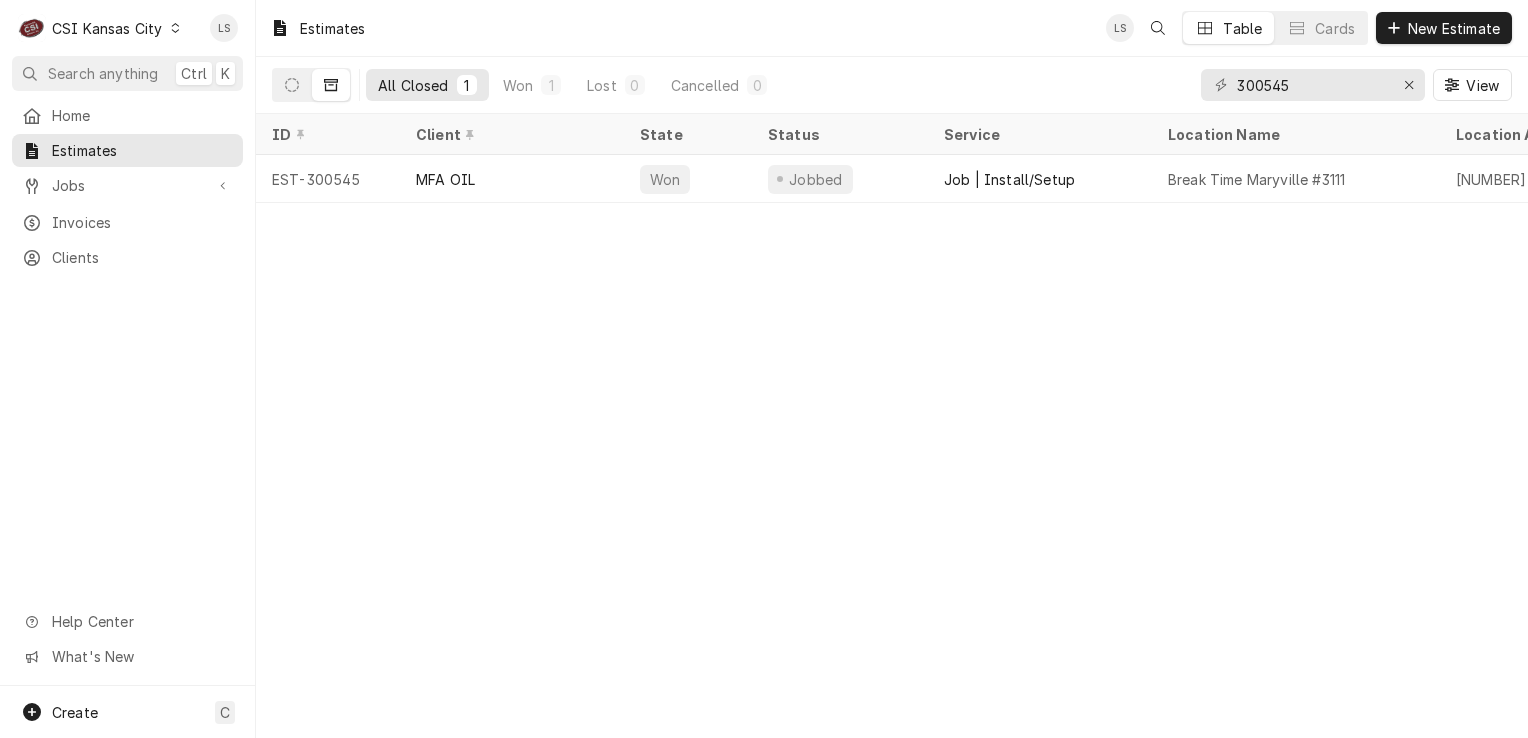 scroll, scrollTop: 0, scrollLeft: 0, axis: both 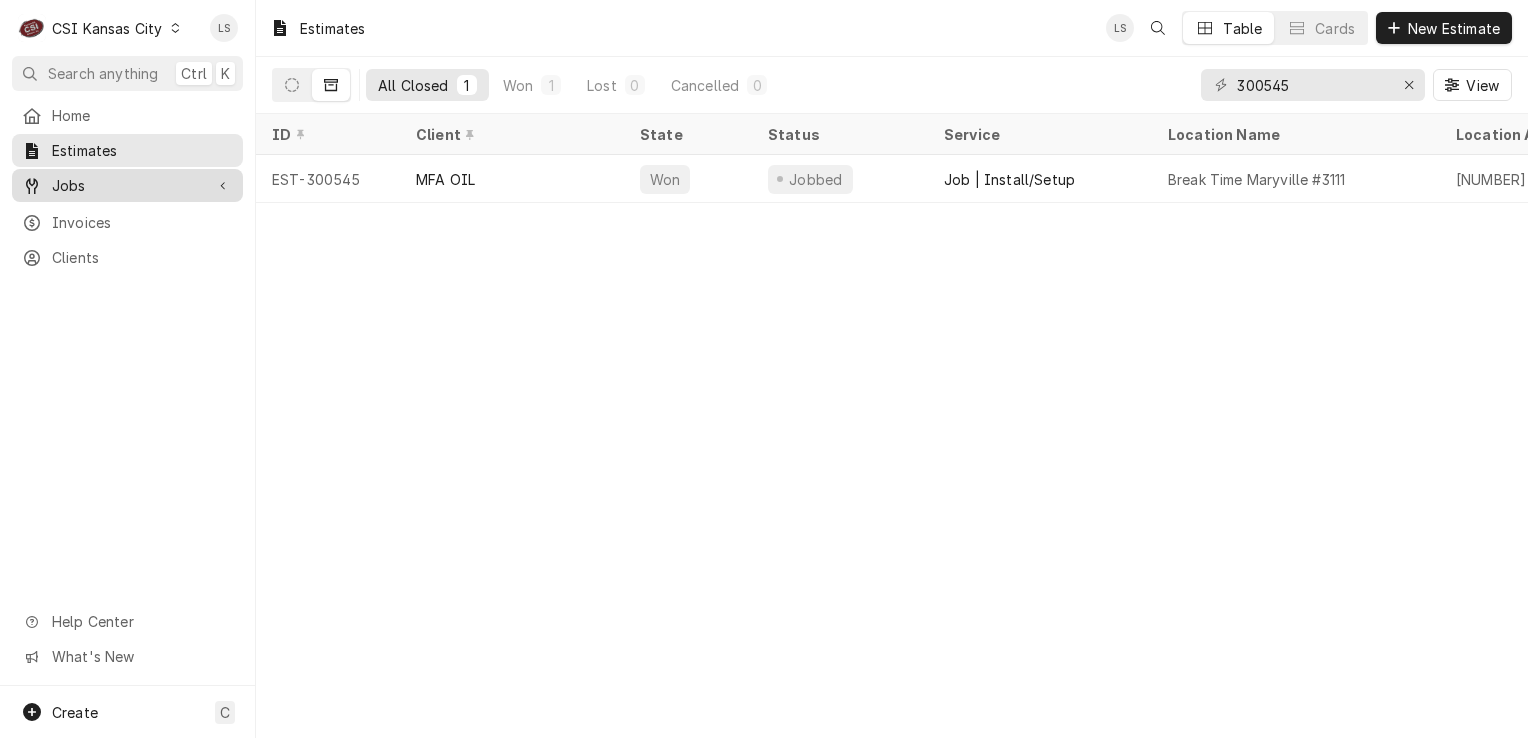 click on "Jobs" at bounding box center (127, 185) 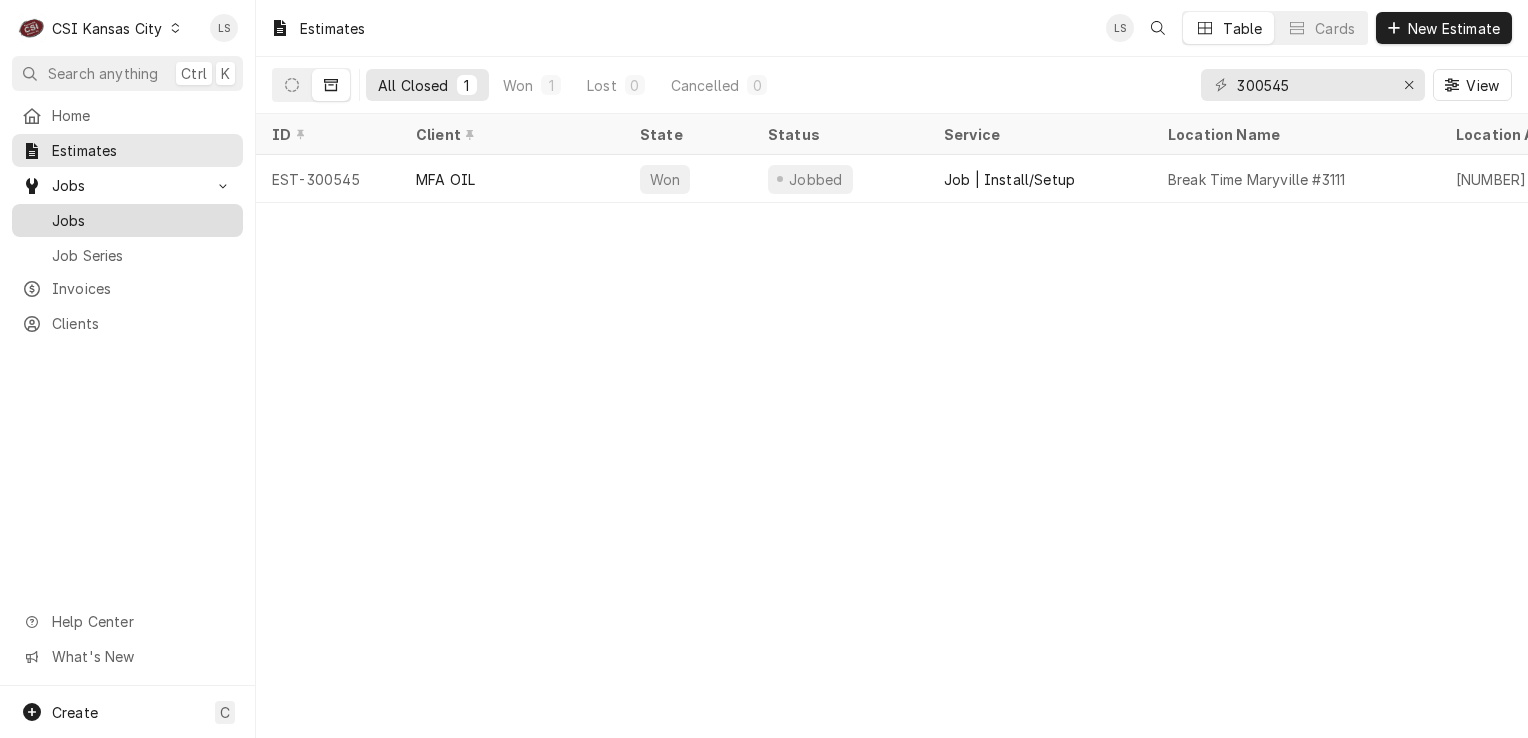 click on "Jobs" at bounding box center (142, 220) 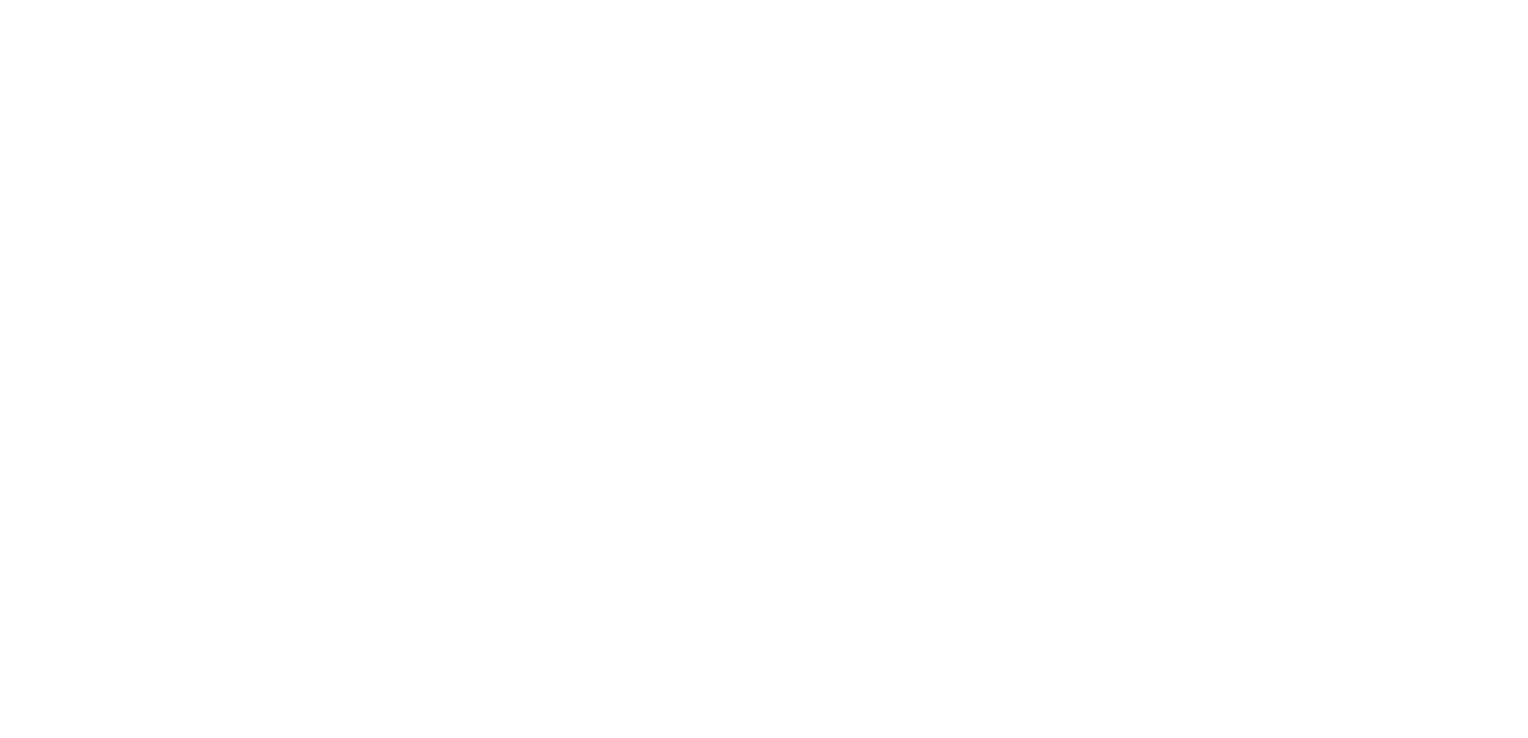 scroll, scrollTop: 0, scrollLeft: 0, axis: both 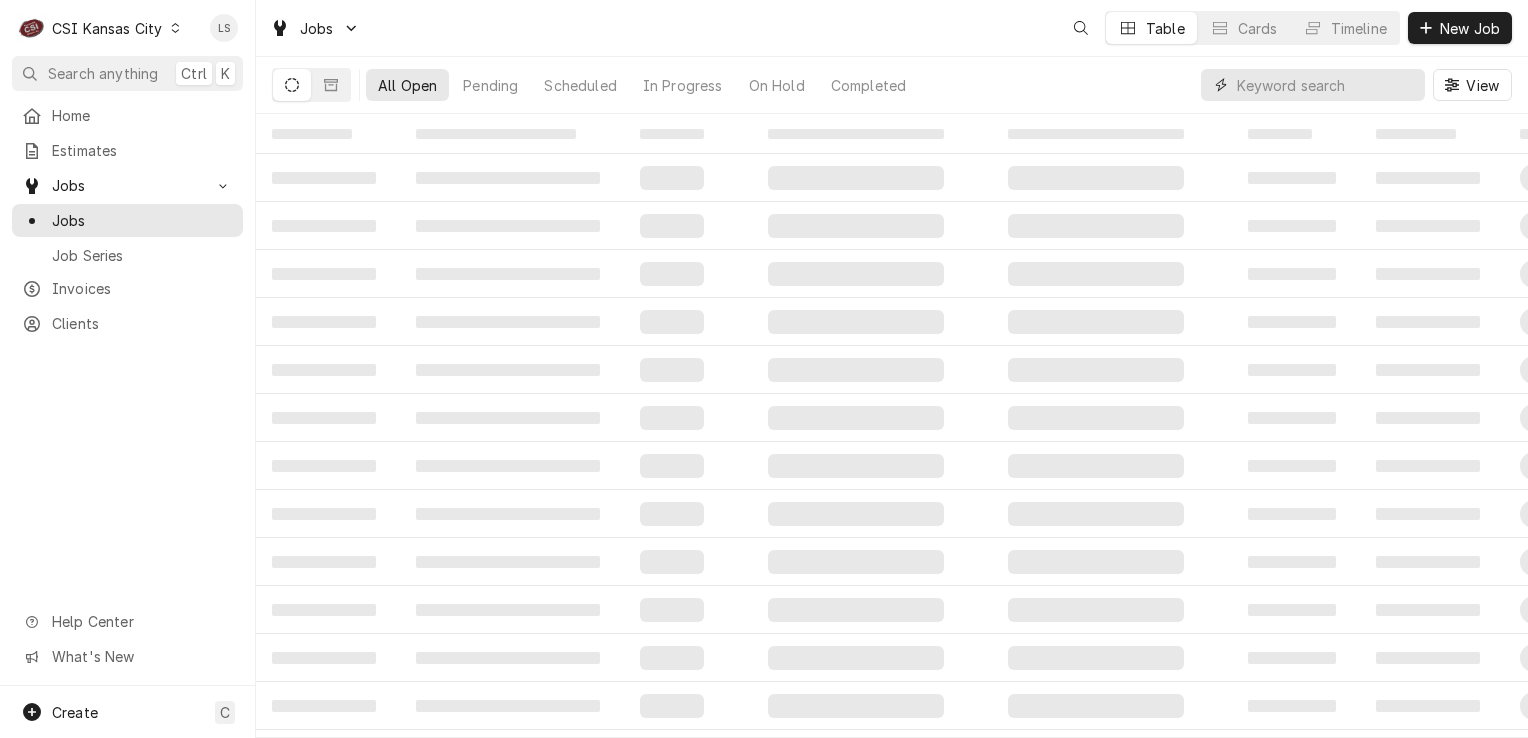 click at bounding box center [1326, 85] 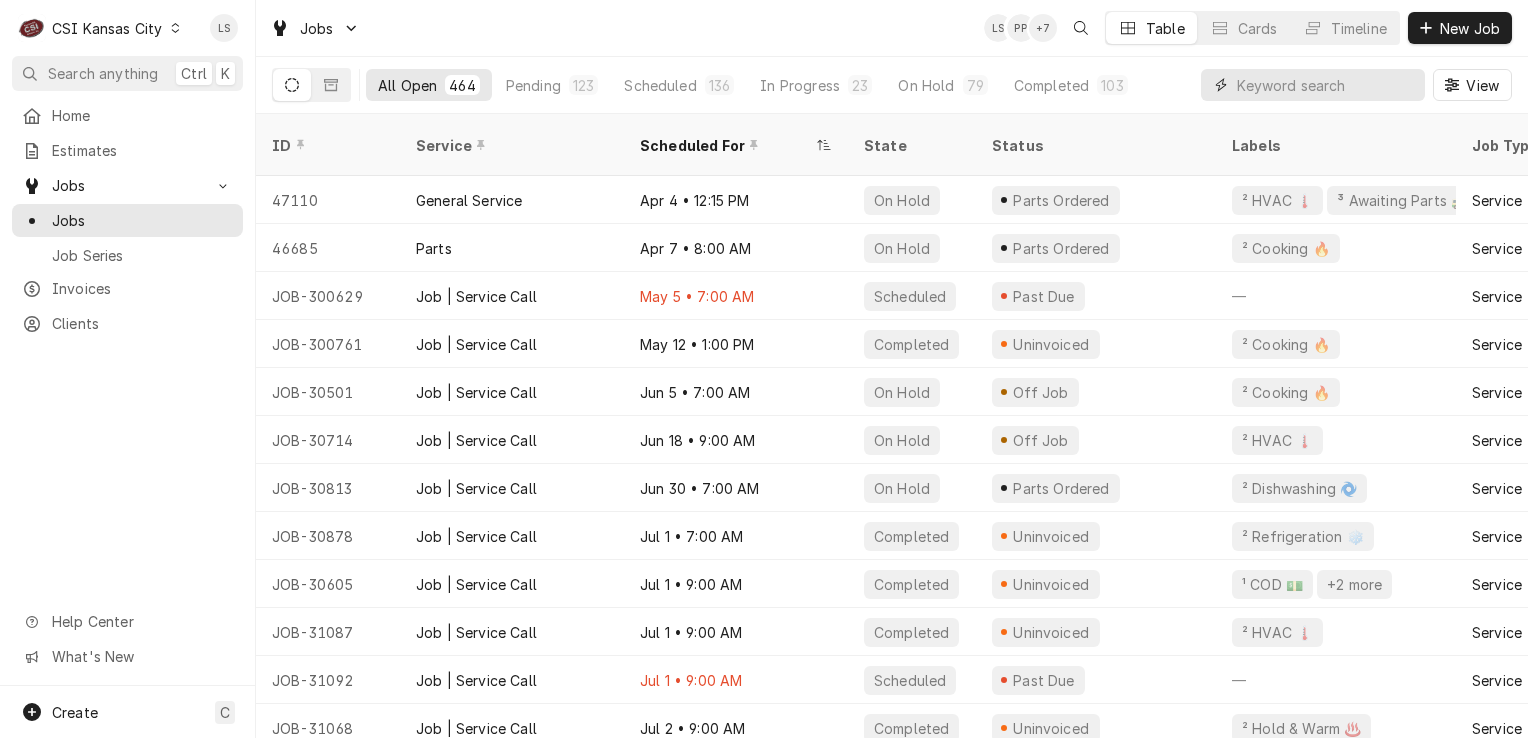 paste on "[8/6/2025 1:59 PM] Nancy Manuel: job 31785 Subway in King city  8 am Thurs  please" 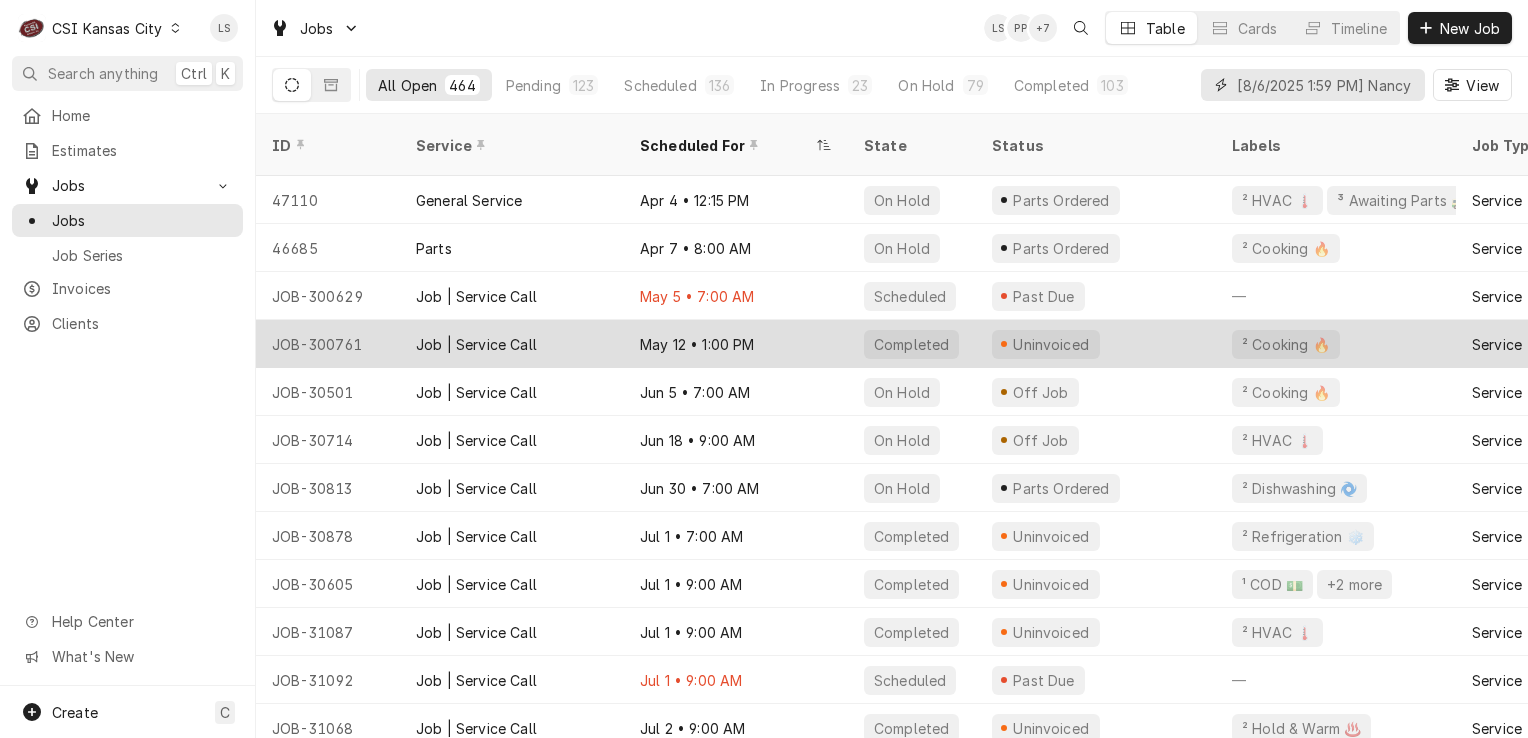 scroll, scrollTop: 0, scrollLeft: 433, axis: horizontal 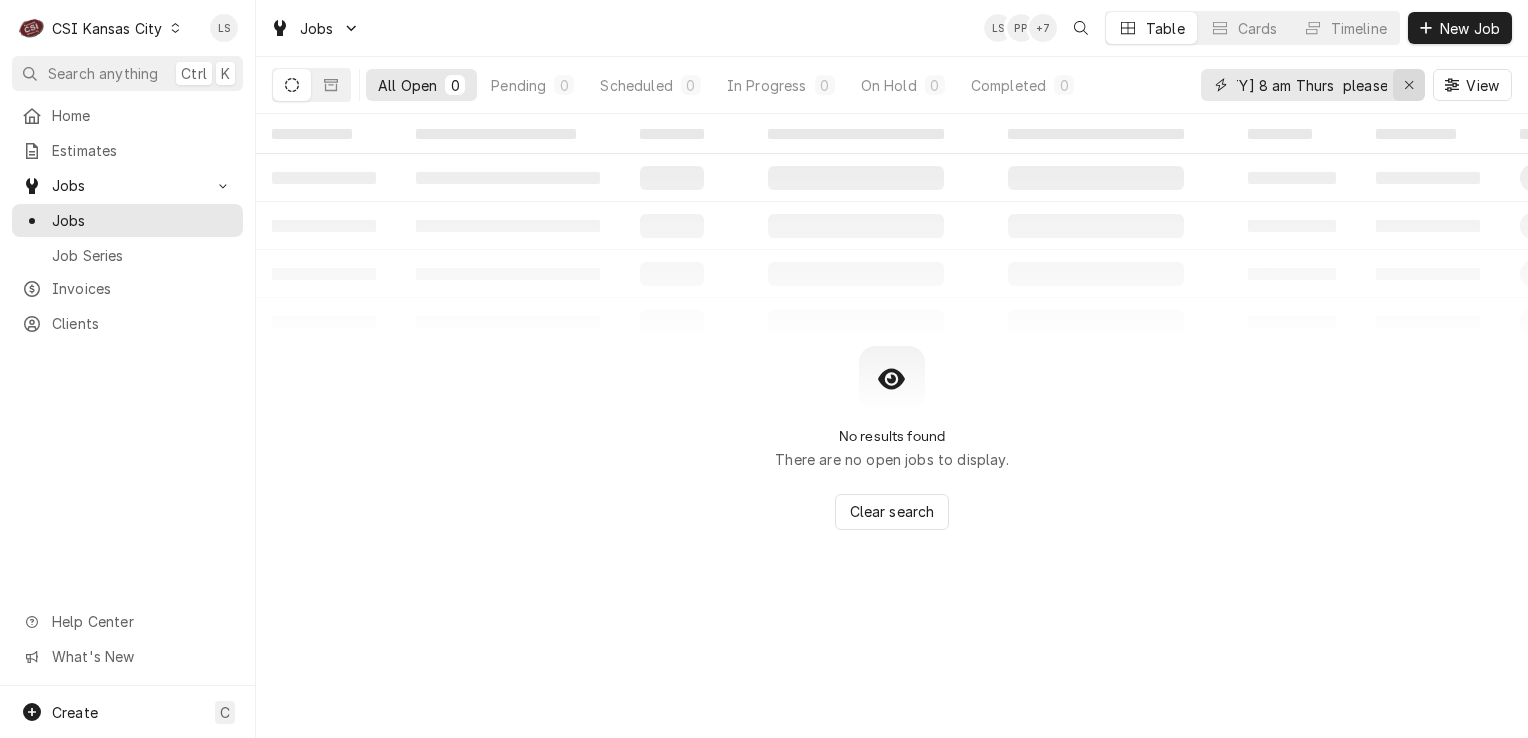 type on "[8/6/2025 1:59 PM] Nancy Manuel: job 31785 Subway in King city  8 am Thurs  please" 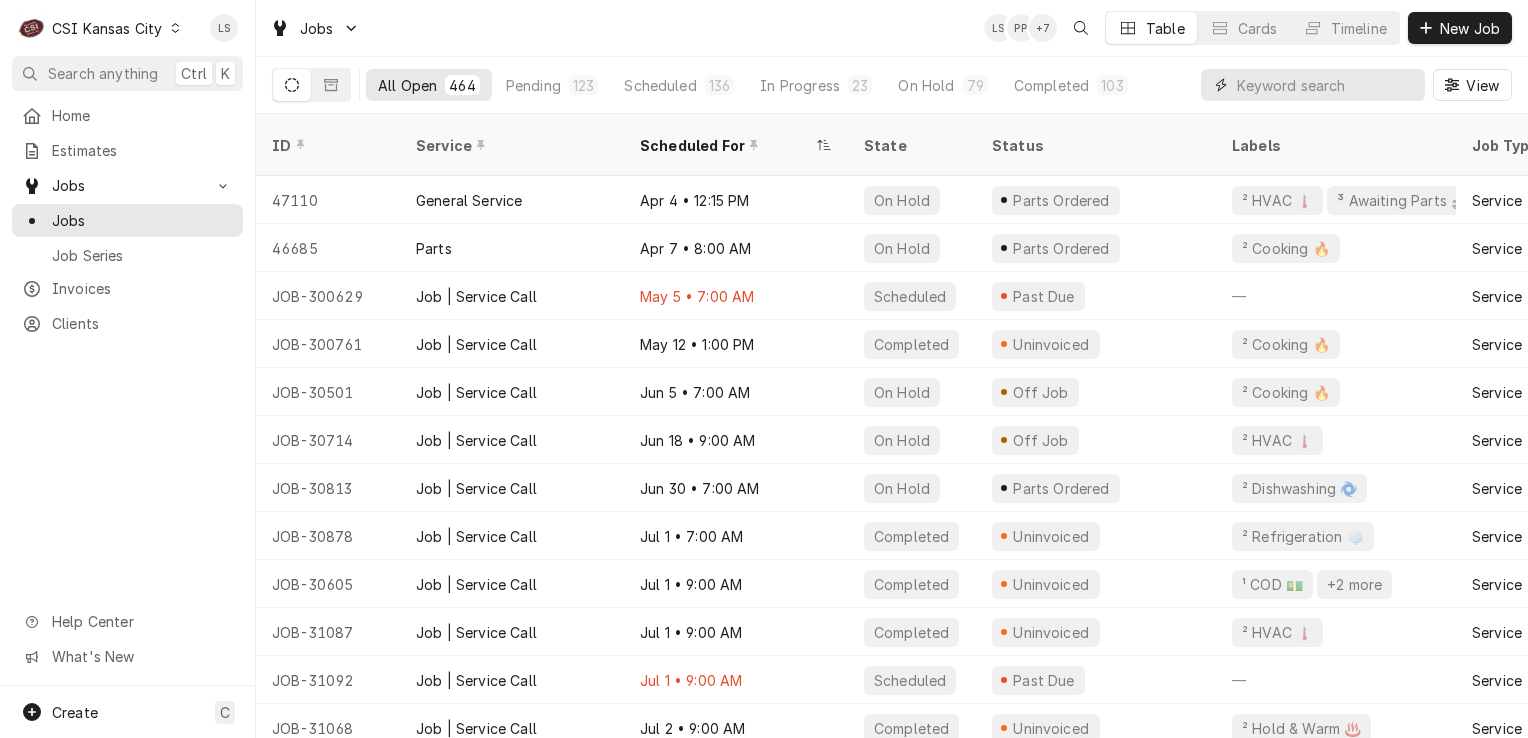 paste on "31785" 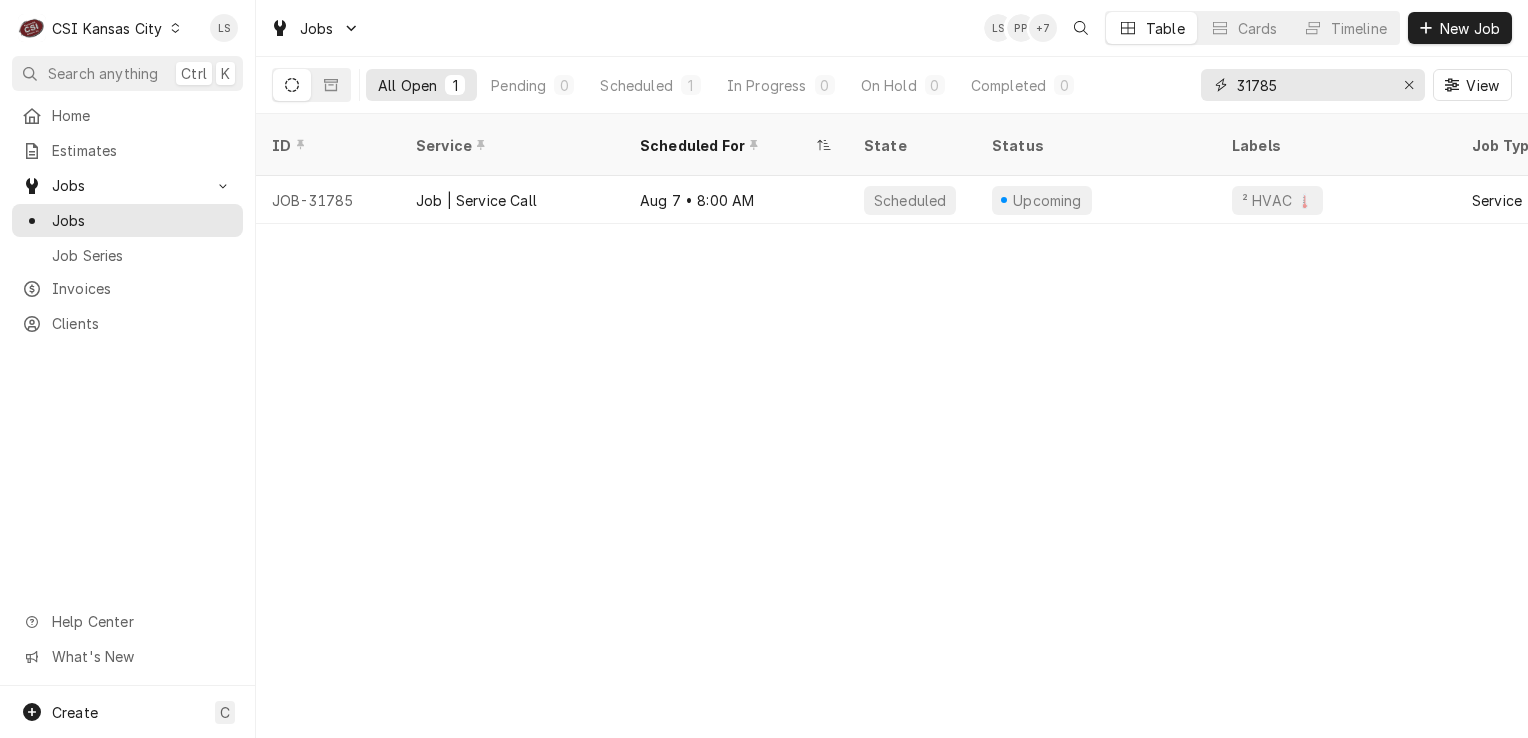 type on "31785" 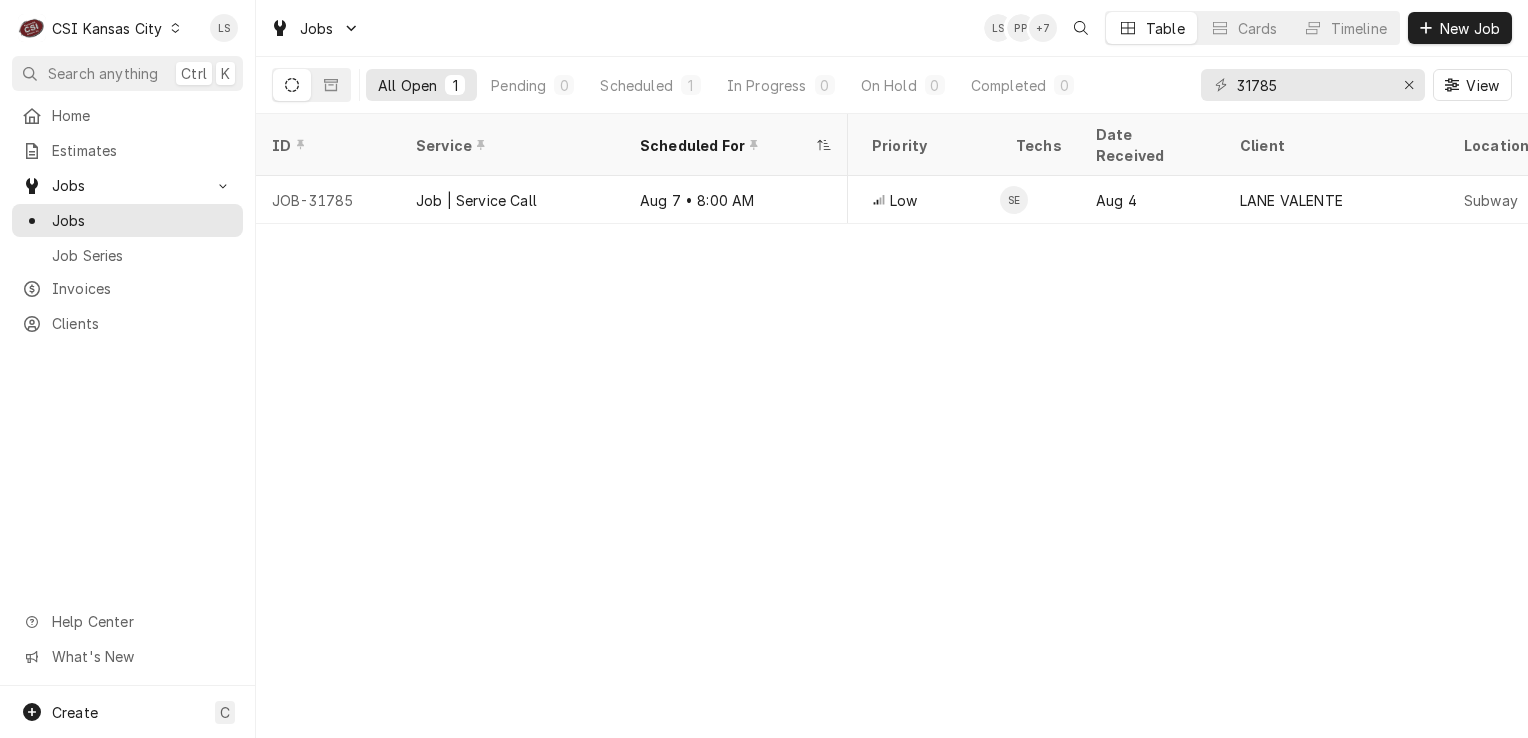 scroll, scrollTop: 0, scrollLeft: 733, axis: horizontal 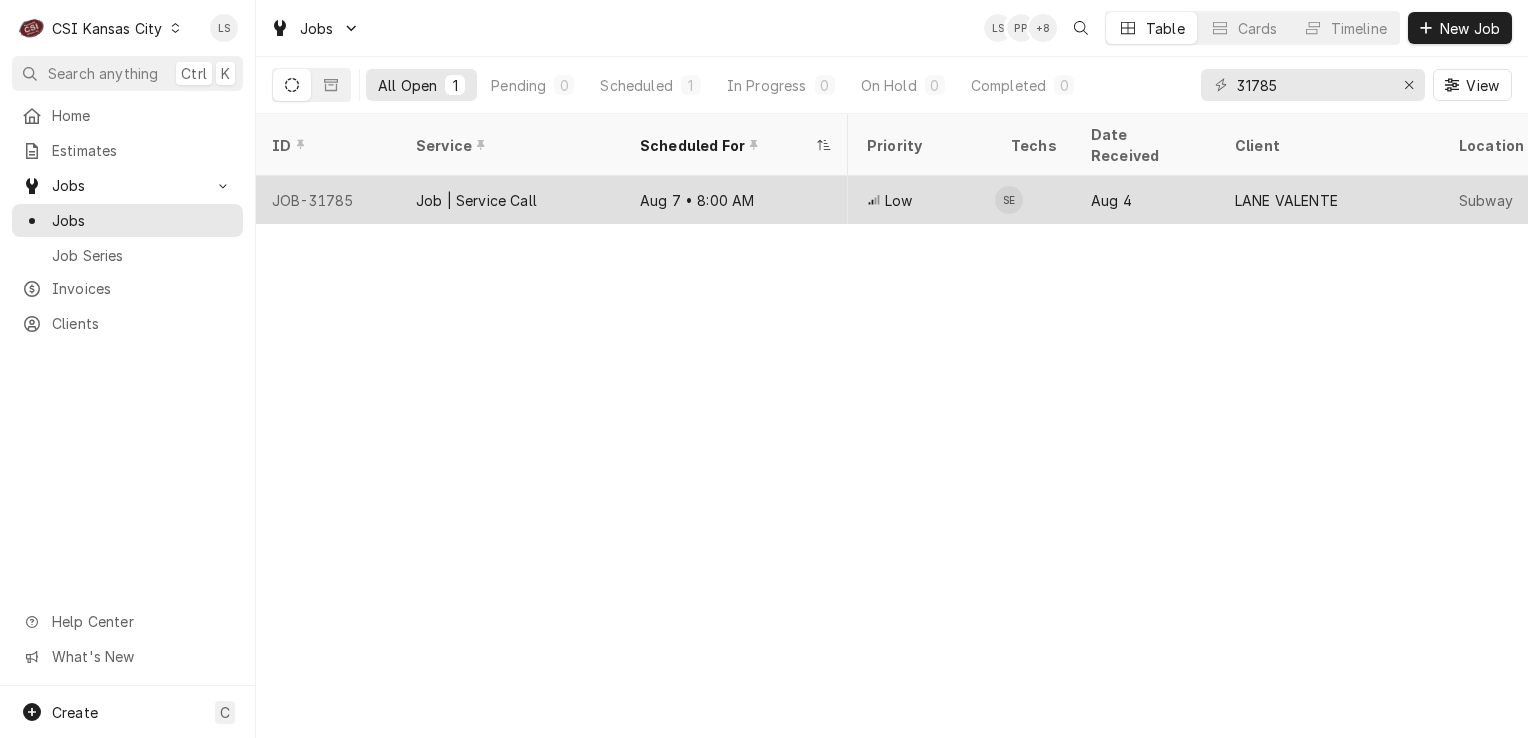 click on "JOB-31785" at bounding box center (328, 200) 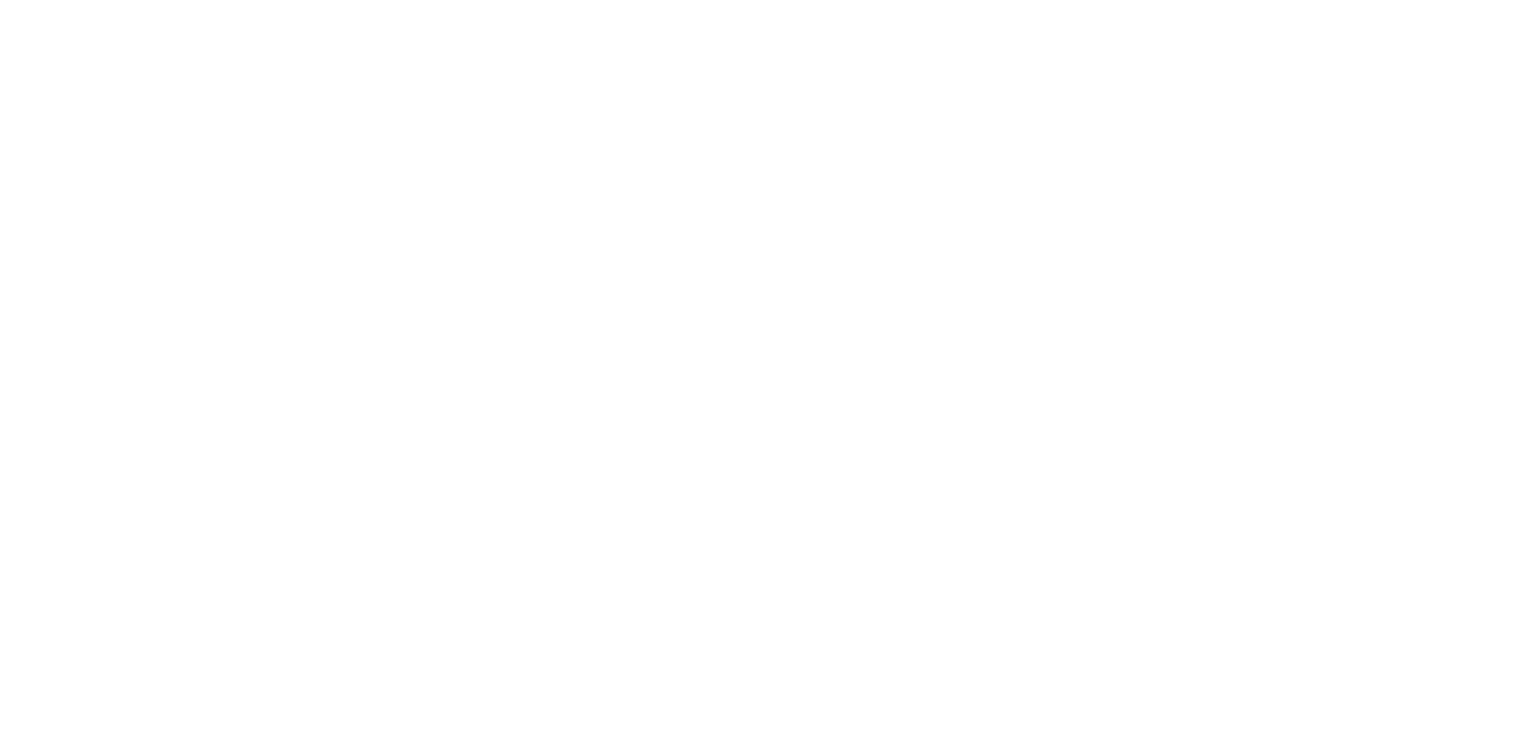 scroll, scrollTop: 0, scrollLeft: 0, axis: both 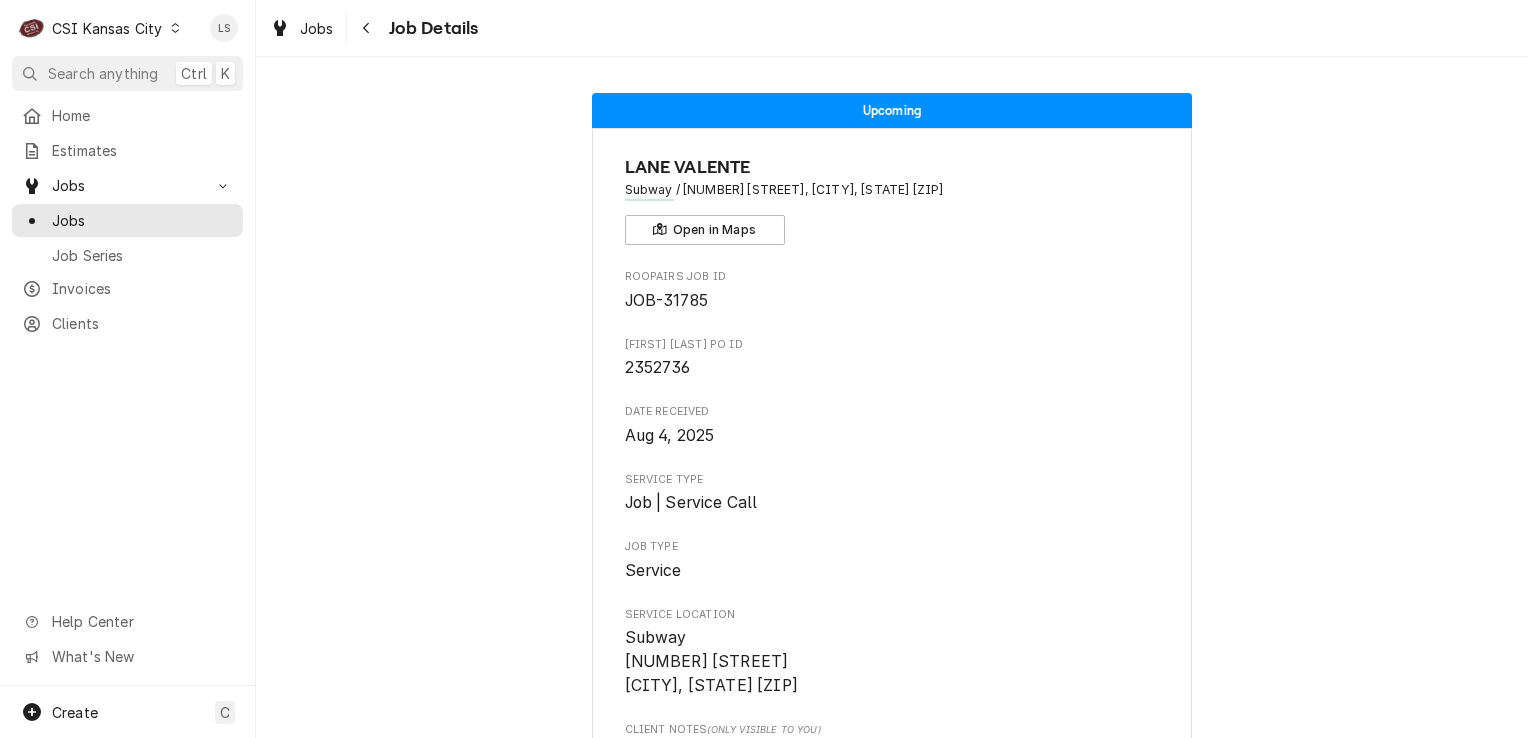 click 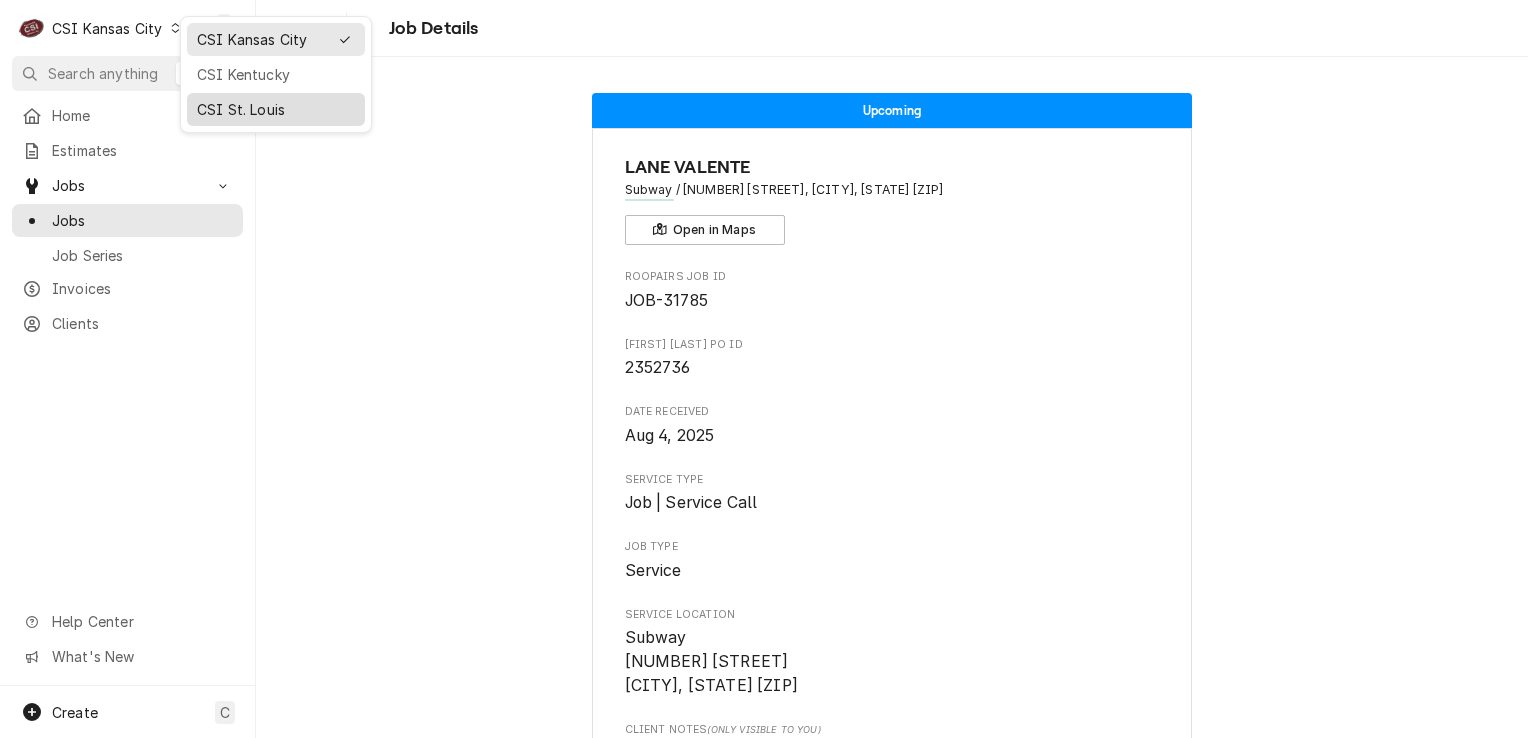 click on "CSI St. Louis" at bounding box center (276, 109) 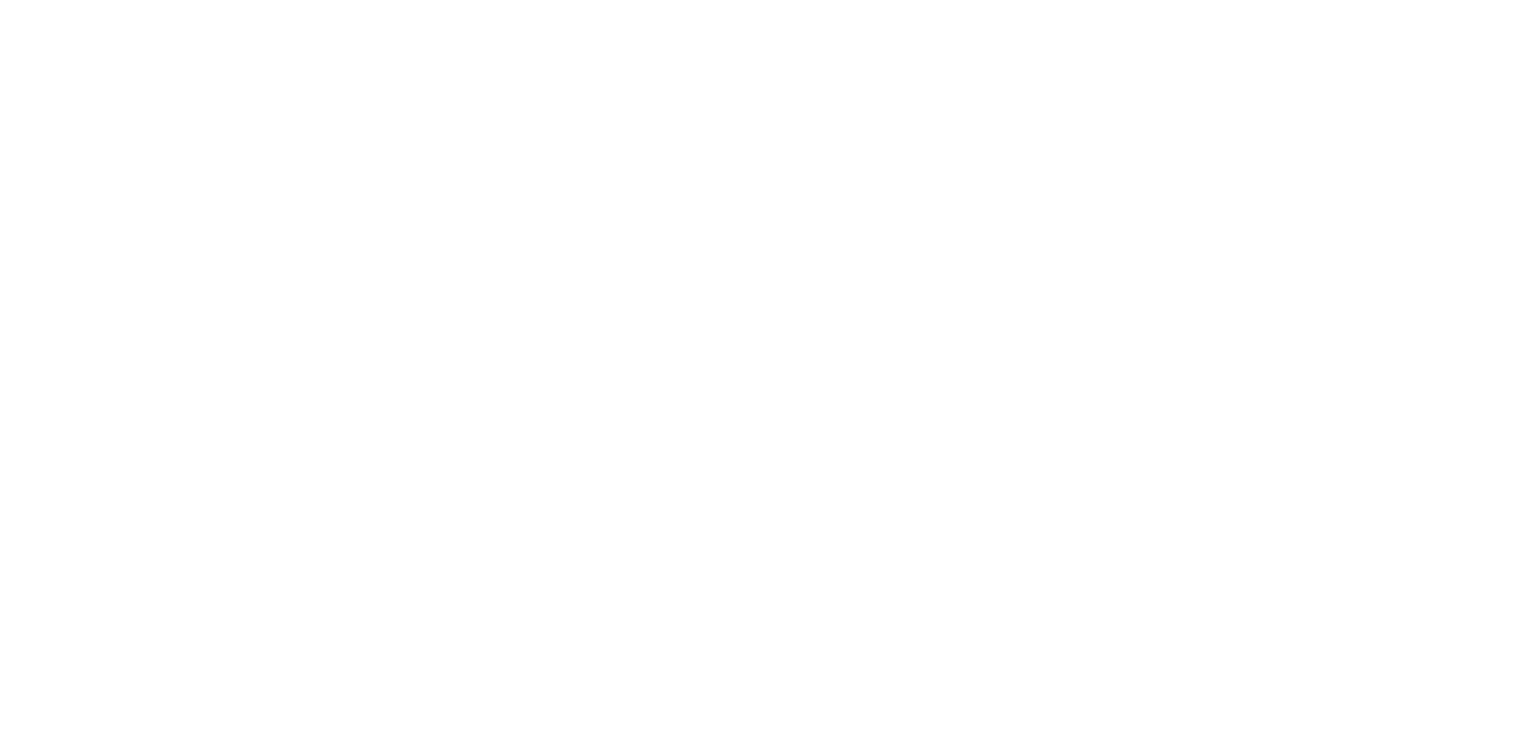 scroll, scrollTop: 0, scrollLeft: 0, axis: both 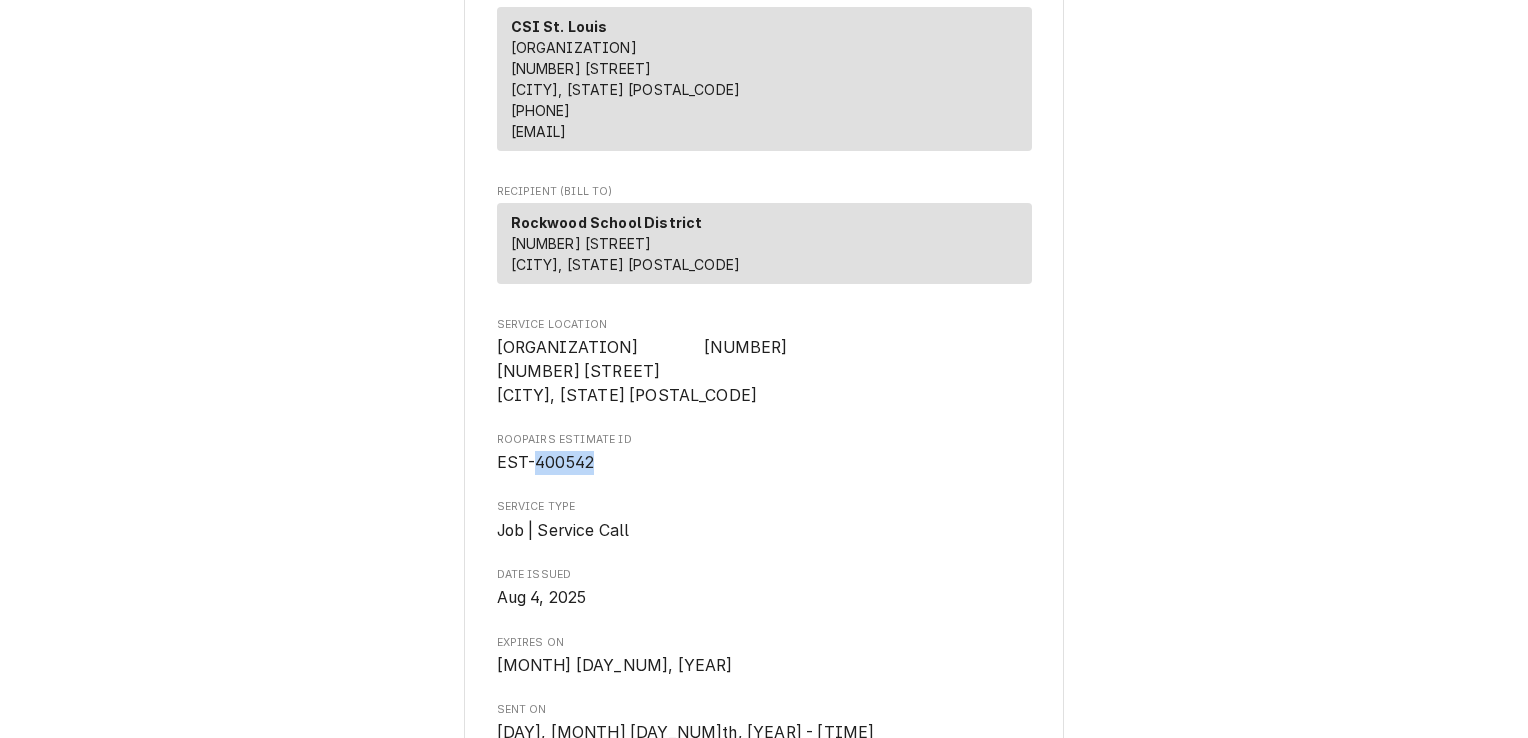 drag, startPoint x: 584, startPoint y: 465, endPoint x: 528, endPoint y: 462, distance: 56.0803 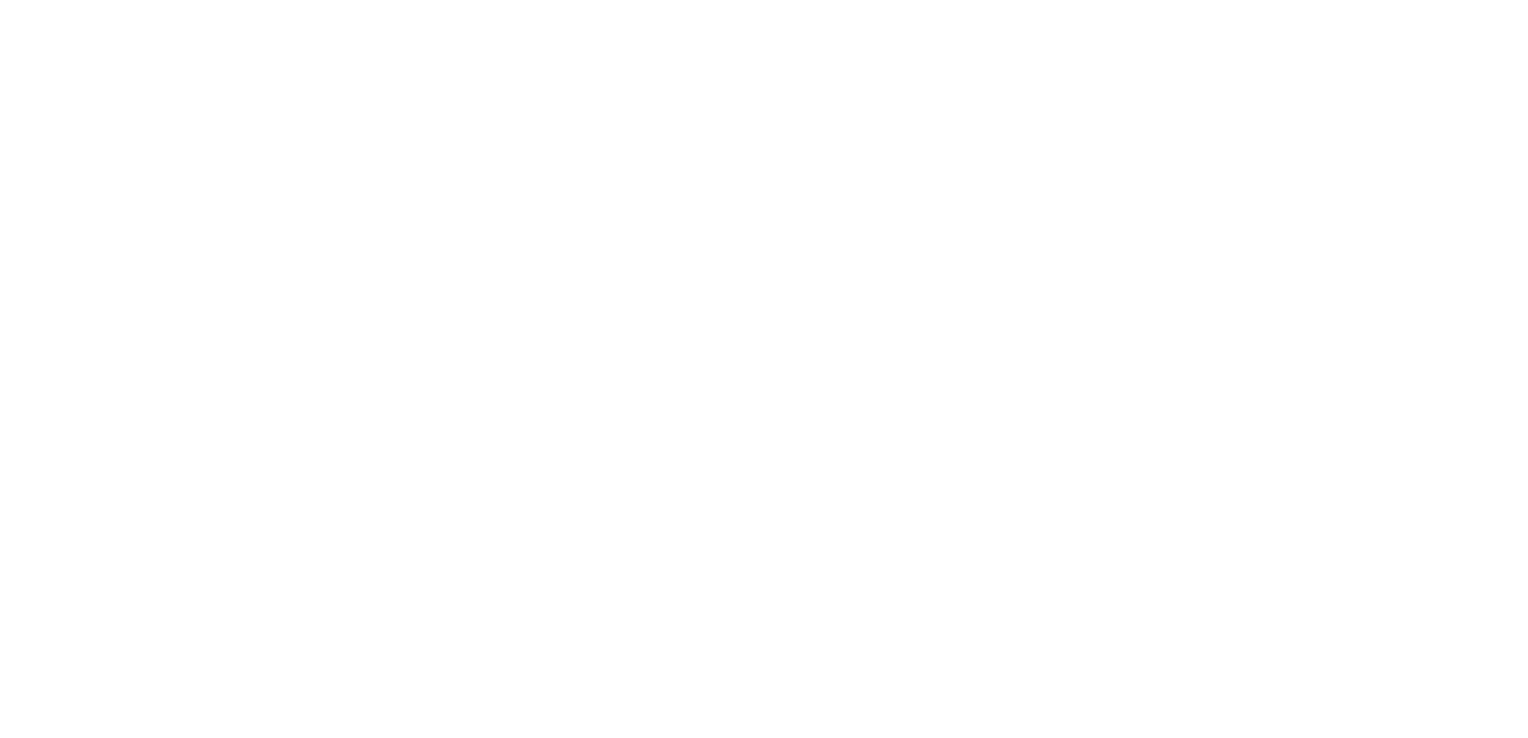 scroll, scrollTop: 0, scrollLeft: 0, axis: both 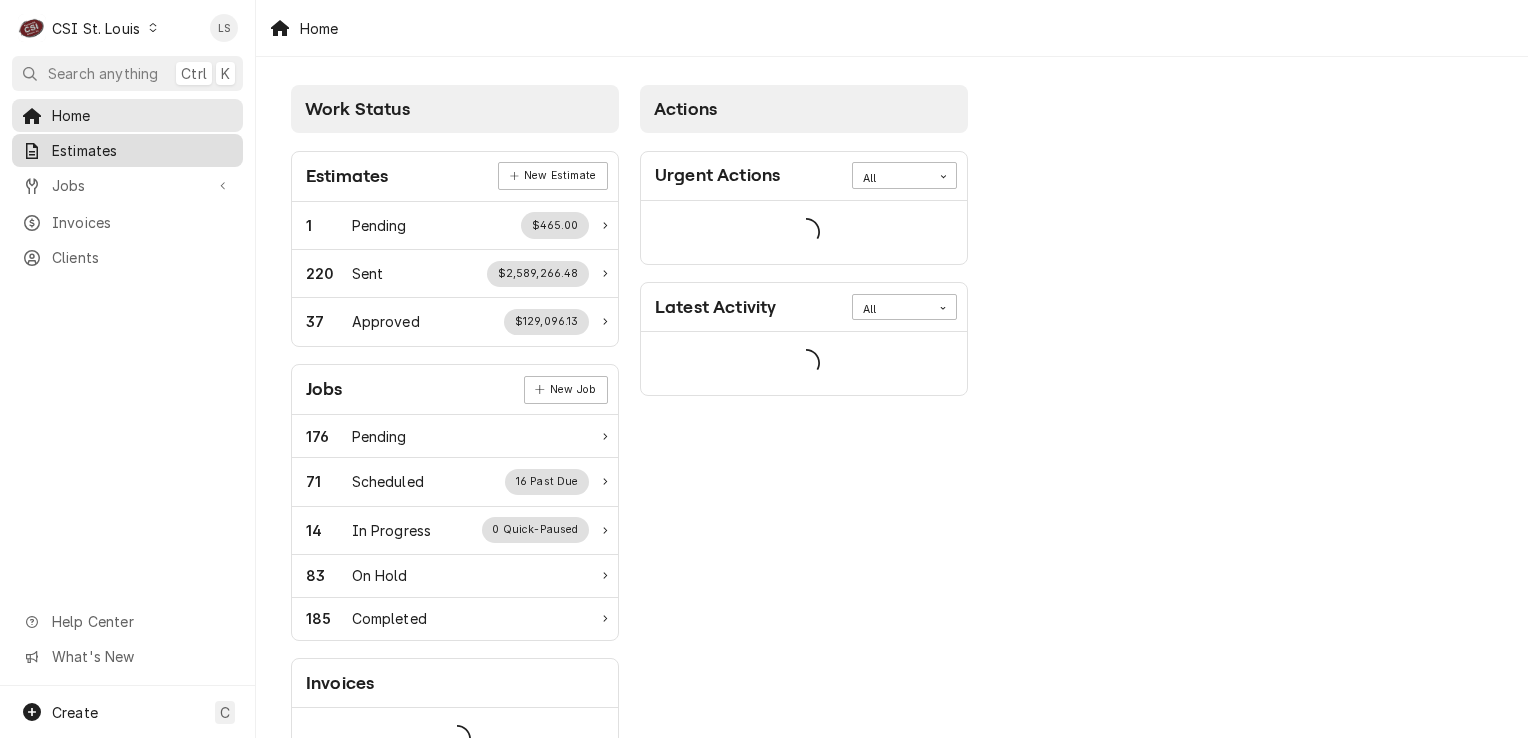 click on "Estimates" at bounding box center [142, 150] 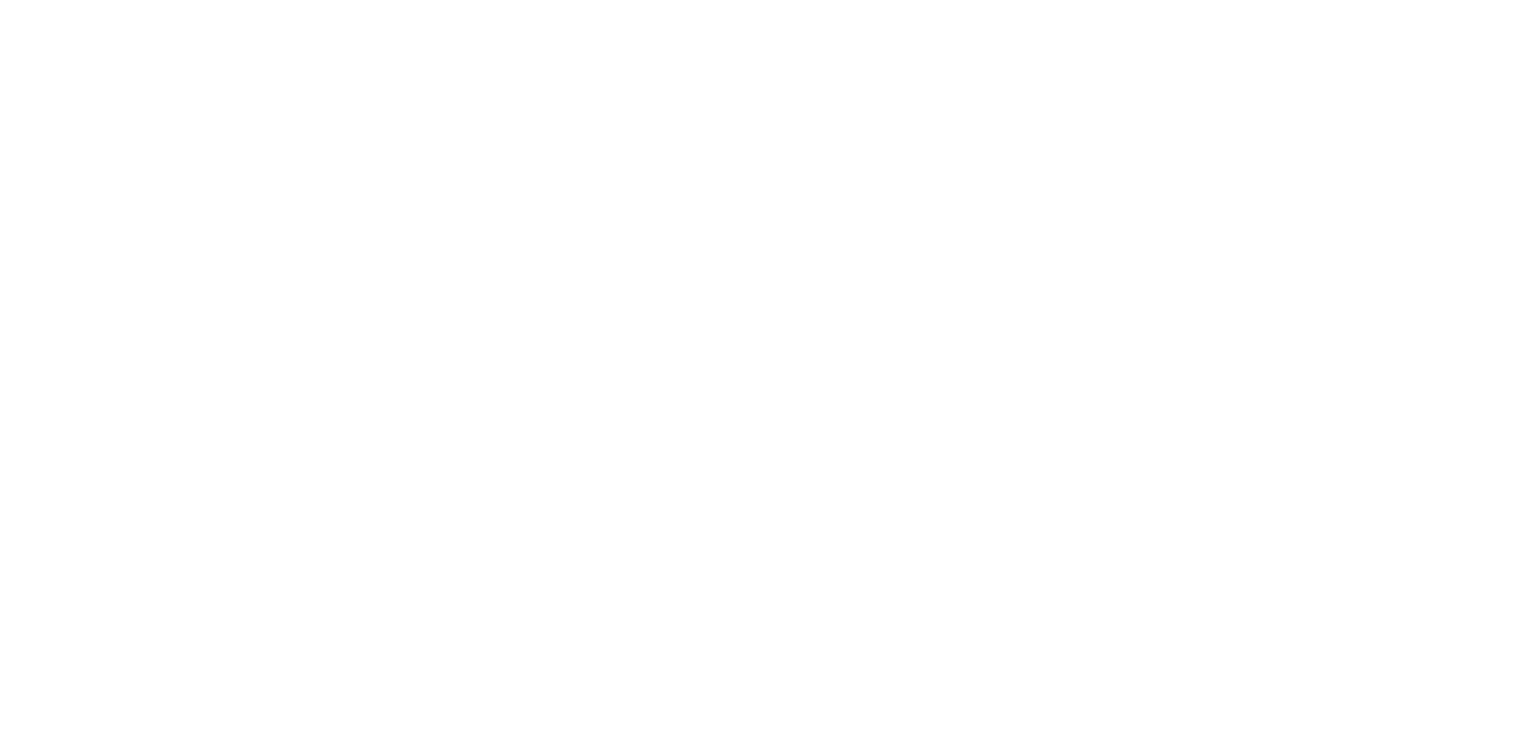scroll, scrollTop: 0, scrollLeft: 0, axis: both 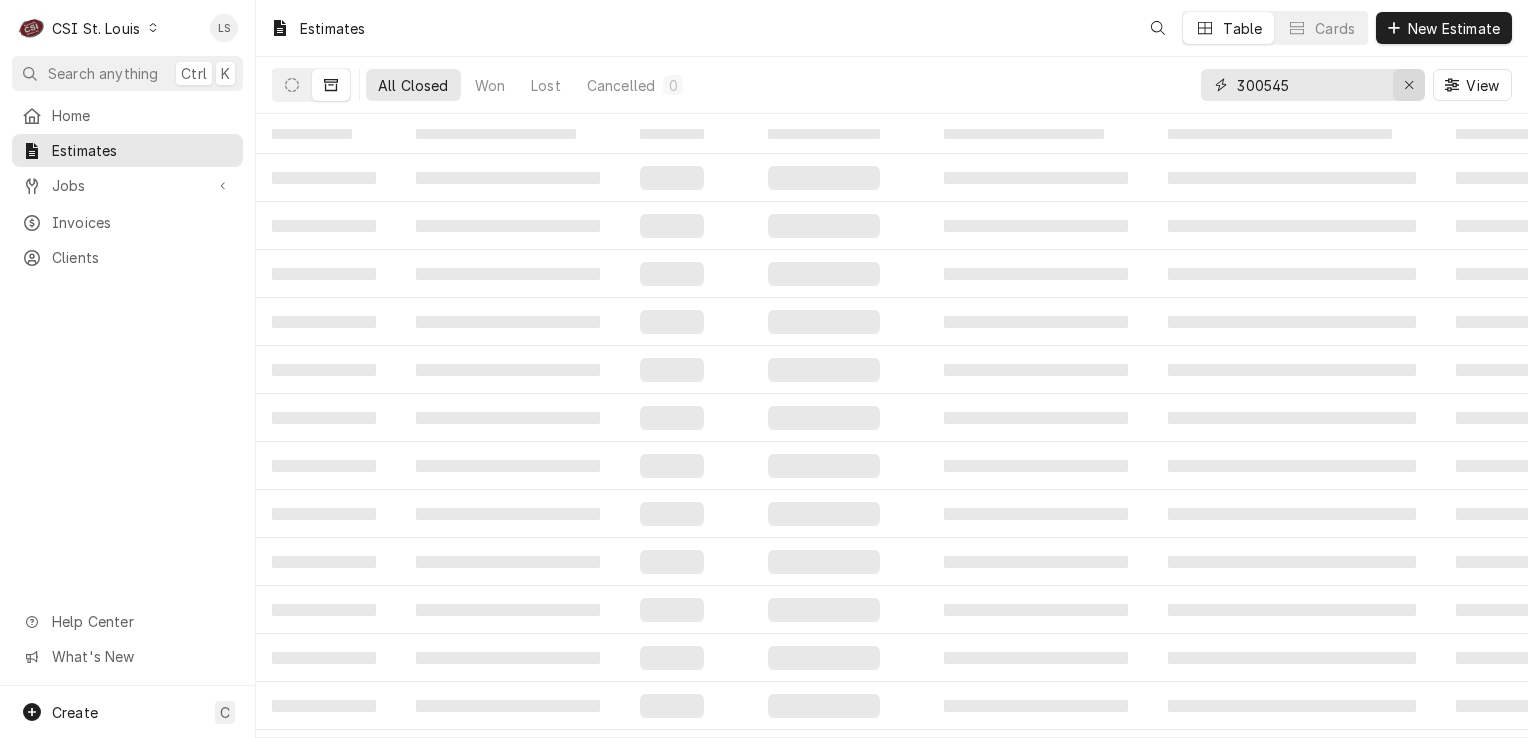 click 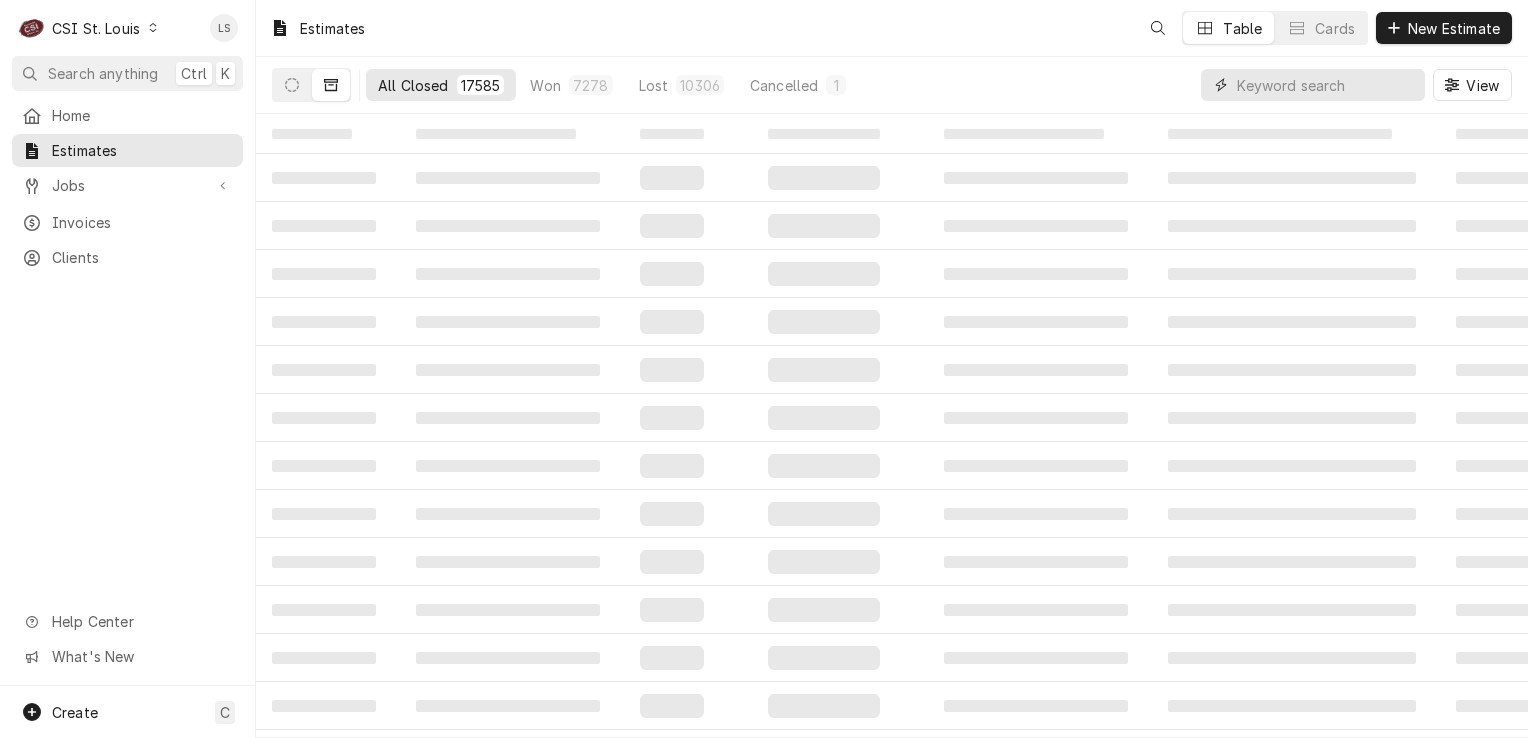 paste on "400542" 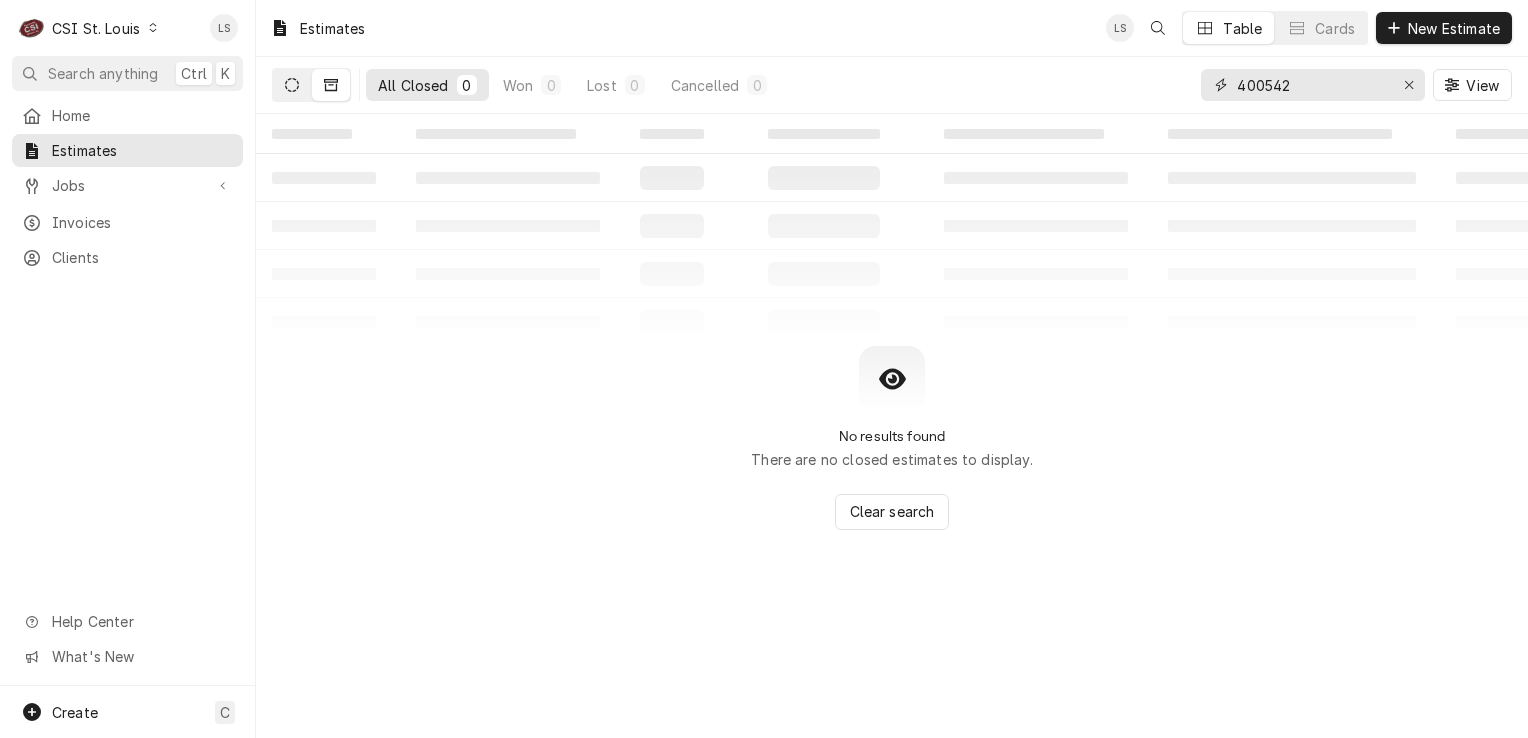 type on "400542" 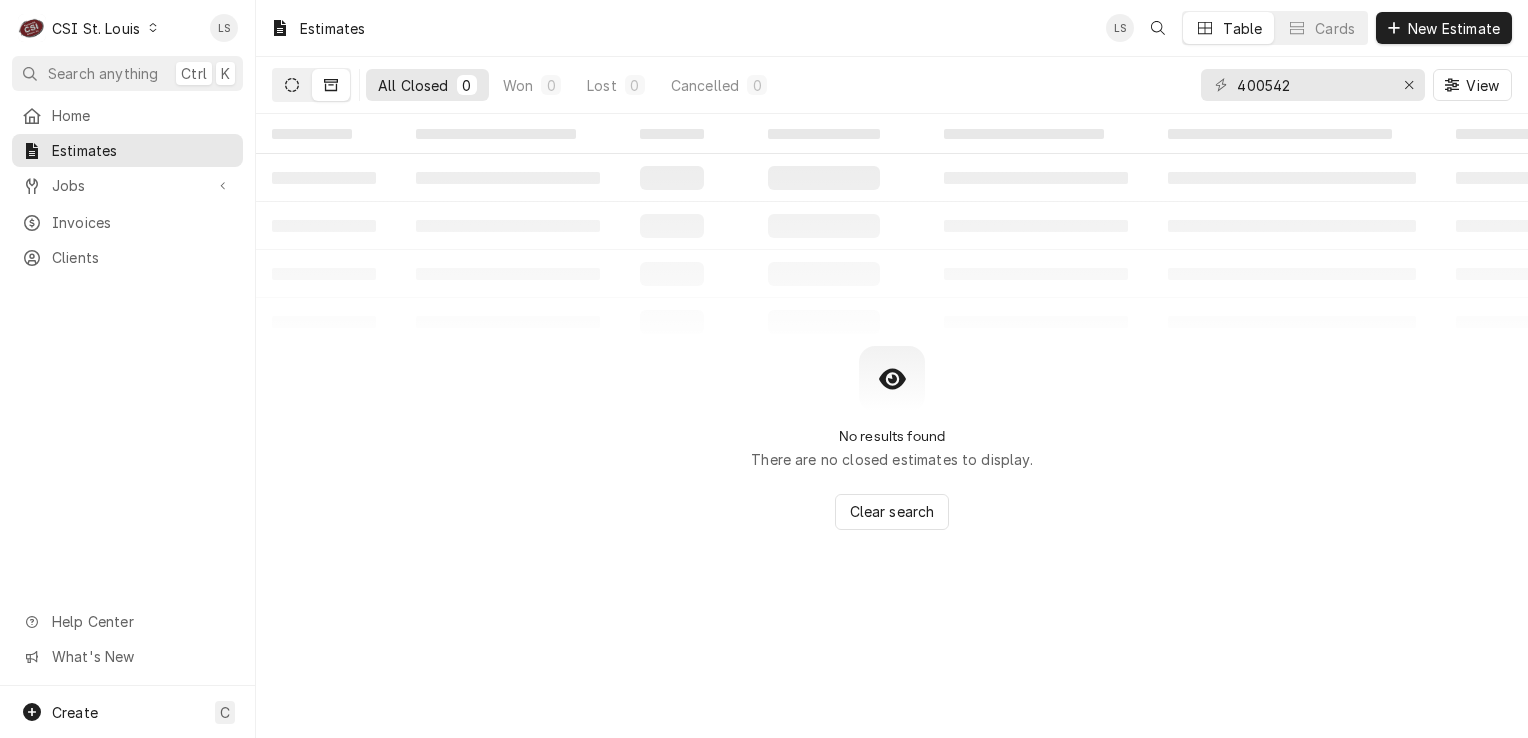 click 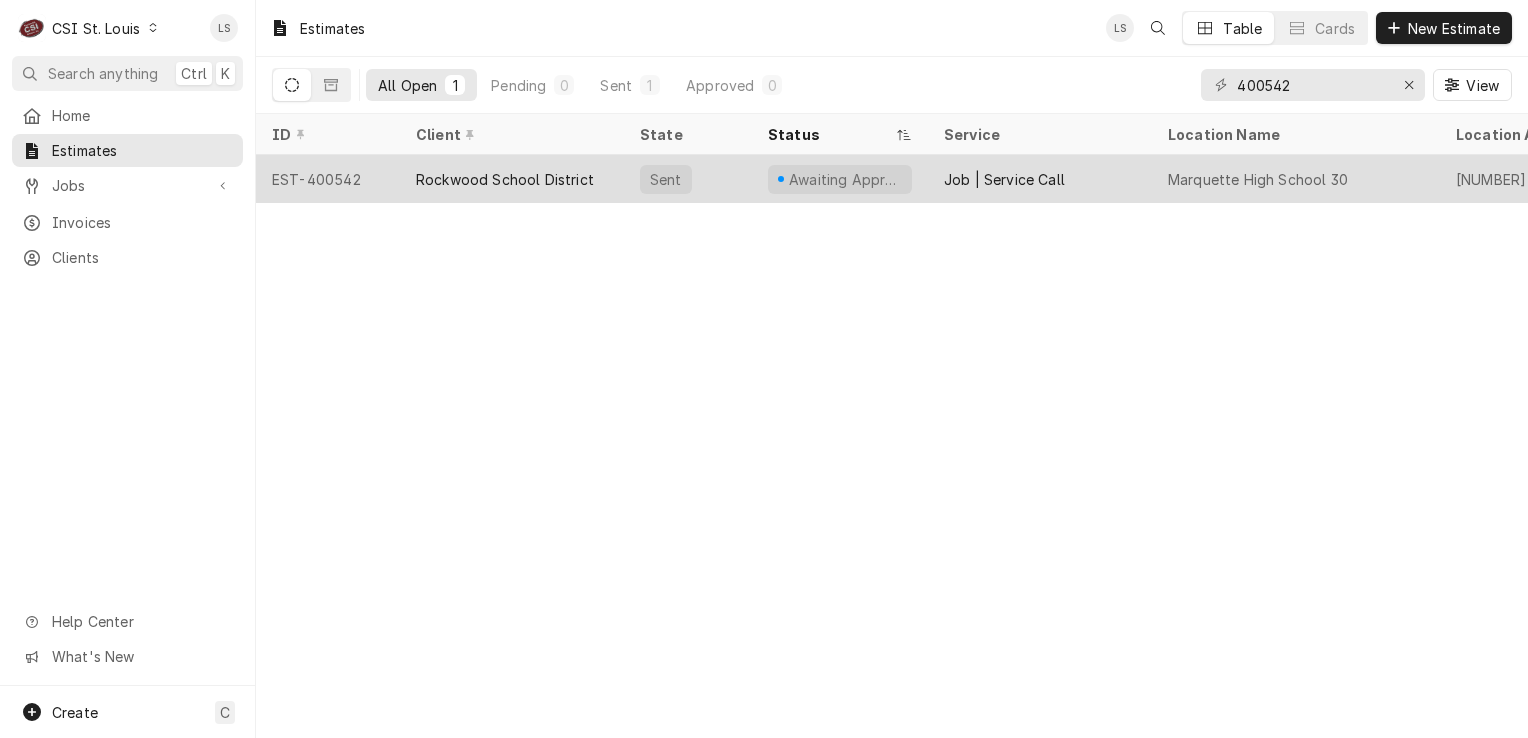 click on "EST-400542" at bounding box center (328, 179) 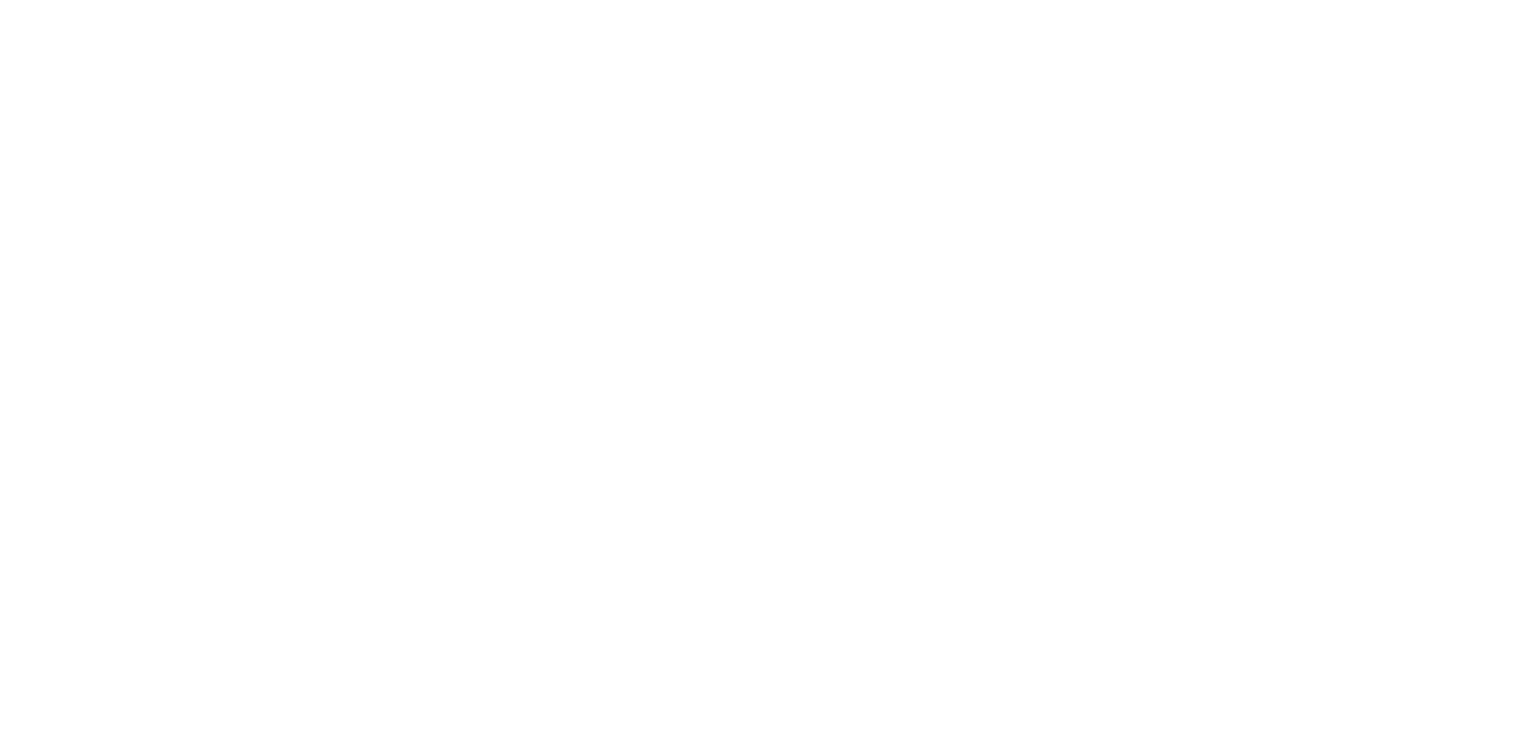 scroll, scrollTop: 0, scrollLeft: 0, axis: both 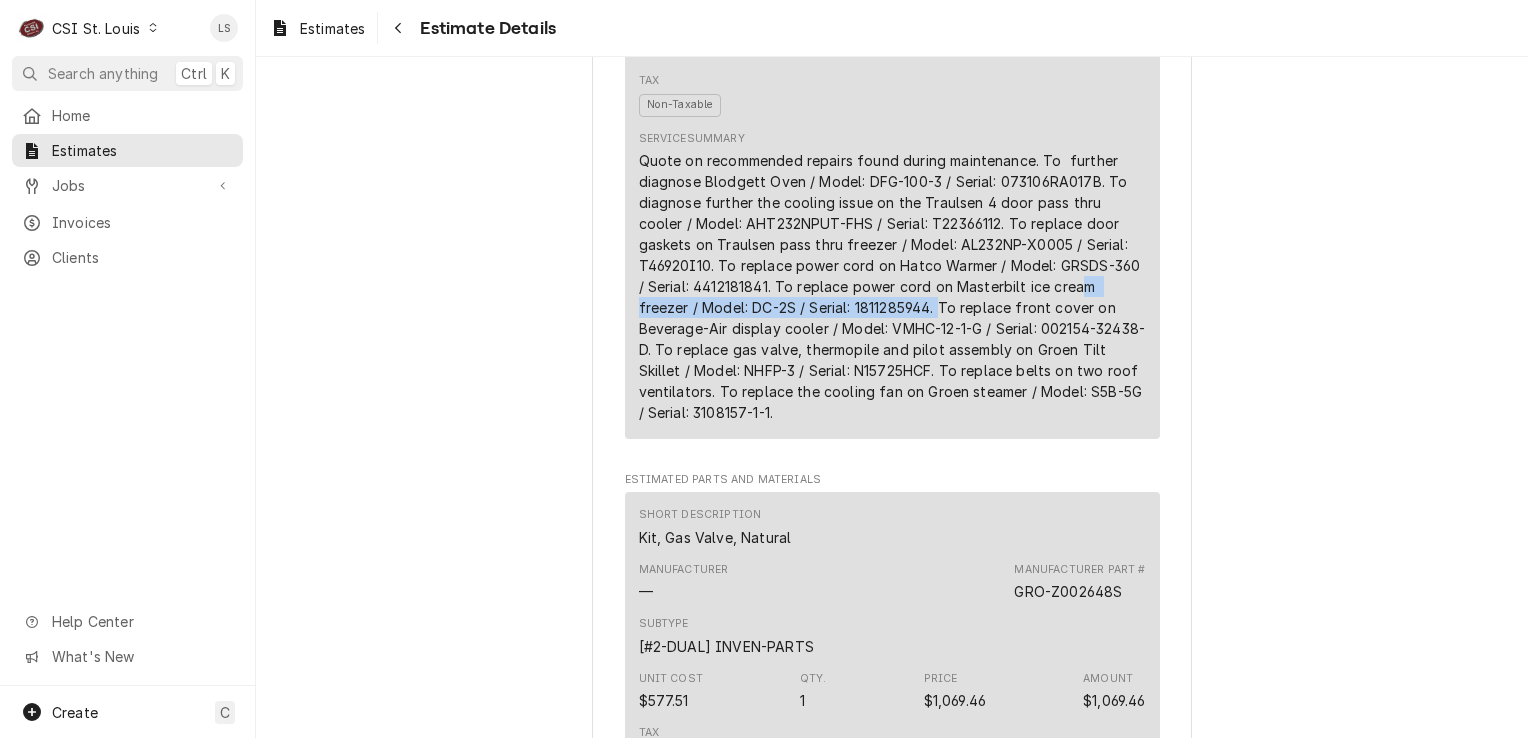 drag, startPoint x: 936, startPoint y: 301, endPoint x: 1072, endPoint y: 290, distance: 136.44412 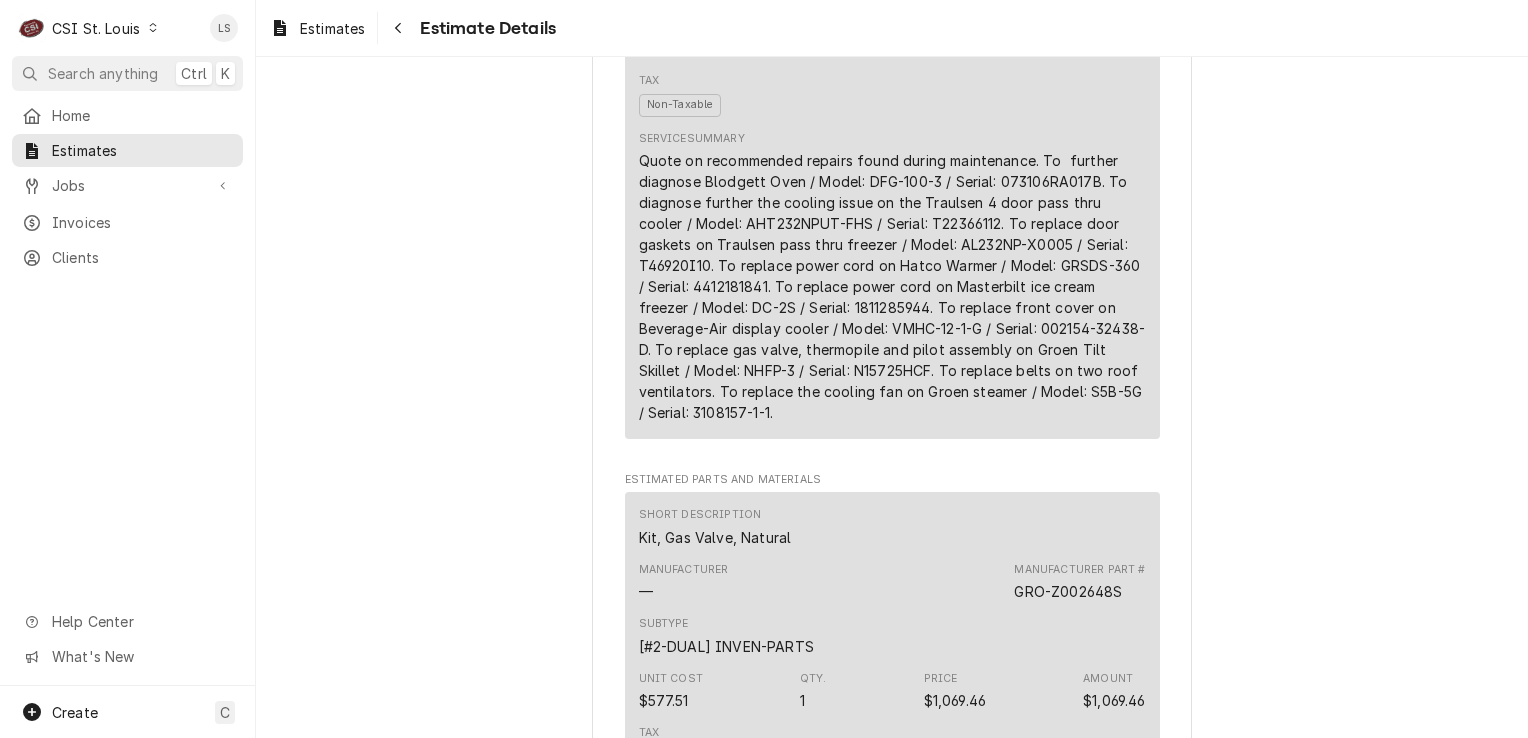click on "Quote on recommended repairs found during maintenance. To  further diagnose Blodgett Oven / Model: DFG-100-3 / Serial: 073106RA017B. To diagnose further the cooling issue on the Traulsen 4 door pass thru cooler / Model: AHT232NPUT-FHS / Serial: T22366112. To replace door gaskets on Traulsen pass thru freezer / Model: AL232NP-X0005 / Serial: T46920I10. To replace power cord on Hatco Warmer / Model: GRSDS-360 / Serial: 4412181841. To replace power cord on Masterbilt ice cream freezer / Model: DC-2S / Serial: 1811285944. To replace front cover on Beverage-Air display cooler / Model: VMHC-12-1-G / Serial: 002154-32438-D. To replace gas valve, thermopile and pilot assembly on Groen Tilt Skillet / Model: NHFP-3 / Serial: N15725HCF. To replace belts on two roof ventilators. To replace the cooling fan on Groen steamer / Model: S5B-5G / Serial: 3108157-1-1." at bounding box center [892, 286] 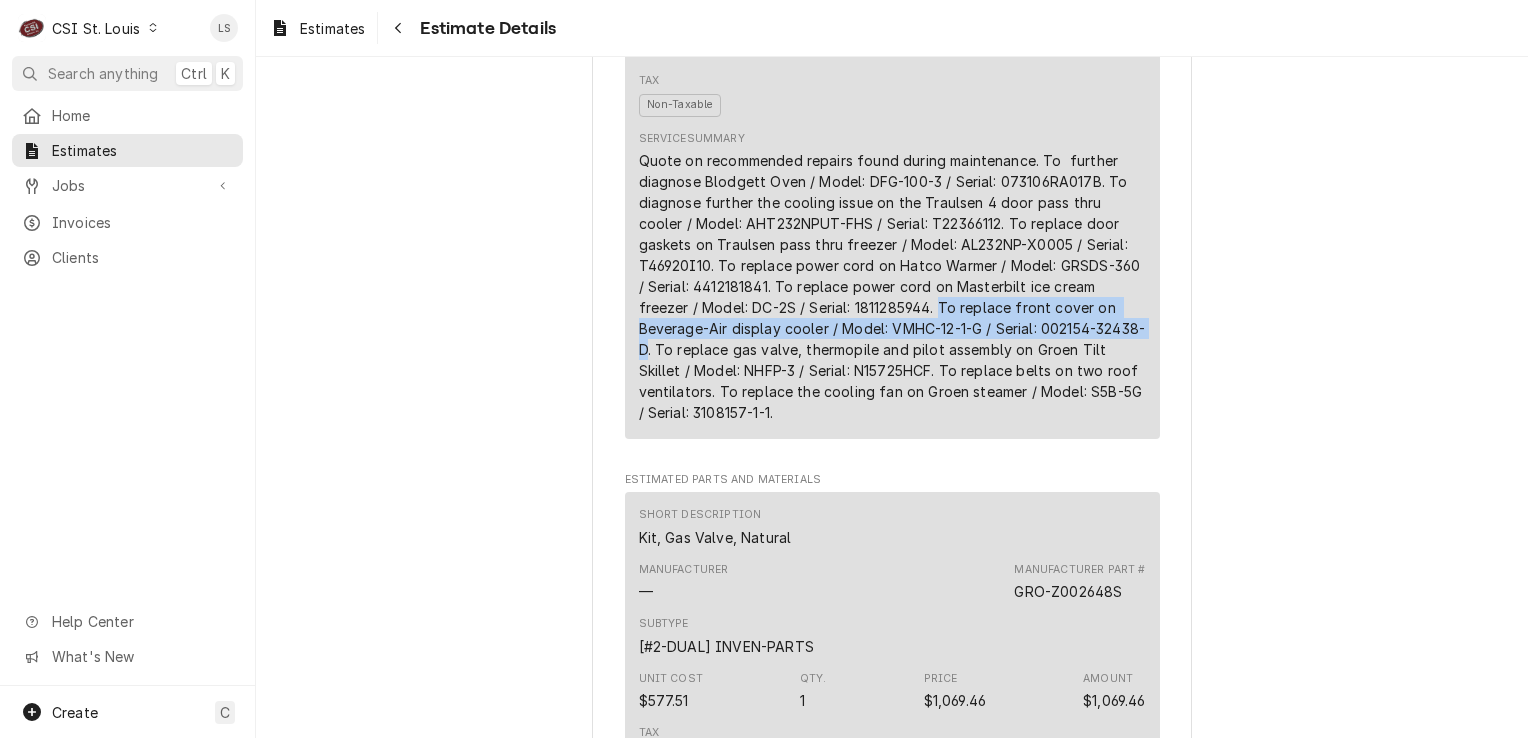 drag, startPoint x: 935, startPoint y: 296, endPoint x: 690, endPoint y: 349, distance: 250.66711 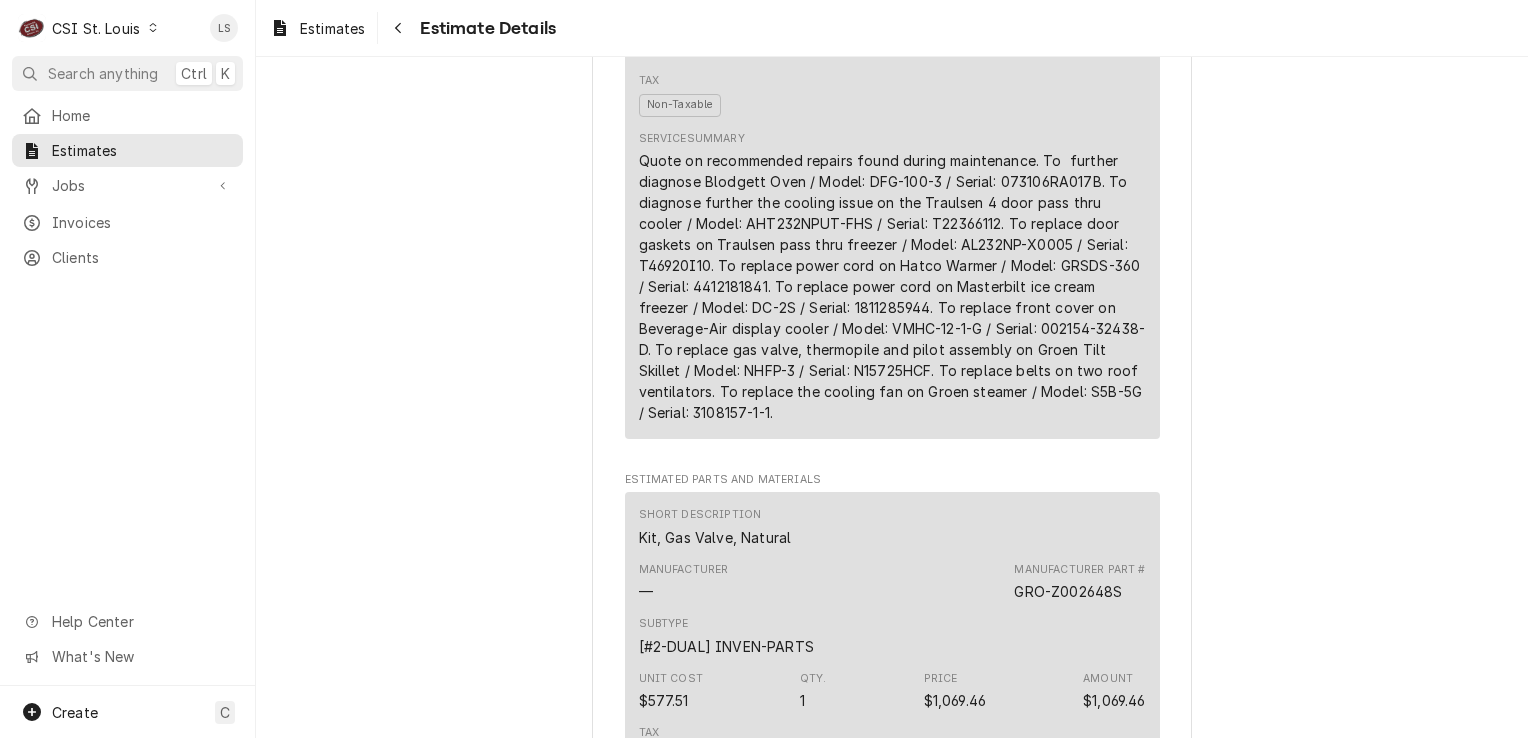 click on "Awaiting Approval Sender CSI St. Louis CSI Commercial Services Inc
[NUMBER] [STREET]
[CITY], [STATE] [ZIP] ([PHONE]) [EMAIL] Recipient (Bill To) Rockwood School District [NUMBER] [STREET]
[CITY], [STATE] [ZIP] Service Location Marquette High School                30
[NUMBER] [STREET]
[CITY], [STATE] [ZIP] Roopairs Estimate ID EST-400542 Service Type Job | Service Call Labels  (Only Visible to You) ² Cooking 🔥 ² Refrigeration ❄️ Date Issued [MONTH] [DAY], [YEAR] Expires On [MONTH] [DAY], [YEAR] Last Seen [DAY], [MONTH] [DAY] [YEAR] - [TIME] Sent On [DAY], [MONTH] [DAY] [YEAR] - [TIME] Last Modified [DAY], [MONTH] [DAY] [YEAR] - [TIME] Reason for Call Estimated Service Charges Short Description 2-Labor (Service) | Standard | Estimated Subtype [#1-SALE] LABR-REG Unit Cost $0.00 Qty. 1 Price $1,625.00 Amount $1,625.00 Tax Non-Taxable Service  Summary Standard labor (regular rate) applies to tech hours worked between 7:00 AM and 4:30 PM on weekdays, excluding holidays.
**This reflects estimated hours to complete the job** Subtype Qty." at bounding box center (892, 1491) 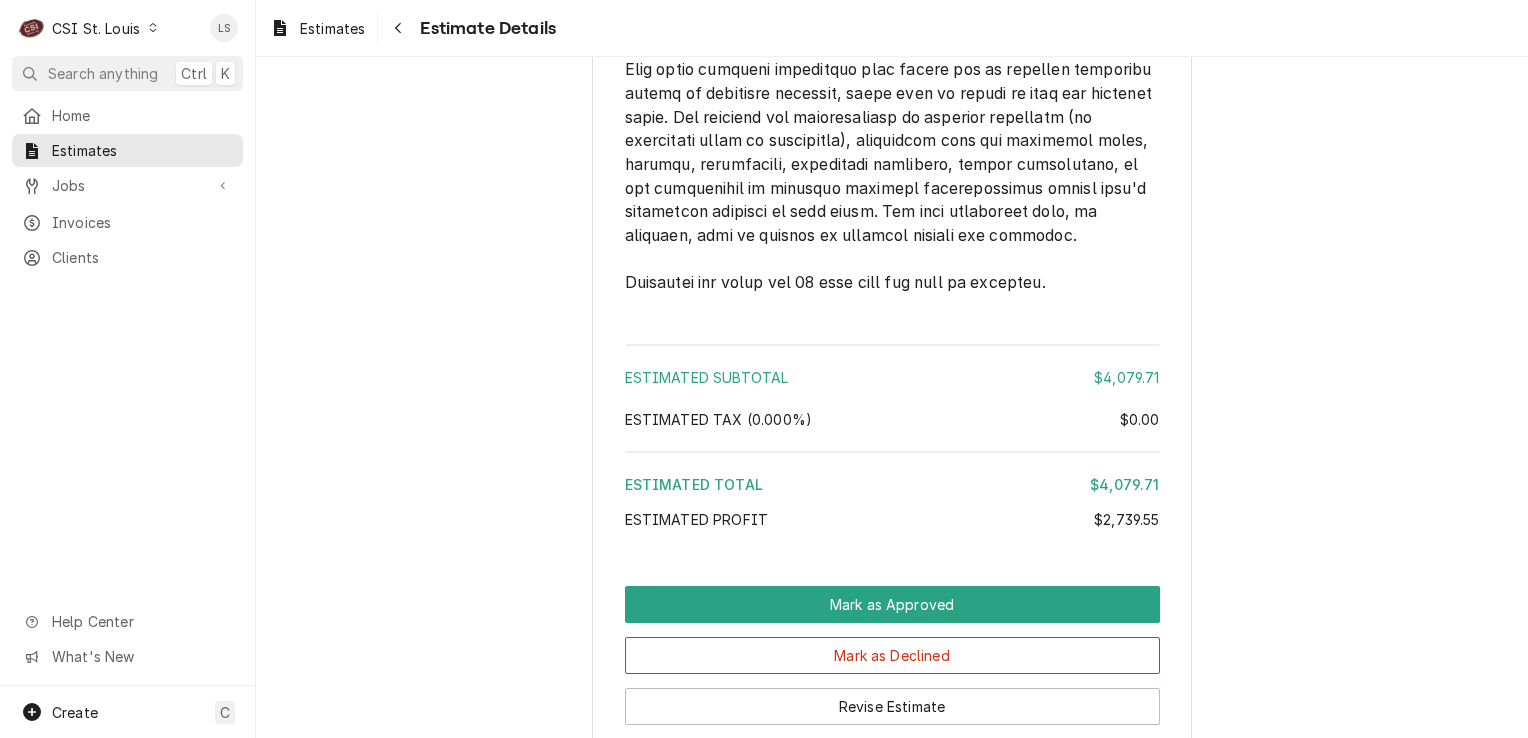scroll, scrollTop: 6464, scrollLeft: 0, axis: vertical 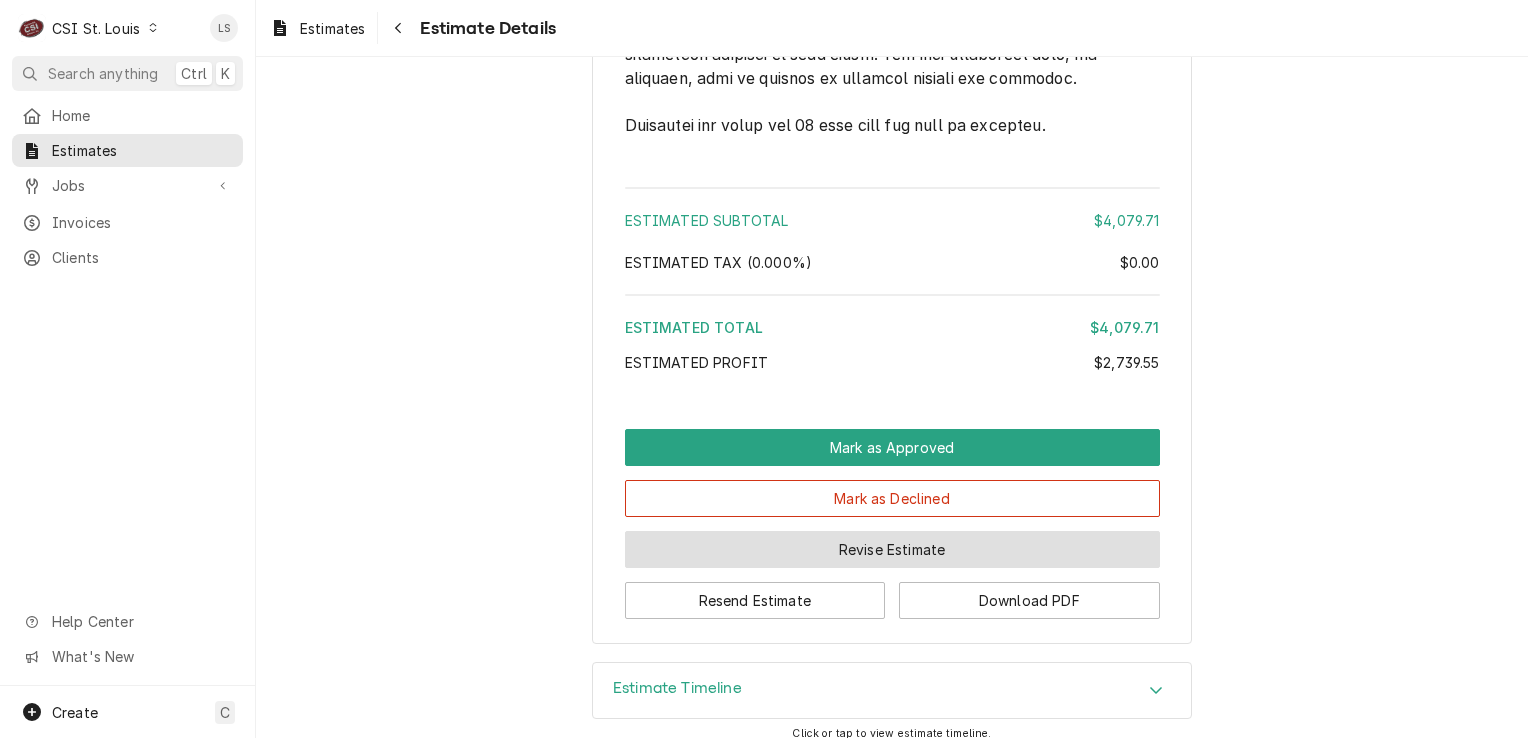 click on "Revise Estimate" at bounding box center (892, 549) 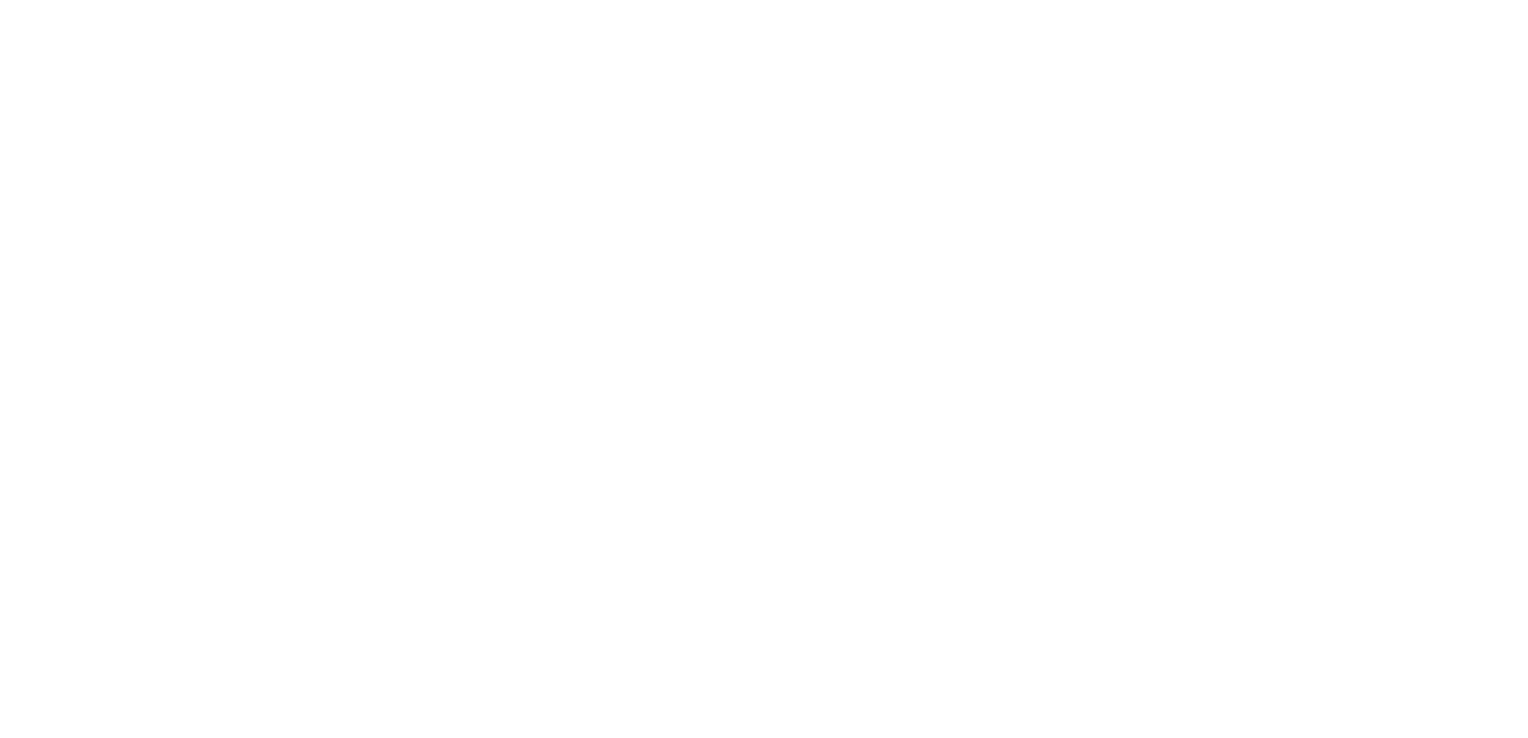 scroll, scrollTop: 0, scrollLeft: 0, axis: both 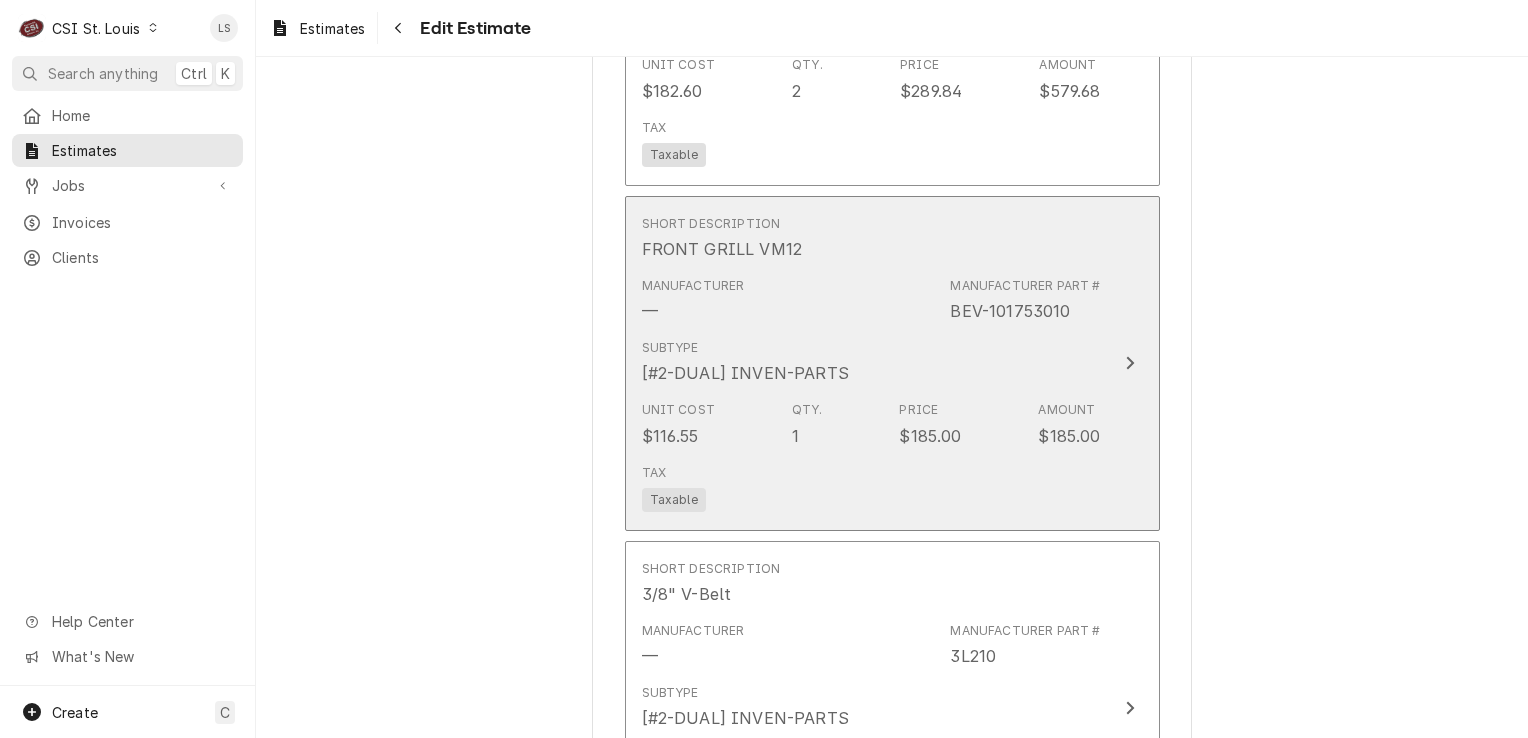 click on "Unit Cost $116.55 Qty. 1 Price $185.00 Amount $185.00" at bounding box center [871, 424] 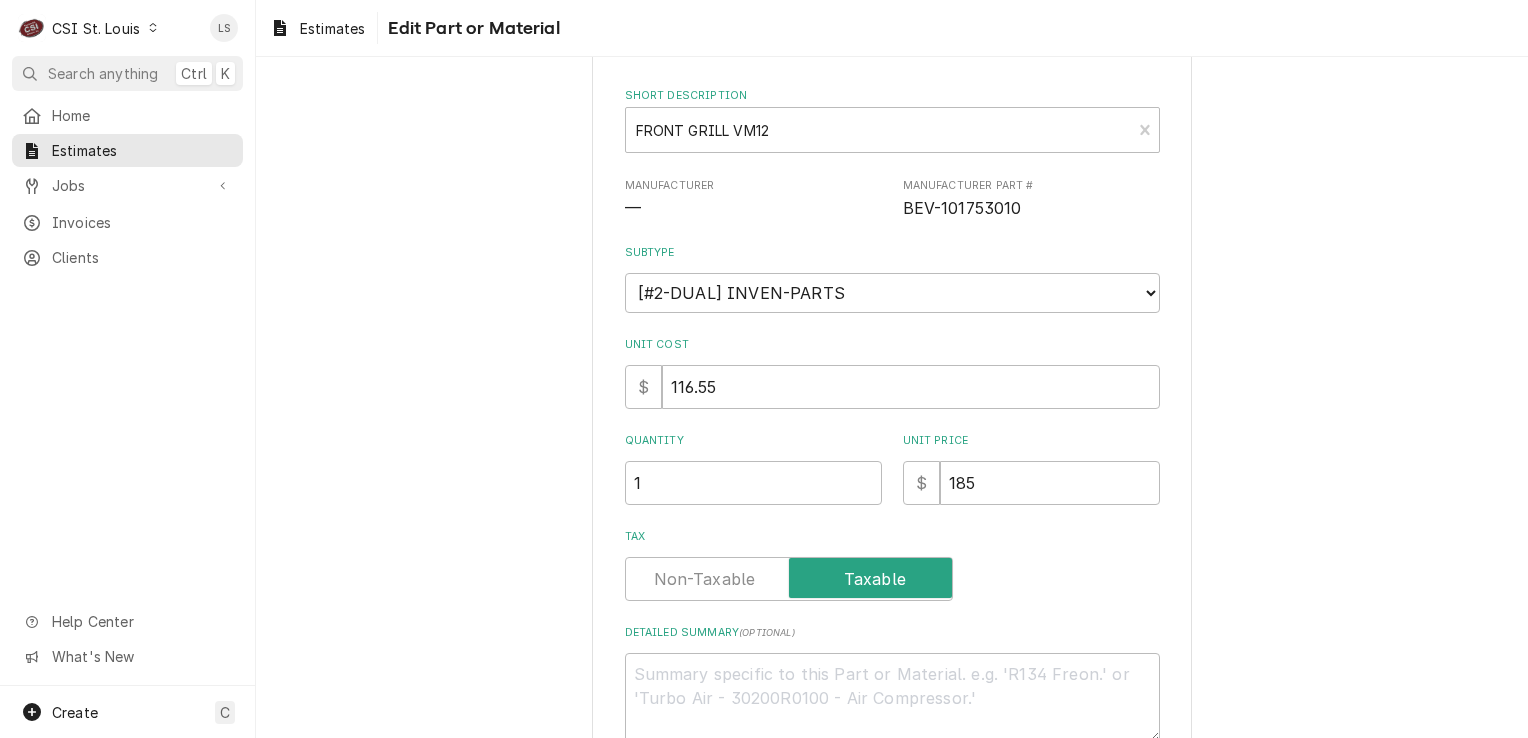 scroll, scrollTop: 255, scrollLeft: 0, axis: vertical 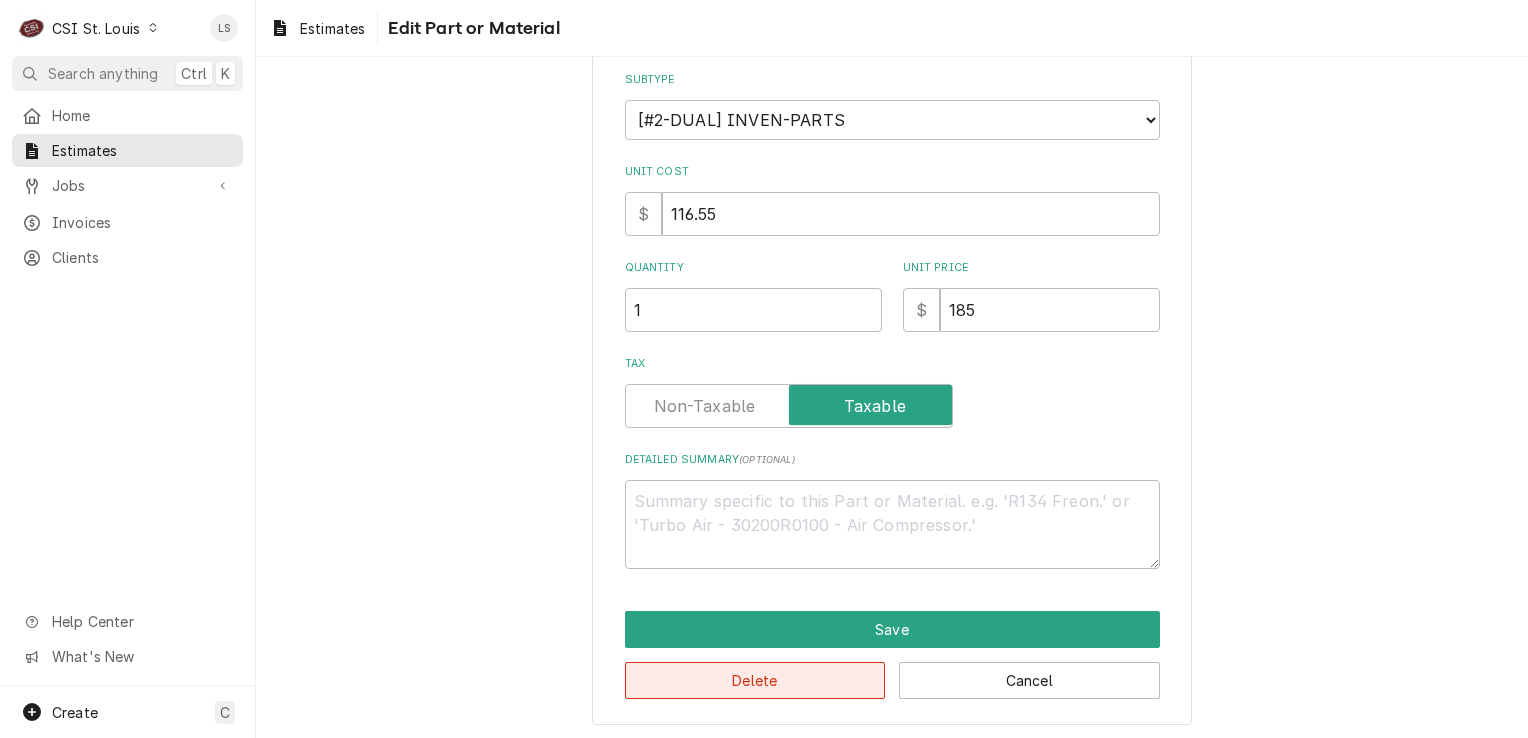 click on "Delete" at bounding box center (755, 680) 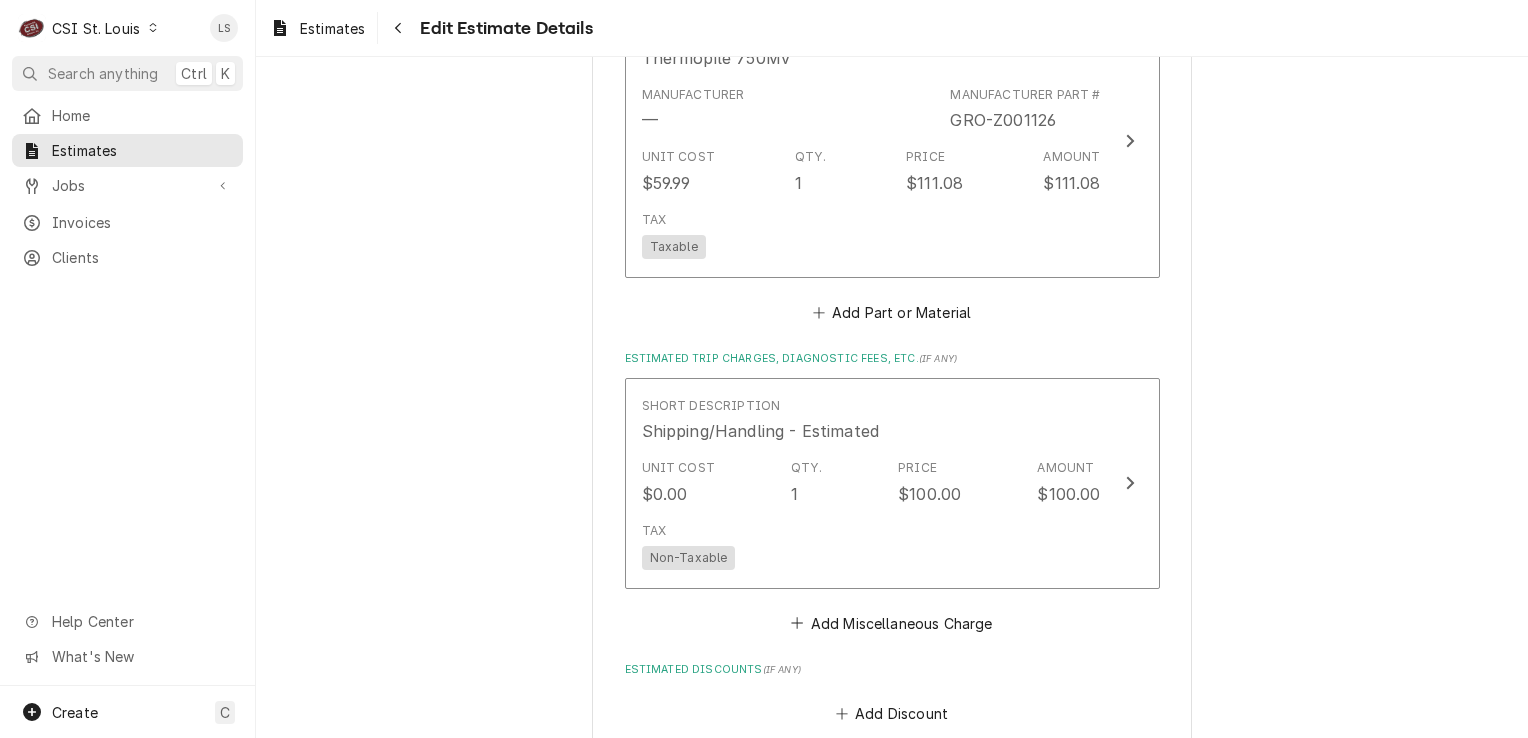 scroll, scrollTop: 5835, scrollLeft: 0, axis: vertical 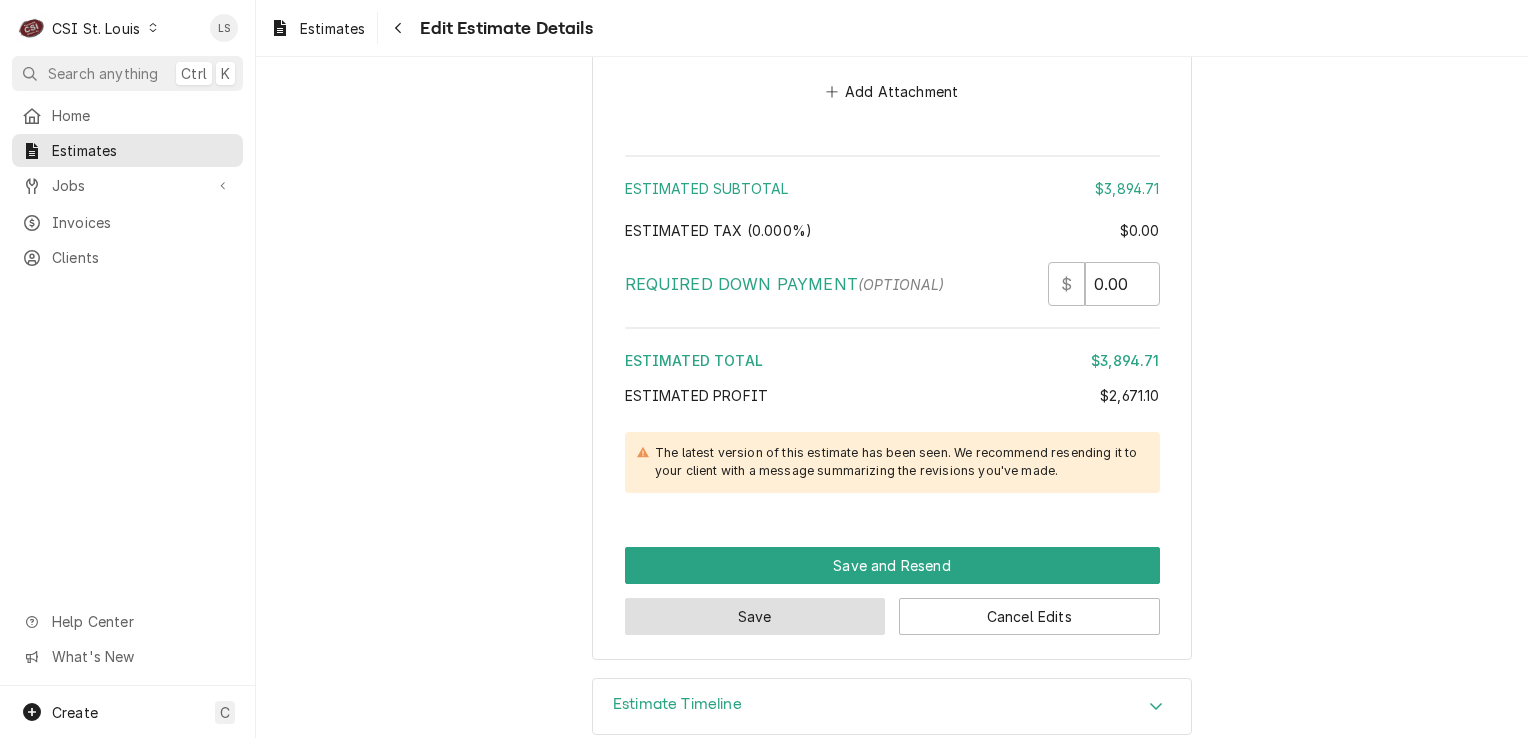 click on "Save" at bounding box center [755, 616] 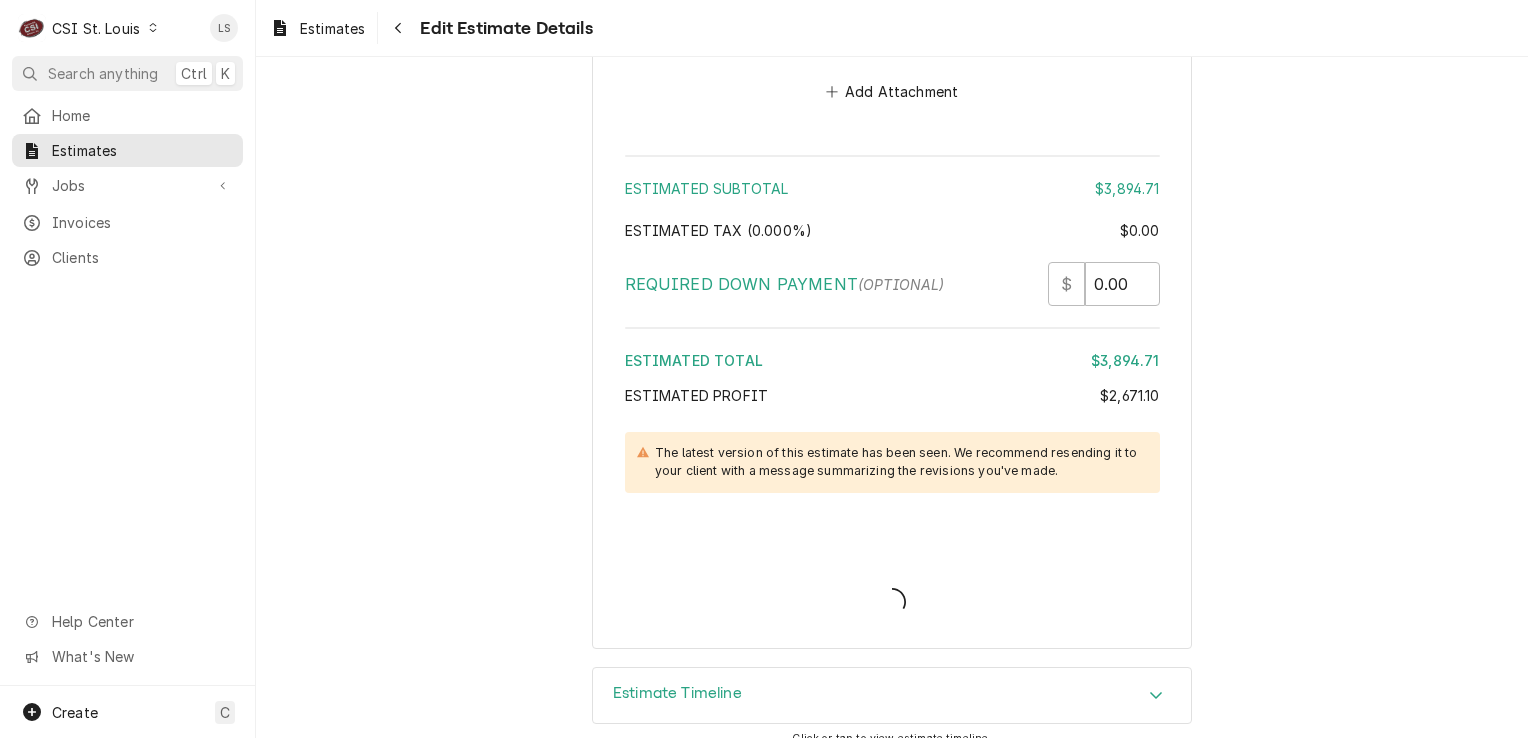 scroll, scrollTop: 6893, scrollLeft: 0, axis: vertical 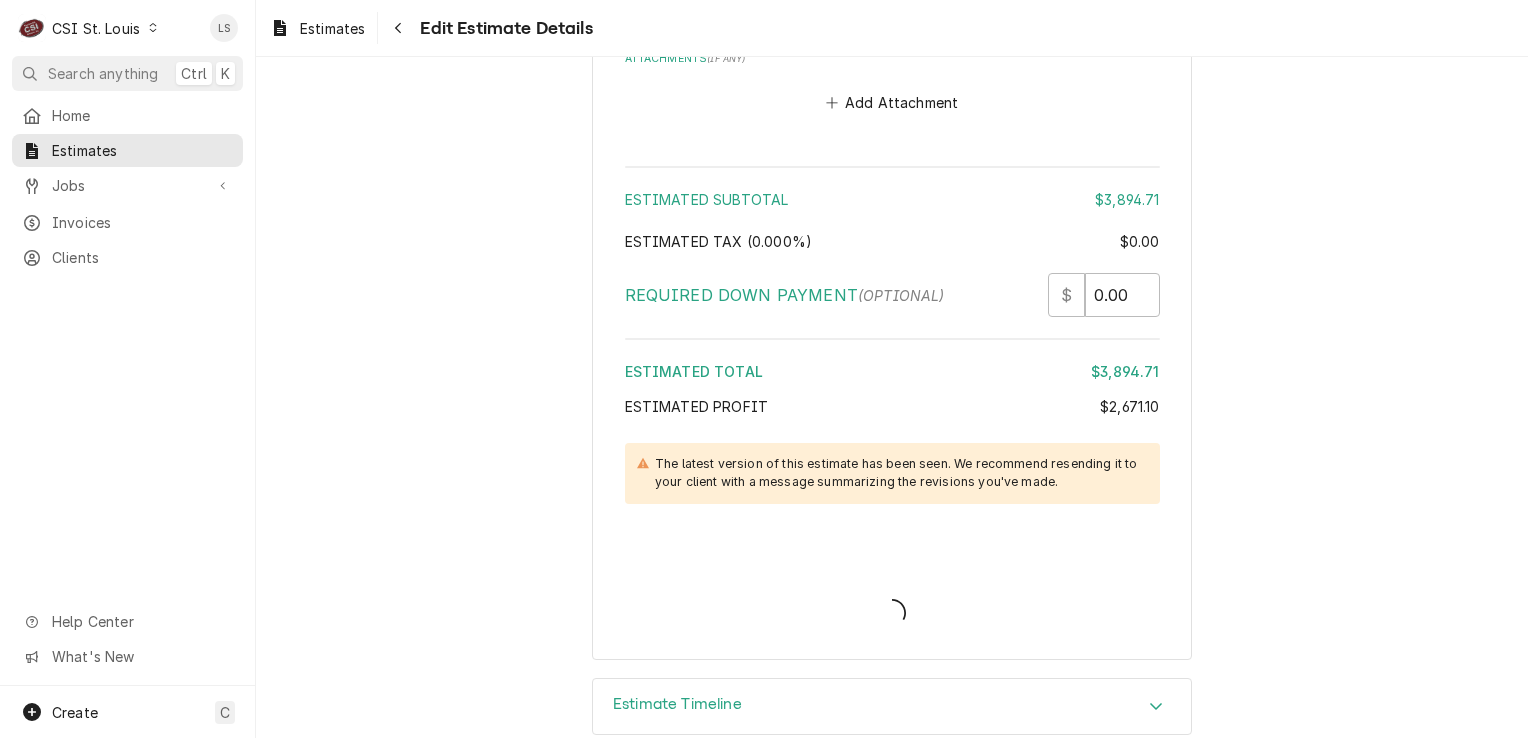 type on "x" 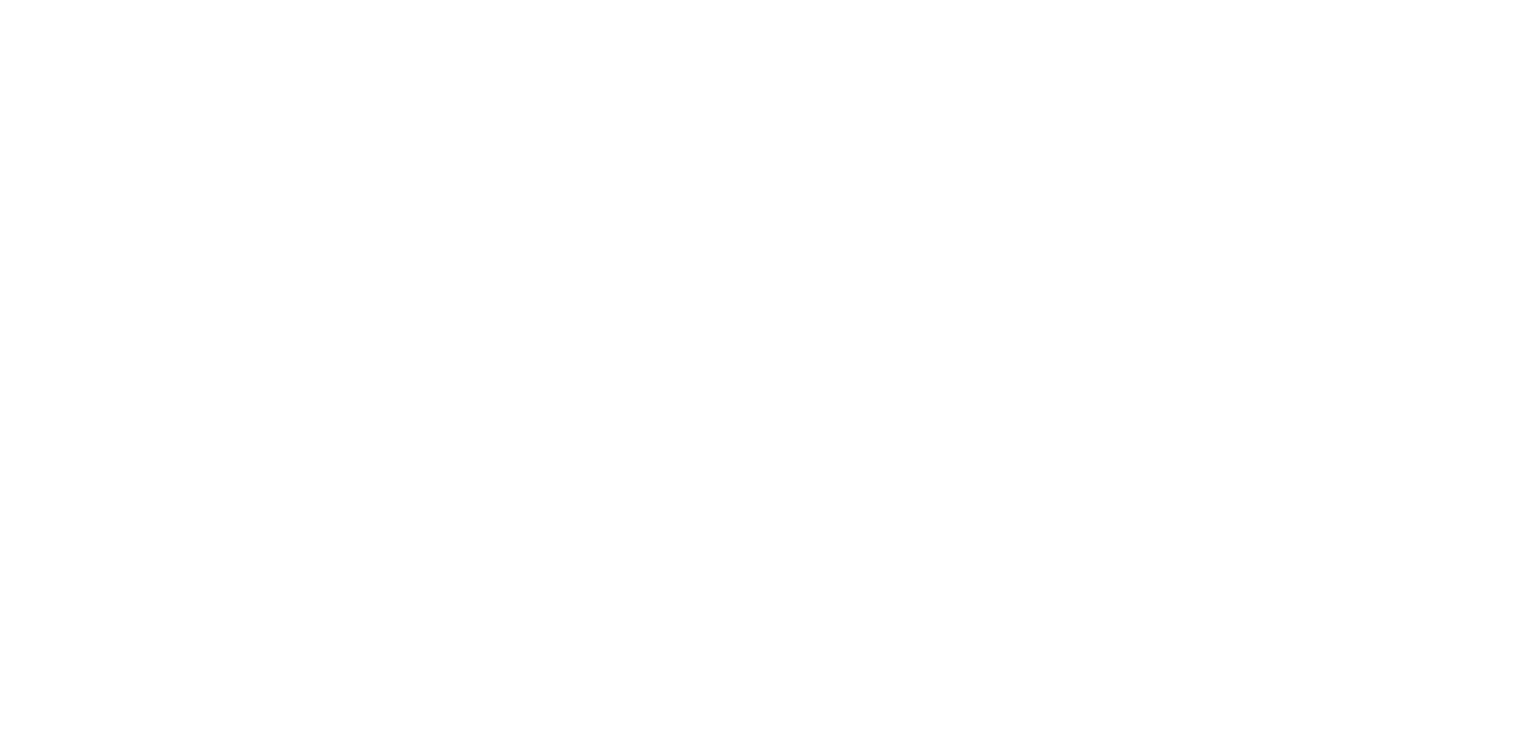 scroll, scrollTop: 0, scrollLeft: 0, axis: both 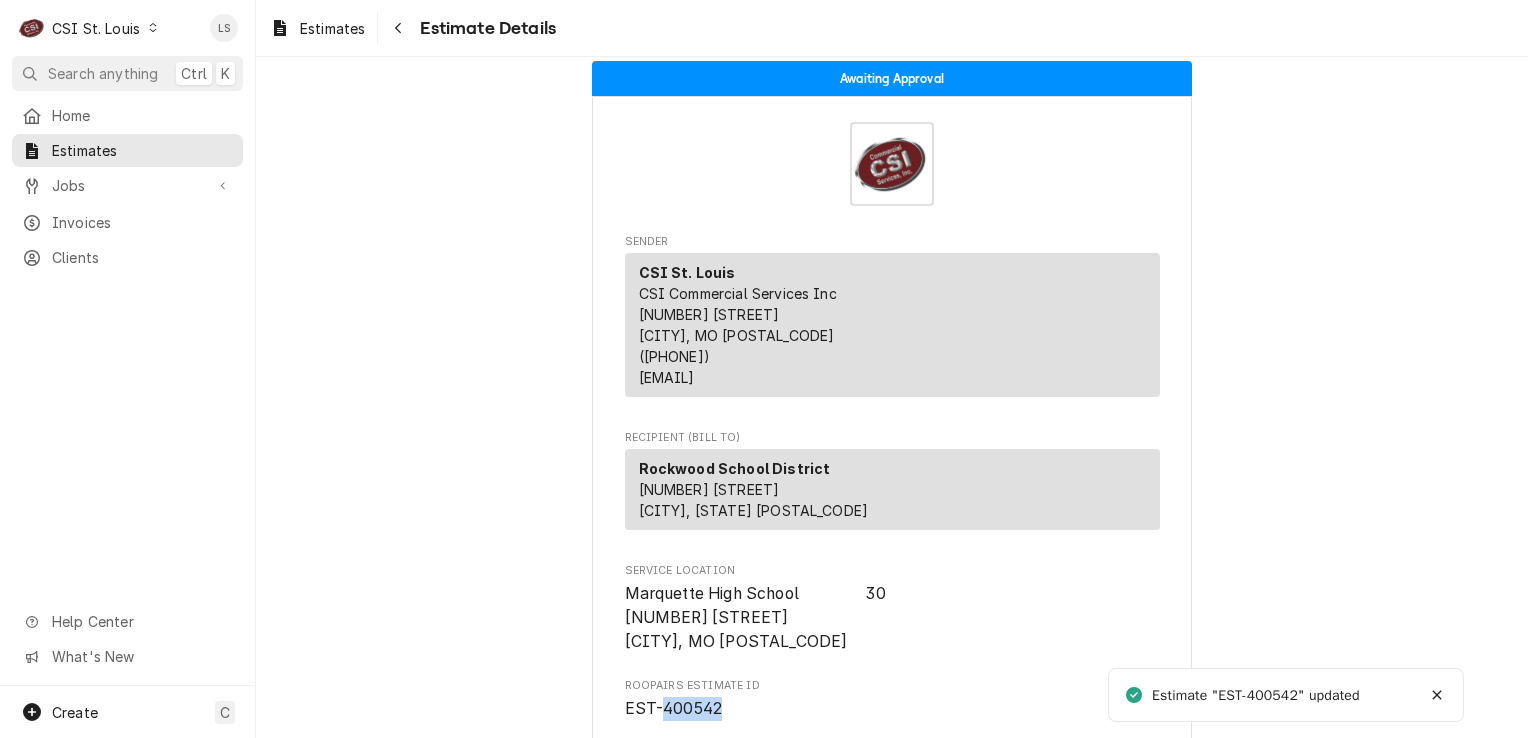 drag, startPoint x: 718, startPoint y: 722, endPoint x: 652, endPoint y: 711, distance: 66.910385 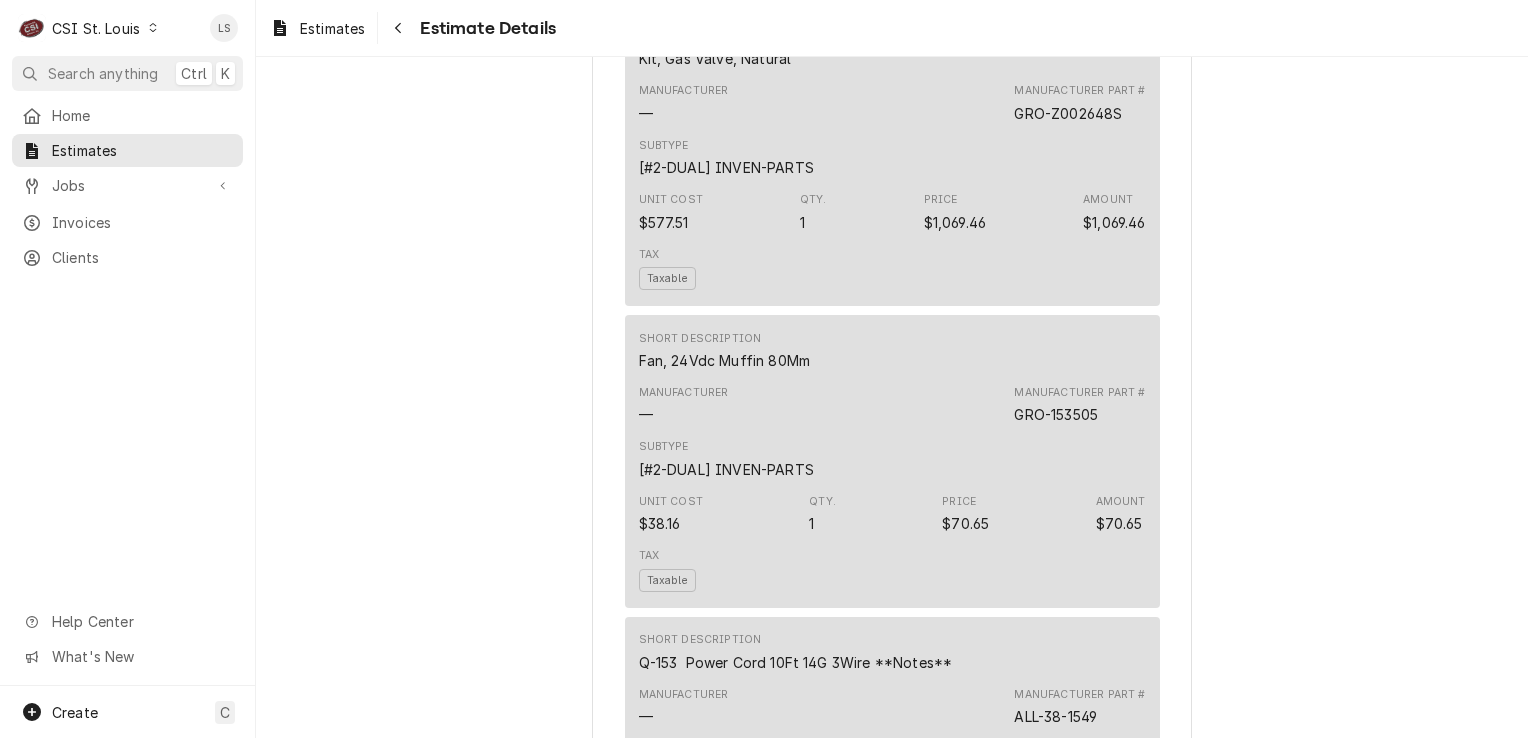 scroll, scrollTop: 2211, scrollLeft: 0, axis: vertical 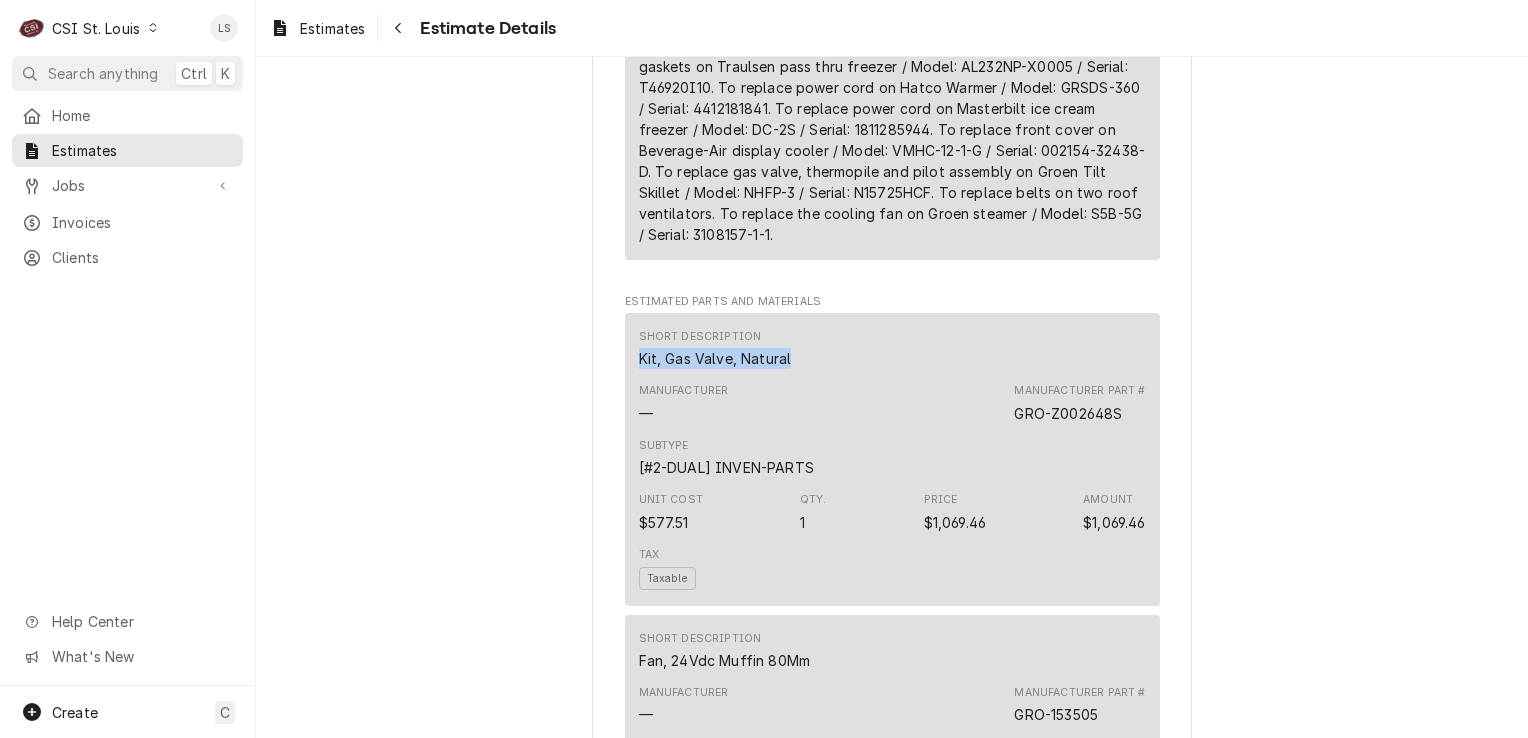 drag, startPoint x: 796, startPoint y: 365, endPoint x: 581, endPoint y: 365, distance: 215 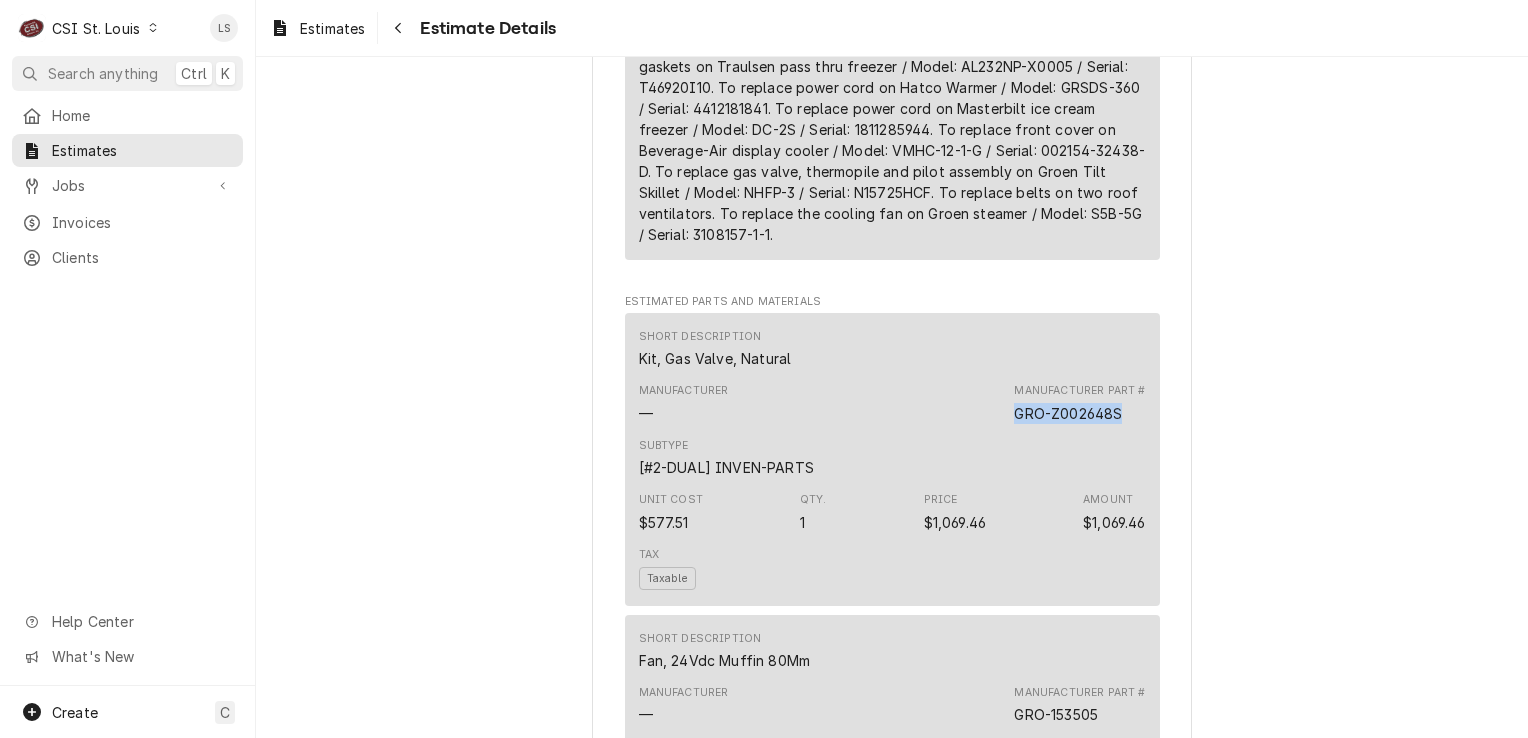 drag, startPoint x: 1115, startPoint y: 410, endPoint x: 991, endPoint y: 410, distance: 124 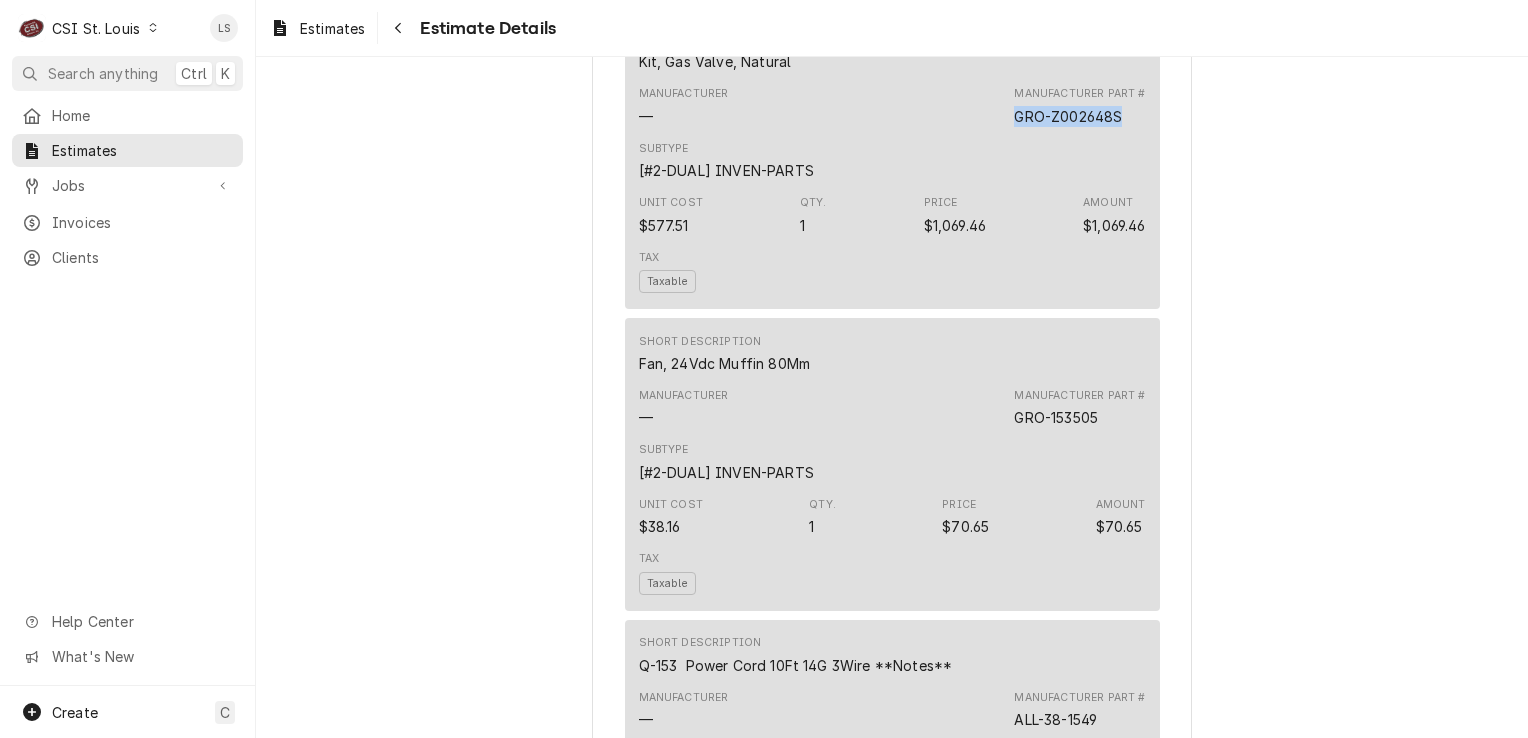 scroll, scrollTop: 2511, scrollLeft: 0, axis: vertical 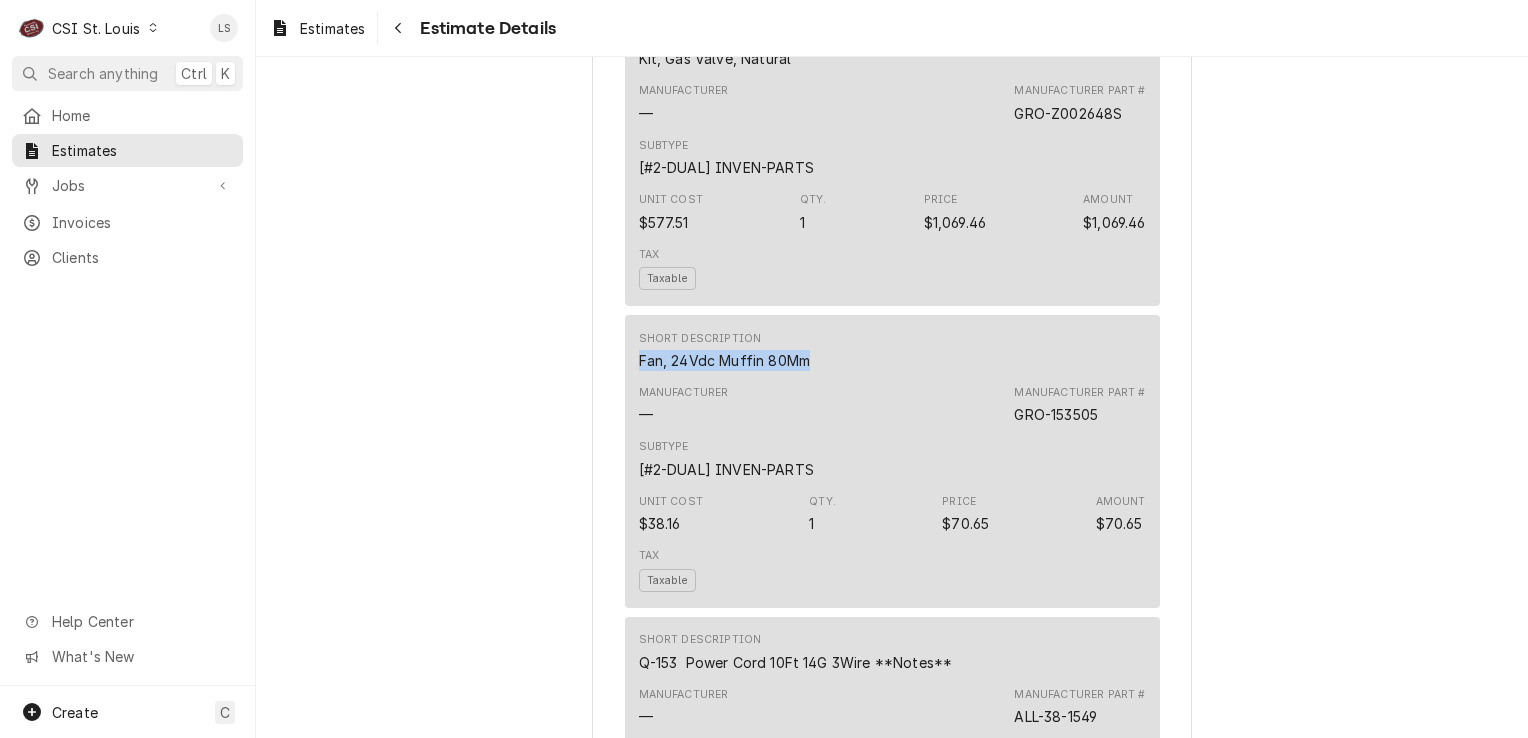drag, startPoint x: 800, startPoint y: 361, endPoint x: 625, endPoint y: 357, distance: 175.04572 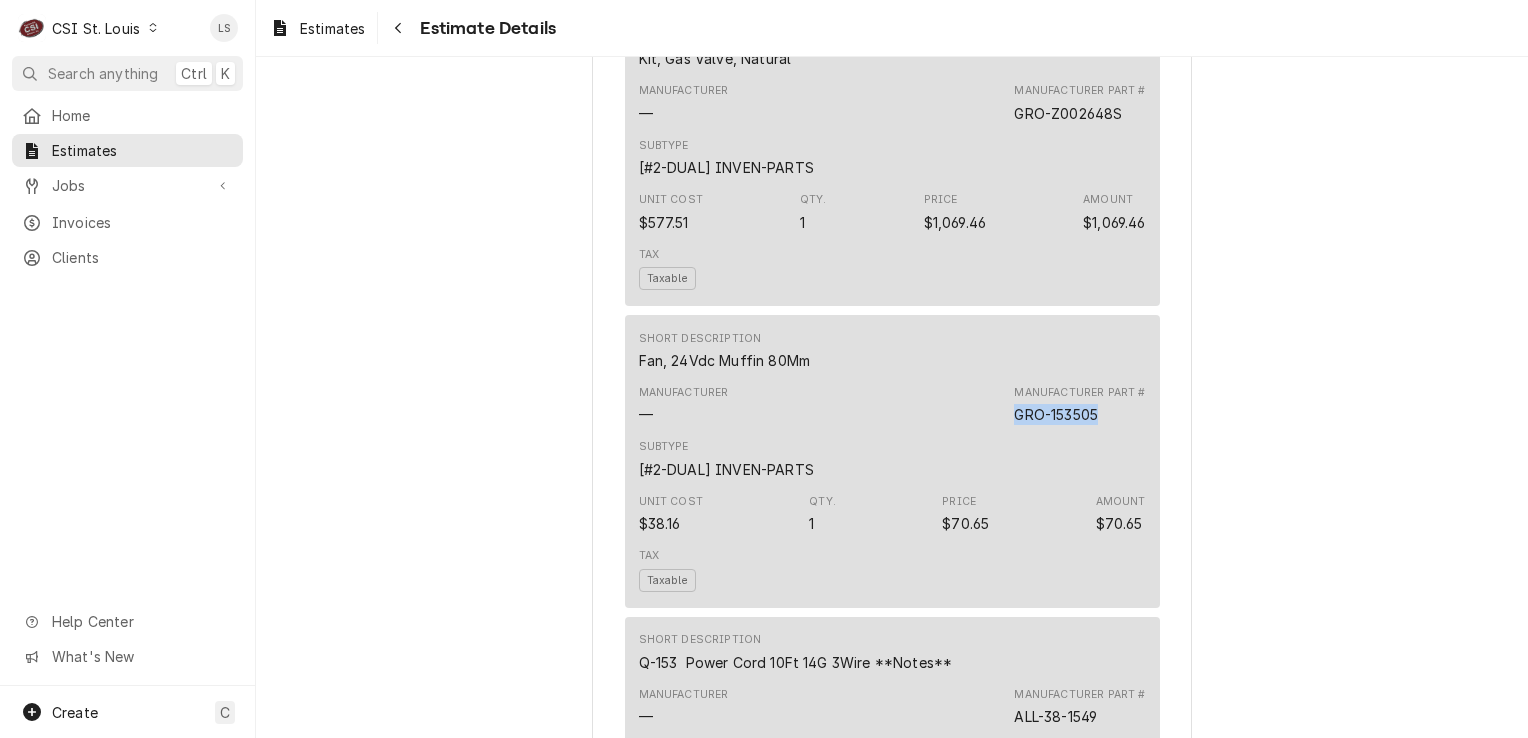 drag, startPoint x: 1098, startPoint y: 419, endPoint x: 972, endPoint y: 410, distance: 126.32102 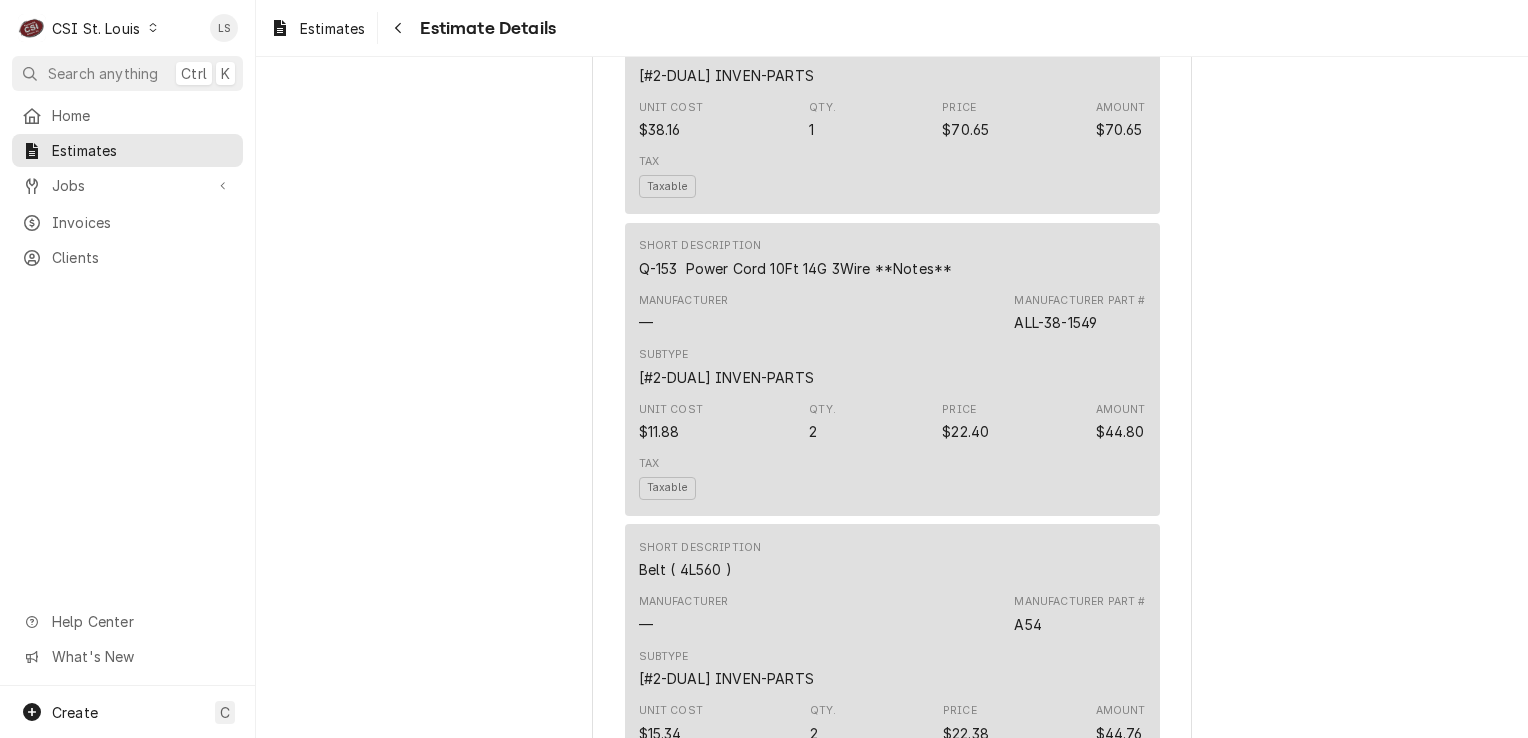 scroll, scrollTop: 2911, scrollLeft: 0, axis: vertical 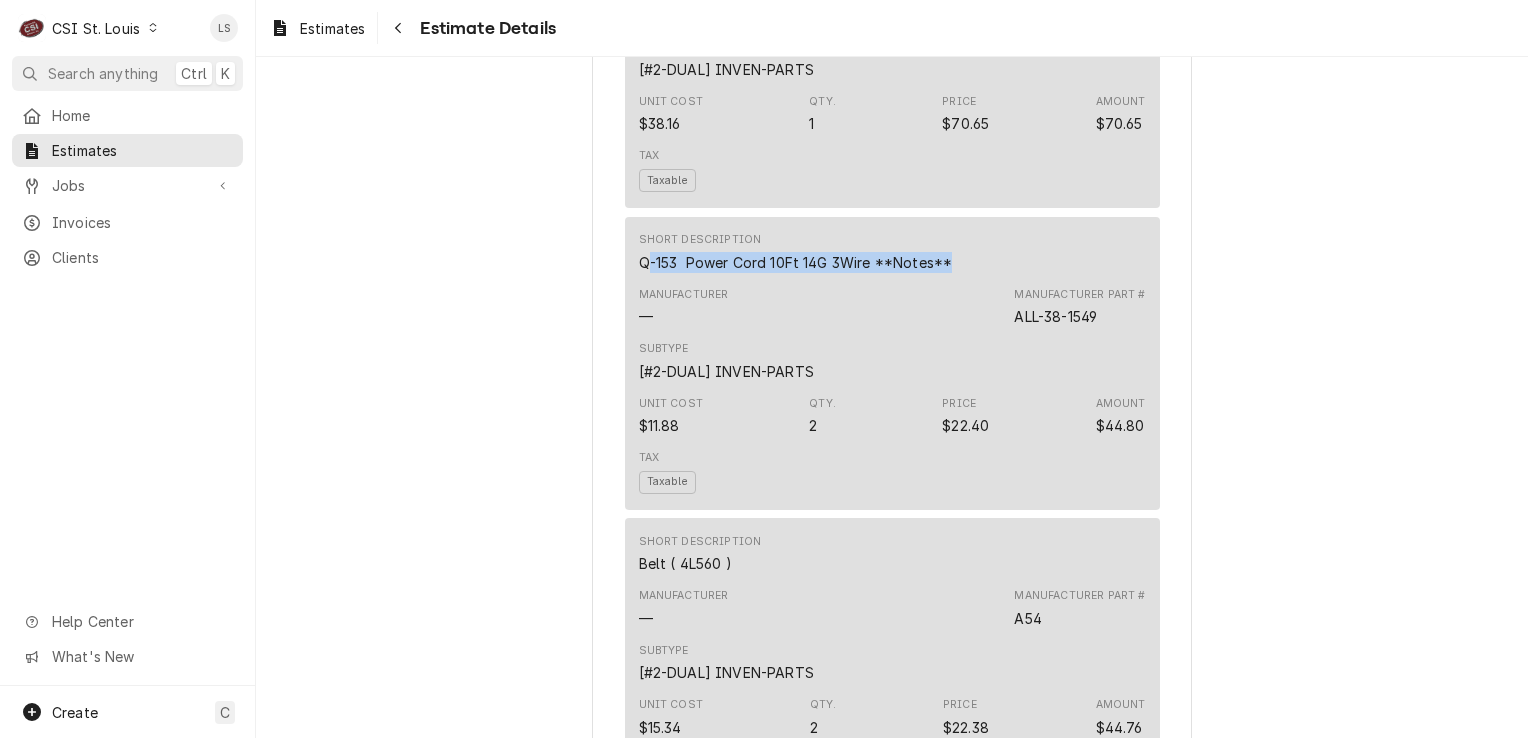 drag, startPoint x: 959, startPoint y: 262, endPoint x: 643, endPoint y: 258, distance: 316.02533 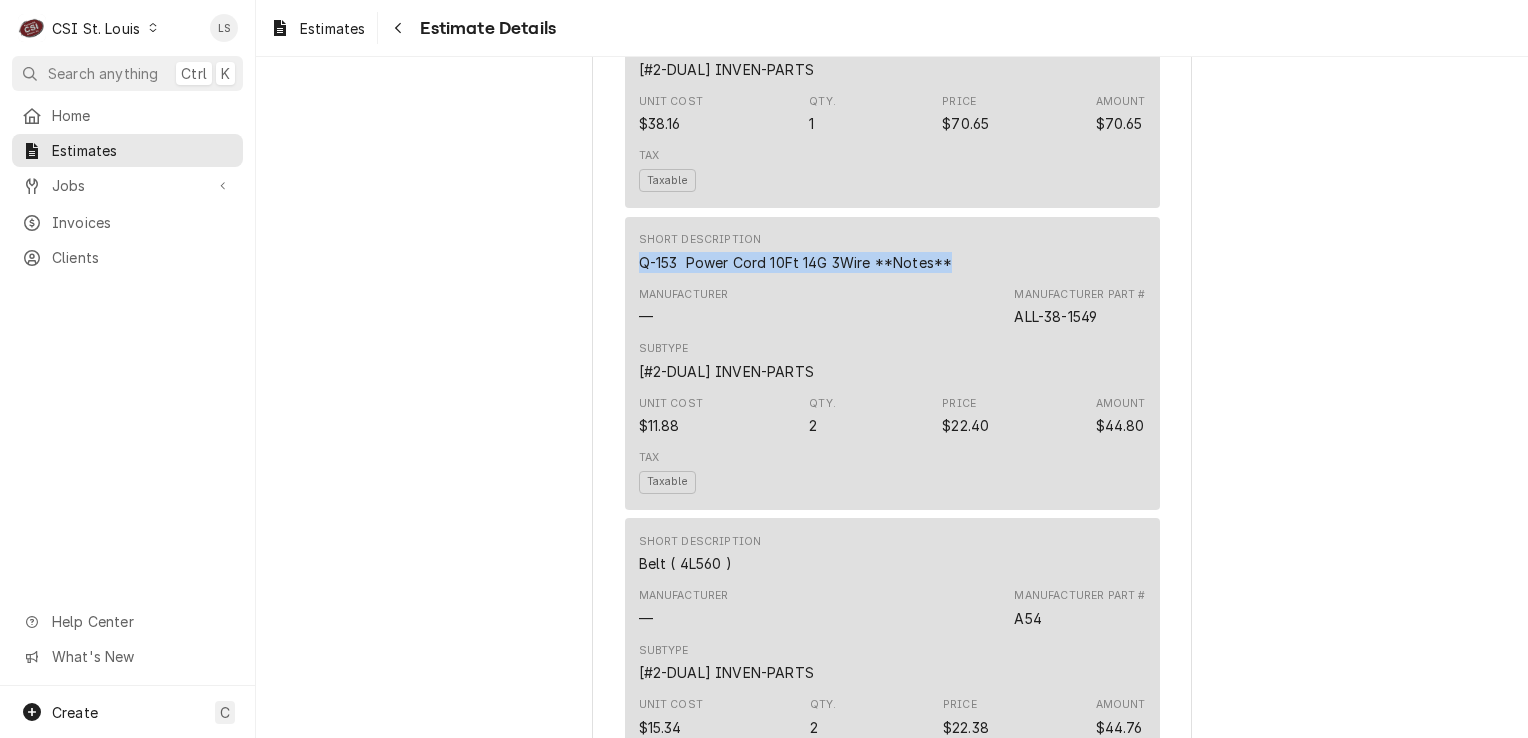 drag, startPoint x: 926, startPoint y: 259, endPoint x: 607, endPoint y: 254, distance: 319.03918 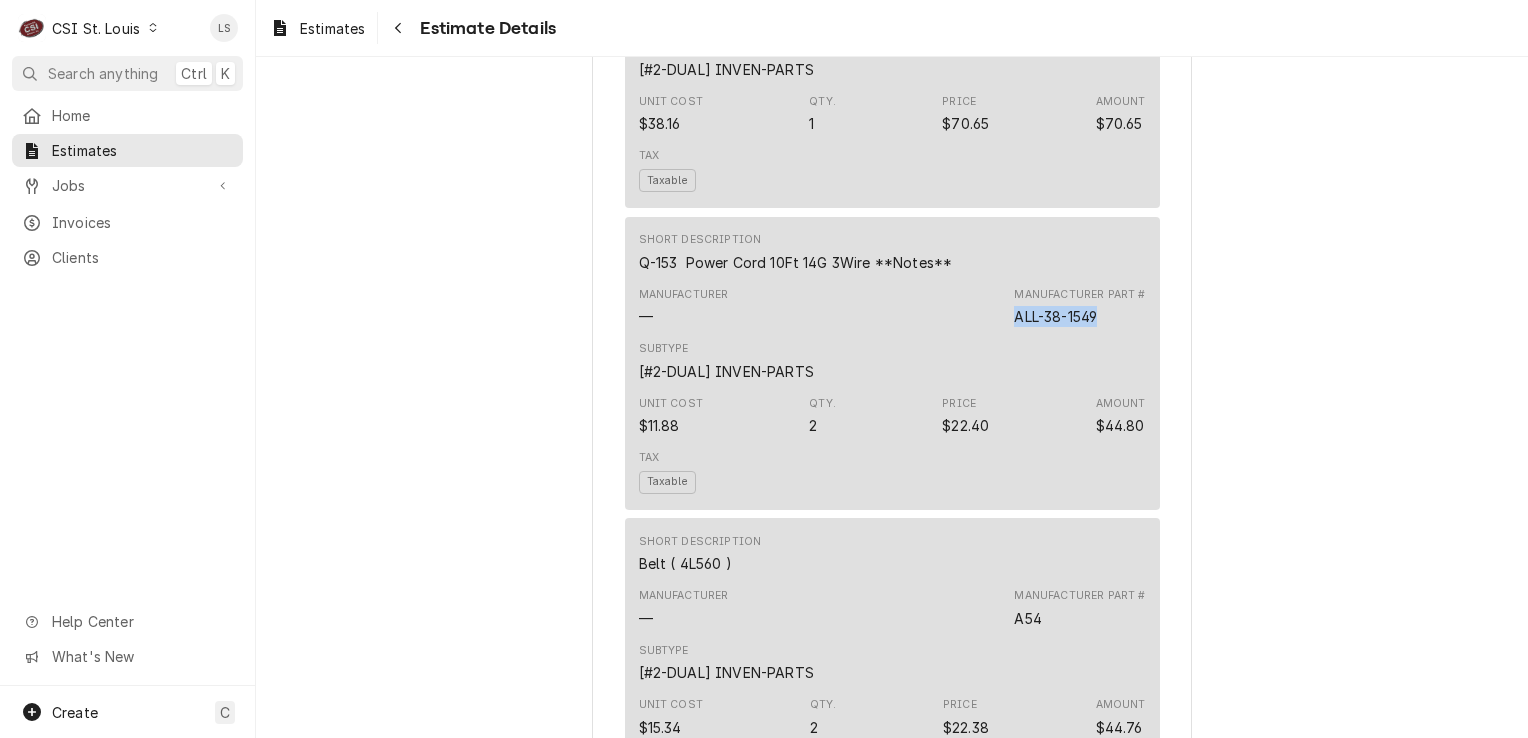 drag, startPoint x: 1102, startPoint y: 311, endPoint x: 1000, endPoint y: 307, distance: 102.0784 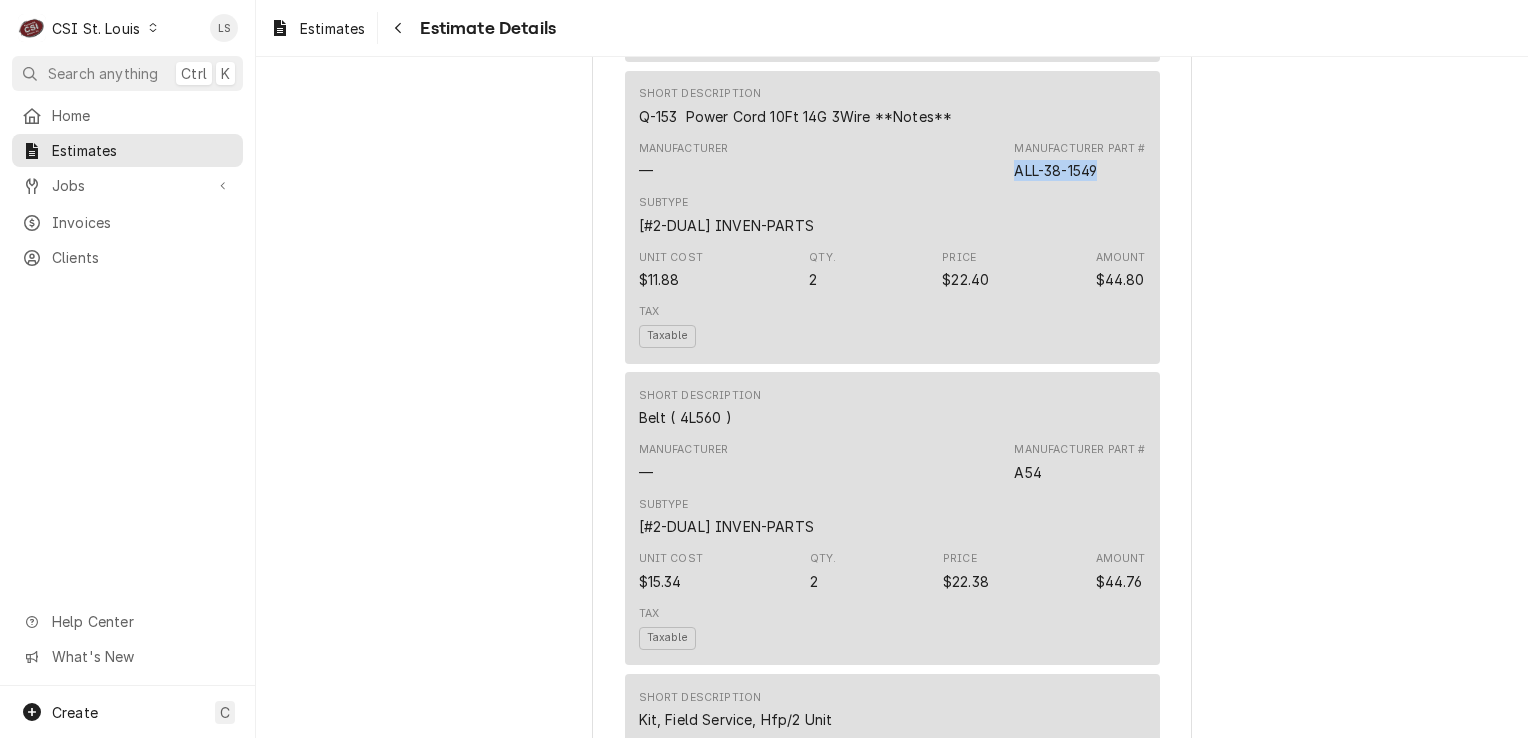 scroll, scrollTop: 3211, scrollLeft: 0, axis: vertical 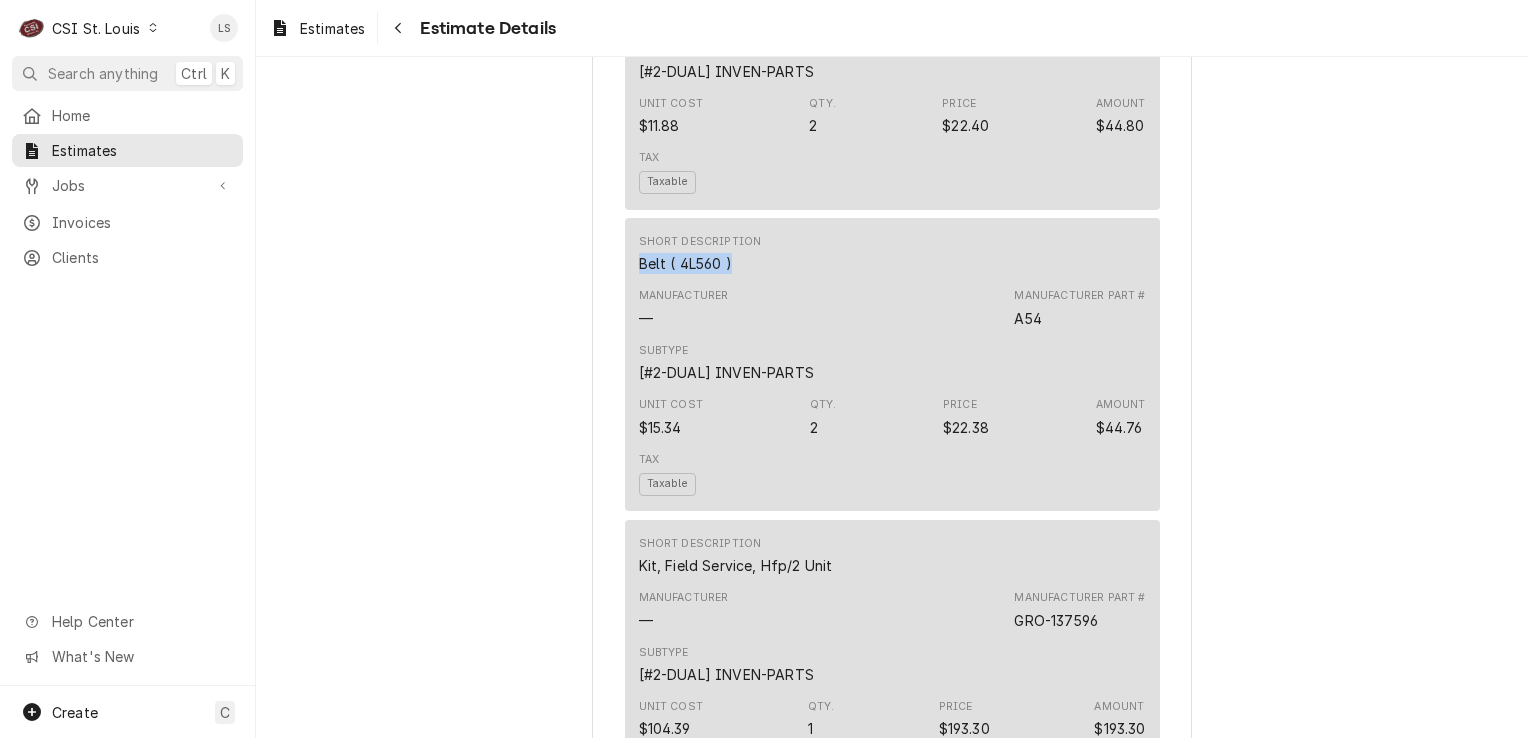 drag, startPoint x: 727, startPoint y: 269, endPoint x: 612, endPoint y: 266, distance: 115.03912 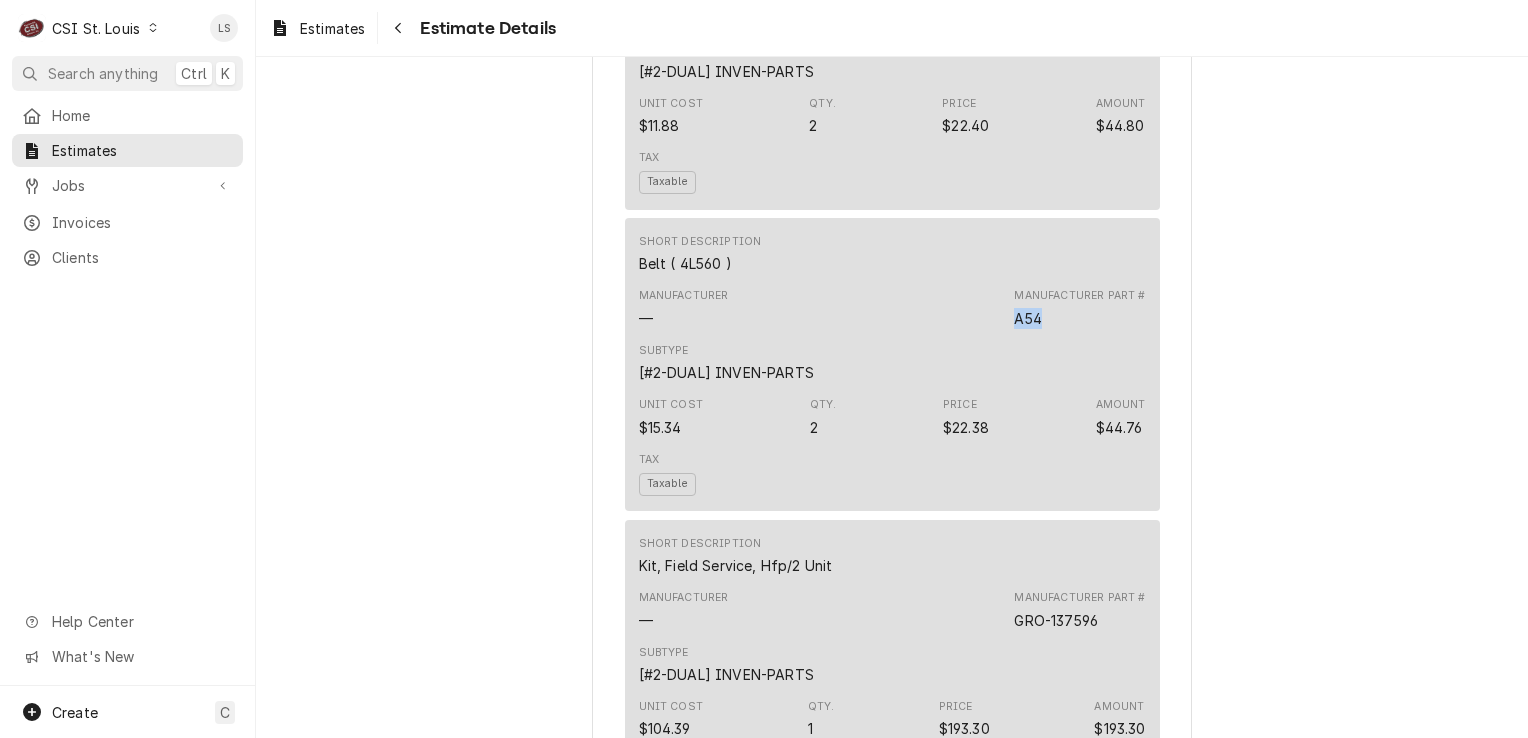 drag, startPoint x: 1048, startPoint y: 318, endPoint x: 992, endPoint y: 316, distance: 56.0357 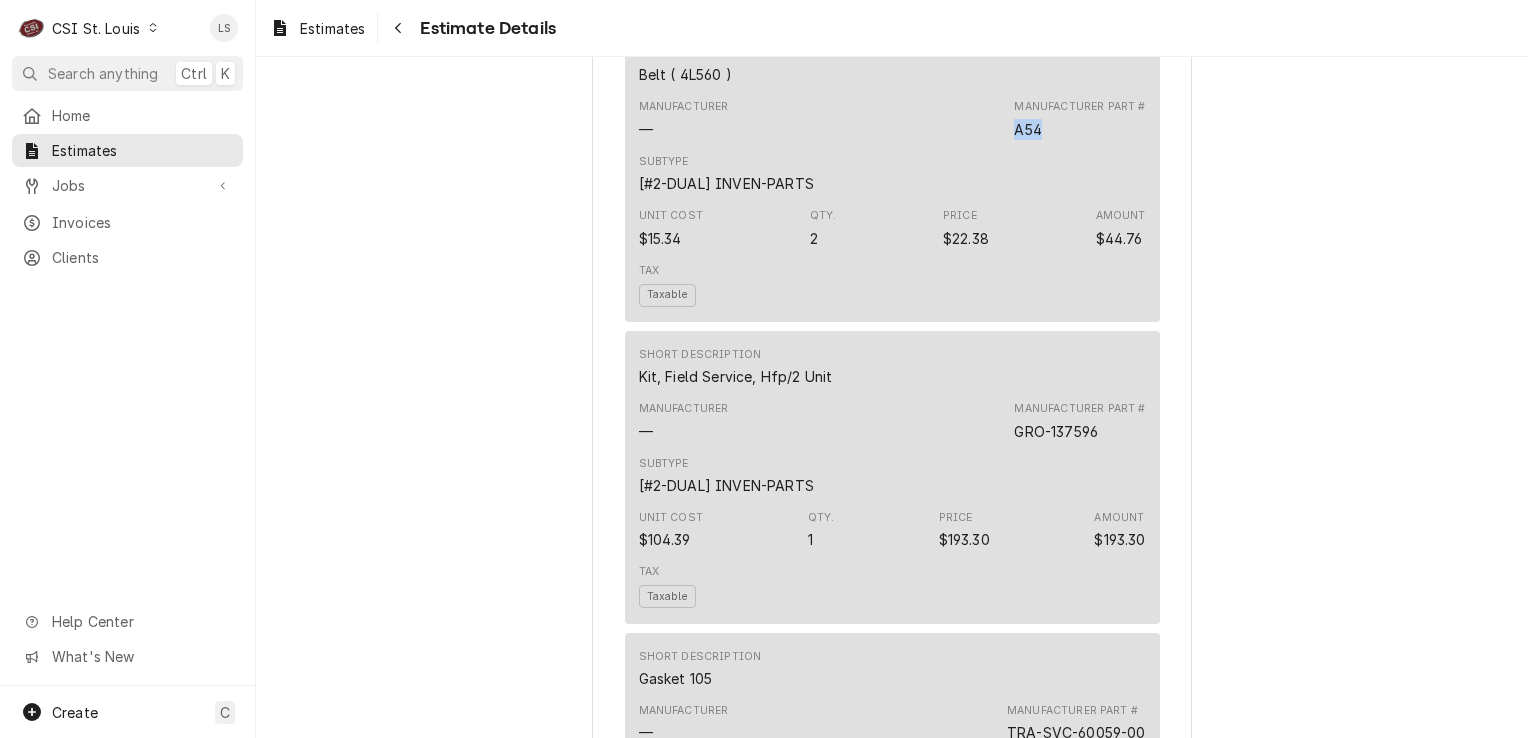 scroll, scrollTop: 3411, scrollLeft: 0, axis: vertical 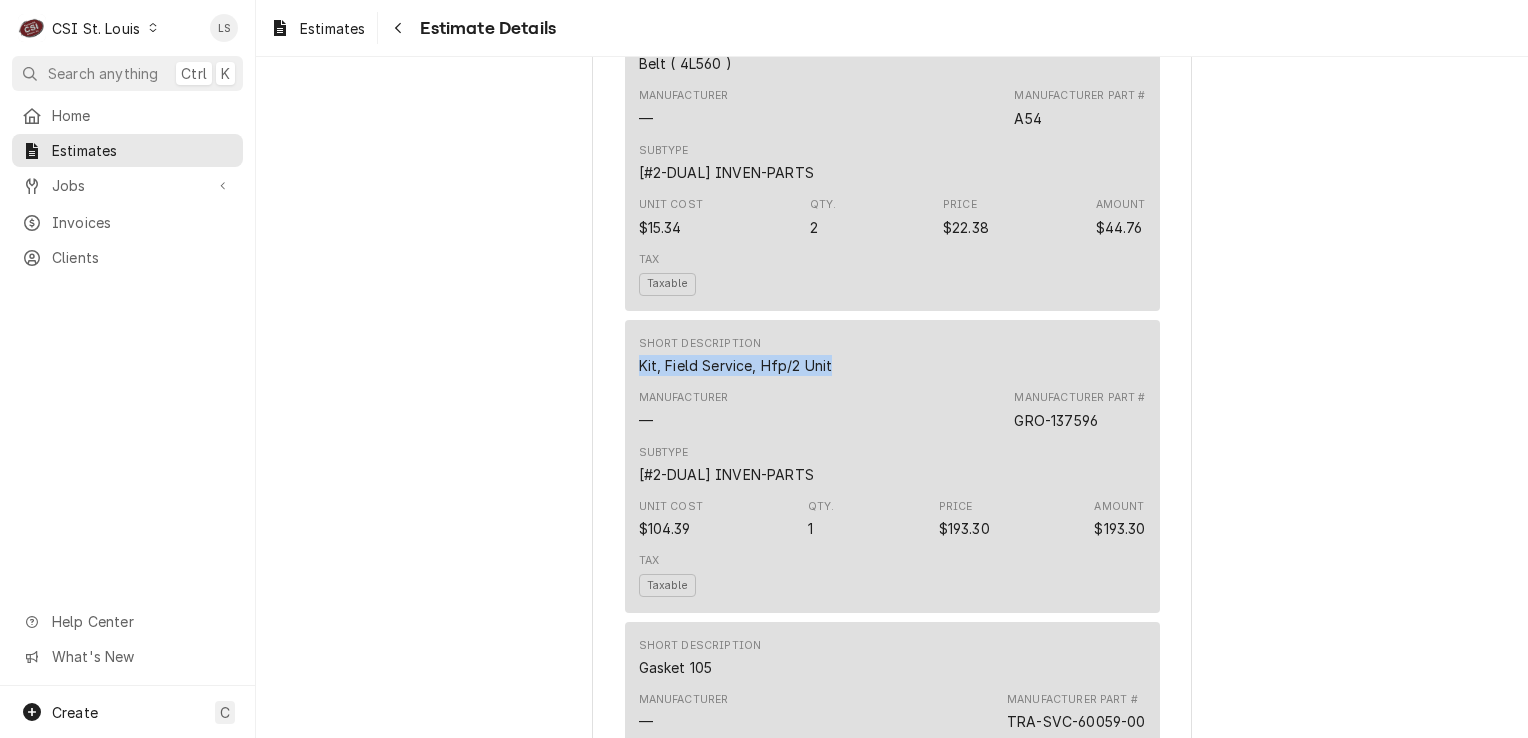 drag, startPoint x: 839, startPoint y: 362, endPoint x: 625, endPoint y: 365, distance: 214.02103 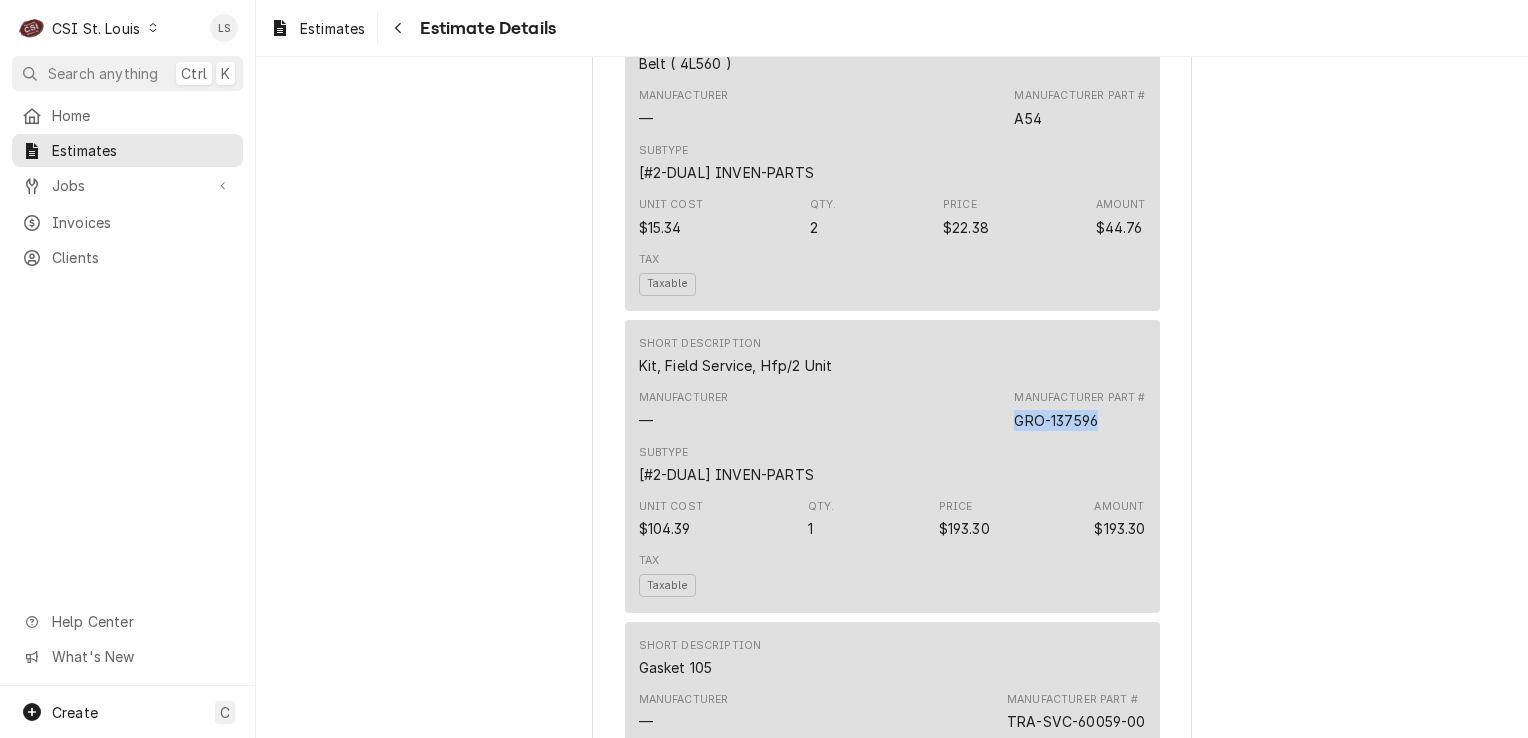 drag, startPoint x: 1097, startPoint y: 416, endPoint x: 971, endPoint y: 418, distance: 126.01587 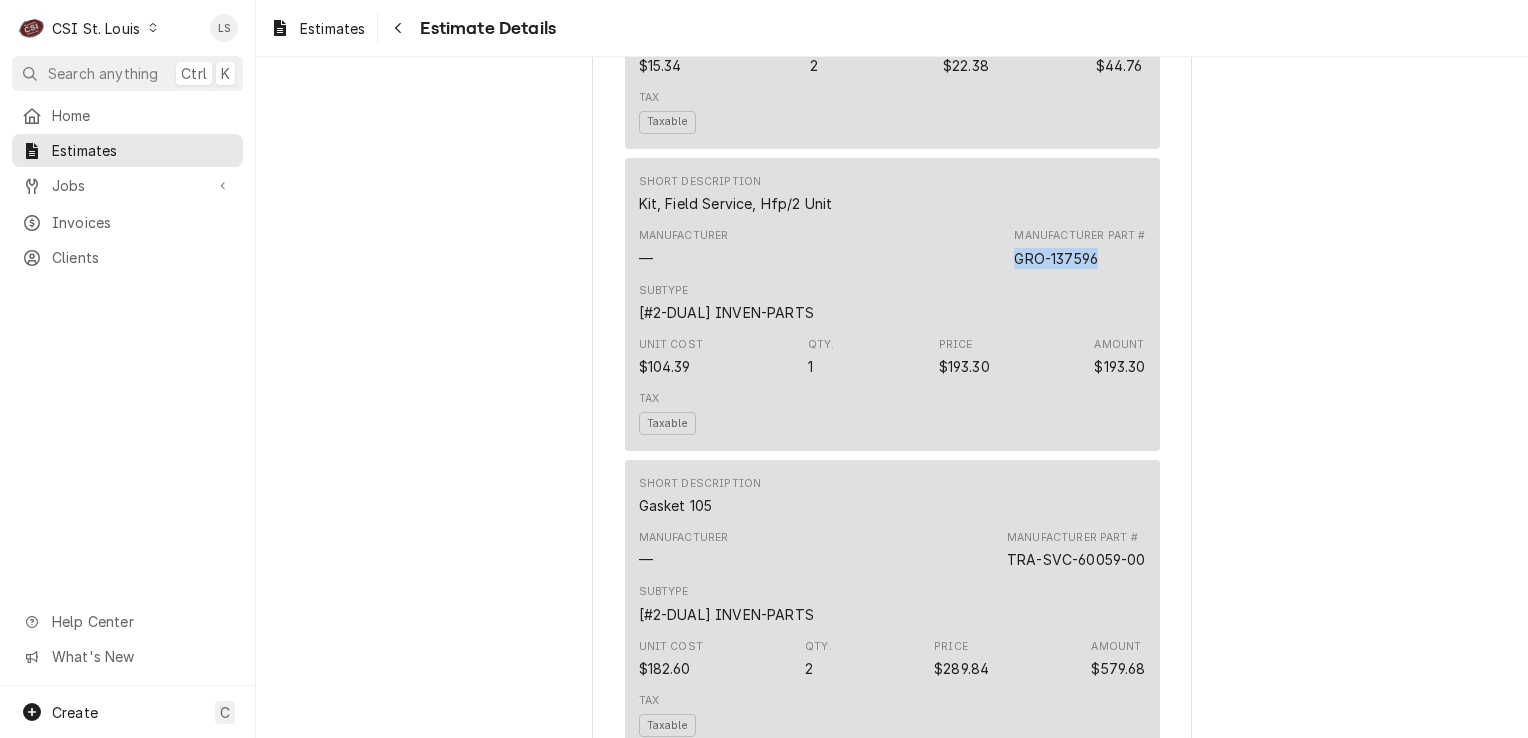 scroll, scrollTop: 3711, scrollLeft: 0, axis: vertical 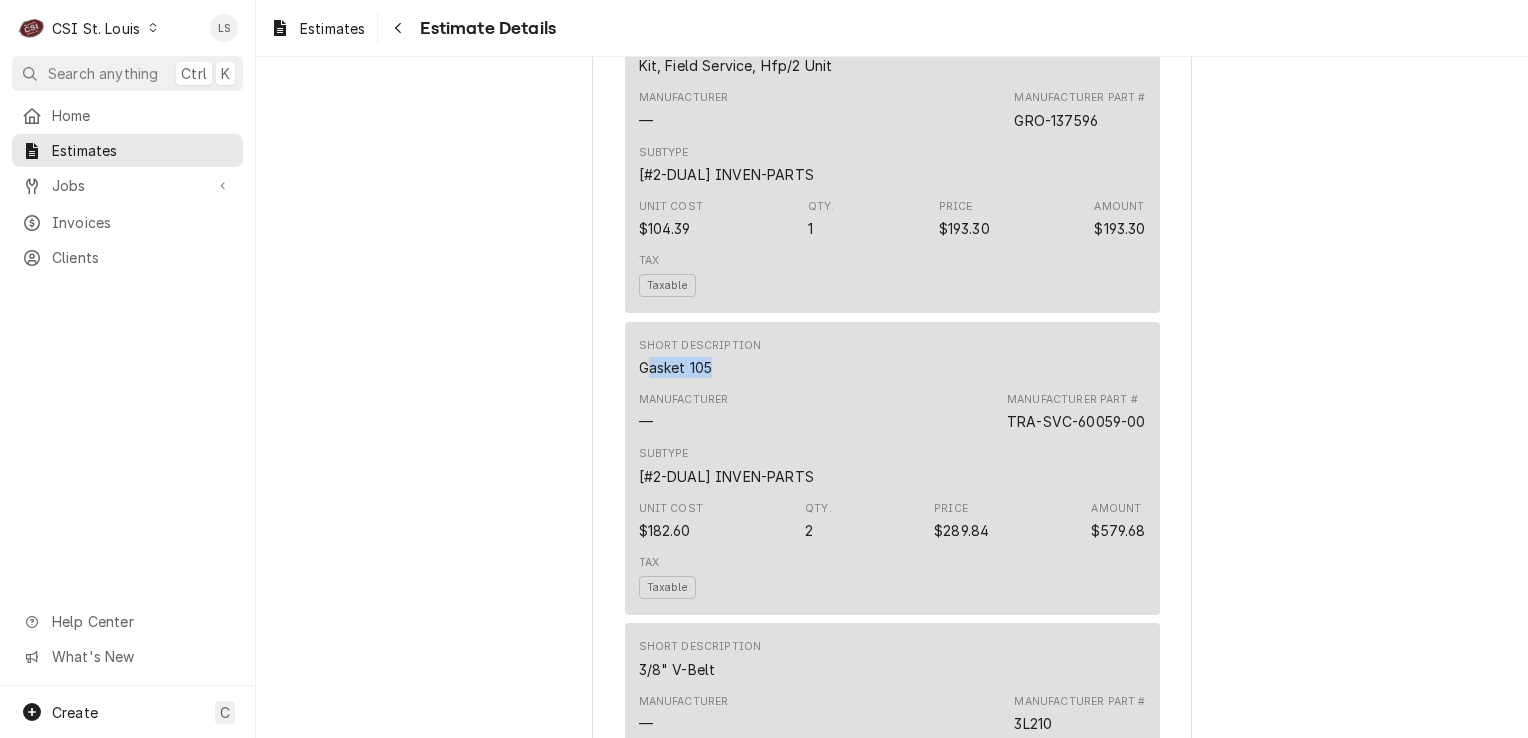 drag, startPoint x: 714, startPoint y: 363, endPoint x: 637, endPoint y: 363, distance: 77 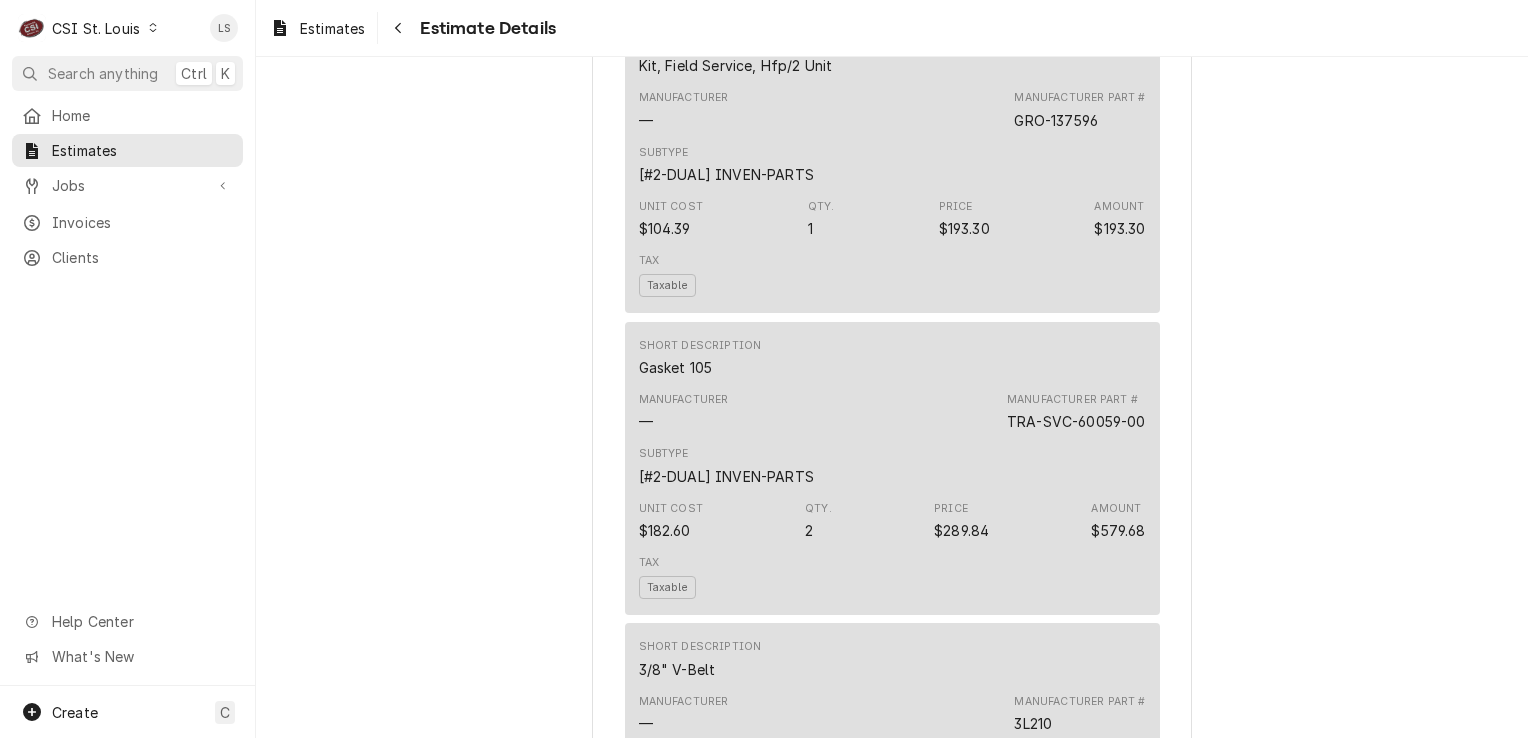 click on "Manufacturer — Manufacturer Part # TRA-SVC-60059-00" at bounding box center (892, 412) 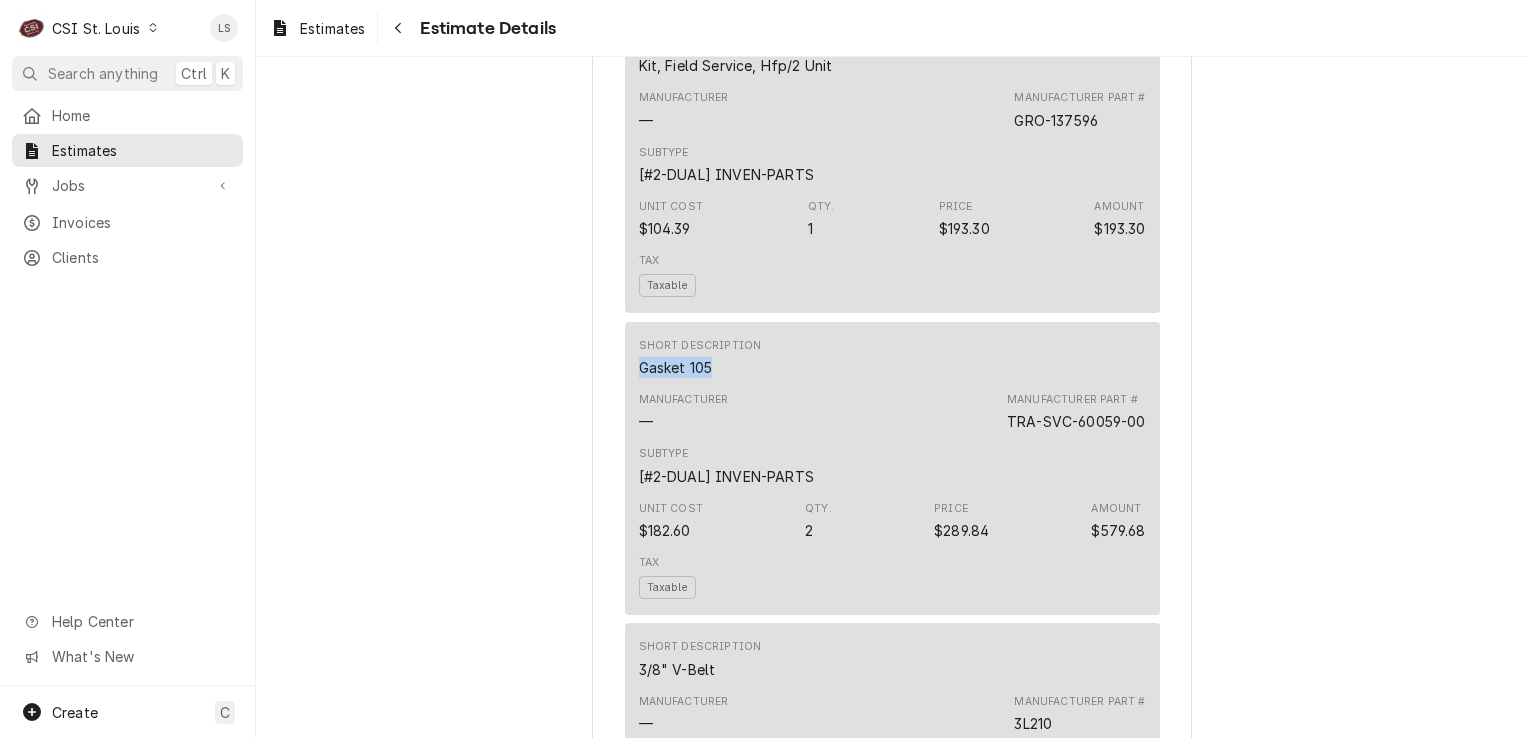drag, startPoint x: 704, startPoint y: 358, endPoint x: 612, endPoint y: 355, distance: 92.0489 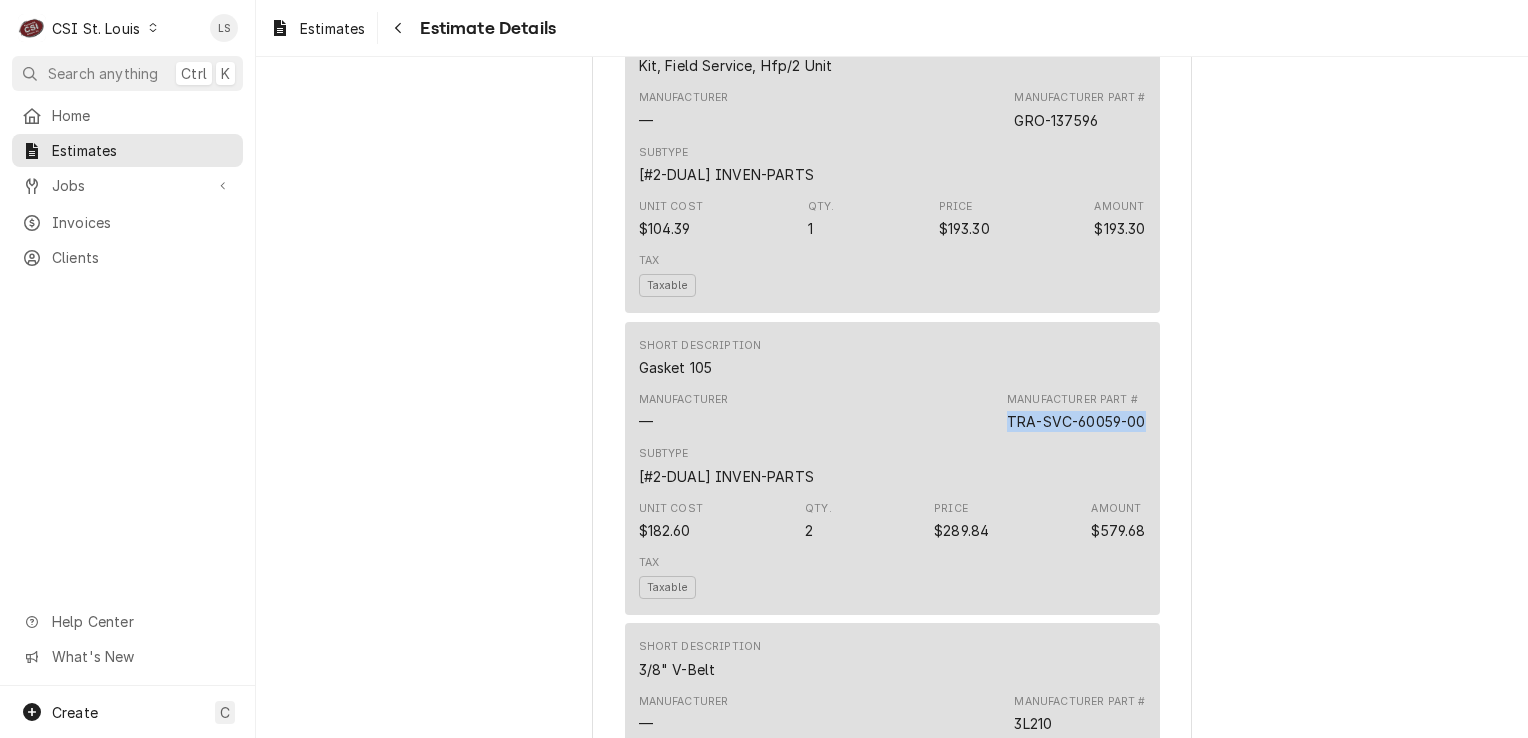 drag, startPoint x: 1140, startPoint y: 418, endPoint x: 977, endPoint y: 418, distance: 163 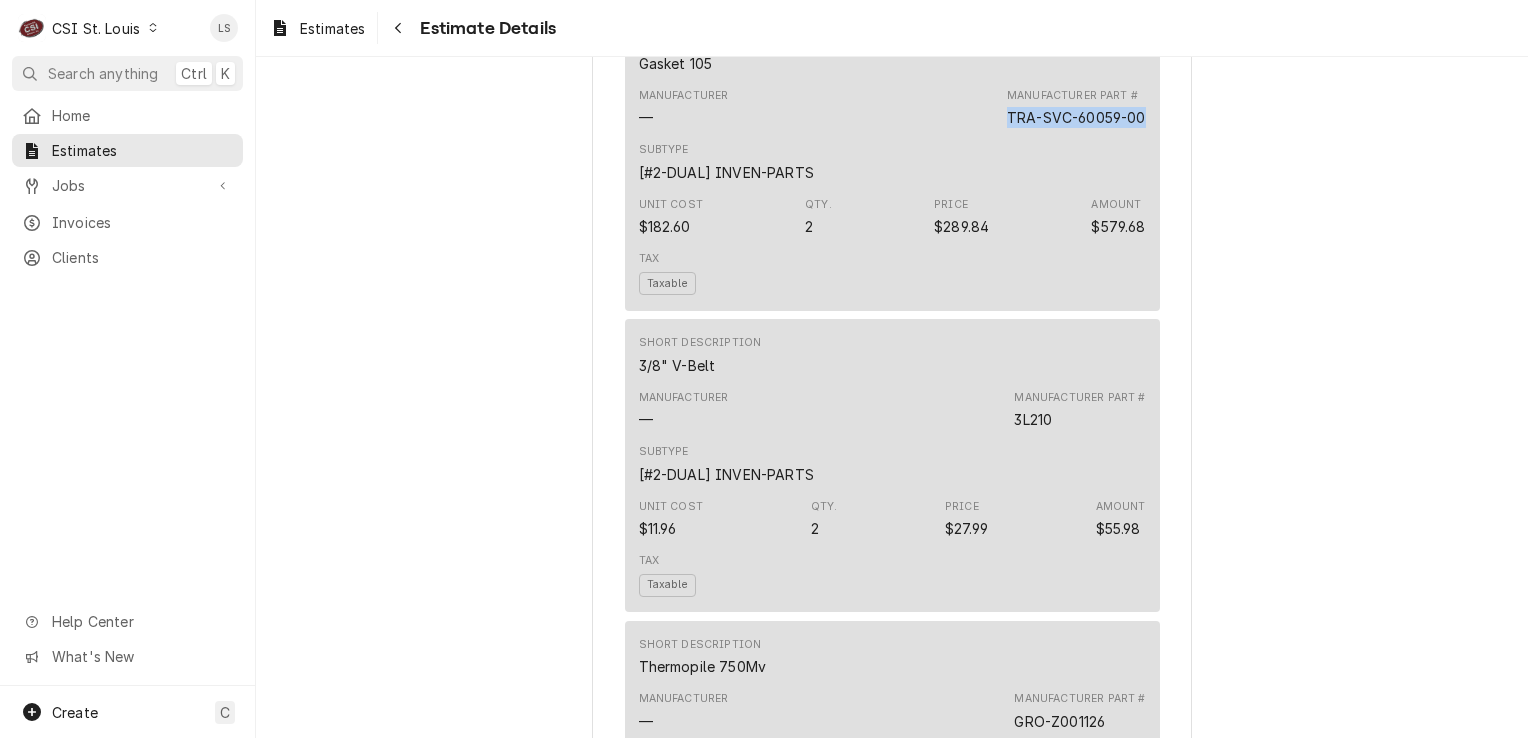 scroll, scrollTop: 4111, scrollLeft: 0, axis: vertical 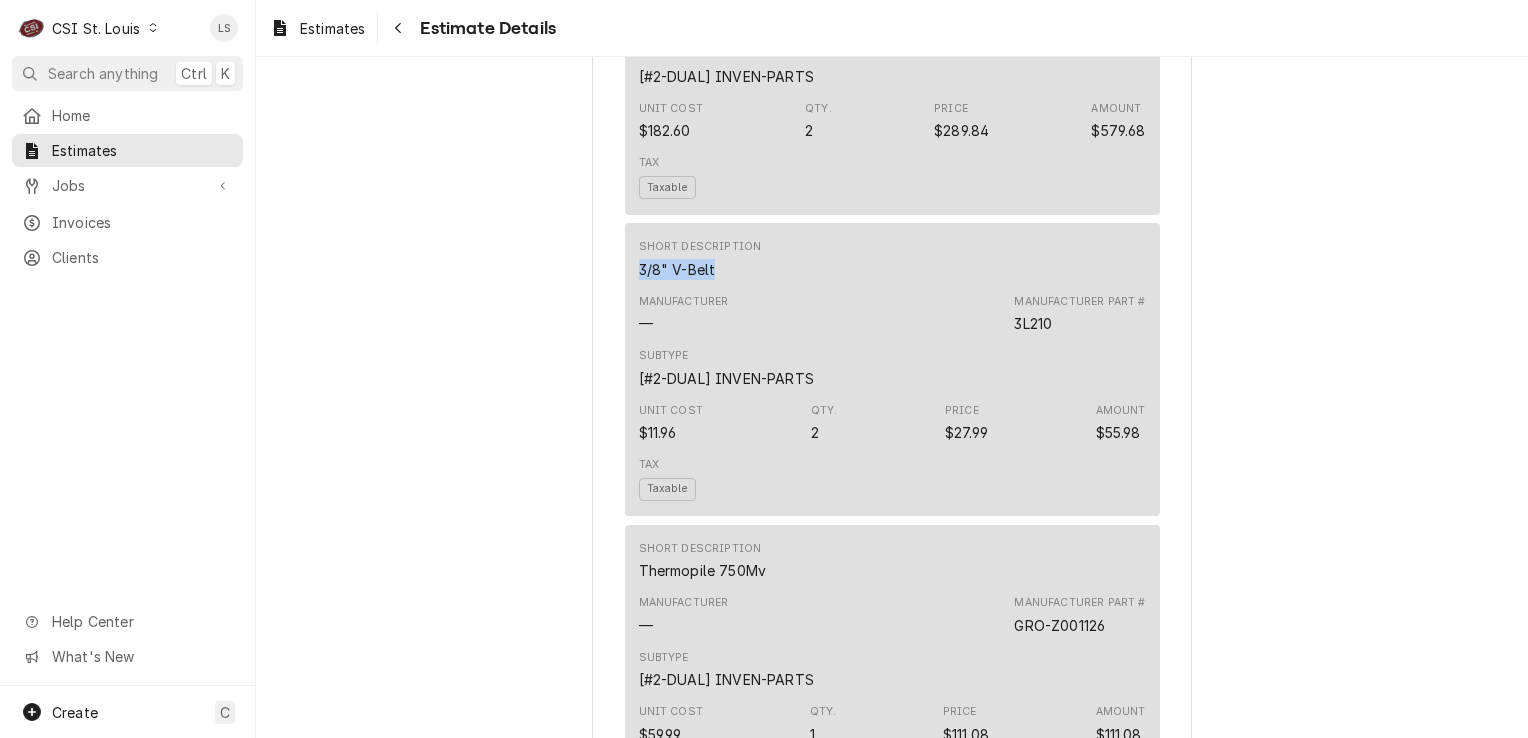 drag, startPoint x: 709, startPoint y: 266, endPoint x: 626, endPoint y: 261, distance: 83.15047 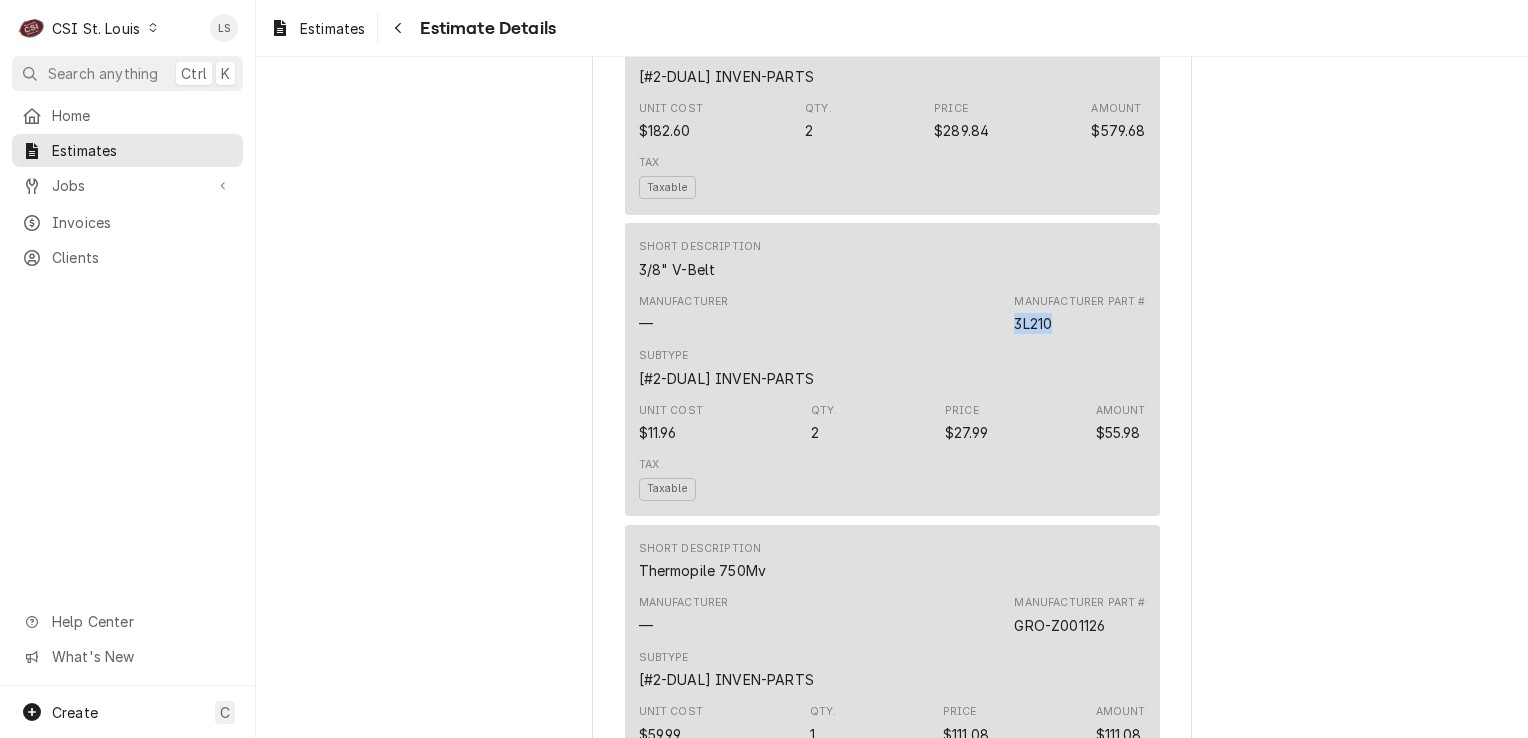 drag, startPoint x: 1049, startPoint y: 311, endPoint x: 1007, endPoint y: 306, distance: 42.296574 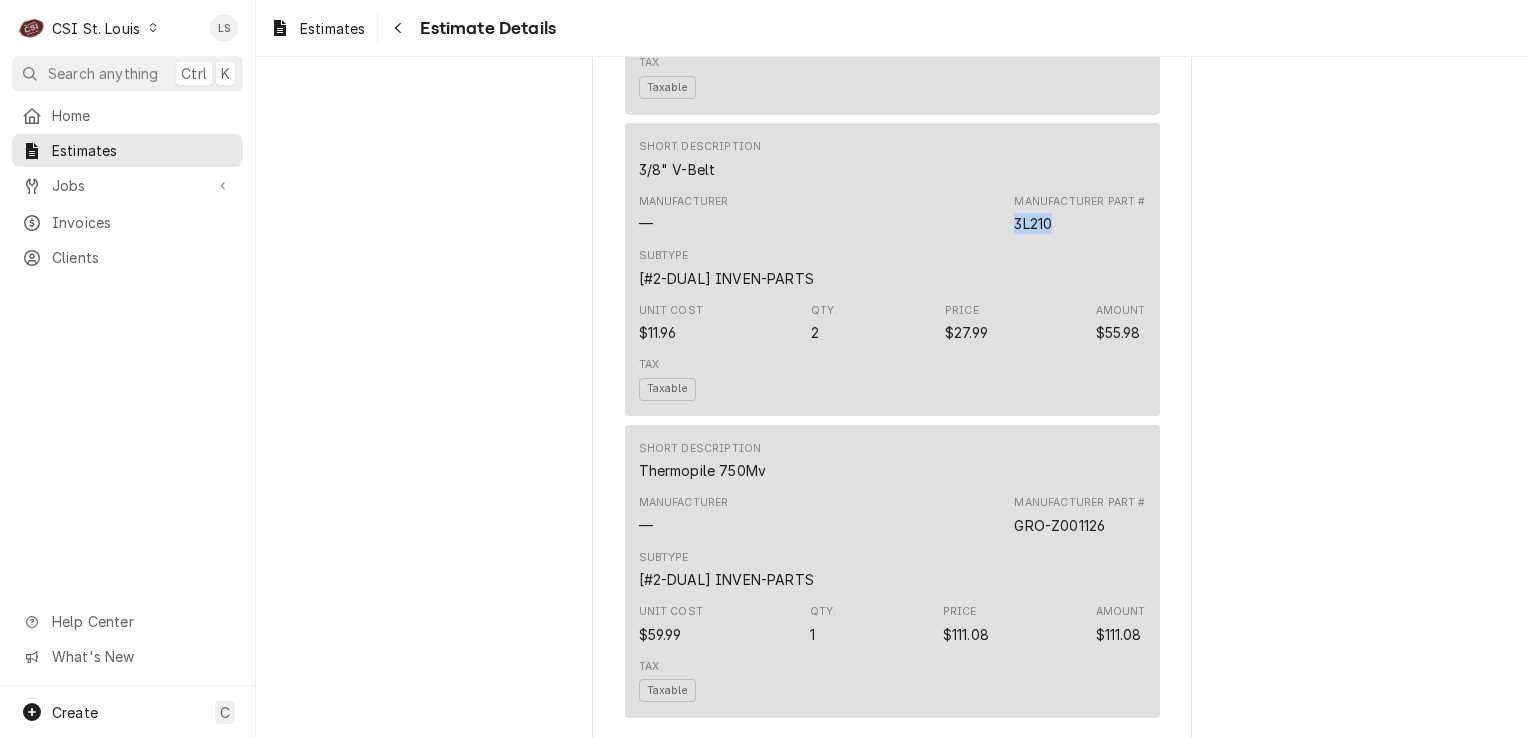 scroll, scrollTop: 4311, scrollLeft: 0, axis: vertical 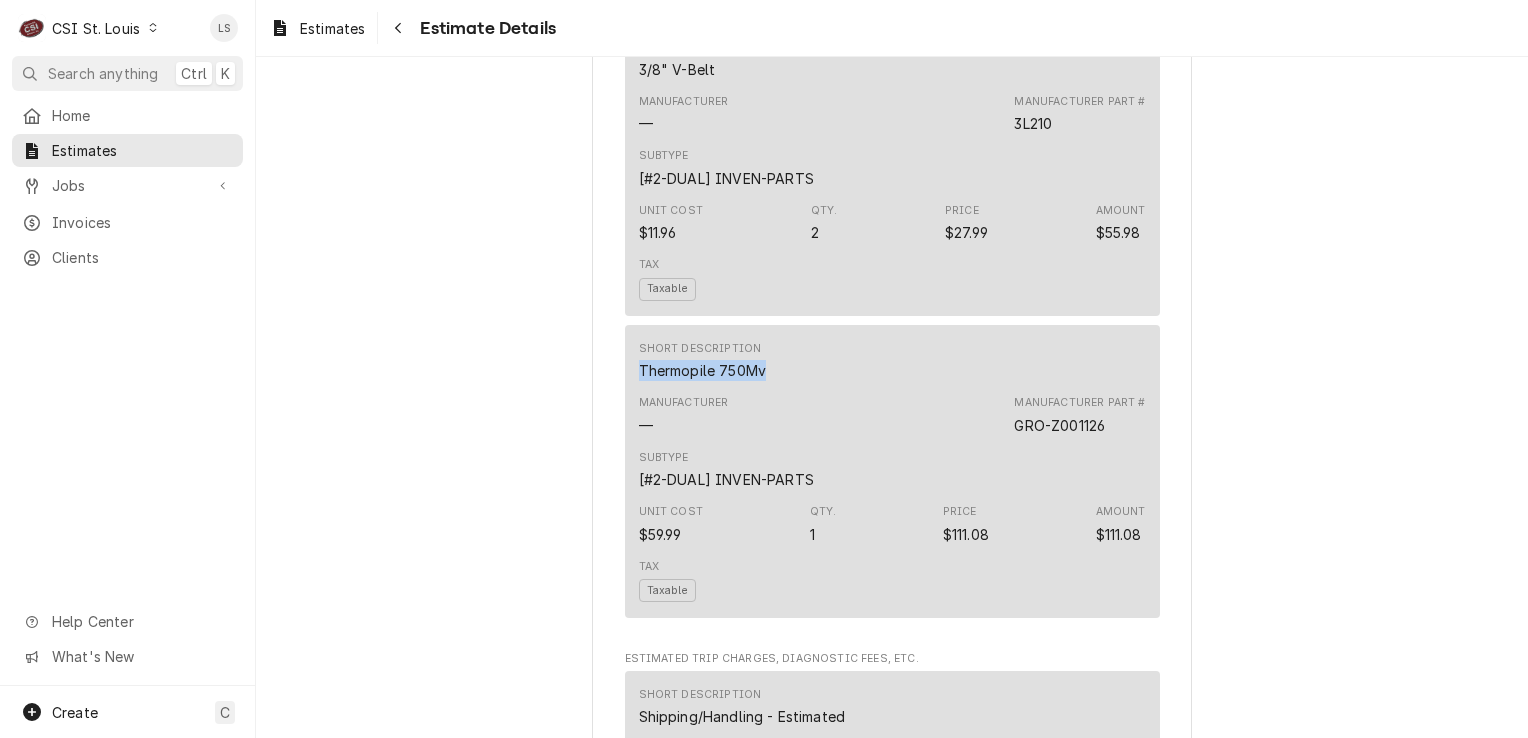 drag, startPoint x: 759, startPoint y: 363, endPoint x: 632, endPoint y: 360, distance: 127.03543 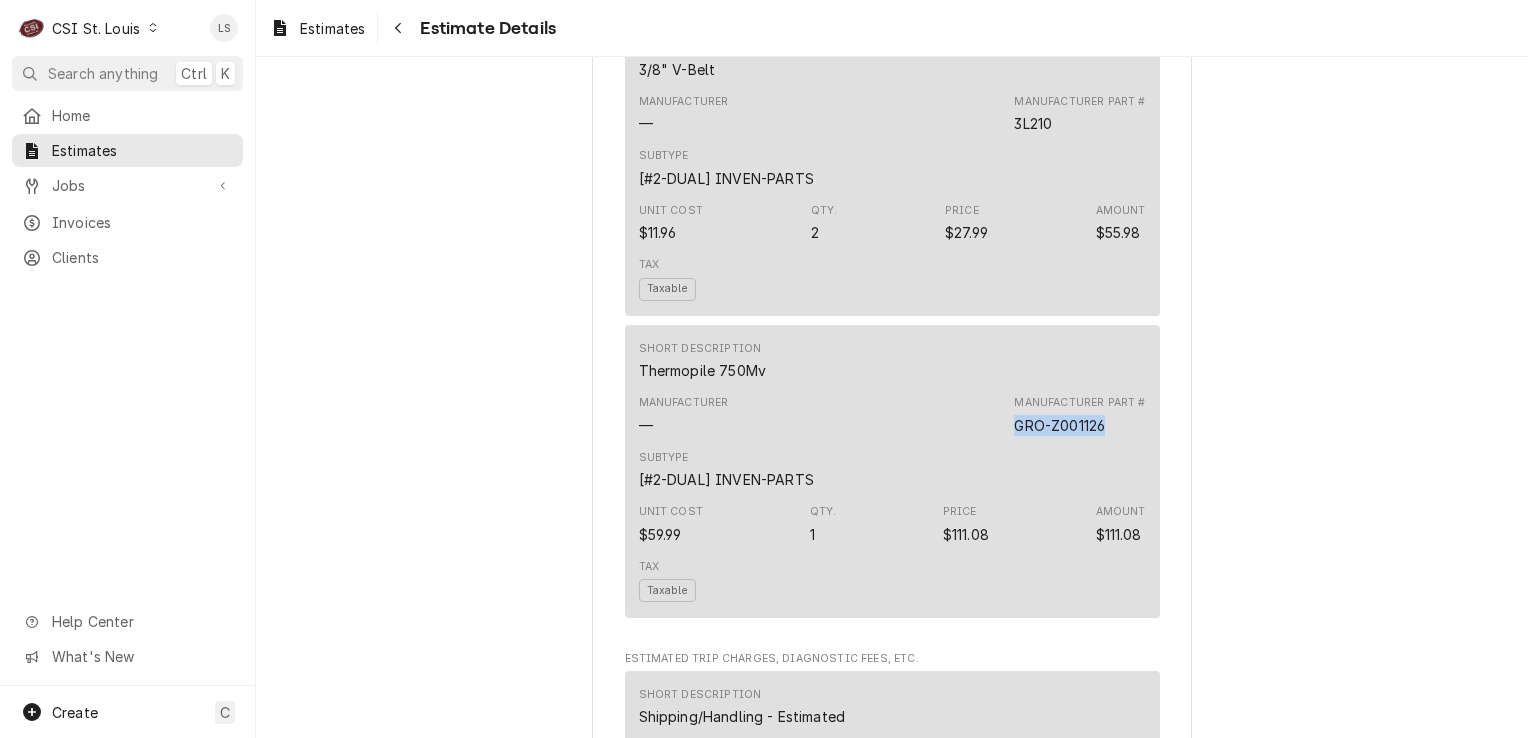 drag, startPoint x: 1104, startPoint y: 414, endPoint x: 1007, endPoint y: 411, distance: 97.04638 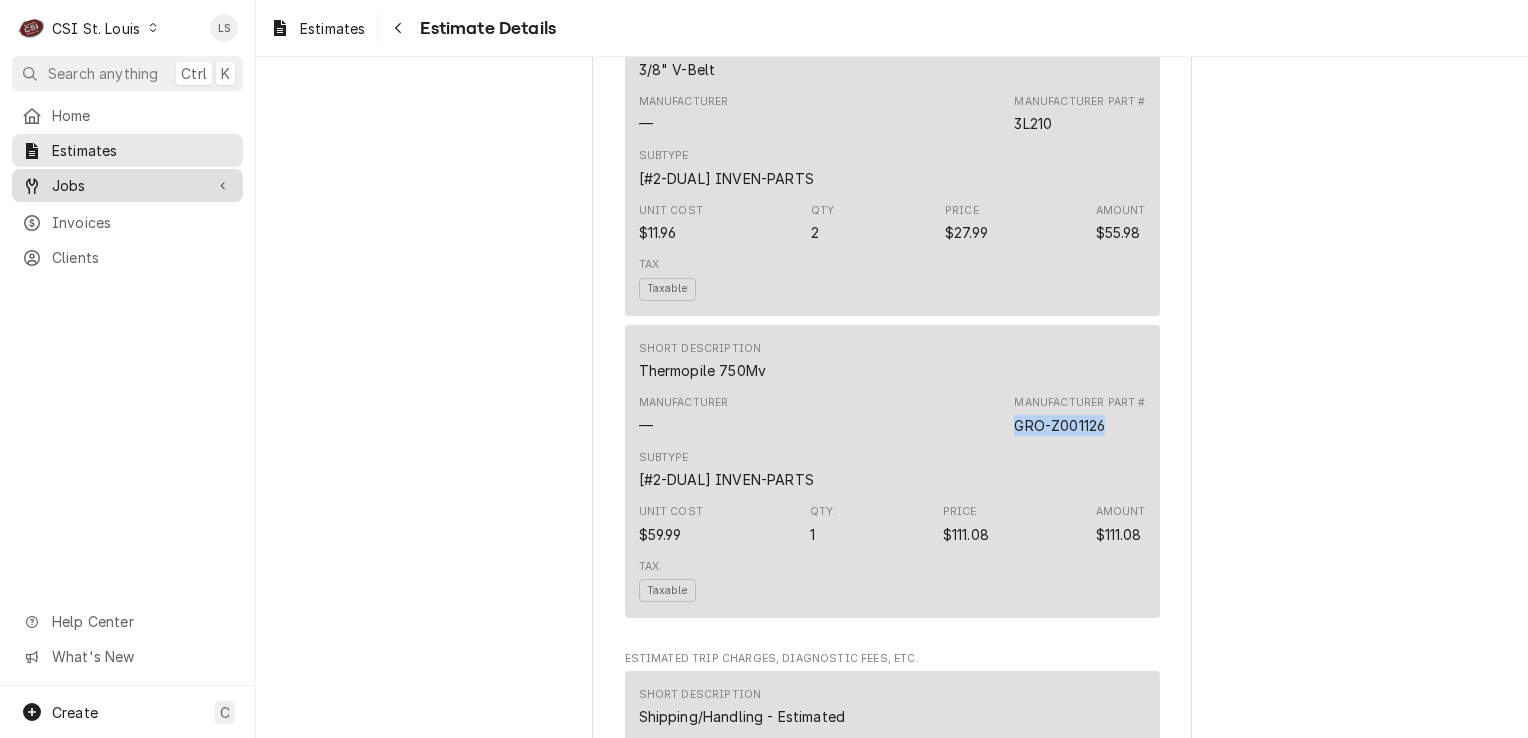 click on "Jobs" at bounding box center (127, 185) 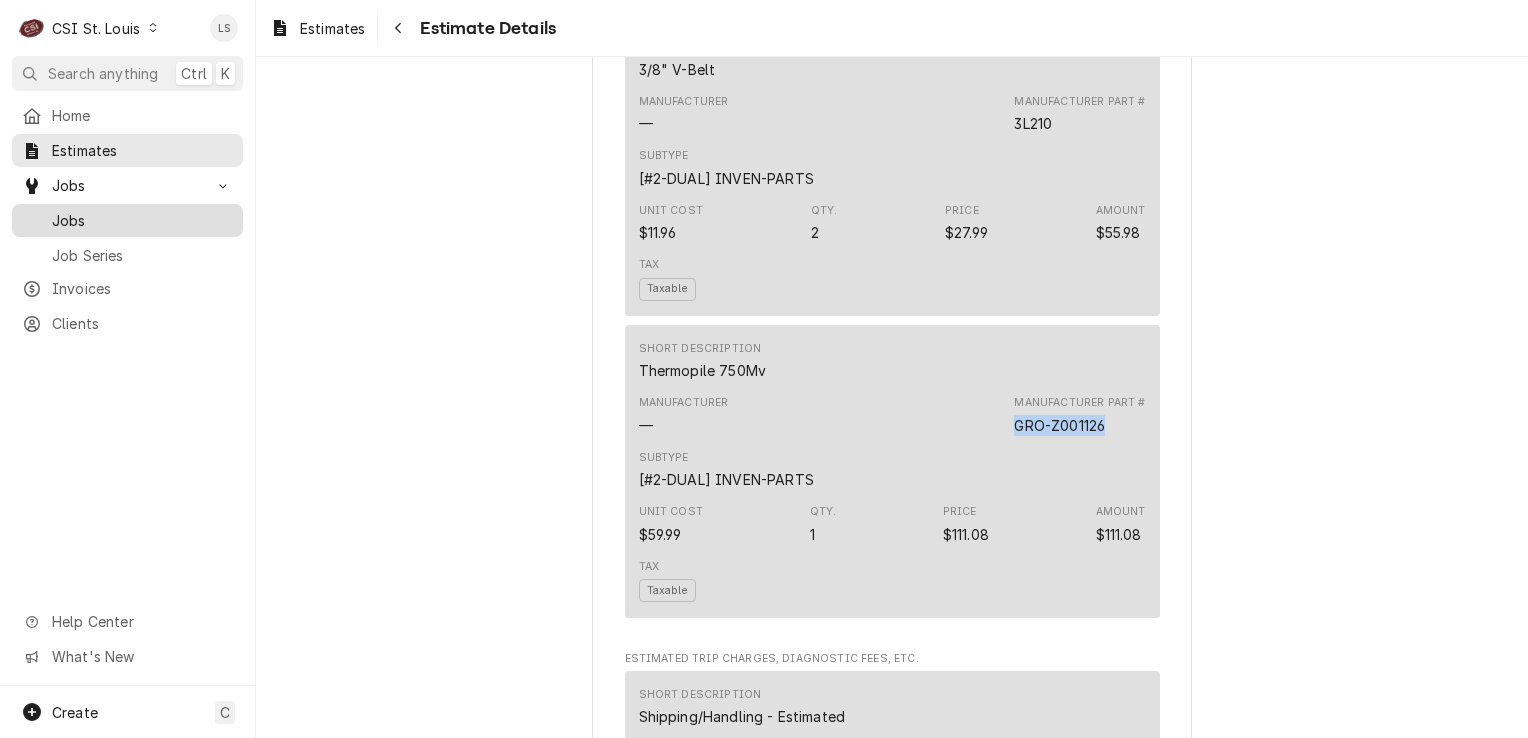 click on "Jobs" at bounding box center (142, 220) 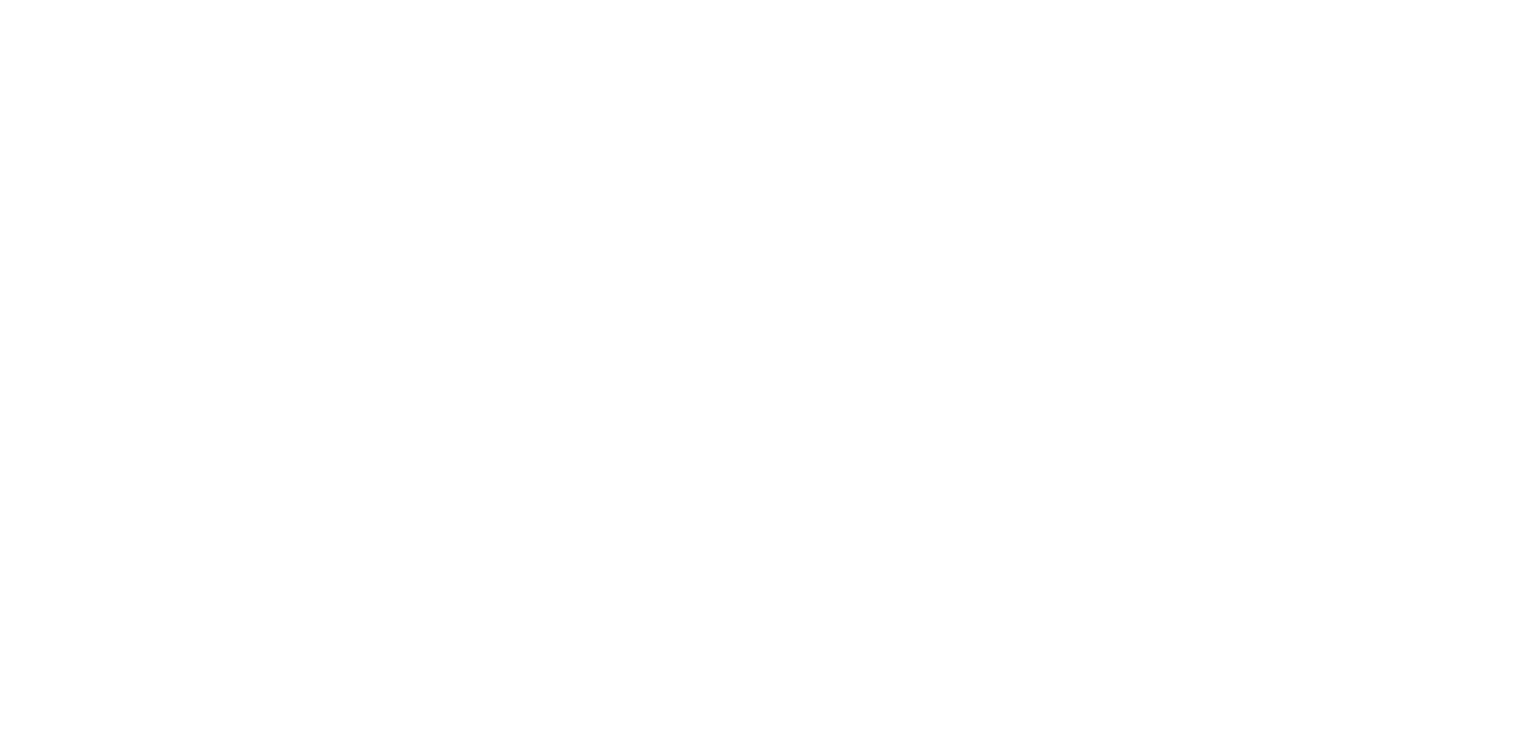 scroll, scrollTop: 0, scrollLeft: 0, axis: both 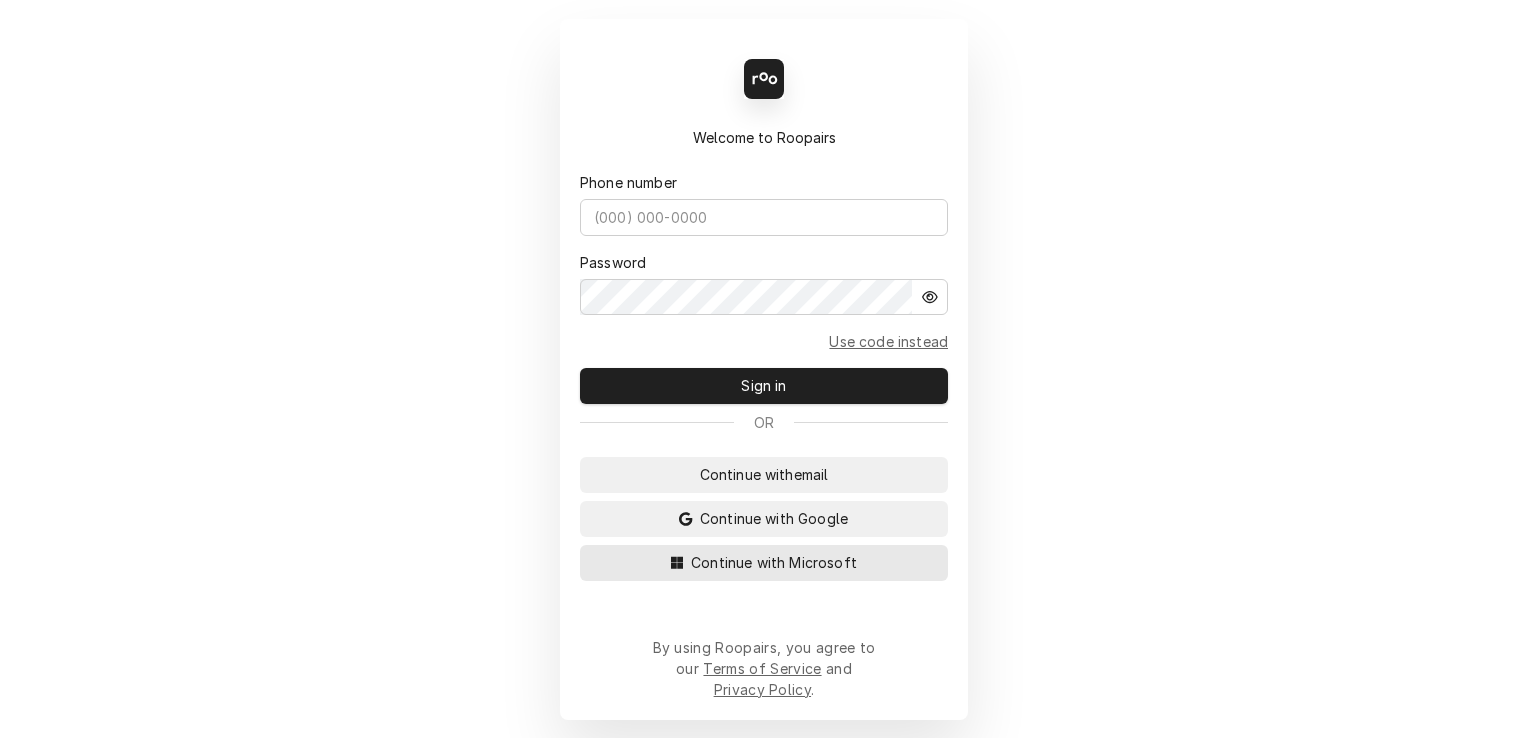 click on "Continue with Microsoft" at bounding box center [774, 562] 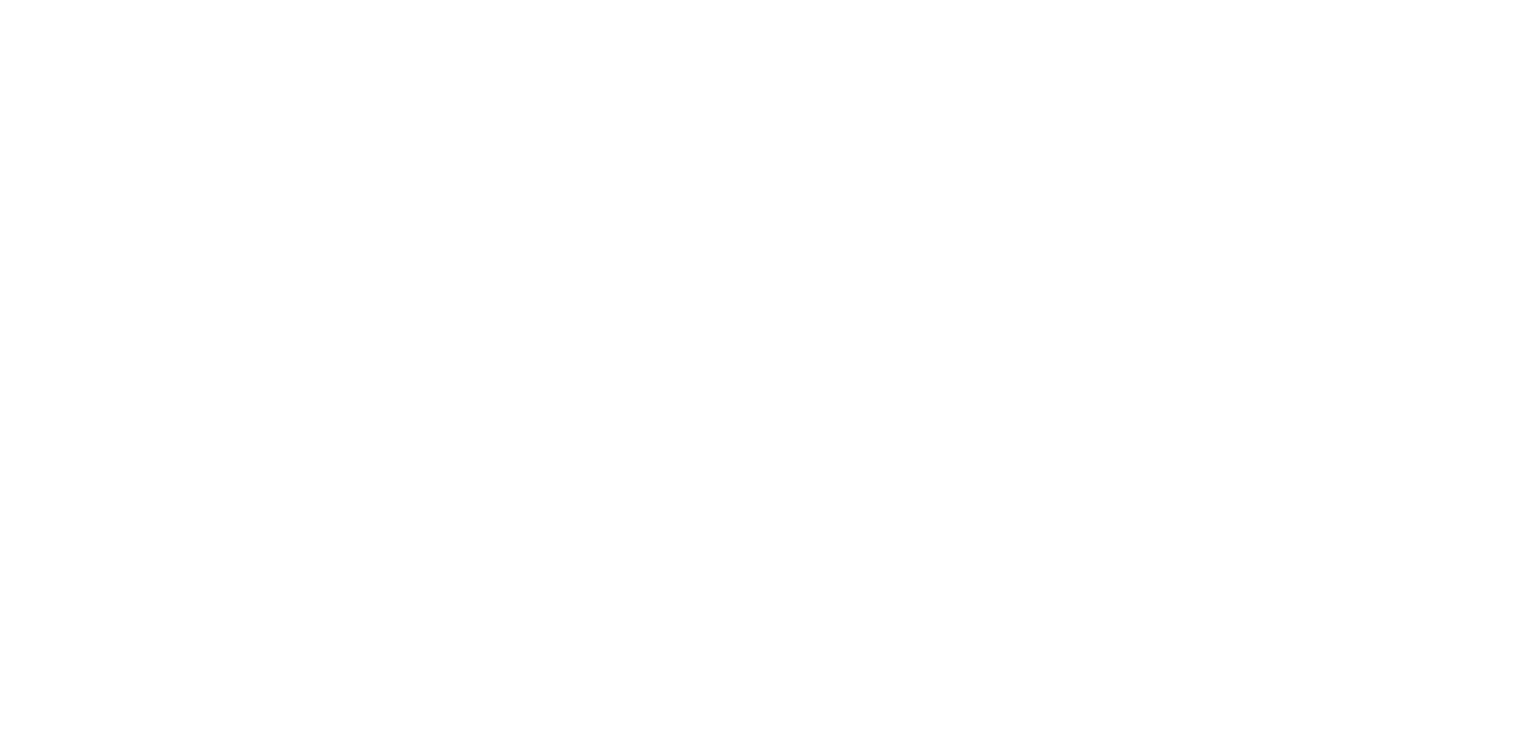 scroll, scrollTop: 0, scrollLeft: 0, axis: both 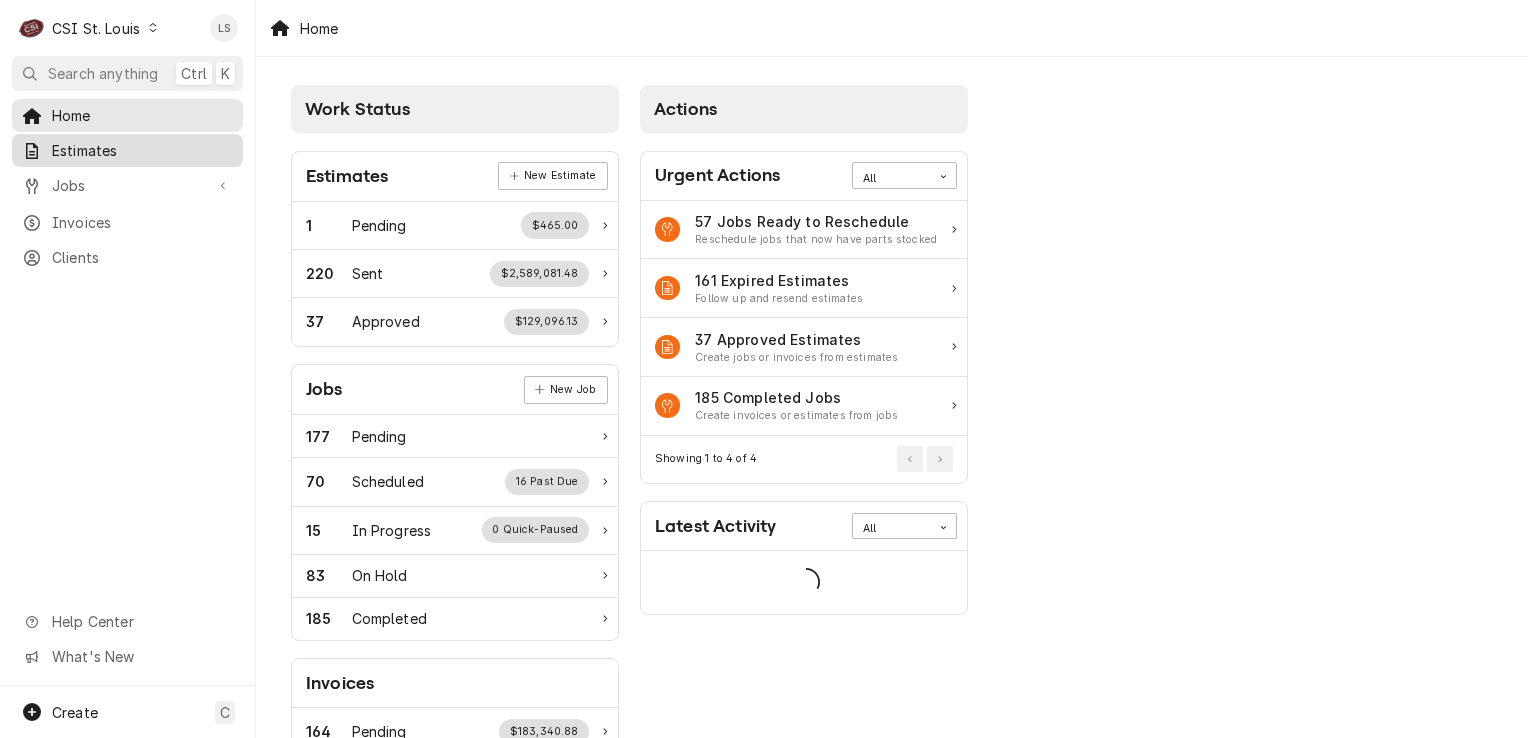 click on "Estimates" at bounding box center [142, 150] 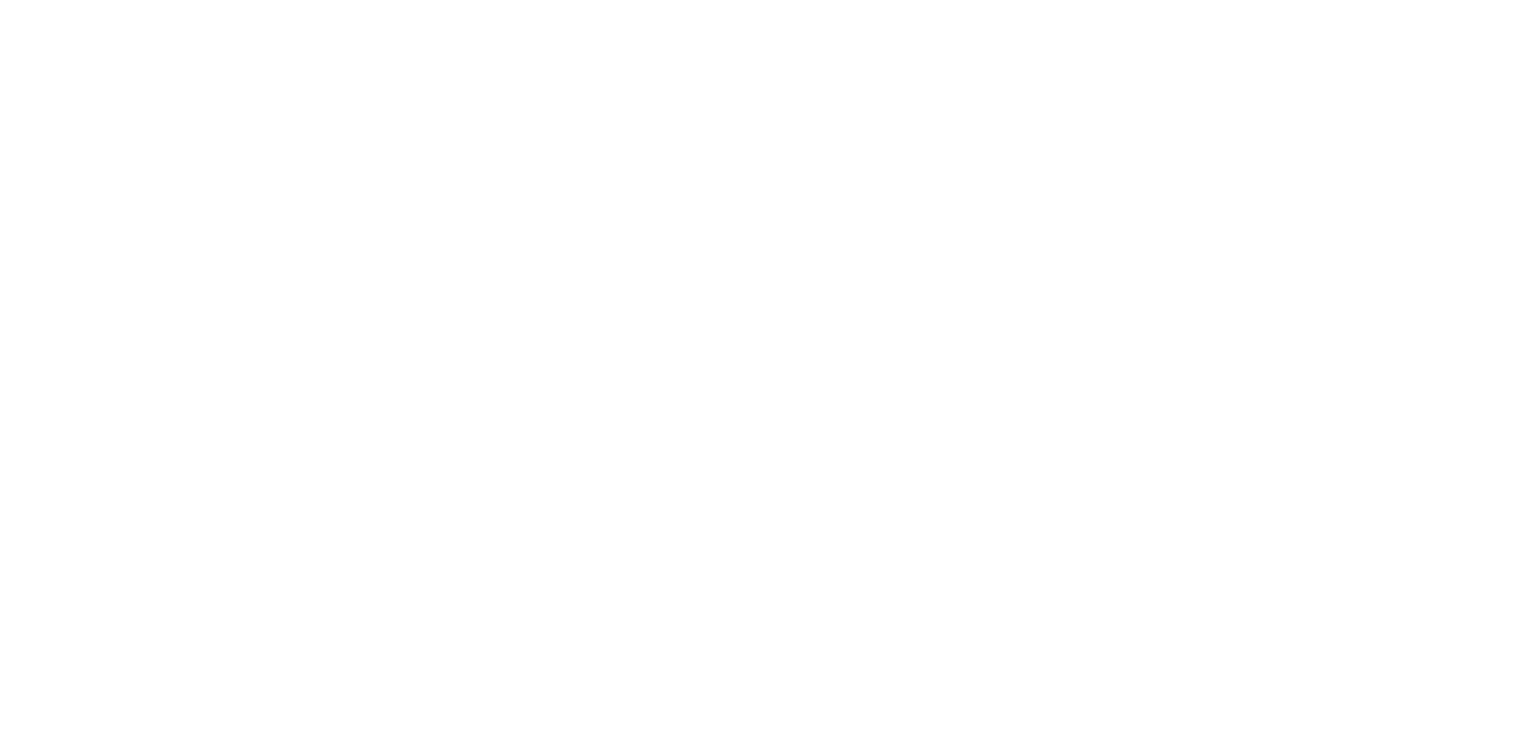 scroll, scrollTop: 0, scrollLeft: 0, axis: both 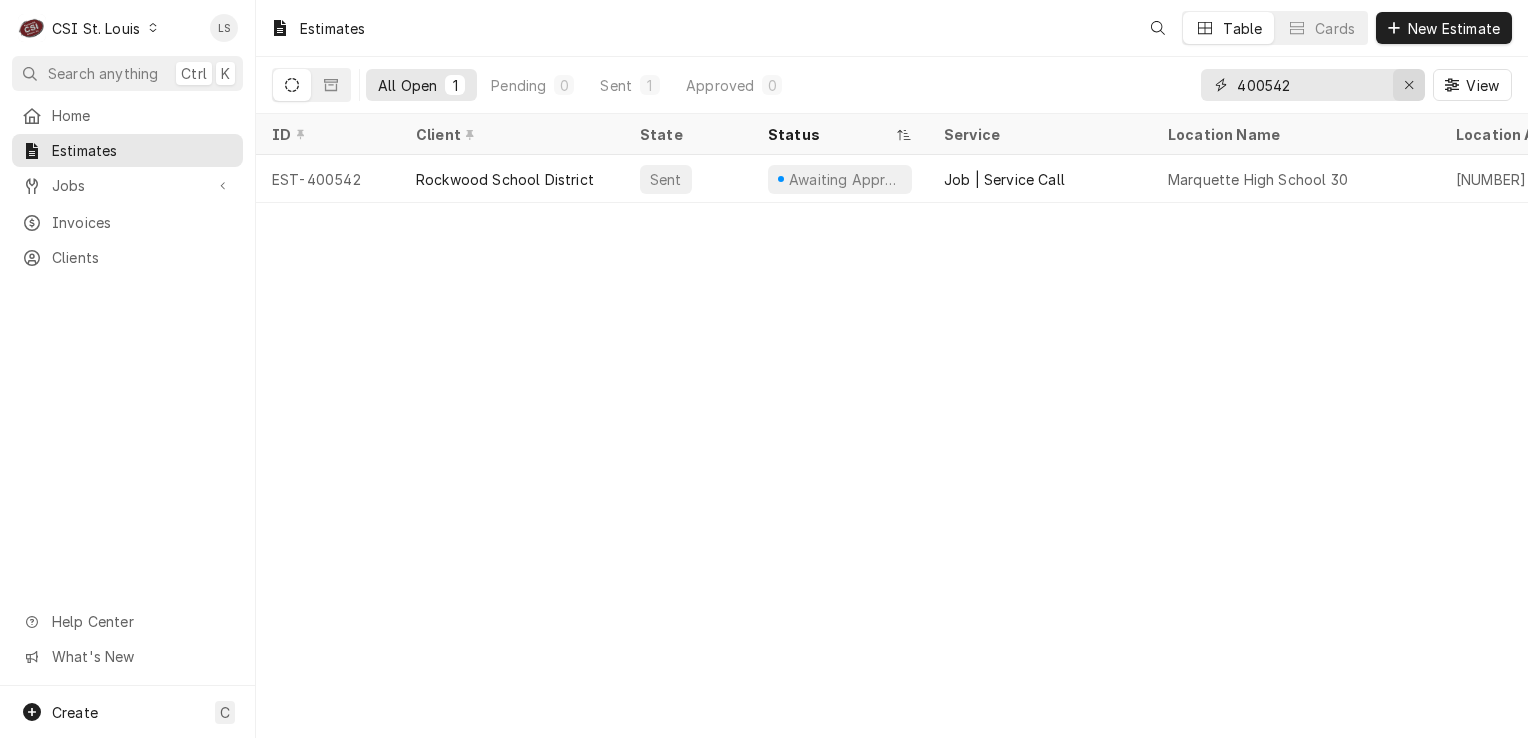 click at bounding box center [1409, 85] 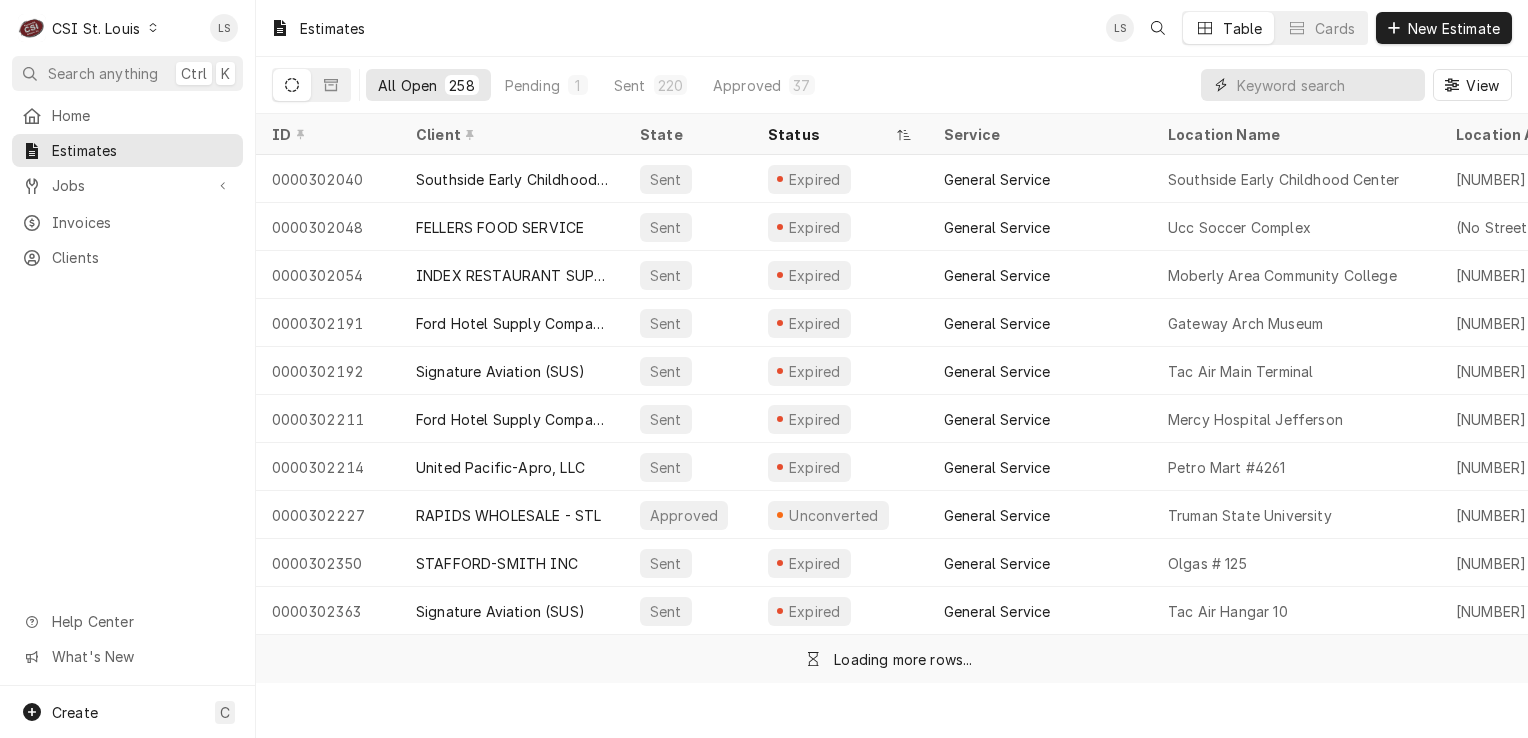 paste on "400542" 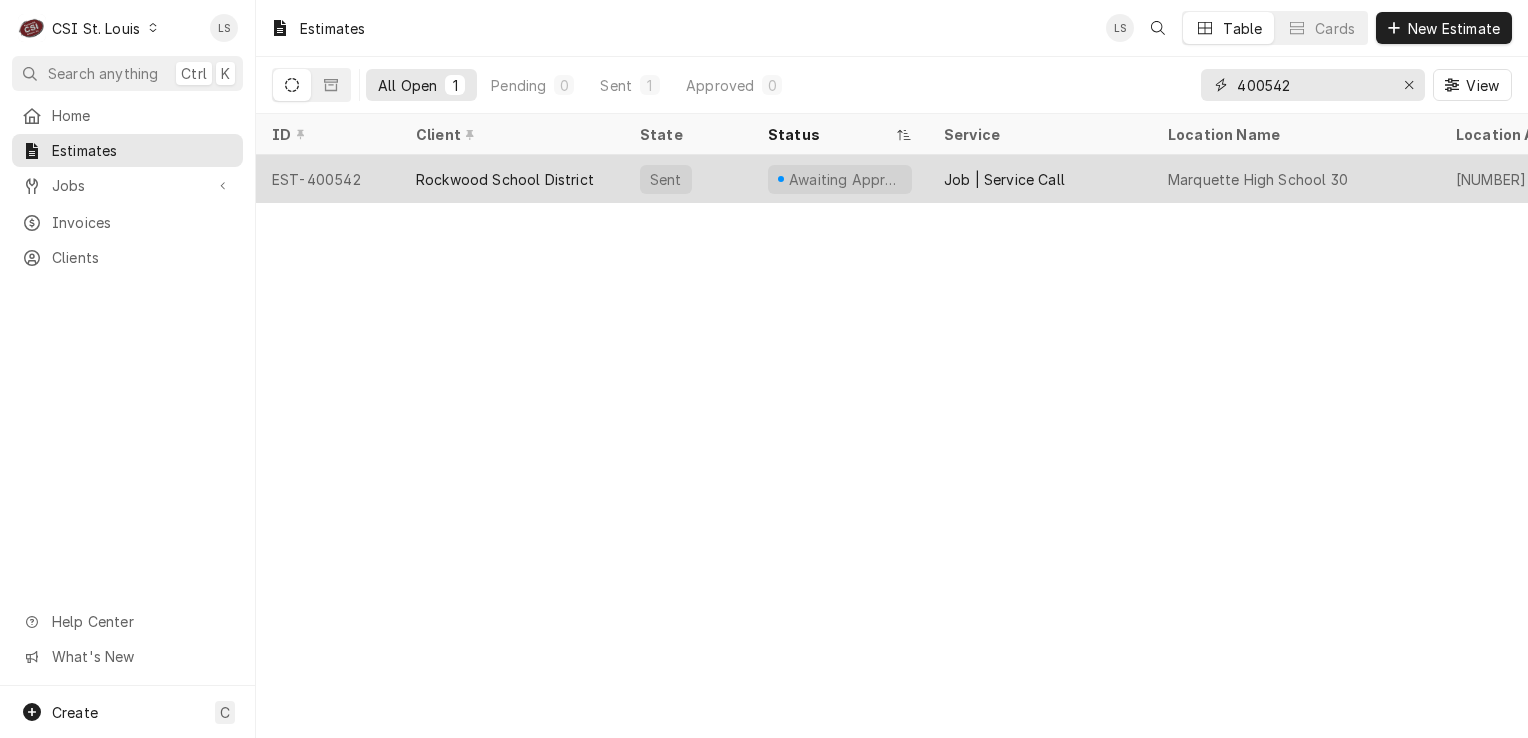 type on "400542" 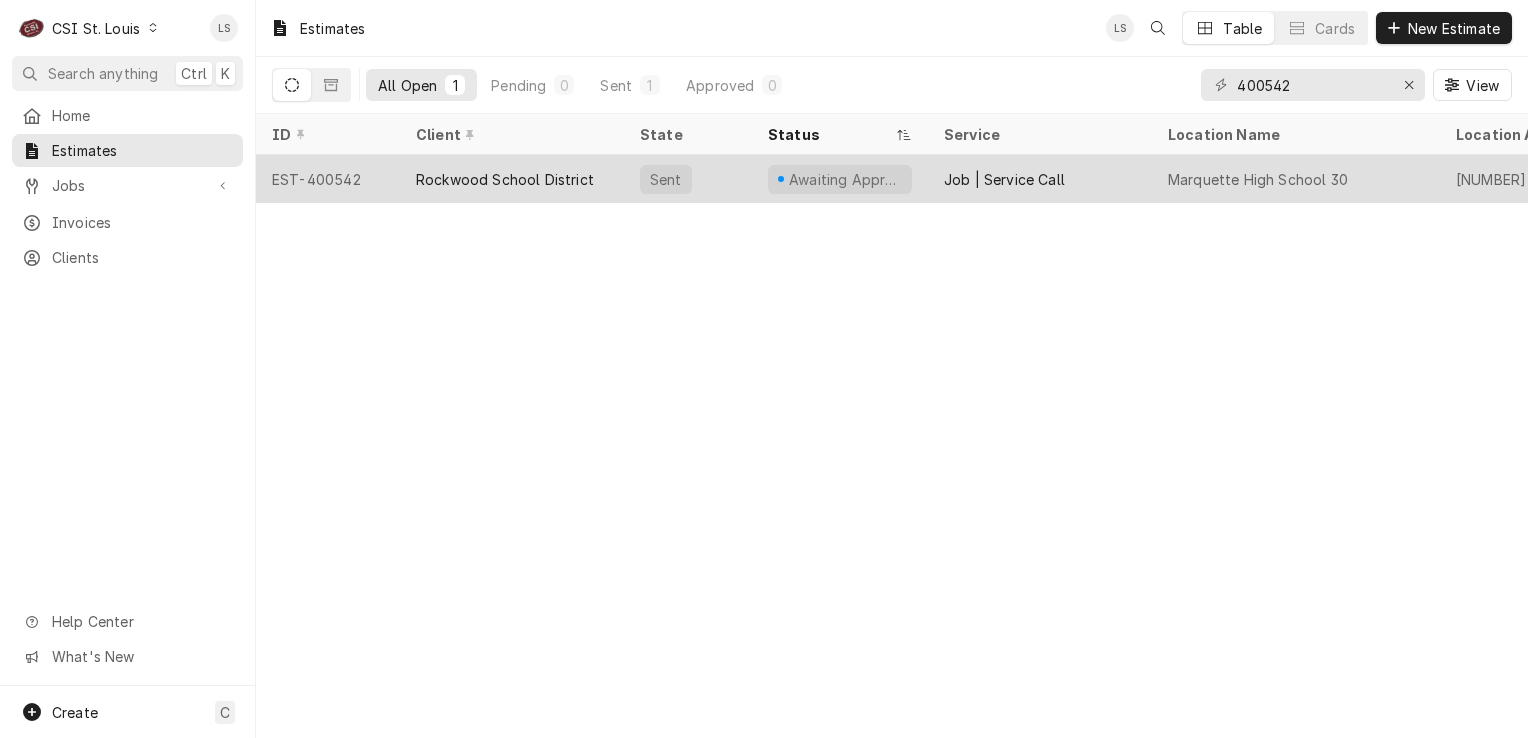click on "EST-400542" at bounding box center (328, 179) 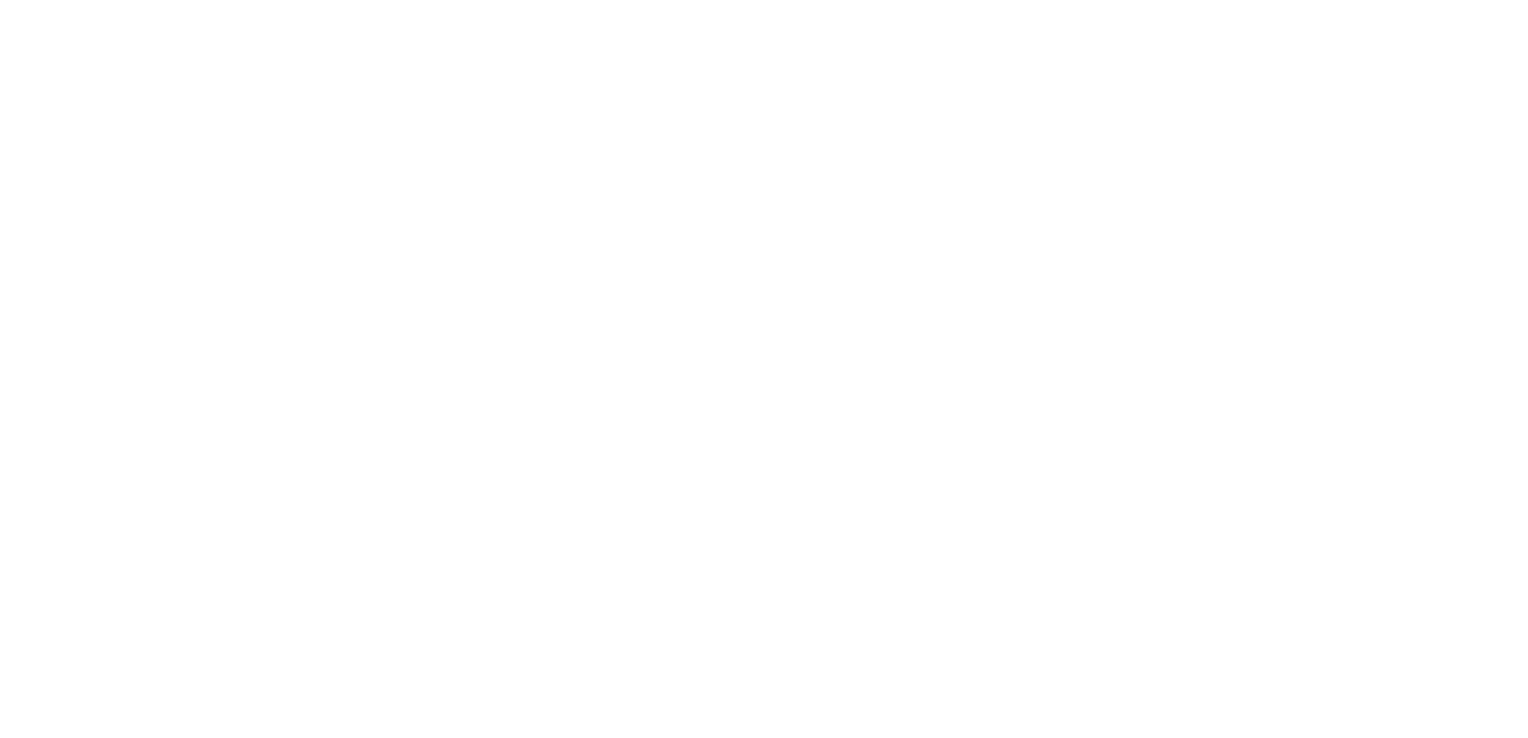 scroll, scrollTop: 0, scrollLeft: 0, axis: both 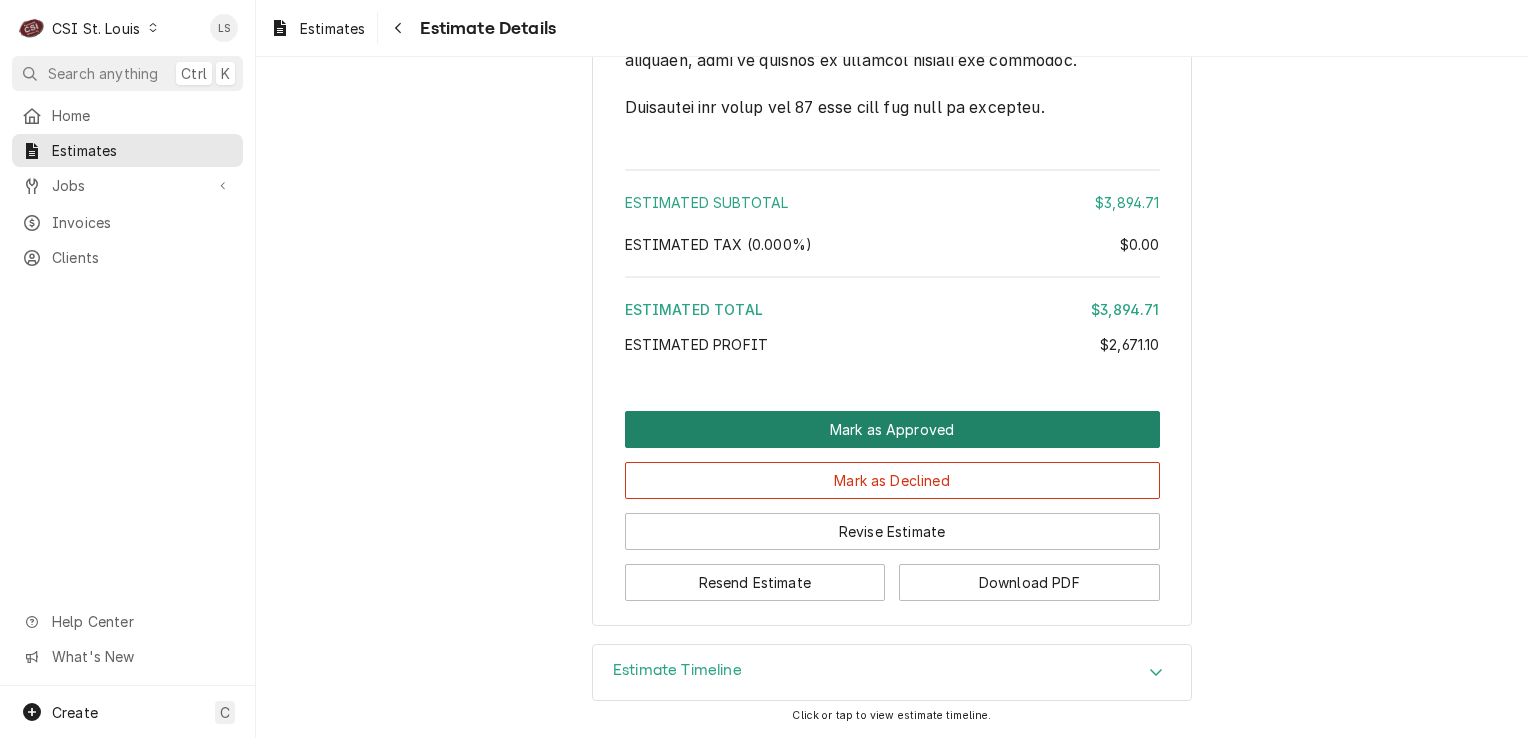 click on "Mark as Approved" at bounding box center [892, 429] 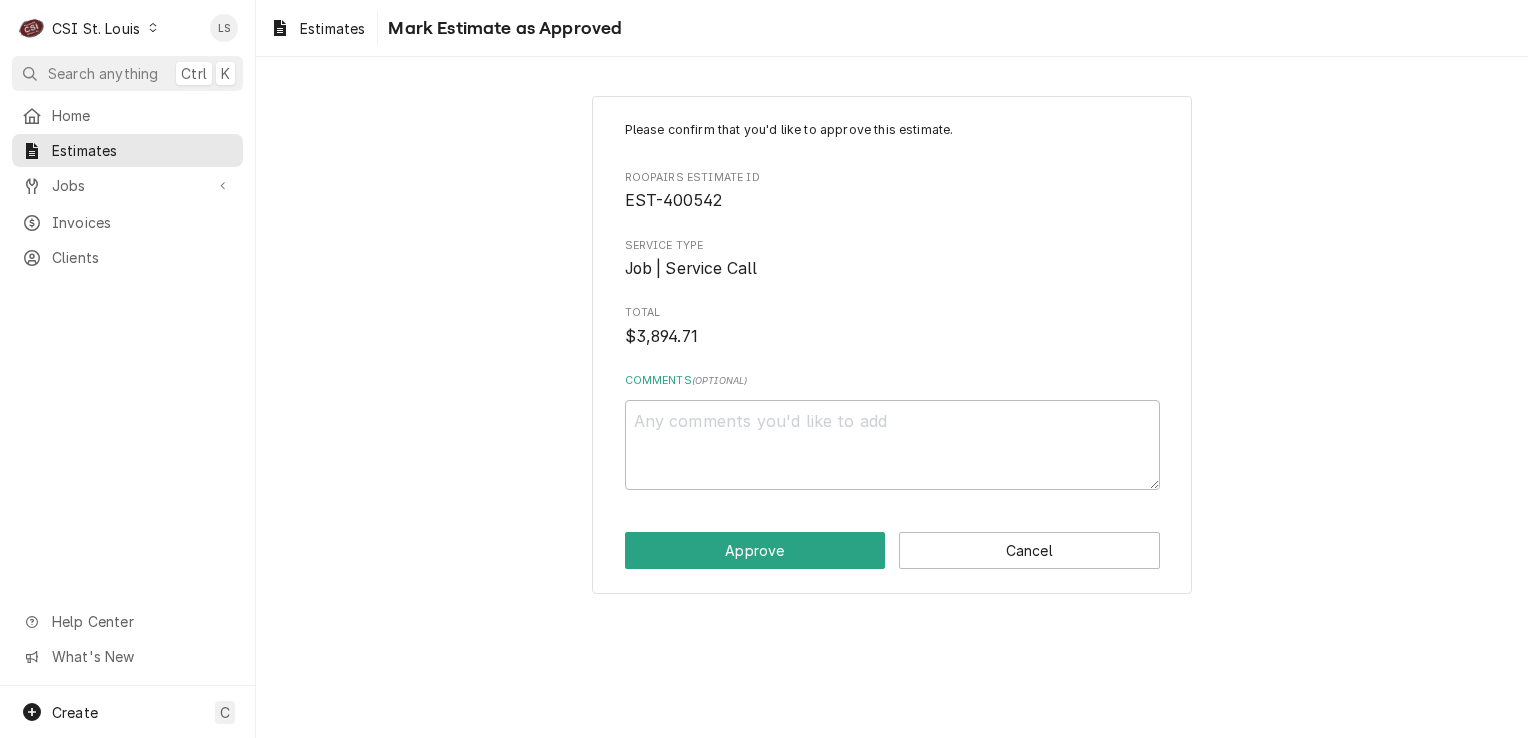 scroll, scrollTop: 0, scrollLeft: 0, axis: both 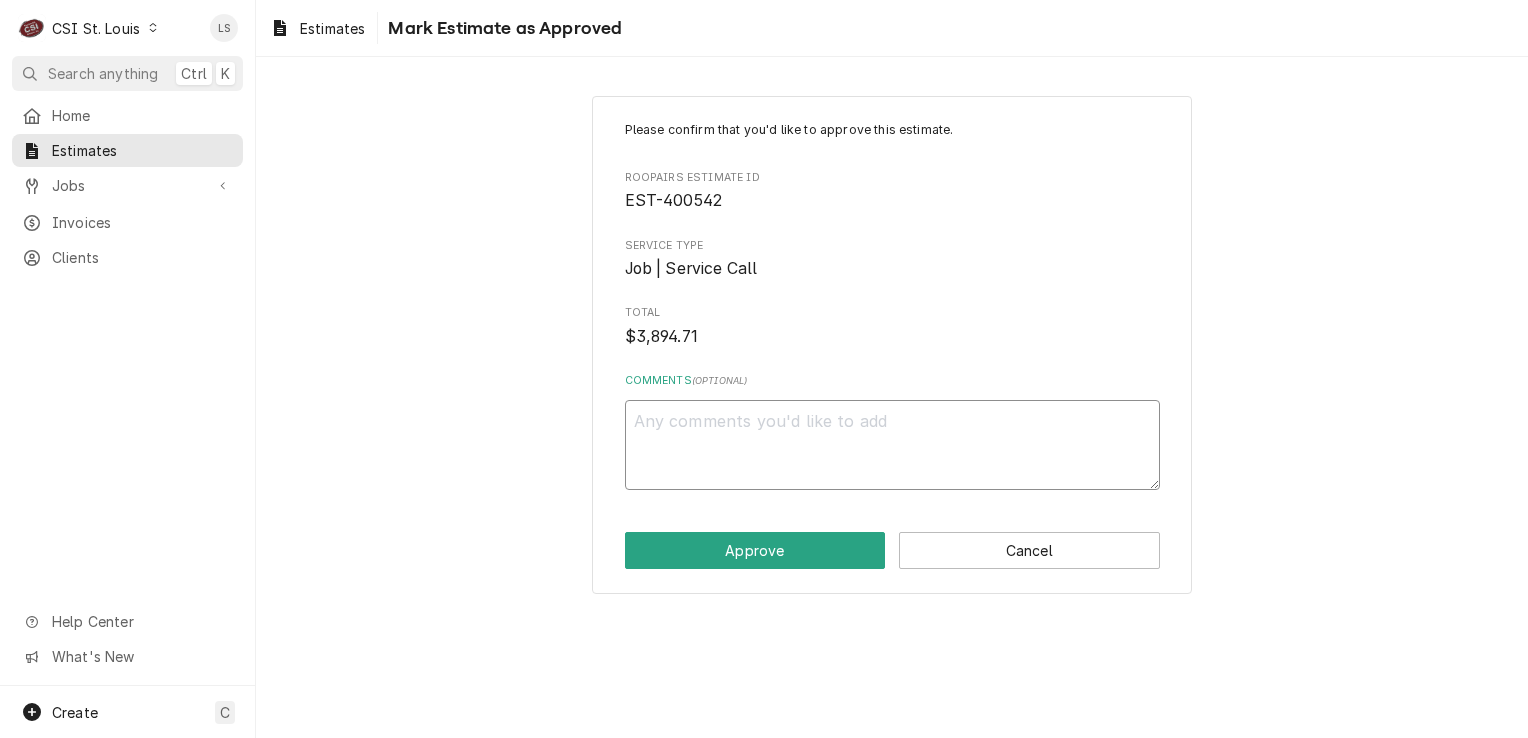click on "Comments  ( optional )" at bounding box center [892, 445] 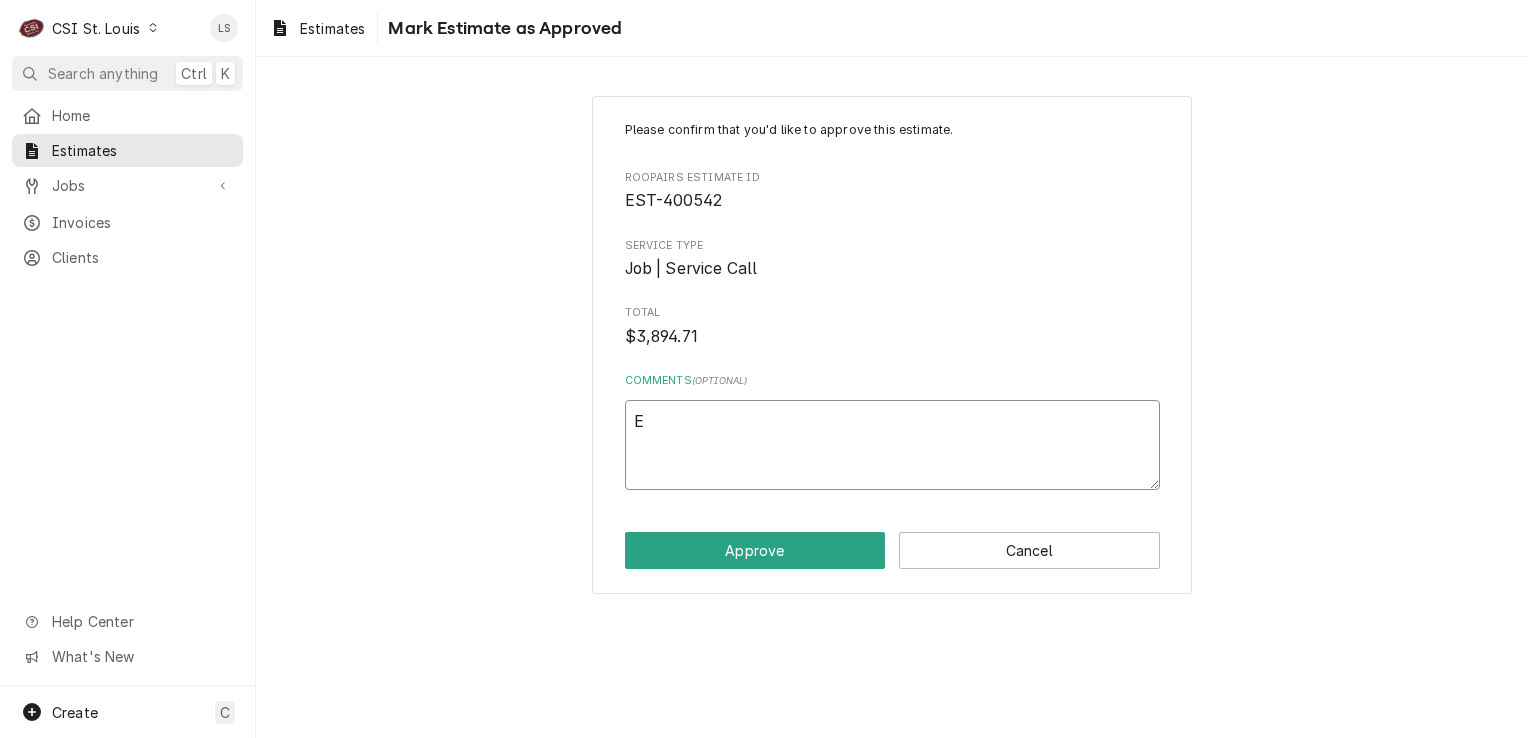 type on "x" 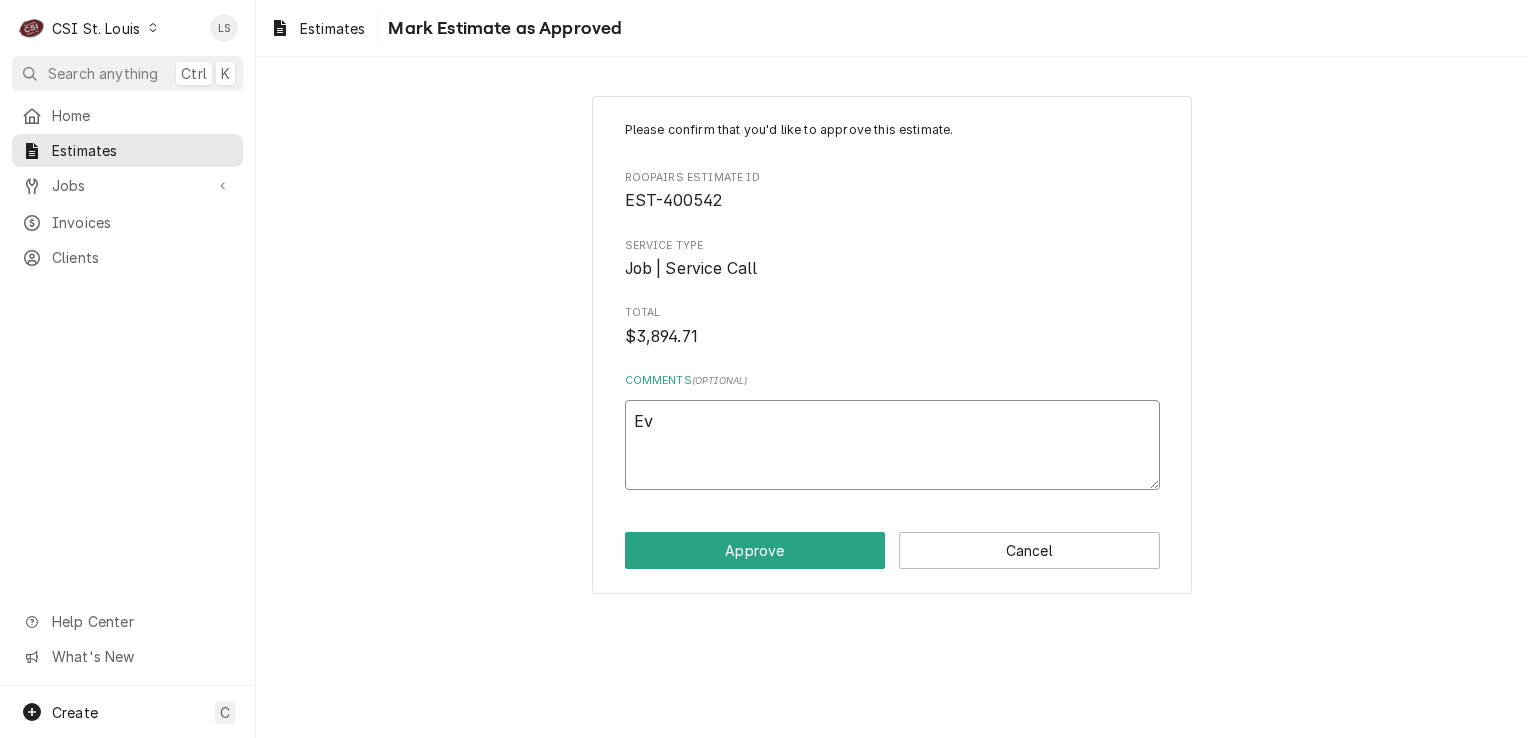 type on "x" 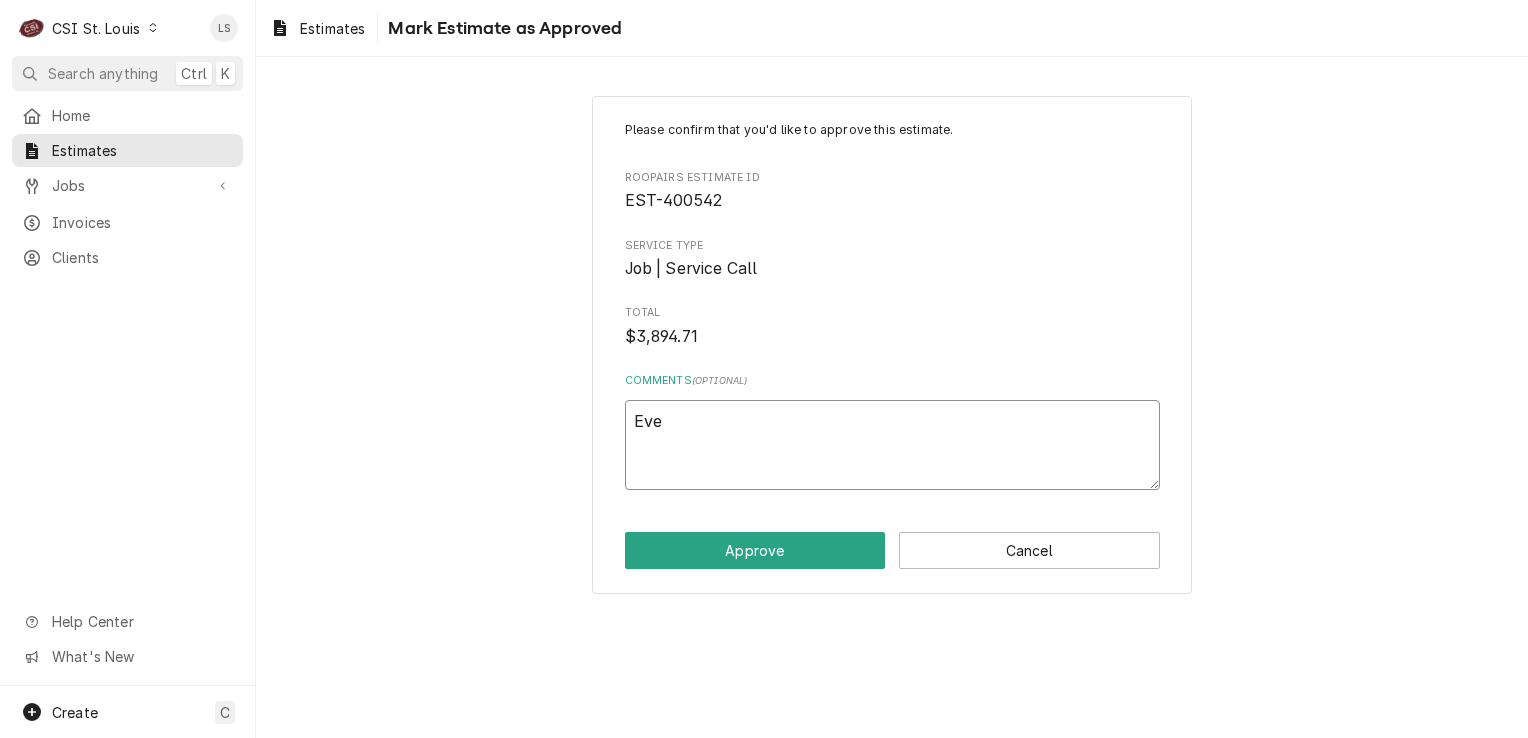 type on "x" 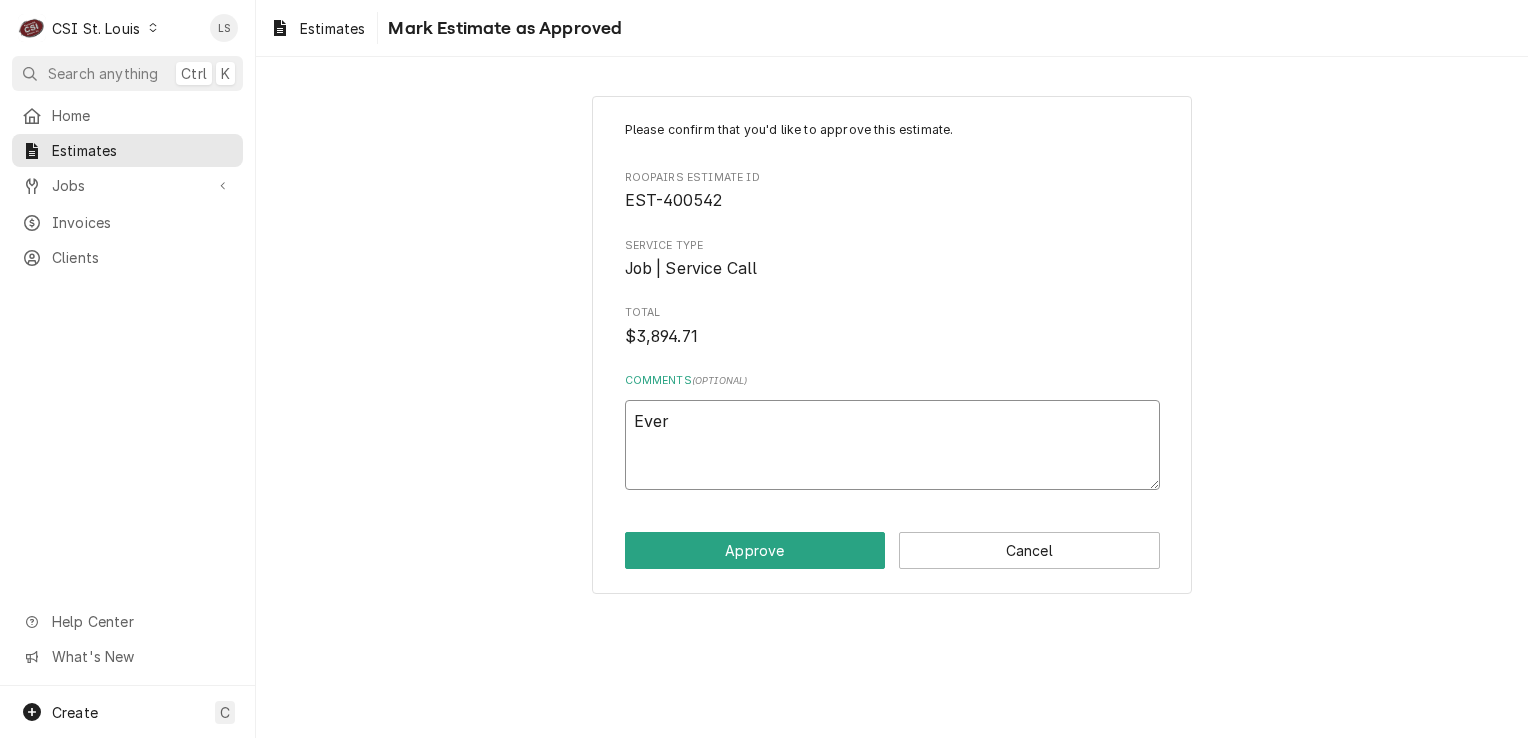 type on "x" 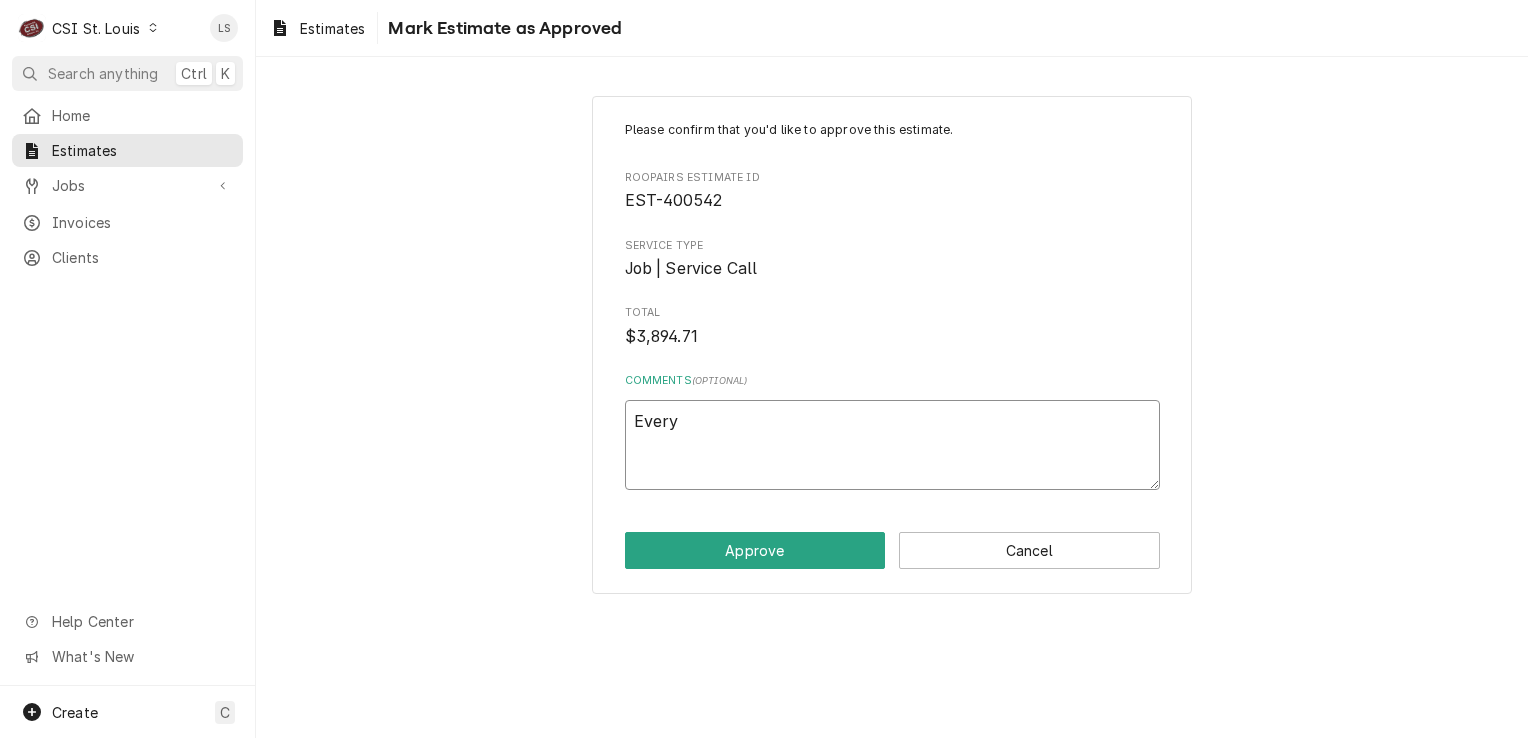 type on "x" 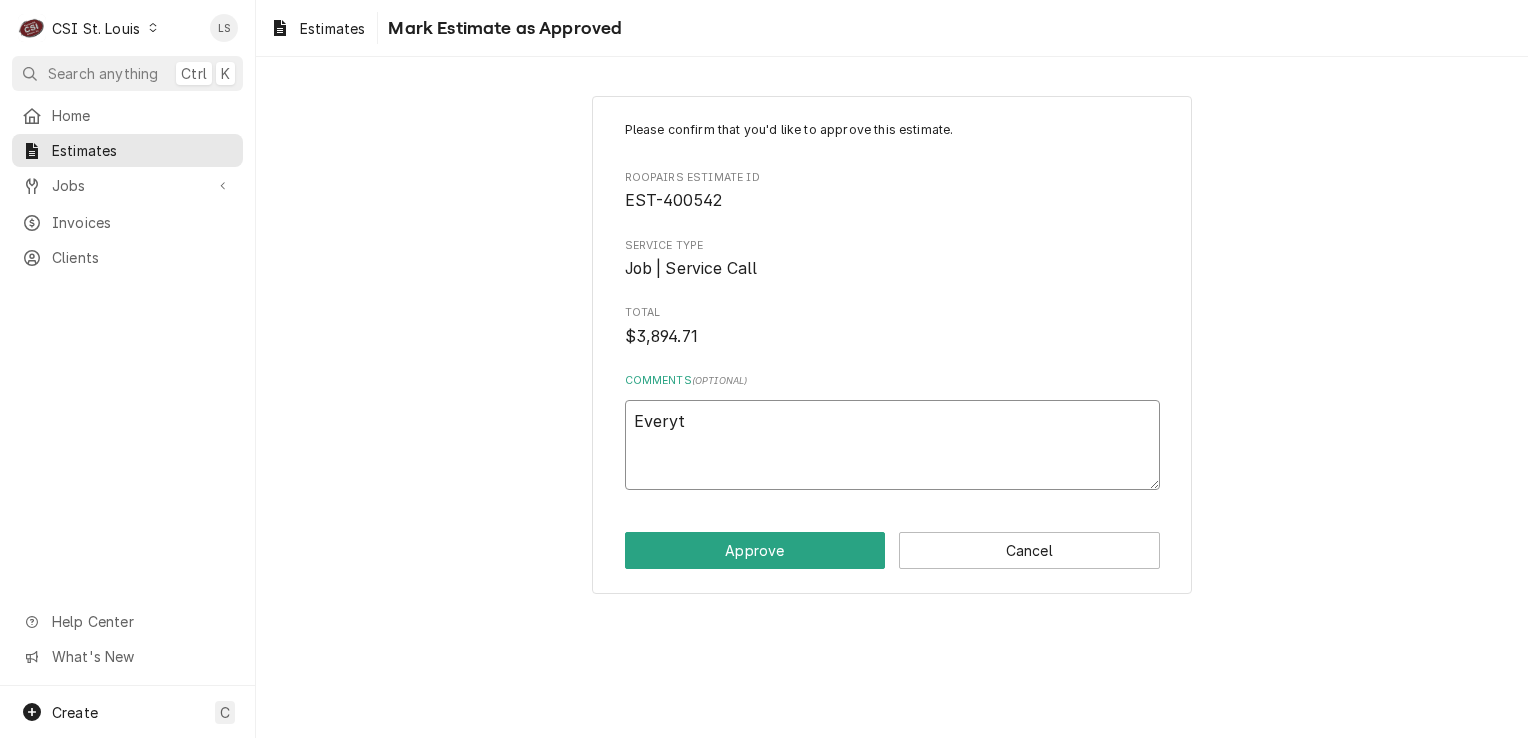 type on "x" 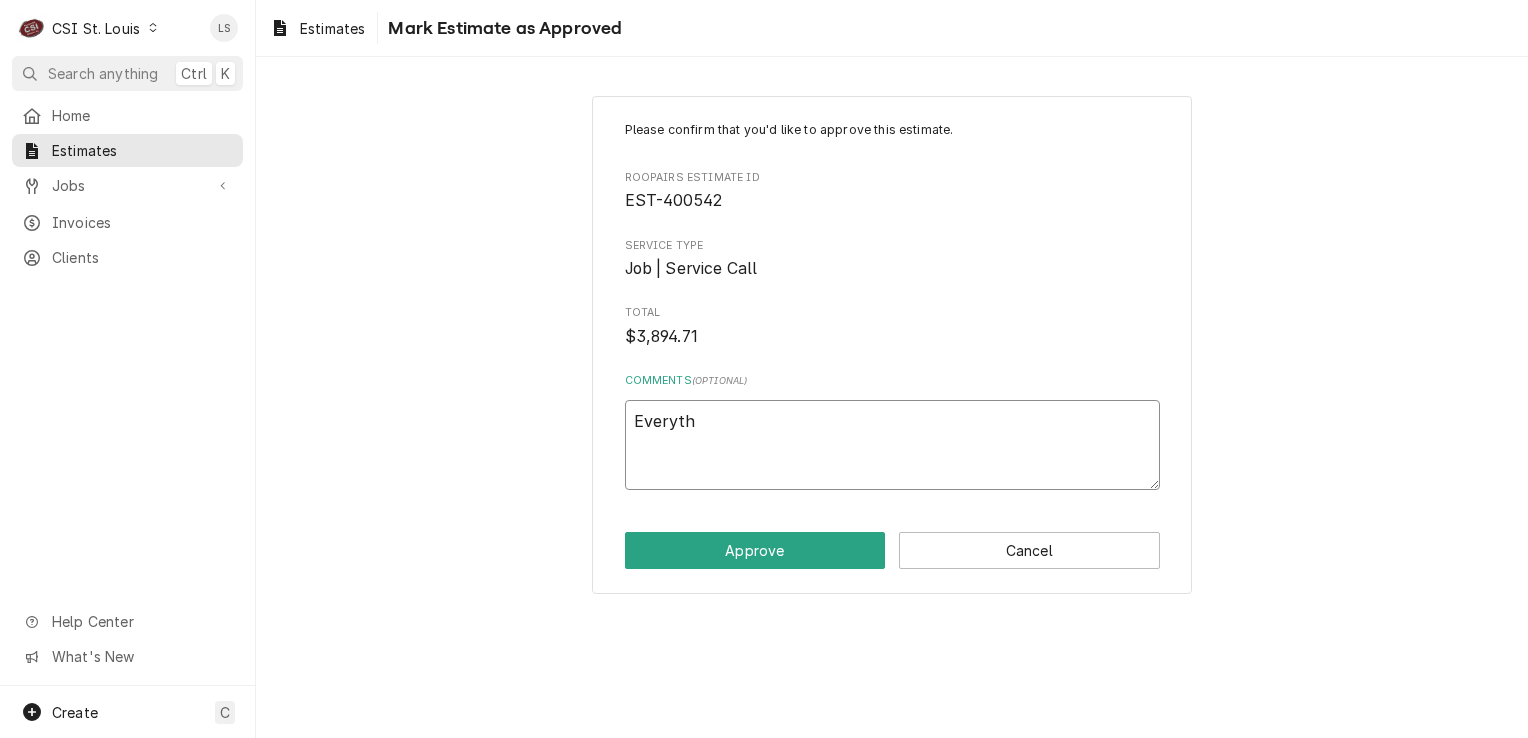 type on "x" 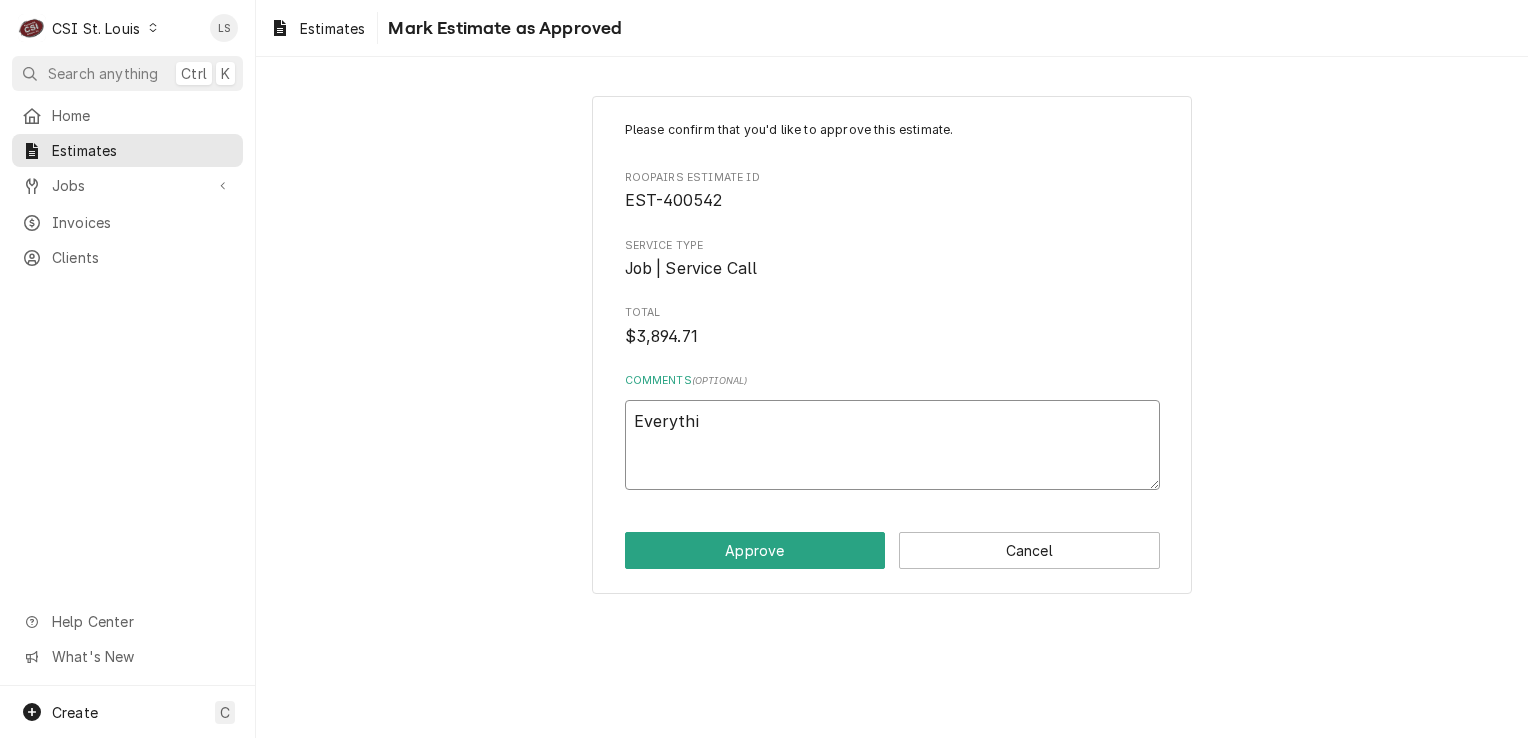 type on "x" 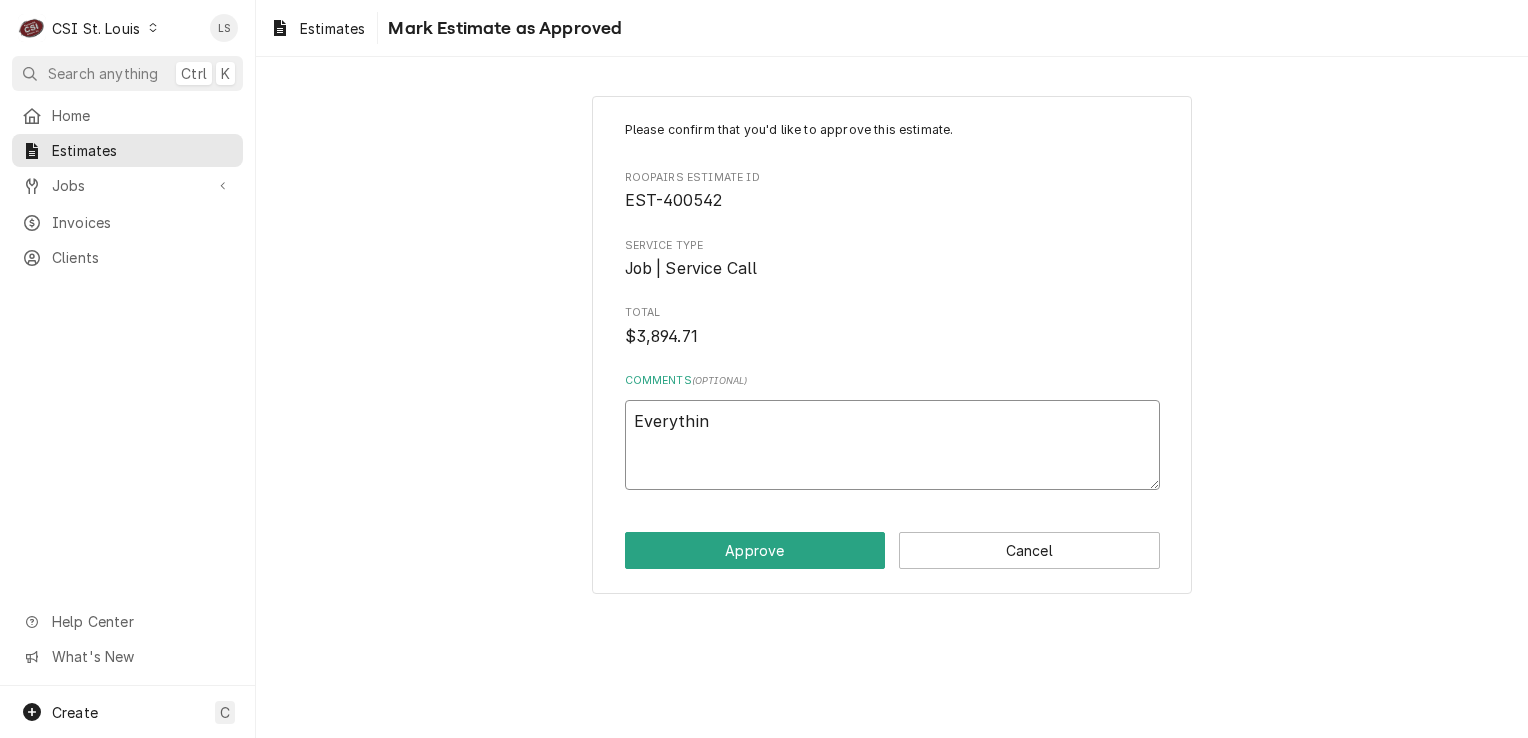 type on "x" 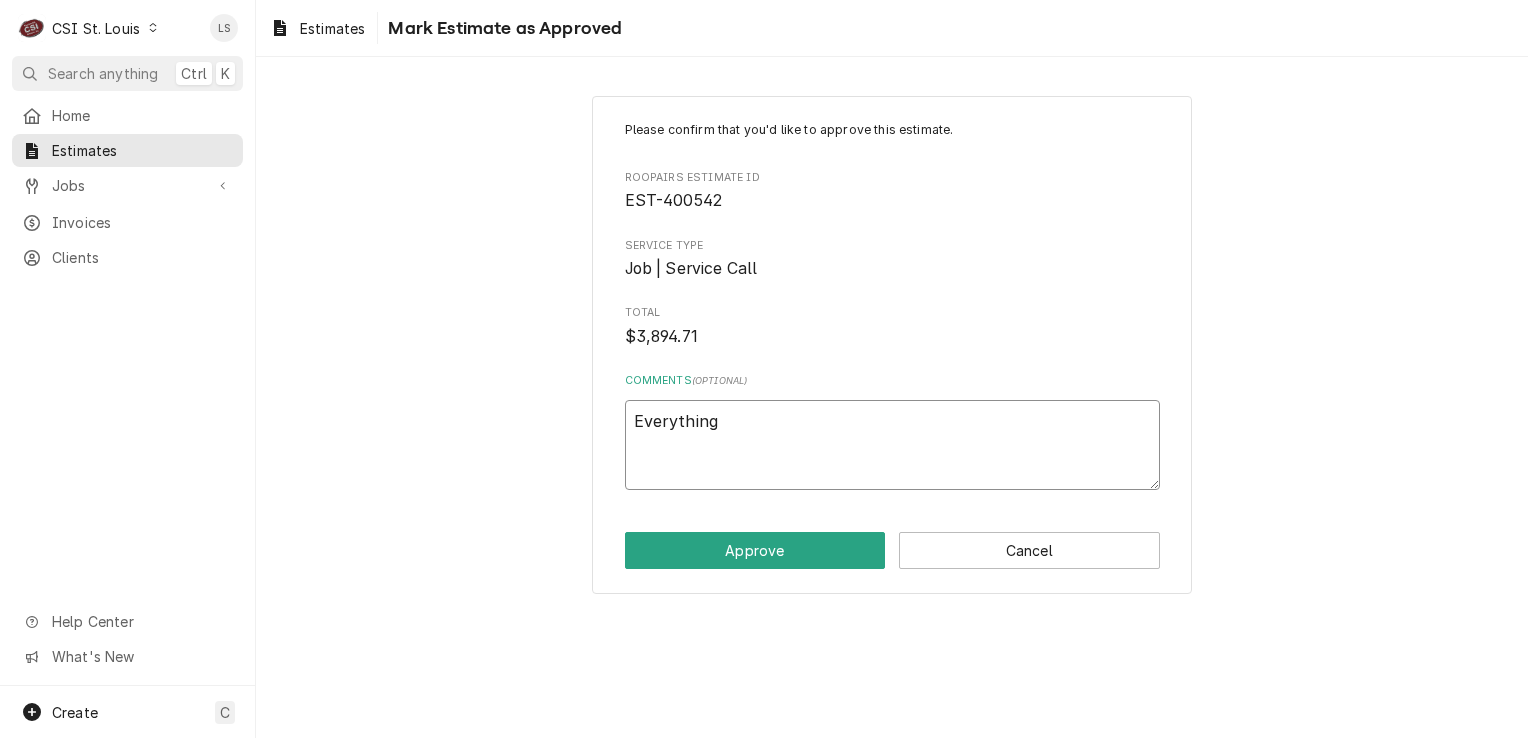 type on "x" 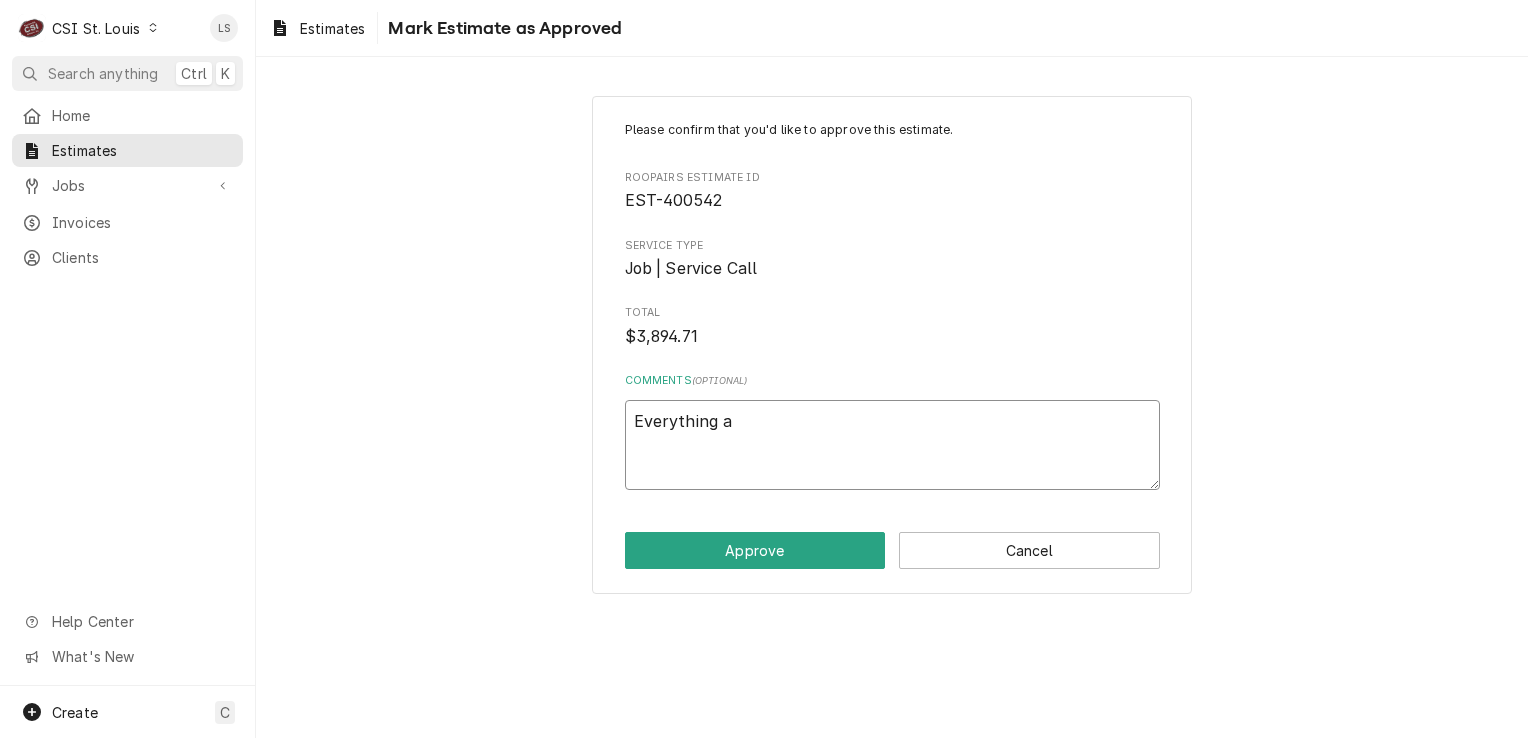 type on "x" 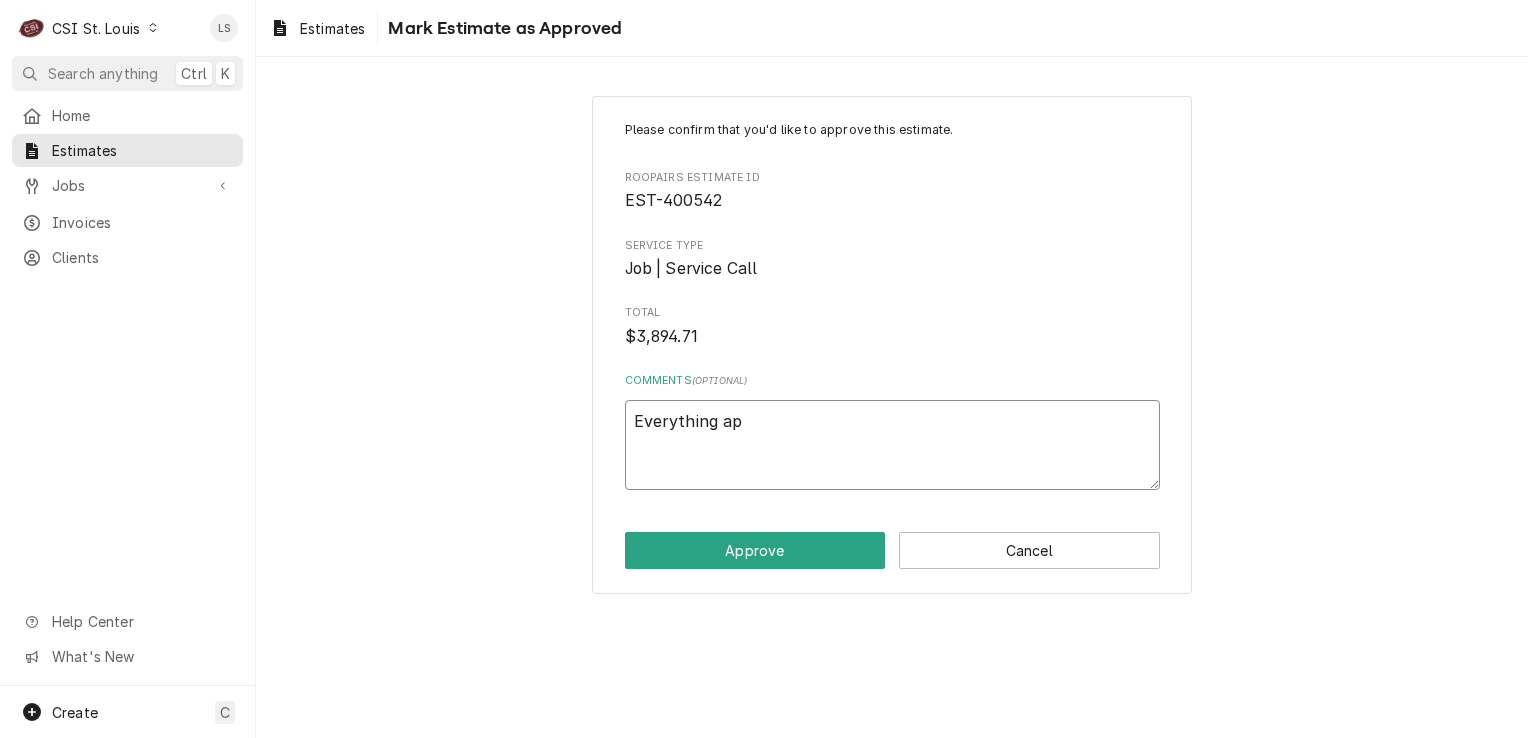 type on "x" 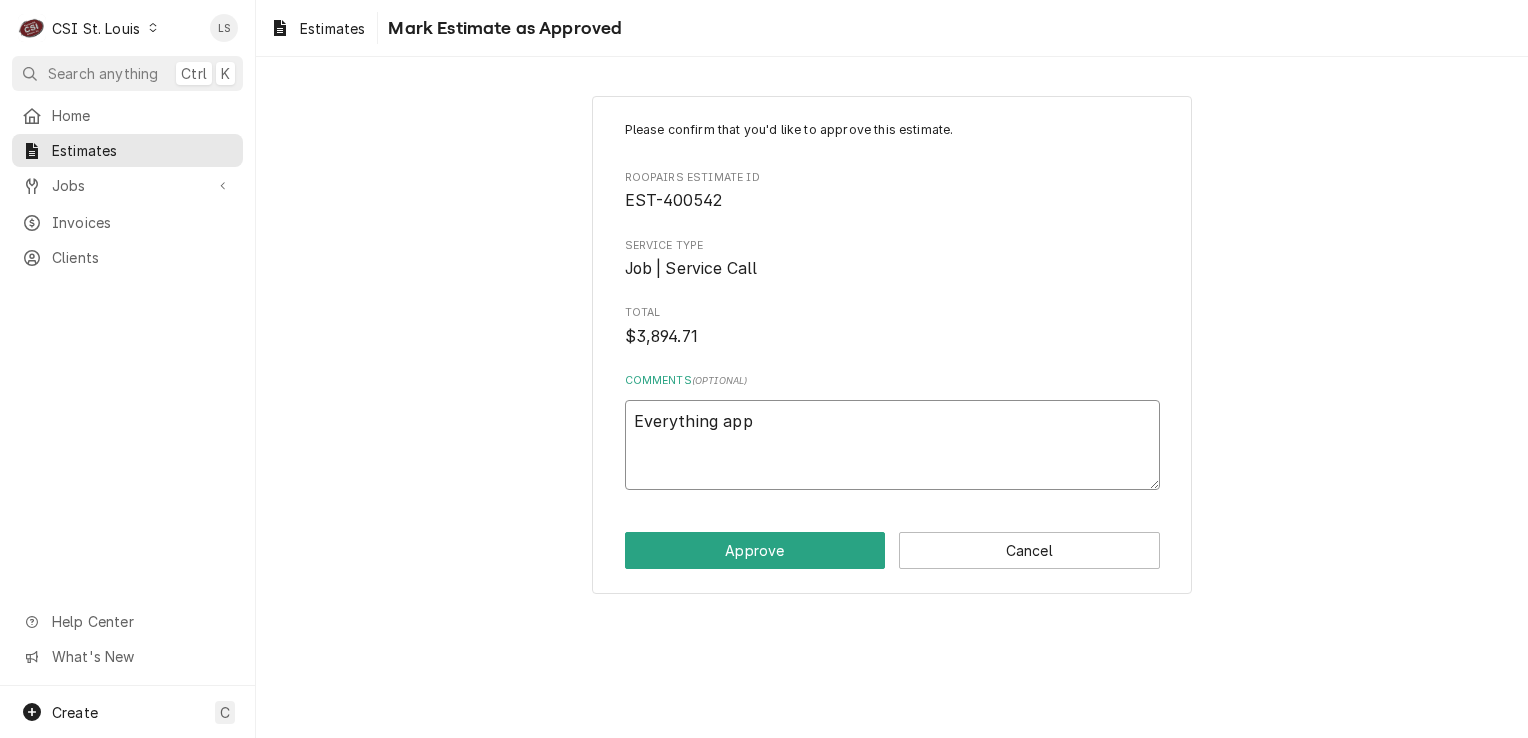 type on "Everything appr" 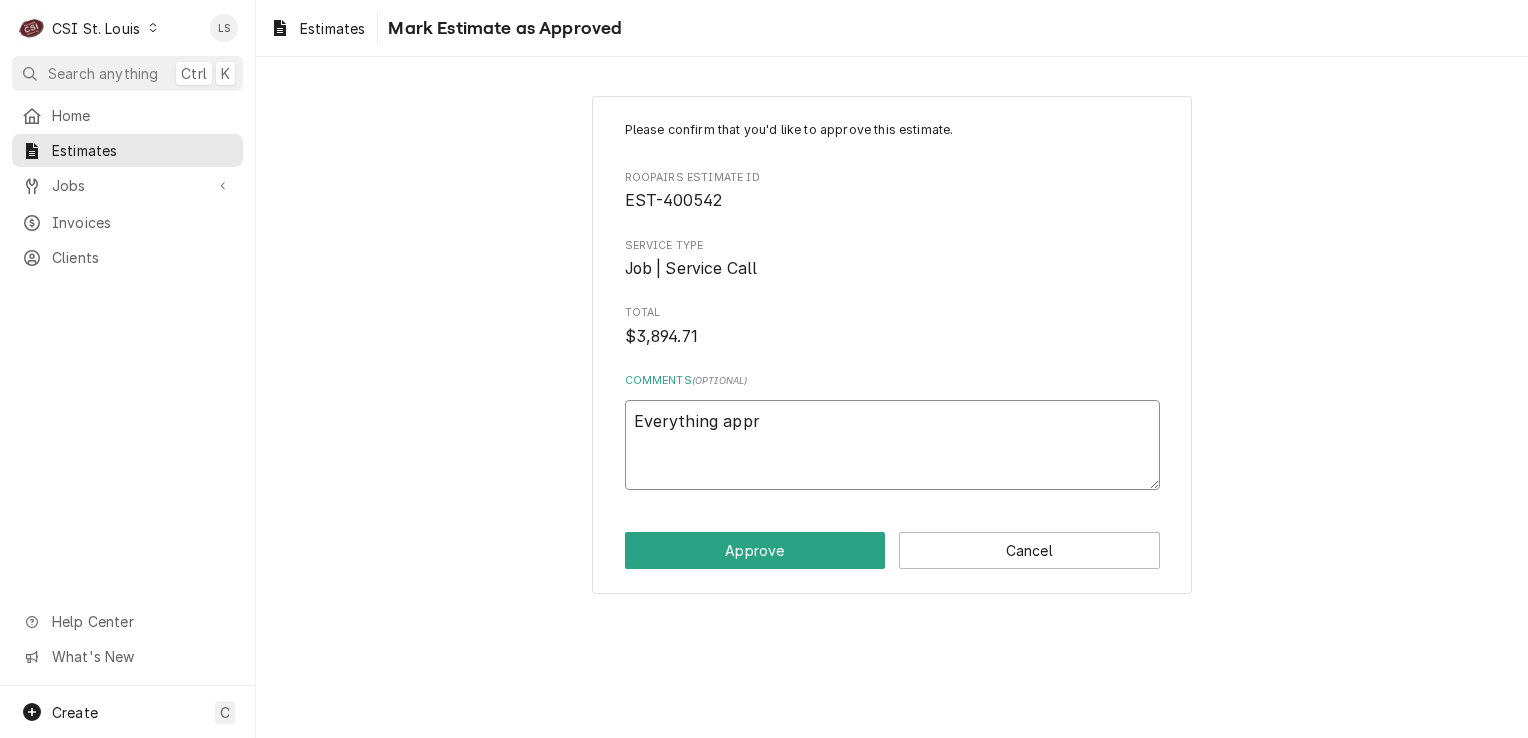 type on "x" 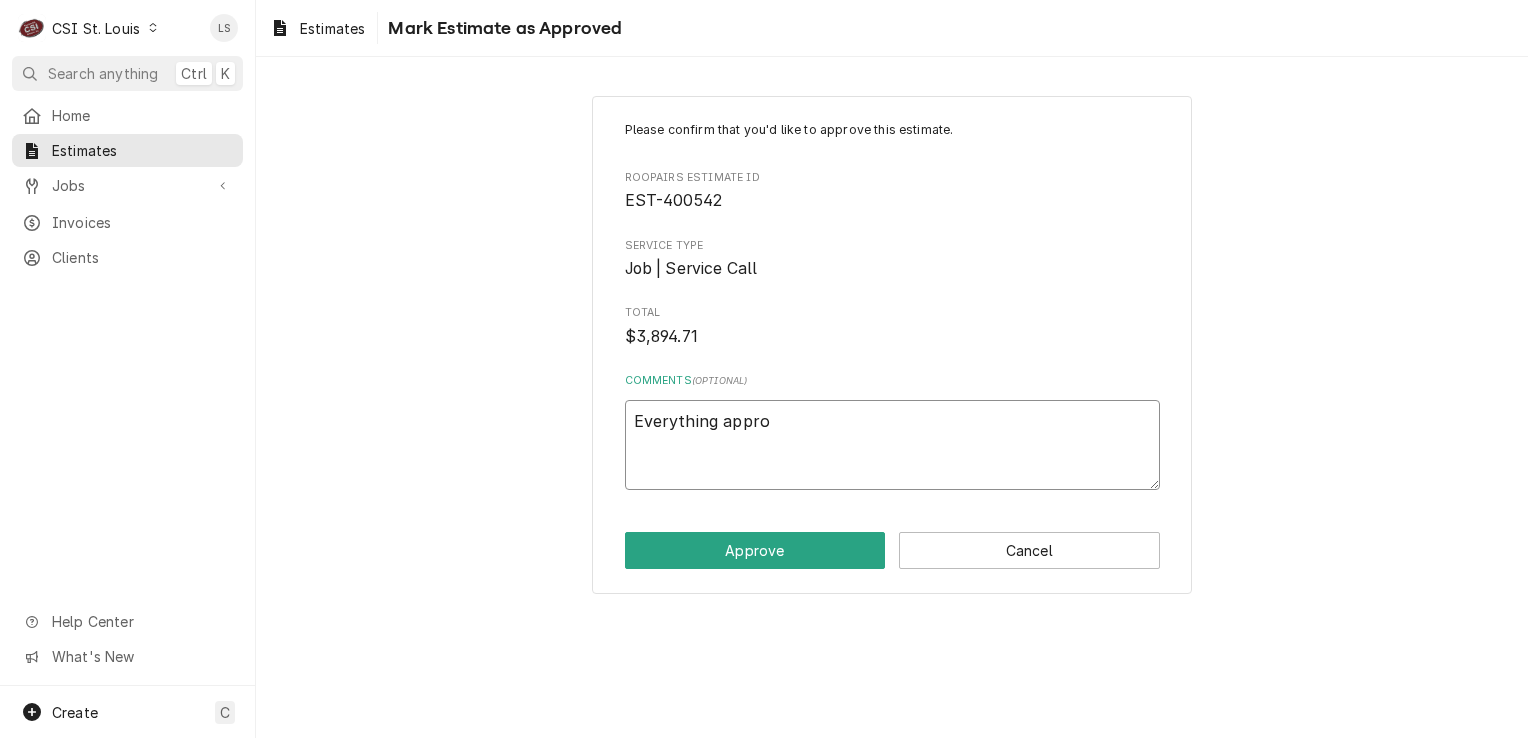 type on "x" 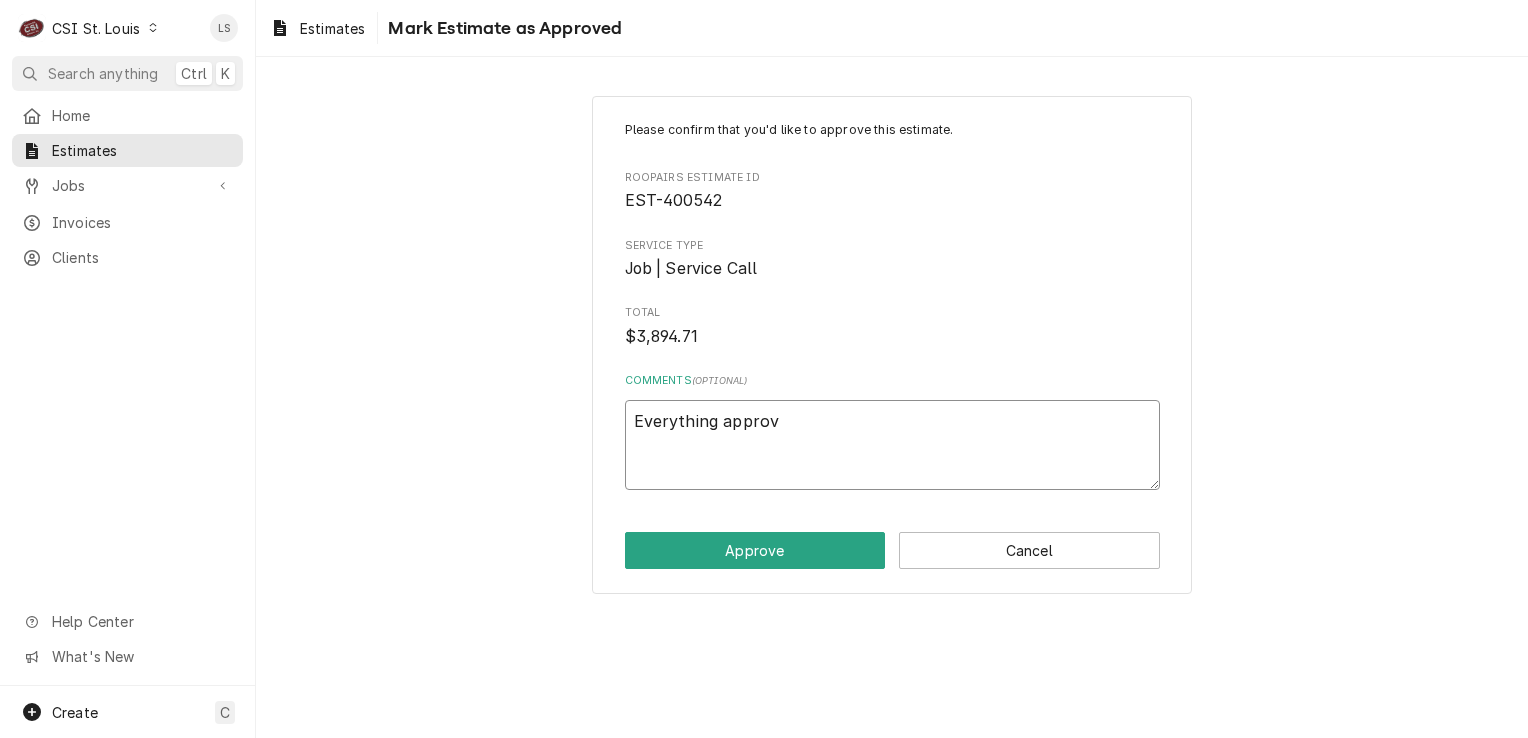 type on "x" 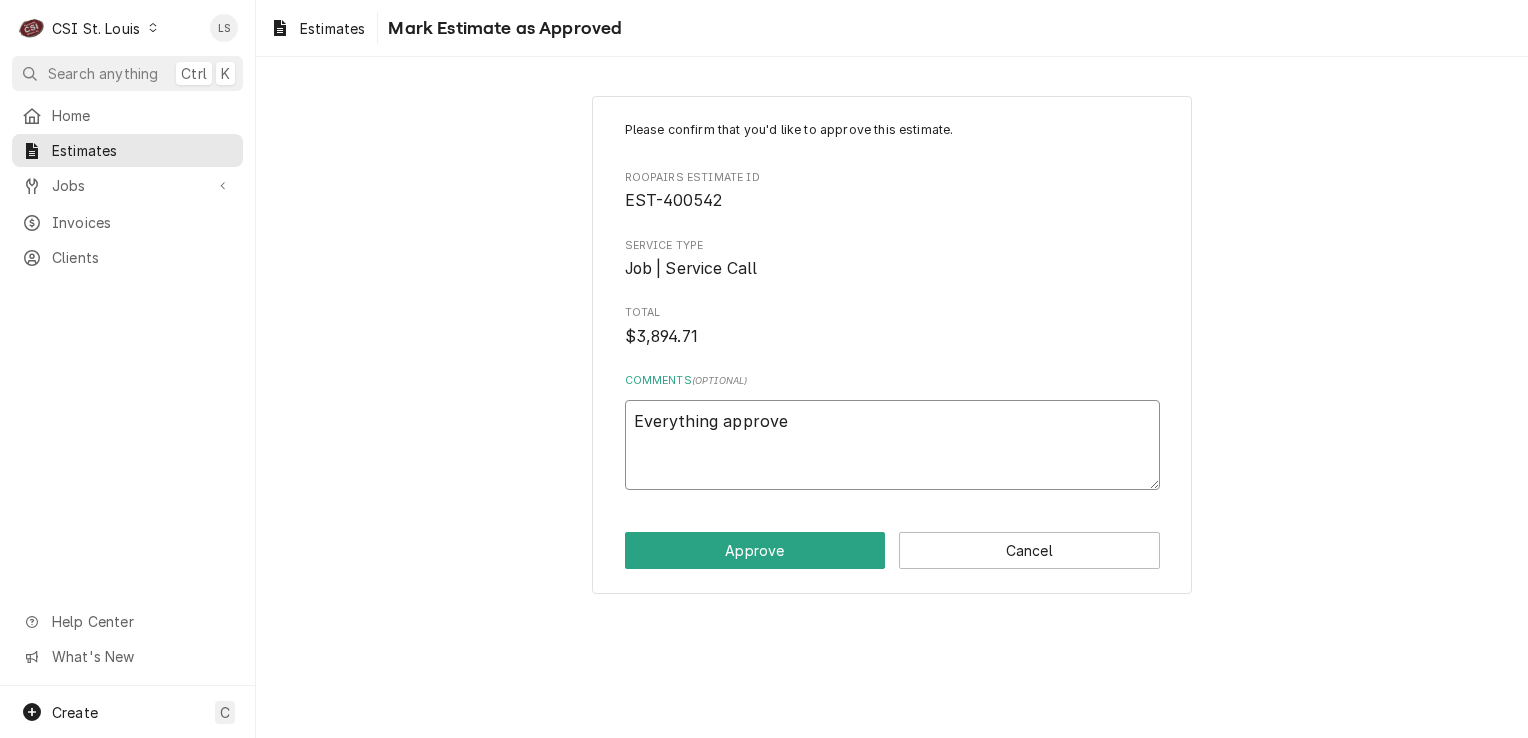 type on "x" 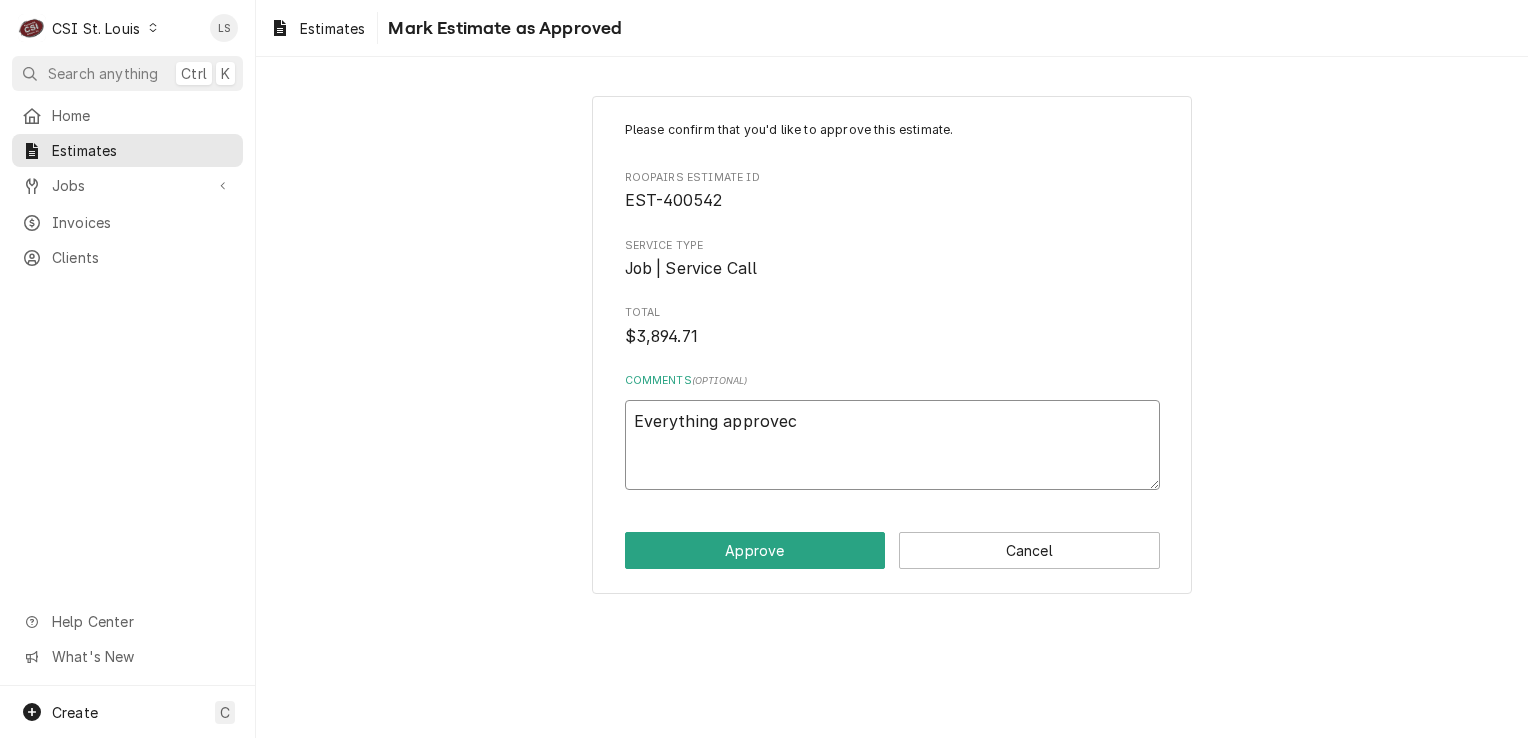 type on "x" 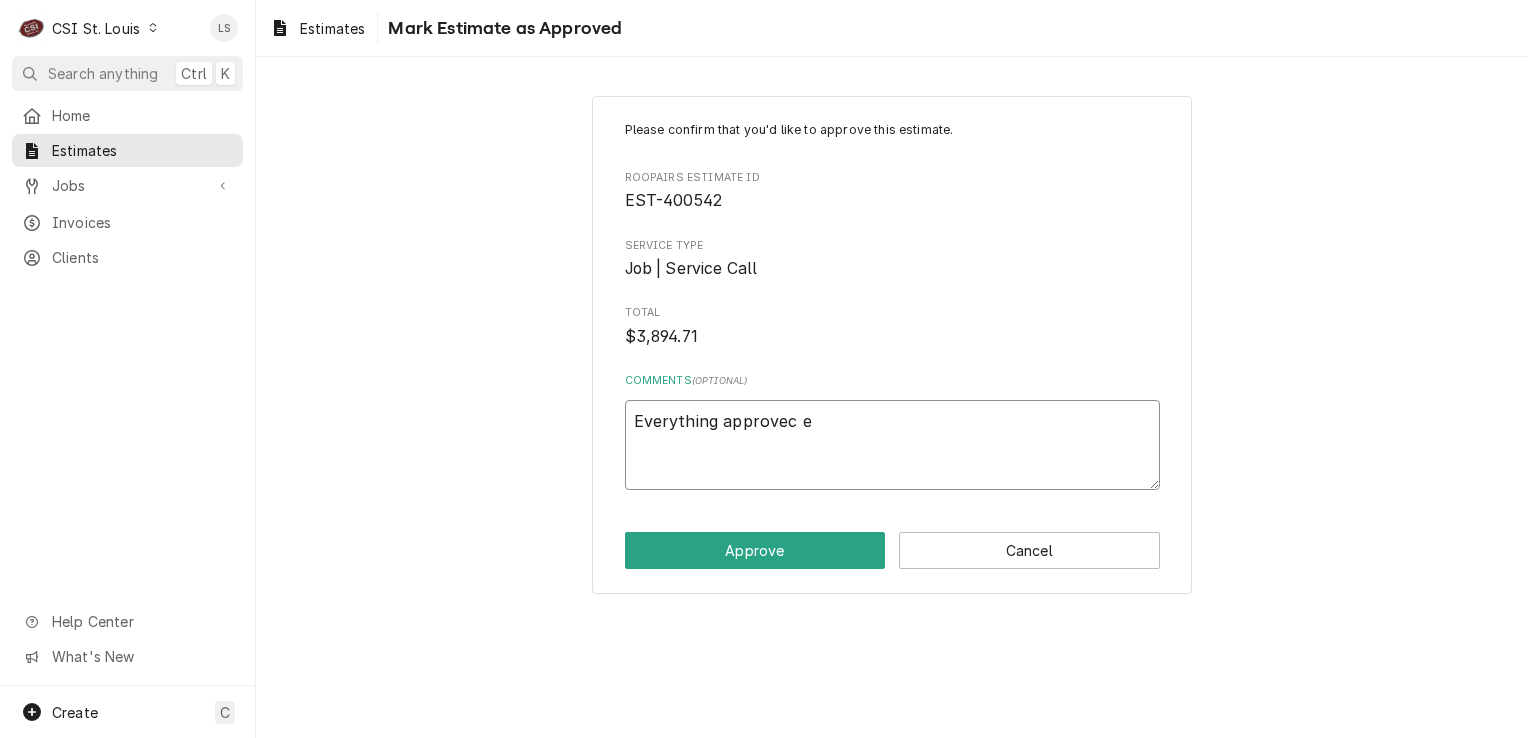 type on "x" 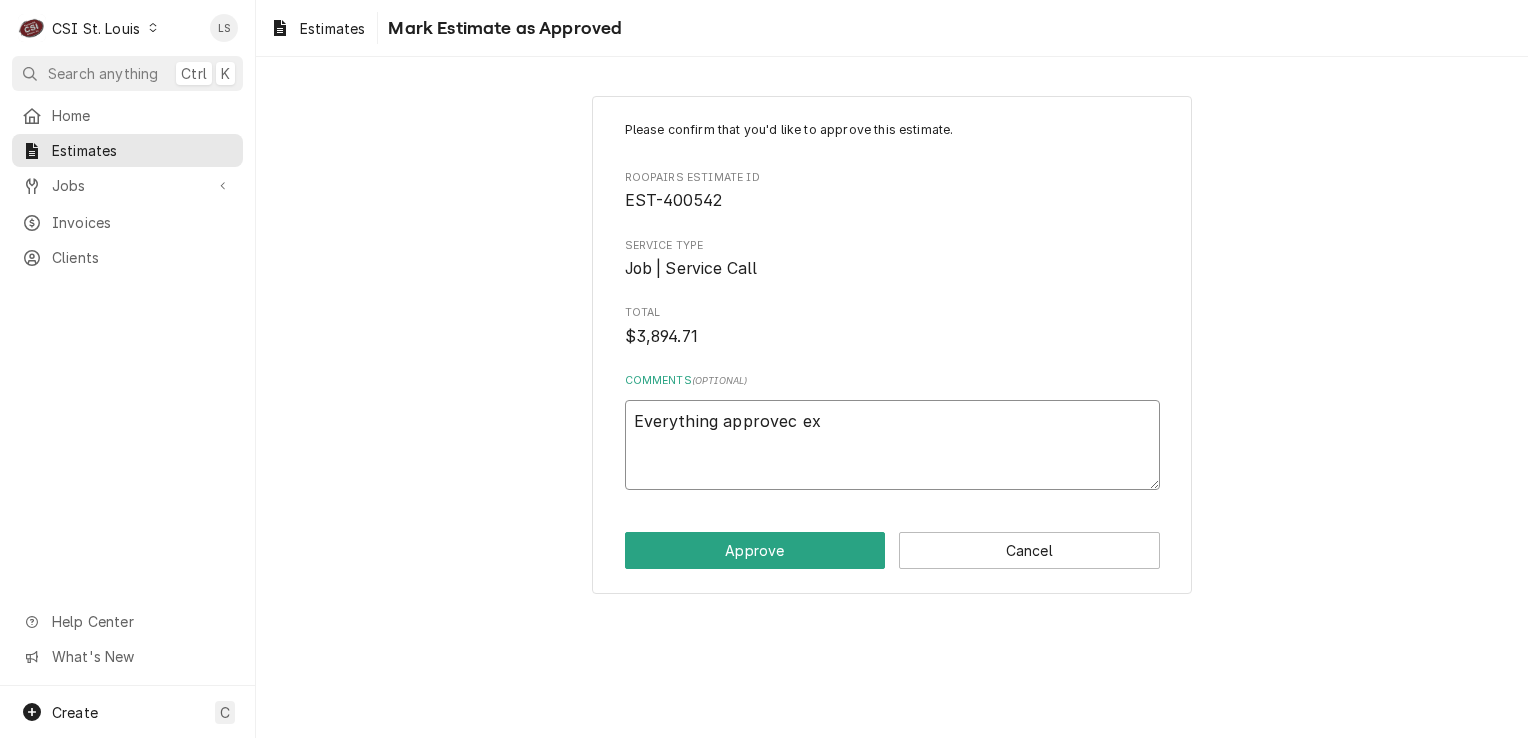 type on "x" 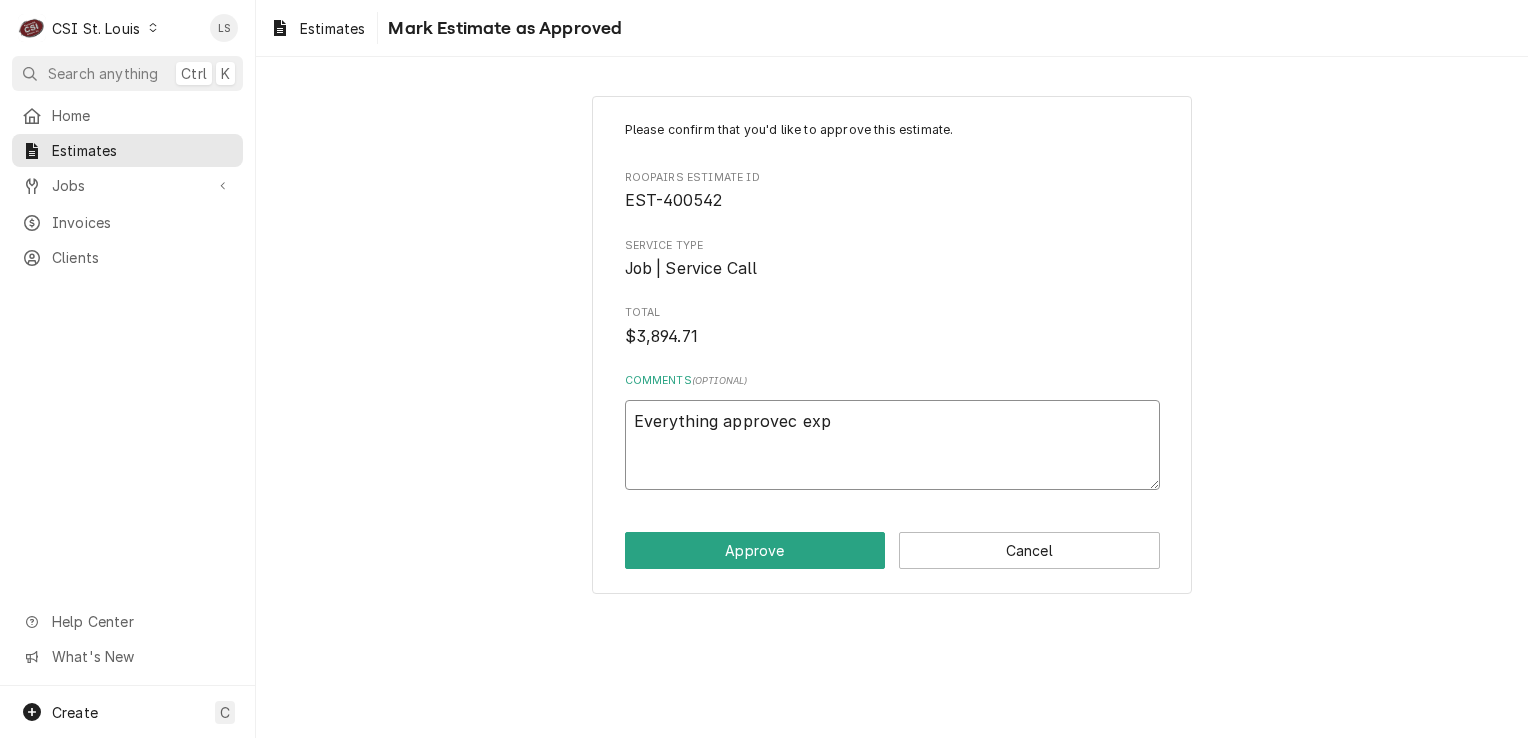 type on "x" 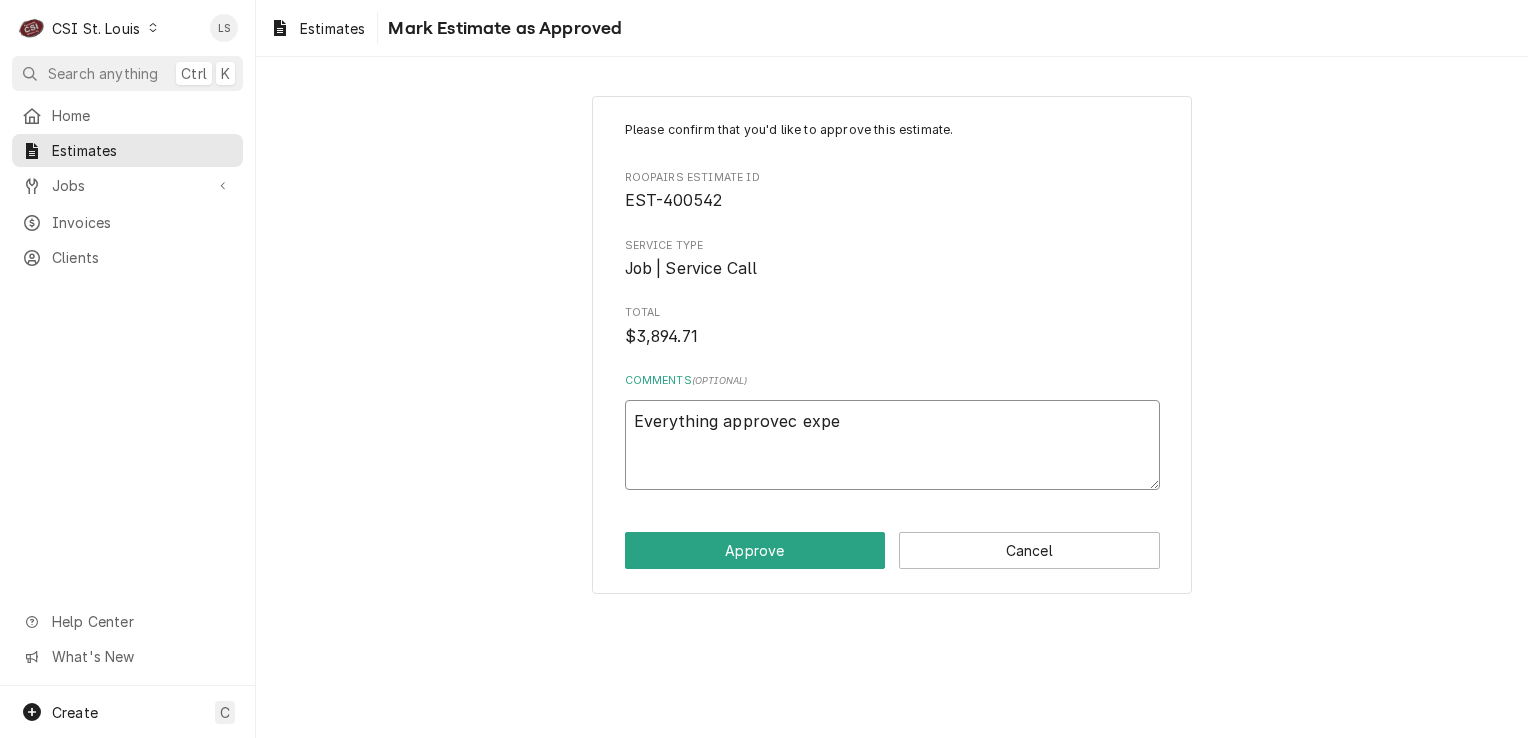 type on "x" 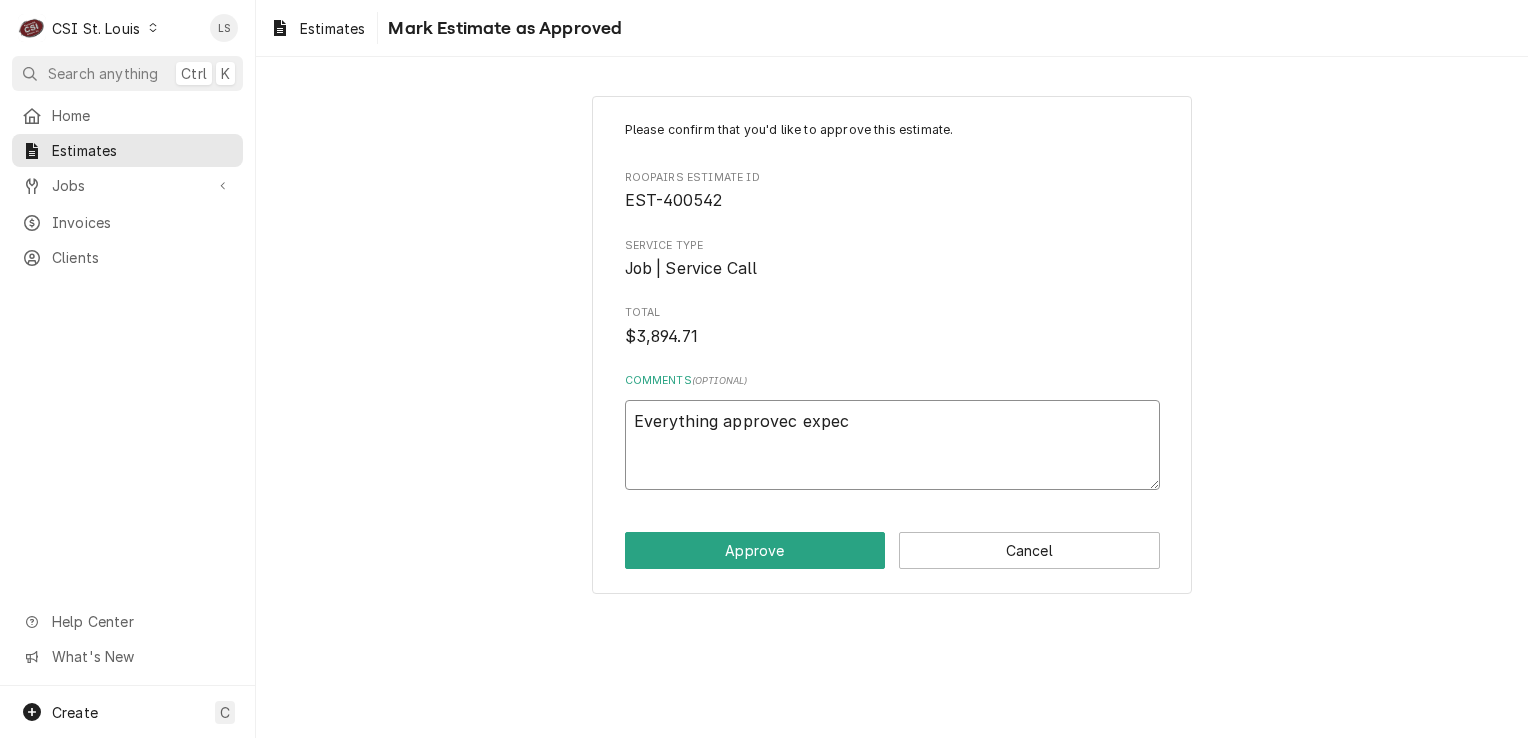 type on "x" 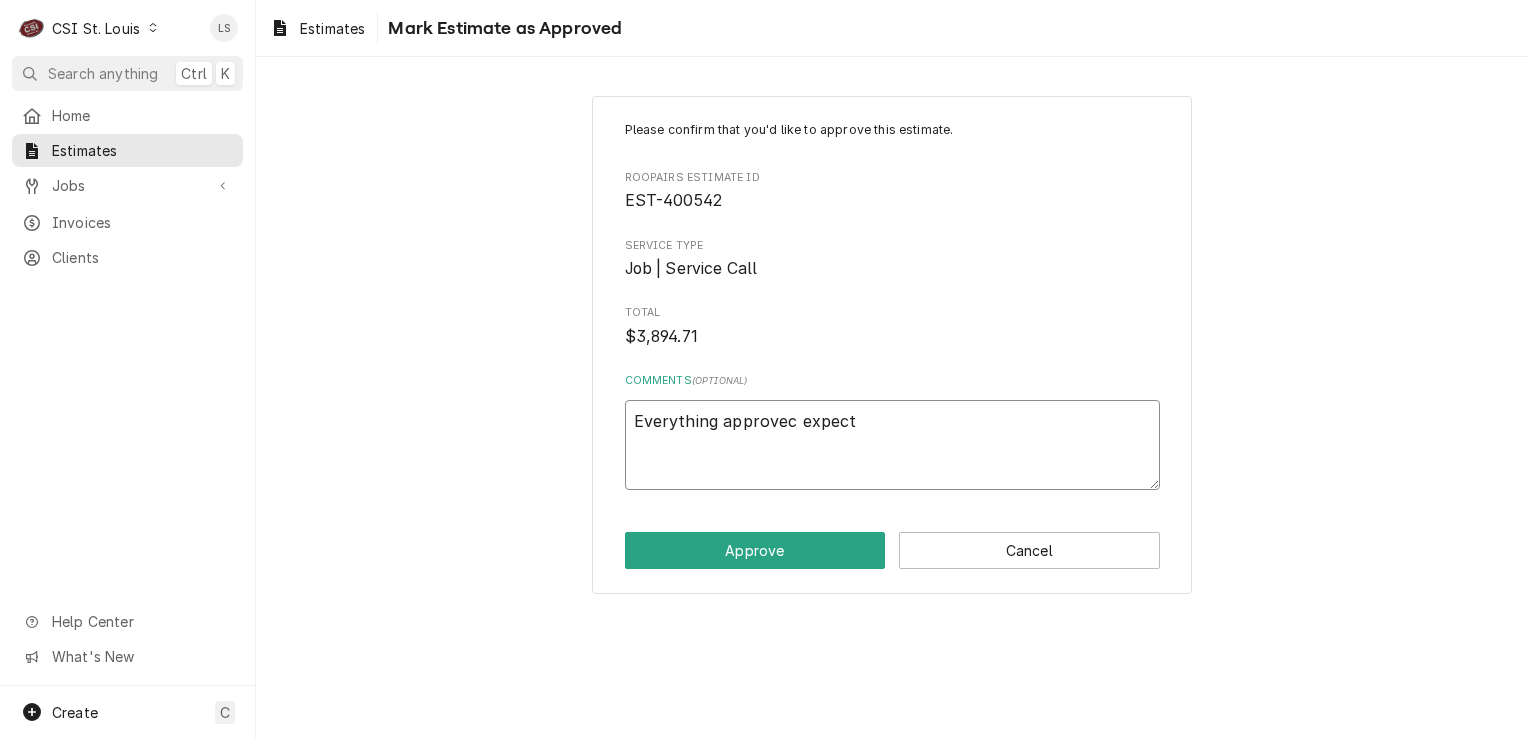 type on "x" 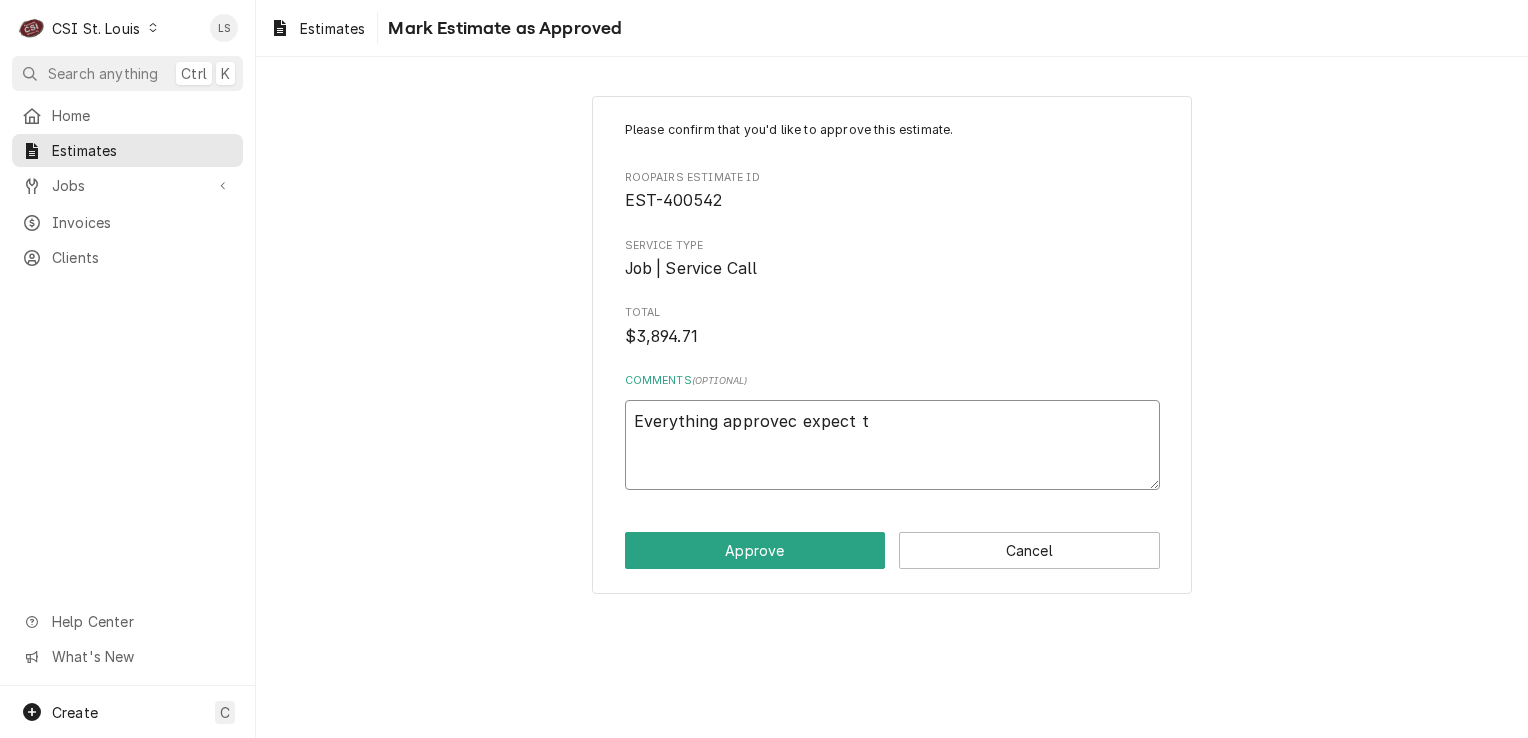 type on "x" 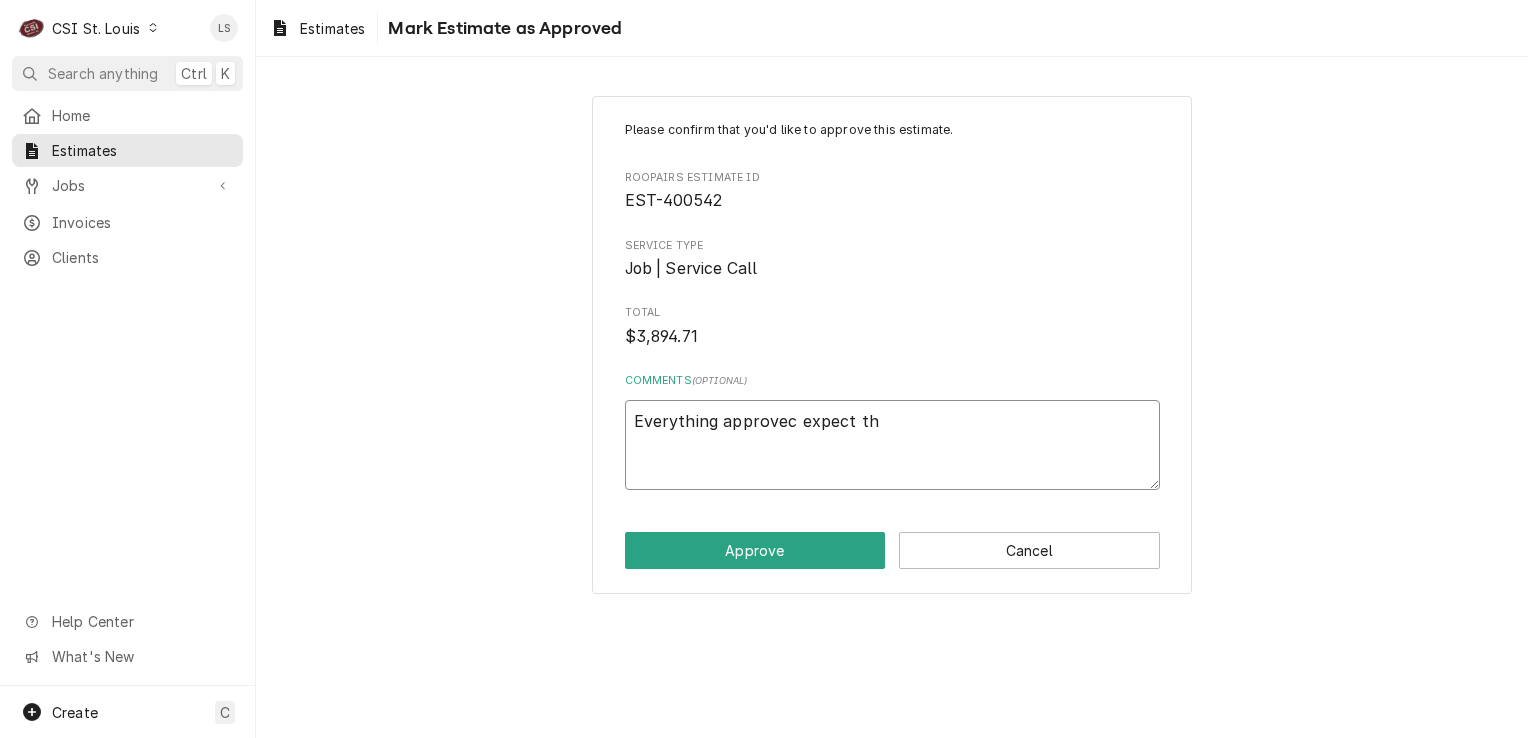 type on "x" 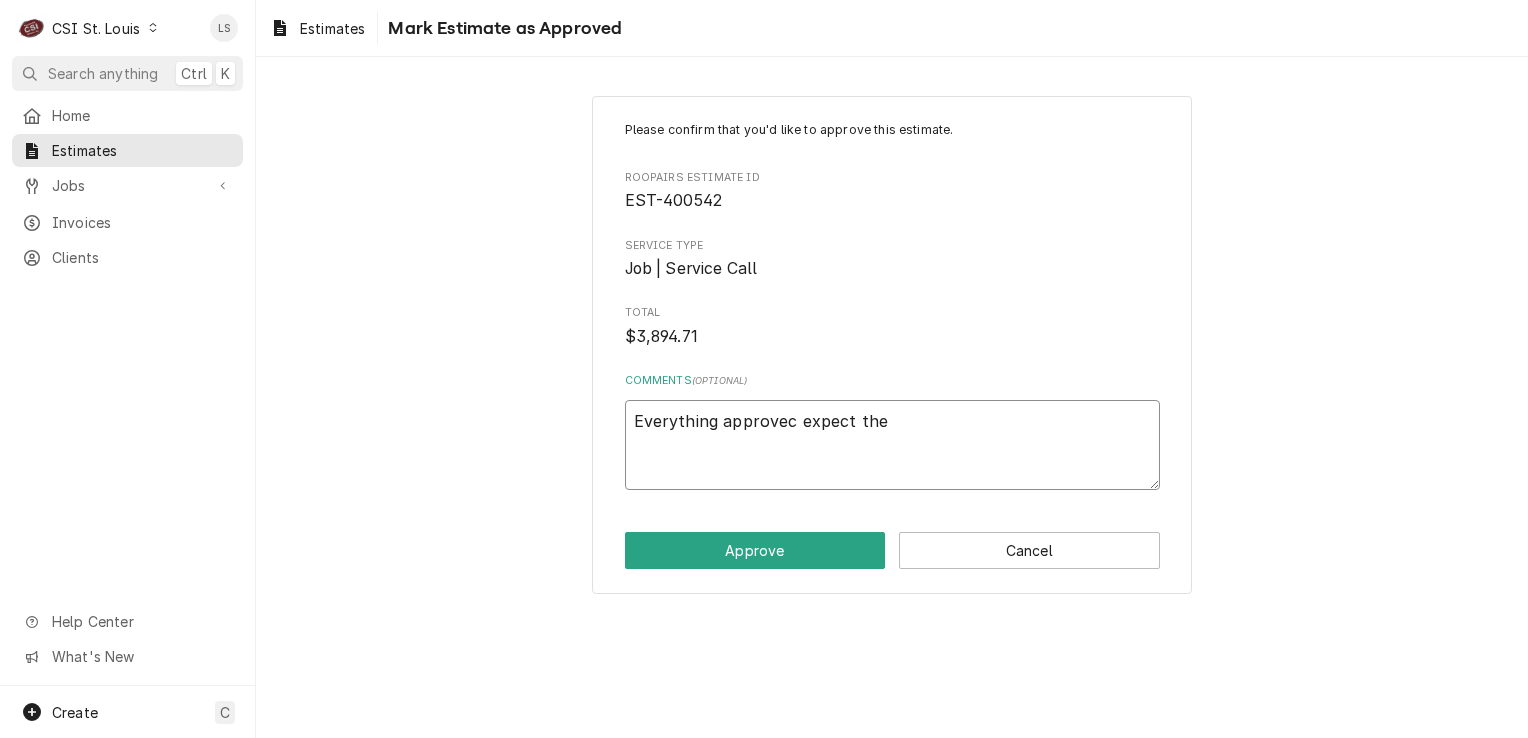 type on "x" 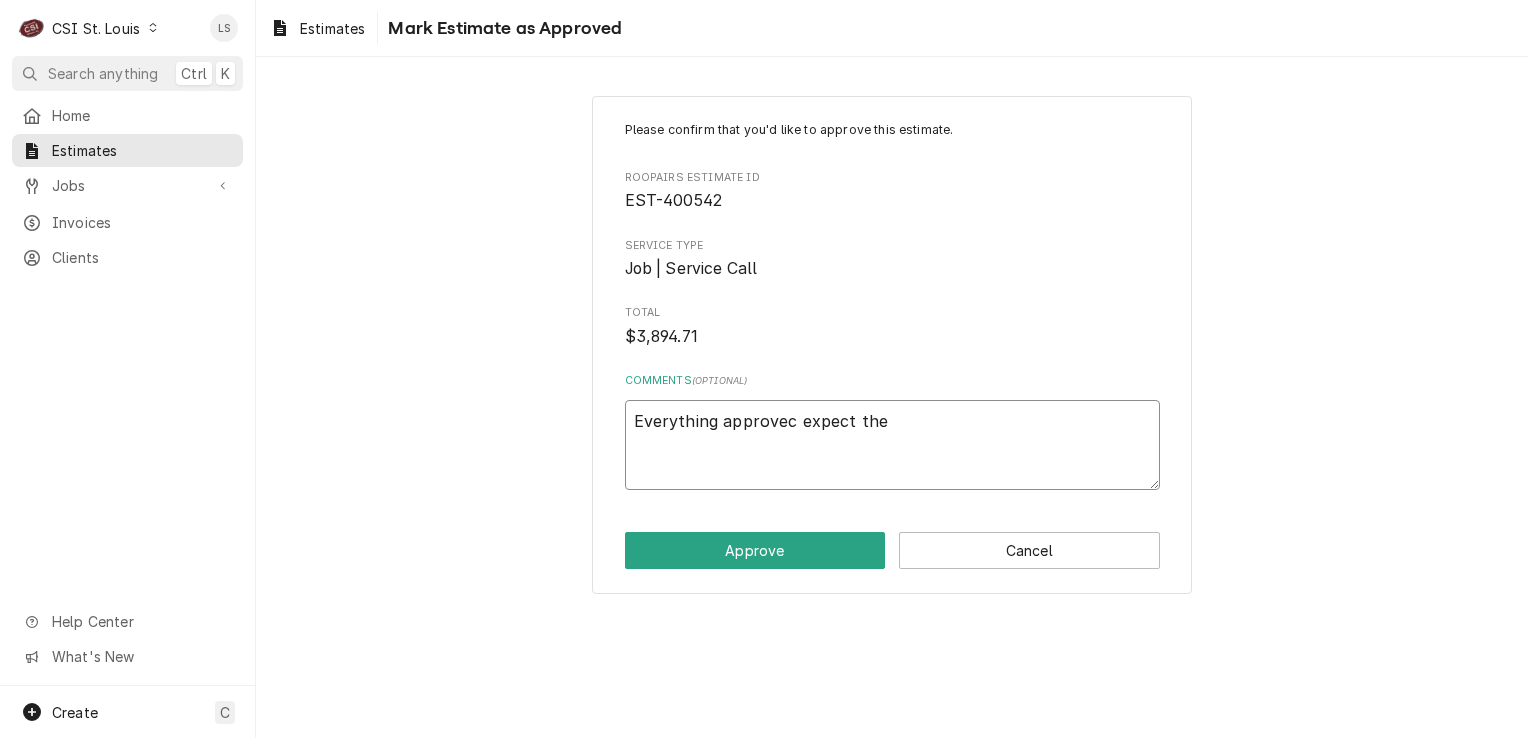 type on "x" 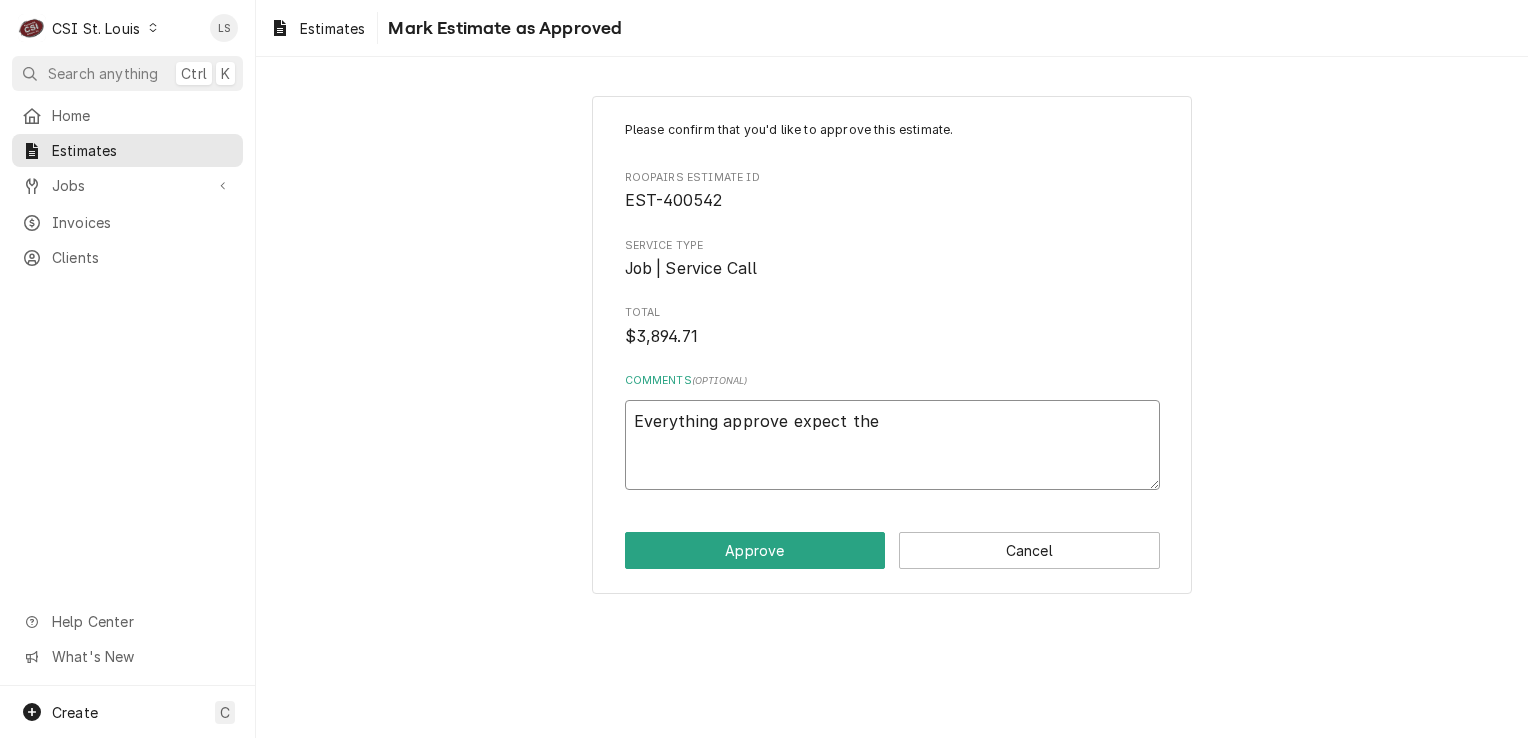 type on "Everything approve expect the" 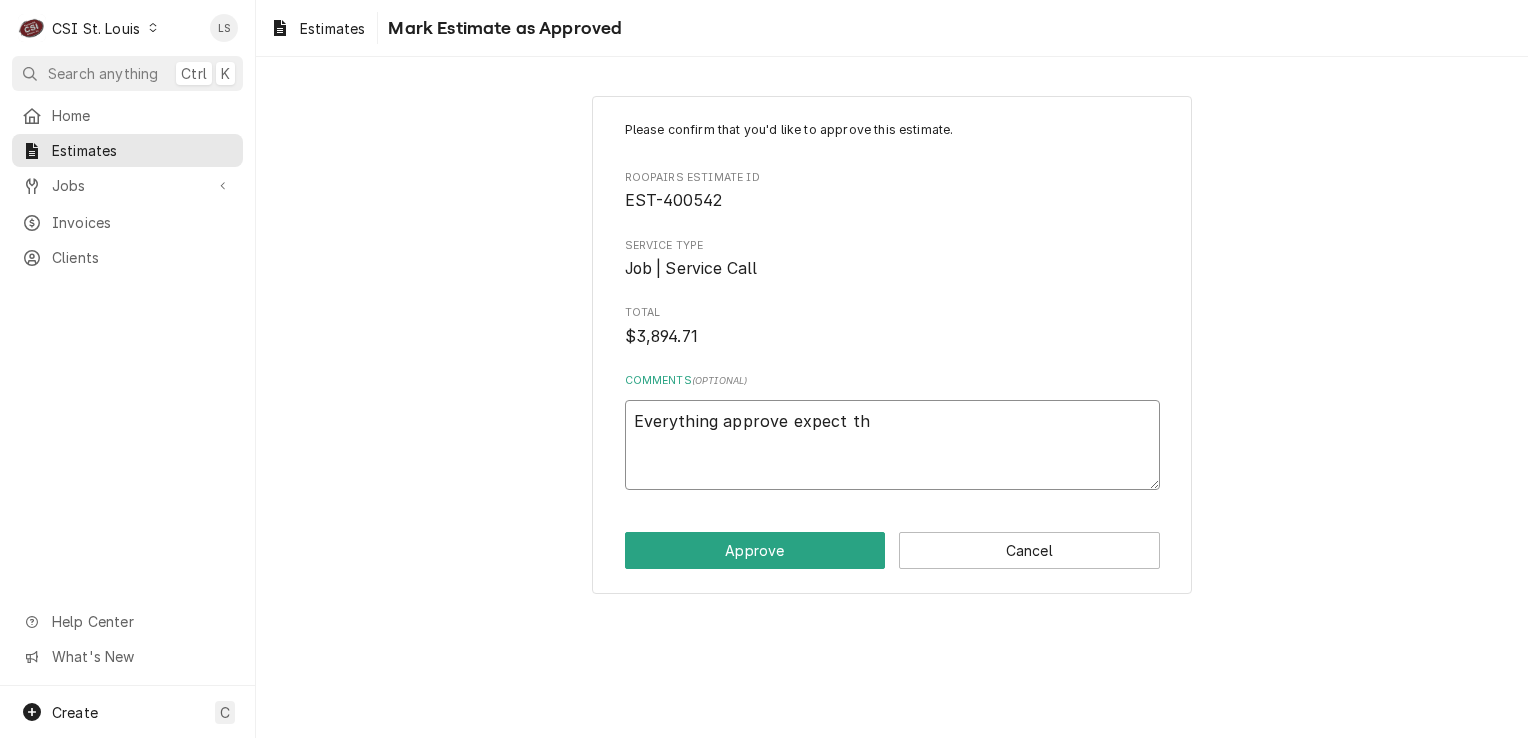 type on "x" 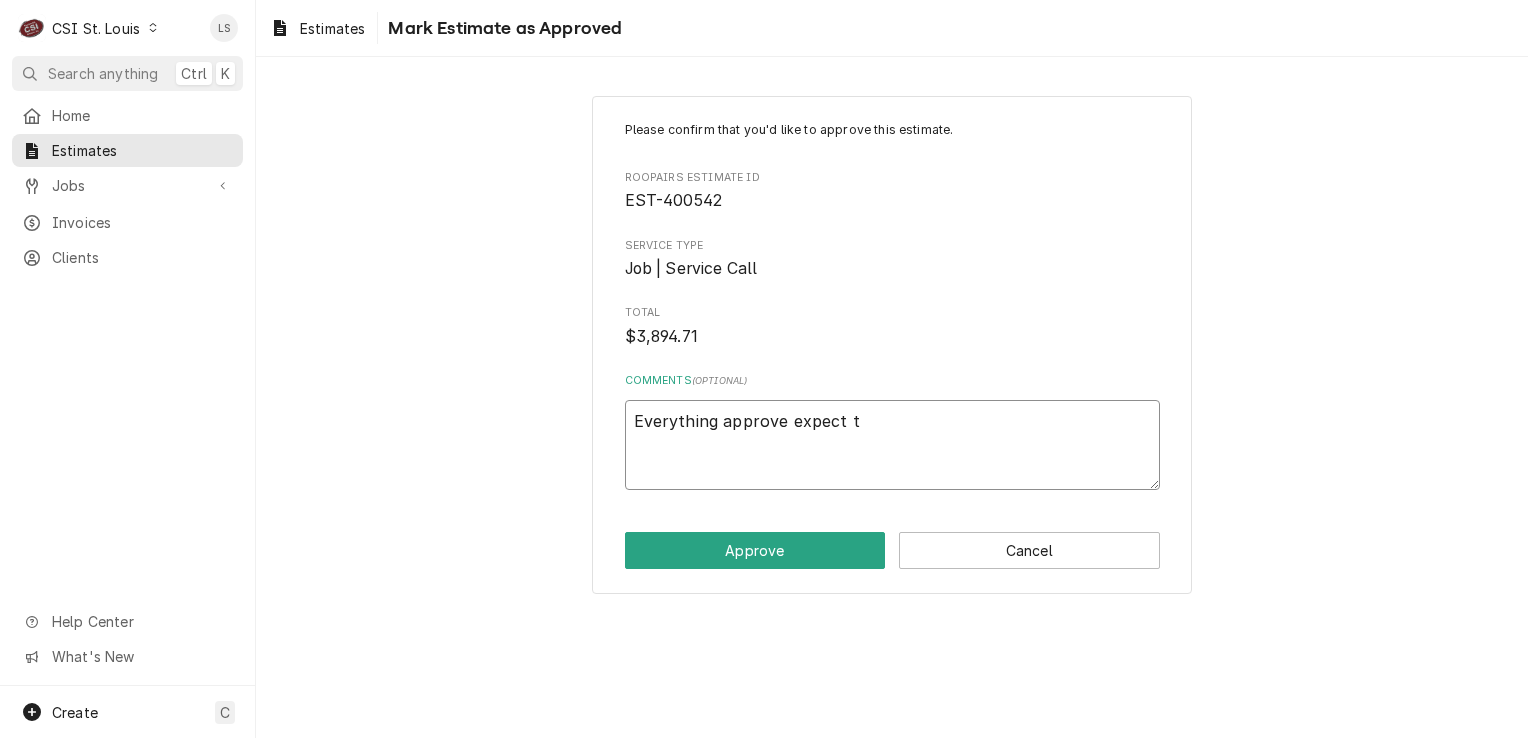 type on "x" 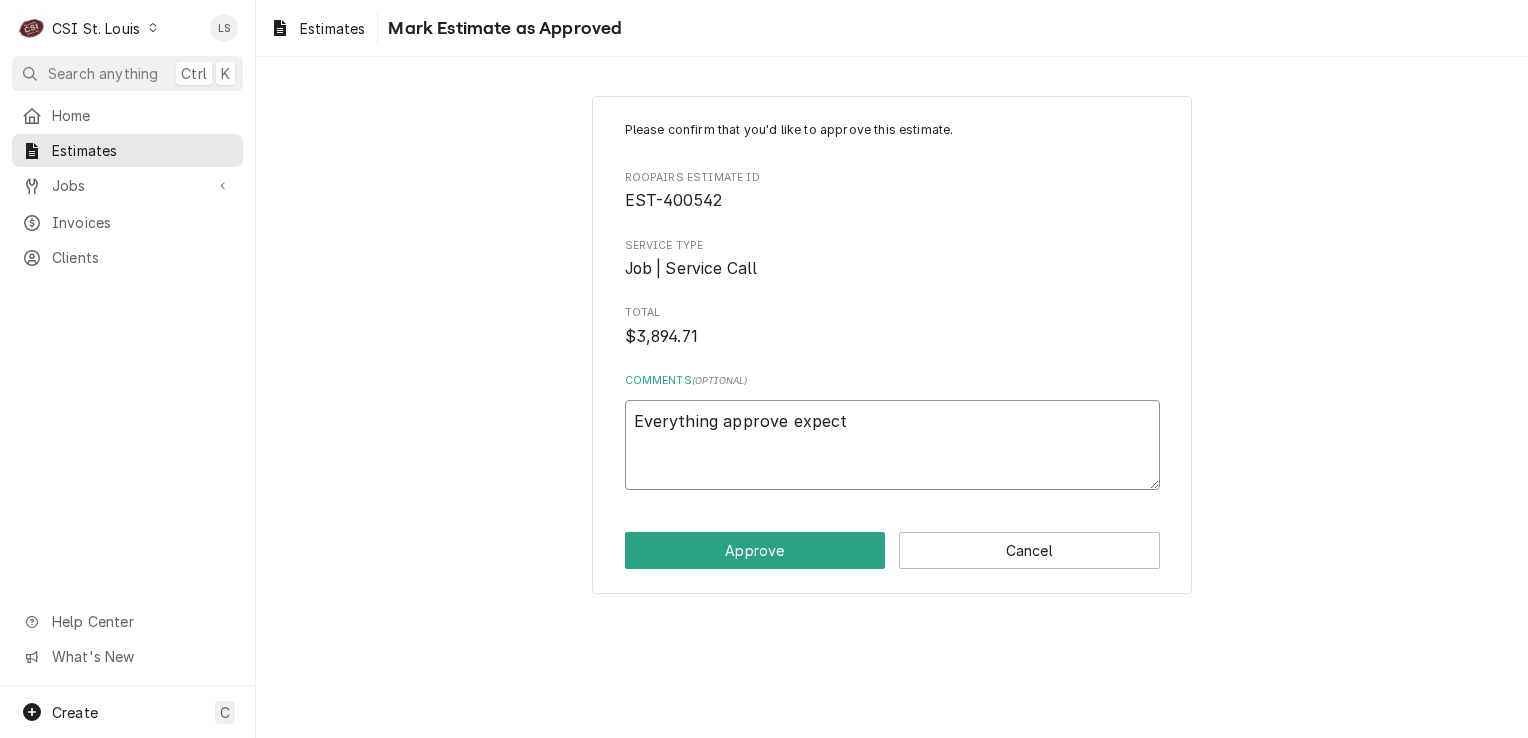 paste on "grill for the Bev Air open air unit" 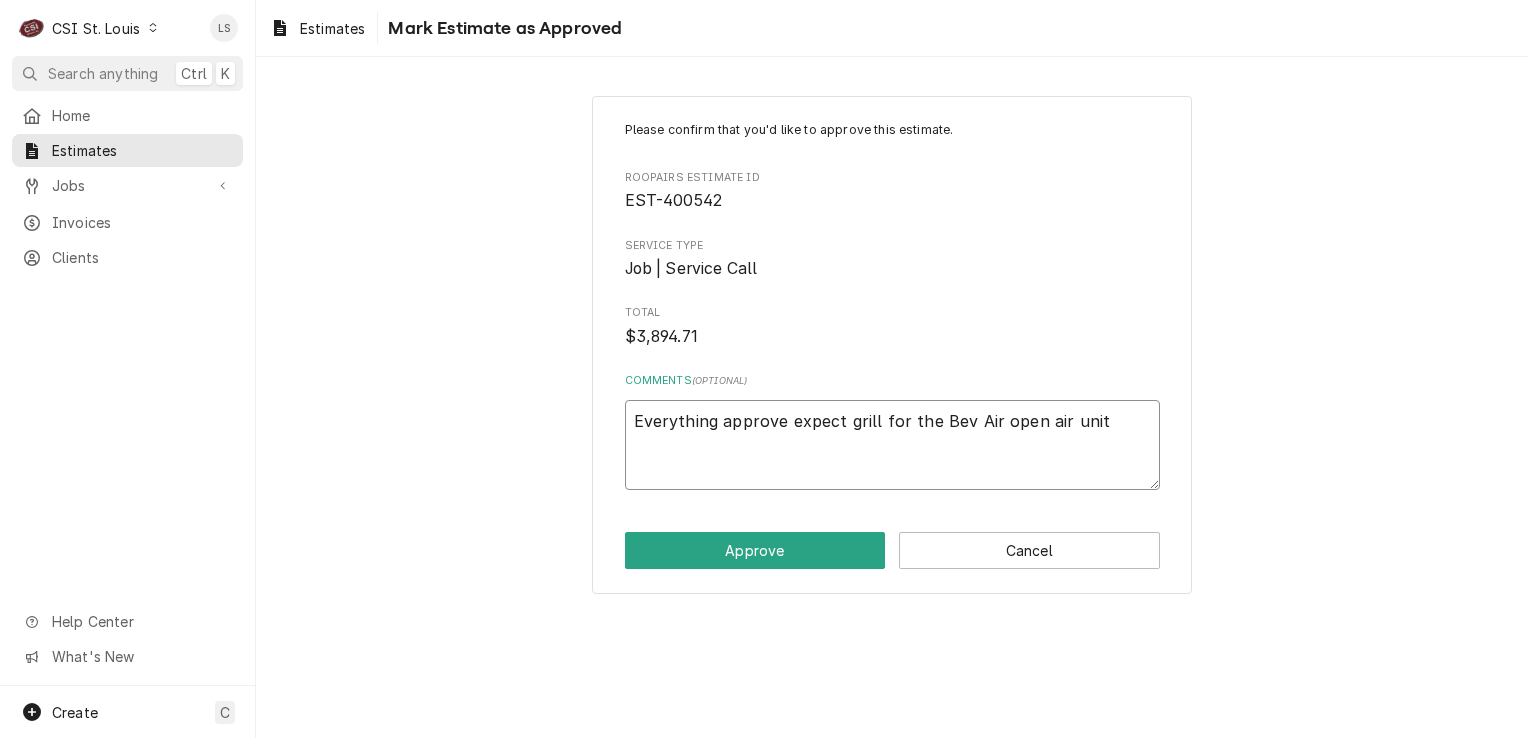 click on "Everything approve expect grill for the Bev Air open air unit" at bounding box center (892, 445) 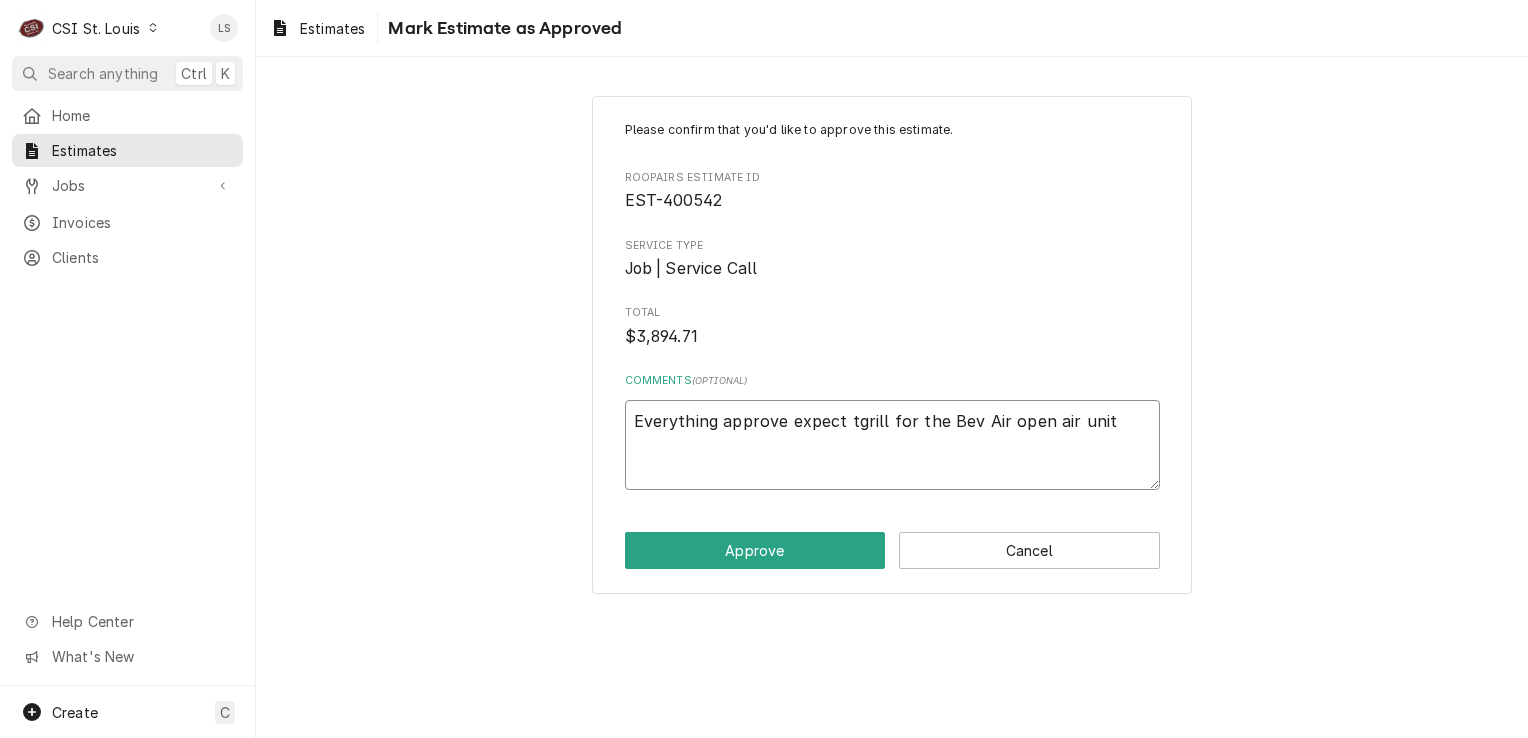 type on "x" 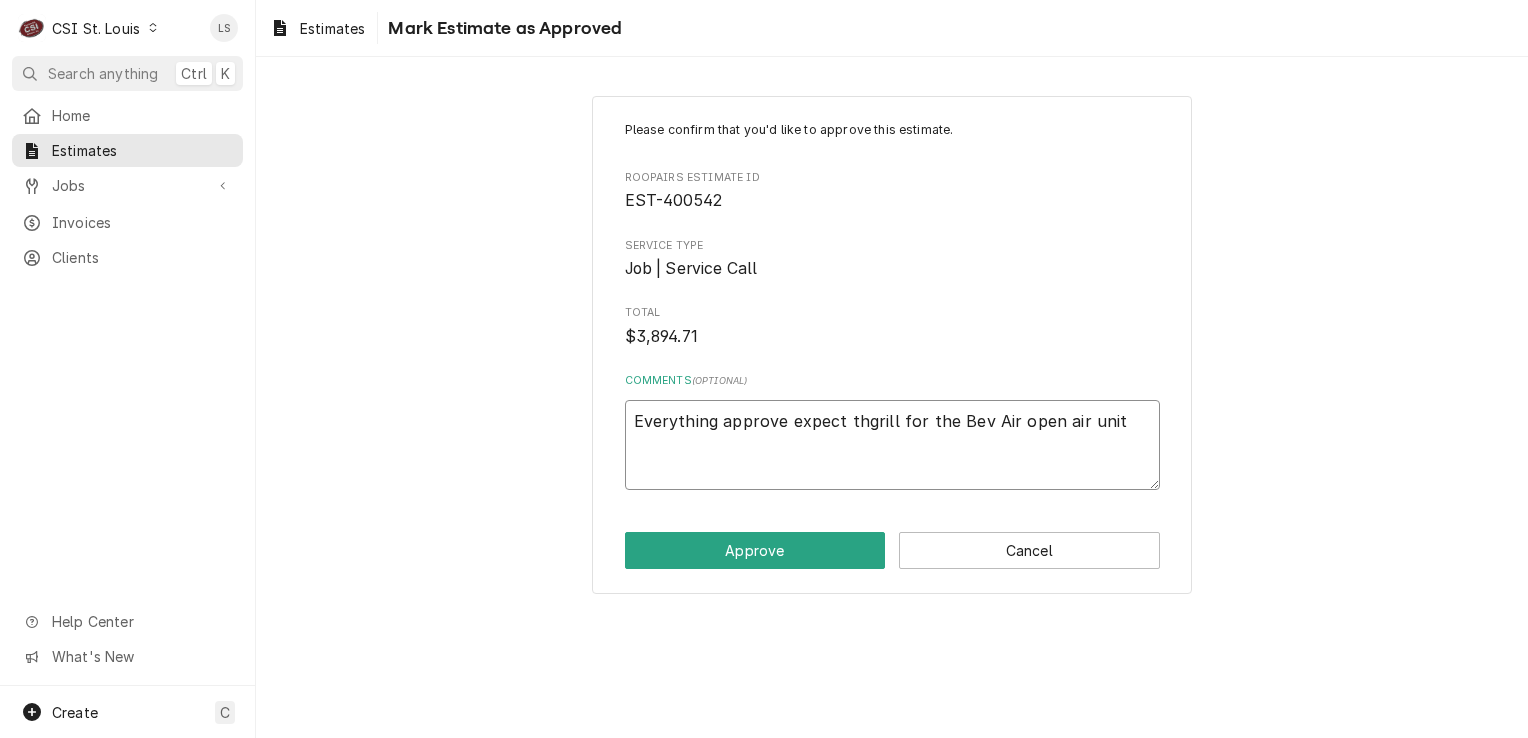 type on "Everything approve expect thegrill for the Bev Air open air unit" 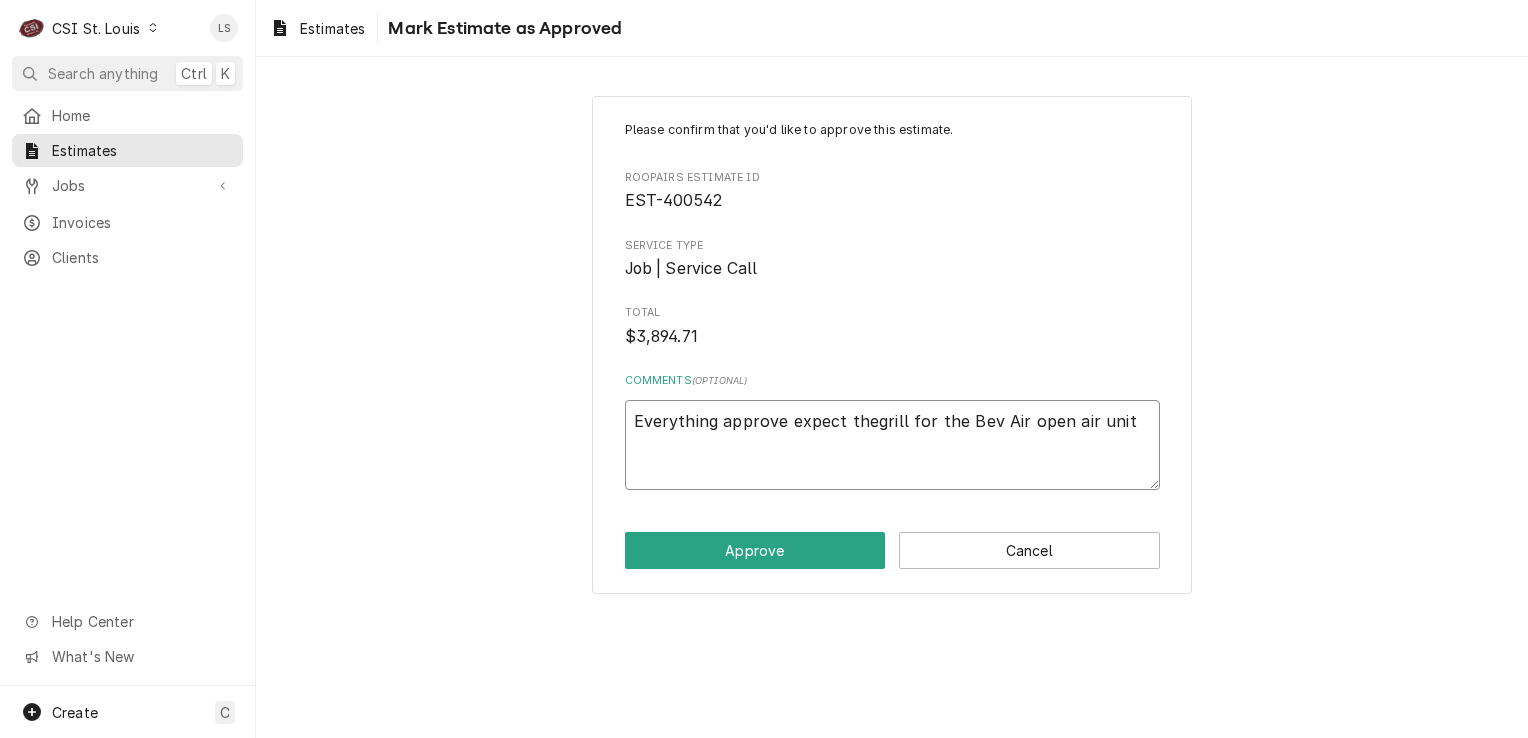 type on "x" 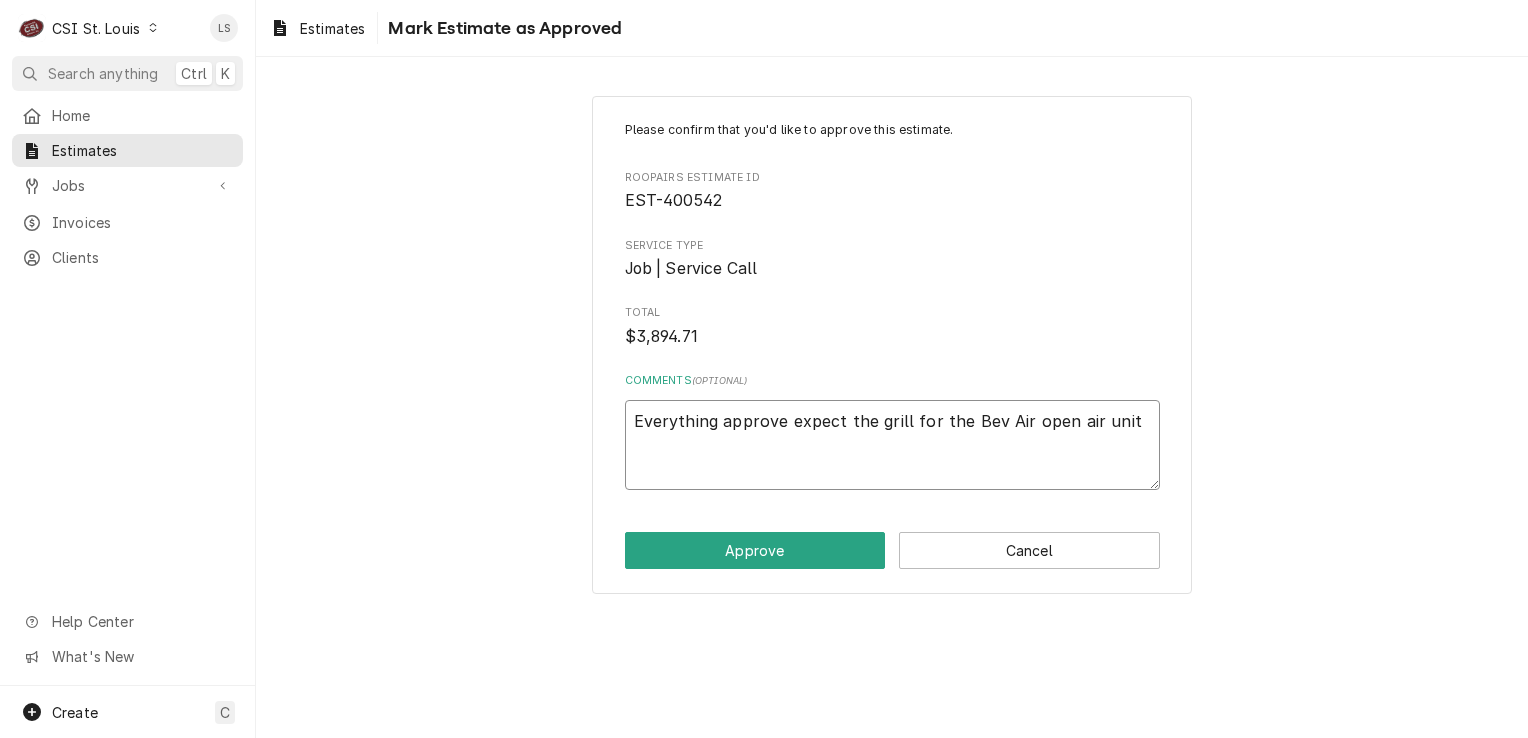 click on "Everything approve expect the grill for the Bev Air open air unit" at bounding box center [892, 445] 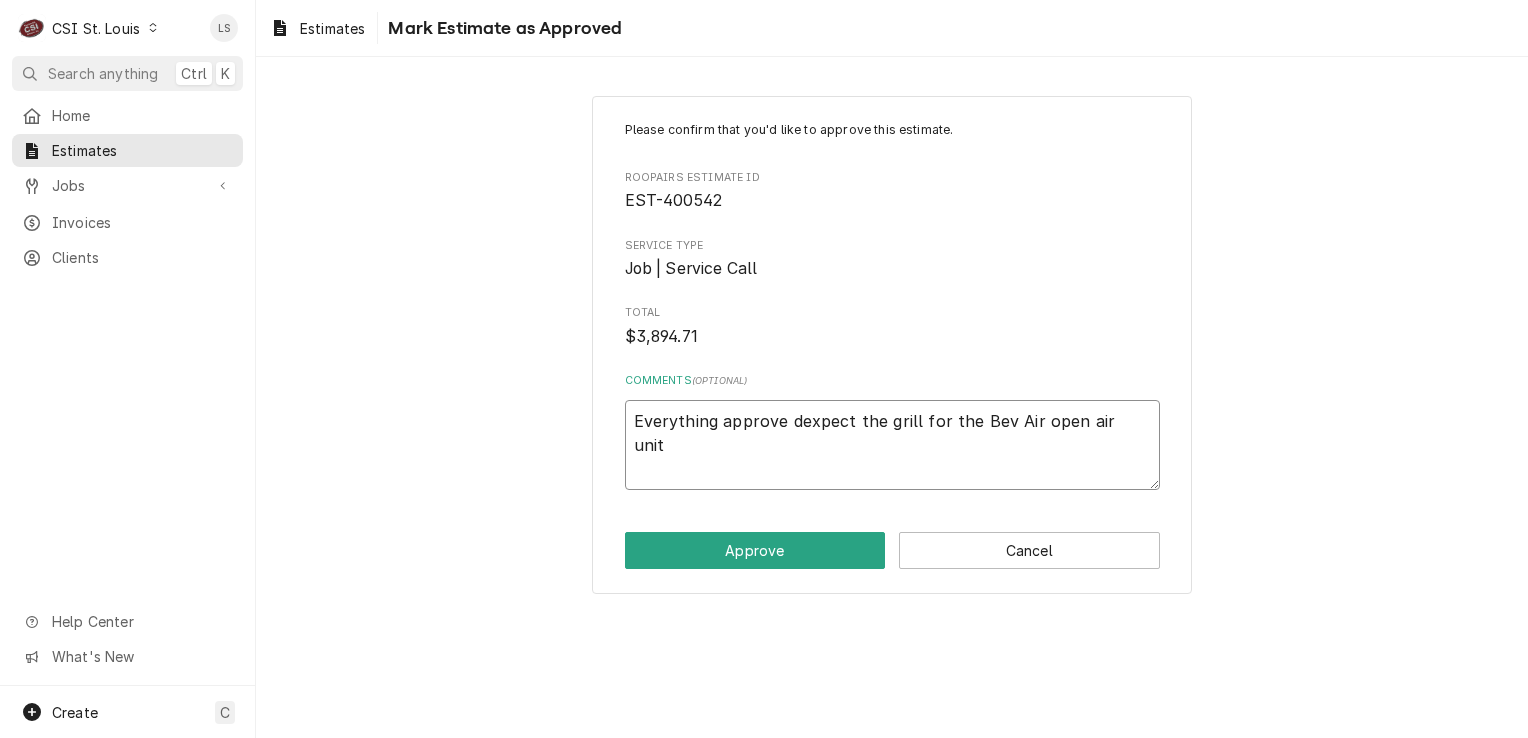 type on "x" 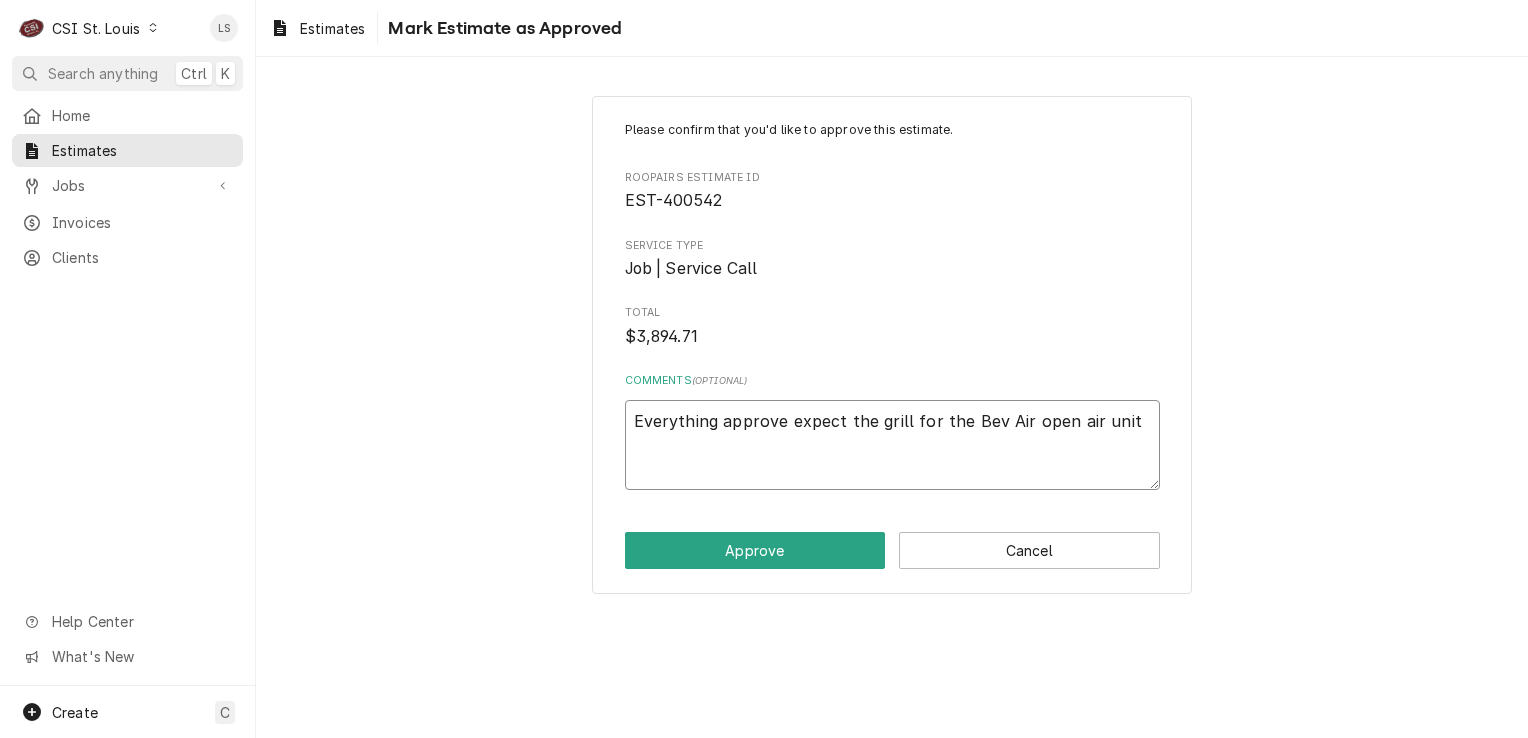 type on "x" 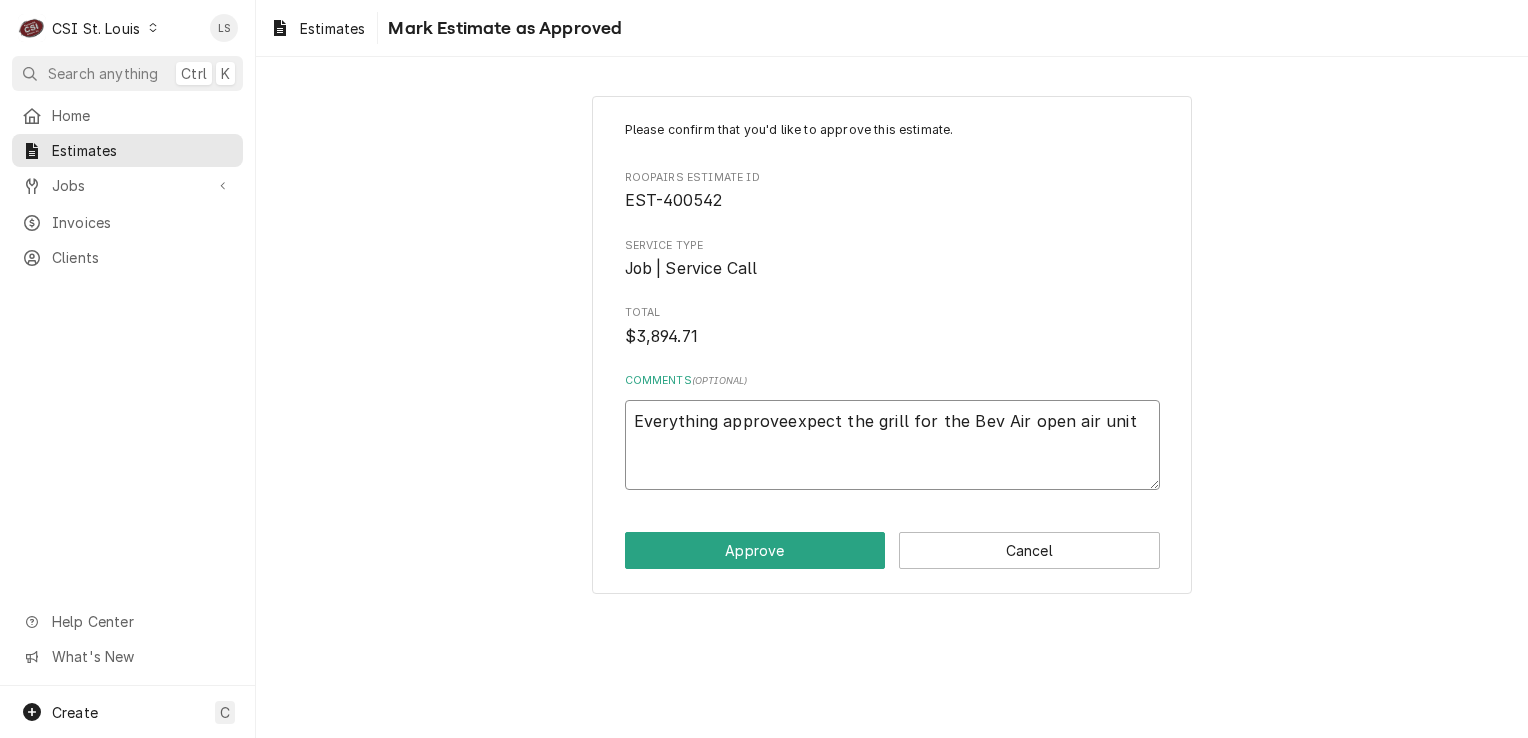 type on "x" 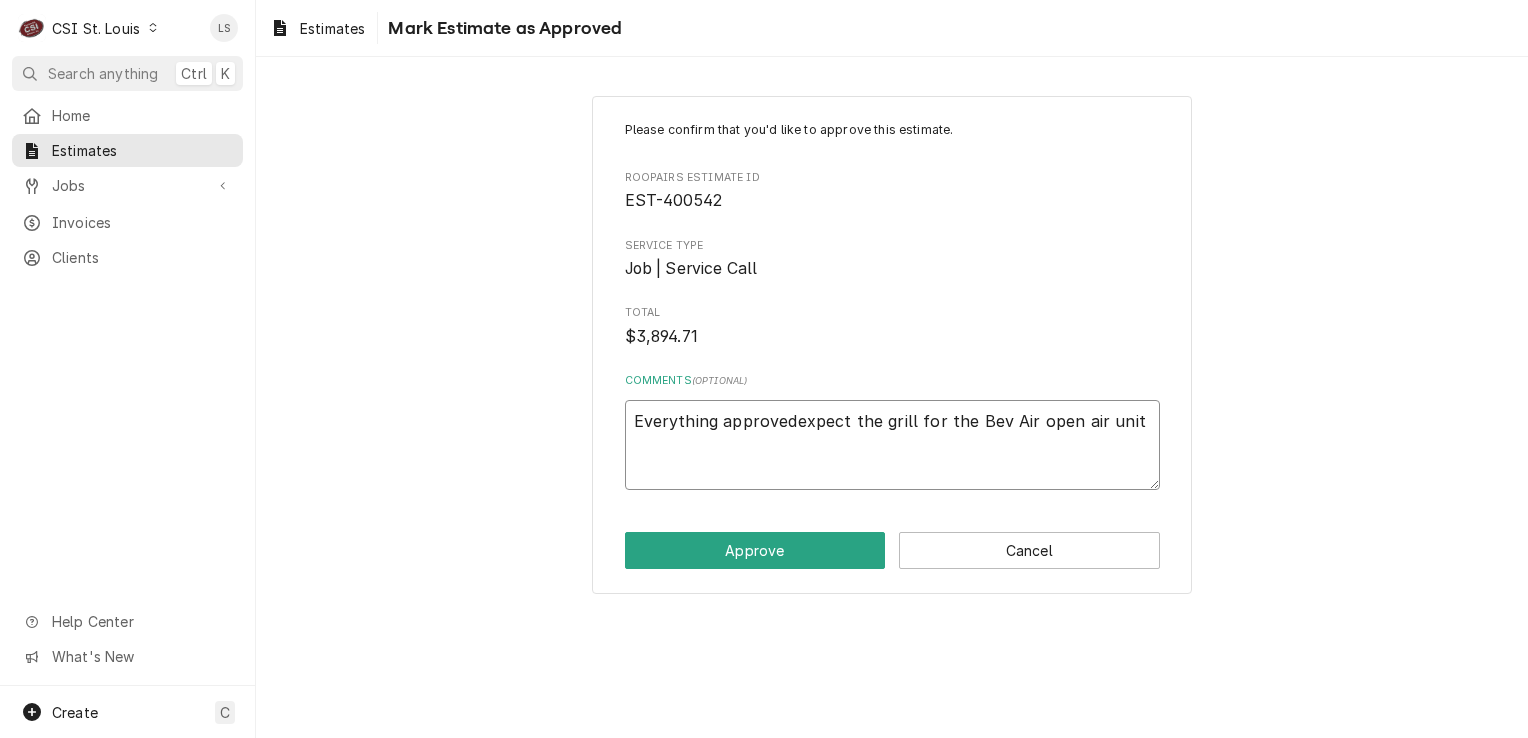 type on "x" 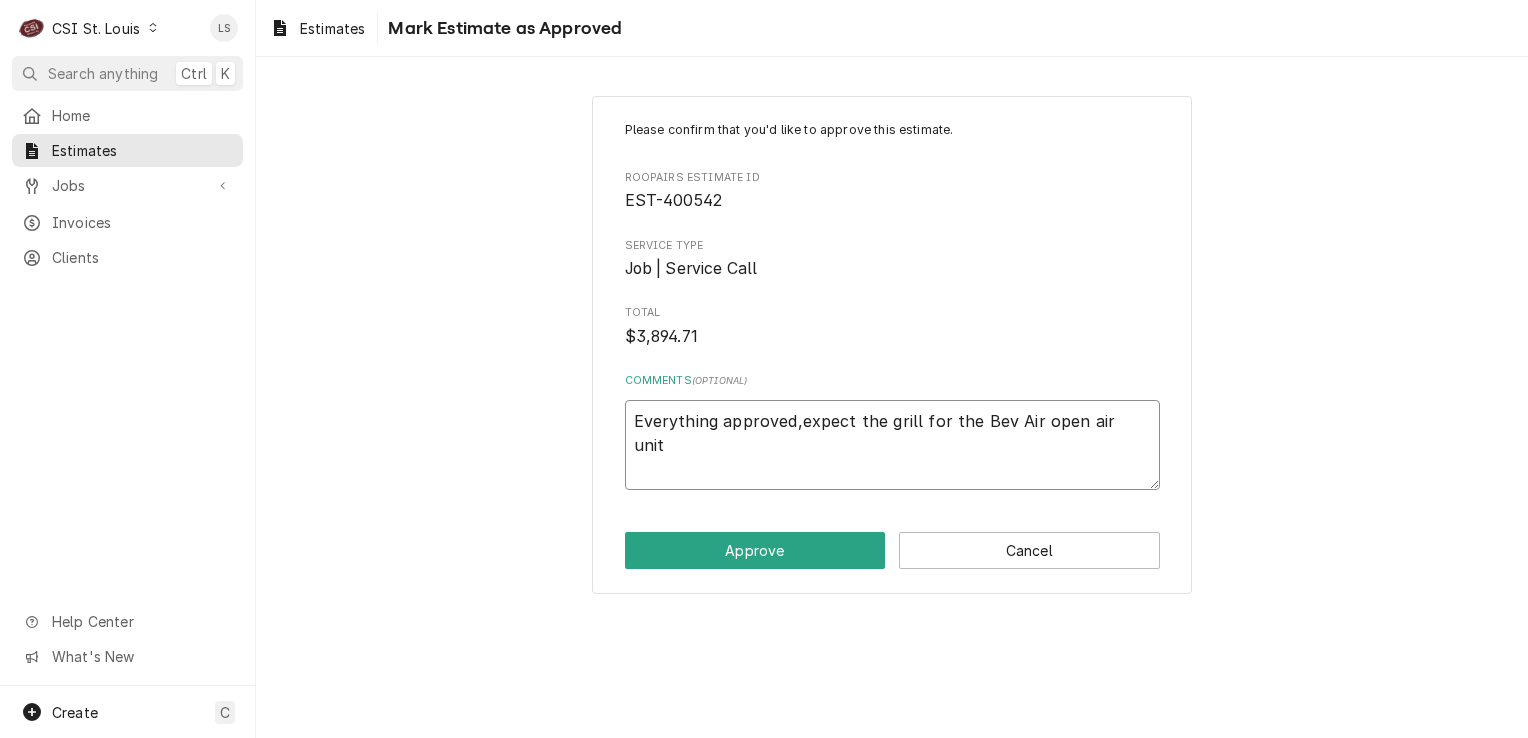 type on "x" 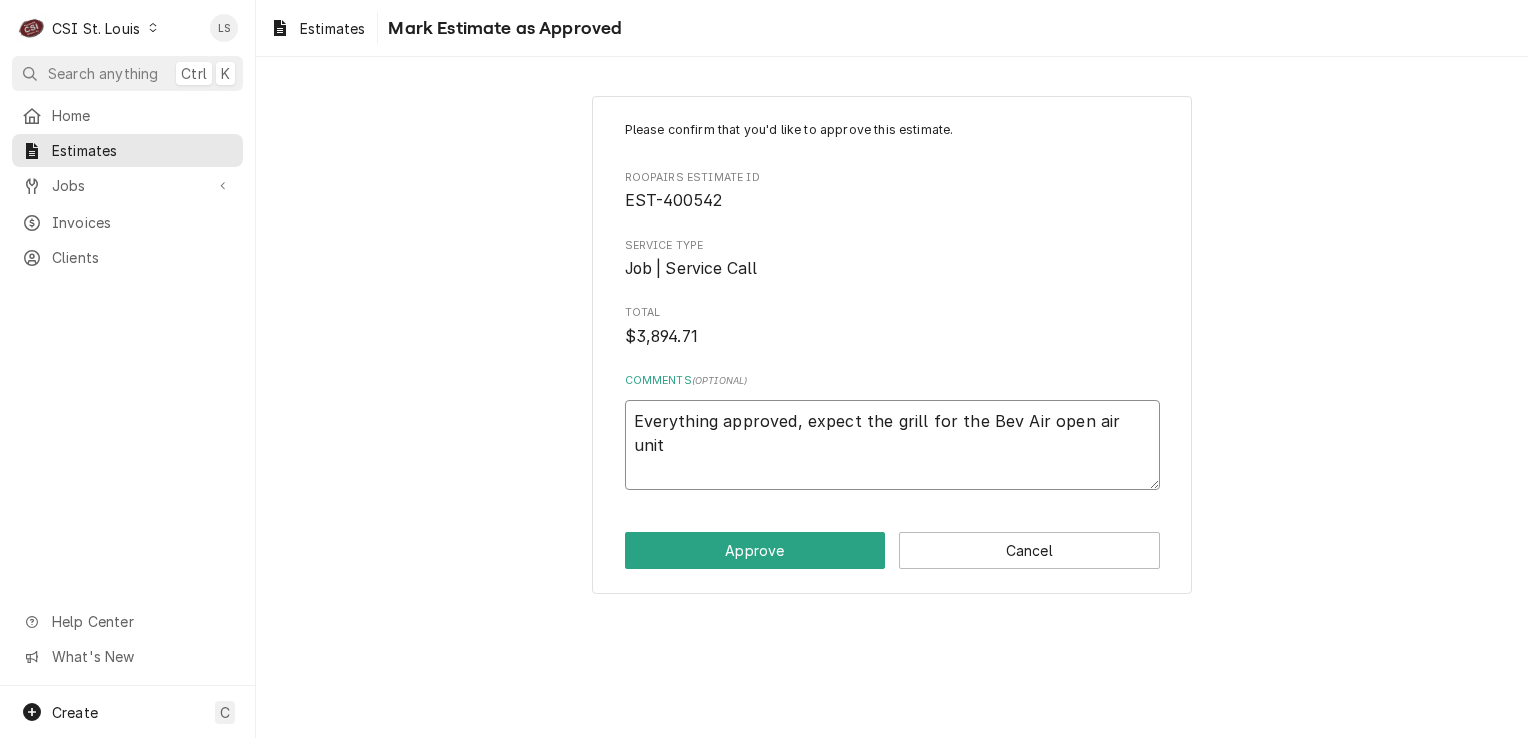click on "Everything approved, expect the grill for the Bev Air open air unit" at bounding box center [892, 445] 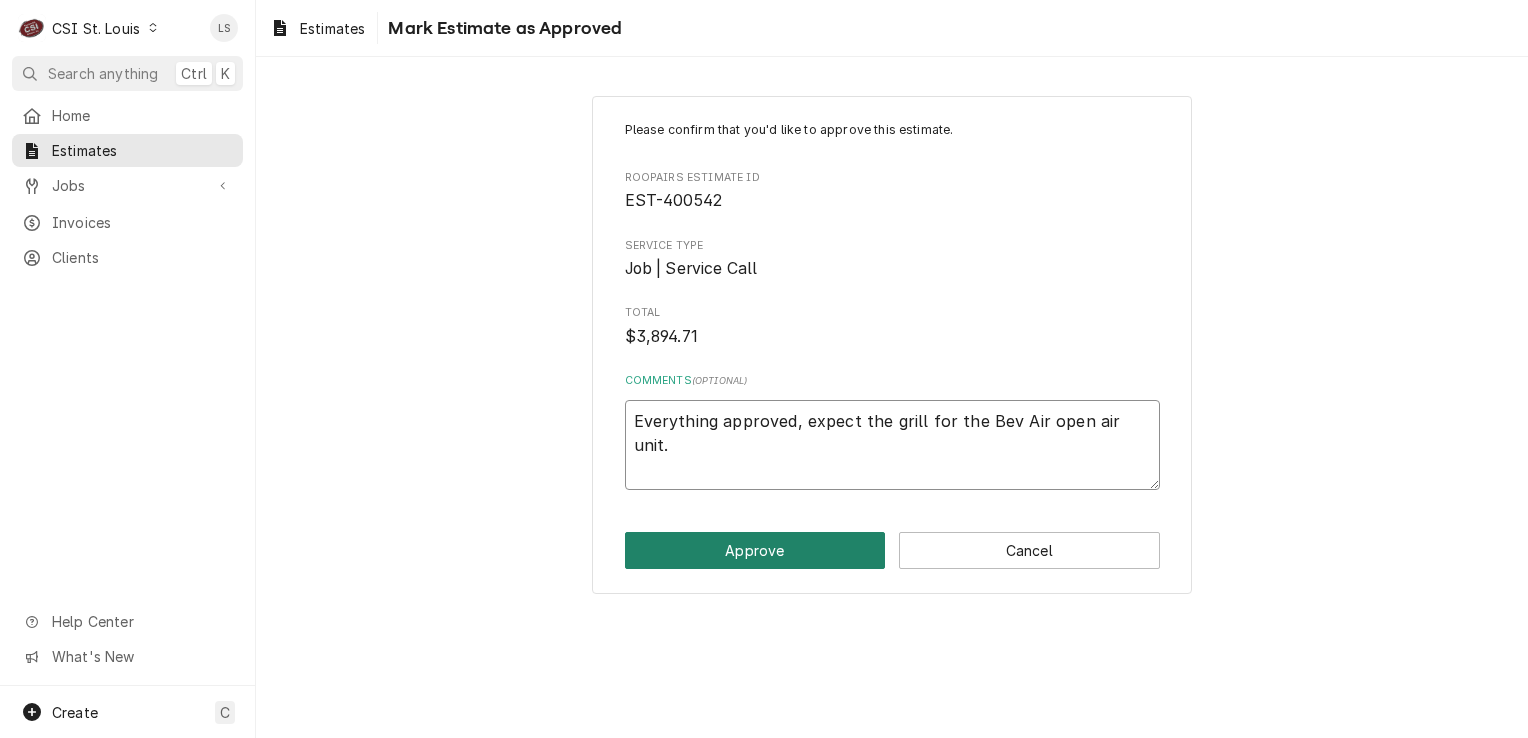 type on "Everything approved, expect the grill for the Bev Air open air unit." 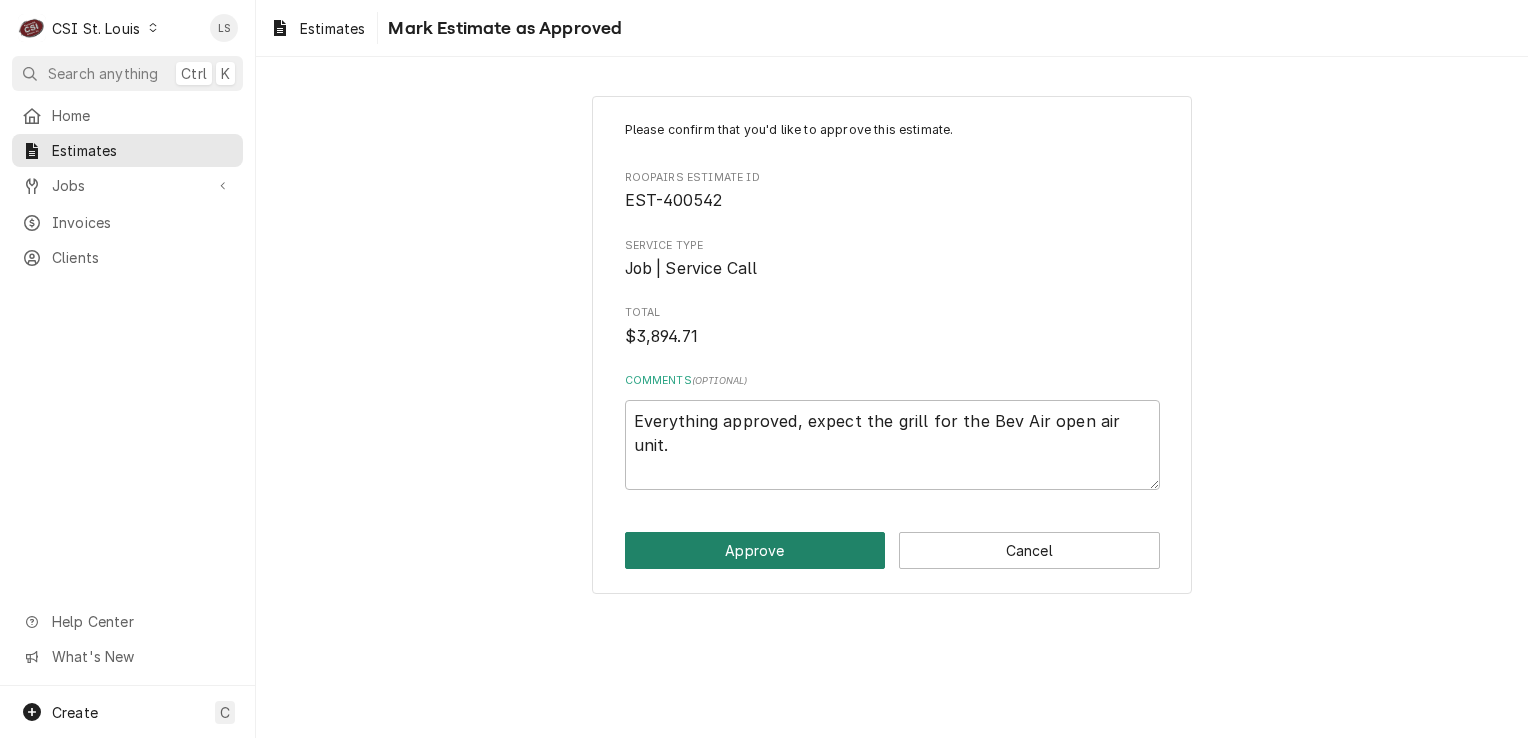 click on "Approve" at bounding box center [755, 550] 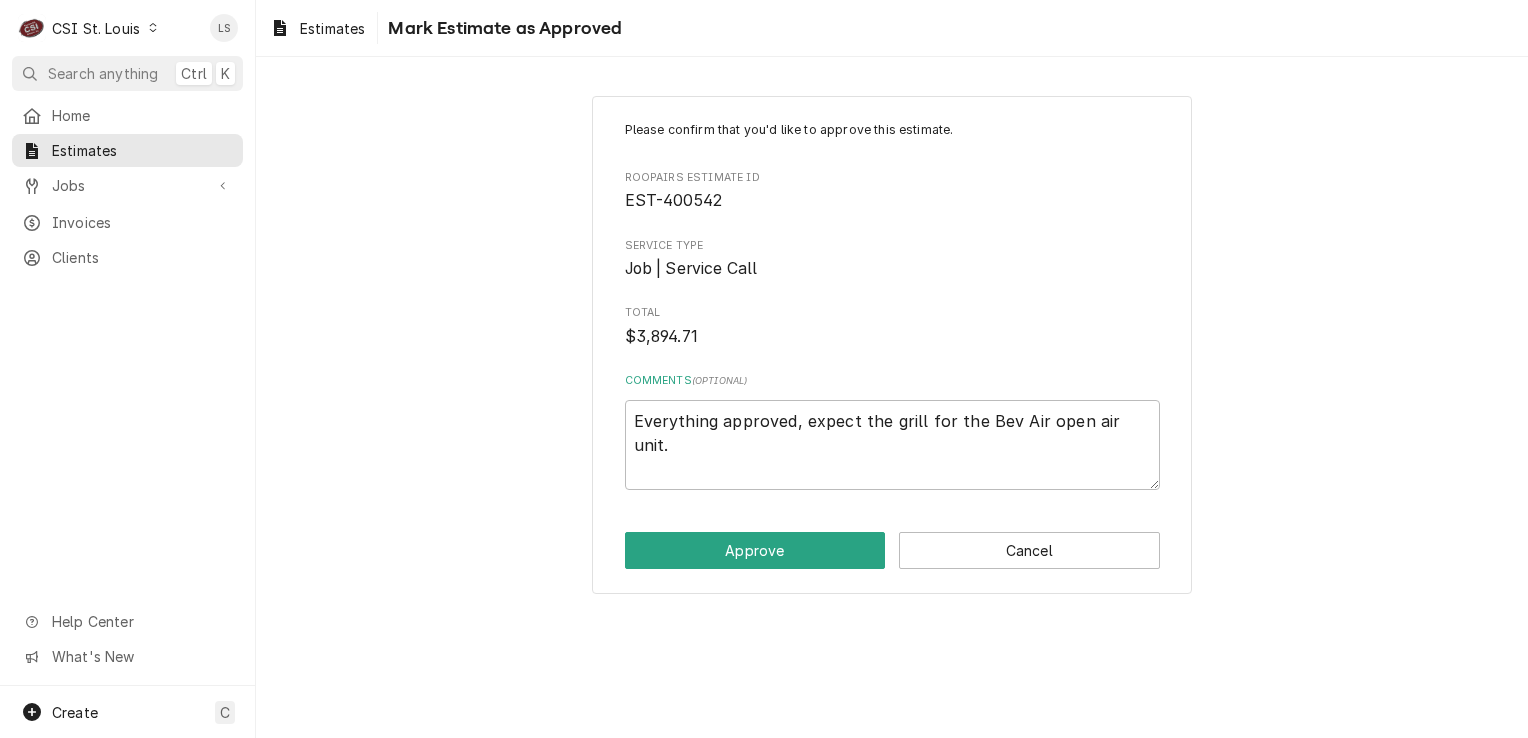 type on "x" 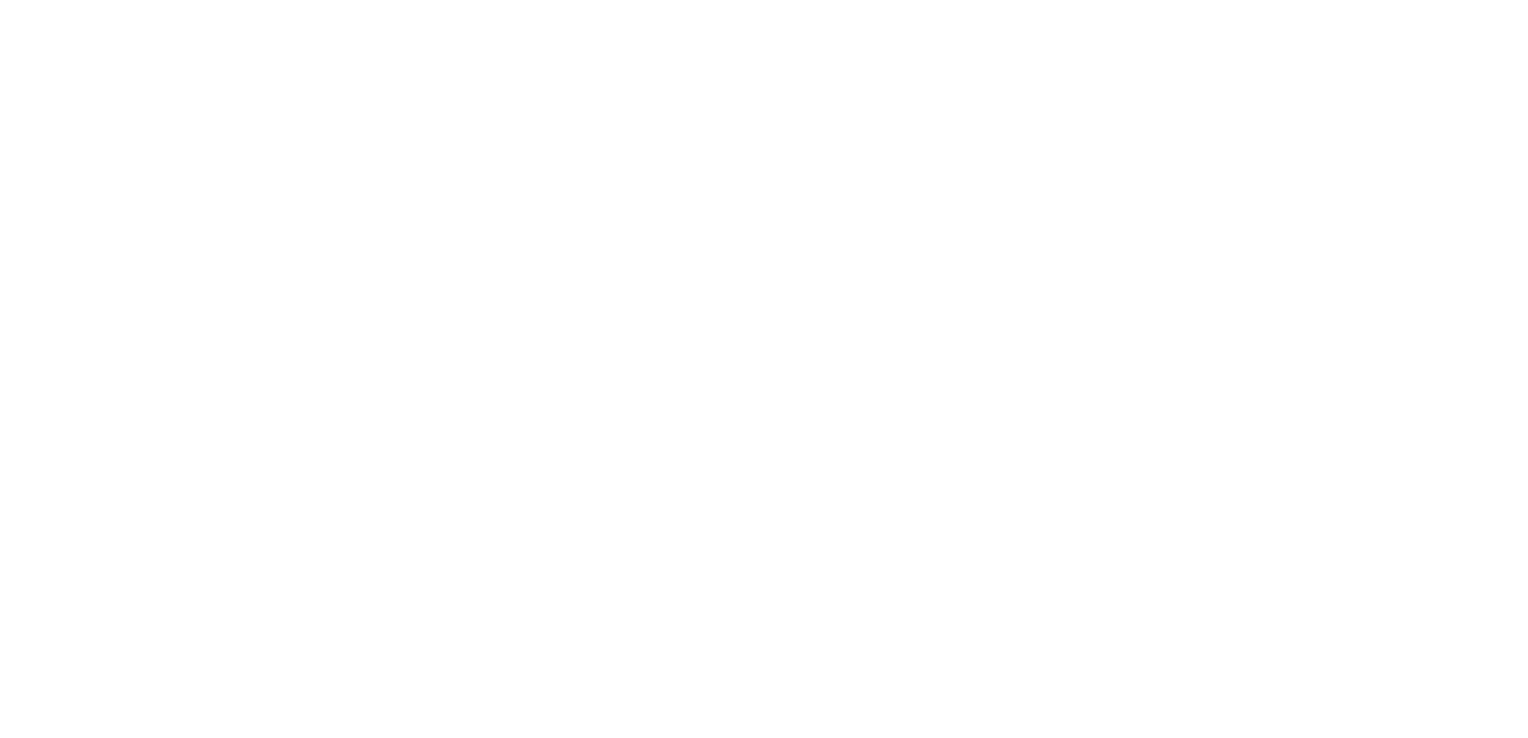 scroll, scrollTop: 0, scrollLeft: 0, axis: both 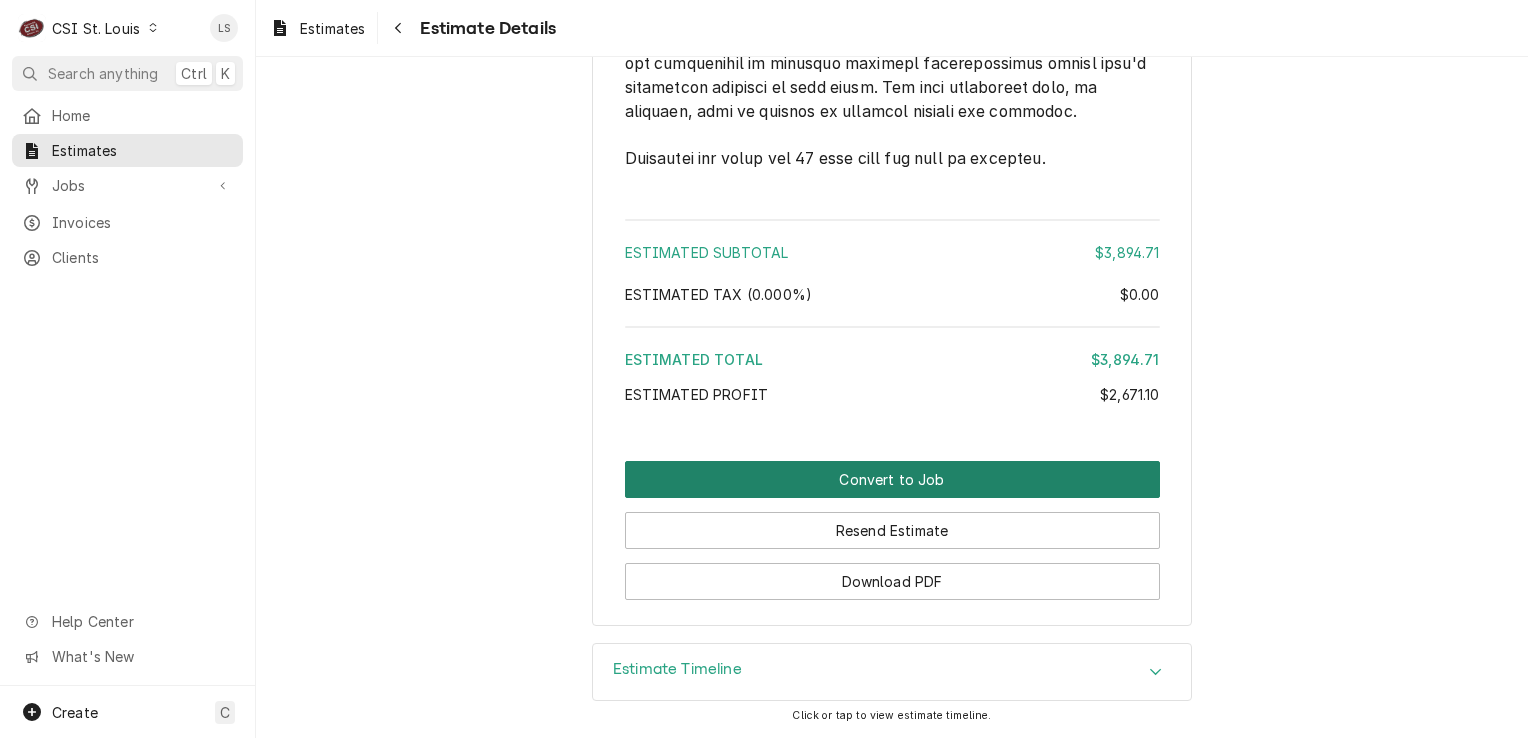 click on "Convert to Job" at bounding box center [892, 479] 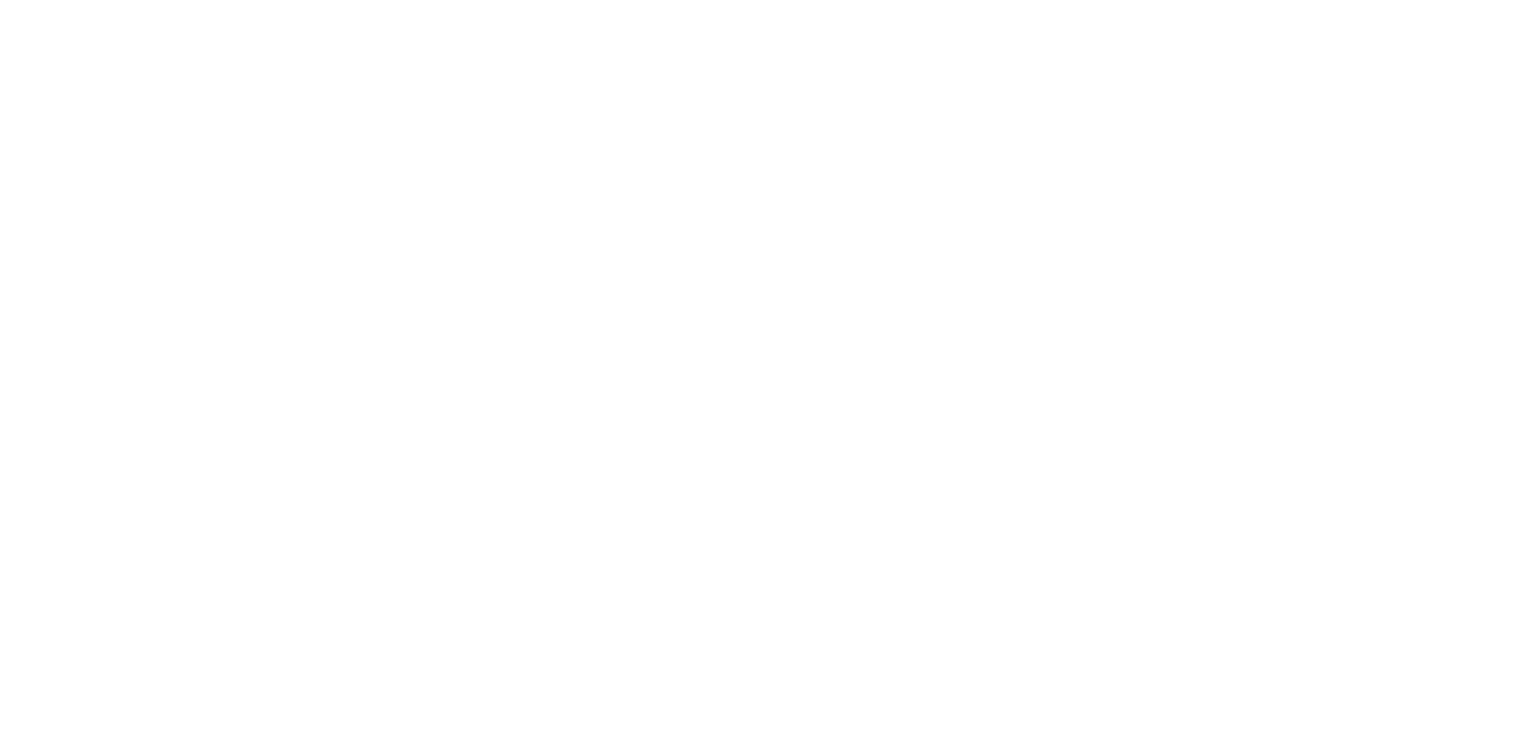 scroll, scrollTop: 0, scrollLeft: 0, axis: both 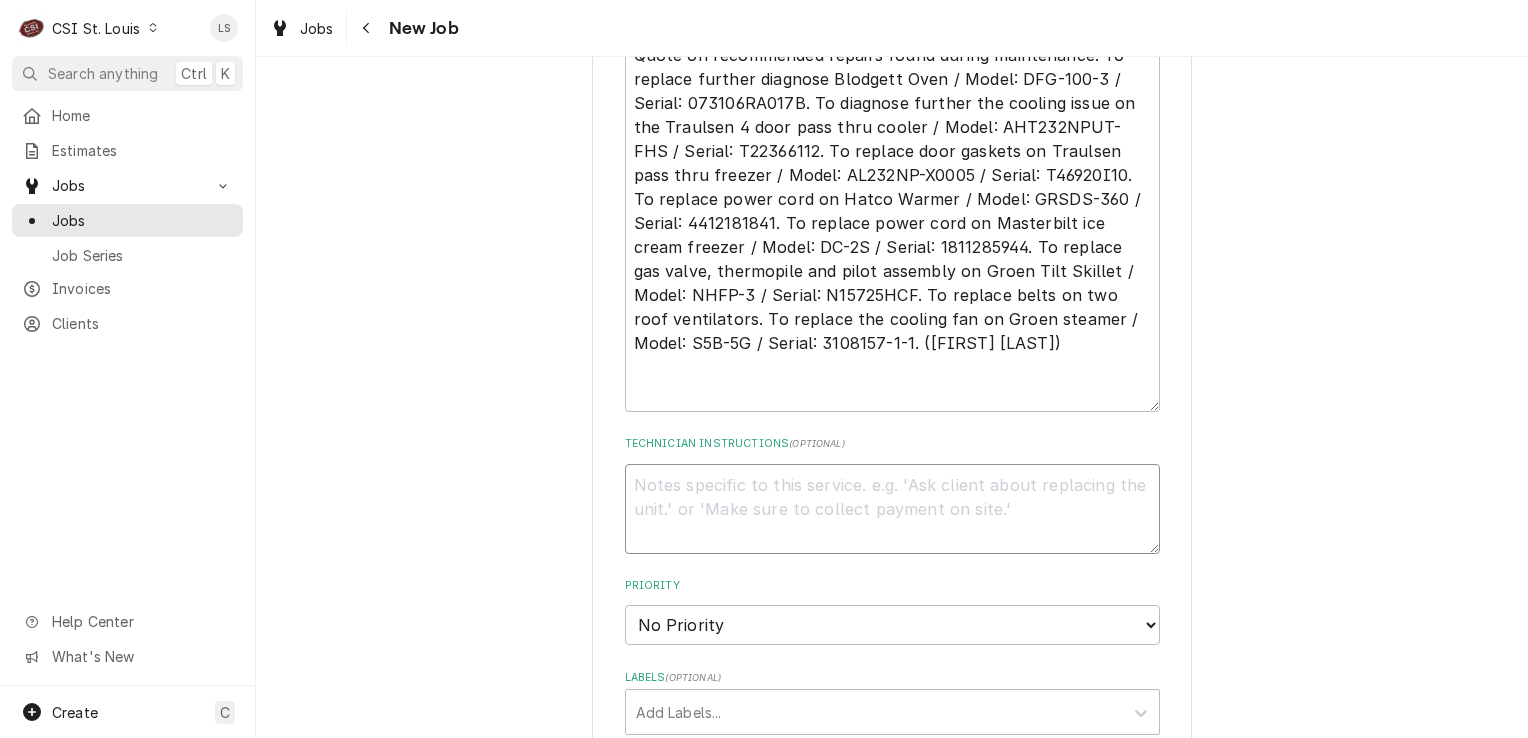 click on "Technician Instructions  ( optional )" at bounding box center (892, 509) 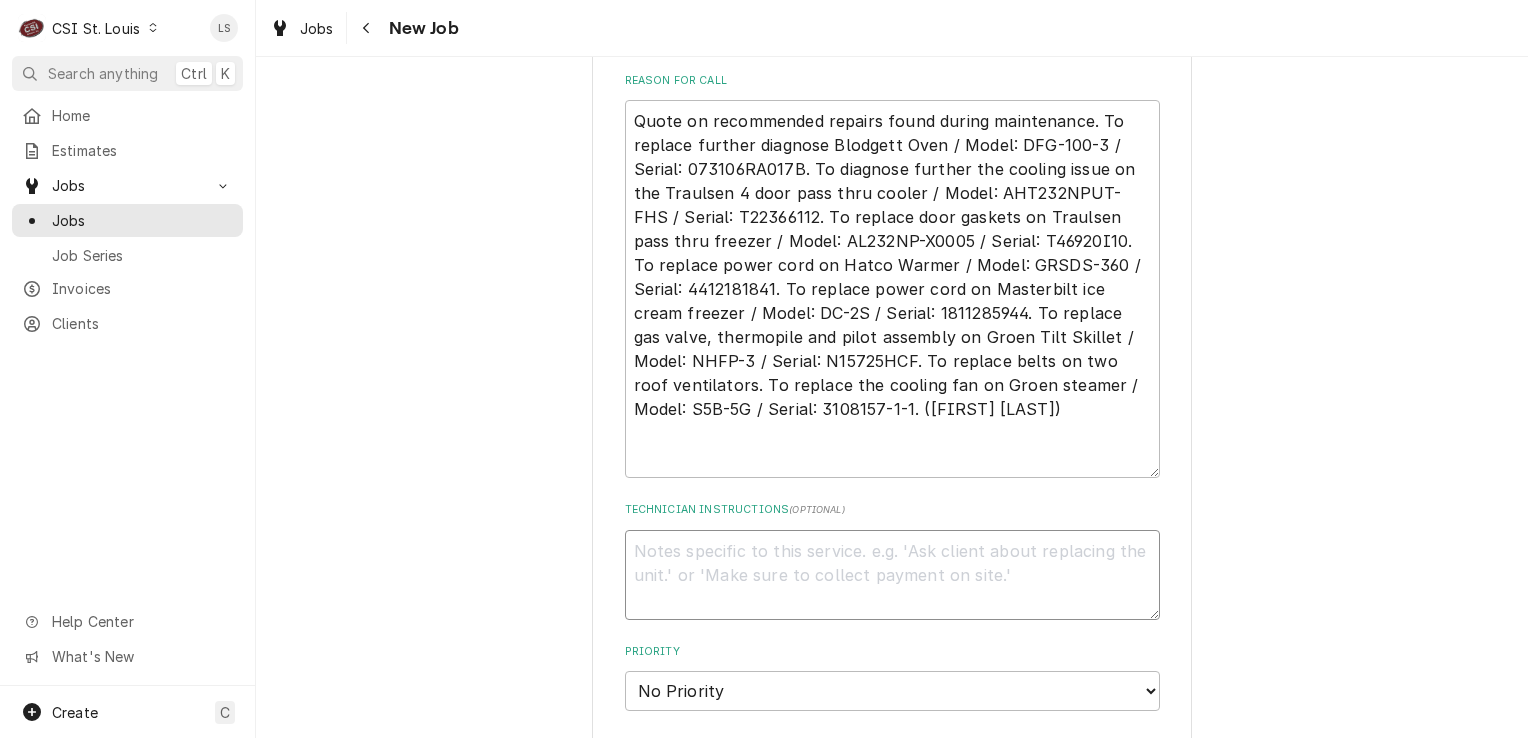 scroll, scrollTop: 900, scrollLeft: 0, axis: vertical 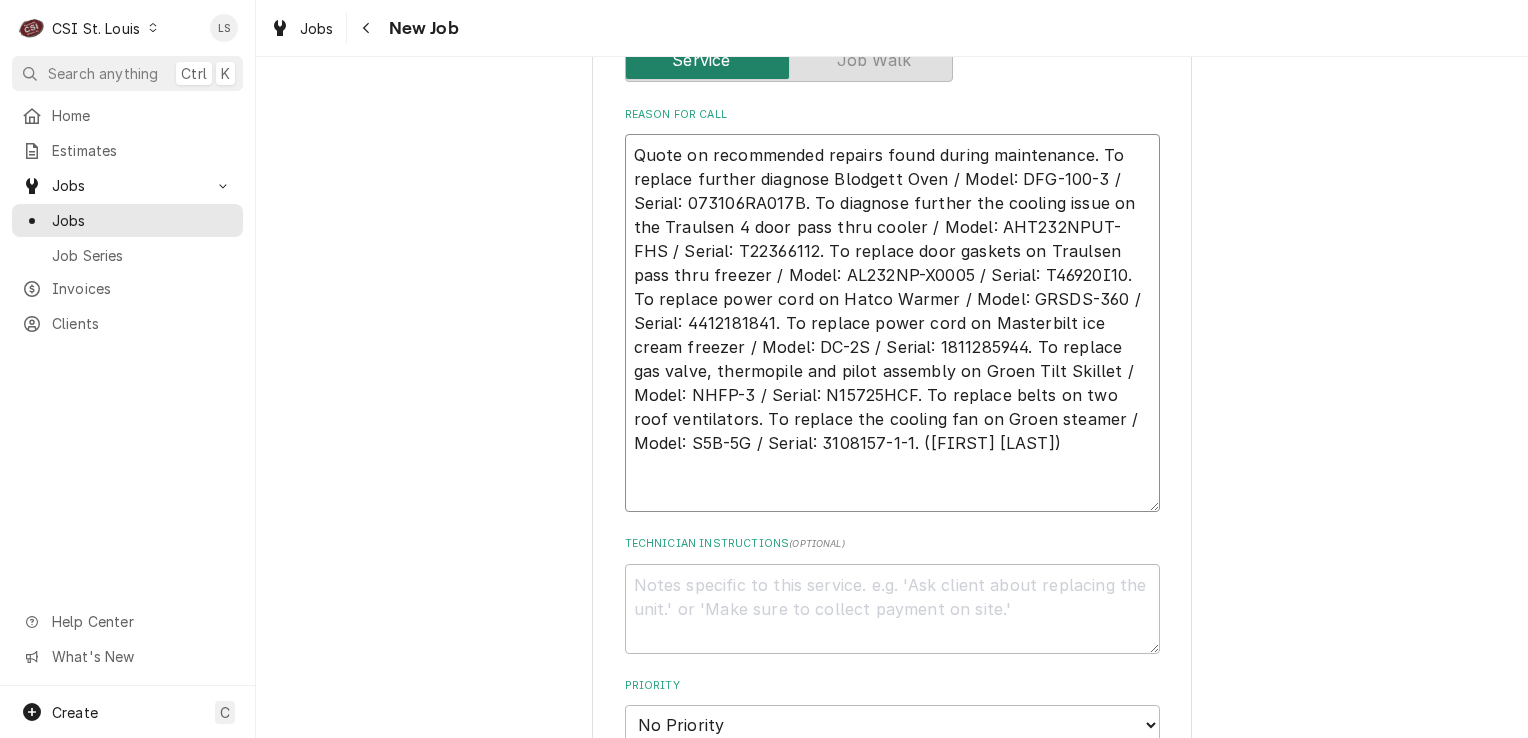 drag, startPoint x: 916, startPoint y: 341, endPoint x: 765, endPoint y: 392, distance: 159.38005 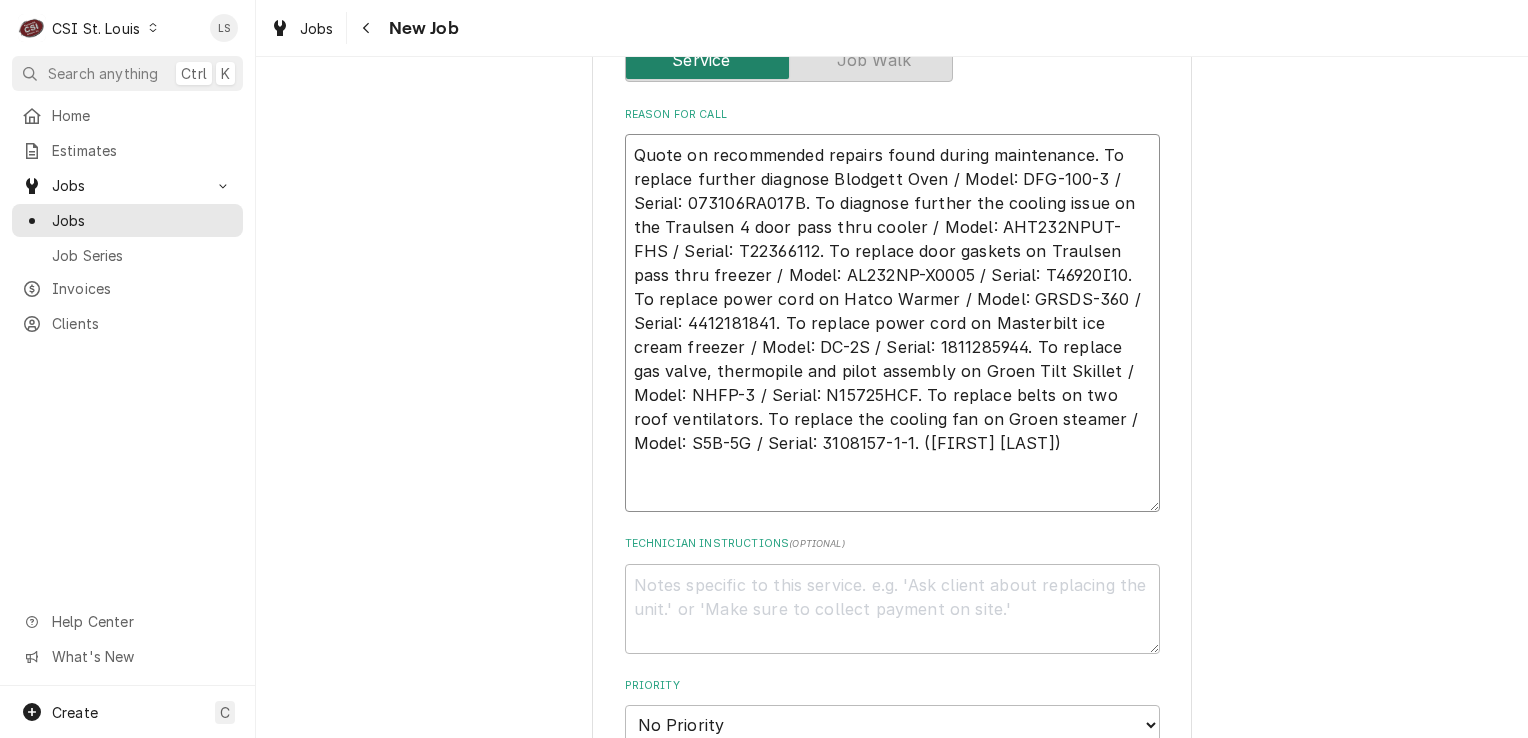 click on "Quote on recommended repairs found during maintenance. To replace further diagnose Blodgett Oven / Model: DFG-100-3 / Serial: 073106RA017B. To diagnose further the cooling issue on the Traulsen 4 door pass thru cooler / Model: AHT232NPUT-FHS / Serial: T22366112. To replace door gaskets on Traulsen pass thru freezer / Model: AL232NP-X0005 / Serial: T46920I10. To replace power cord on Hatco Warmer / Model: GRSDS-360 / Serial: 4412181841. To replace power cord on Masterbilt ice cream freezer / Model: DC-2S / Serial: 1811285944. To replace gas valve, thermopile and pilot assembly on Groen Tilt Skillet / Model: NHFP-3 / Serial: N15725HCF. To replace belts on two roof ventilators. To replace the cooling fan on Groen steamer / Model: S5B-5G / Serial: 3108157-1-1. ([FIRST] [LAST])" at bounding box center [892, 323] 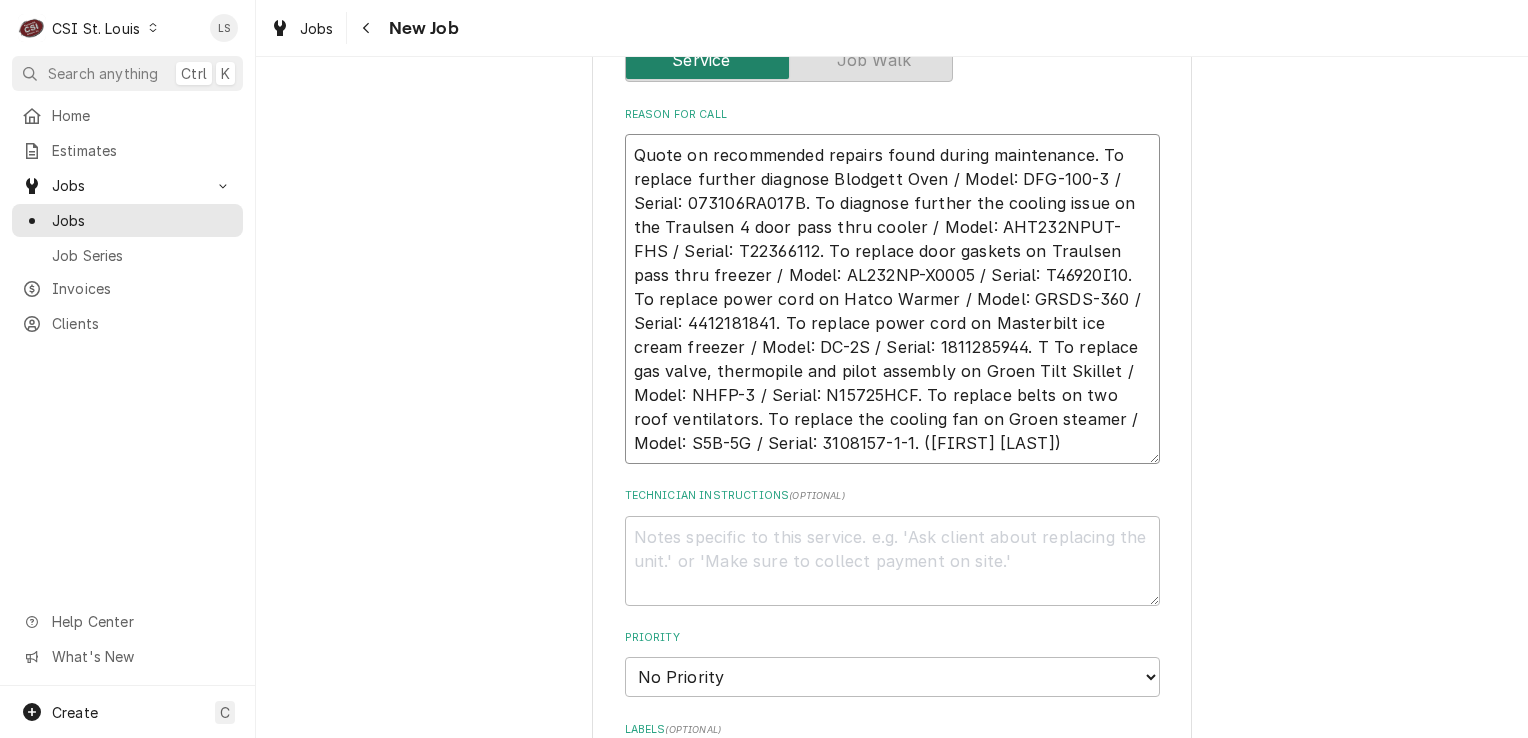 type on "x" 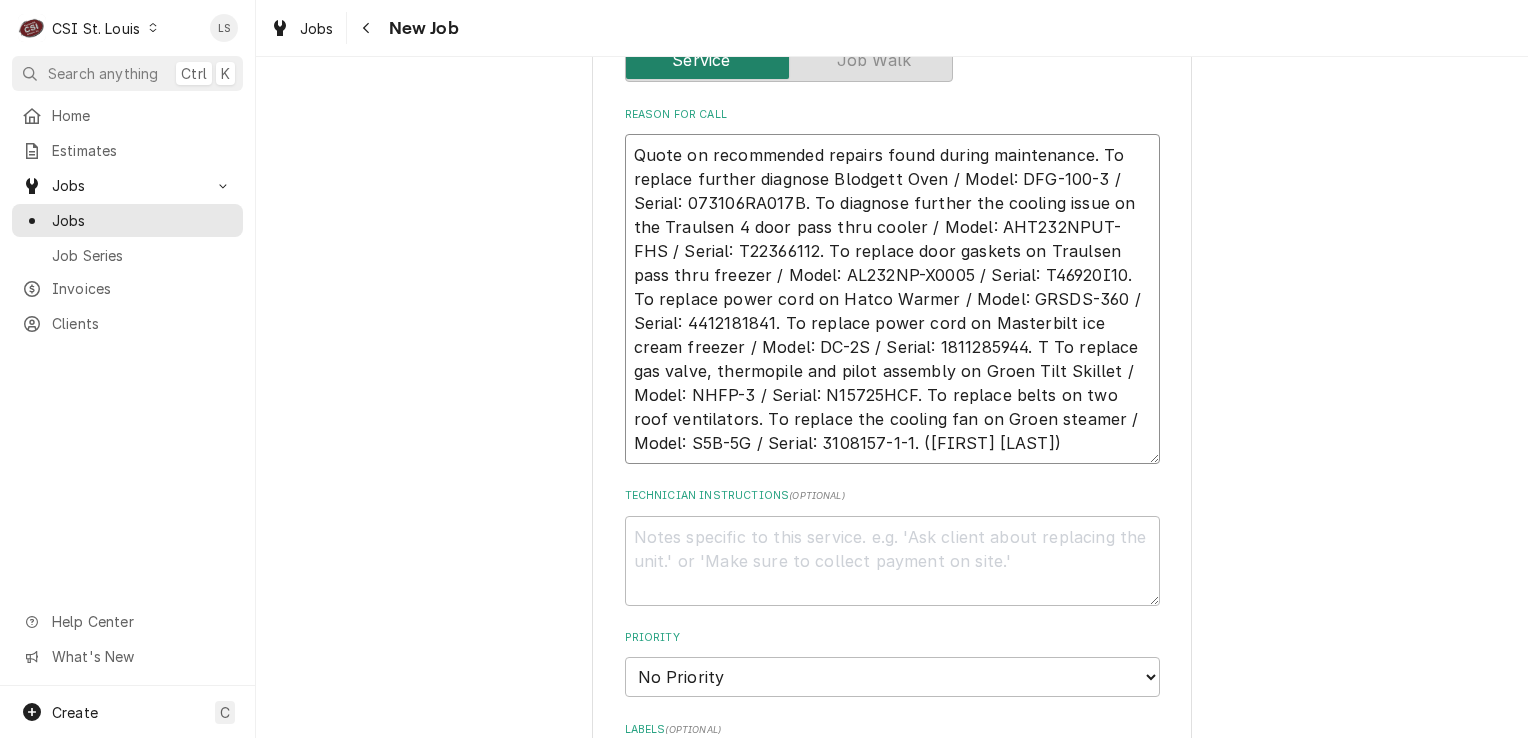 type on "Quote on recommended repairs found during maintenance. To replace further diagnose Blodgett Oven / Model: DFG-100-3 / Serial: 073106RA017B. To diagnose further the cooling issue on the Traulsen 4 door pass thru cooler / Model: AHT232NPUT-FHS / Serial: T22366112. To replace door gaskets on Traulsen pass thru freezer / Model: AL232NP-X0005 / Serial: T46920I10. To replace power cord on Hatco Warmer / Model: GRSDS-360 / Serial: 4412181841. To replace power cord on Masterbilt ice cream freezer / Model: DC-2S / Serial: 1811285944.  To replace gas valve, thermopile and pilot assembly on Groen Tilt Skillet / Model: NHFP-3 / Serial: N15725HCF. To replace belts on two roof ventilators. To replace the cooling fan on Groen steamer / Model: S5B-5G / Serial: 3108157-1-1. ([FIRST] [LAST])" 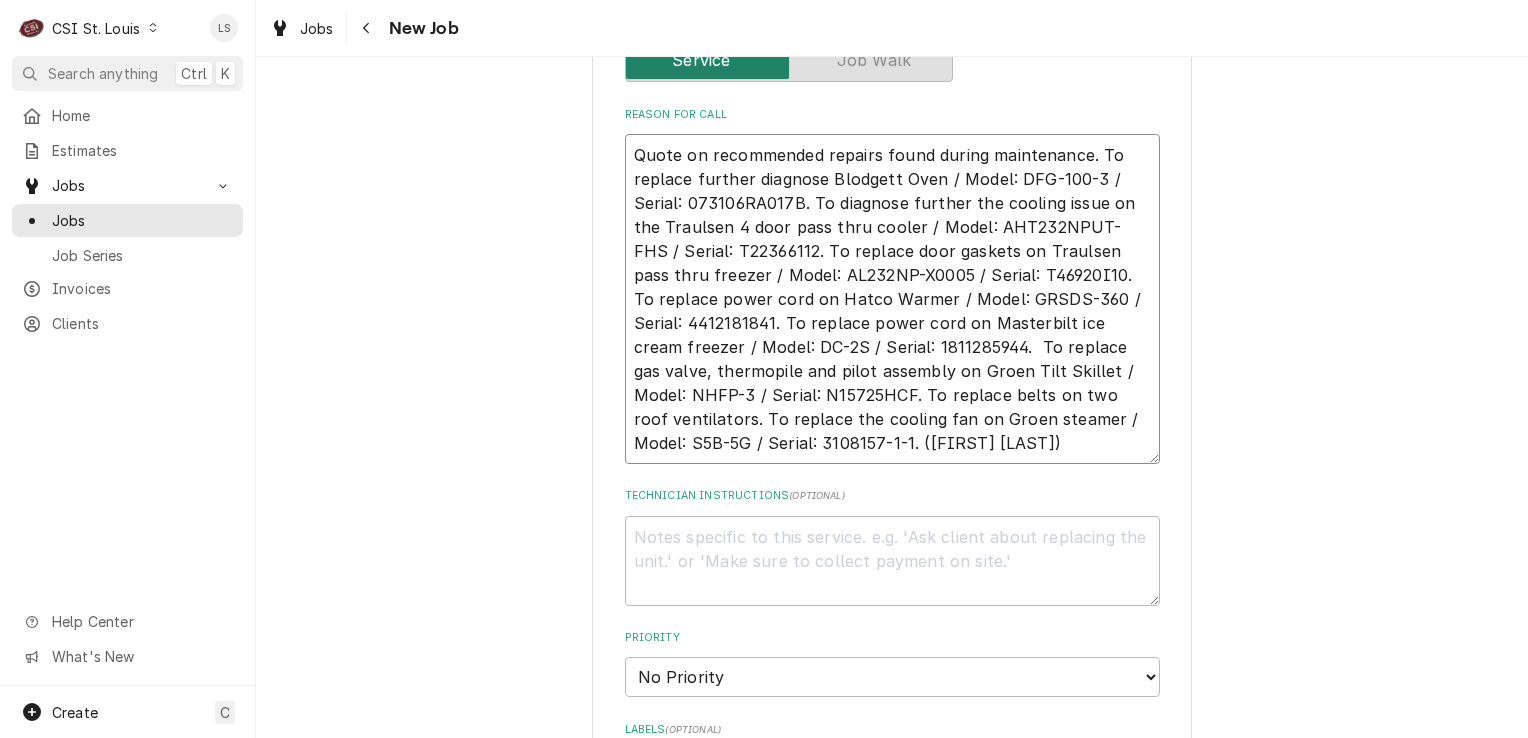type on "x" 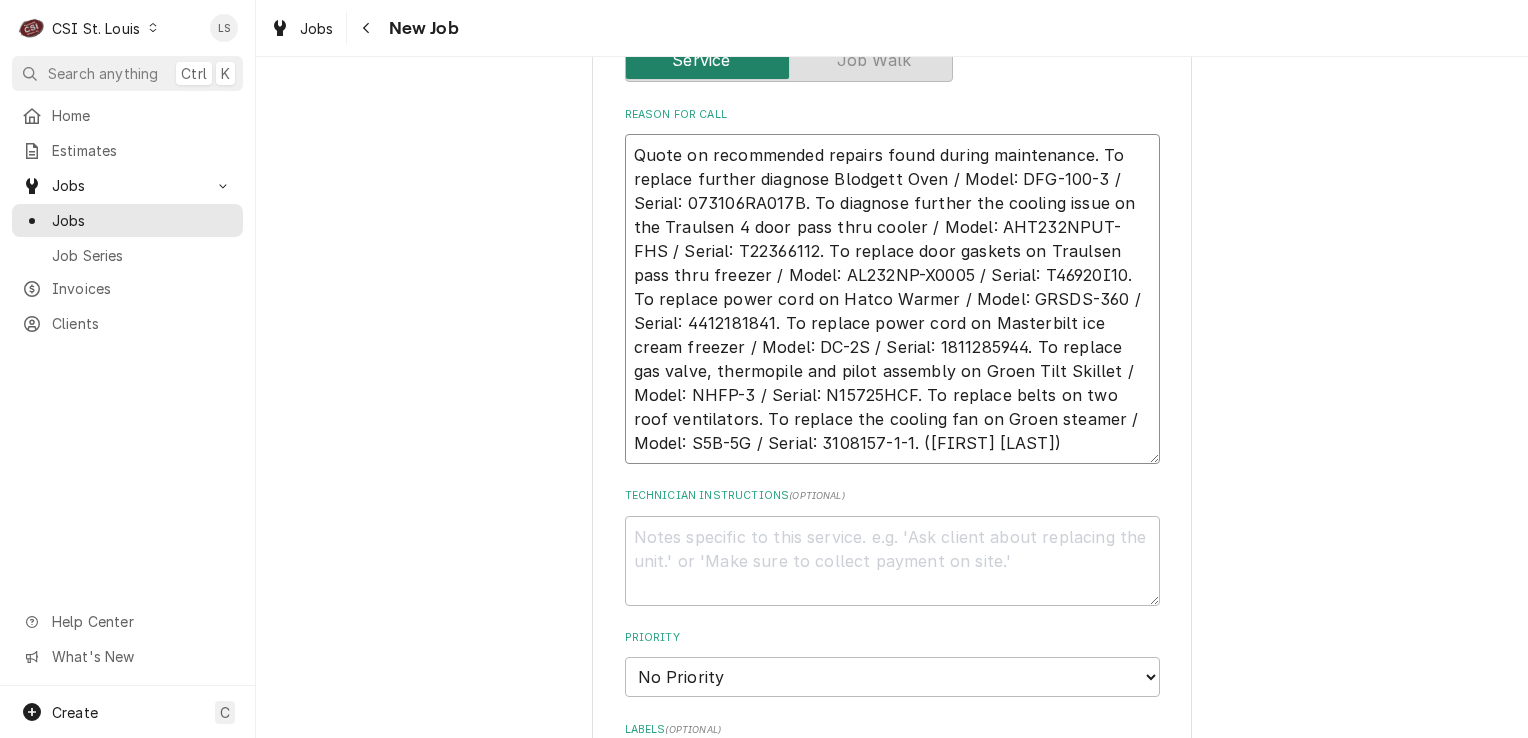 type on "x" 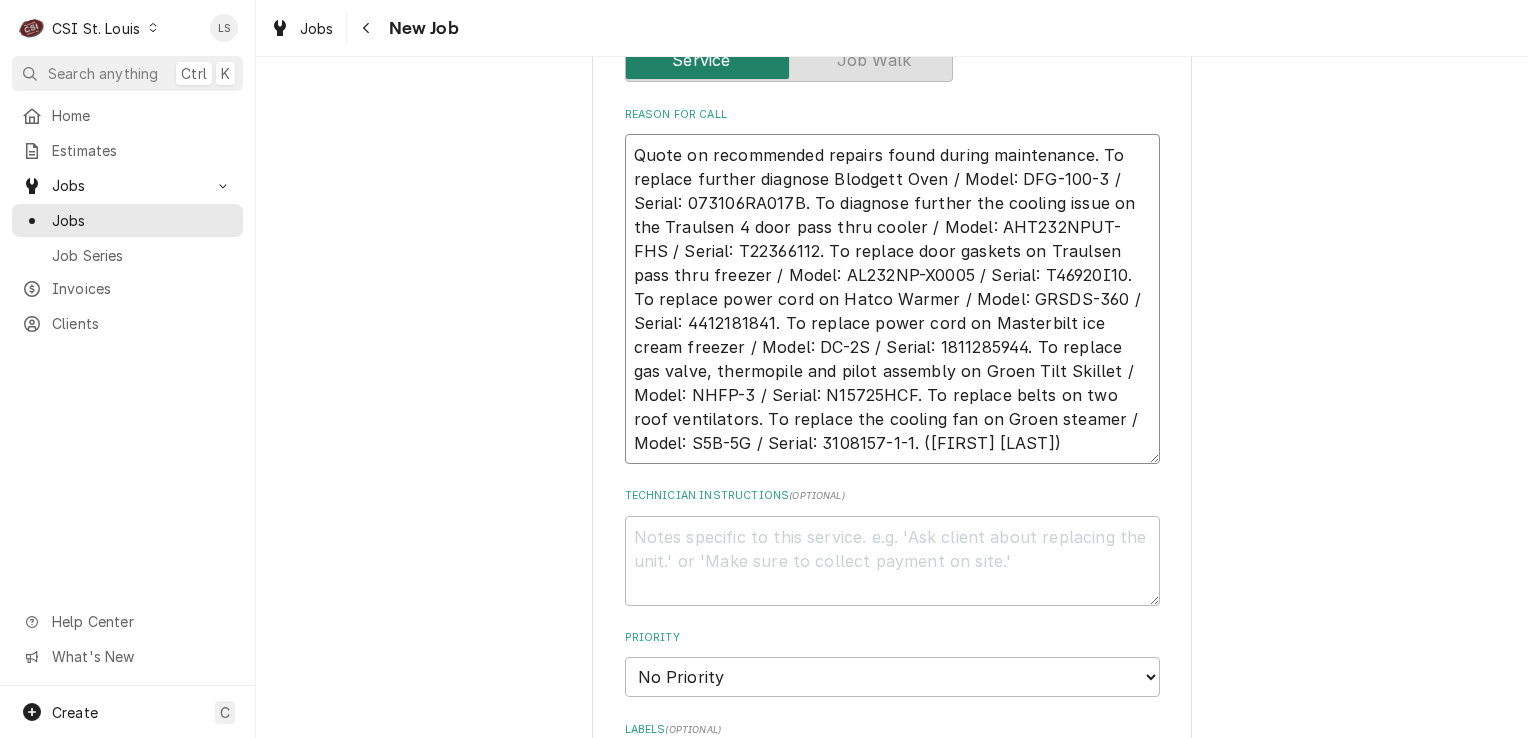 type on "Quote on recommended repairs found during maintenance. To replace further diagnose Blodgett Oven / Model: DFG-100-3 / Serial: 073106RA017B. To diagnose further the cooling issue on the Traulsen 4 door pass thru cooler / Model: AHT232NPUT-FHS / Serial: T22366112. To replace door gaskets on Traulsen pass thru freezer / Model: AL232NP-X0005 / Serial: T46920I10. To replace power cord on Hatco Warmer / Model: GRSDS-360 / Serial: 4412181841. To replace power cord on Masterbilt ice cream freezer / Model: DC-2S / Serial: 1811285944.To replace gas valve, thermopile and pilot assembly on Groen Tilt Skillet / Model: NHFP-3 / Serial: N15725HCF. To replace belts on two roof ventilators. To replace the cooling fan on Groen steamer / Model: S5B-5G / Serial: 3108157-1-1. ([FIRST] [LAST])" 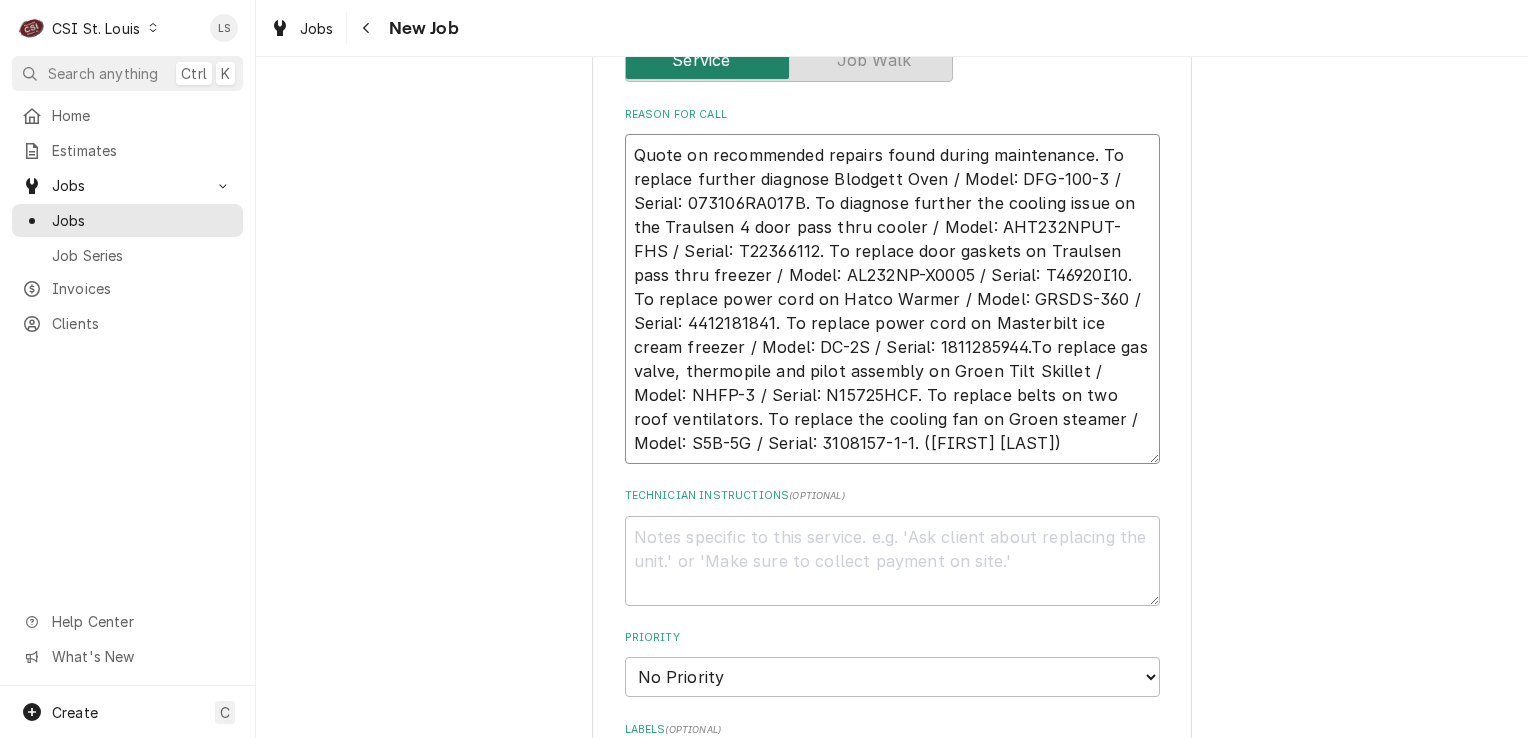 type on "x" 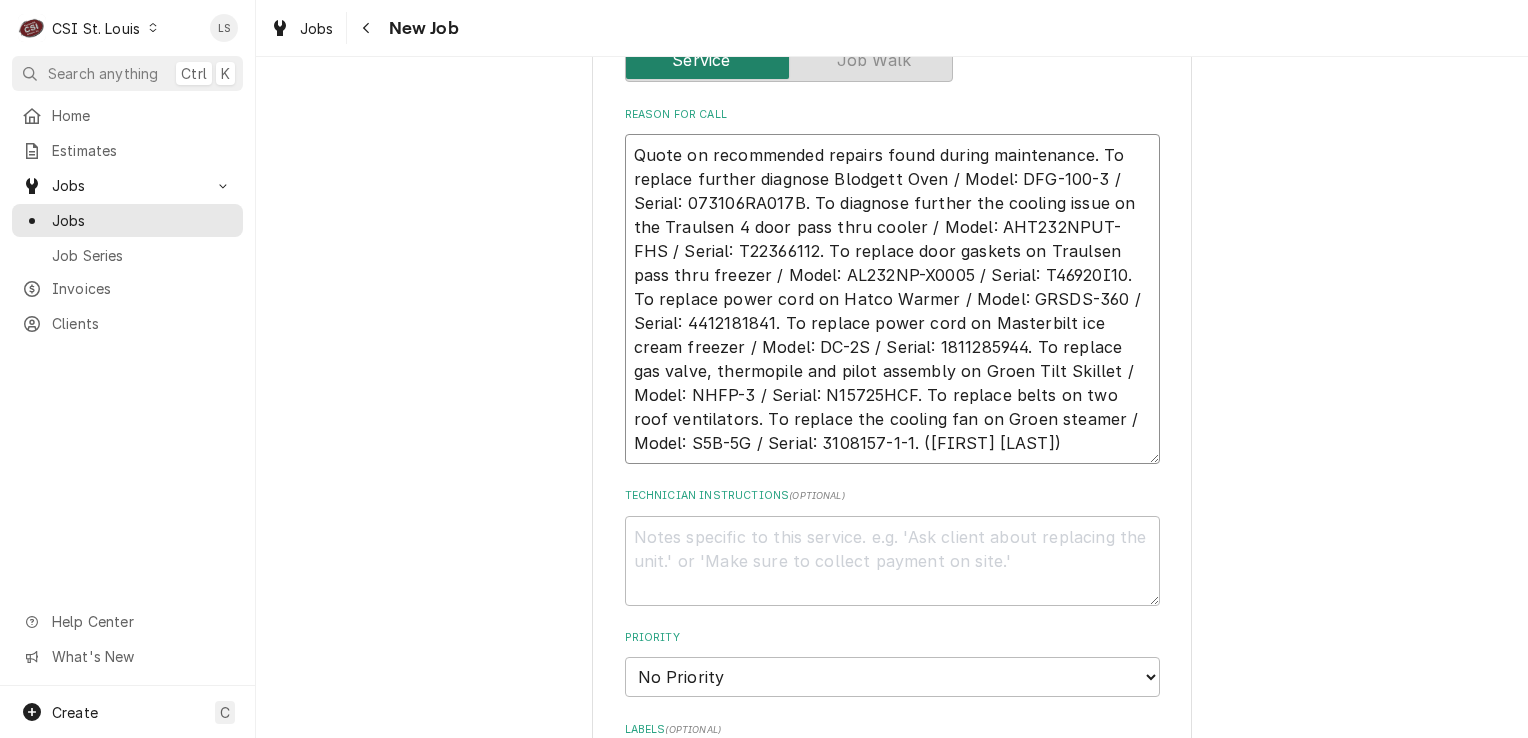 type on "Quote on recommended repairs found during maintenance. To replace further diagnose Blodgett Oven / Model: DFG-100-3 / Serial: 073106RA017B. To diagnose further the cooling issue on the Traulsen 4 door pass thru cooler / Model: AHT232NPUT-FHS / Serial: T22366112. To replace door gaskets on Traulsen pass thru freezer / Model: AL232NP-X0005 / Serial: T46920I10. To replace power cord on Hatco Warmer / Model: GRSDS-360 / Serial: 4412181841. To replace power cord on Masterbilt ice cream freezer / Model: DC-2S / Serial: 1811285944. To replace gas valve, thermopile and pilot assembly on Groen Tilt Skillet / Model: NHFP-3 / Serial: N15725HCF. To replace belts on two roof ventilators. To replace the cooling fan on Groen steamer / Model: S5B-5G / Serial: 3108157-1-1. ([FIRST] [LAST])" 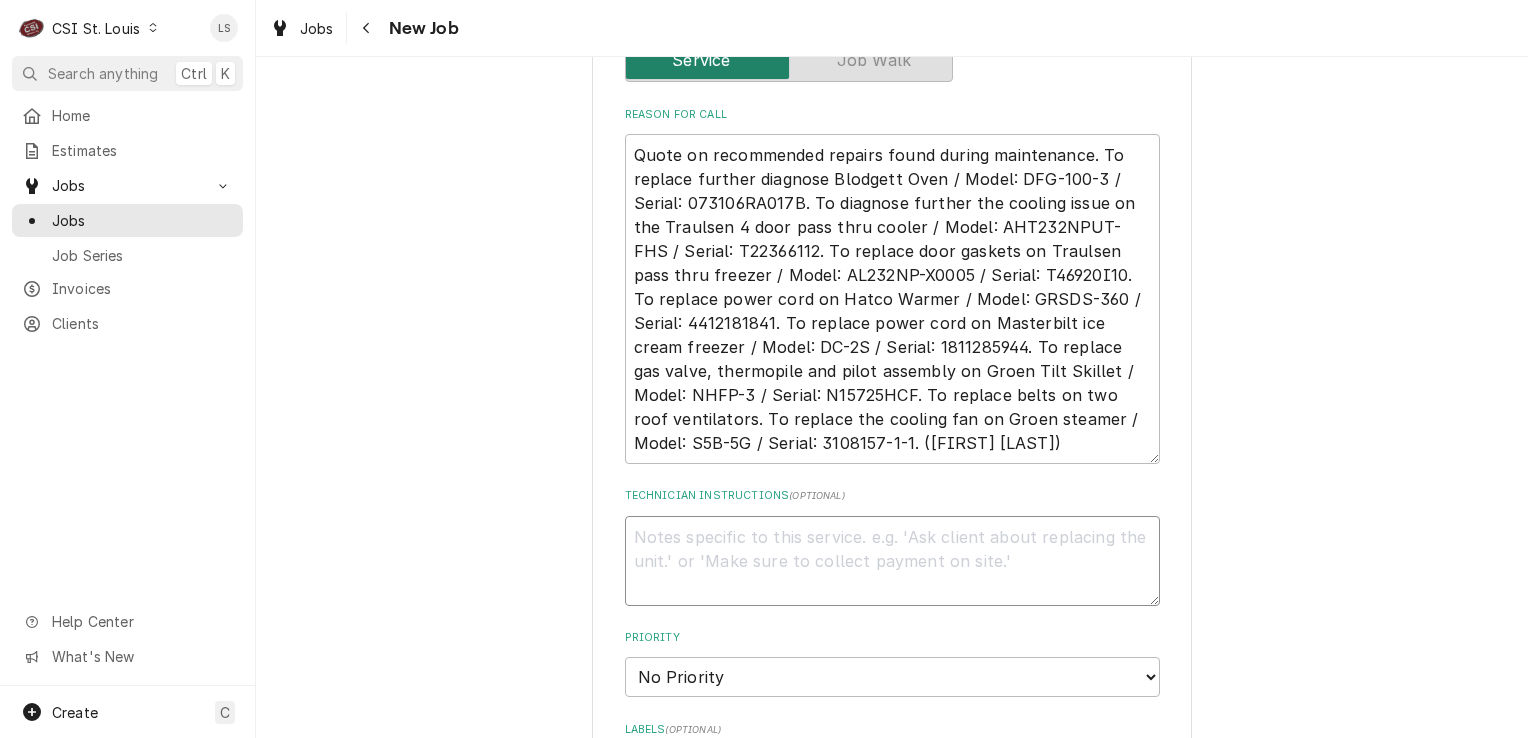 click on "Technician Instructions  ( optional )" at bounding box center [892, 561] 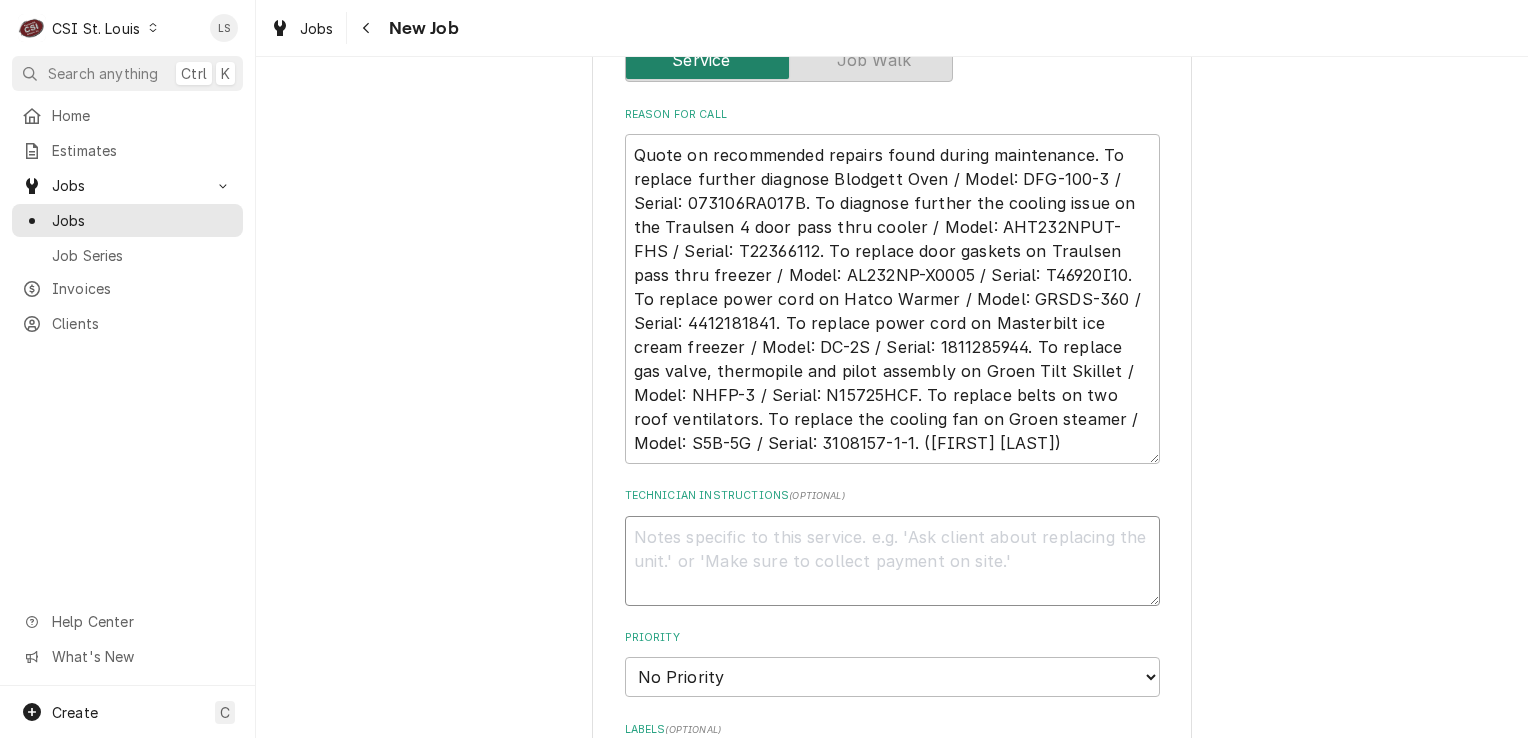 scroll, scrollTop: 1100, scrollLeft: 0, axis: vertical 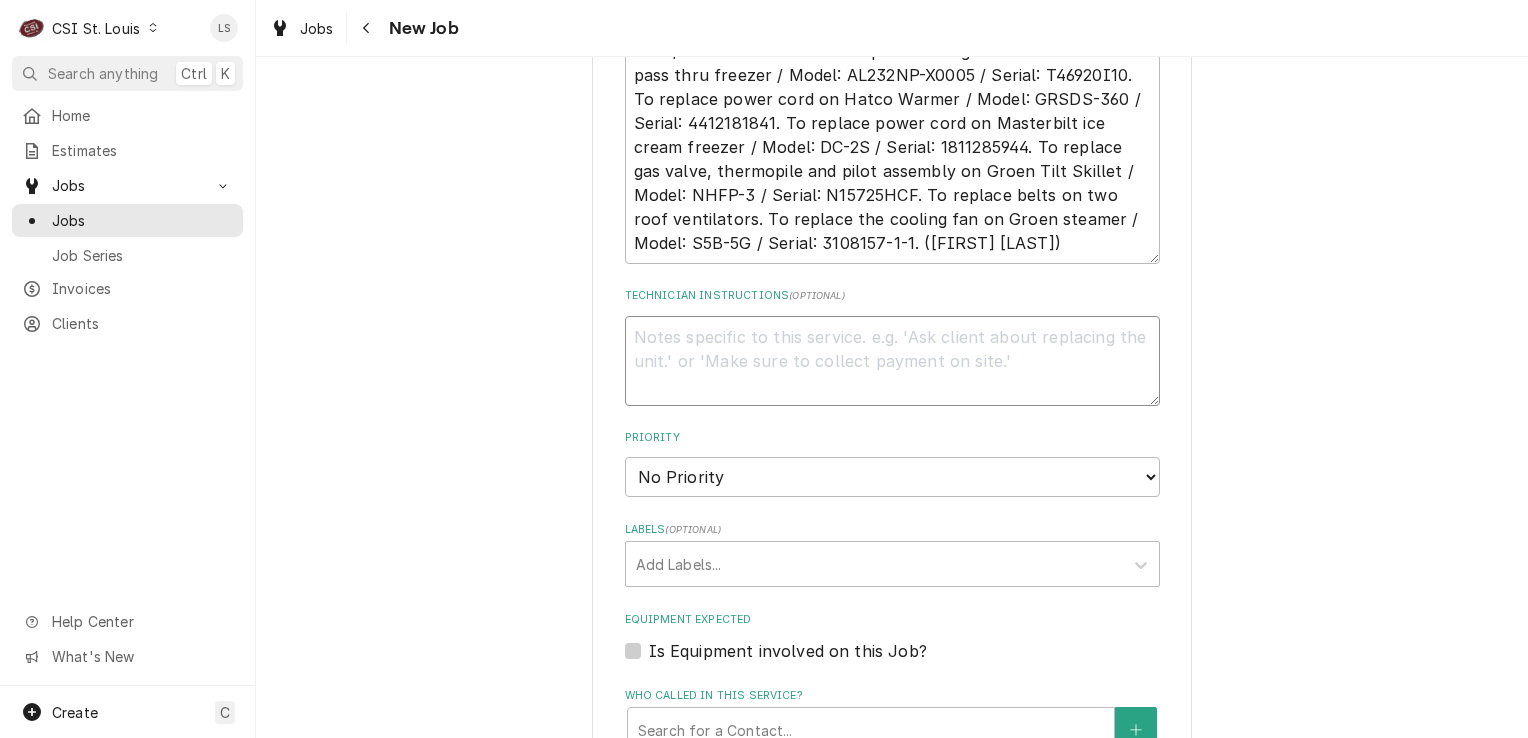 paste on "Kit, Gas Valve, Natural" 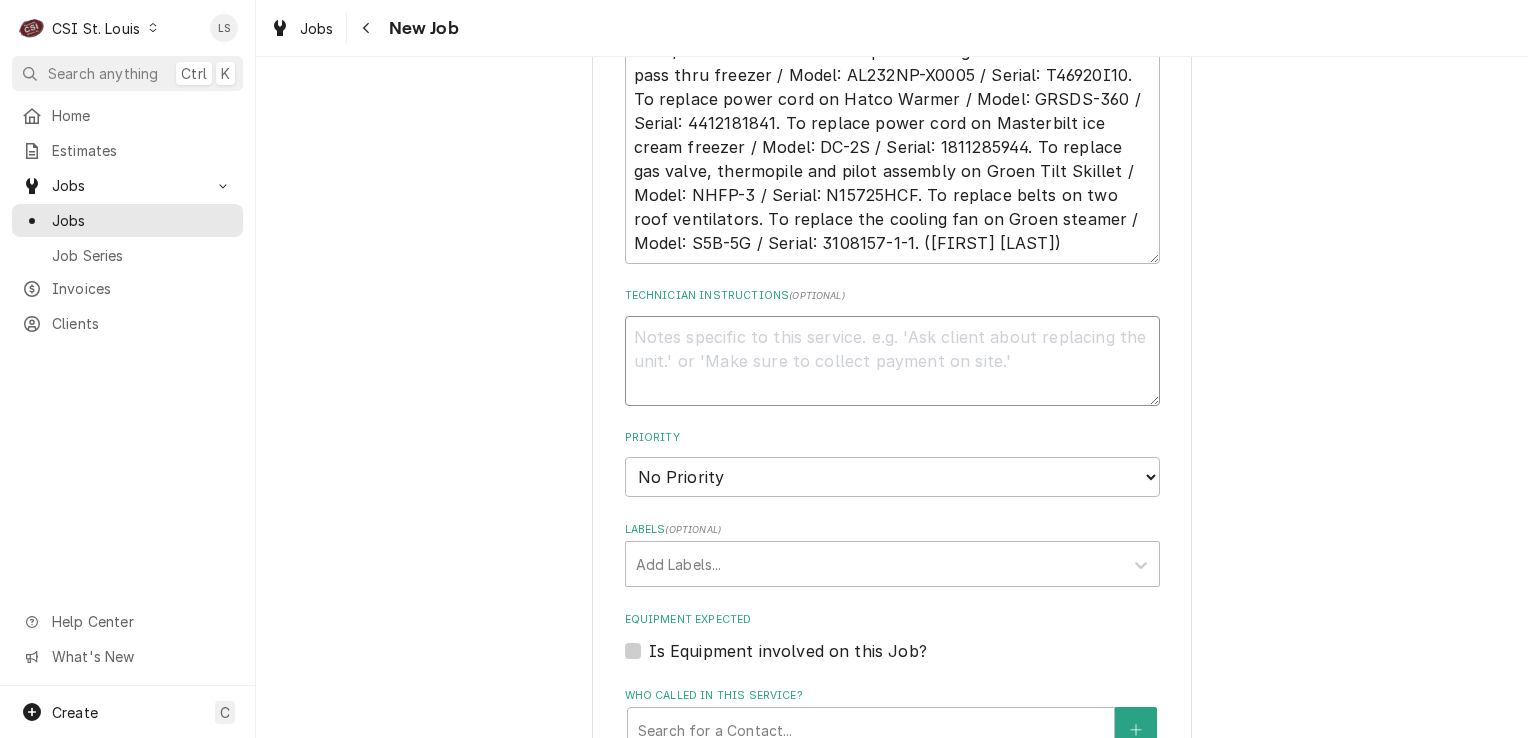 type on "x" 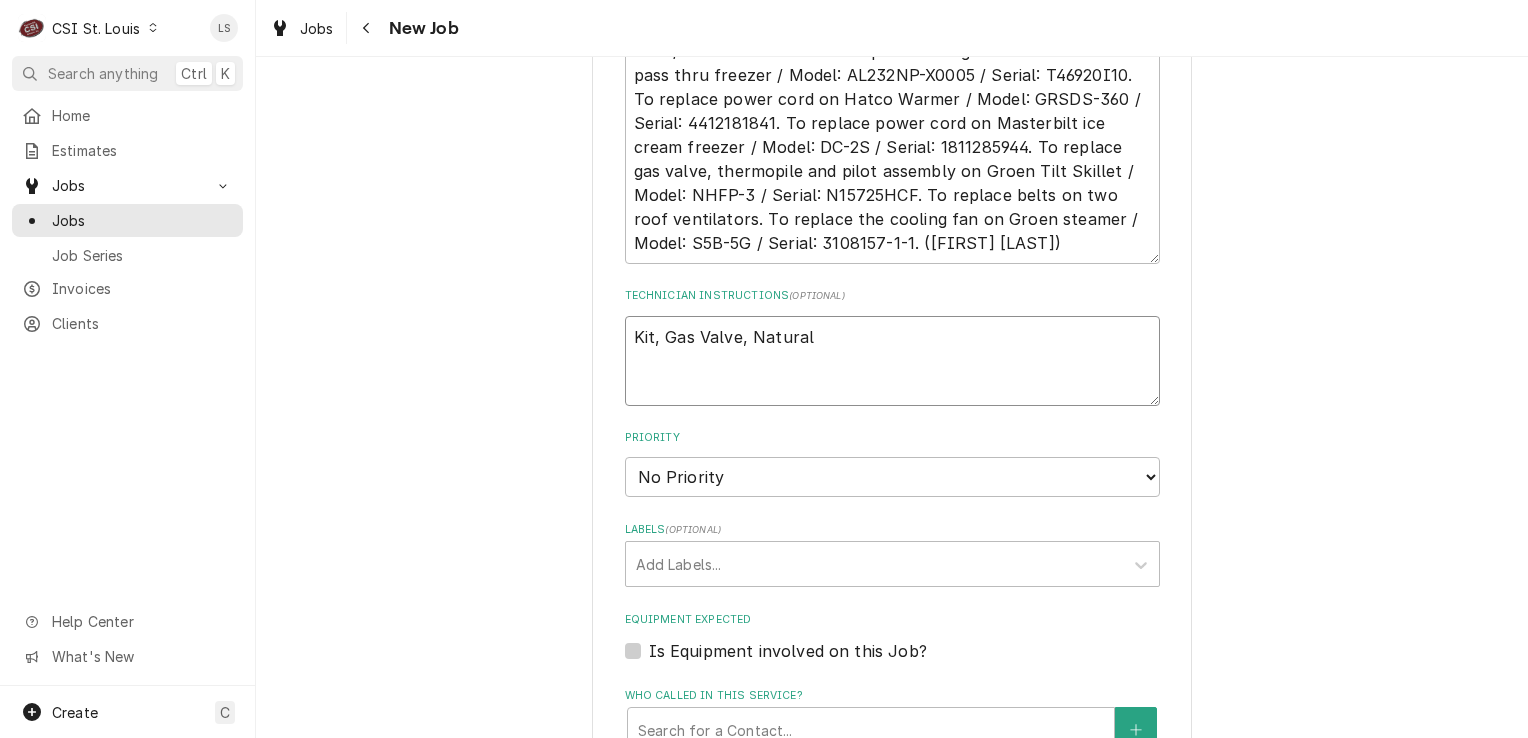 type on "x" 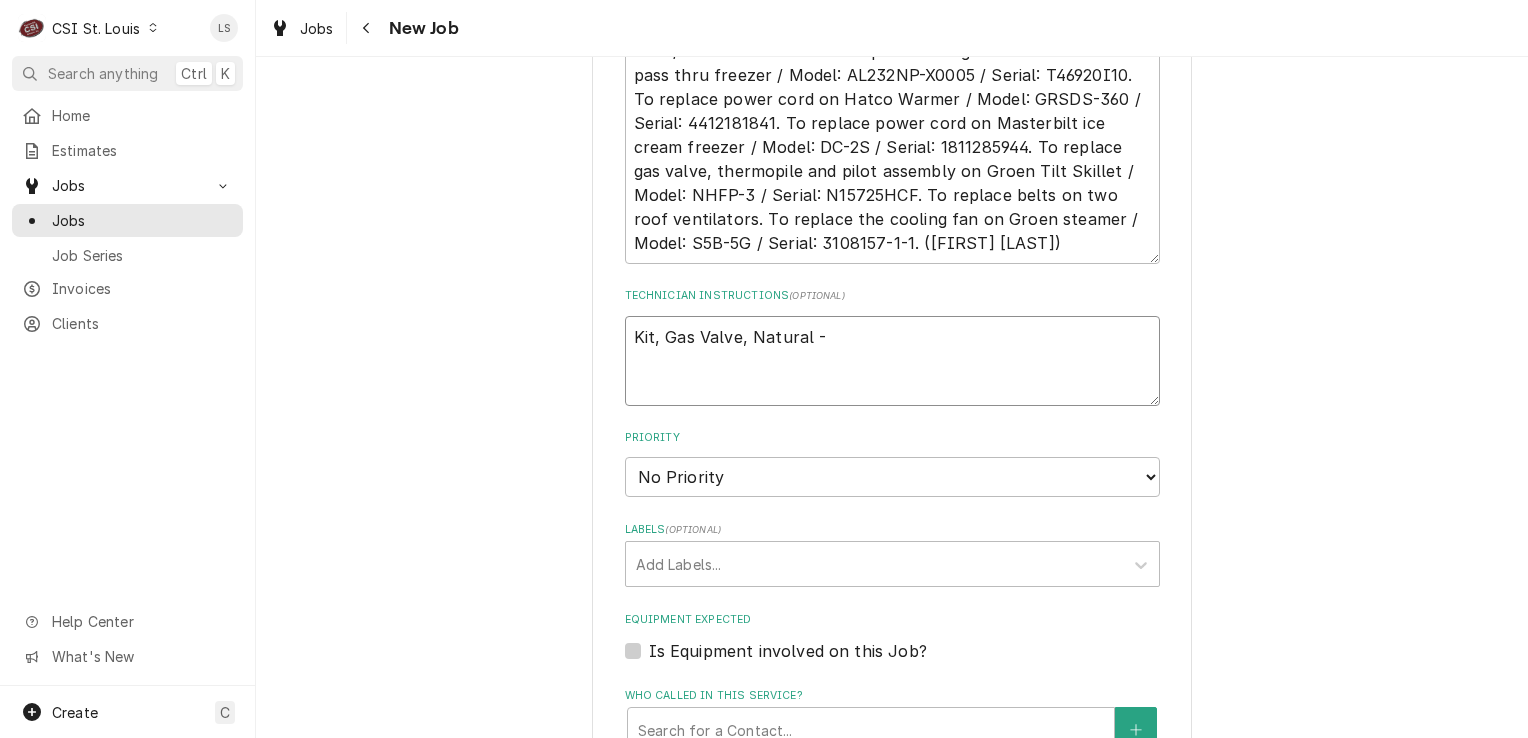 type on "x" 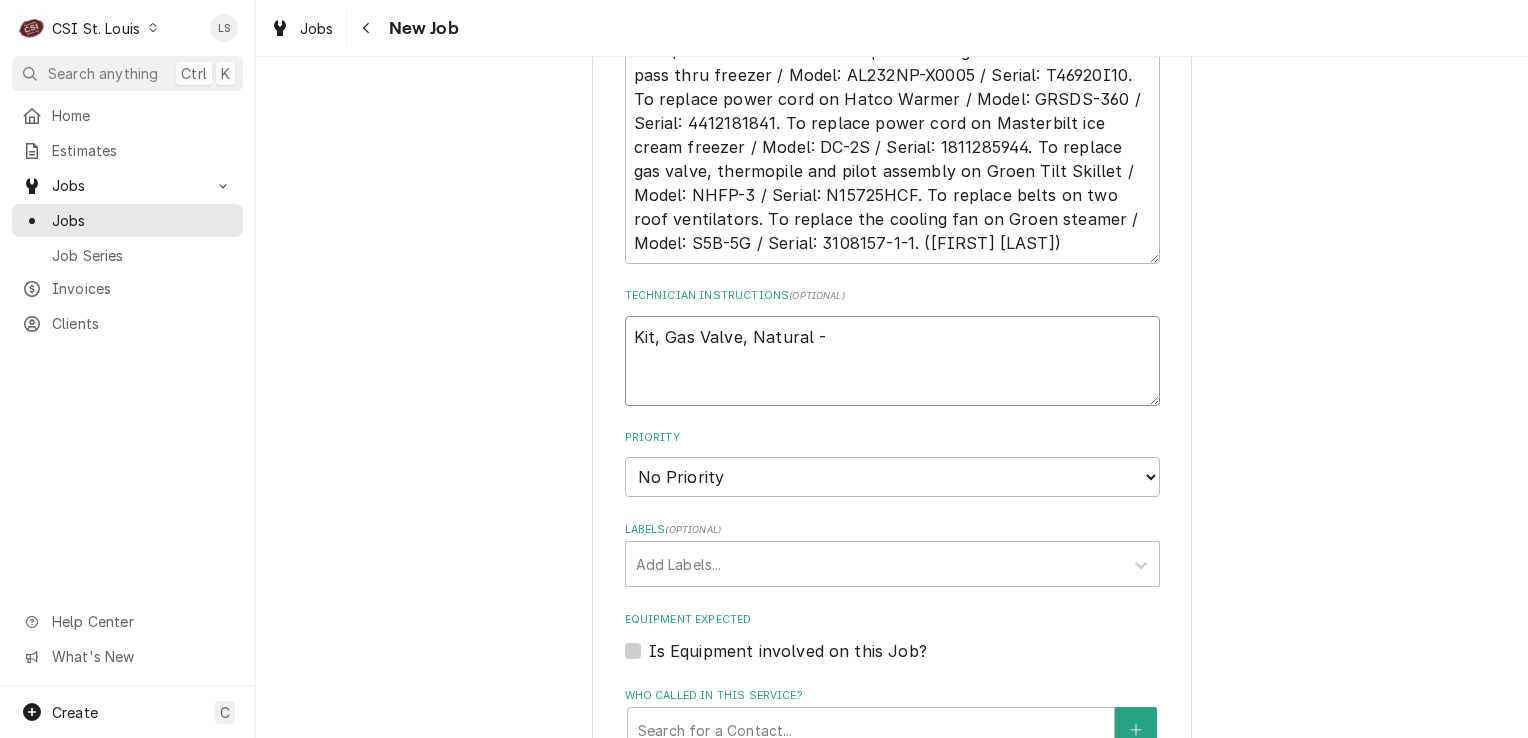 paste on "GRO-Z002648S" 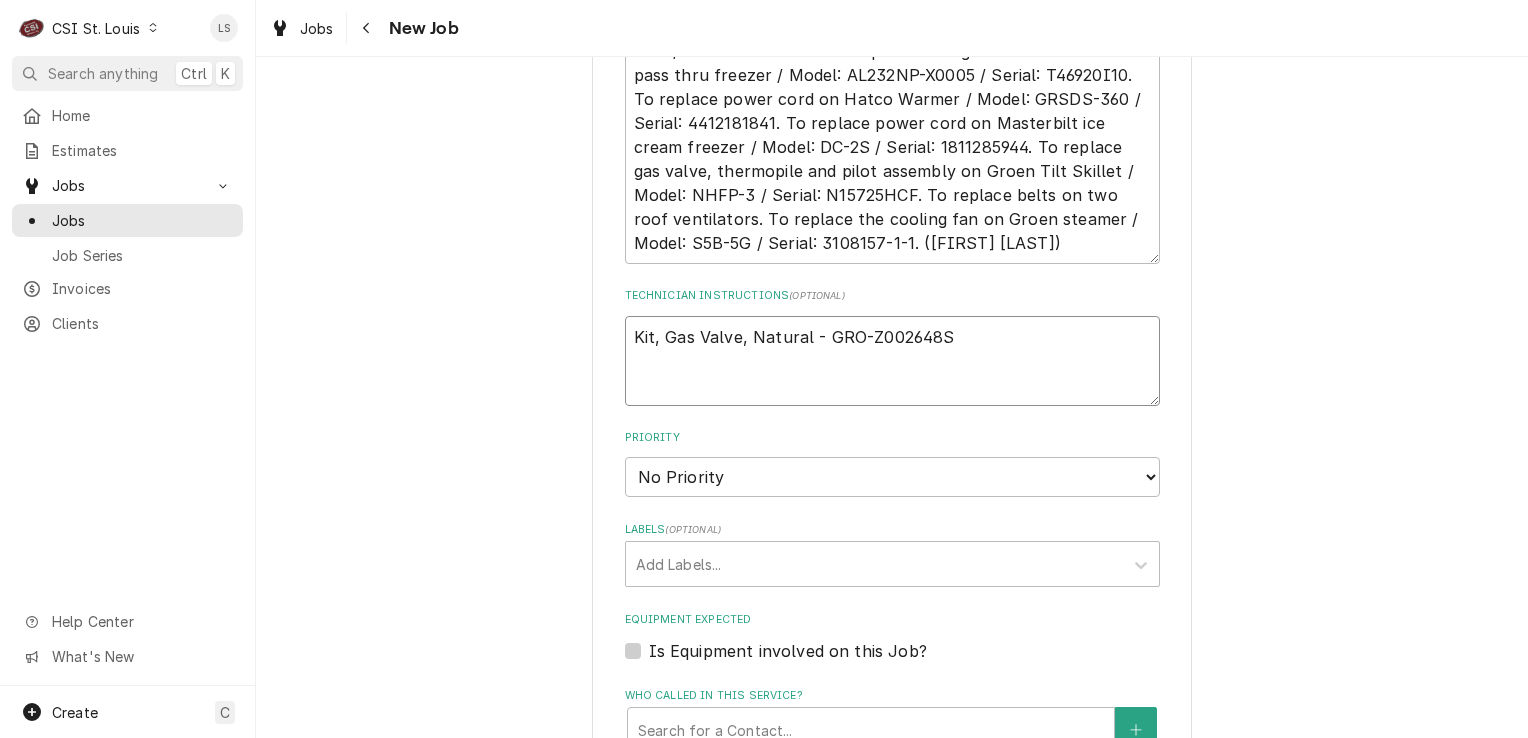 type on "x" 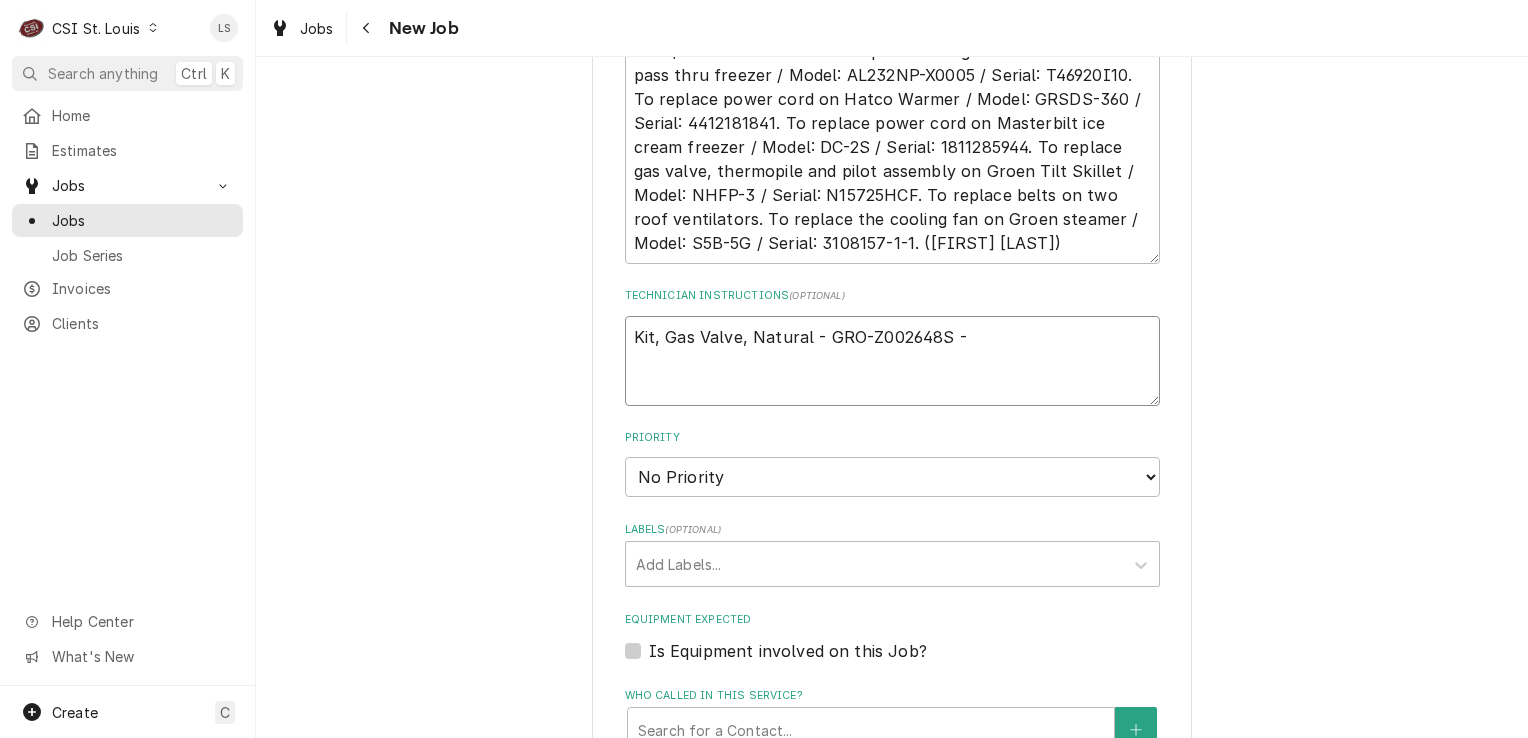 type on "x" 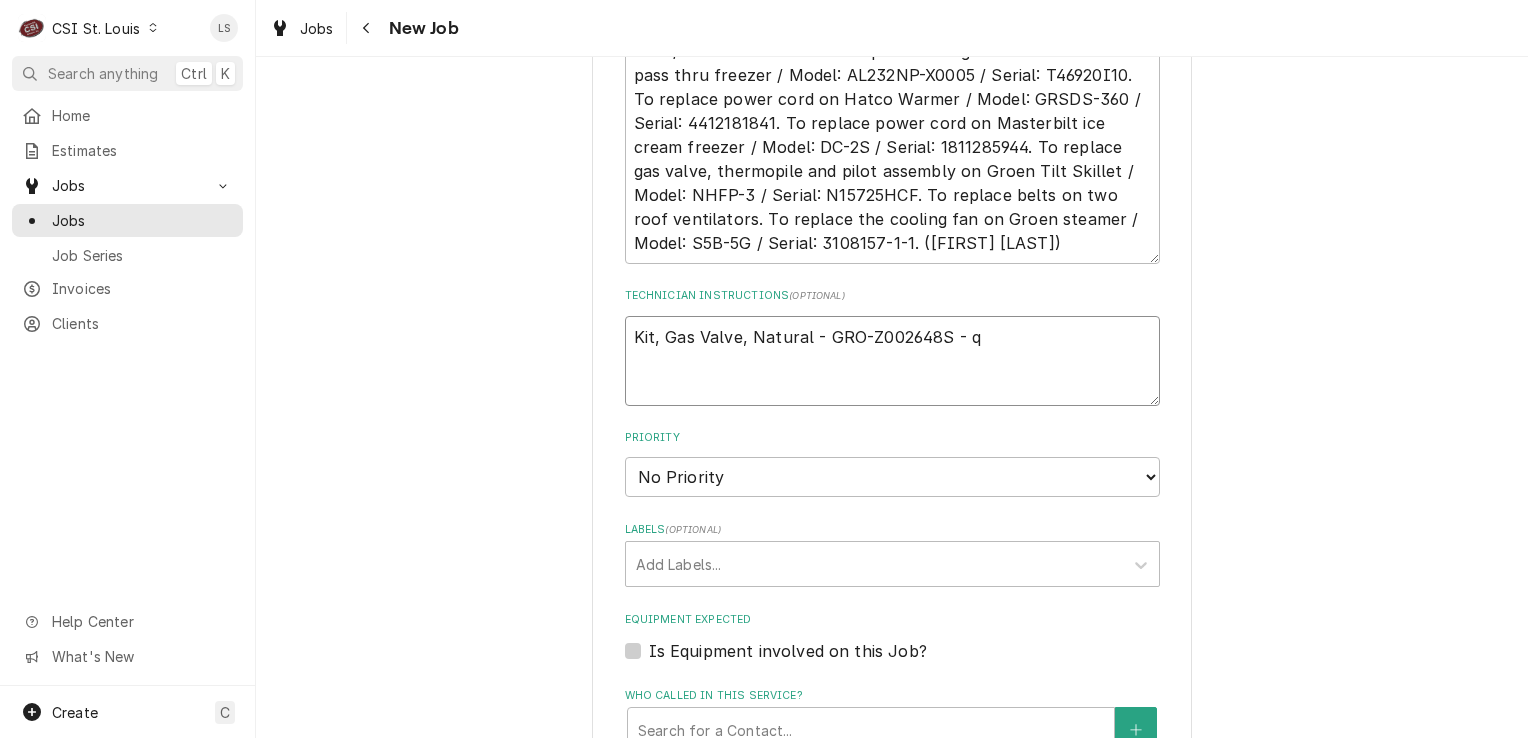 type on "x" 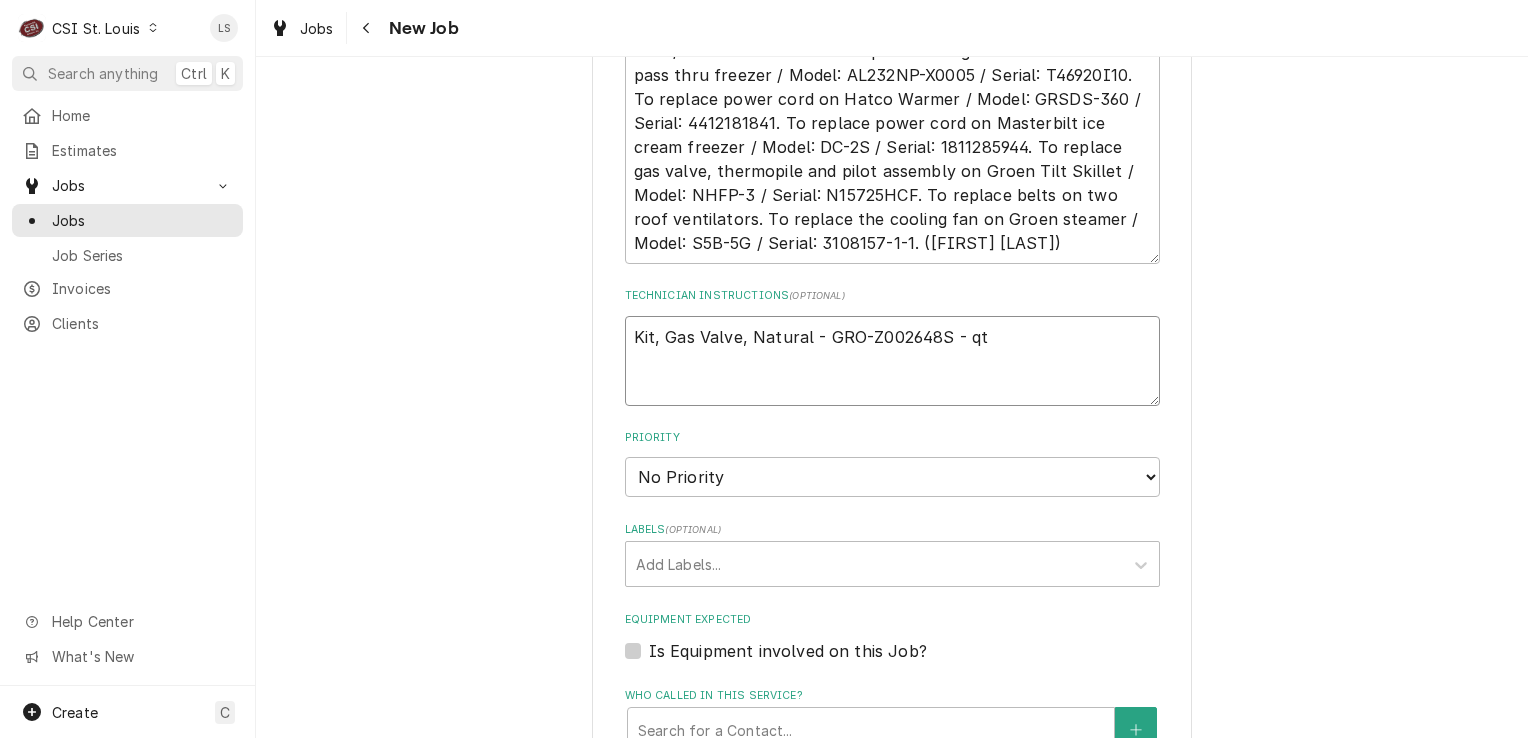 type on "x" 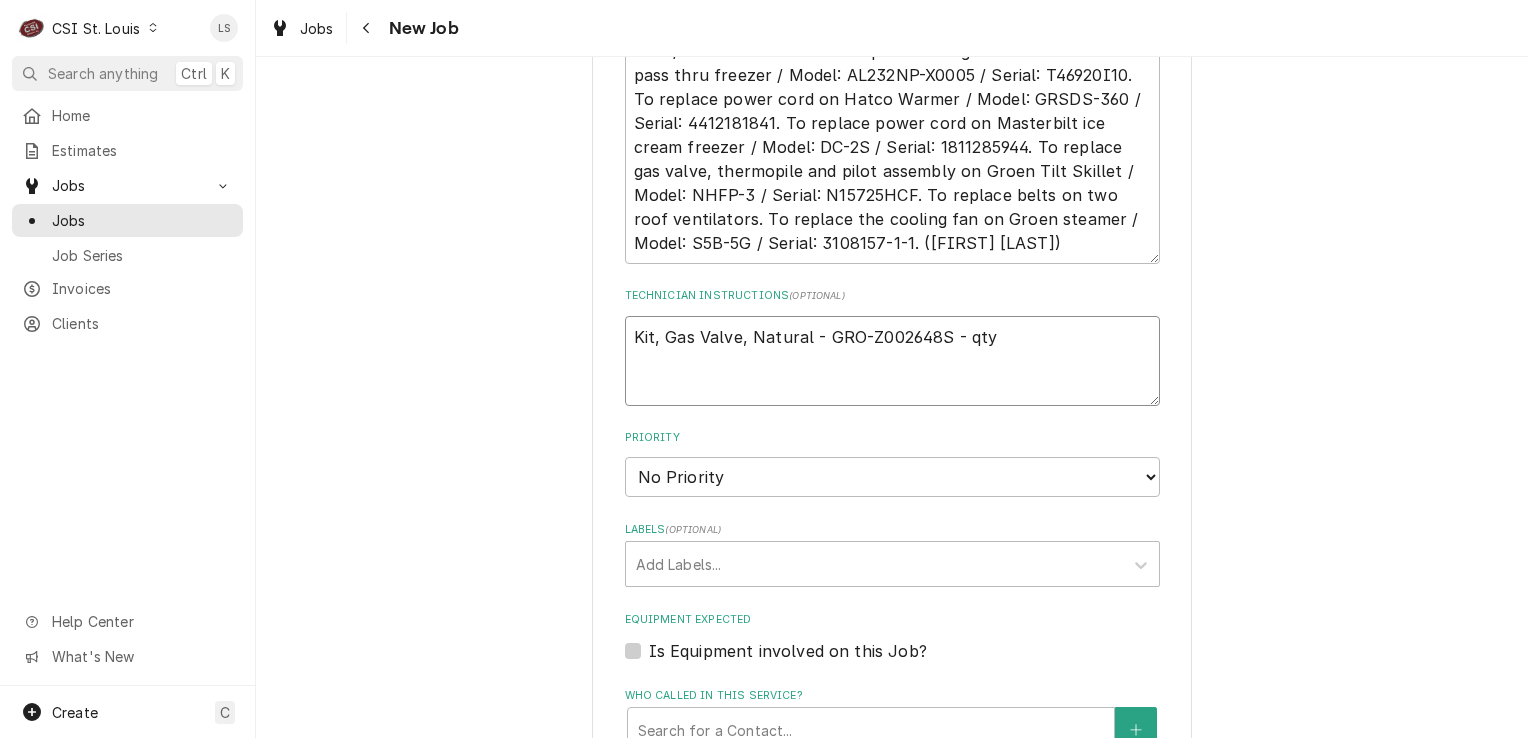 type on "x" 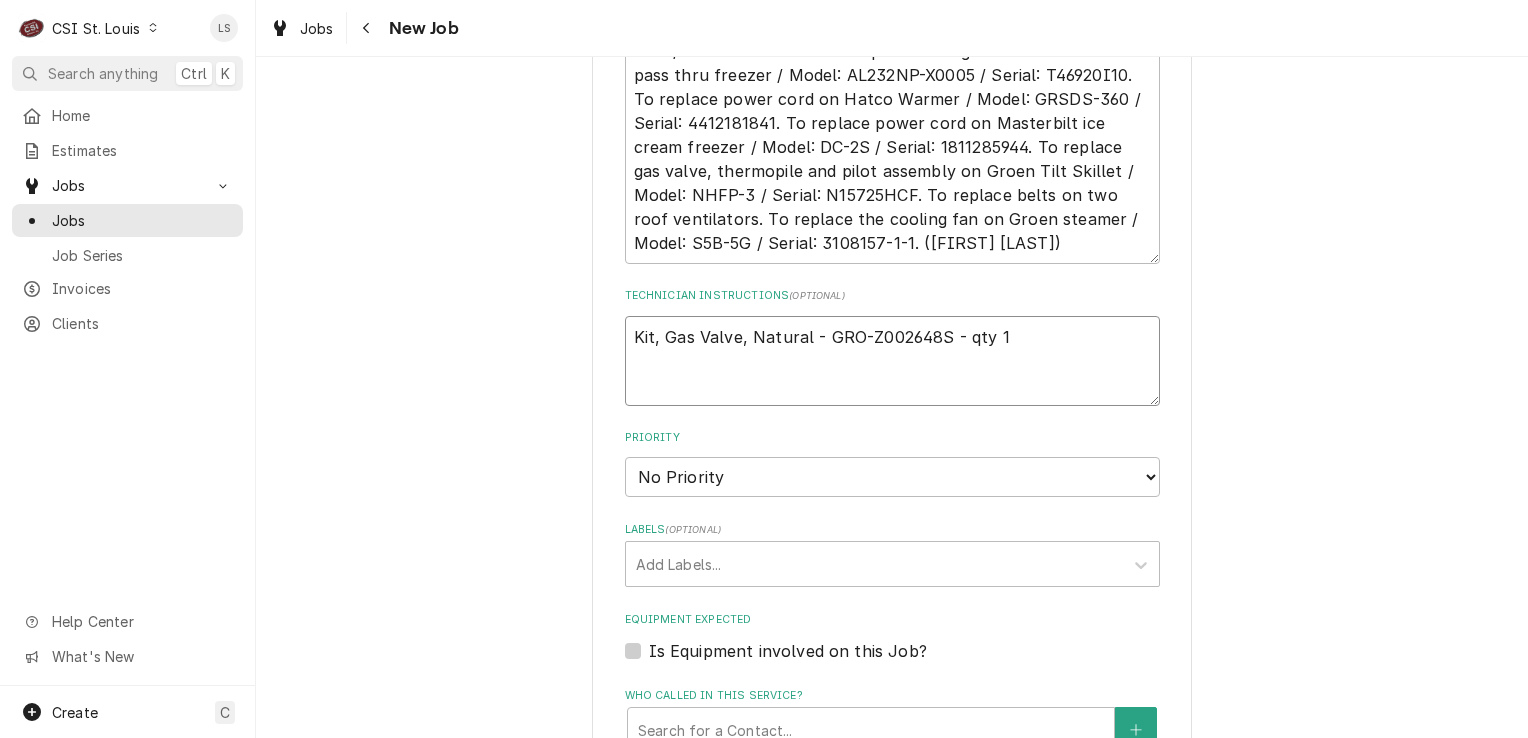 type on "x" 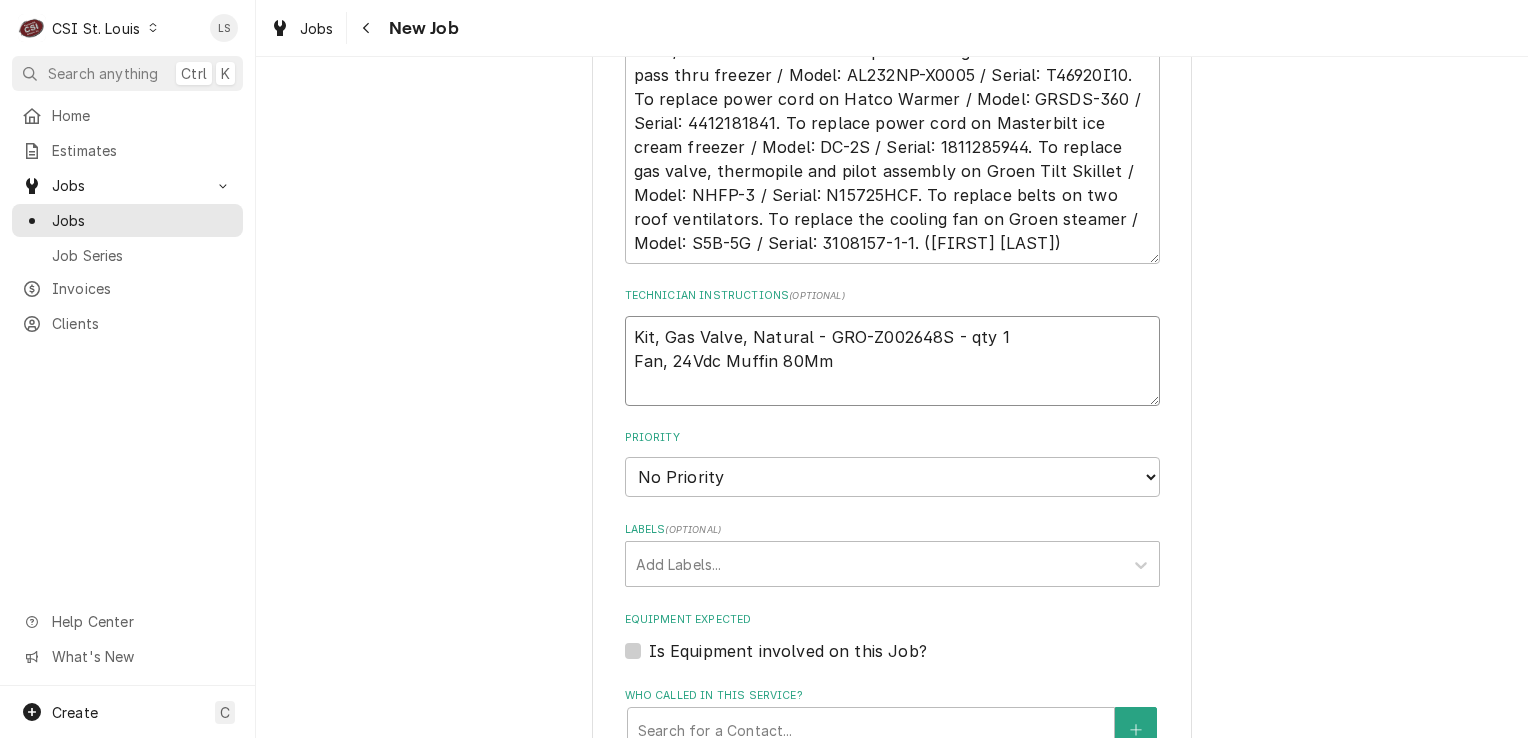 type on "x" 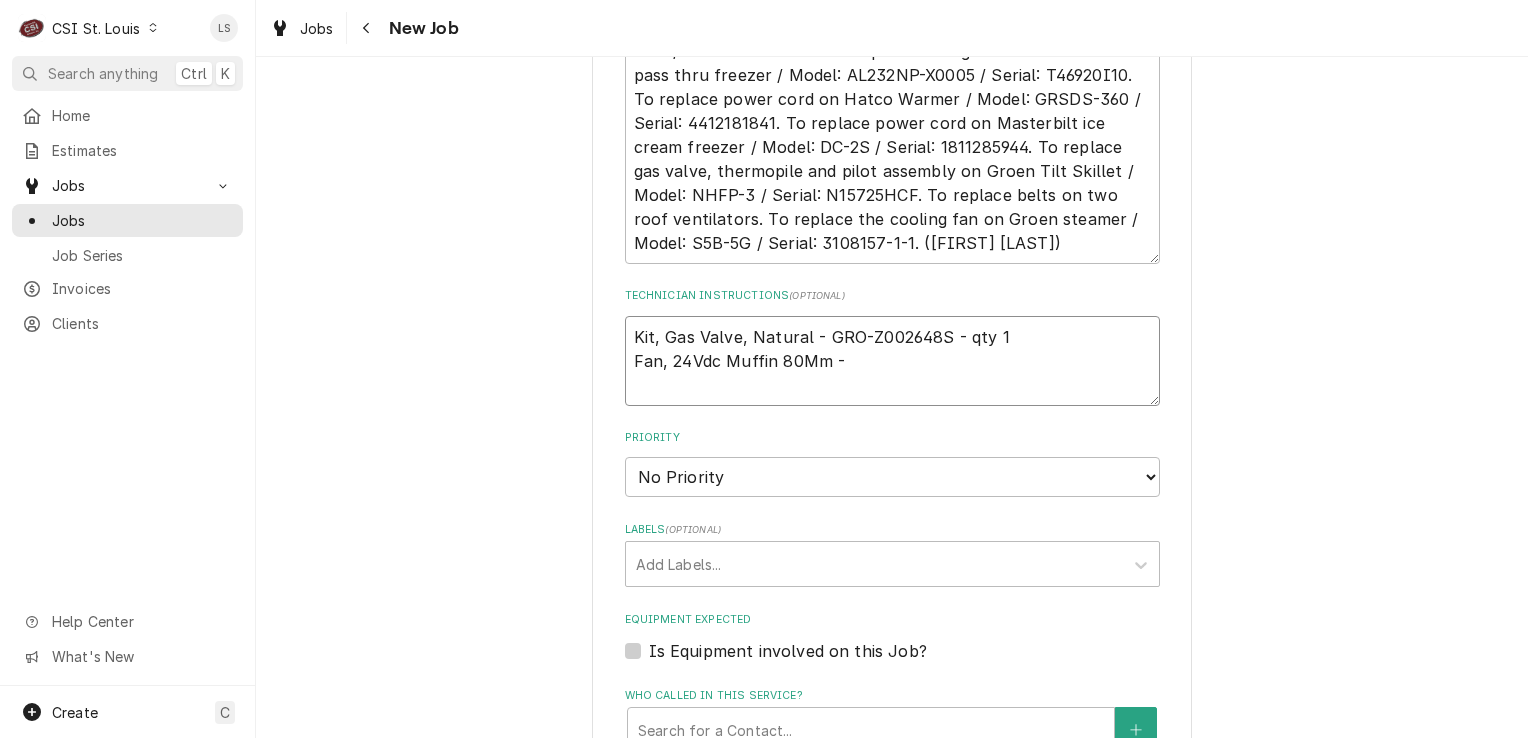 type on "x" 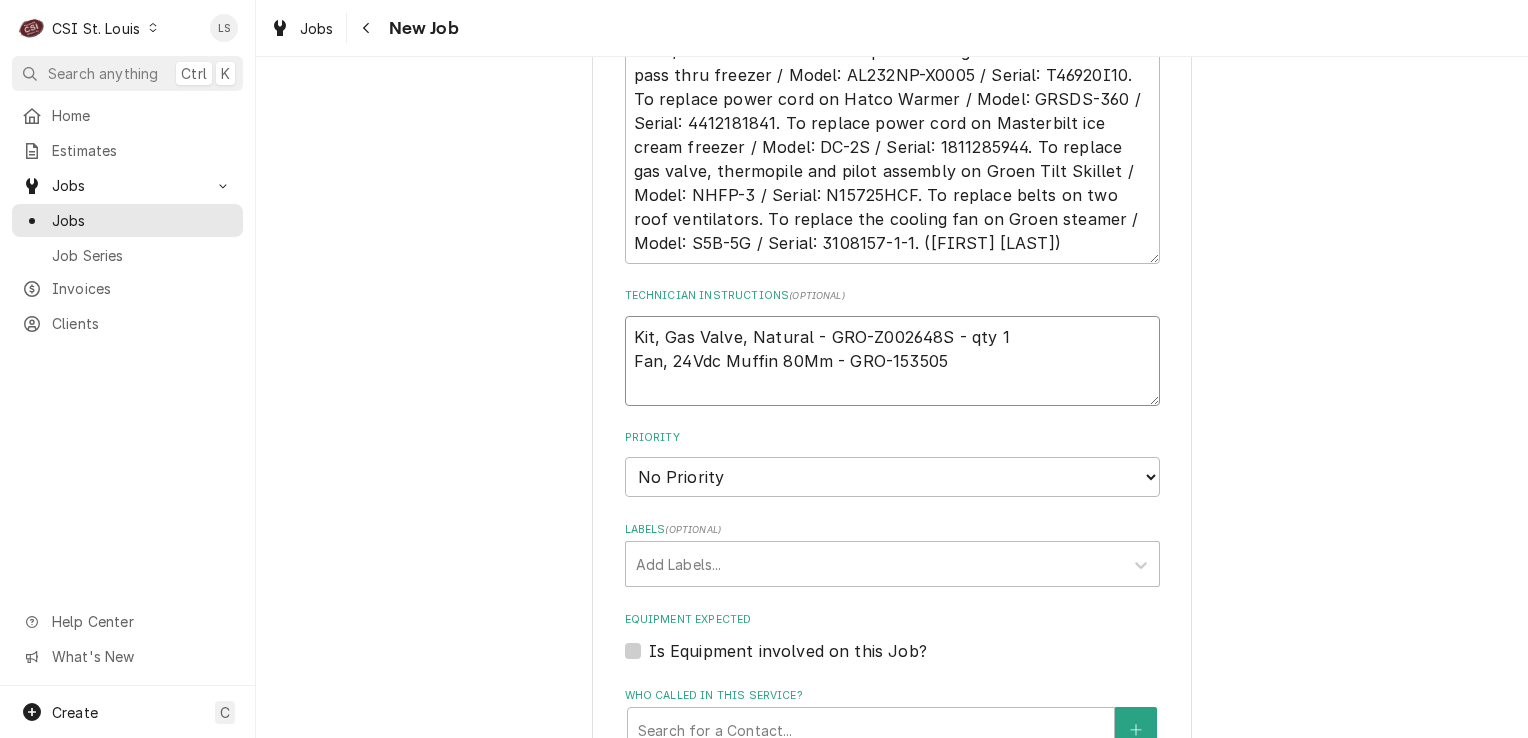 type on "x" 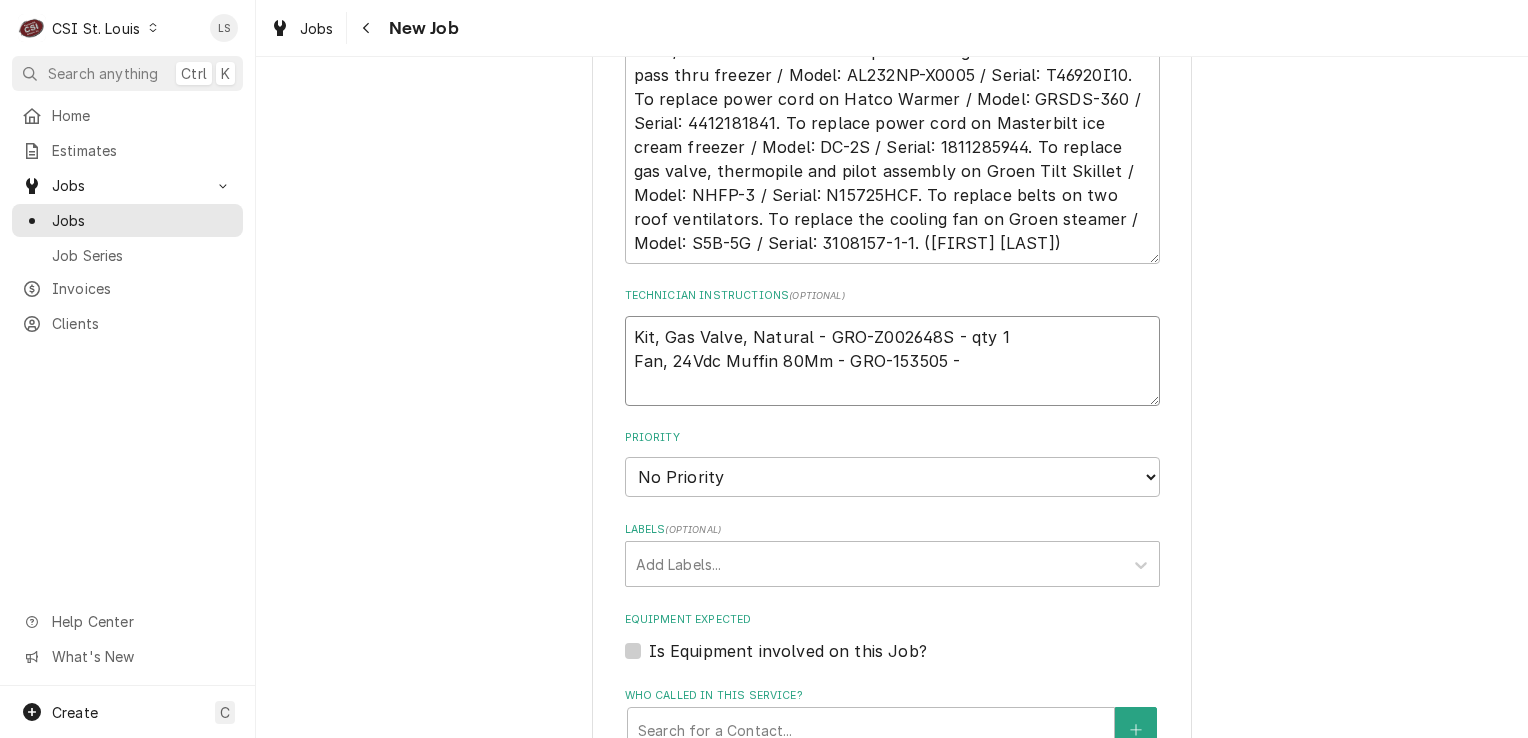 type on "x" 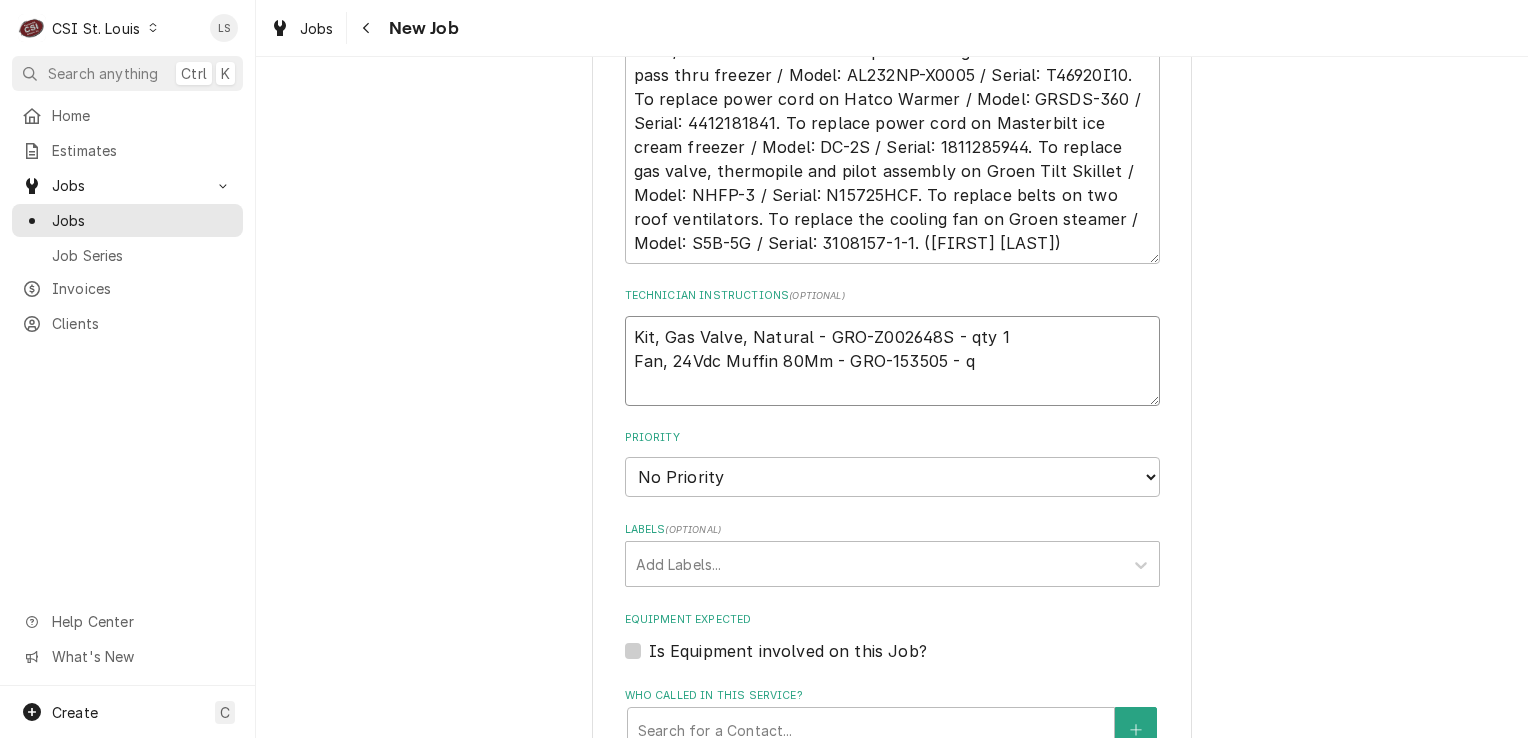 type on "Kit, Gas Valve, Natural - GRO-Z002648S - qty 1
Fan, 24Vdc Muffin 80Mm - GRO-153505 - qt" 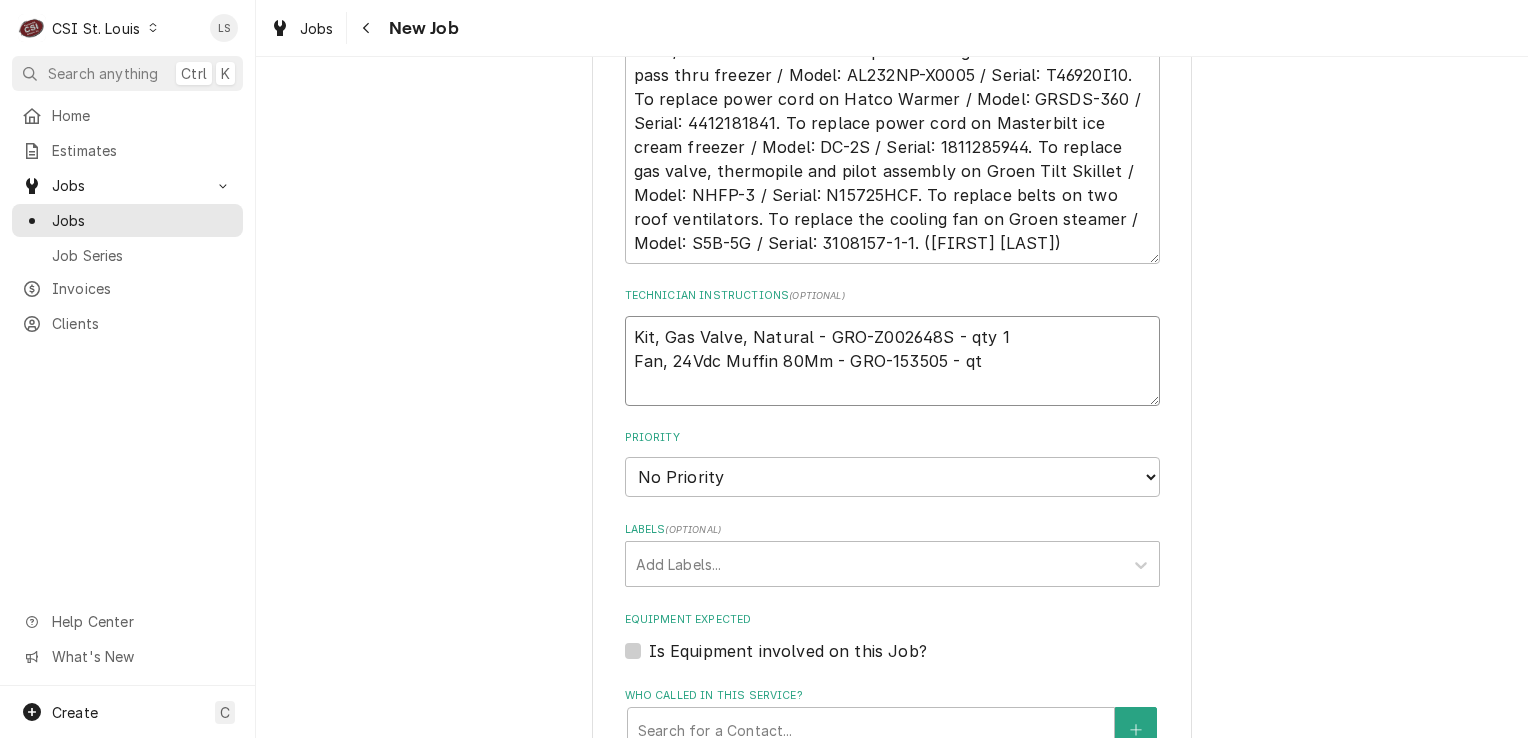 type on "x" 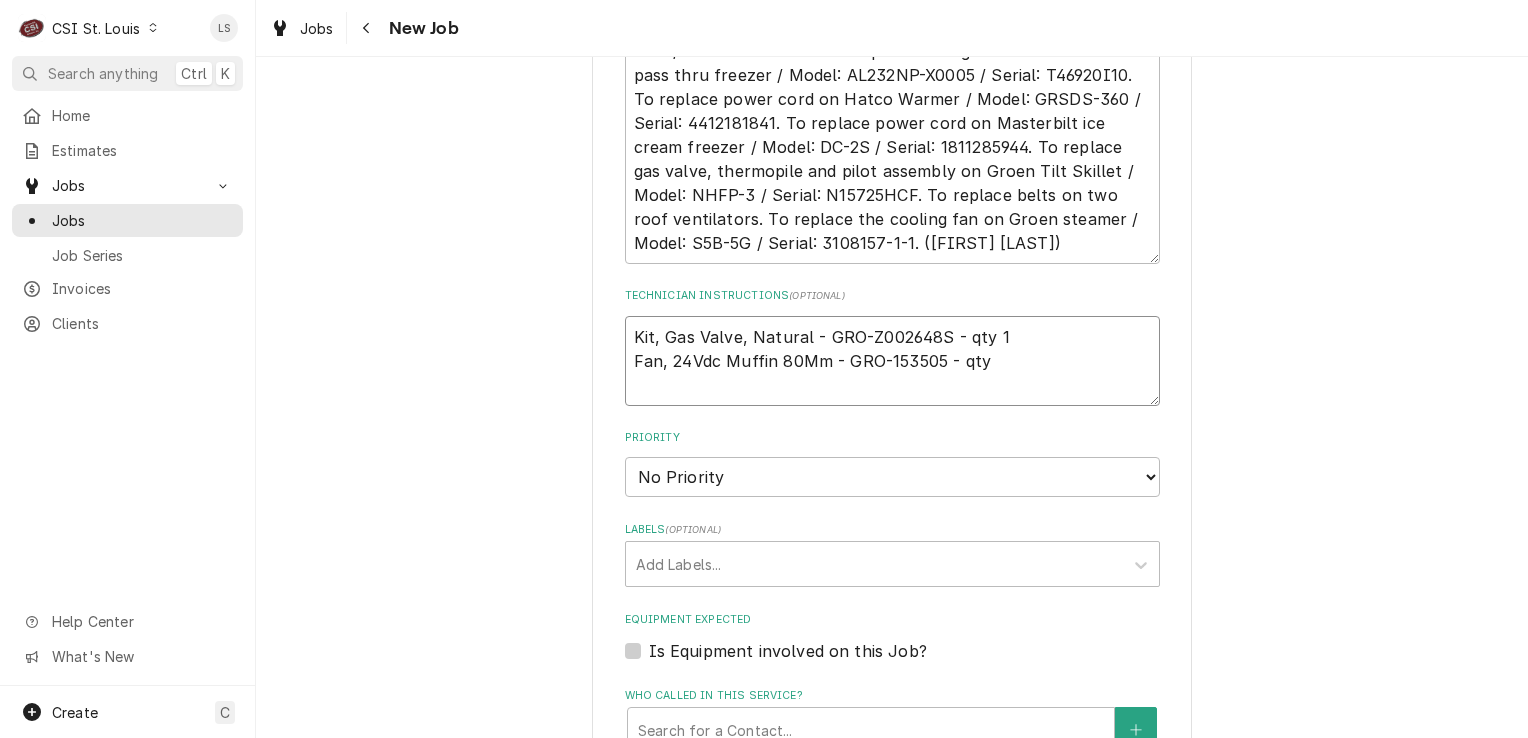 type on "x" 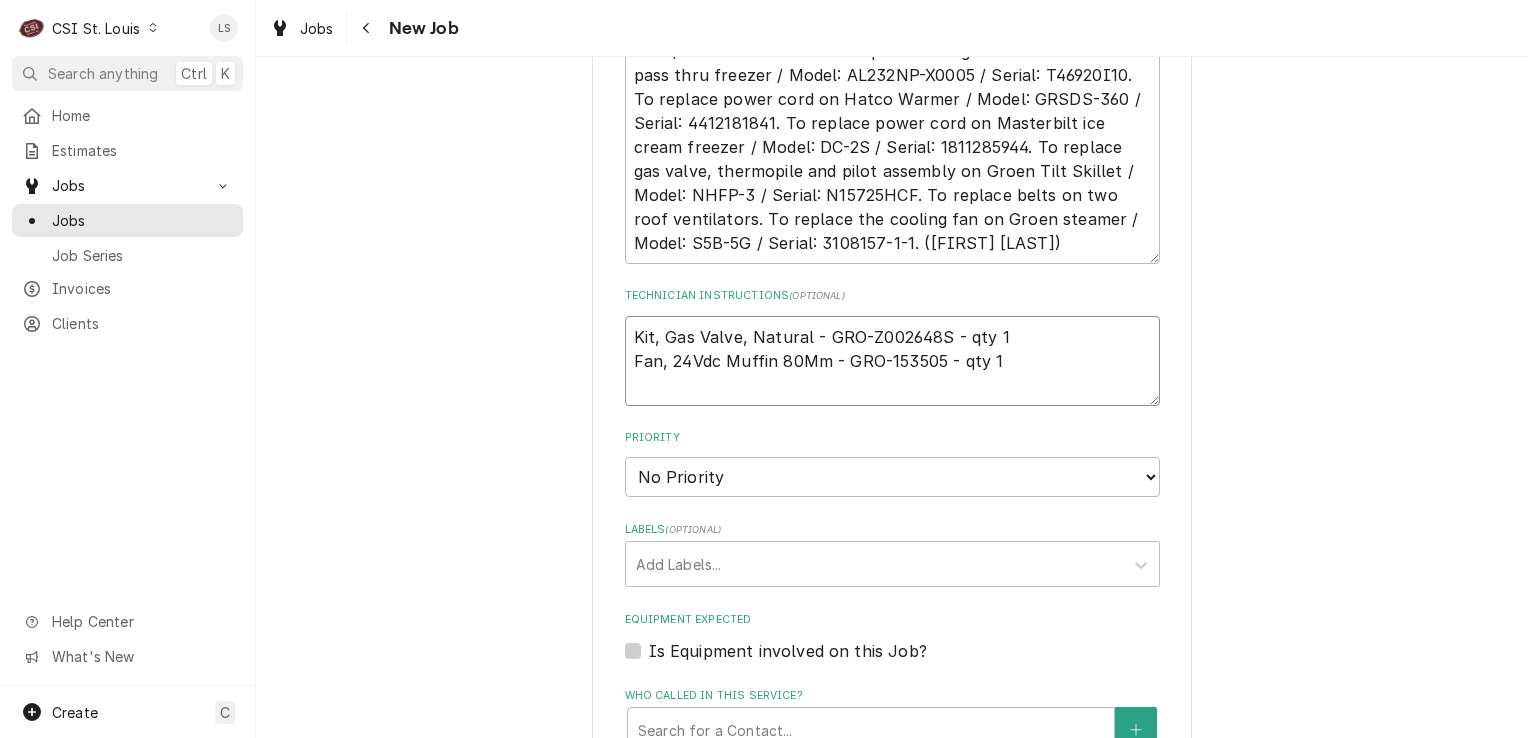 type on "x" 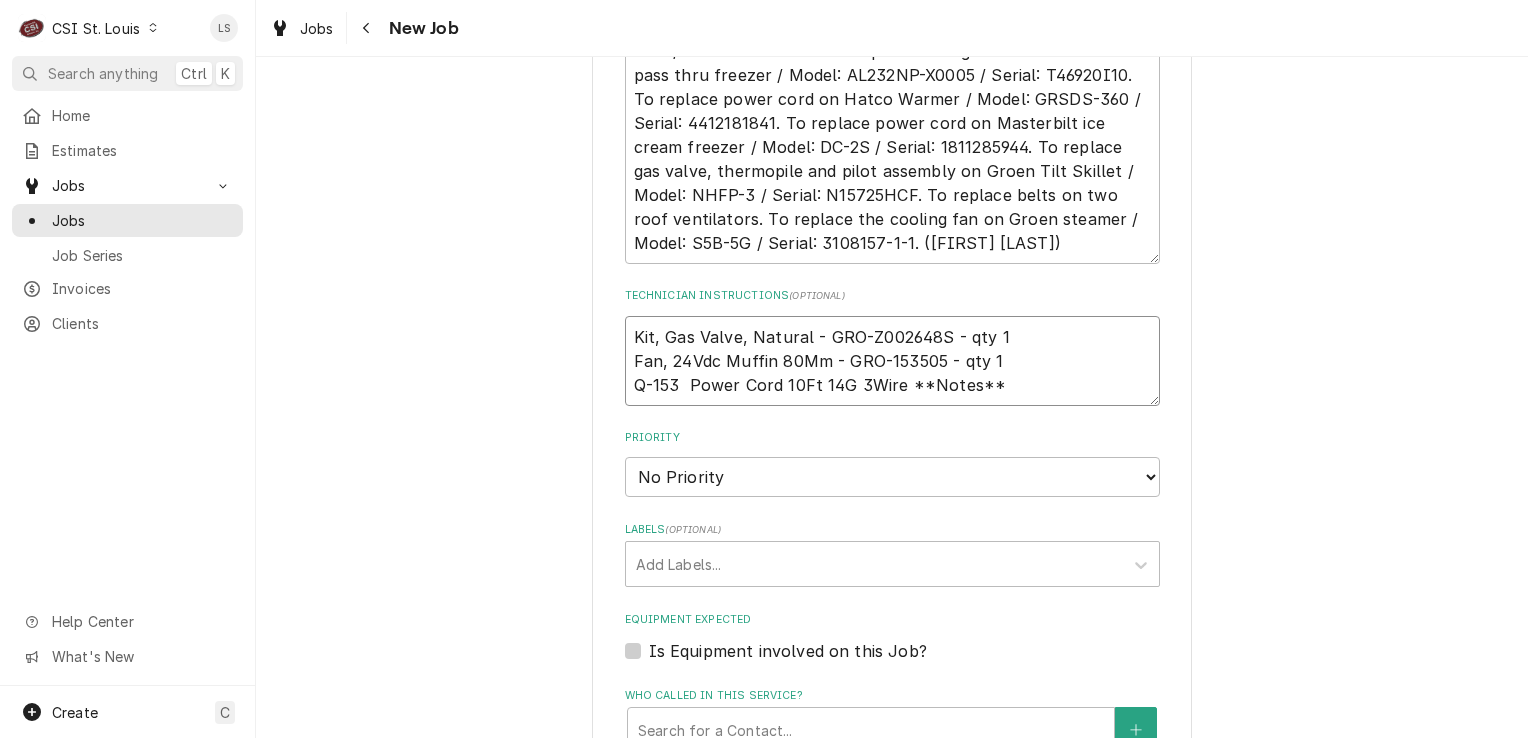 type on "x" 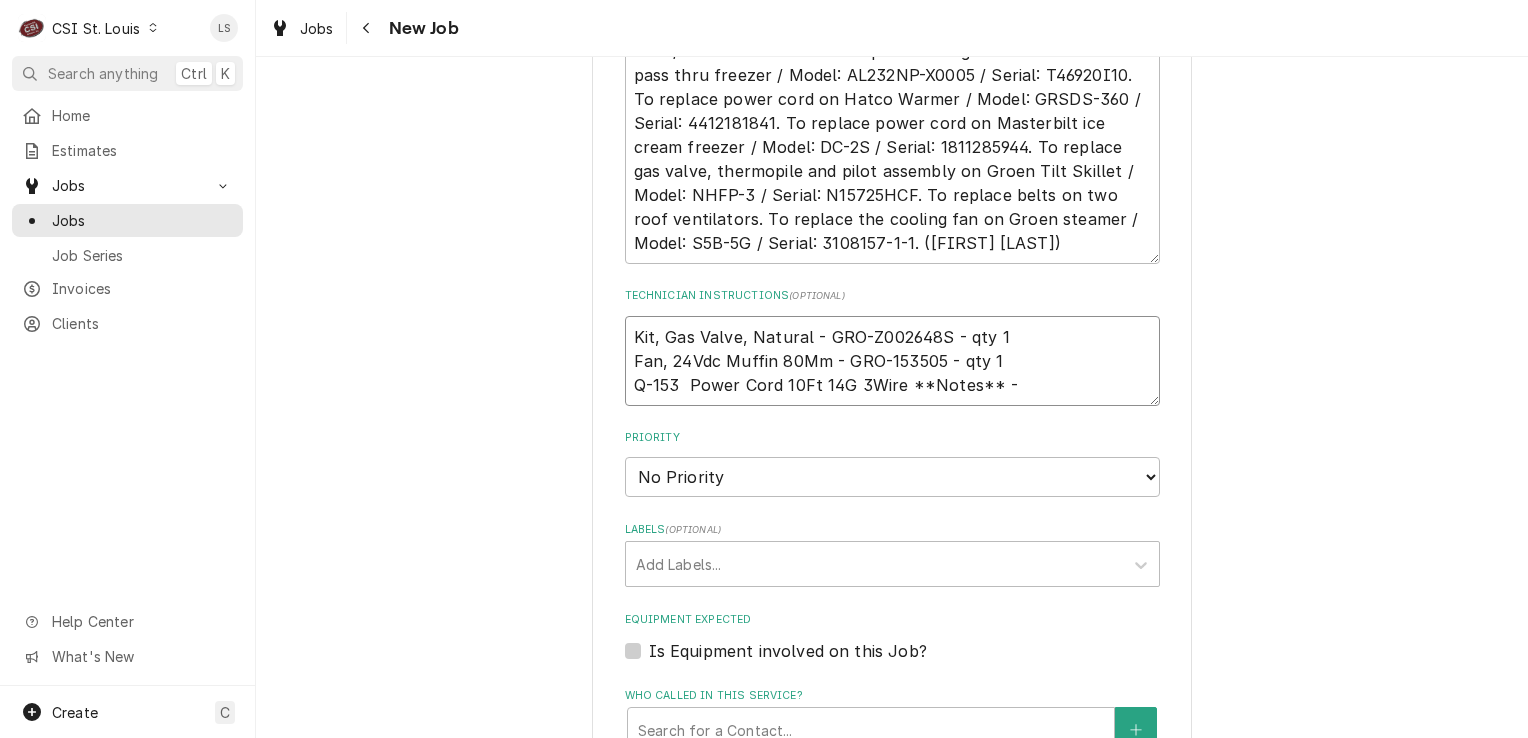 type on "x" 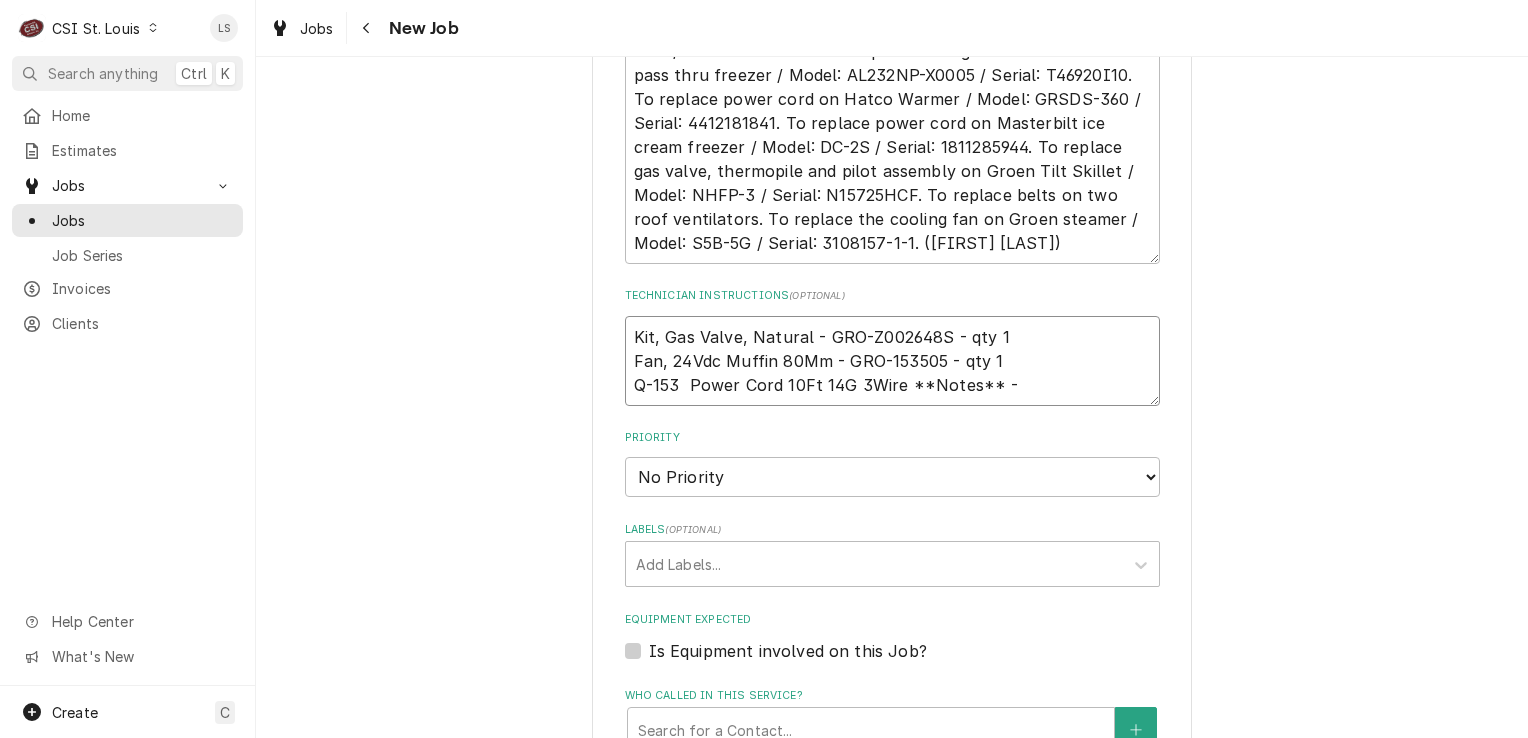type on "Kit, Gas Valve, Natural - GRO-Z002648S - qty 1
Fan, 24Vdc Muffin 80Mm - GRO-153505 - qty 1
Q-153  Power Cord 10Ft 14G 3Wire **Notes** -" 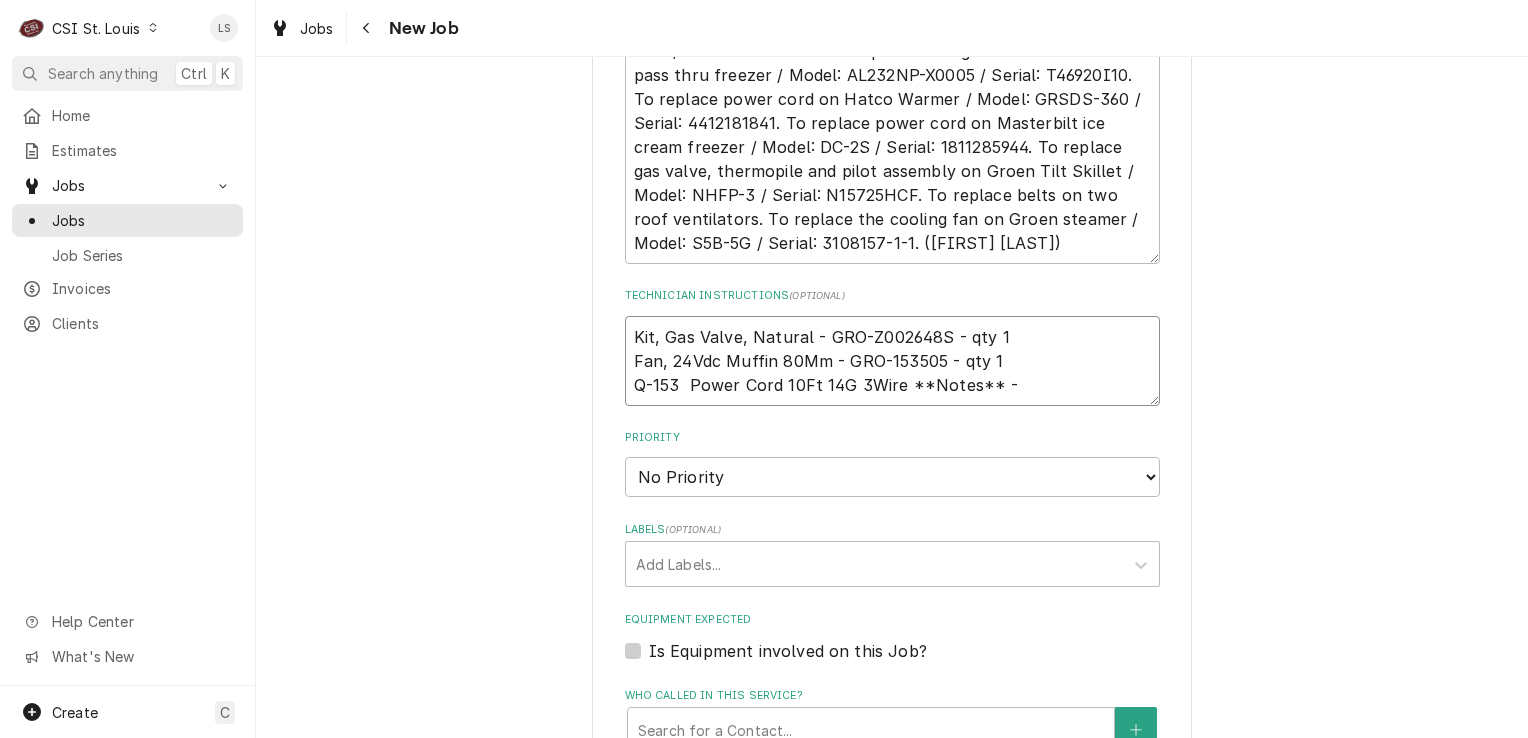 paste on "ALL-38-1549" 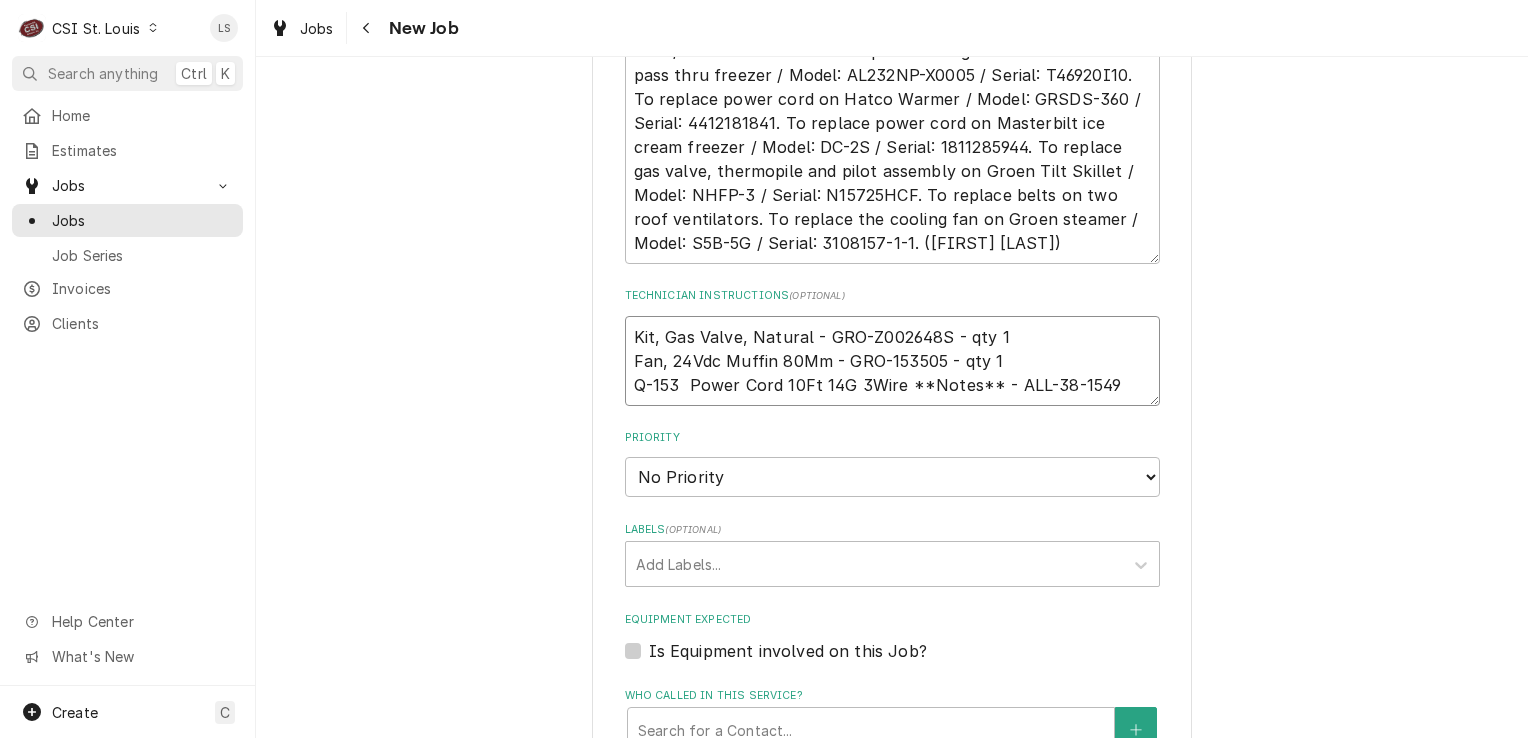 type on "x" 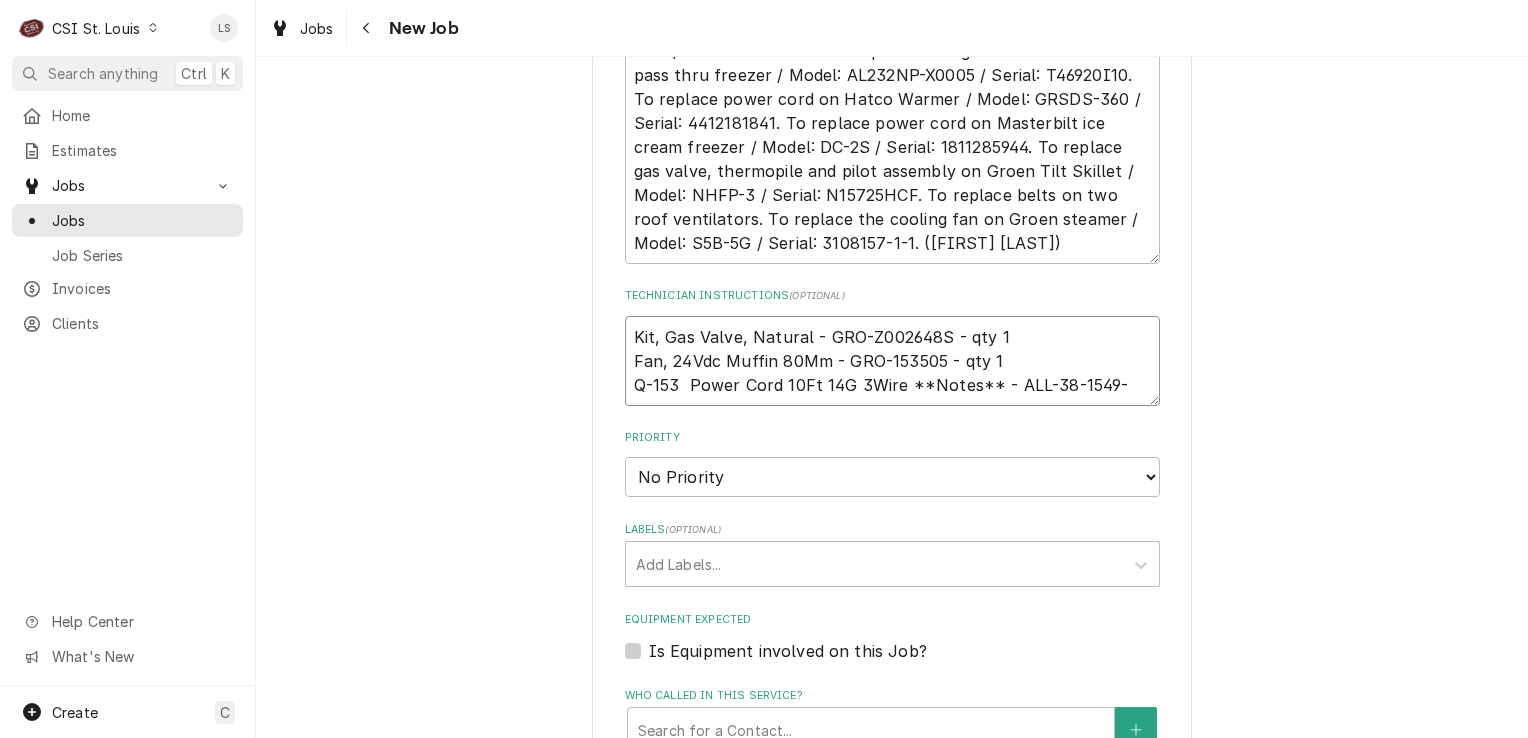 type on "x" 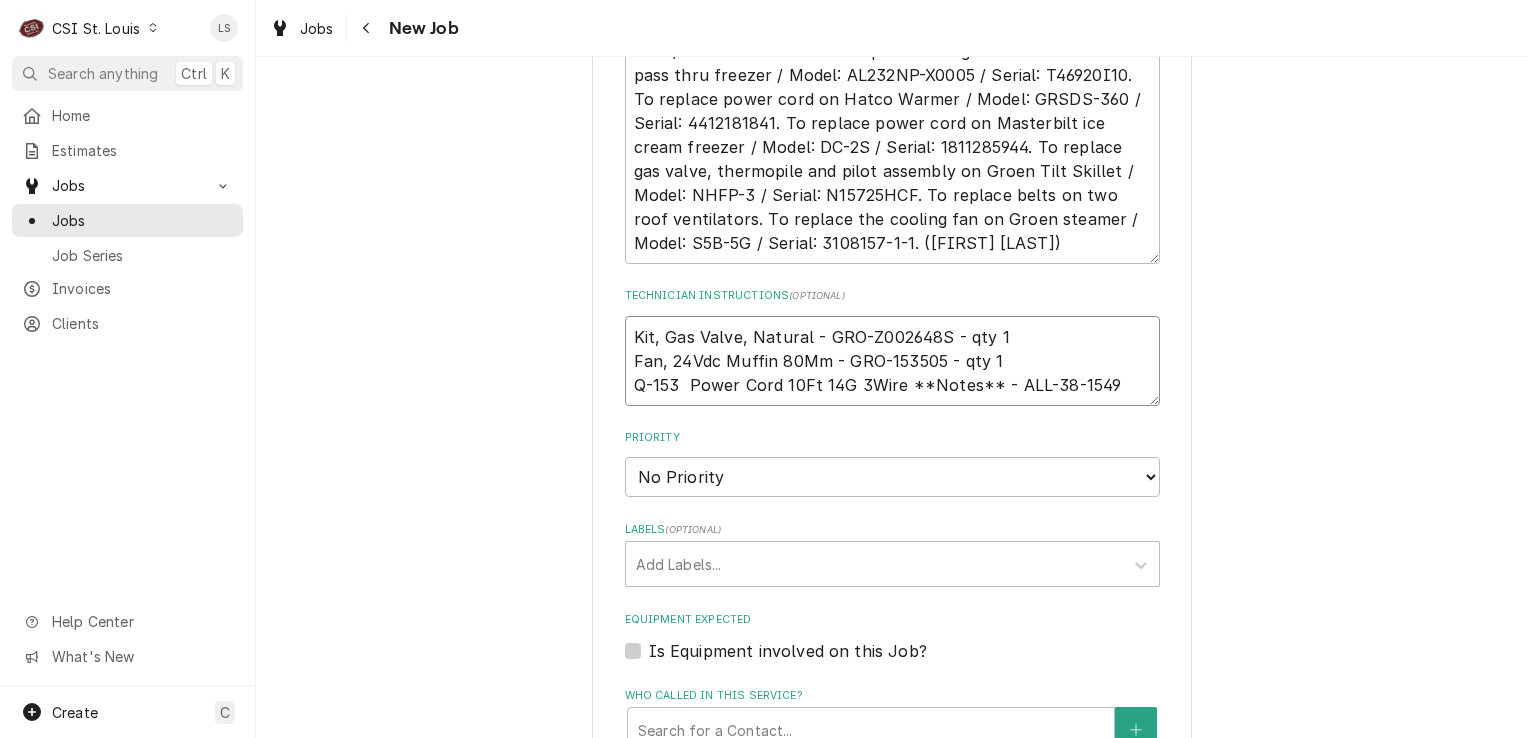 type on "x" 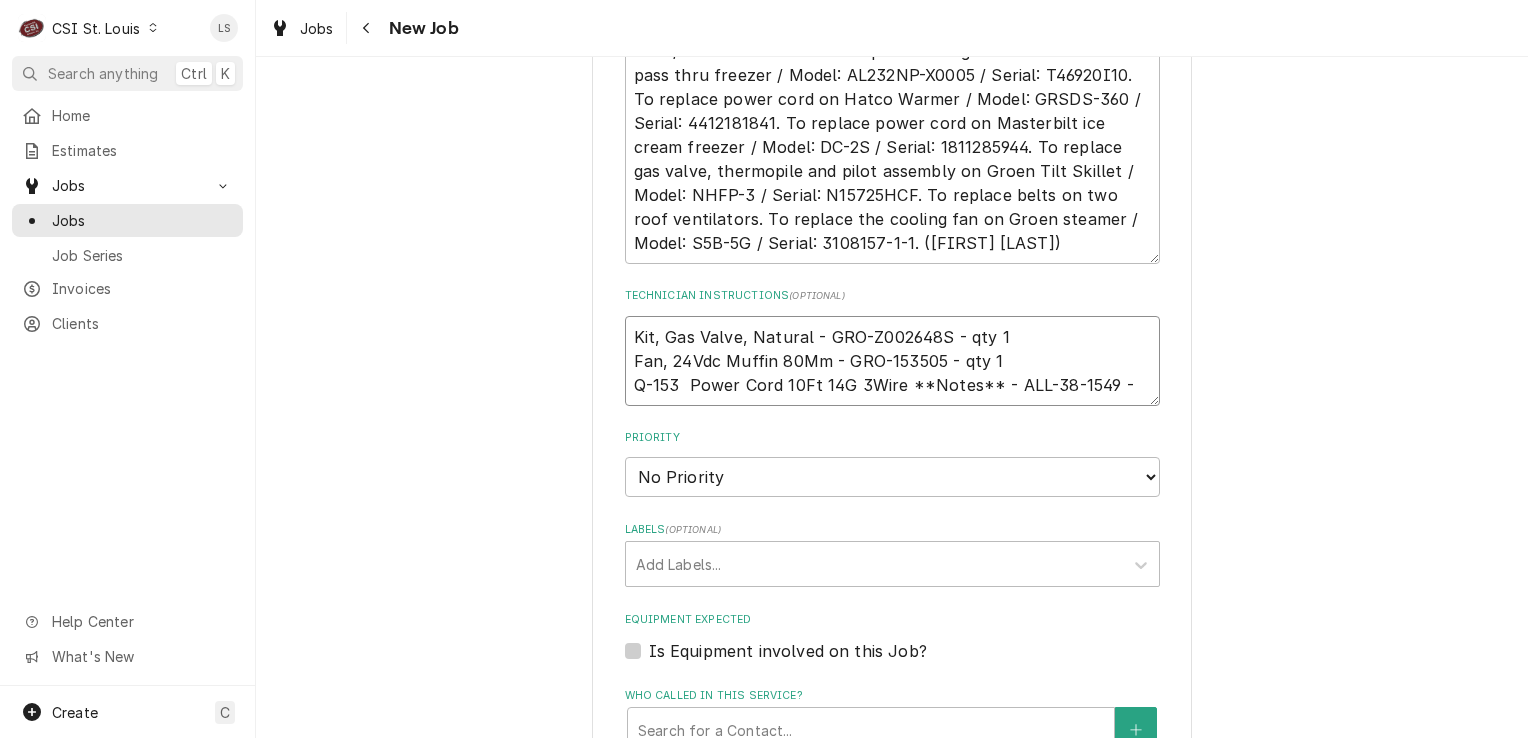 type on "x" 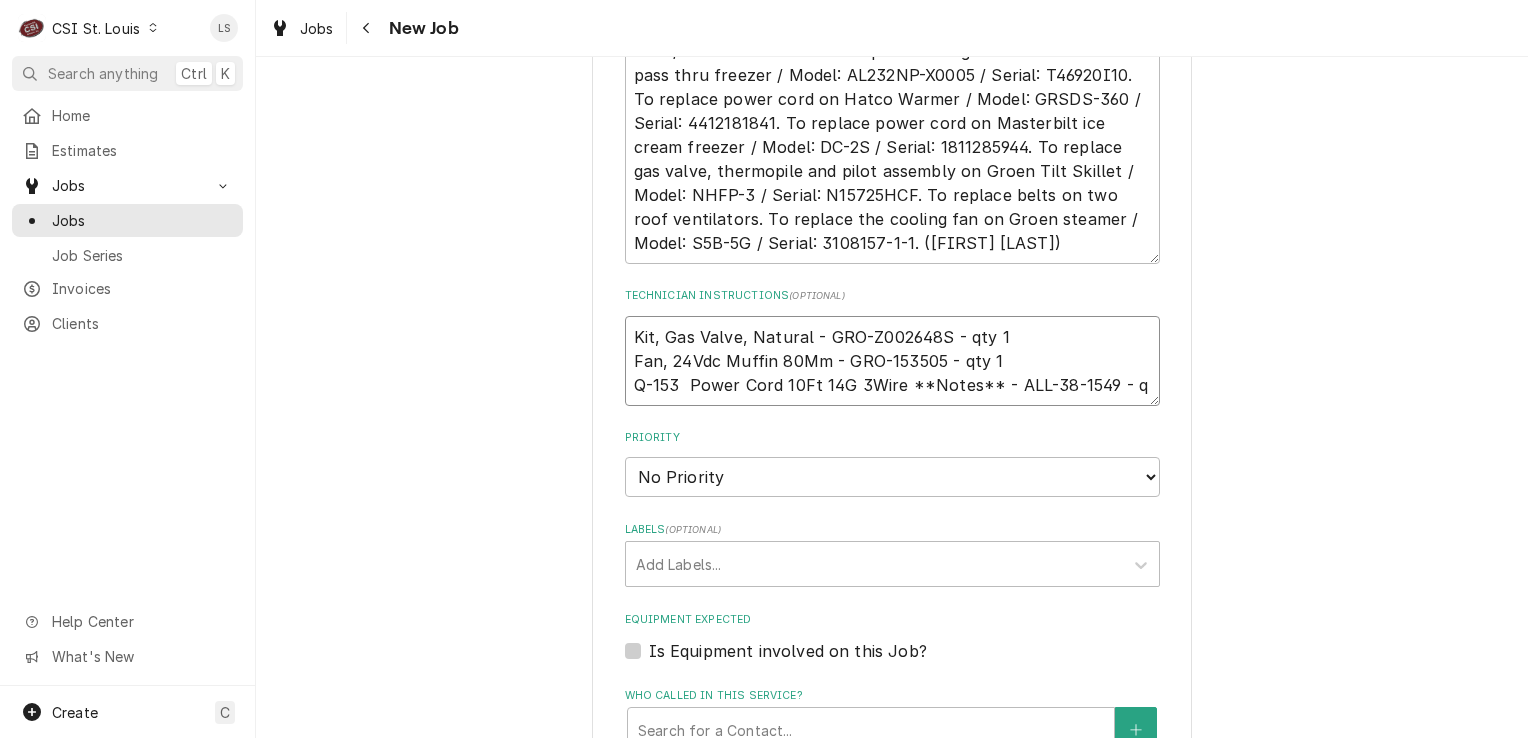 type on "x" 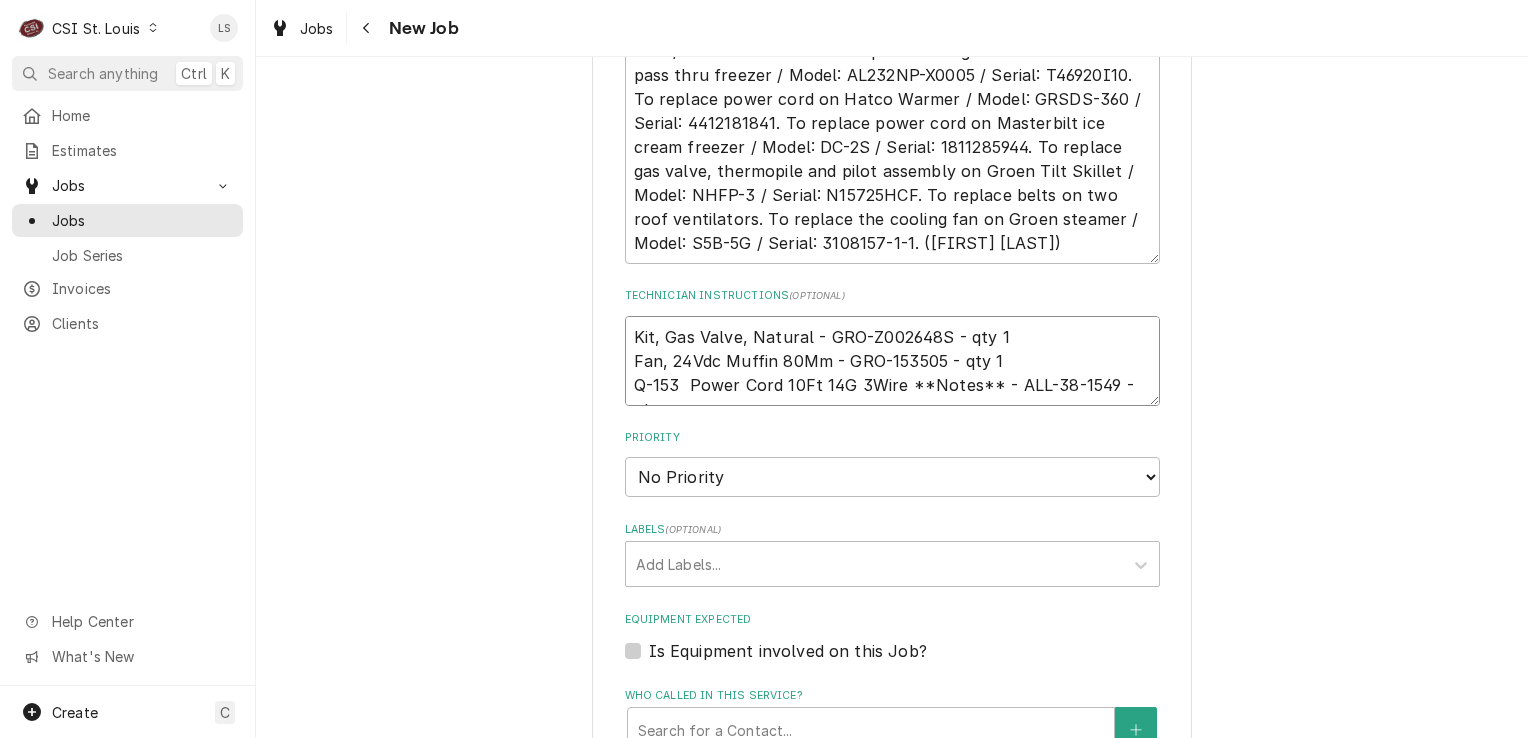 type on "x" 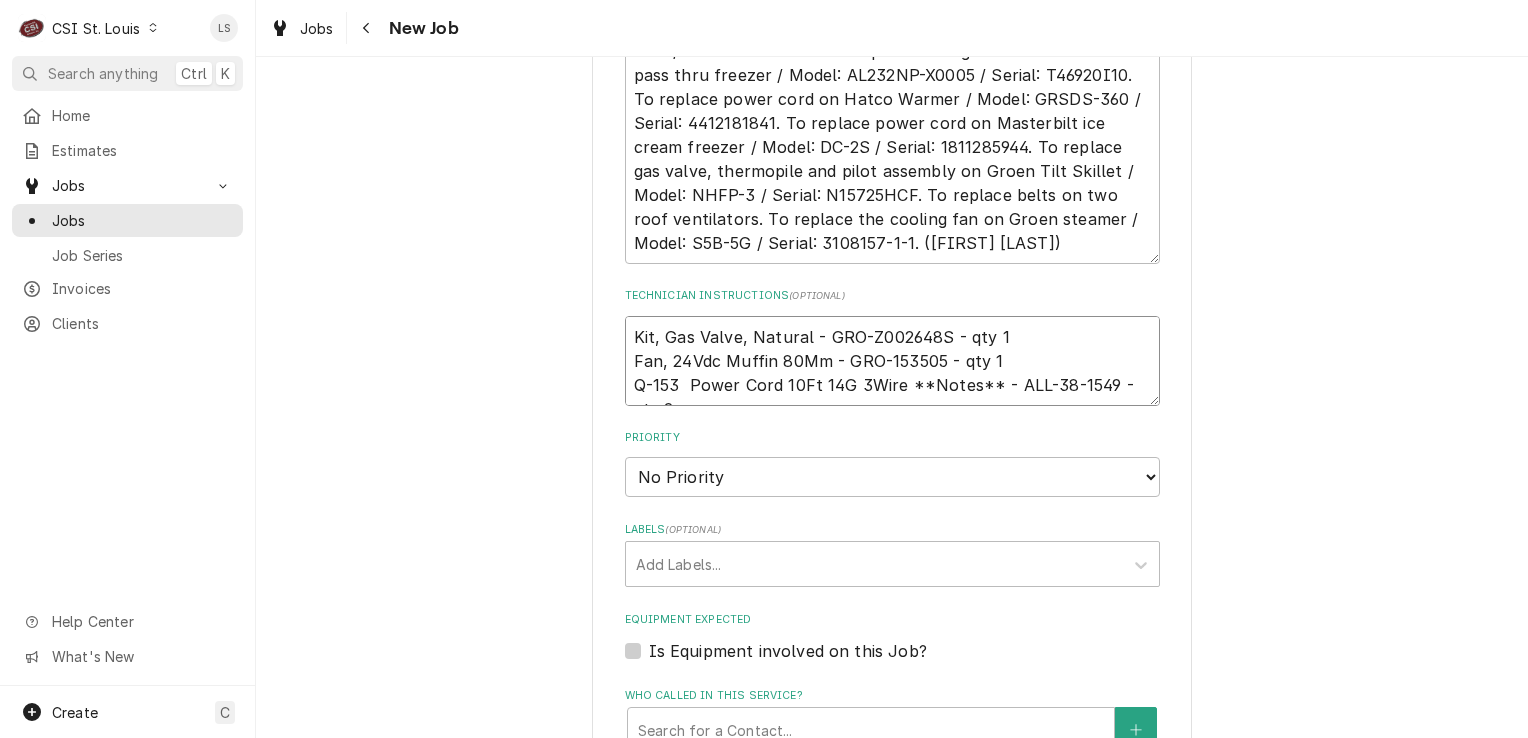type on "x" 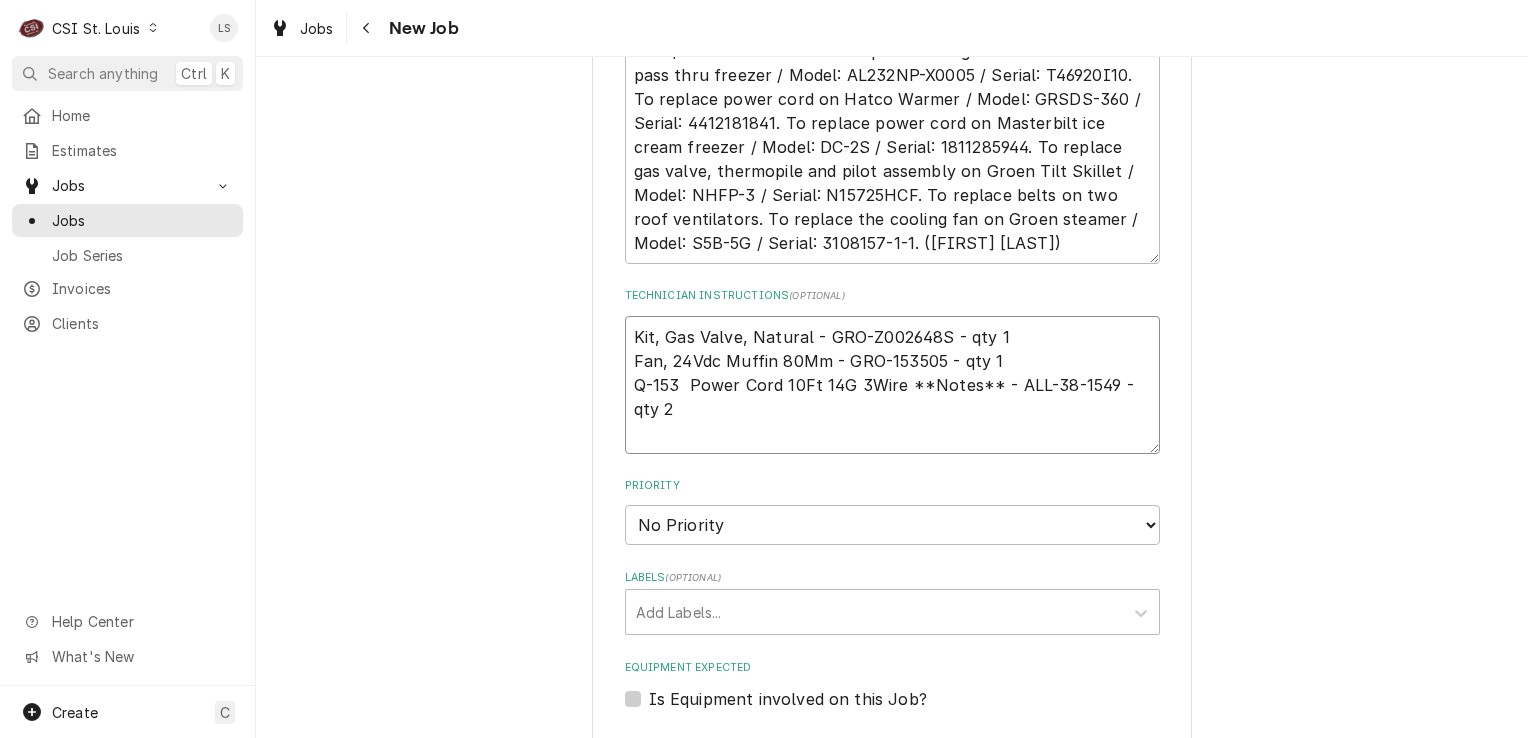 type on "x" 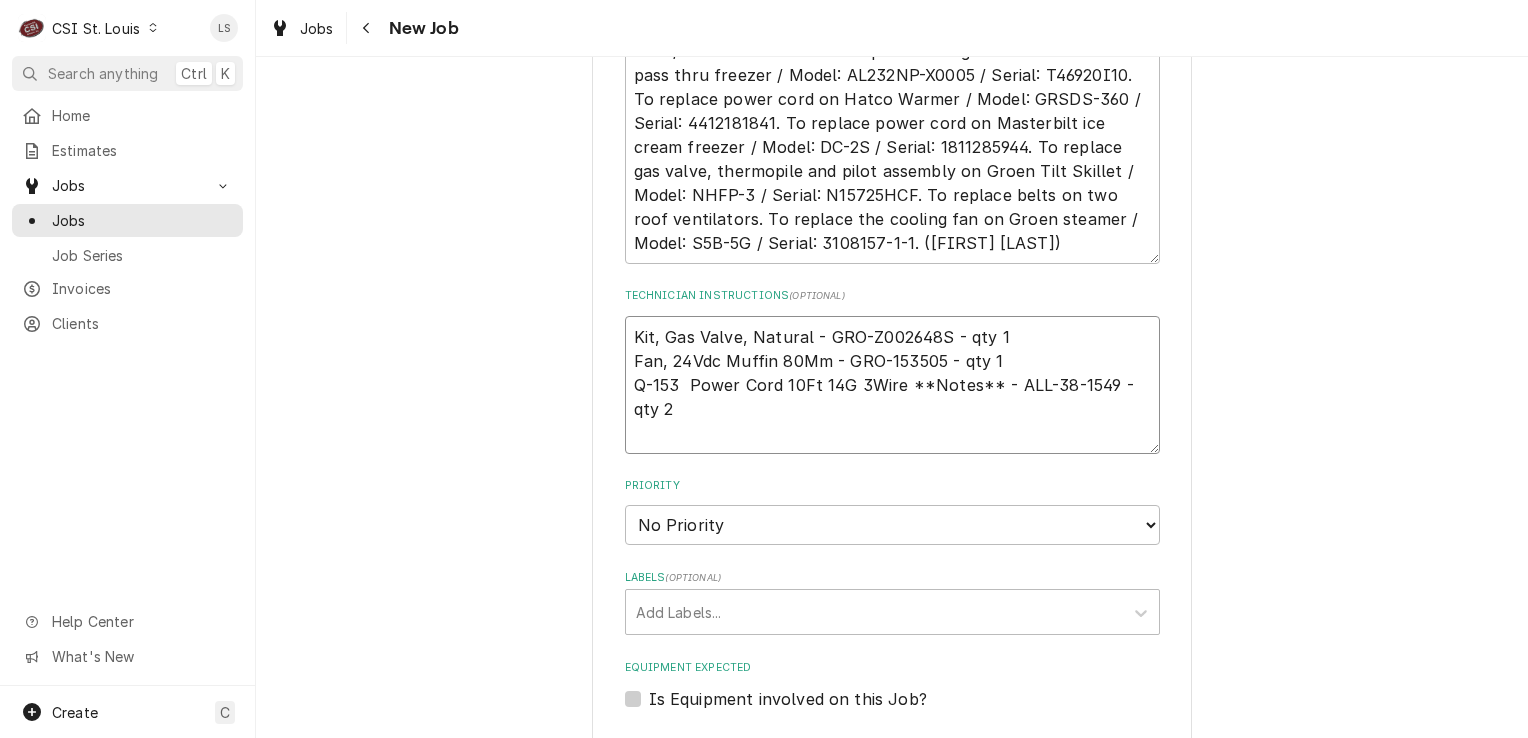 paste on "Belt ( 4L560 )" 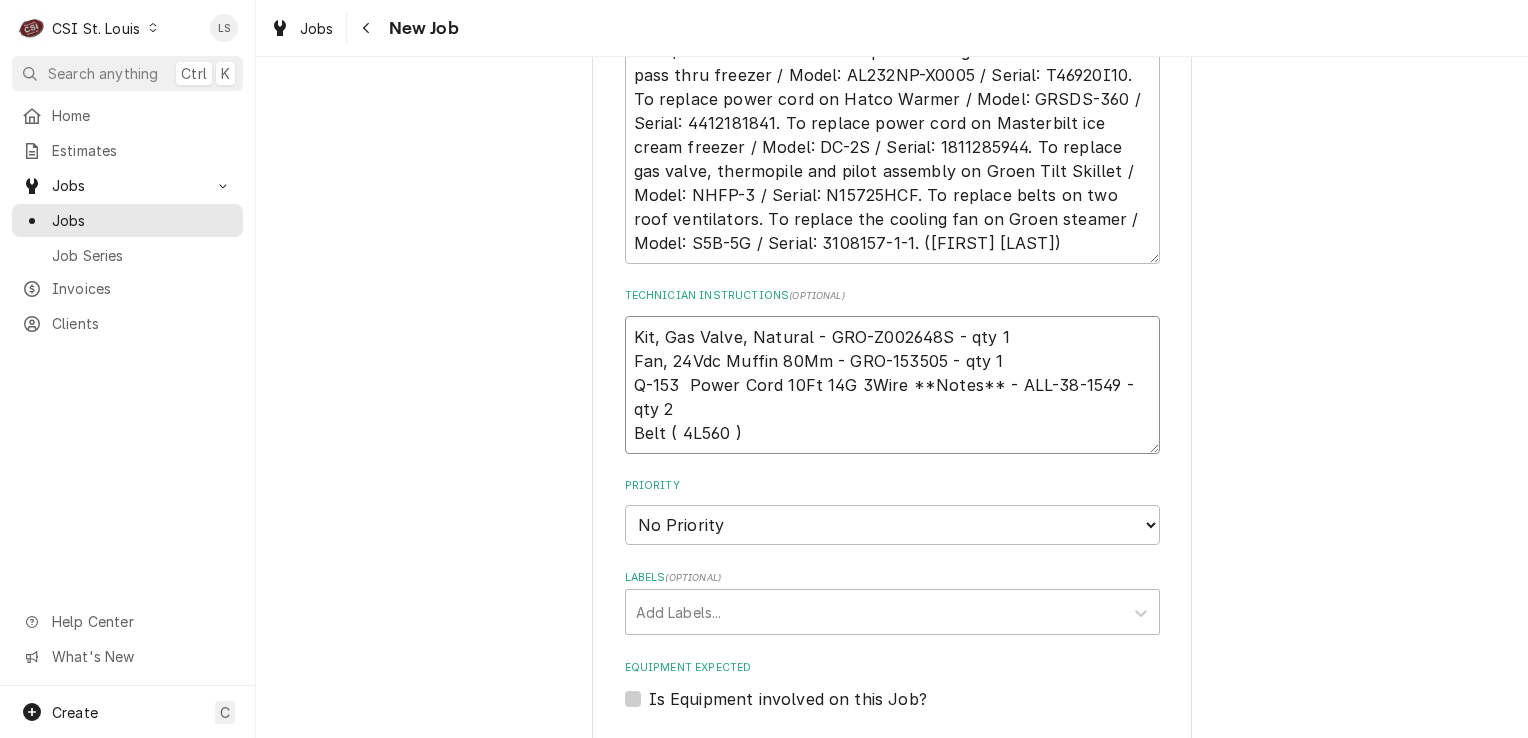 type on "x" 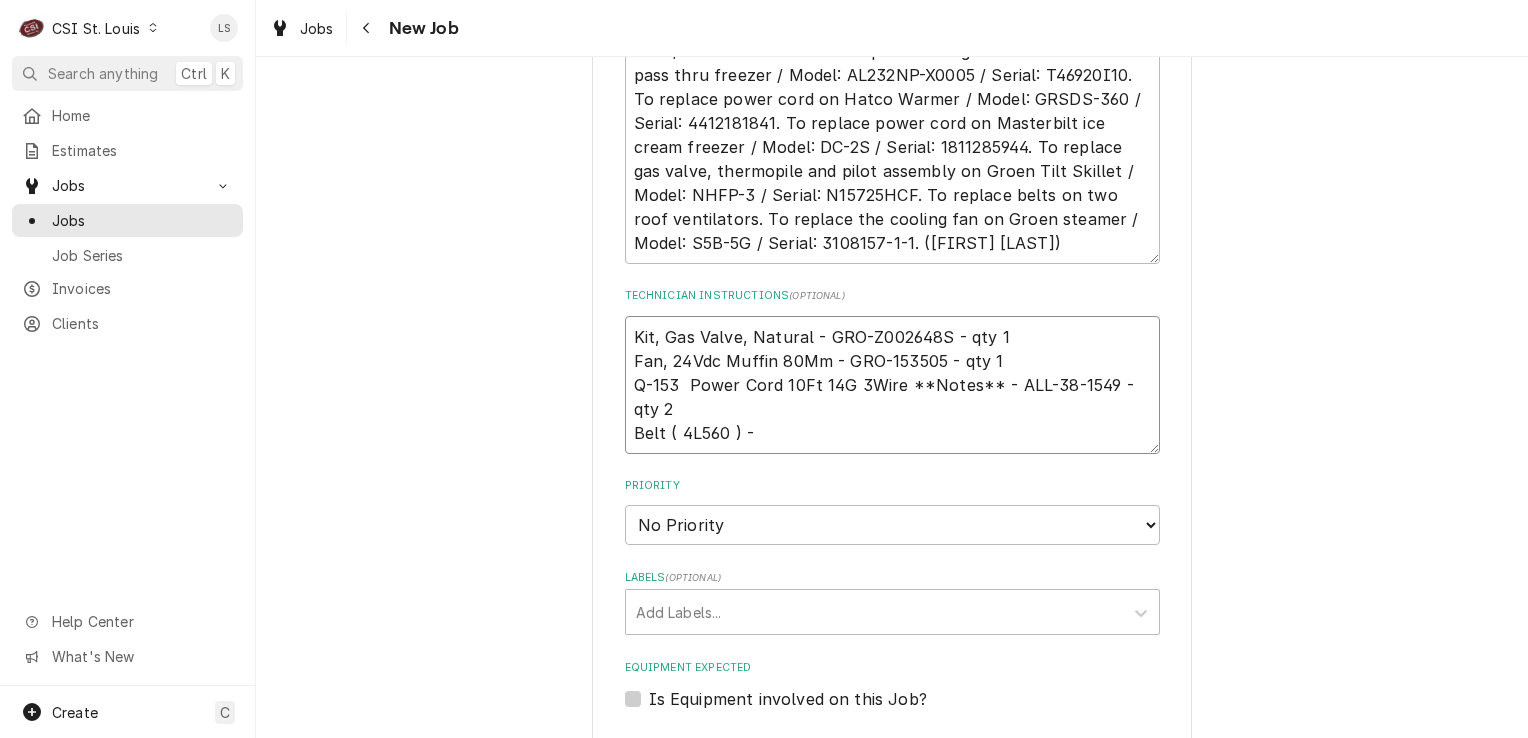 type on "x" 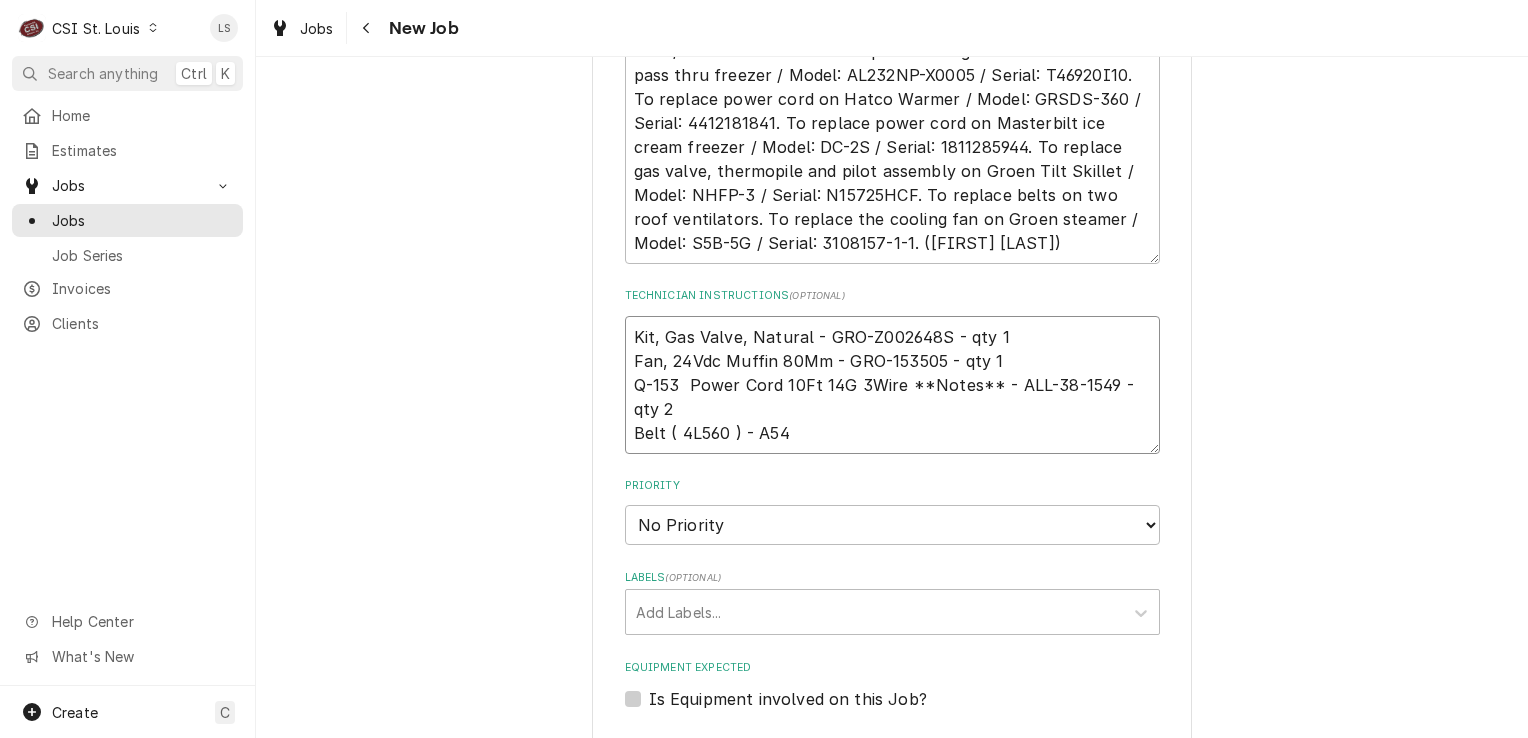 type on "x" 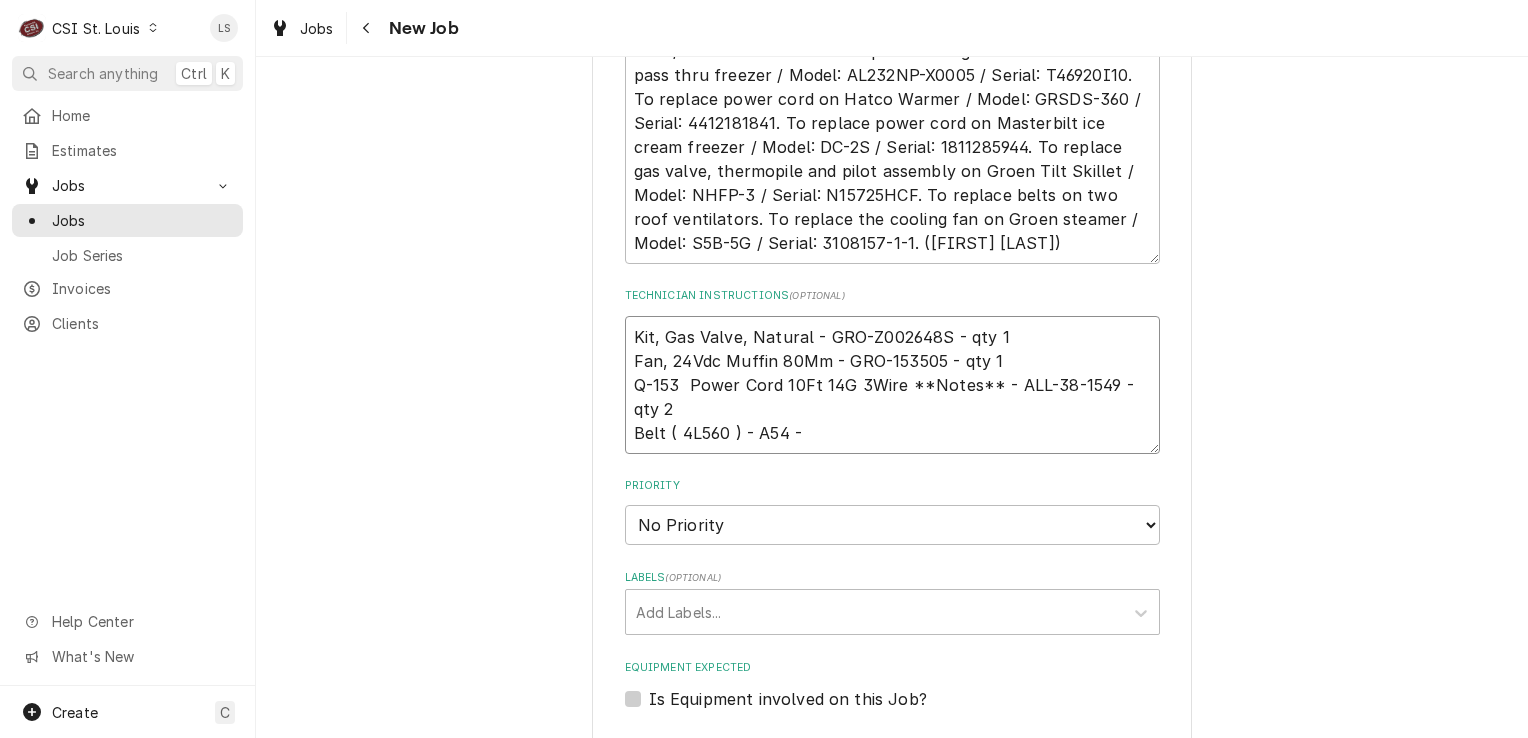 type on "x" 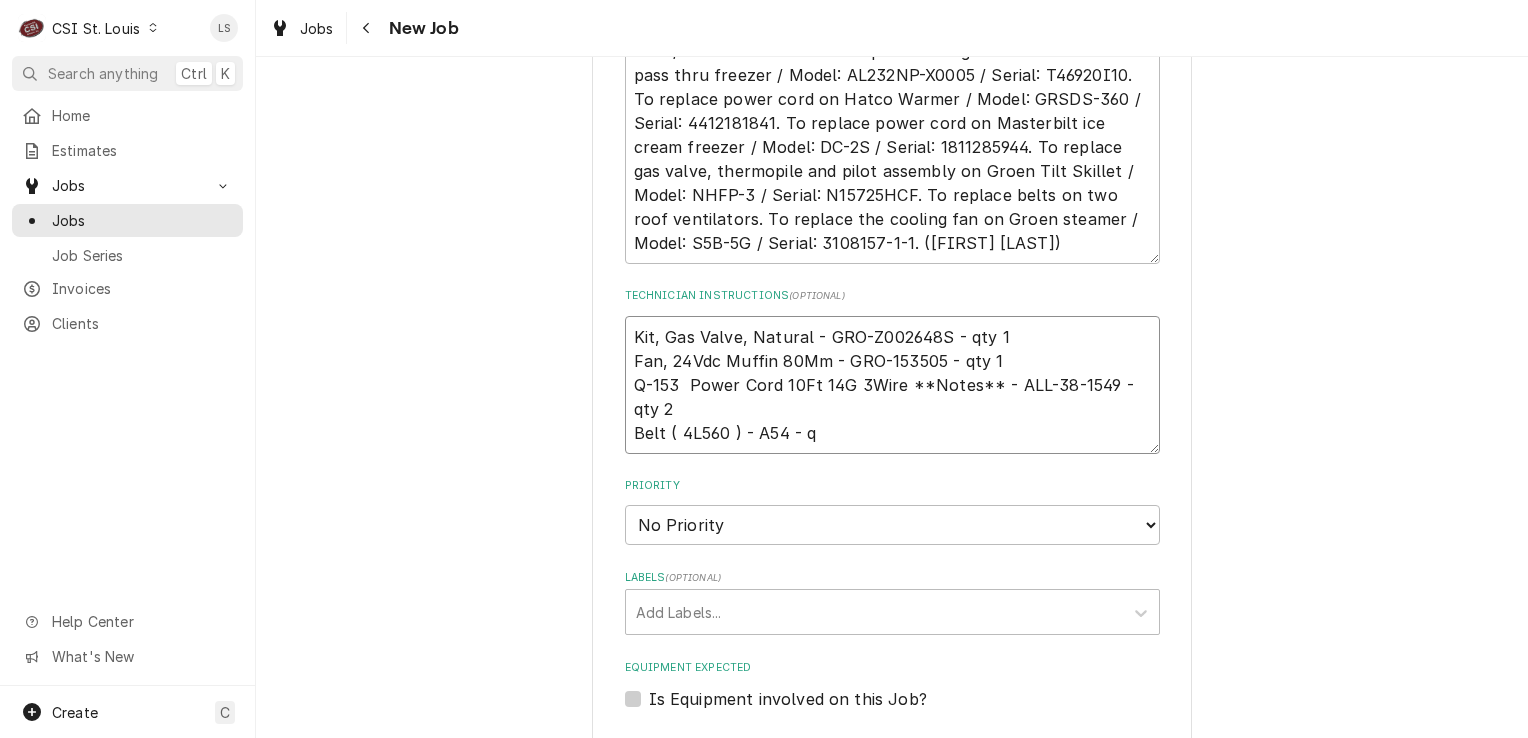 type on "x" 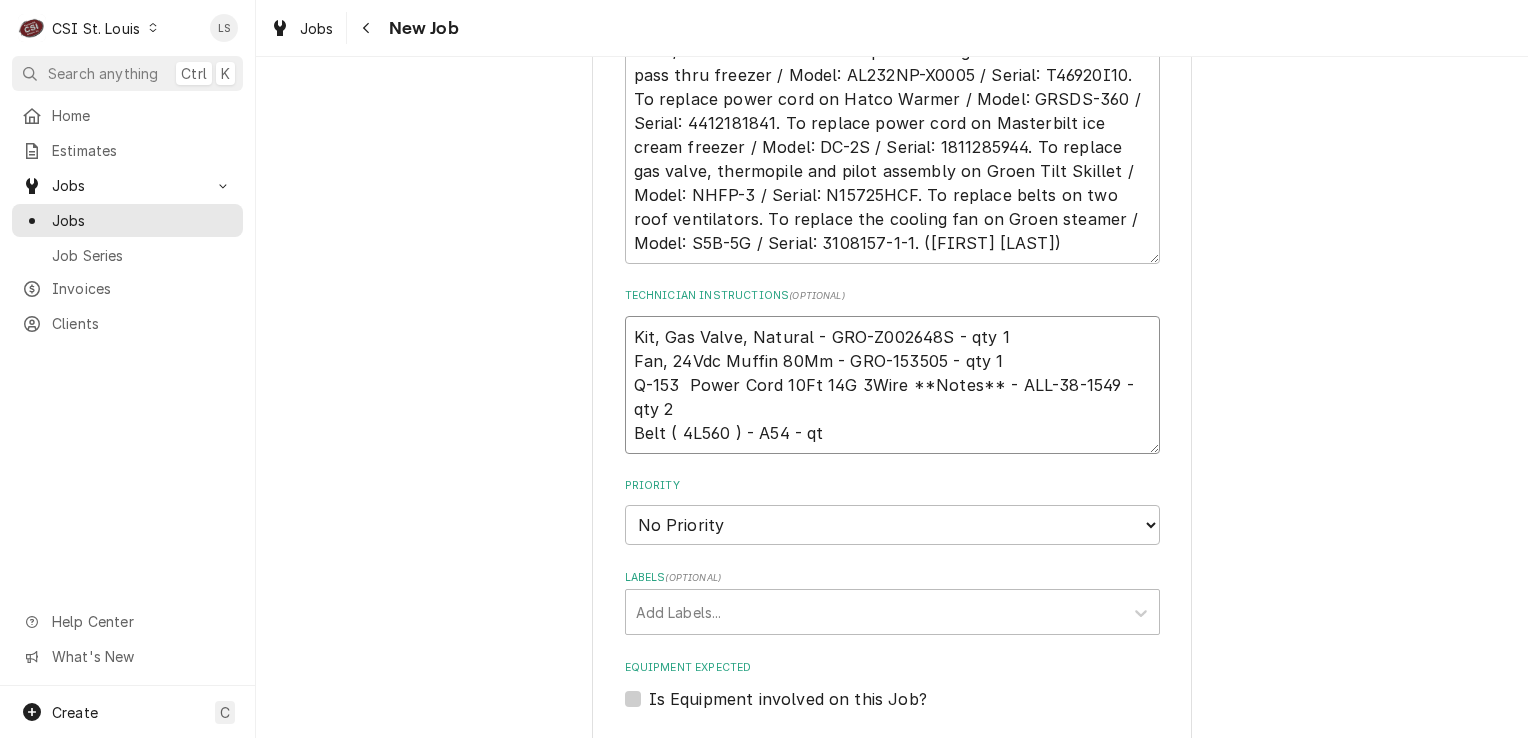 type on "x" 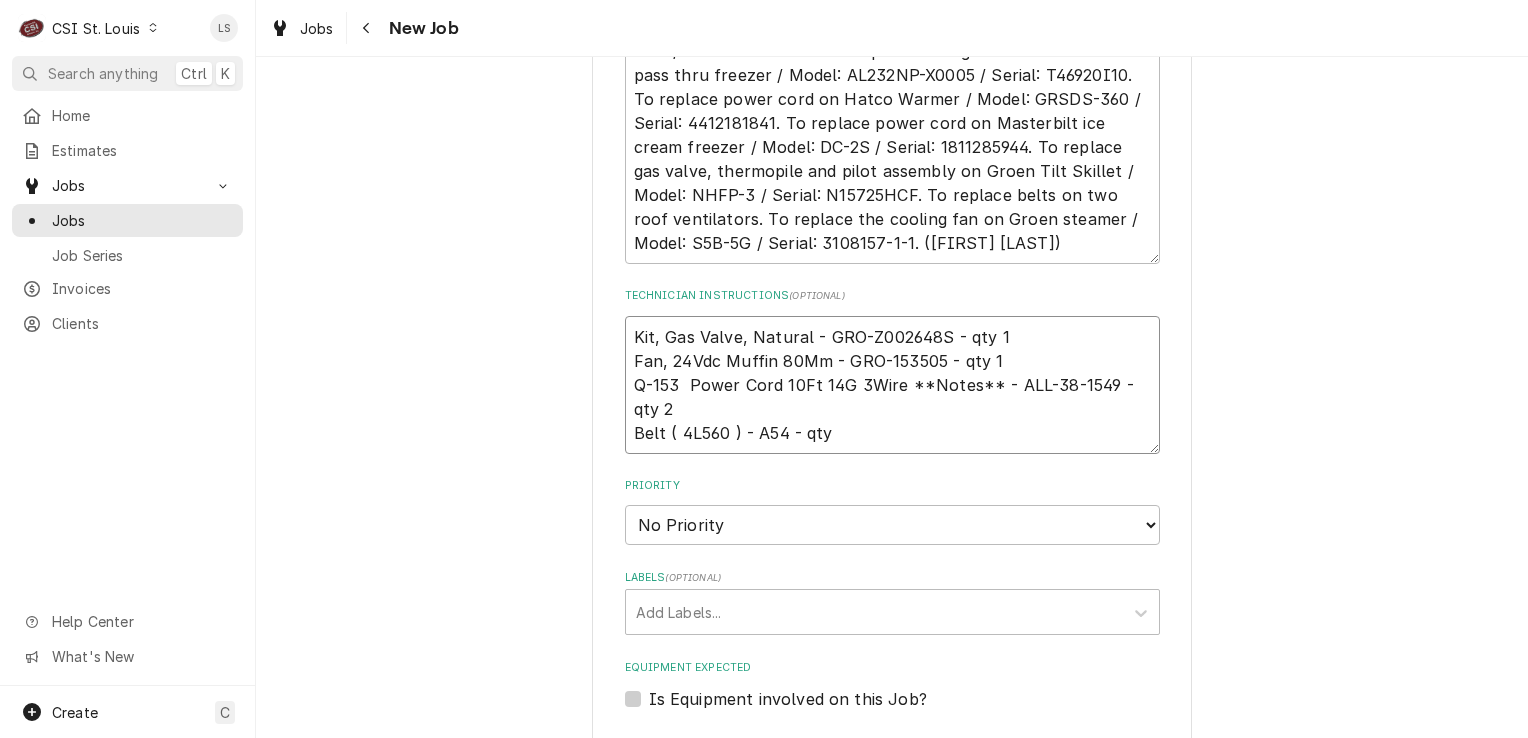 type on "x" 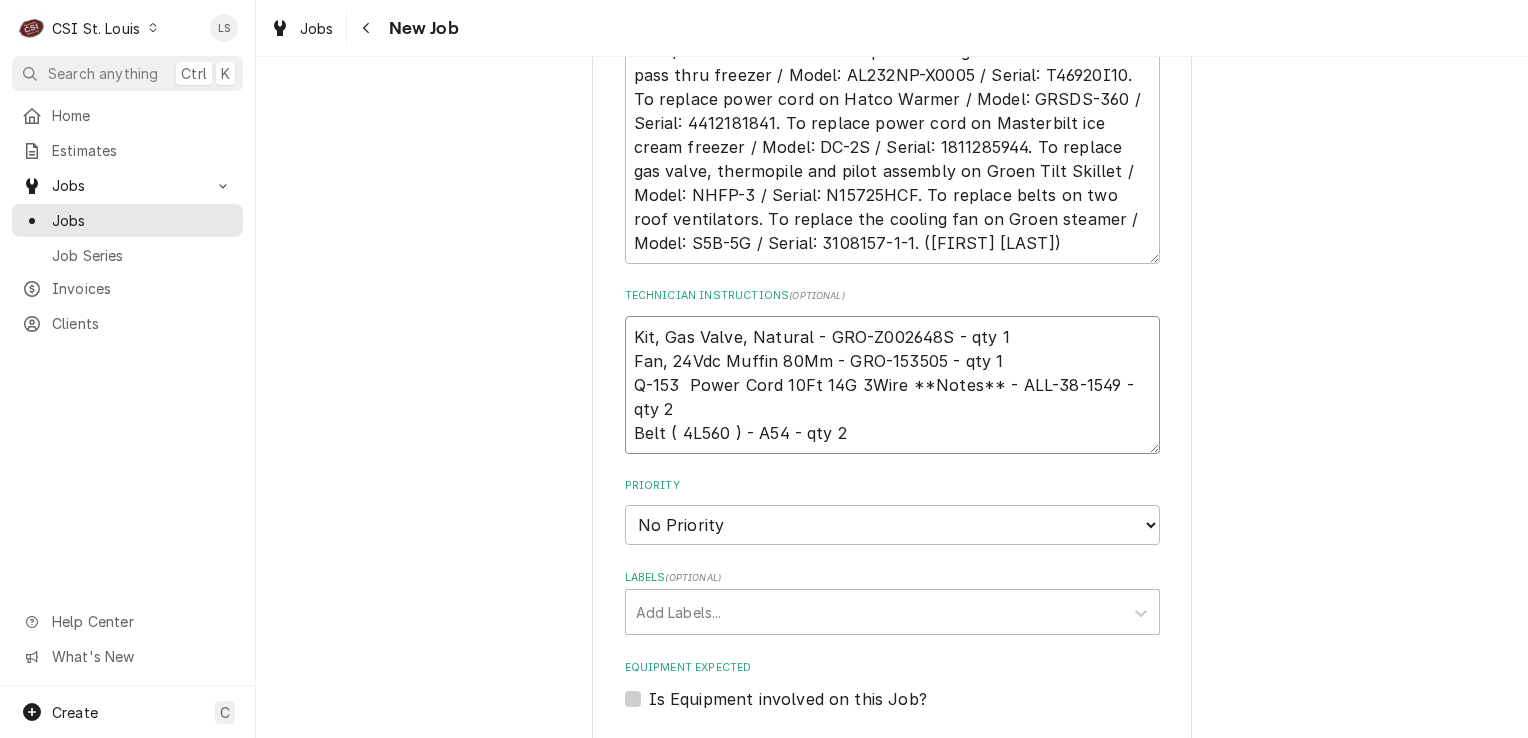 type on "x" 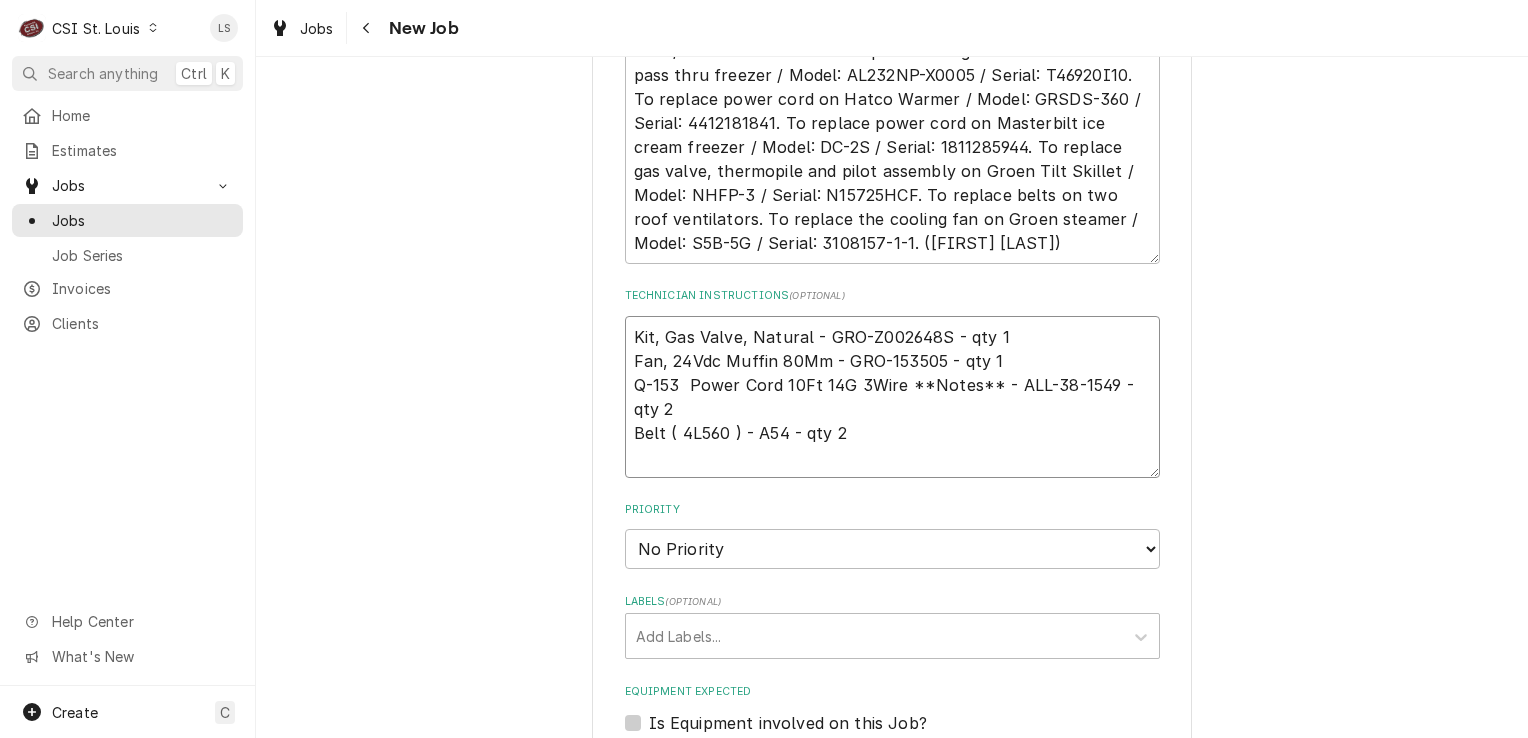 type on "x" 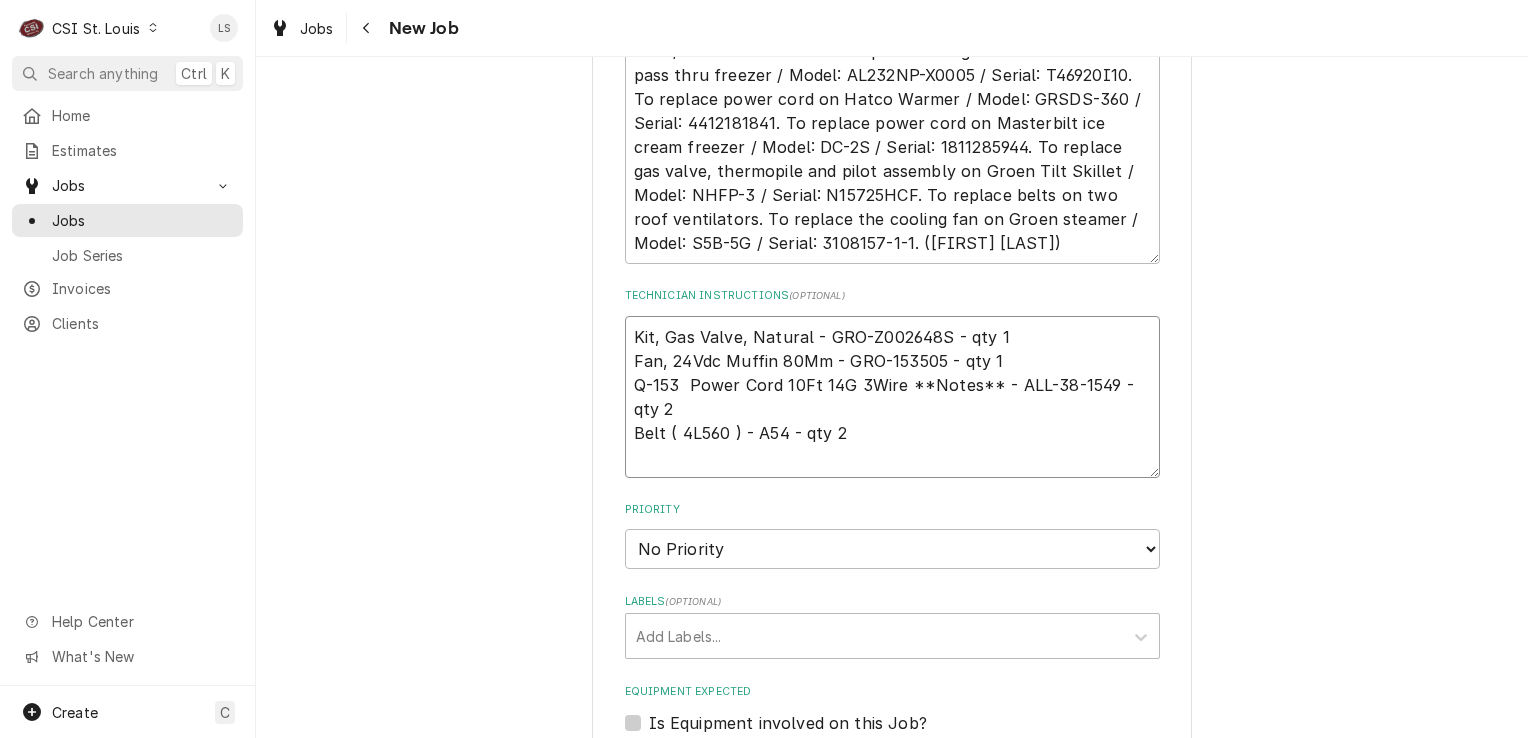 paste on "Kit, Field Service, Hfp/2 Unit" 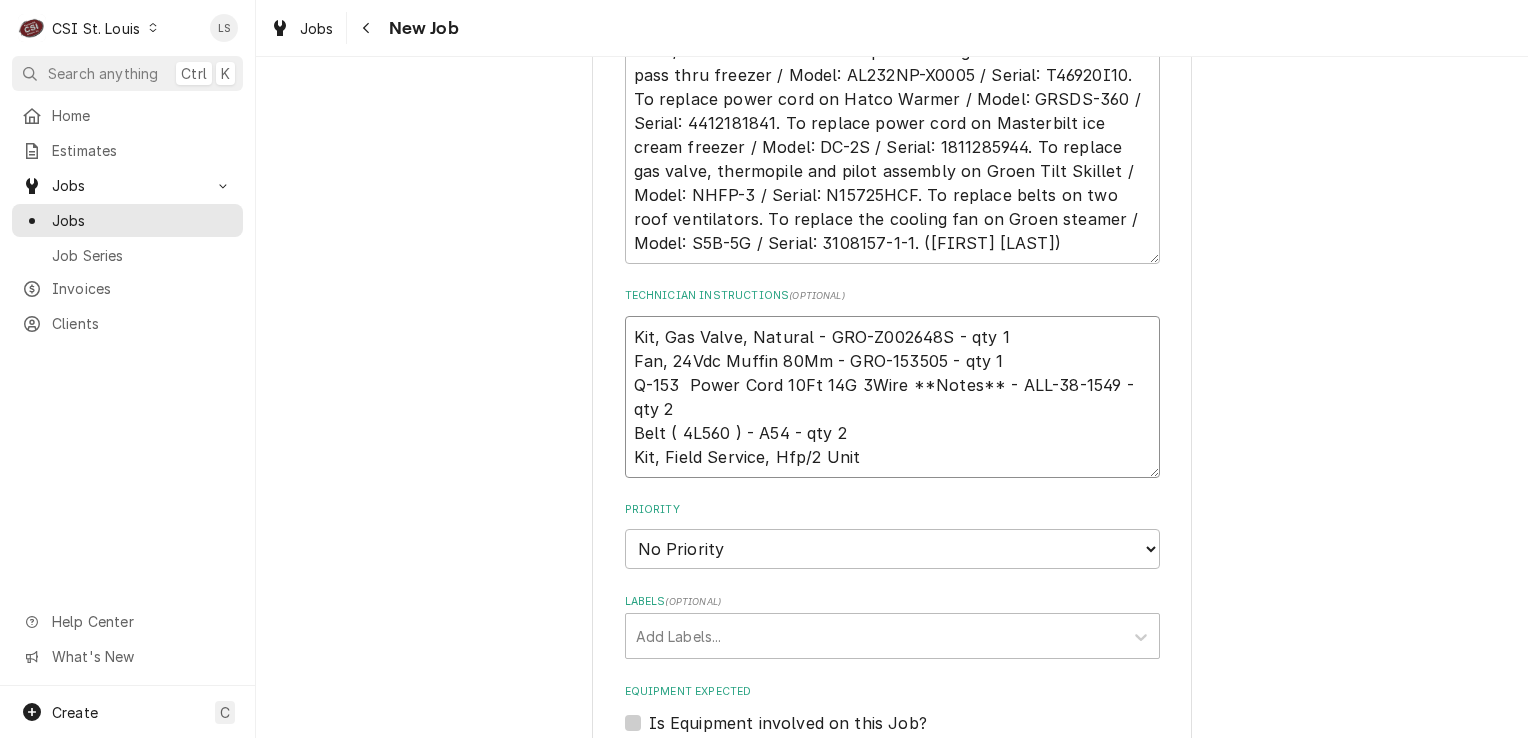 type on "x" 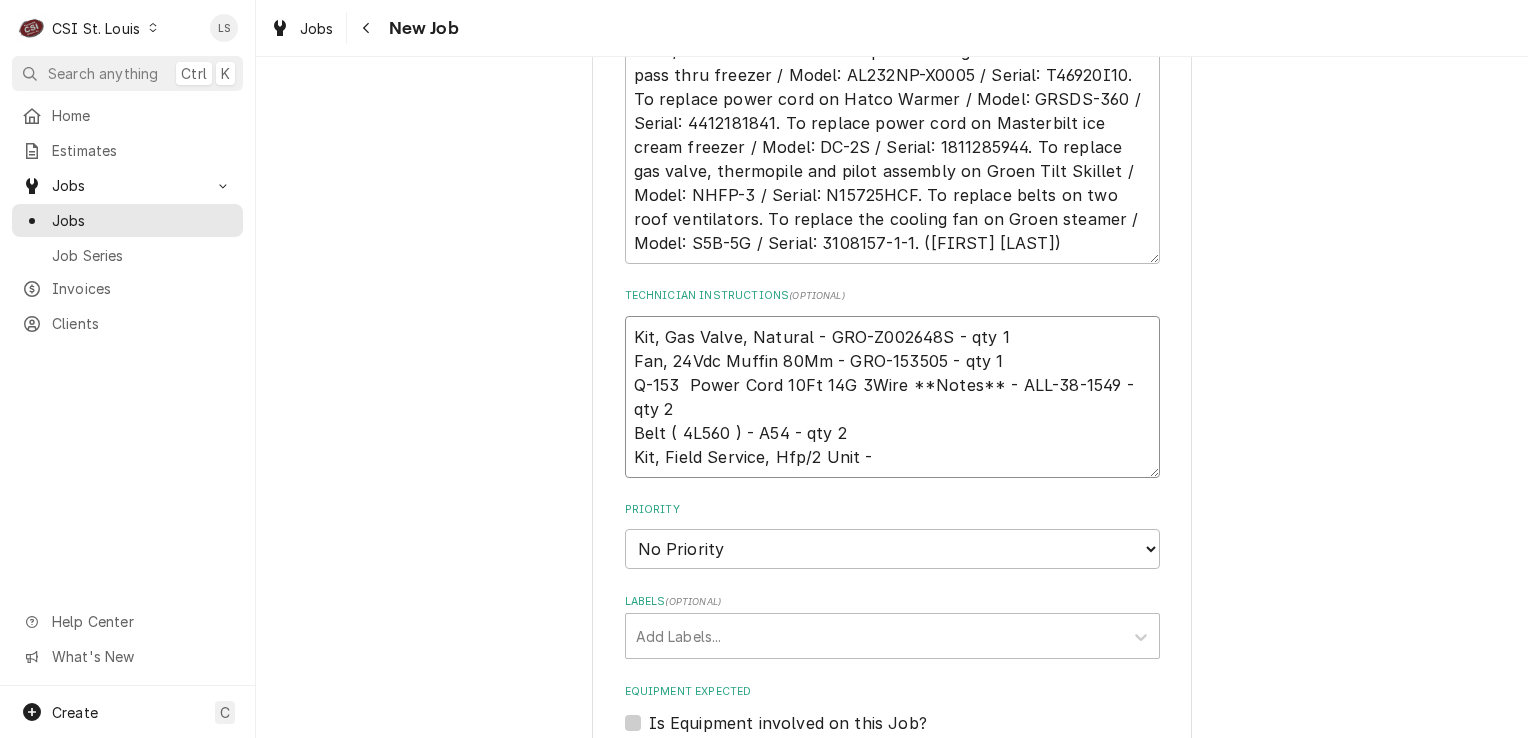 type on "x" 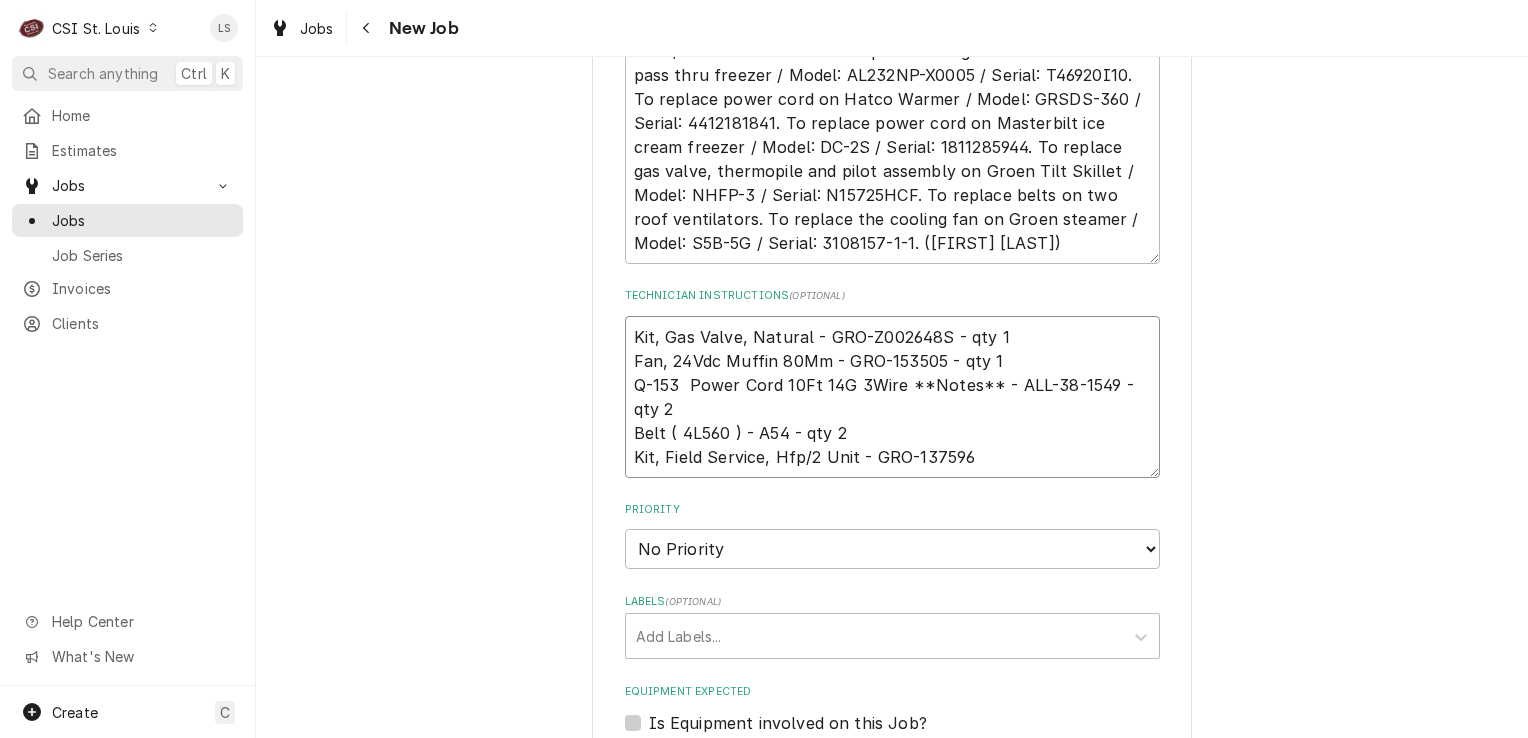 type on "x" 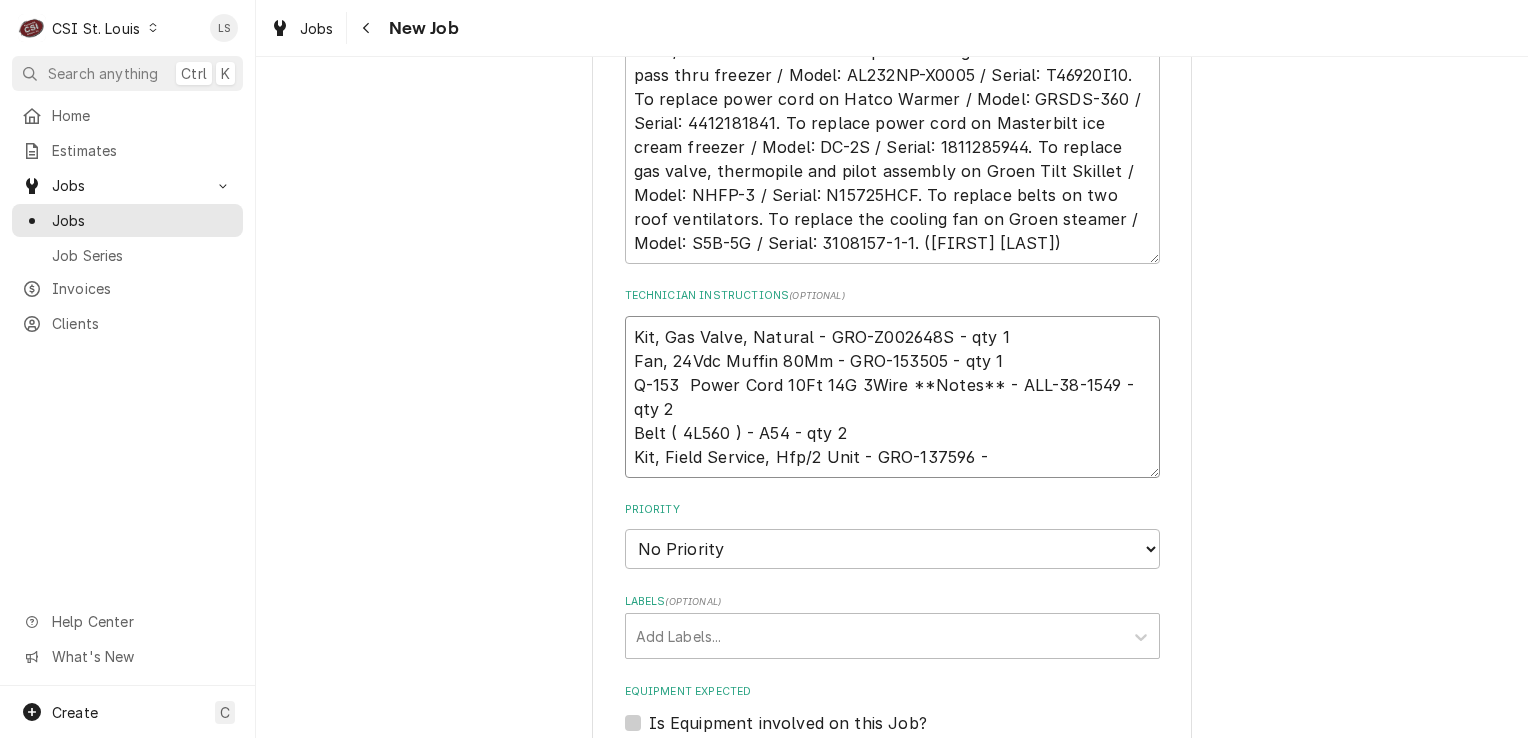 type on "x" 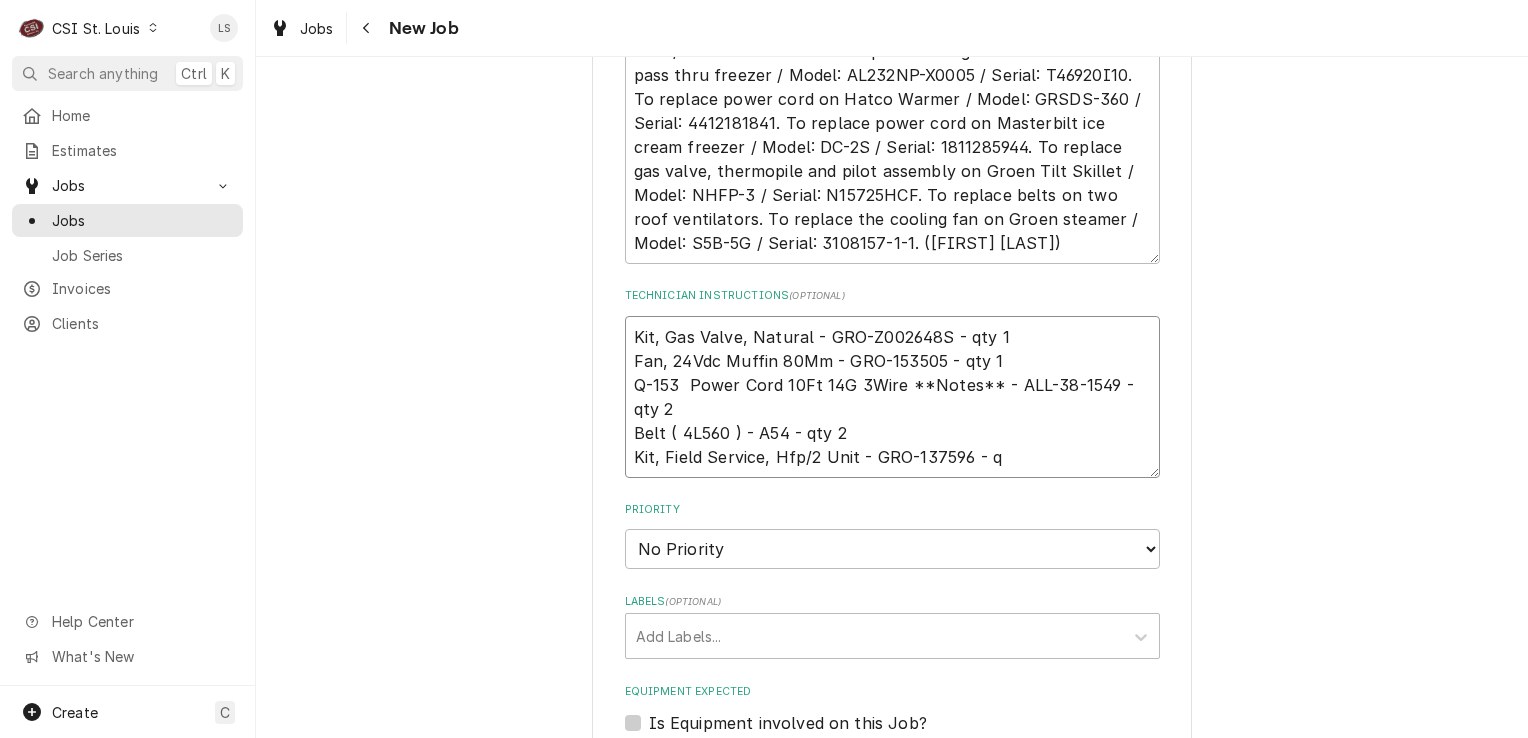 type on "x" 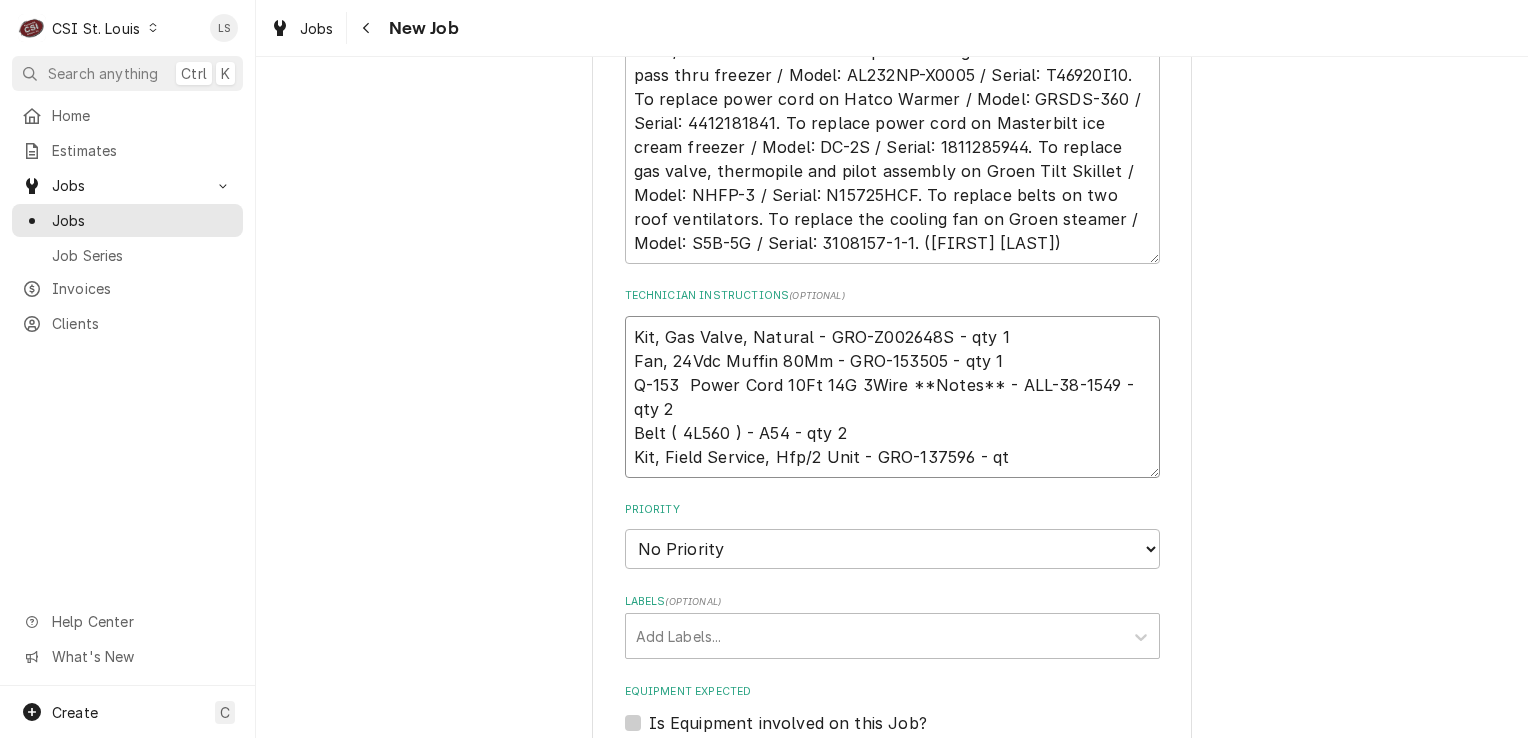 type on "x" 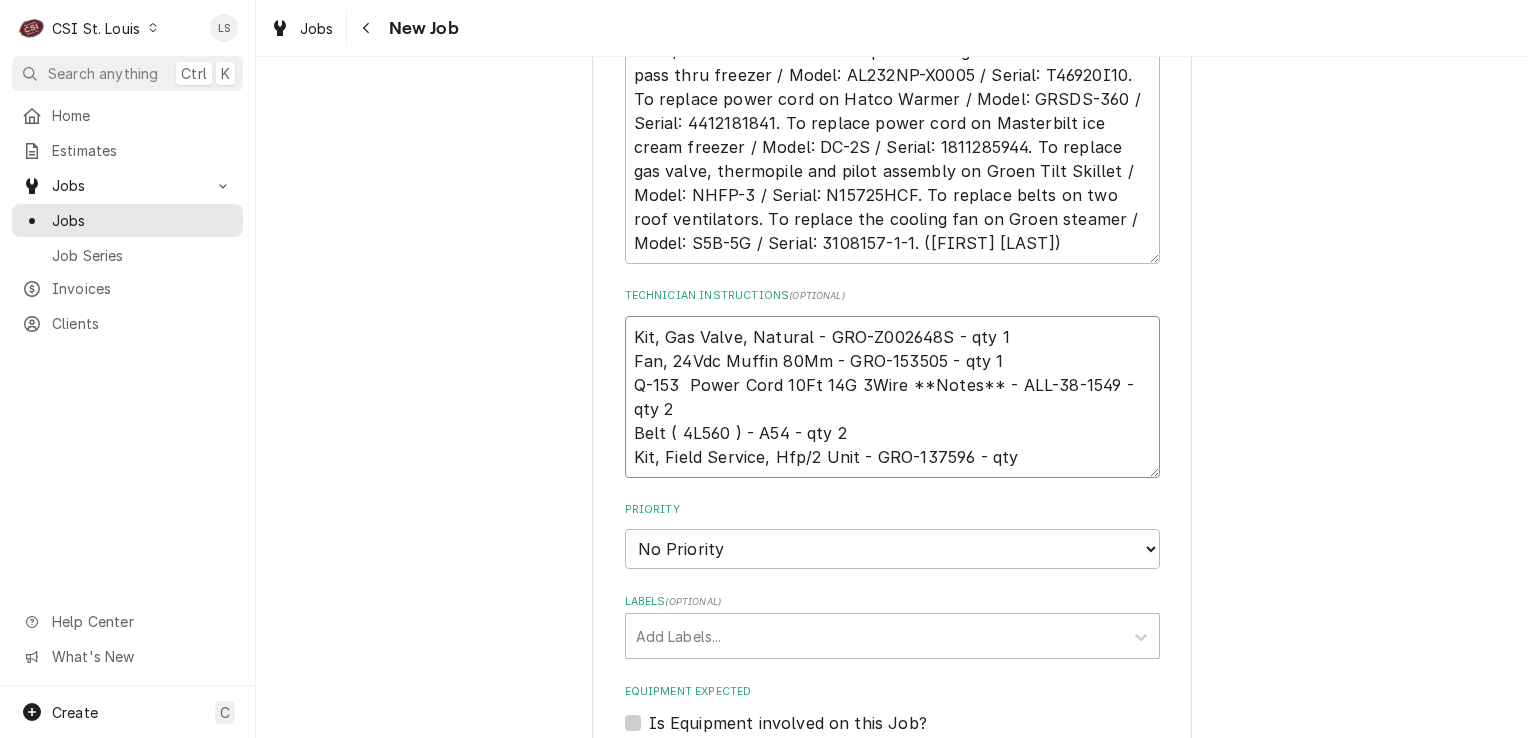 type on "x" 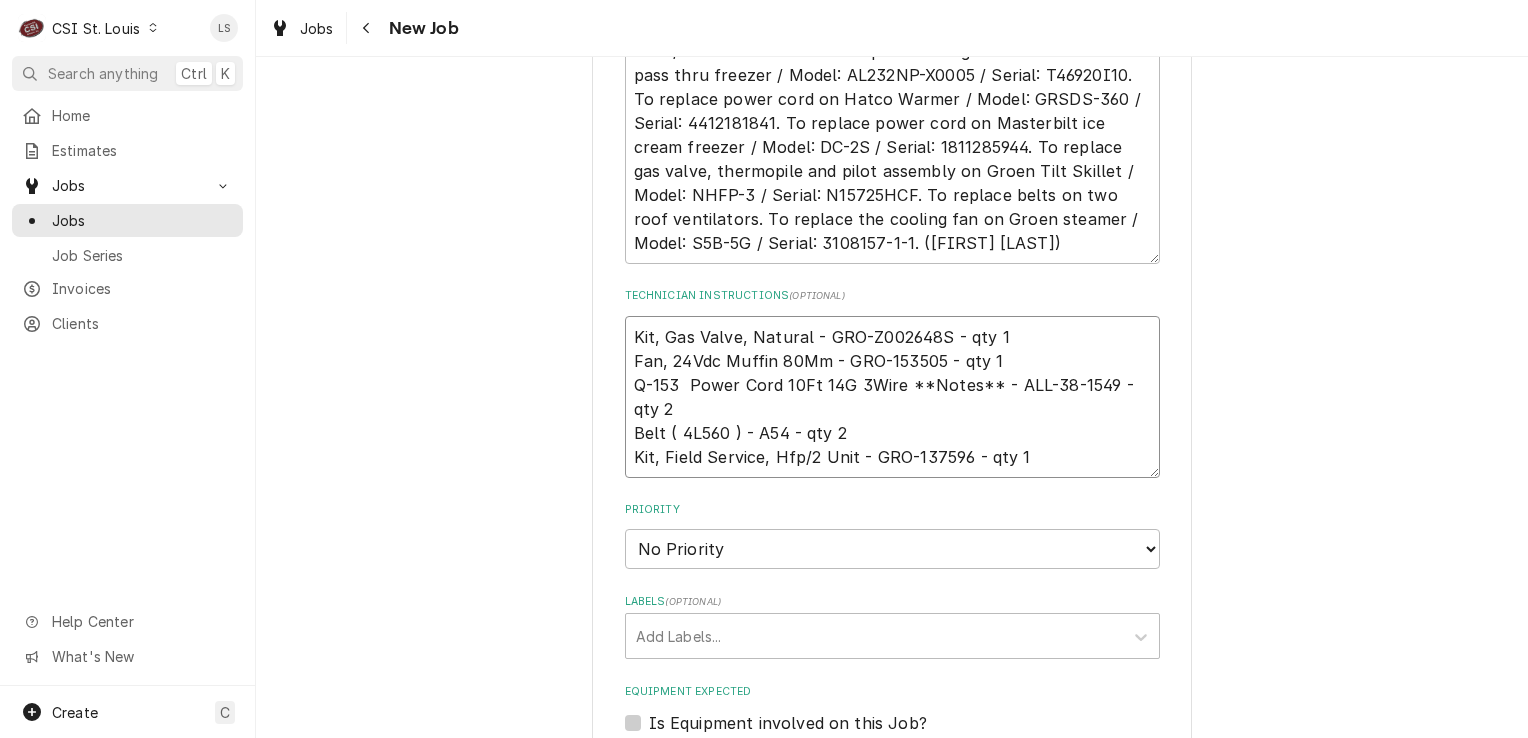 type on "x" 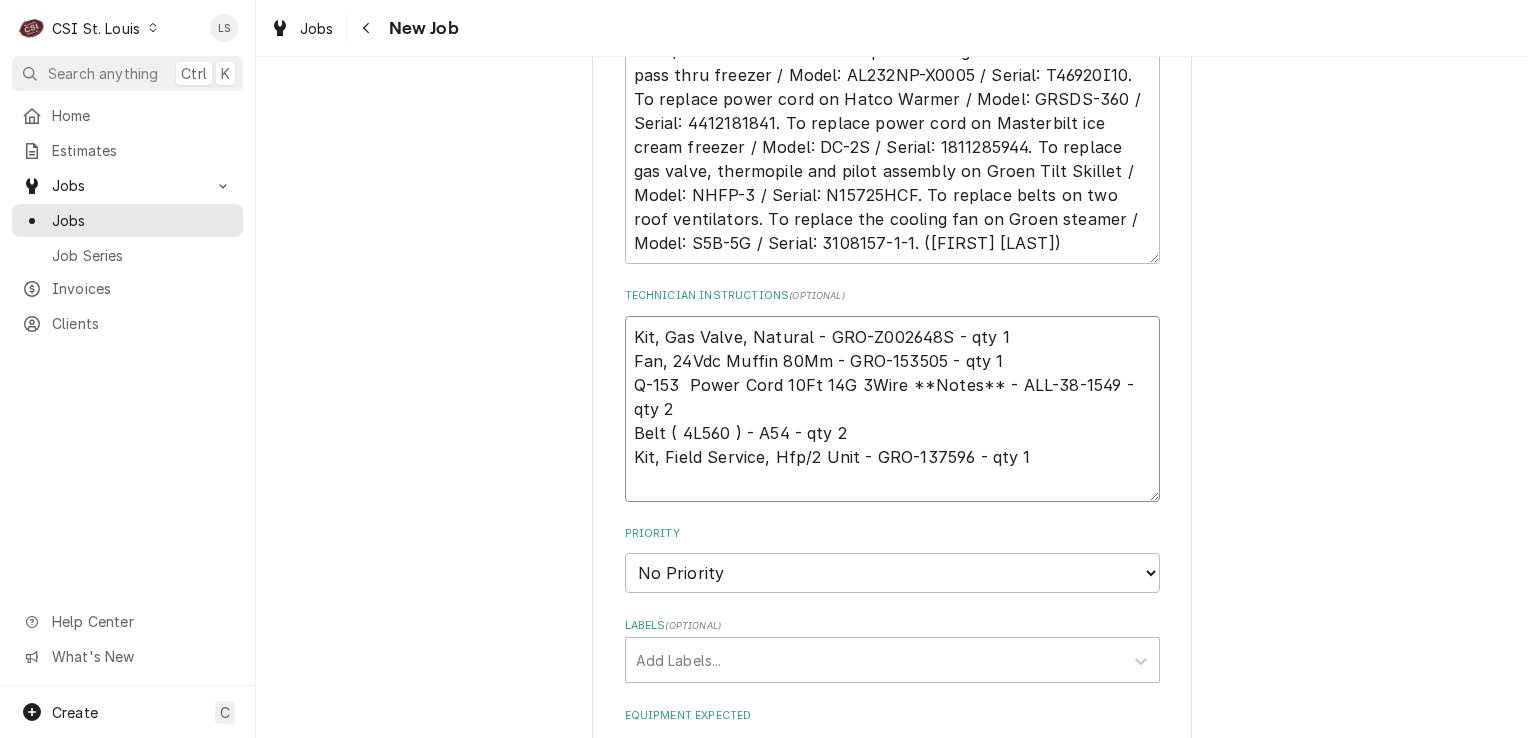 type on "x" 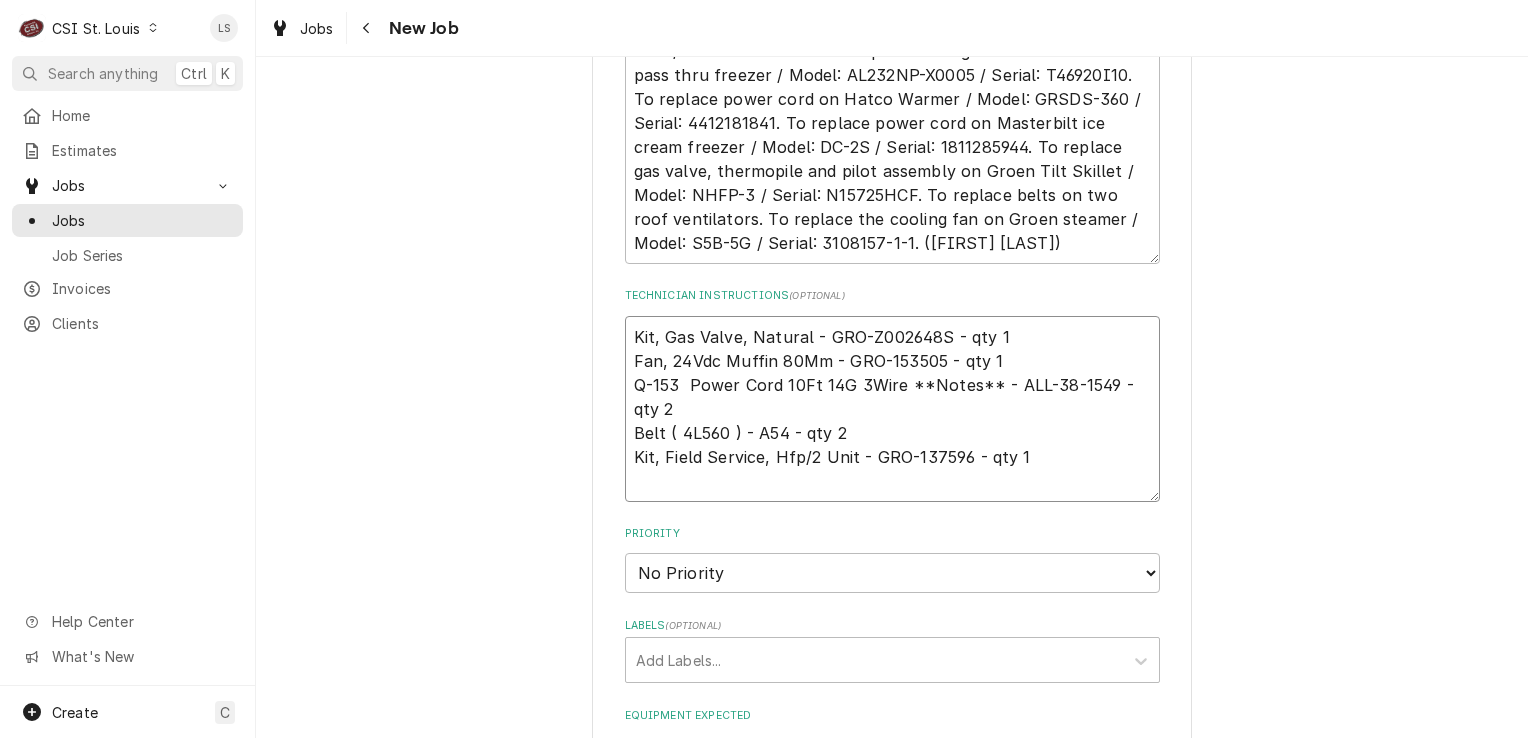 paste on "Gasket 105" 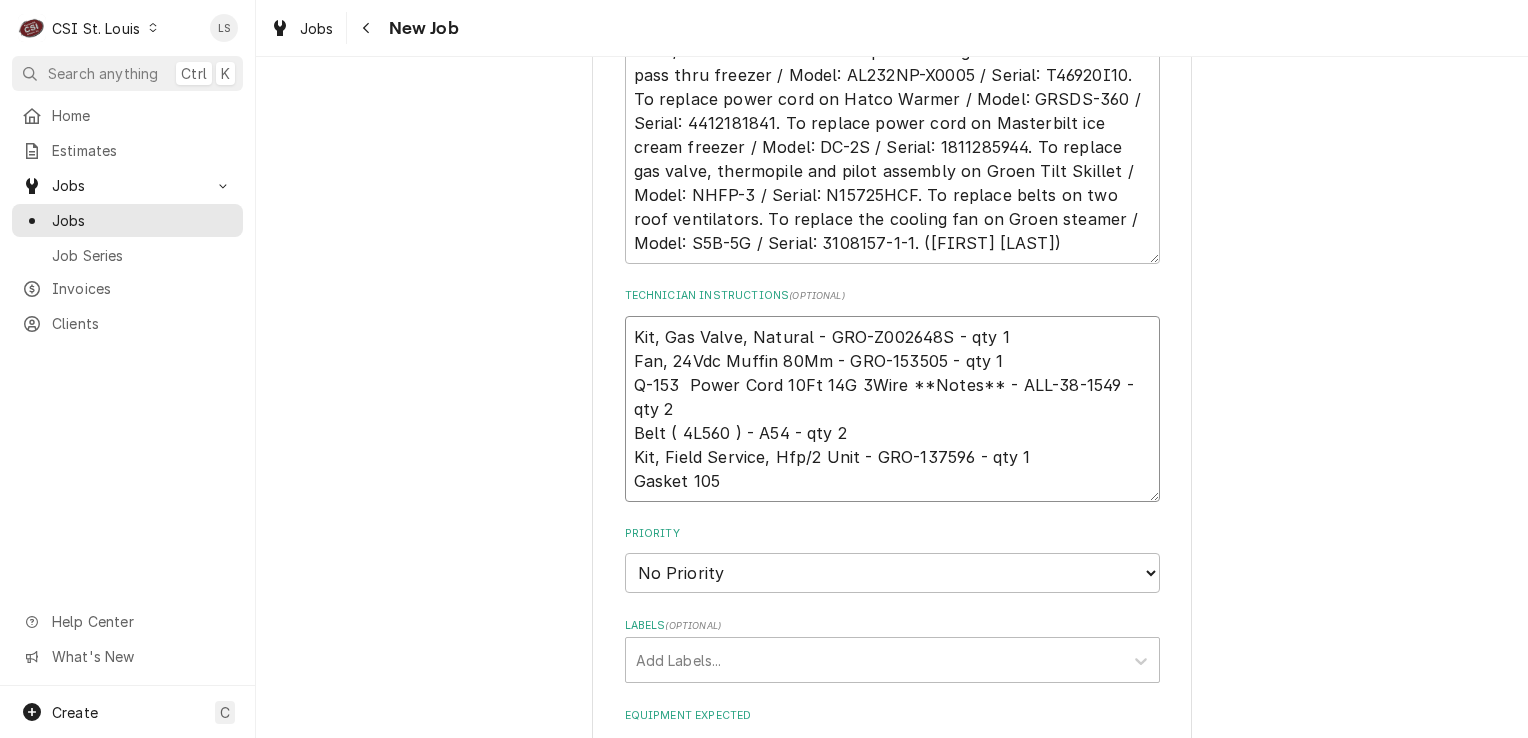 type on "x" 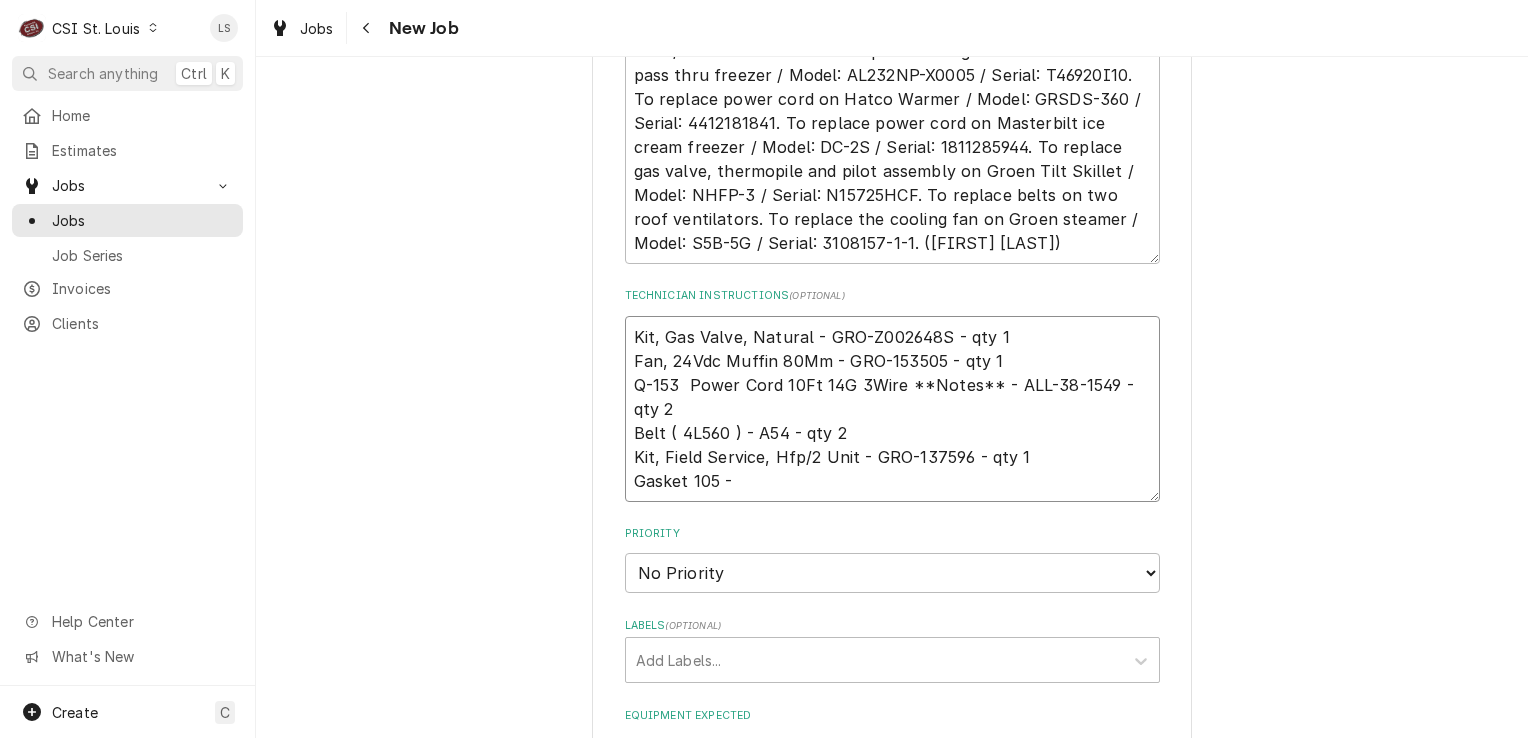 type on "x" 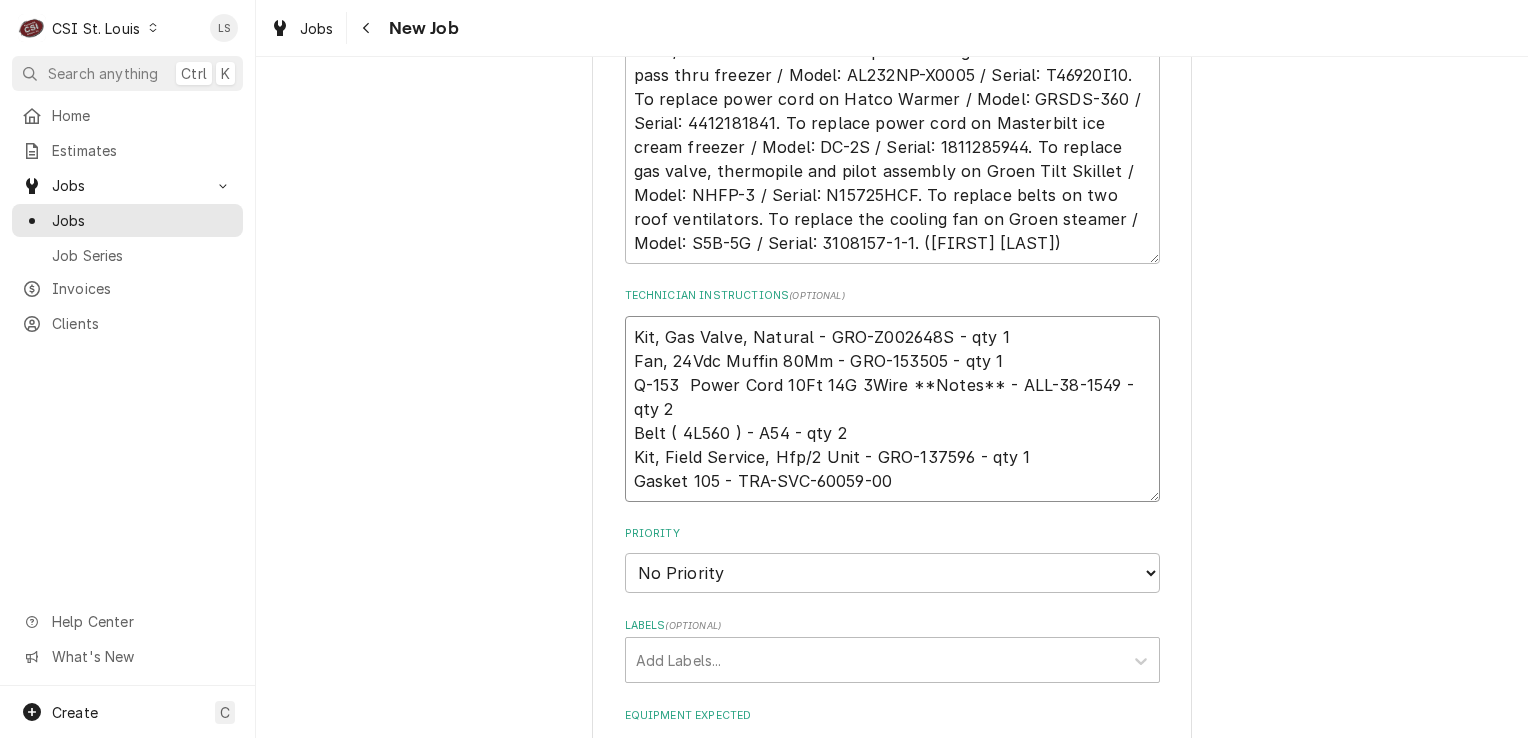 type on "x" 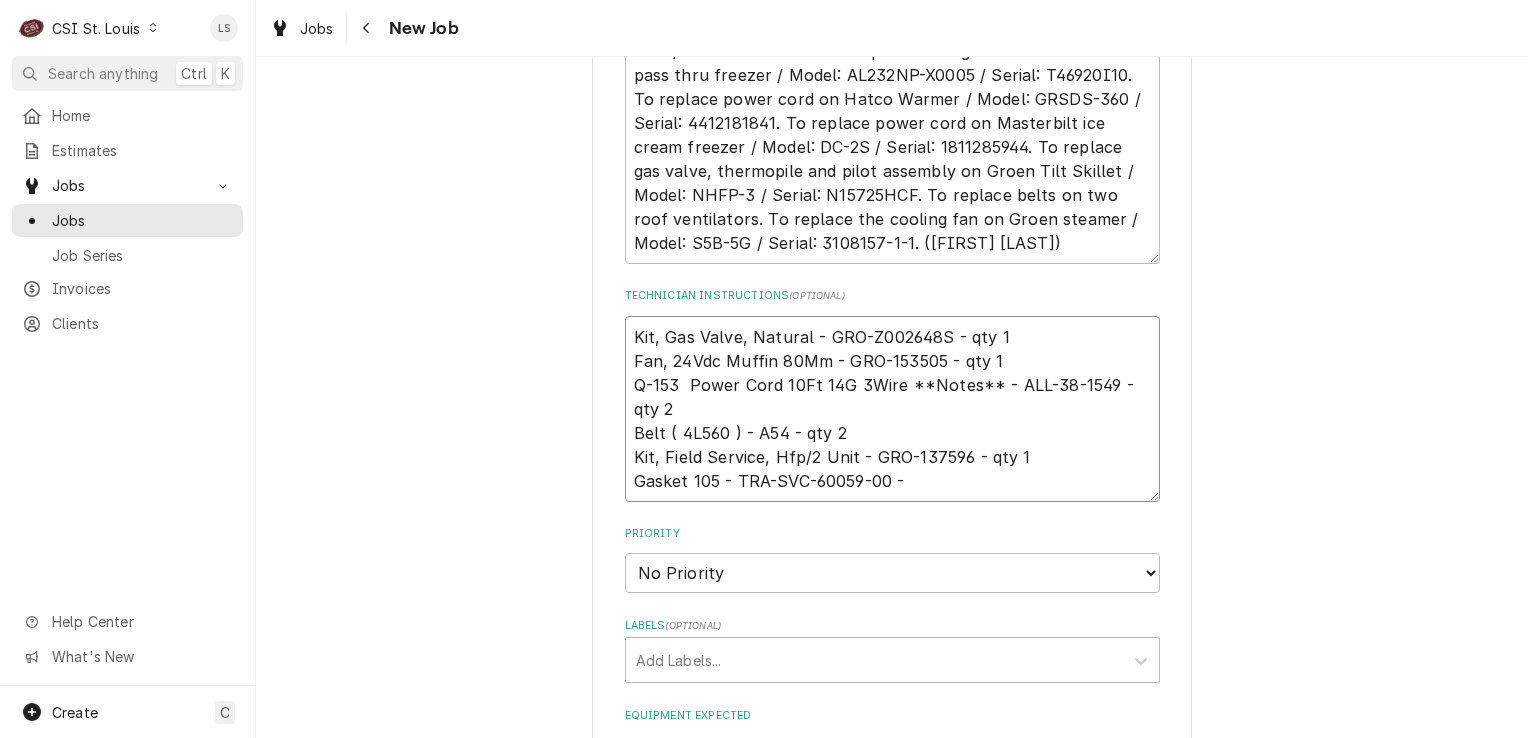 type on "x" 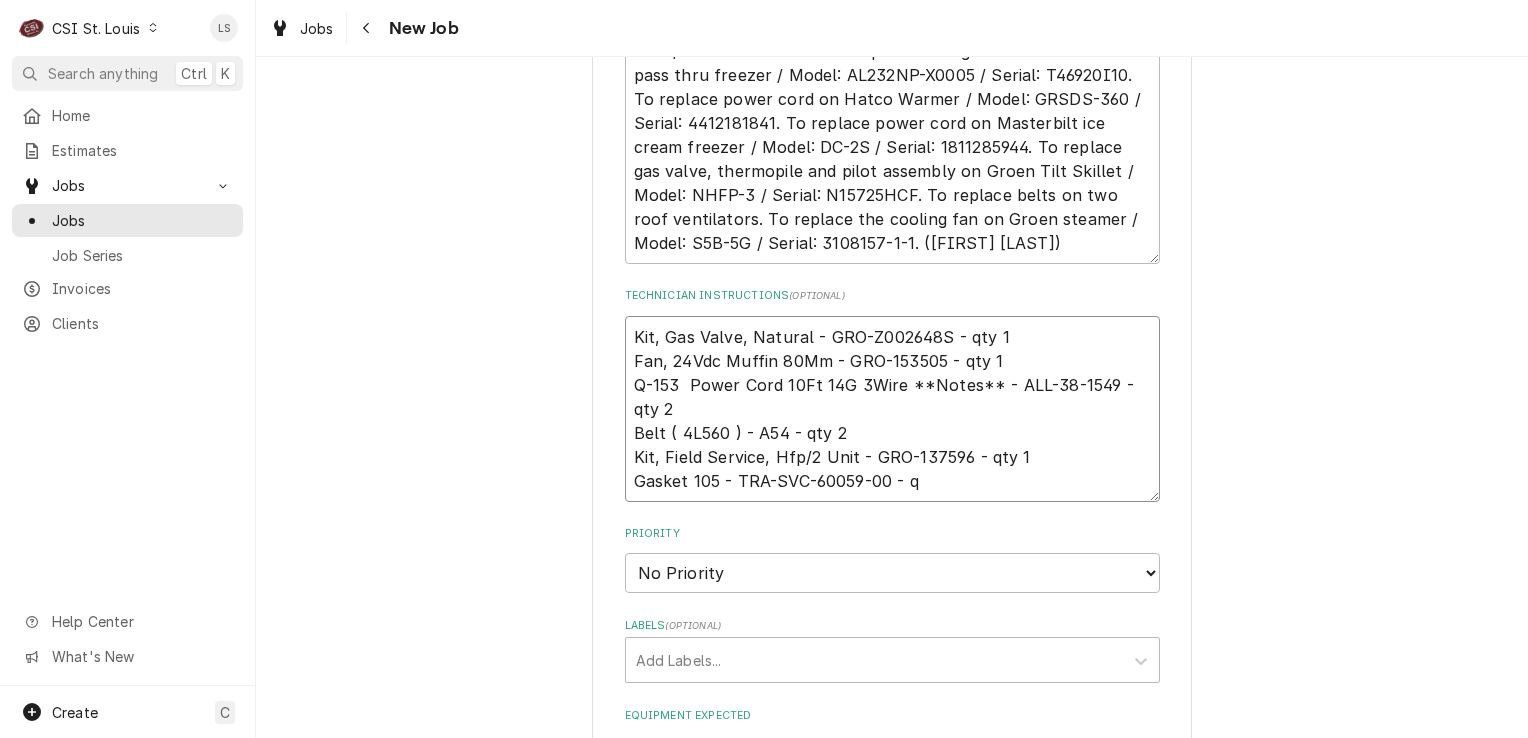 type on "x" 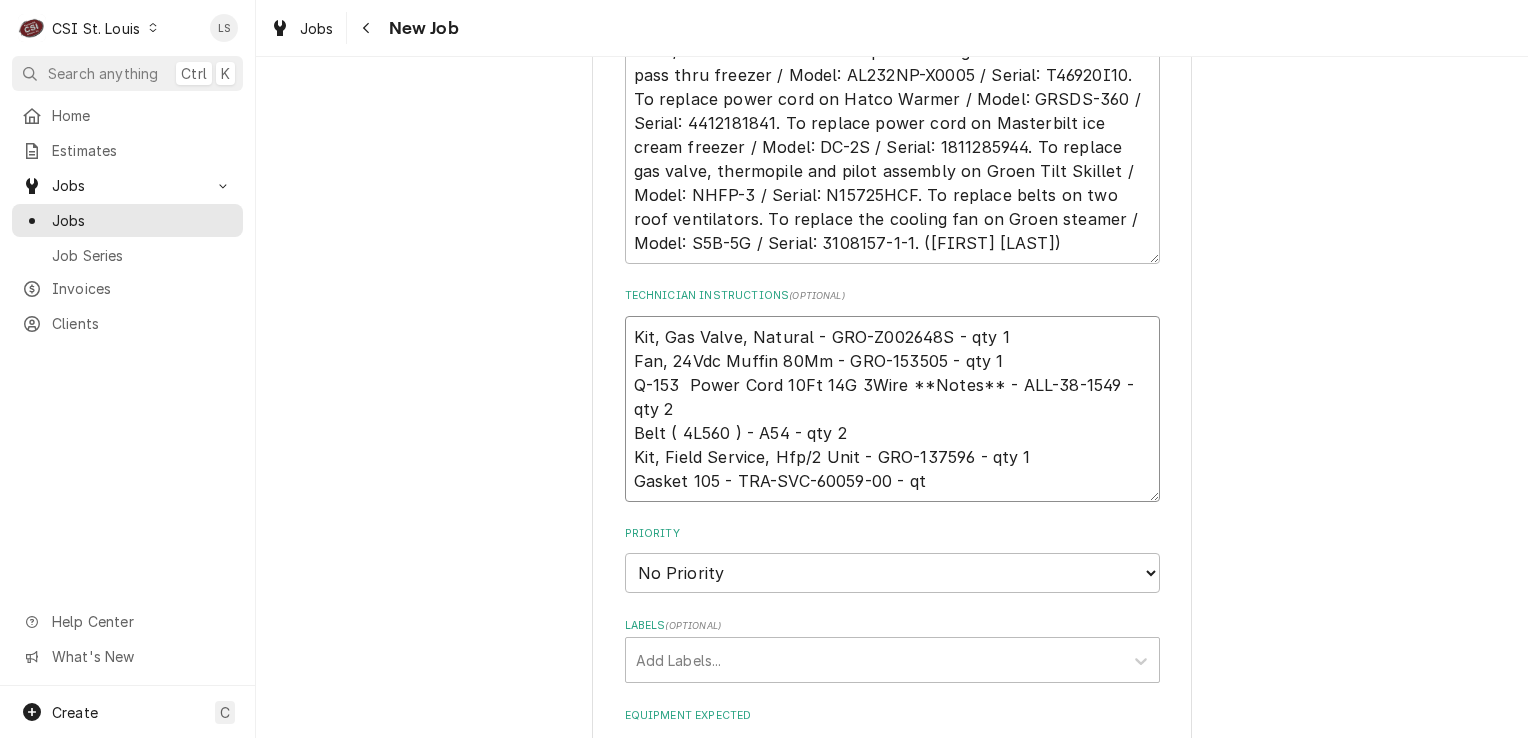 type on "x" 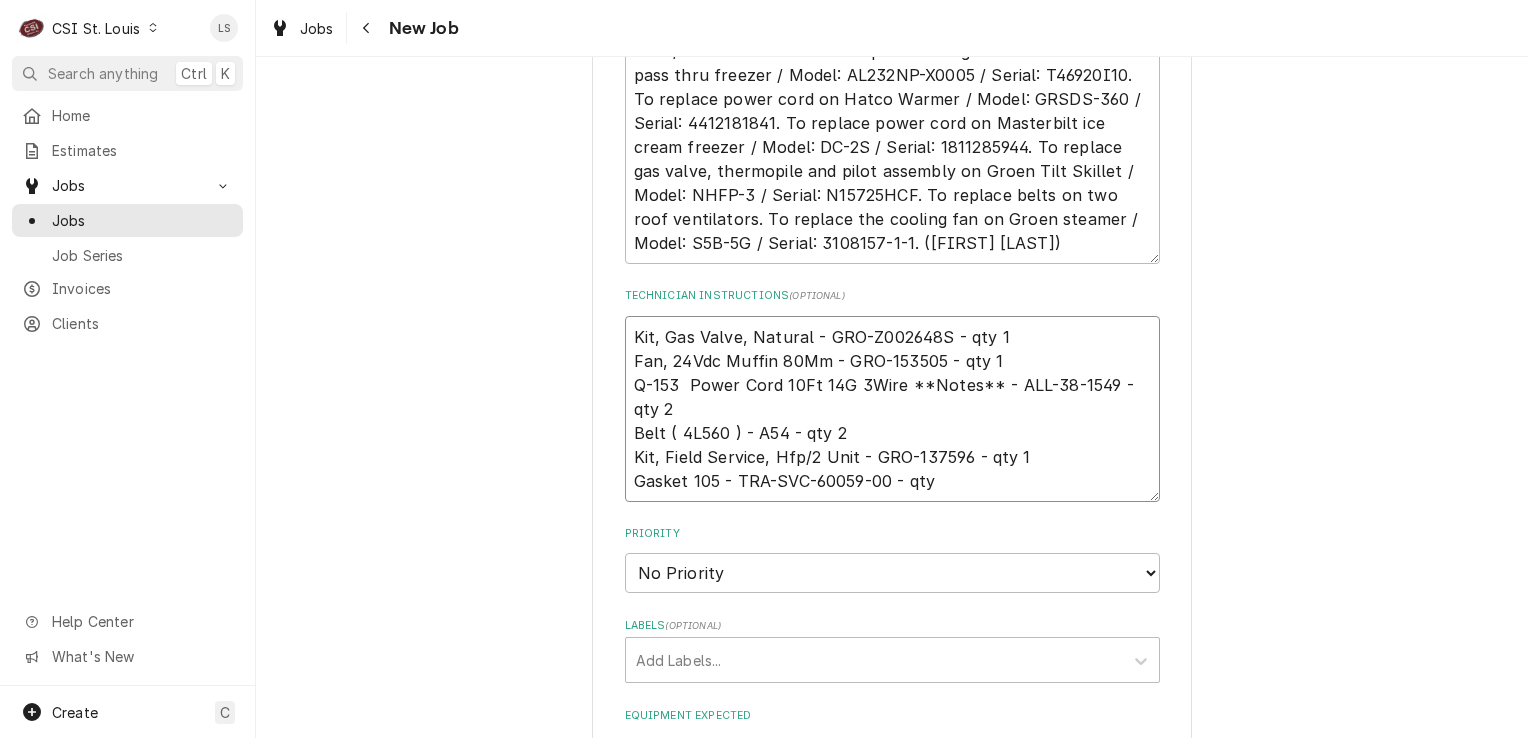 type 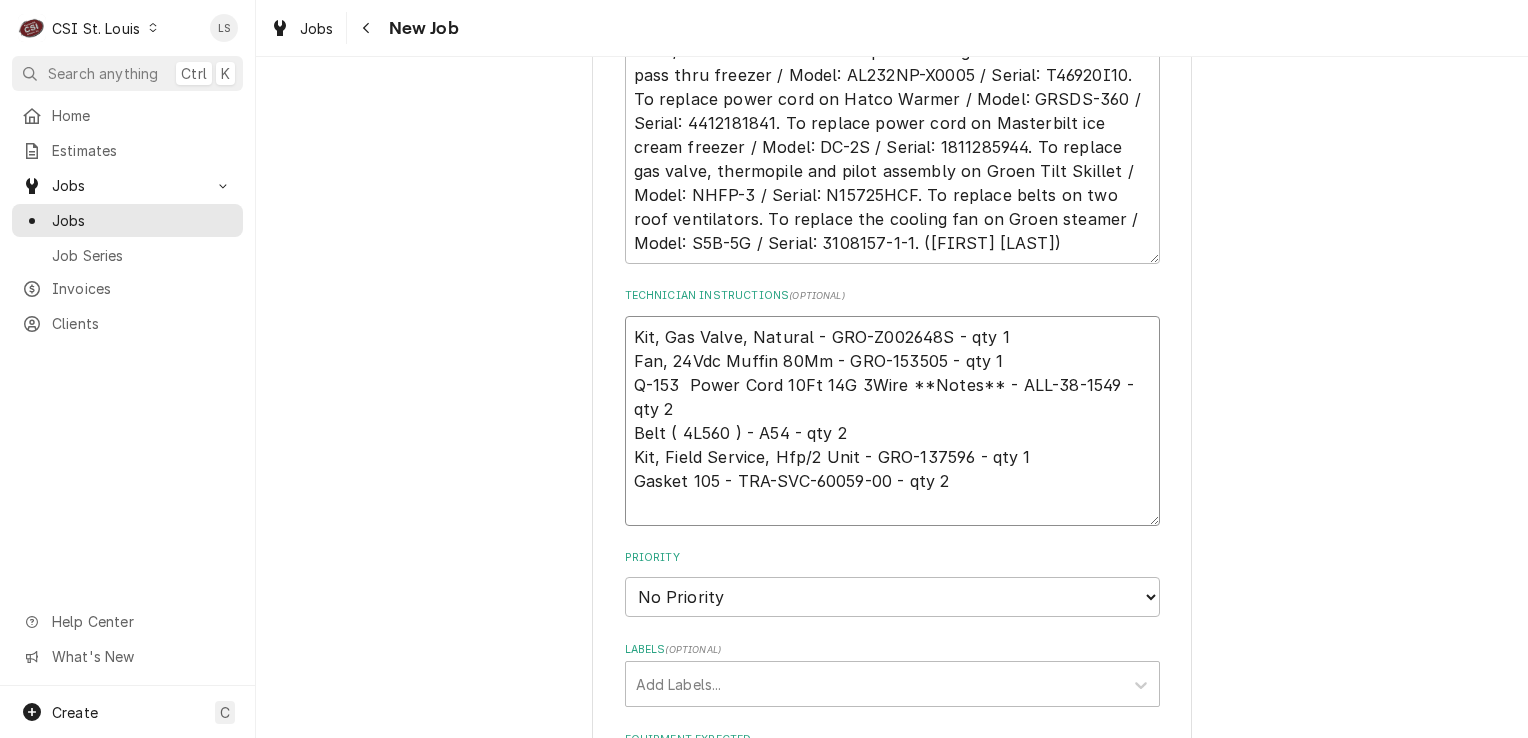 paste on "3/8" V-Belt" 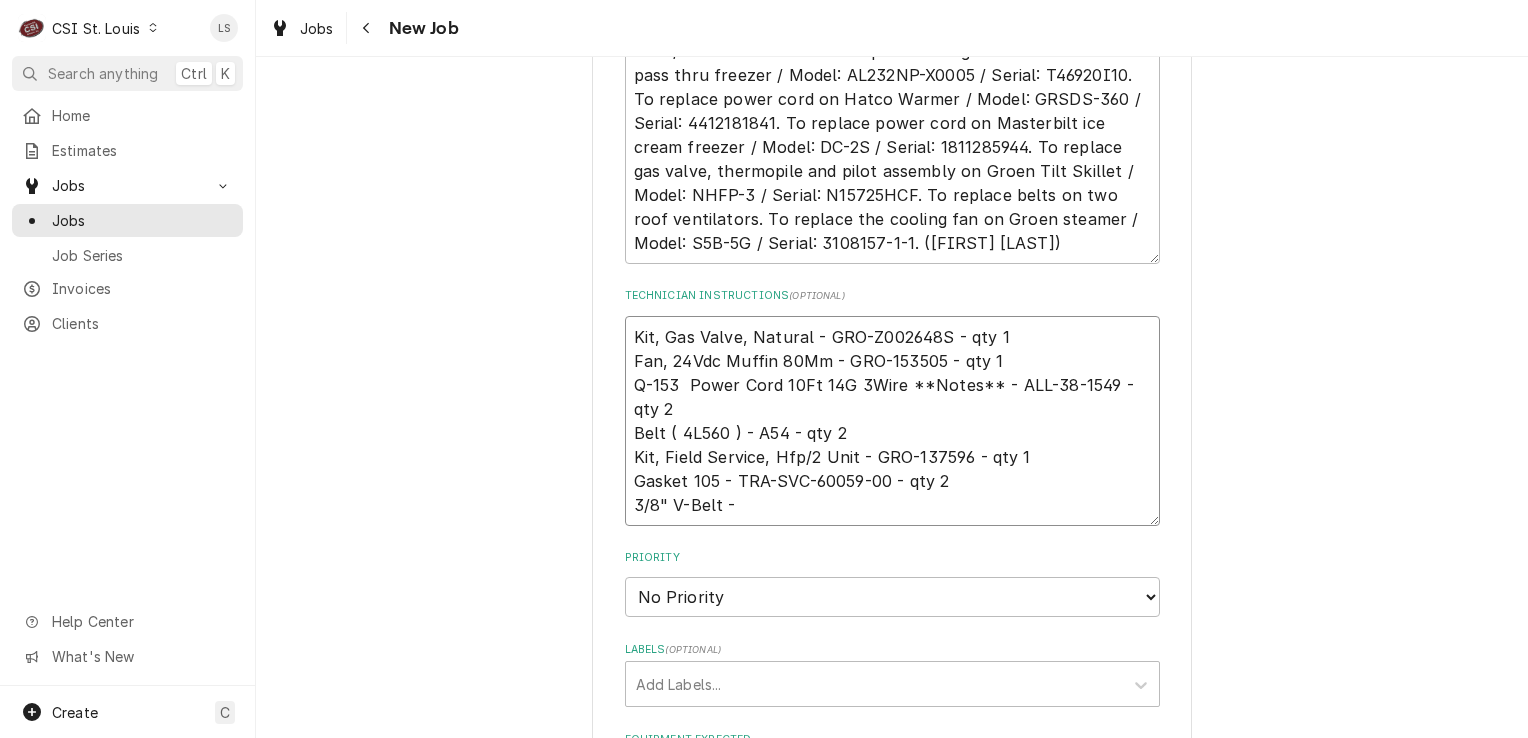 paste on "3L210" 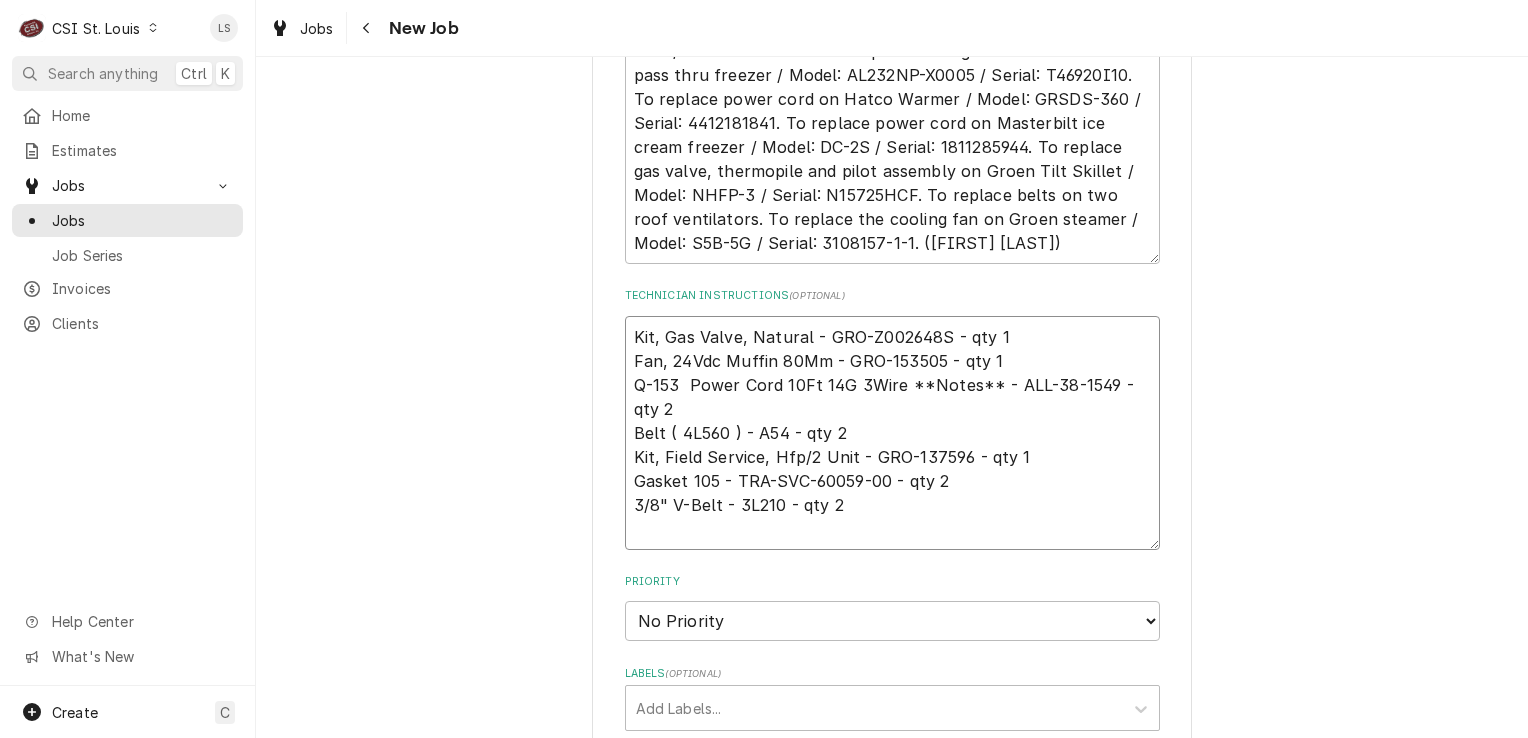 paste on "Thermopile 750Mv" 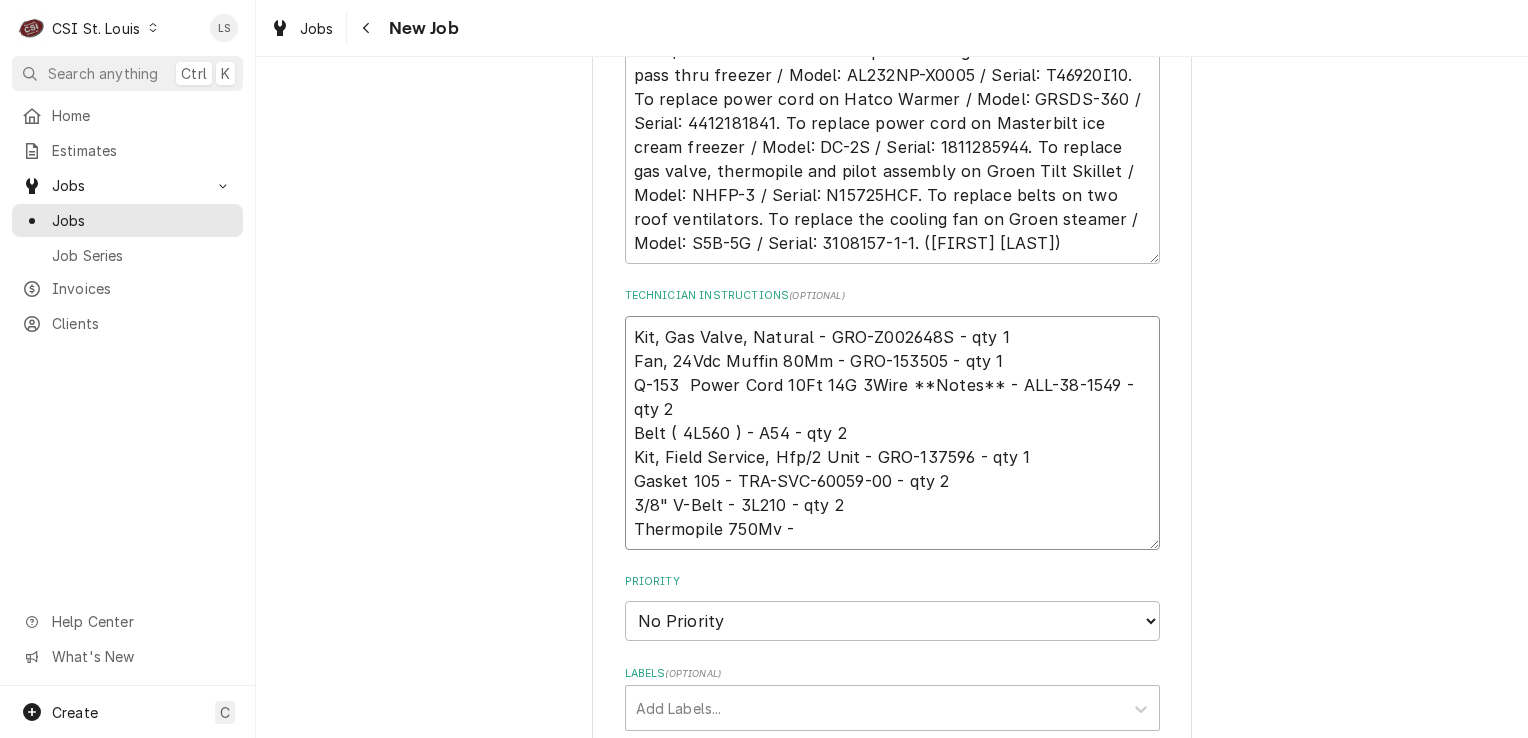 paste on "GRO-Z001126" 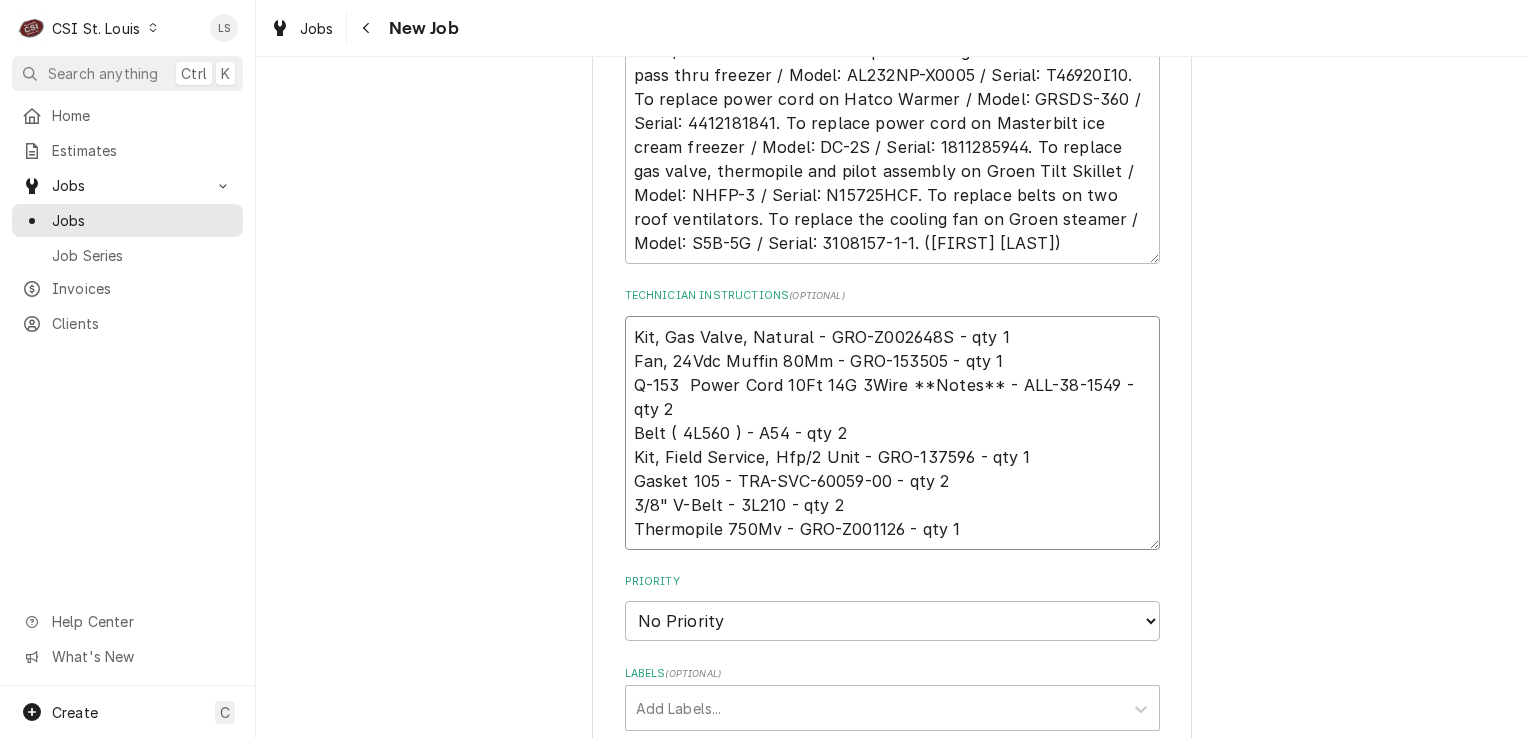 click on "Kit, Gas Valve, Natural - GRO-Z002648S - qty 1
Fan, 24Vdc Muffin 80Mm - GRO-153505 - qty 1
Q-153  Power Cord 10Ft 14G 3Wire **Notes** - ALL-38-1549 - qty 2
Belt ( 4L560 ) - A54 - qty 2
Kit, Field Service, Hfp/2 Unit - GRO-137596 - qty 1
Gasket 105 - TRA-SVC-60059-00 - qty 2
3/8" V-Belt - 3L210 - qty 2
Thermopile 750Mv - GRO-Z001126 - qty 1" at bounding box center (892, 433) 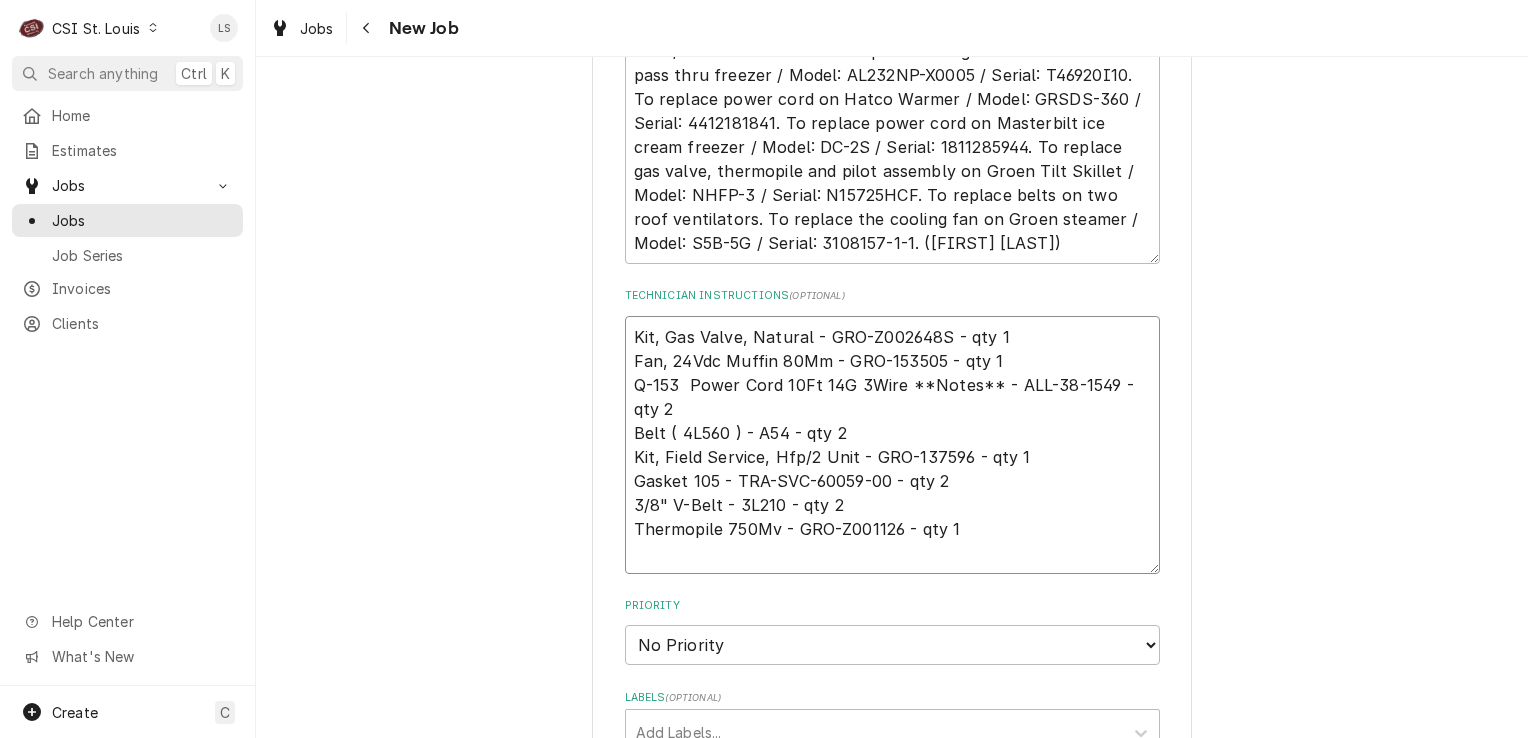 click on "Kit, Gas Valve, Natural - GRO-Z002648S - qty 1
Fan, 24Vdc Muffin 80Mm - GRO-153505 - qty 1
Q-153  Power Cord 10Ft 14G 3Wire **Notes** - ALL-38-1549 - qty 2
Belt ( 4L560 ) - A54 - qty 2
Kit, Field Service, Hfp/2 Unit - GRO-137596 - qty 1
Gasket 105 - TRA-SVC-60059-00 - qty 2
3/8" V-Belt - 3L210 - qty 2
Thermopile 750Mv - GRO-Z001126 - qty 1" at bounding box center (892, 445) 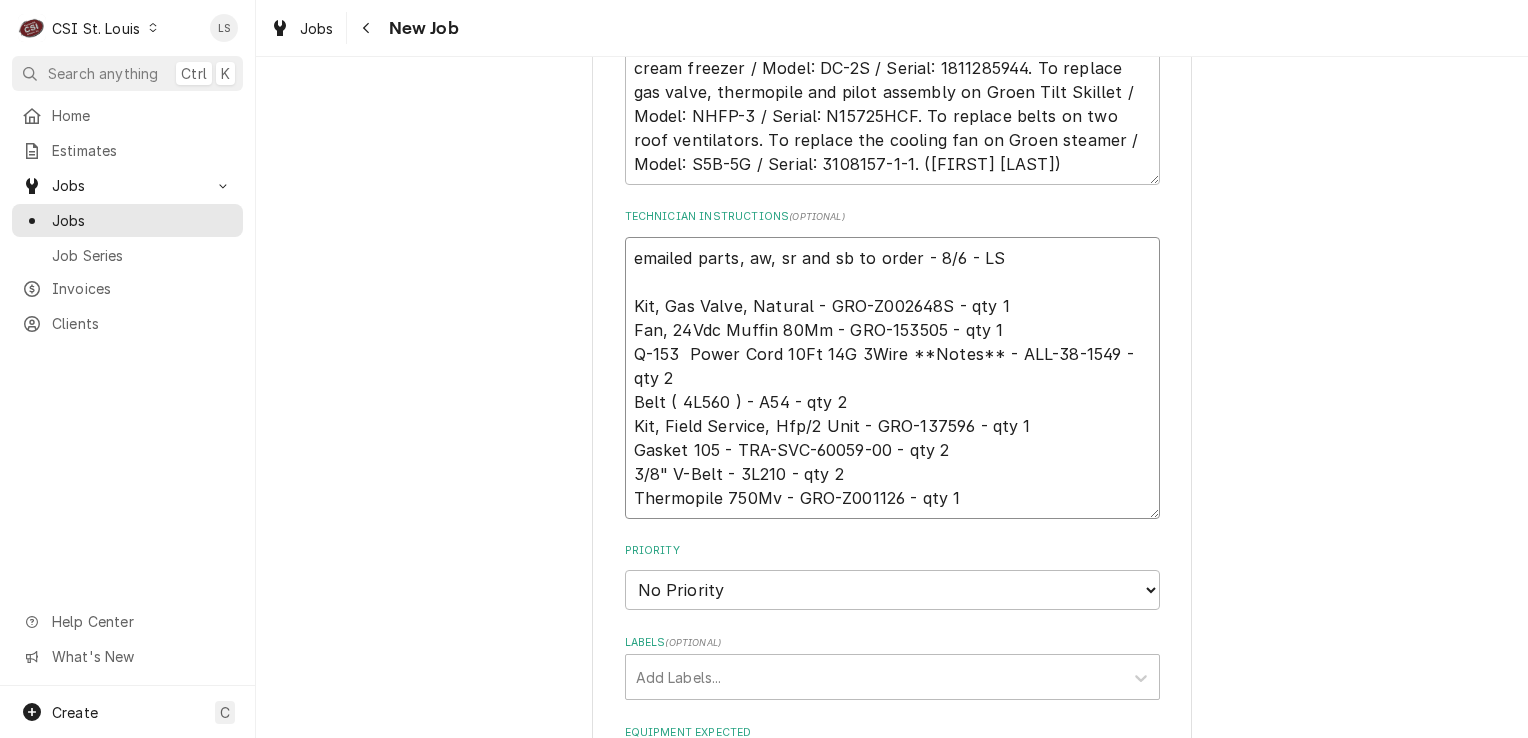 scroll, scrollTop: 1600, scrollLeft: 0, axis: vertical 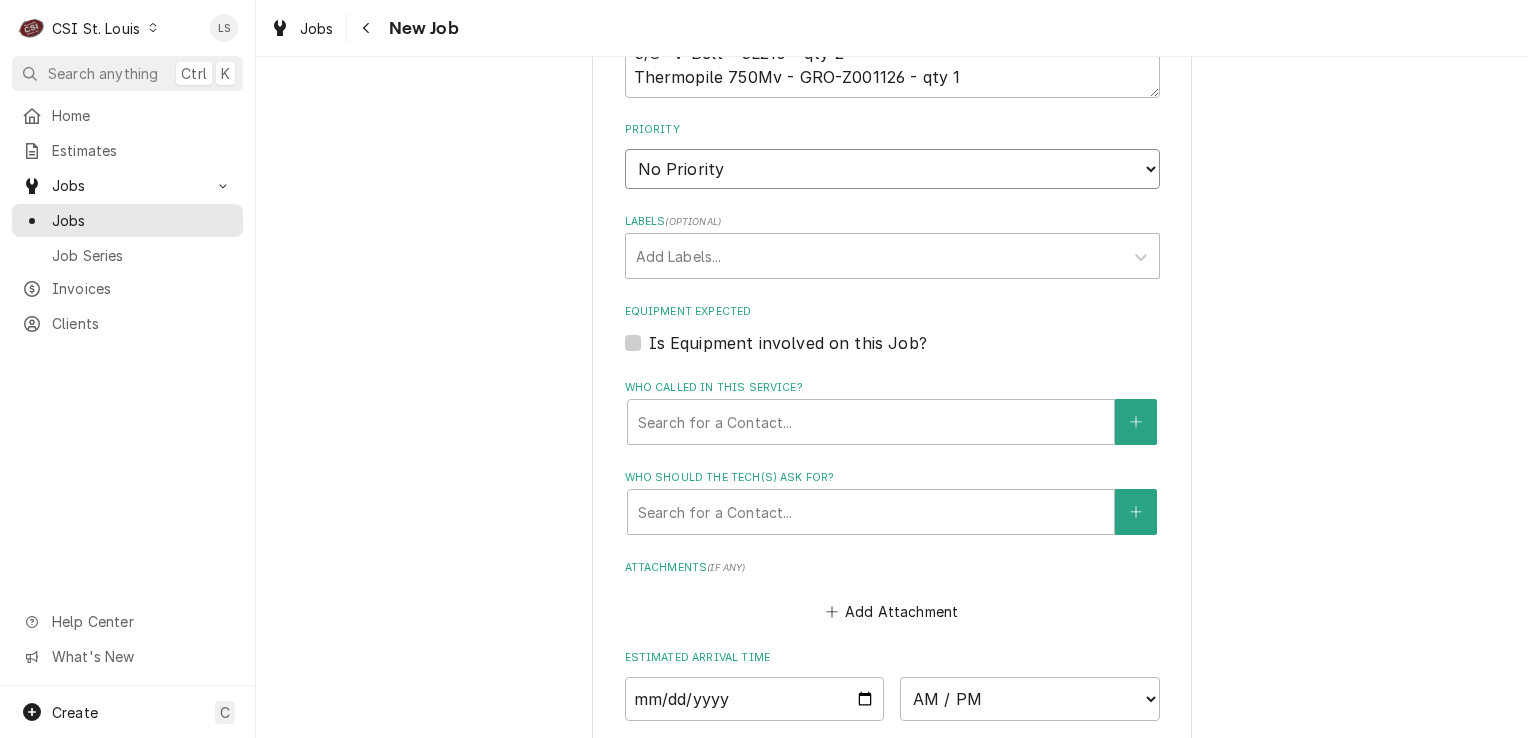 drag, startPoint x: 645, startPoint y: 170, endPoint x: 652, endPoint y: 186, distance: 17.464249 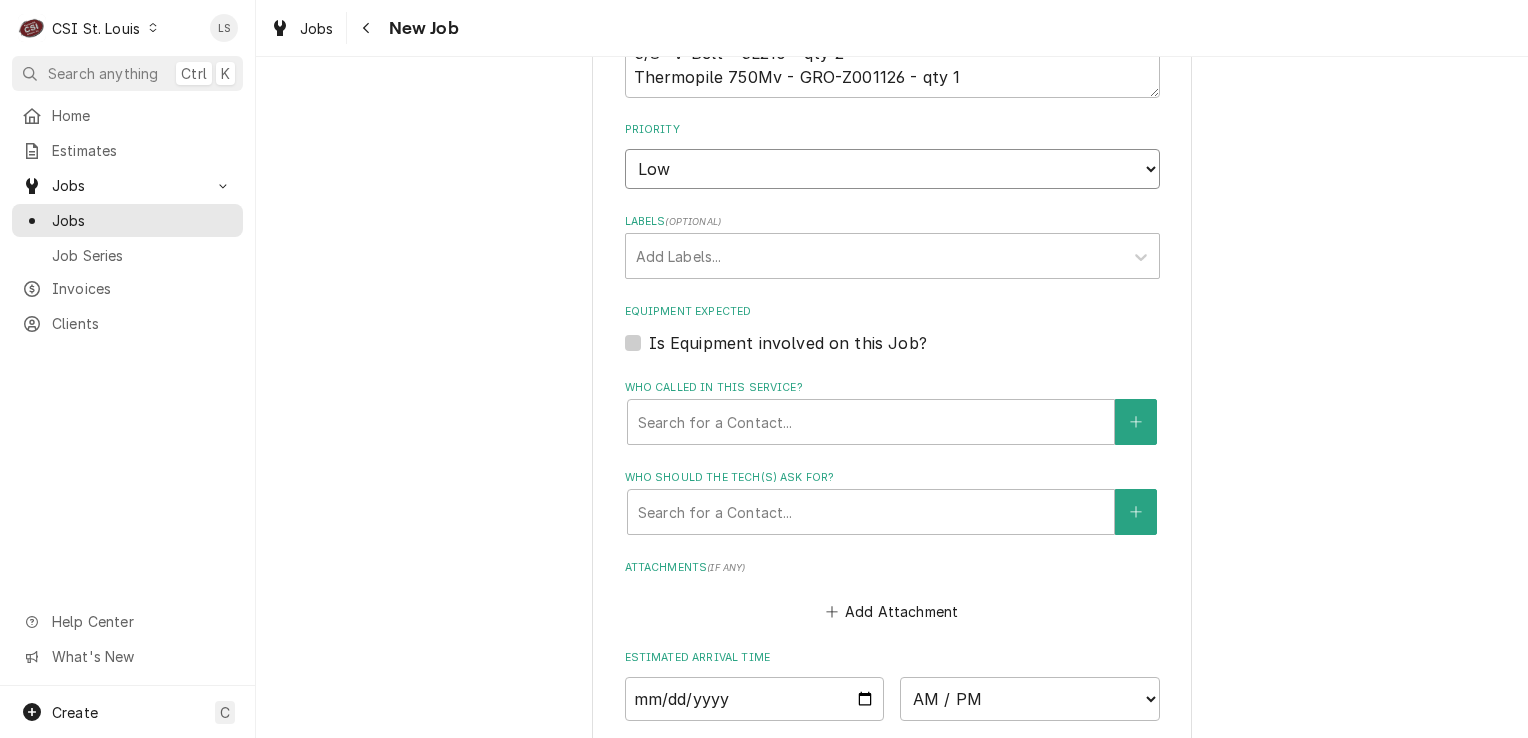 click on "No Priority Urgent High Medium Low" at bounding box center (892, 169) 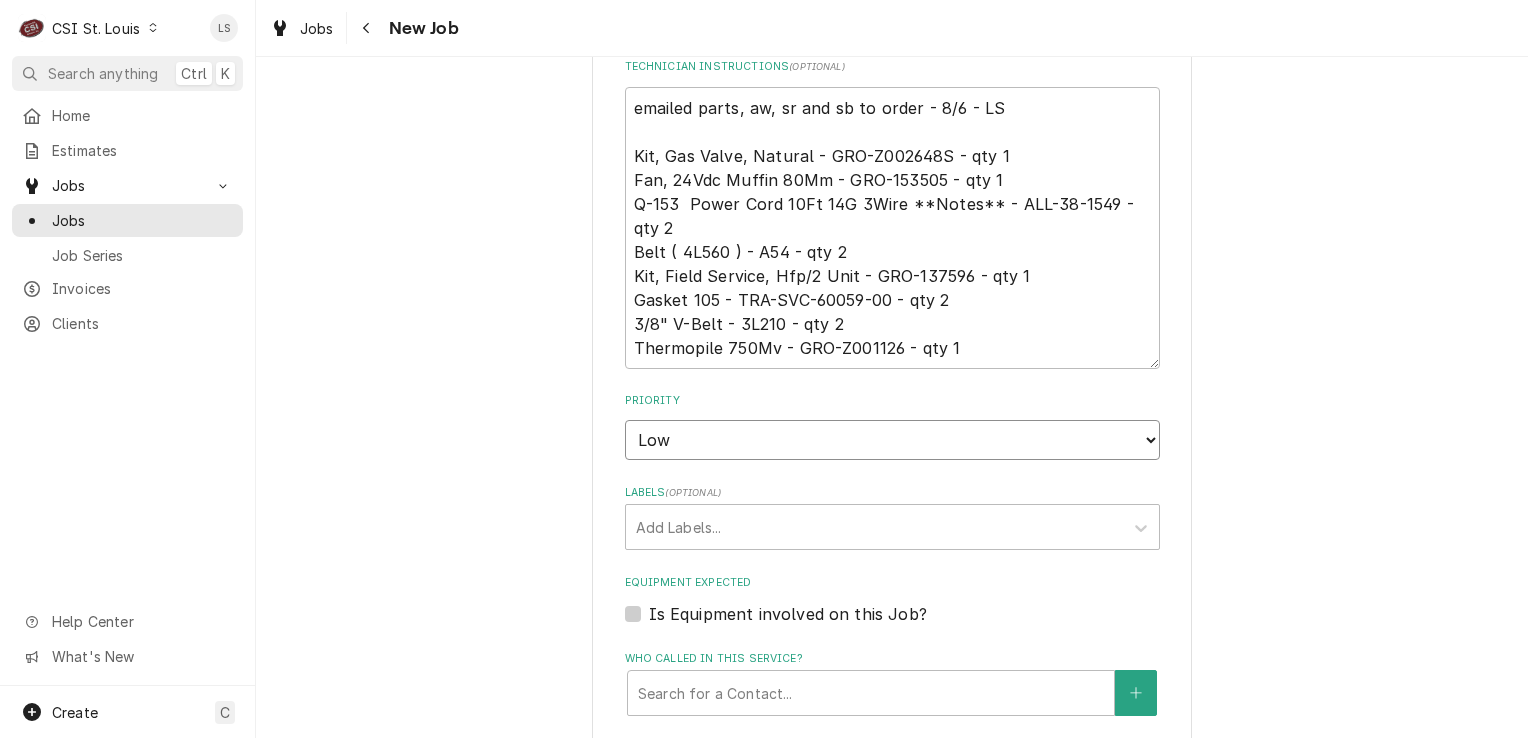 scroll, scrollTop: 1600, scrollLeft: 0, axis: vertical 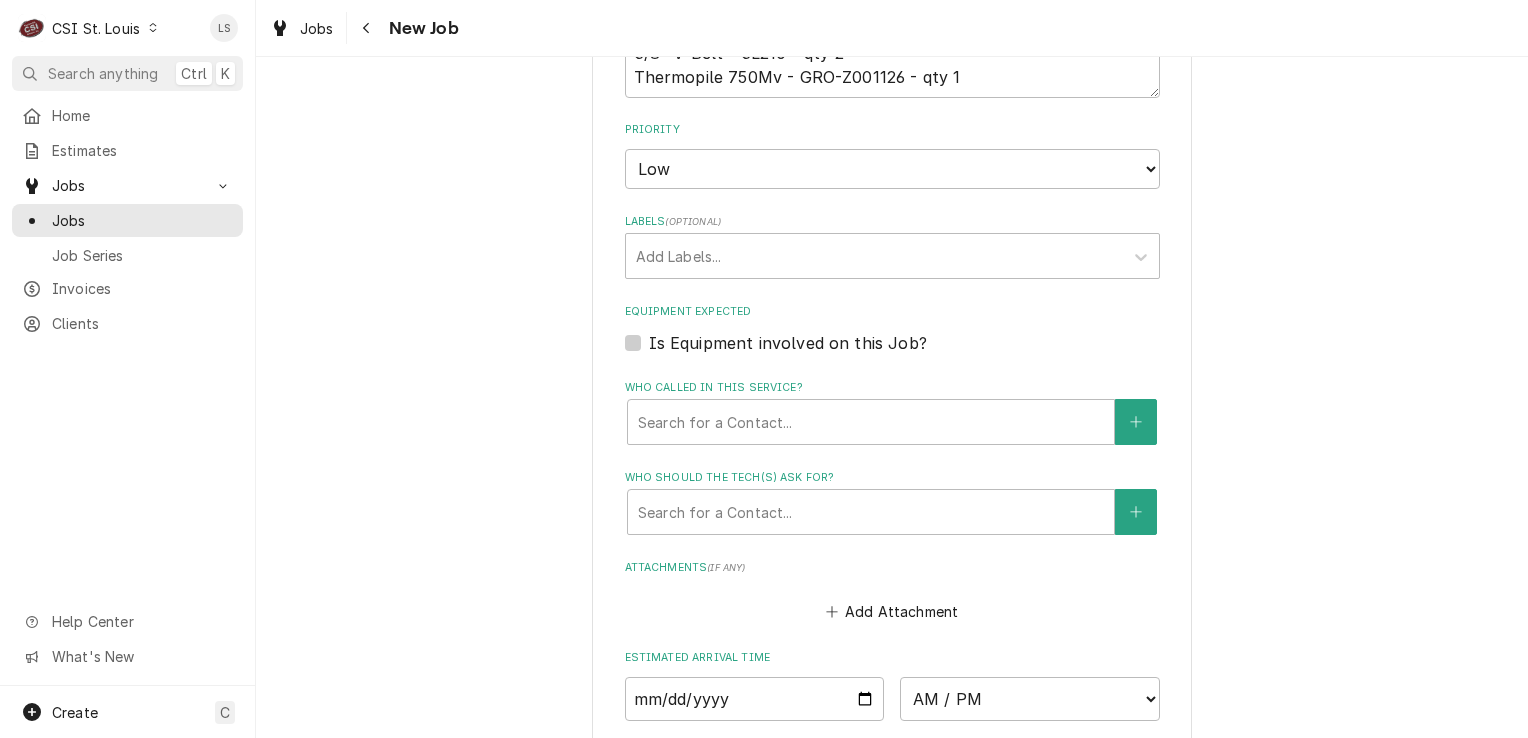 click on "Job Details Created From Estimate Unconverted $3,894.71 Job Source Direct (Phone/Email/etc.) Service Channel Corrigo Ecotrak Other Date Received 2025-08-06 Service Type Job | Service Call ¹ Service Type 🛠️ Job Type Reason For Call Quote on recommended repairs found during maintenance. To replace further diagnose Blodgett Oven / Model: DFG-100-3 / Serial: 073106RA017B. To diagnose further the cooling issue on the Traulsen 4 door pass thru cooler / Model: AHT232NPUT-FHS / Serial: T22366112. To replace door gaskets on Traulsen pass thru freezer / Model: AL232NP-X0005 / Serial: T46920I10. To replace power cord on Hatco Warmer / Model: GRSDS-360 / Serial: 4412181841. To replace power cord on Masterbilt ice cream freezer / Model: DC-2S / Serial: 1811285944. To replace gas valve, thermopile and pilot assembly on Groen Tilt Skillet / Model: NHFP-3 / Serial: N15725HCF. To replace belts on two roof ventilators. To replace the cooling fan on Groen steamer / Model: S5B-5G / Serial: 3108157-1-1. (Kevin J)  ( ) High" at bounding box center (892, -103) 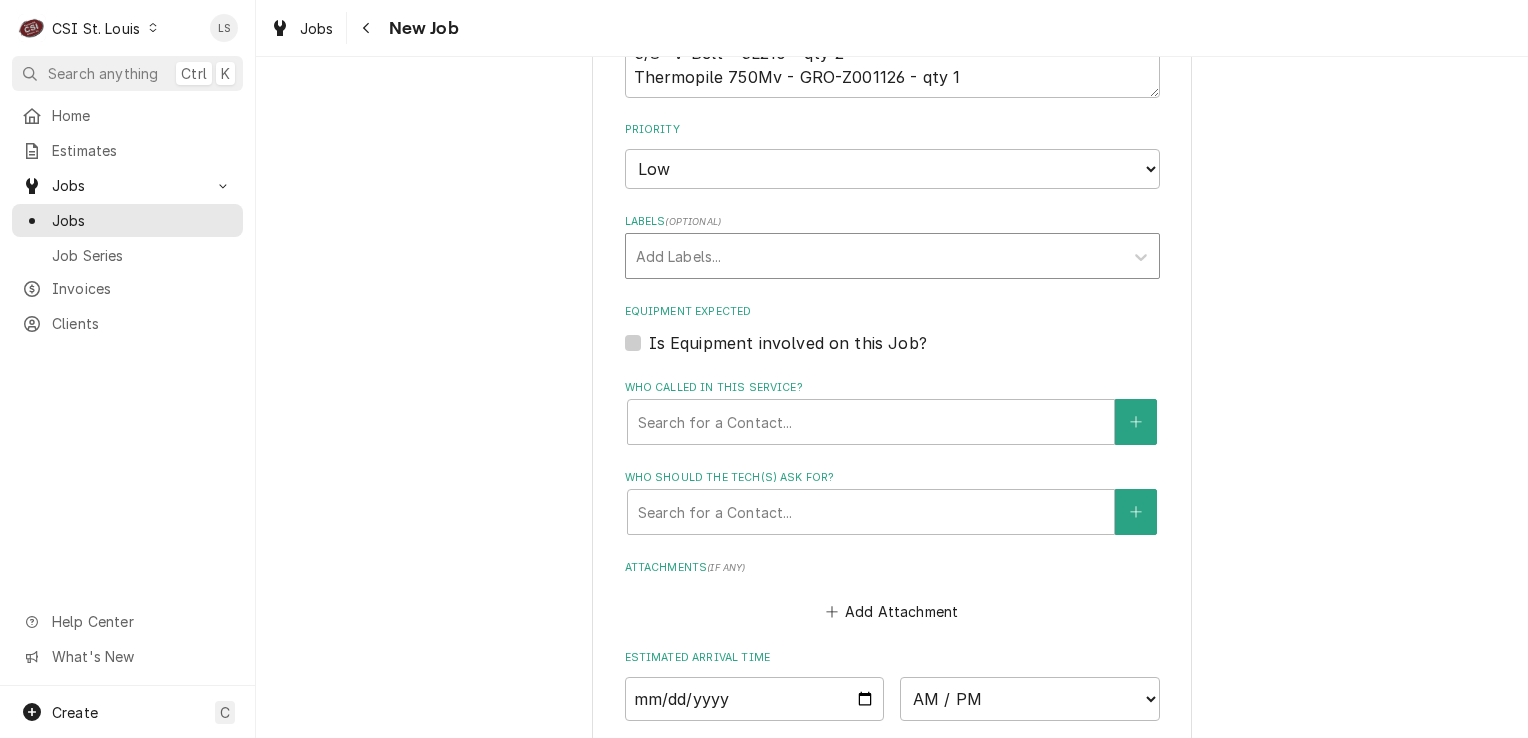 click at bounding box center [874, 256] 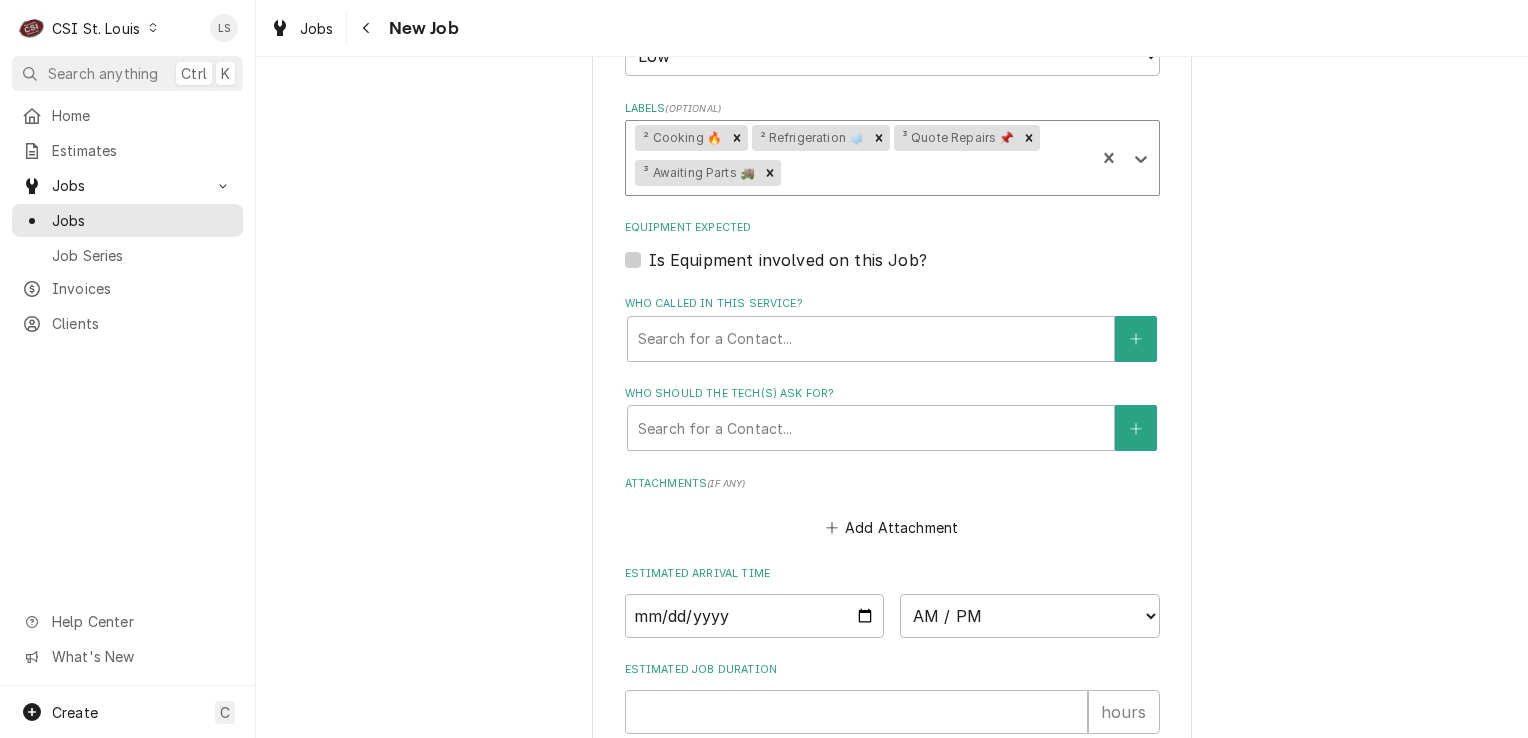 scroll, scrollTop: 1800, scrollLeft: 0, axis: vertical 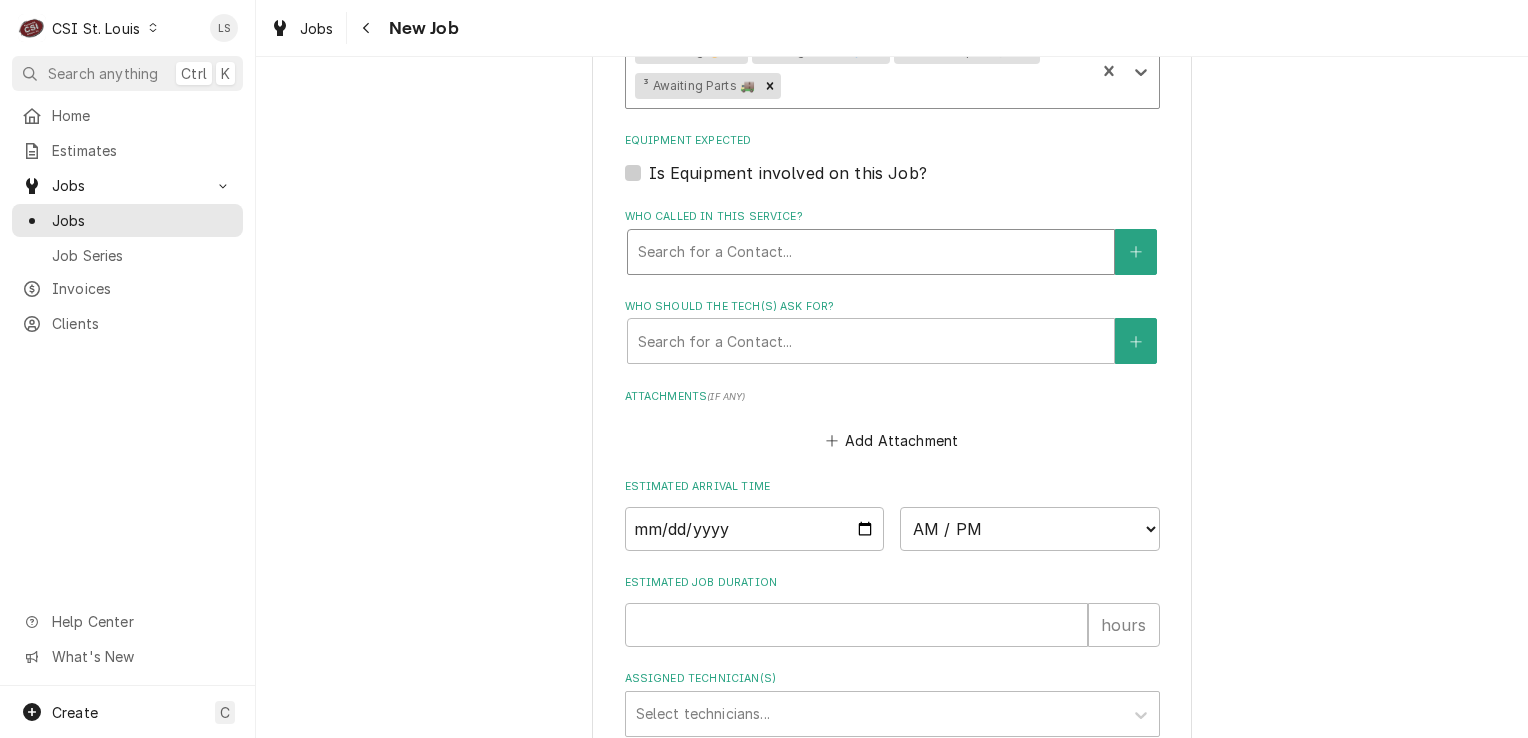 click at bounding box center [871, 252] 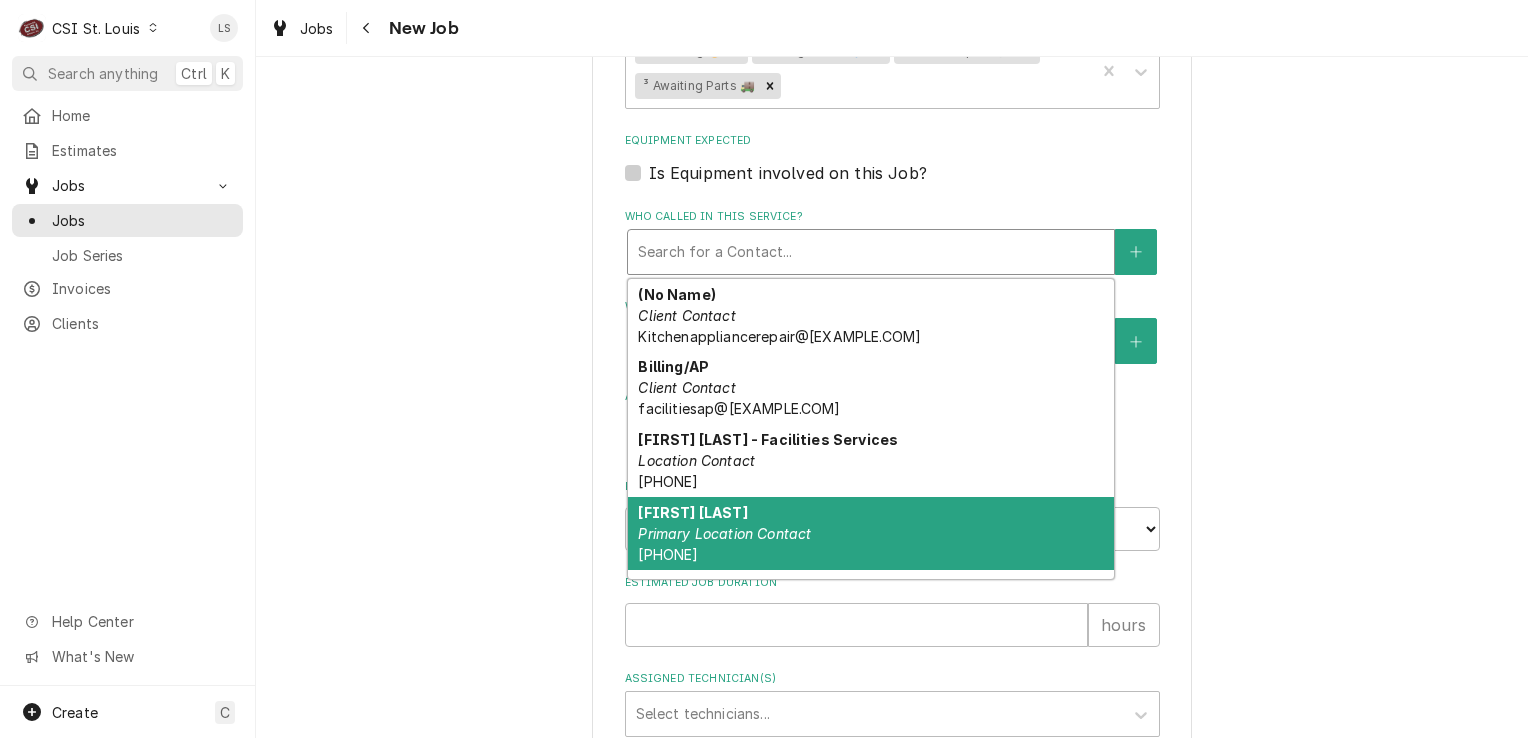 click on "Primary Location Contact" at bounding box center [724, 533] 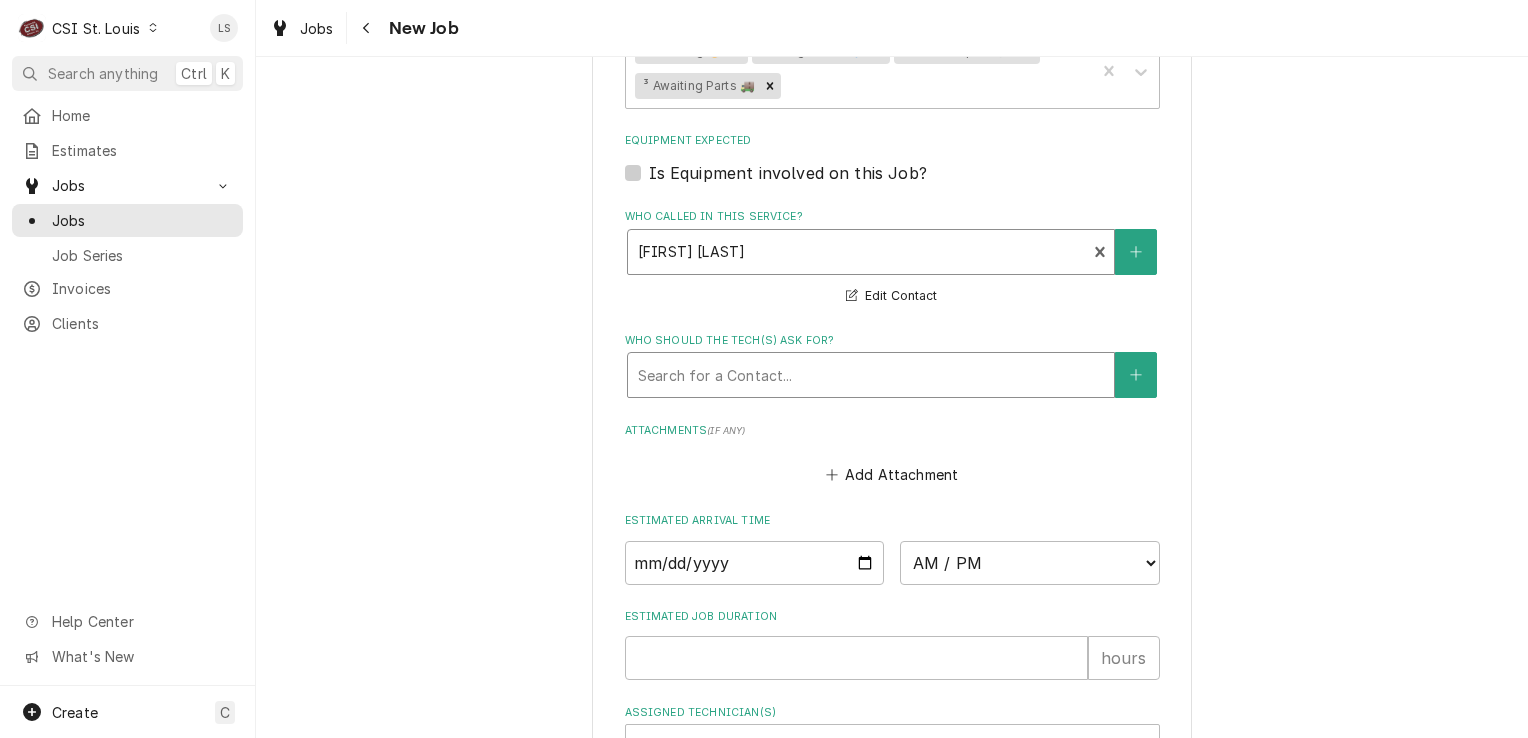 click at bounding box center (871, 375) 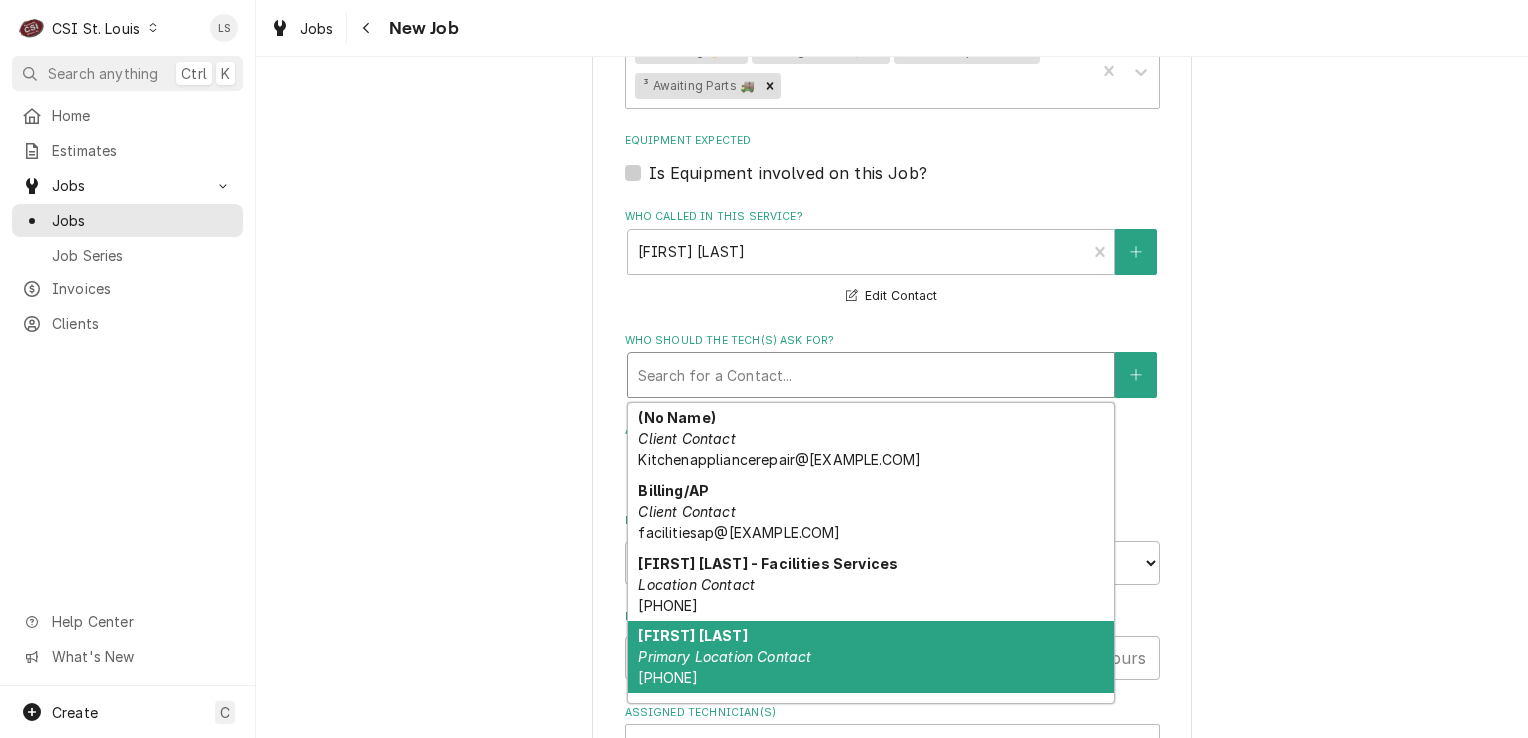 click on "Courtney Cobb" at bounding box center [692, 635] 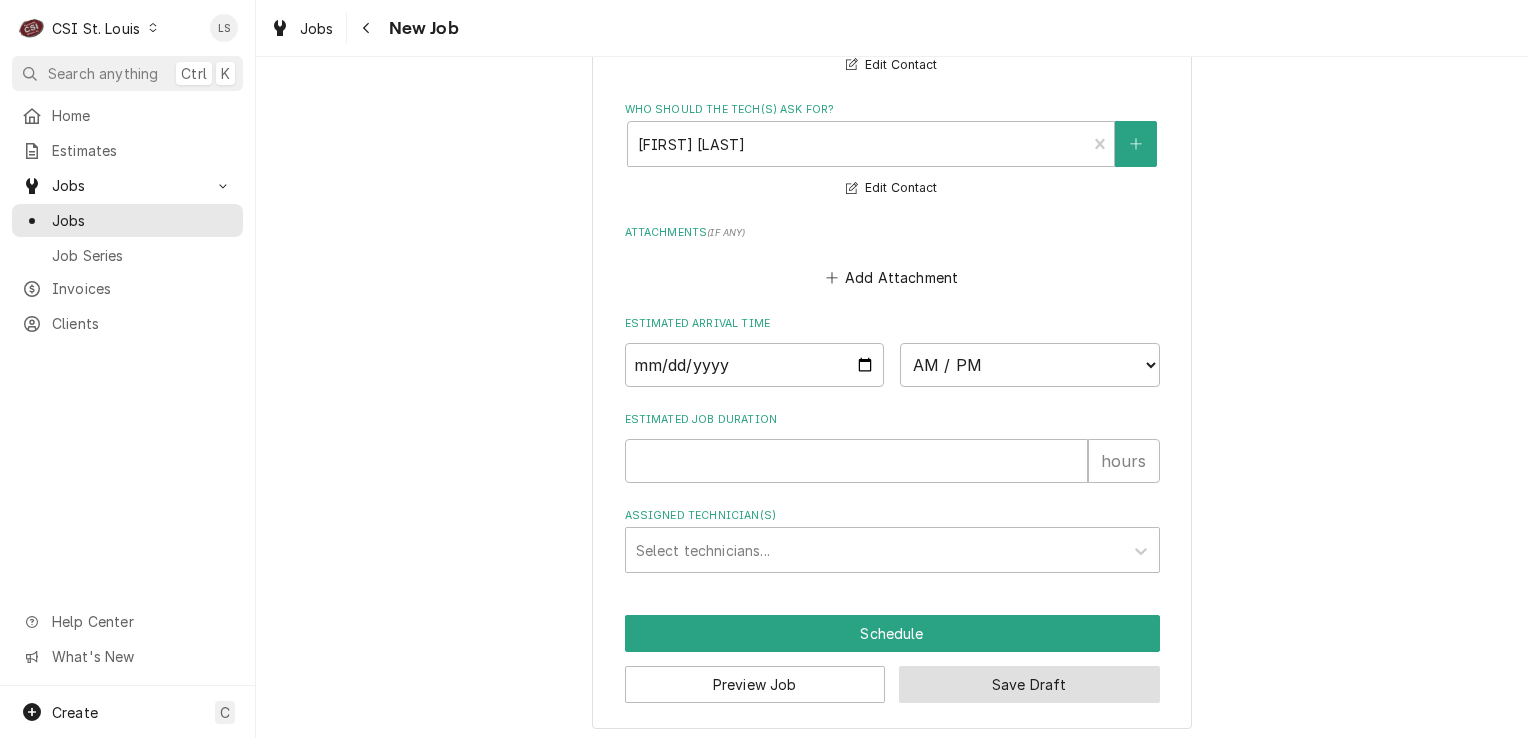 click on "Save Draft" at bounding box center [1029, 684] 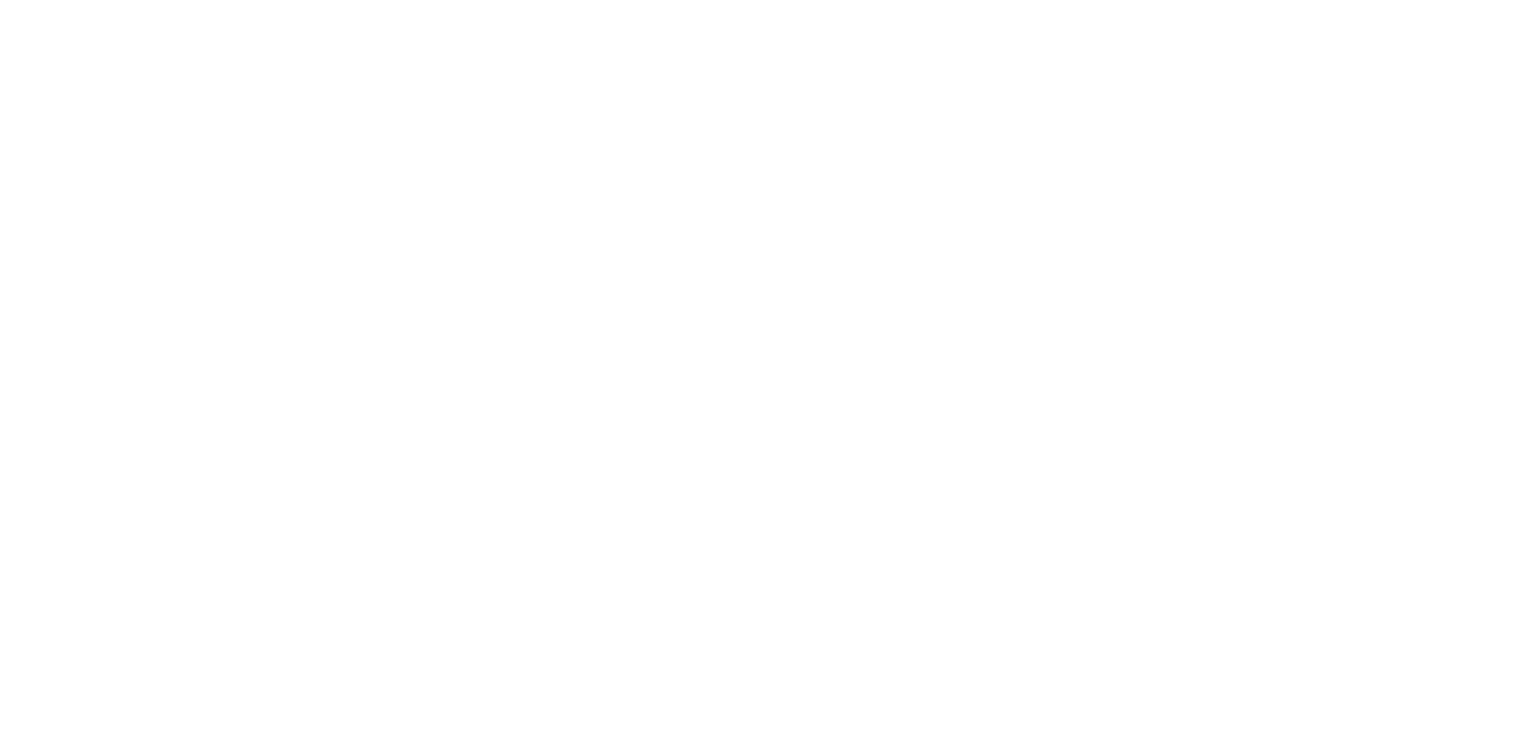 scroll, scrollTop: 0, scrollLeft: 0, axis: both 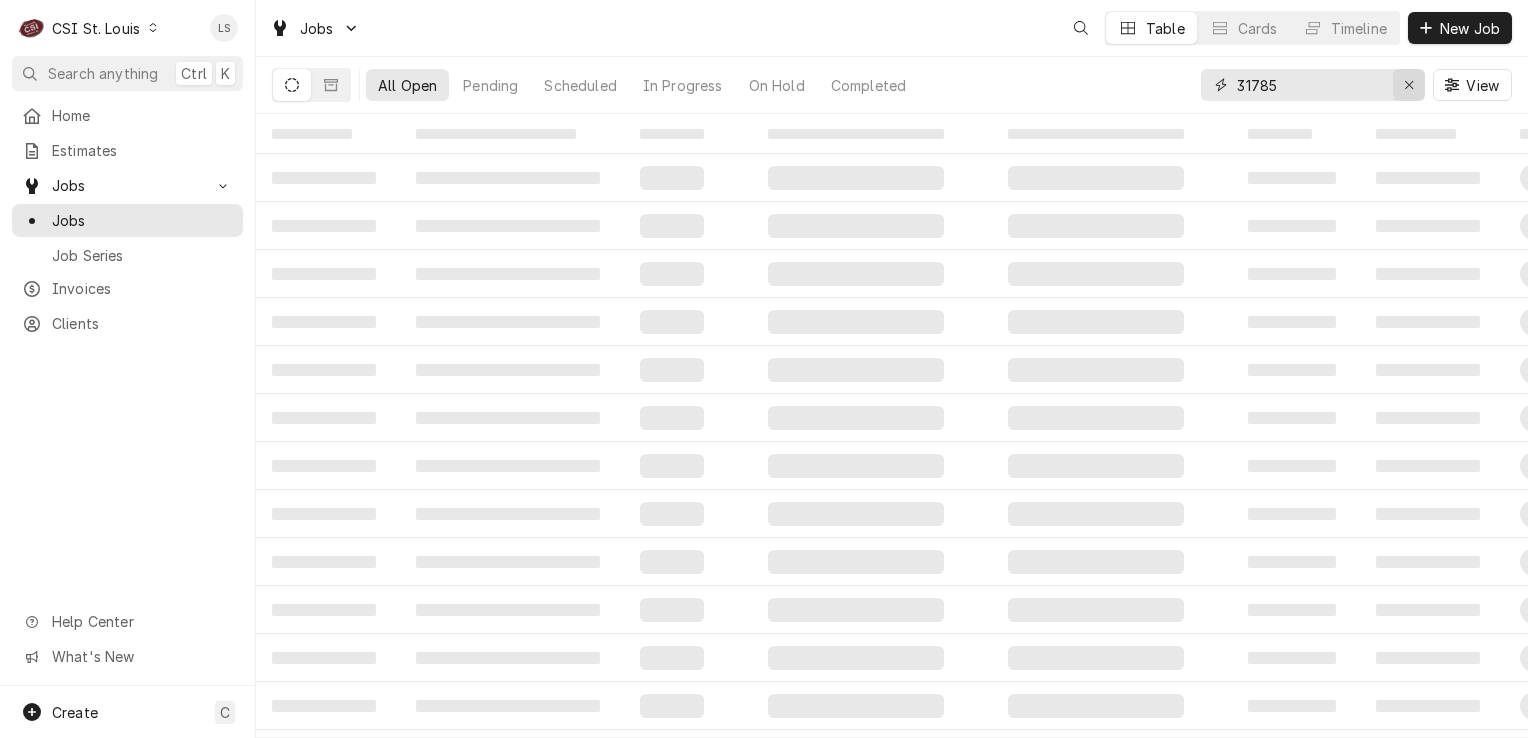 click 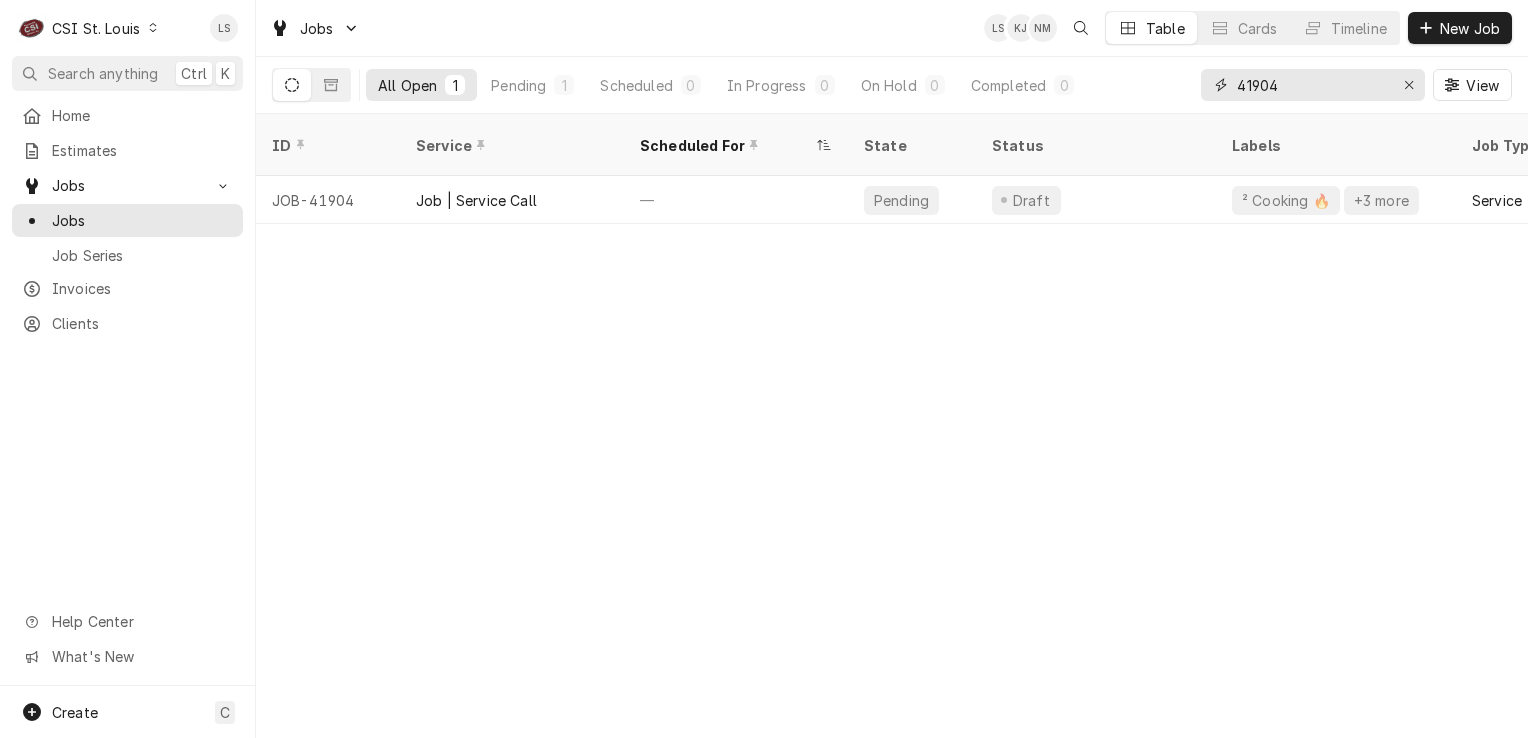 type on "41904" 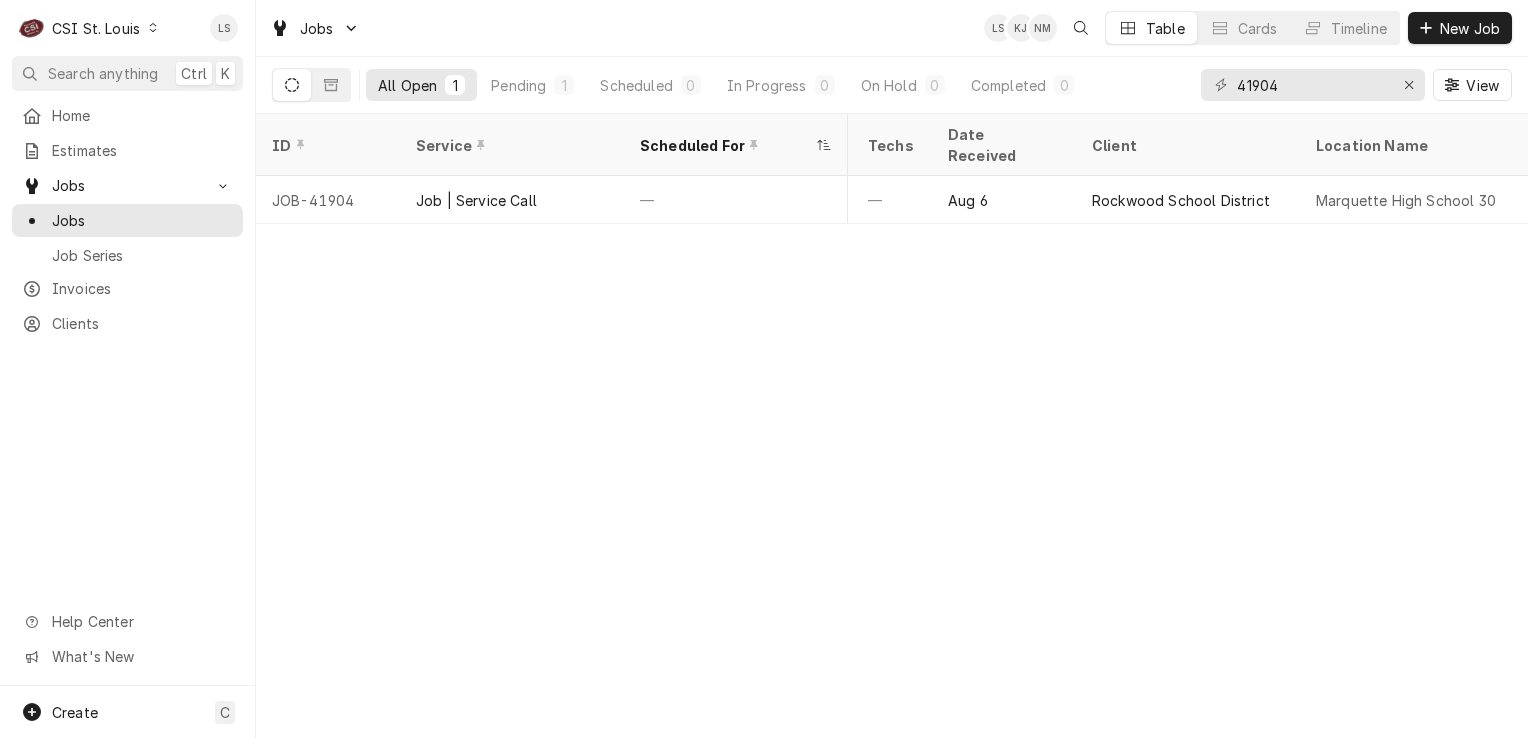scroll, scrollTop: 0, scrollLeft: 813, axis: horizontal 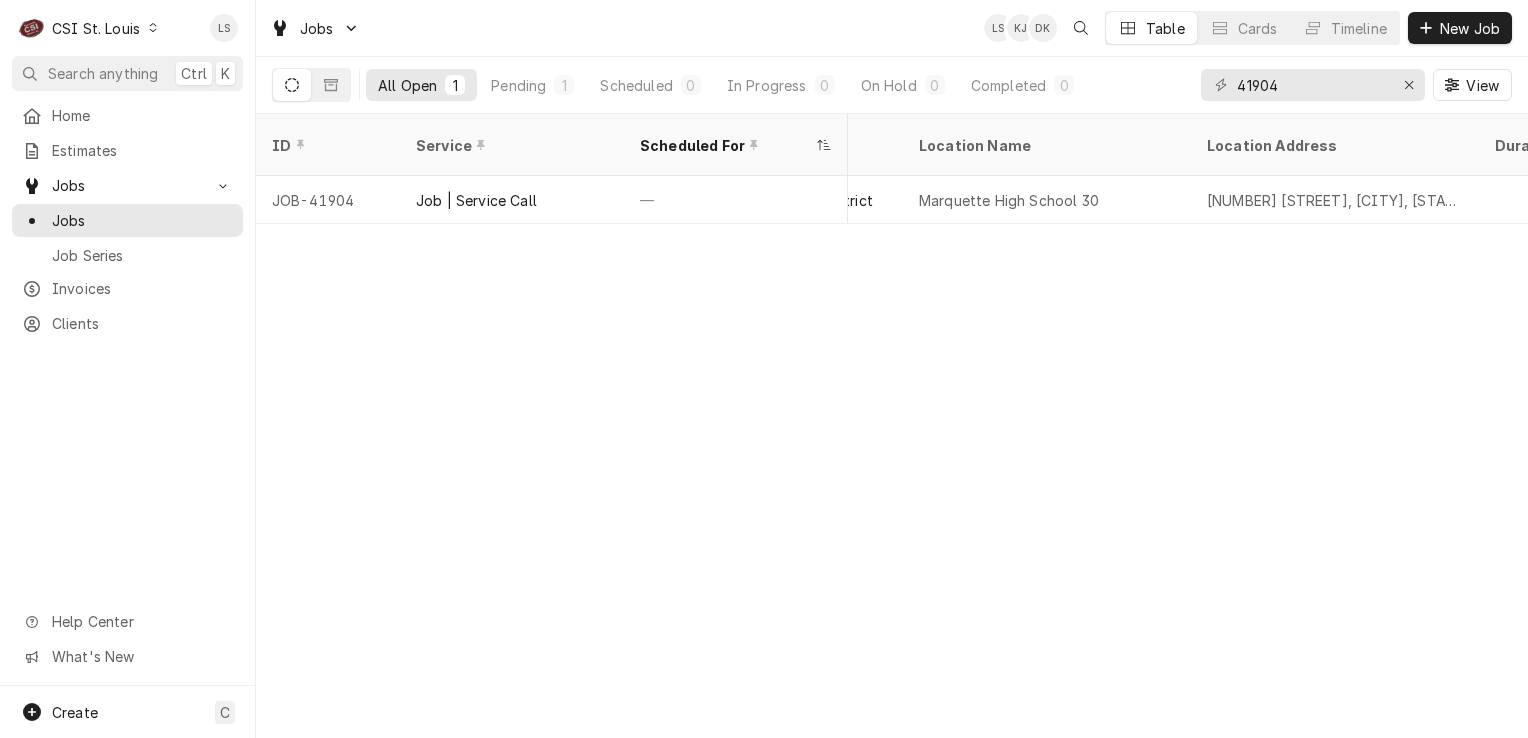 click at bounding box center [153, 28] 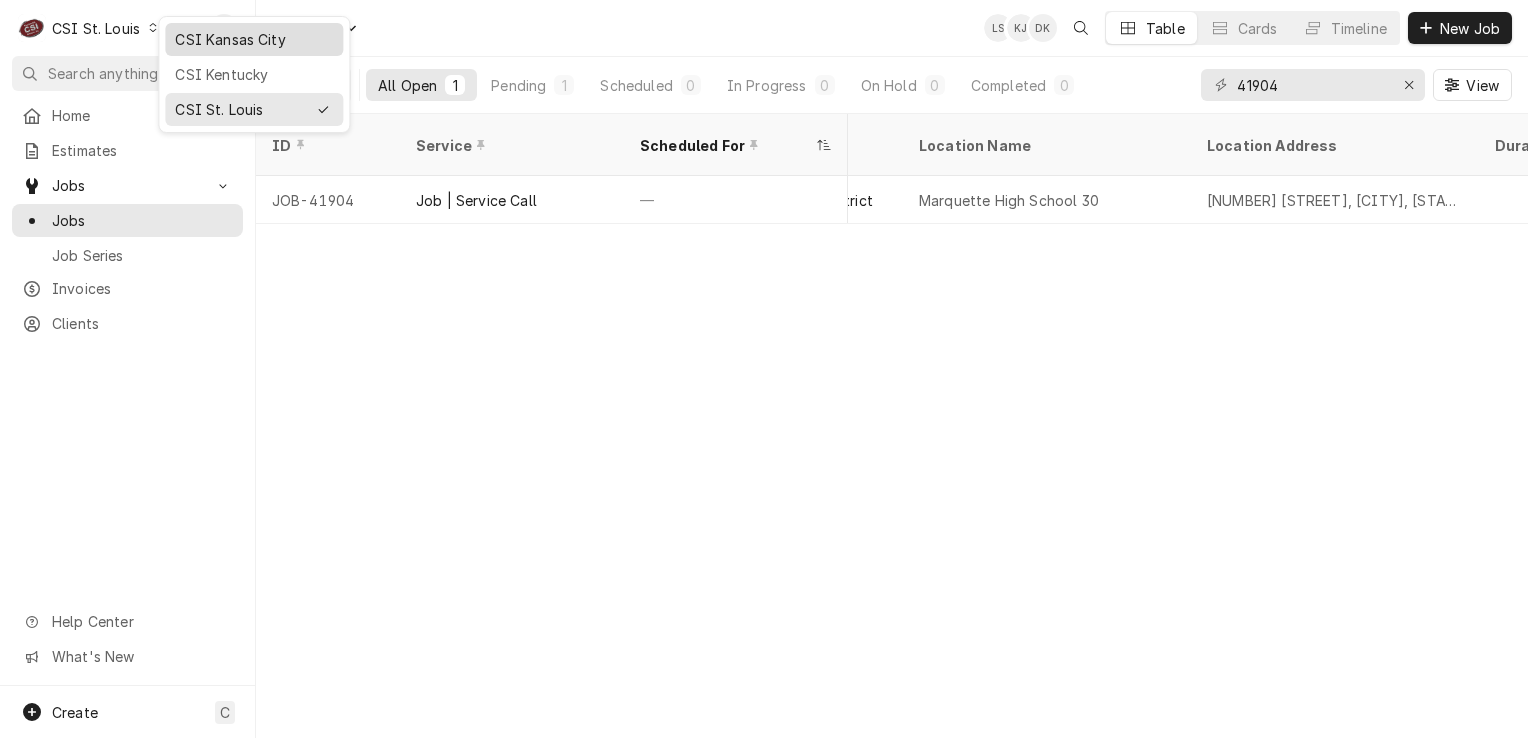 click on "CSI Kansas City" at bounding box center [254, 39] 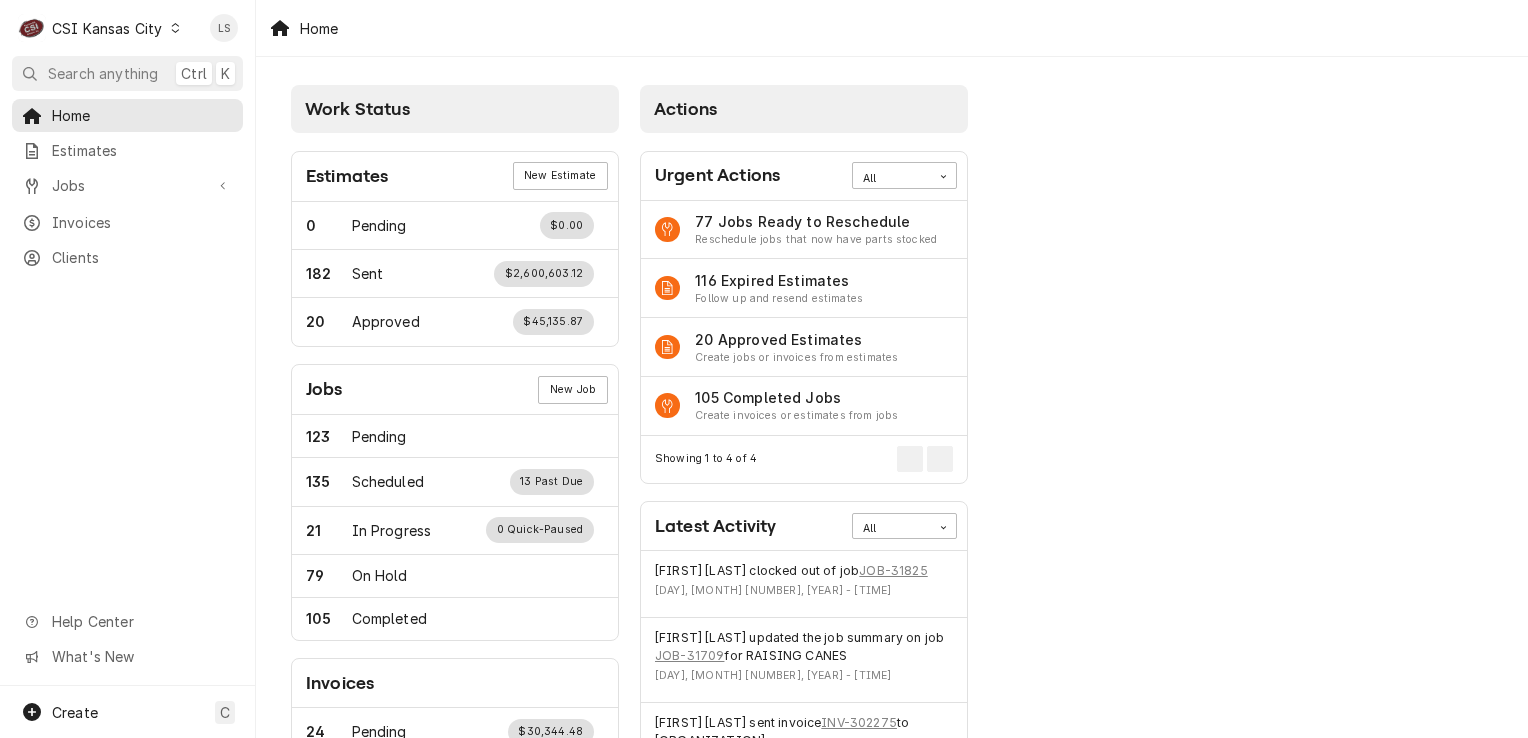 scroll, scrollTop: 0, scrollLeft: 0, axis: both 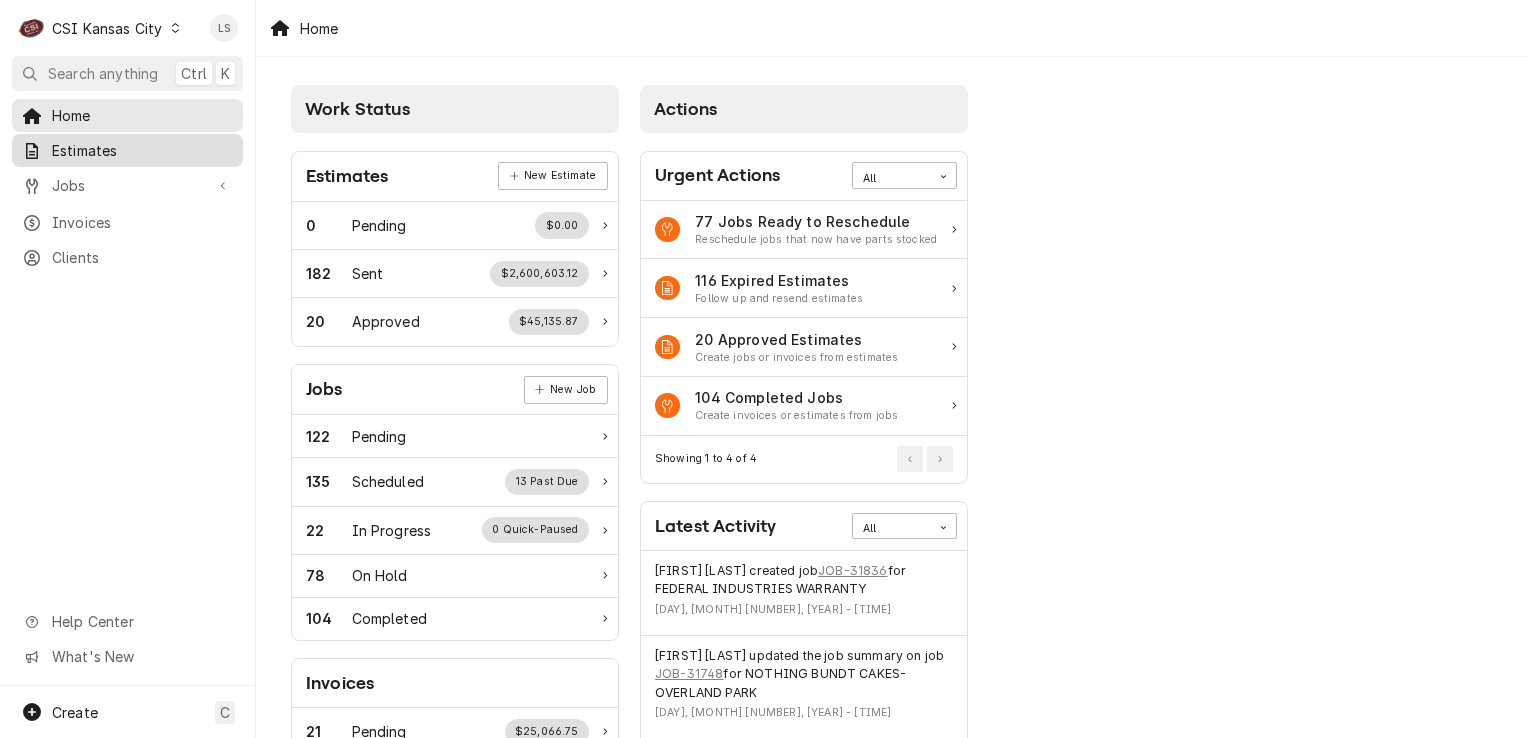 click on "Estimates" at bounding box center (142, 150) 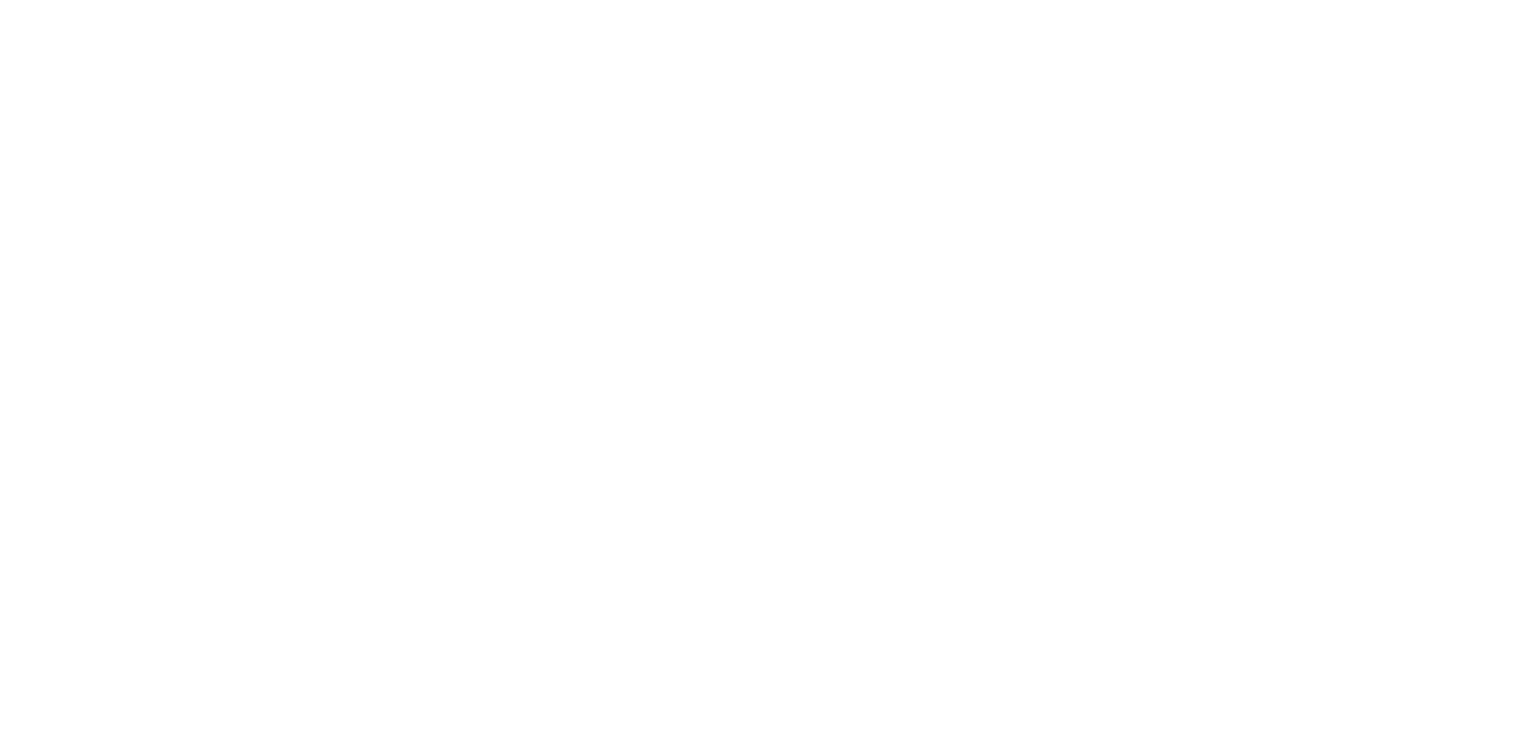 scroll, scrollTop: 0, scrollLeft: 0, axis: both 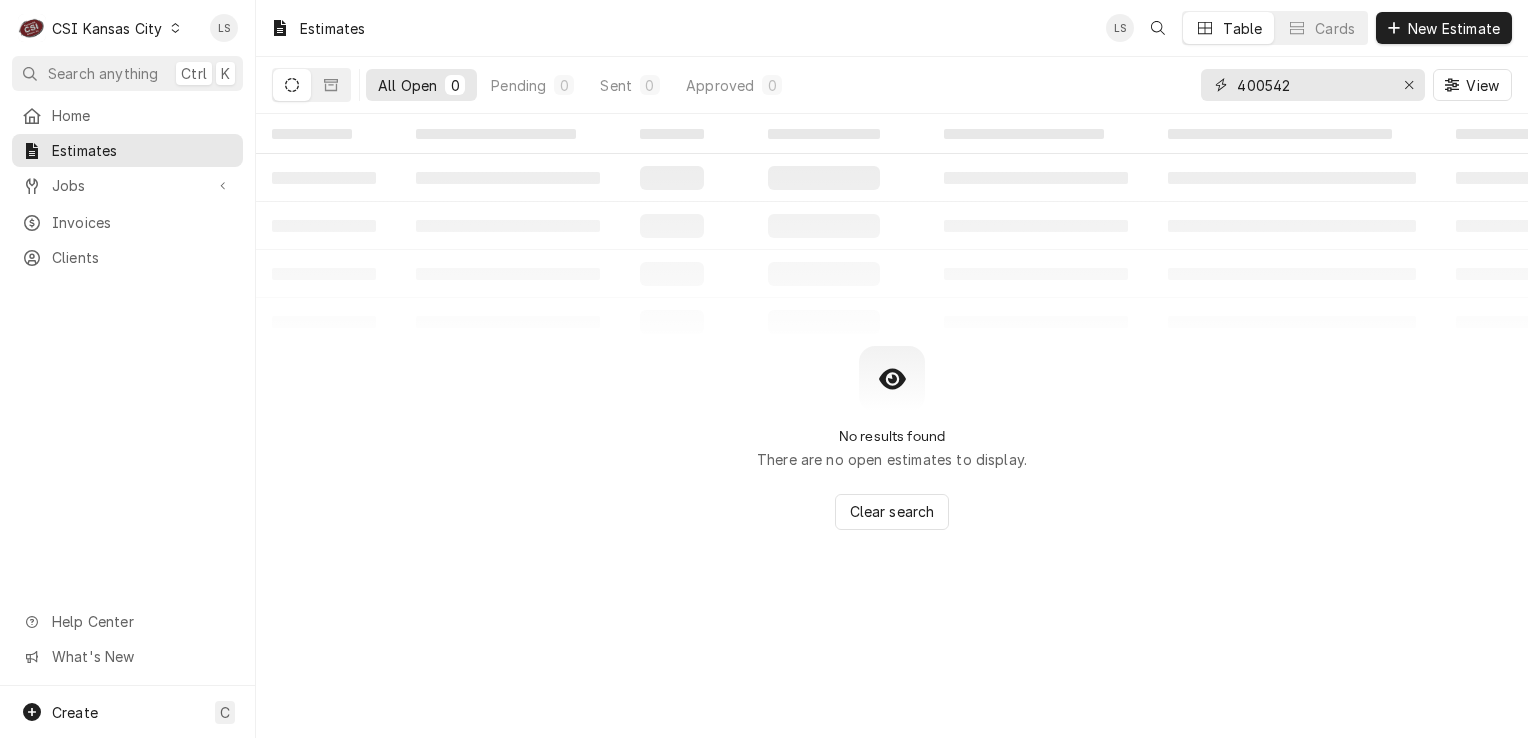 drag, startPoint x: 1403, startPoint y: 86, endPoint x: 1382, endPoint y: 90, distance: 21.377558 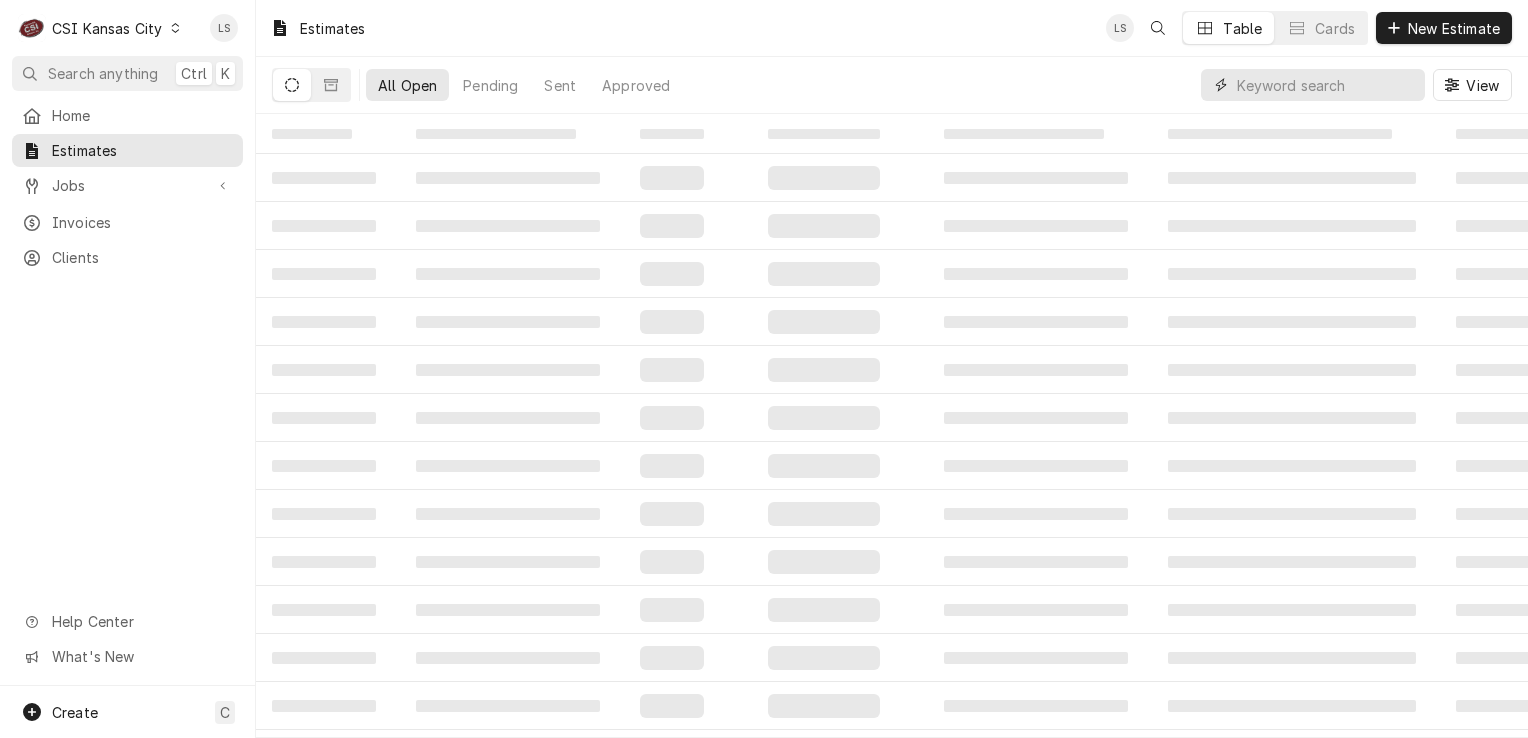paste on "300554" 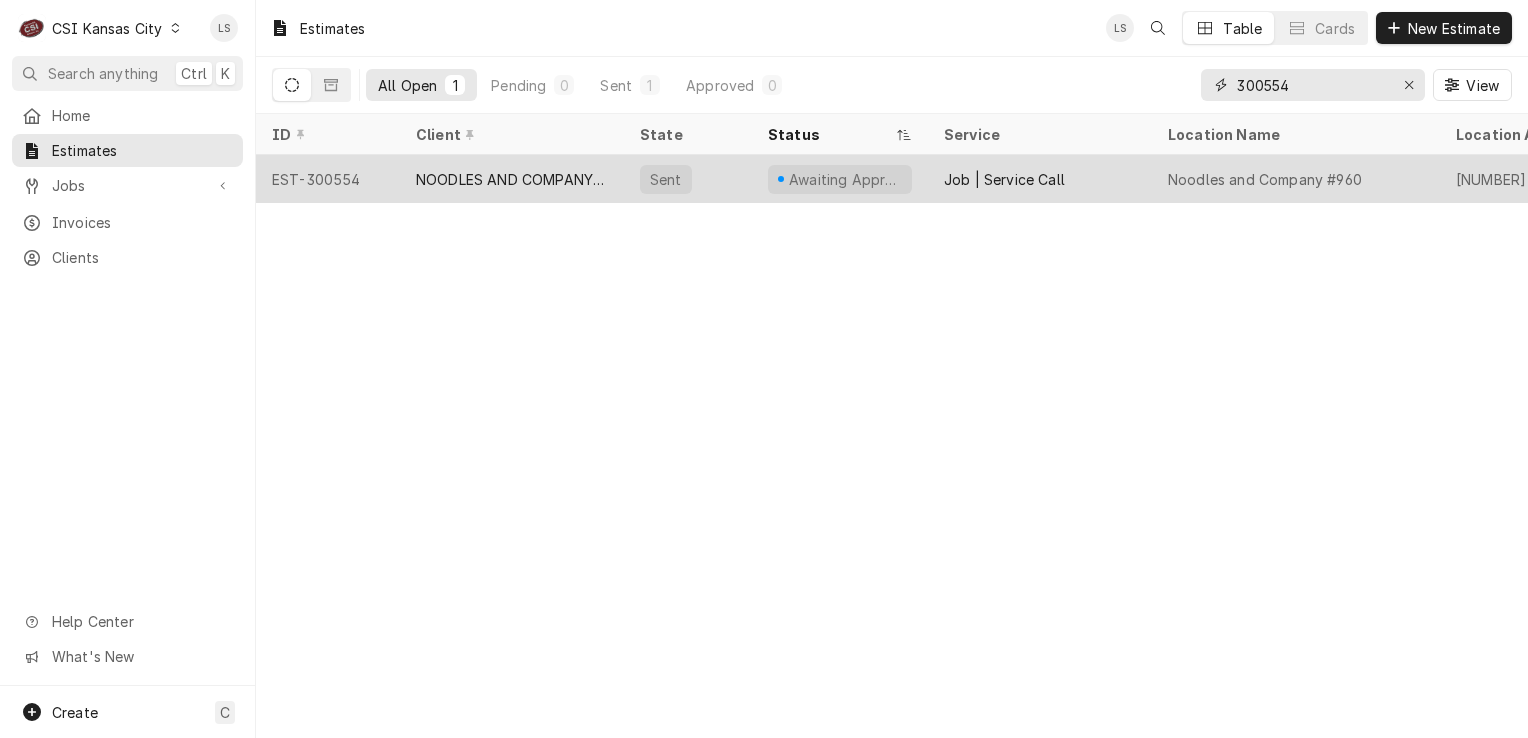 type on "300554" 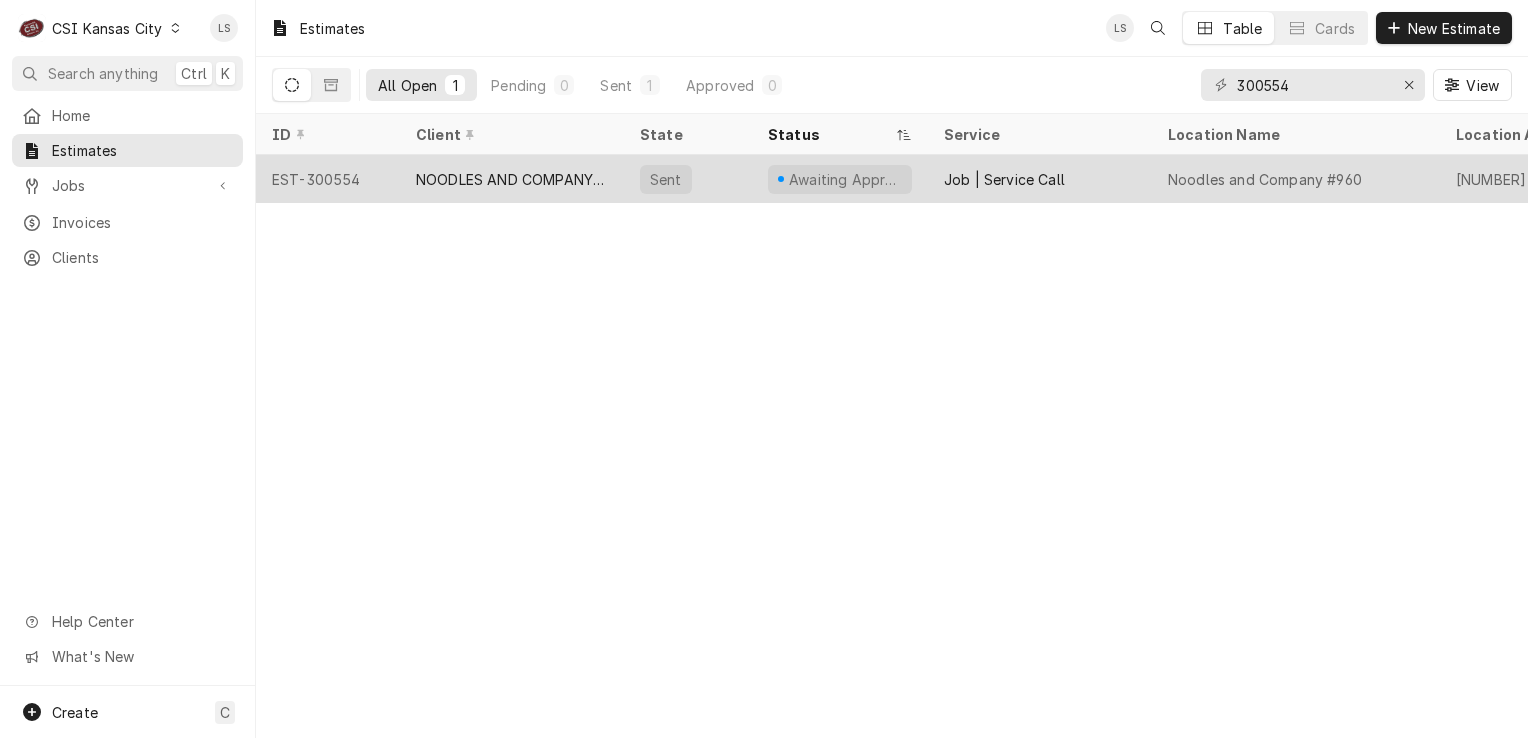 click on "EST-300554" at bounding box center (328, 179) 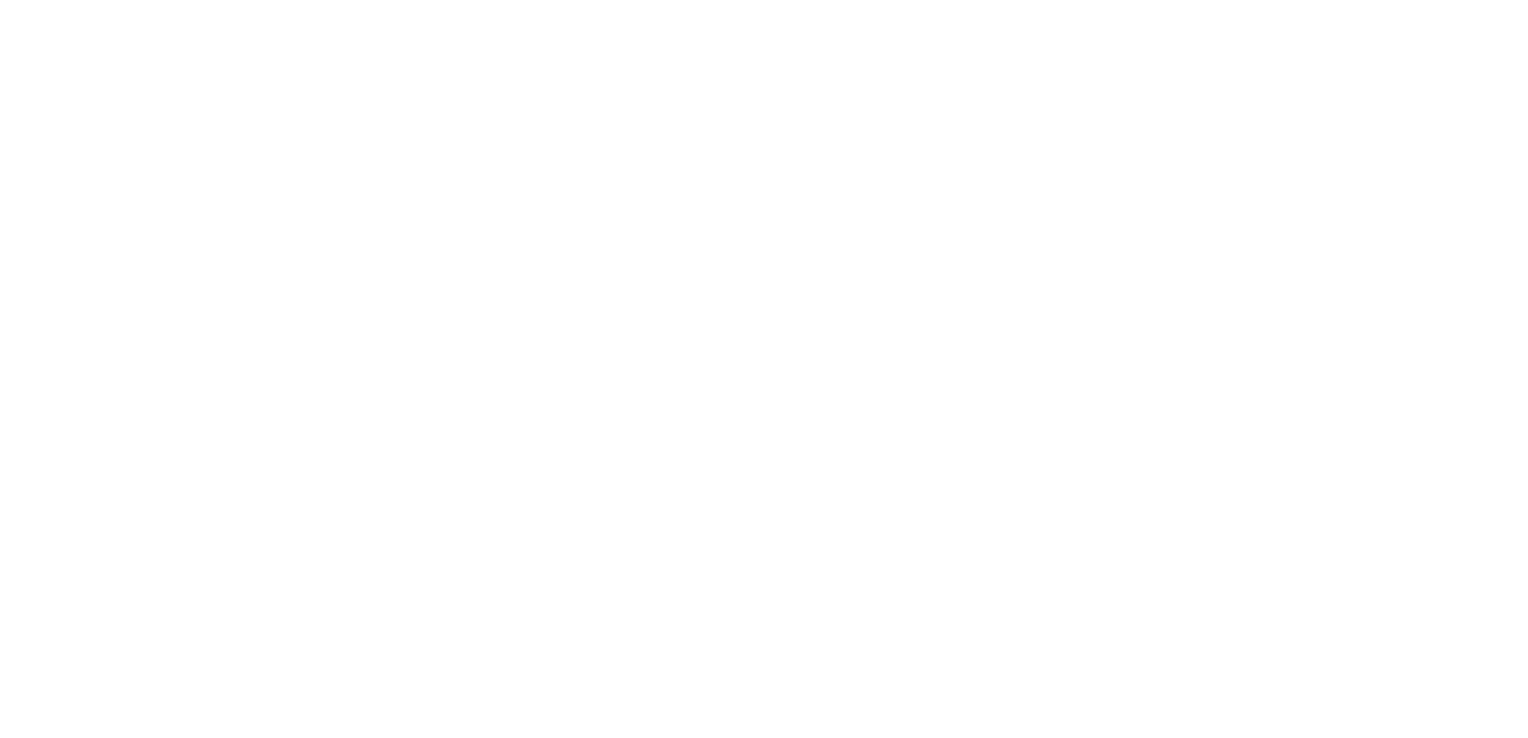 scroll, scrollTop: 0, scrollLeft: 0, axis: both 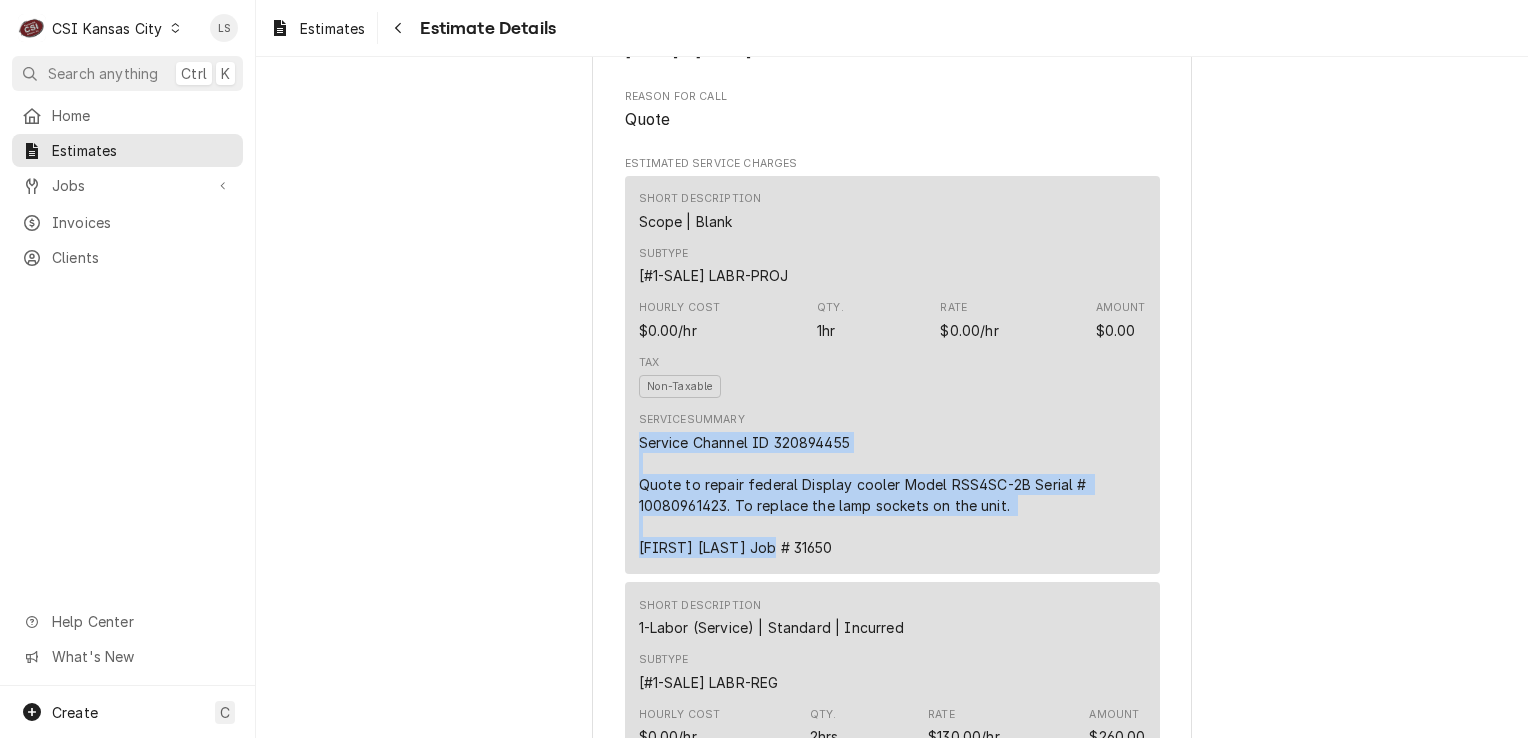 drag, startPoint x: 698, startPoint y: 541, endPoint x: 628, endPoint y: 437, distance: 125.36347 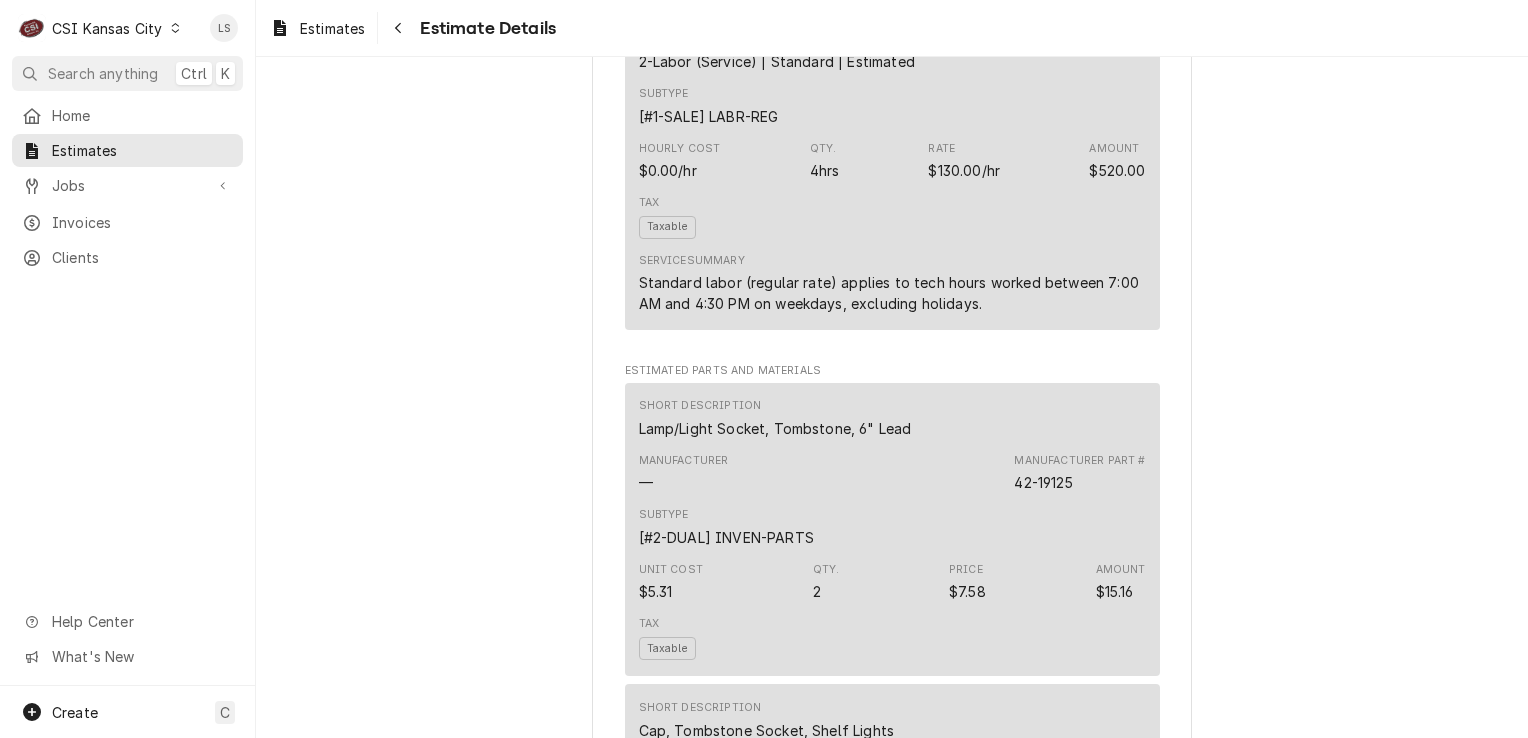 scroll, scrollTop: 2200, scrollLeft: 0, axis: vertical 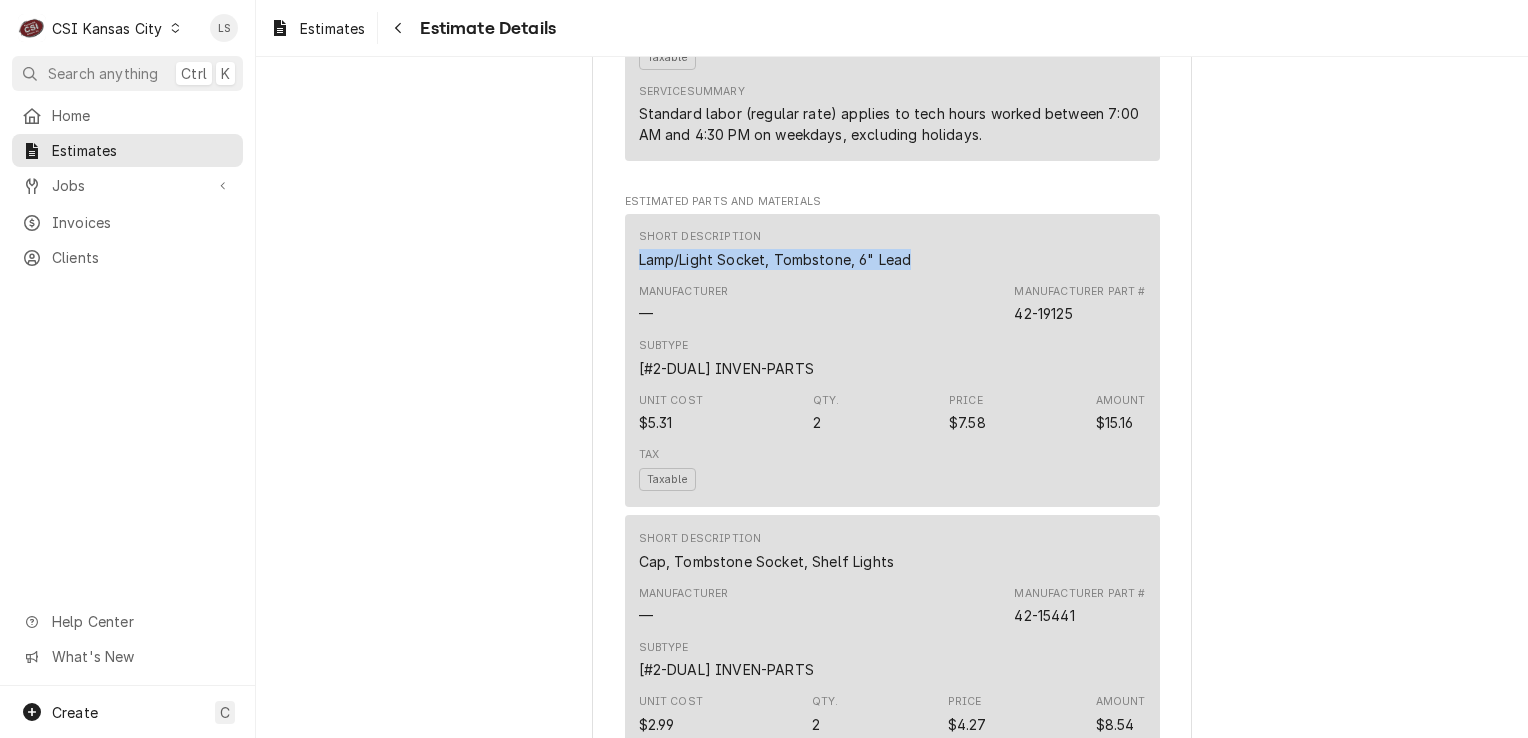 drag, startPoint x: 903, startPoint y: 256, endPoint x: 616, endPoint y: 263, distance: 287.08536 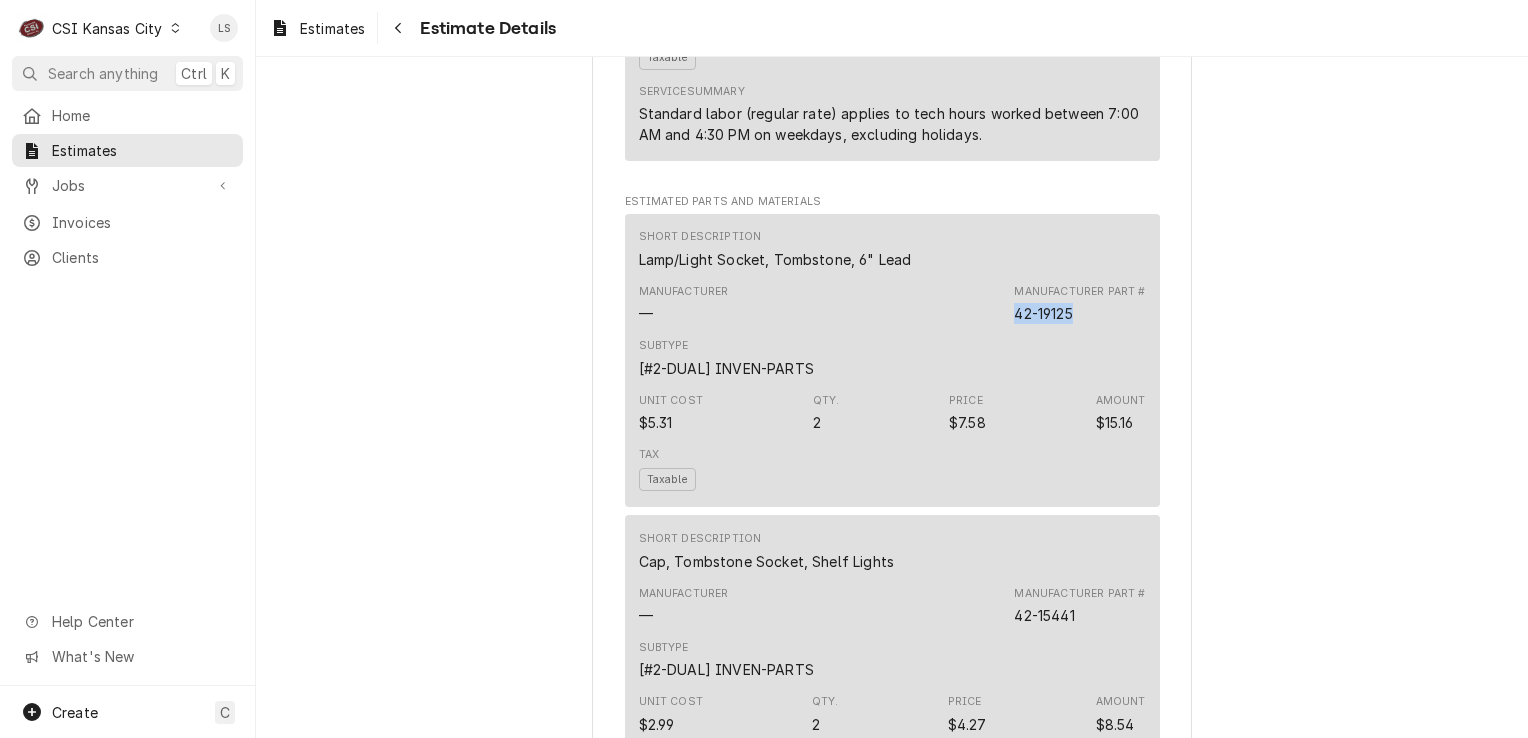 drag, startPoint x: 1076, startPoint y: 310, endPoint x: 988, endPoint y: 310, distance: 88 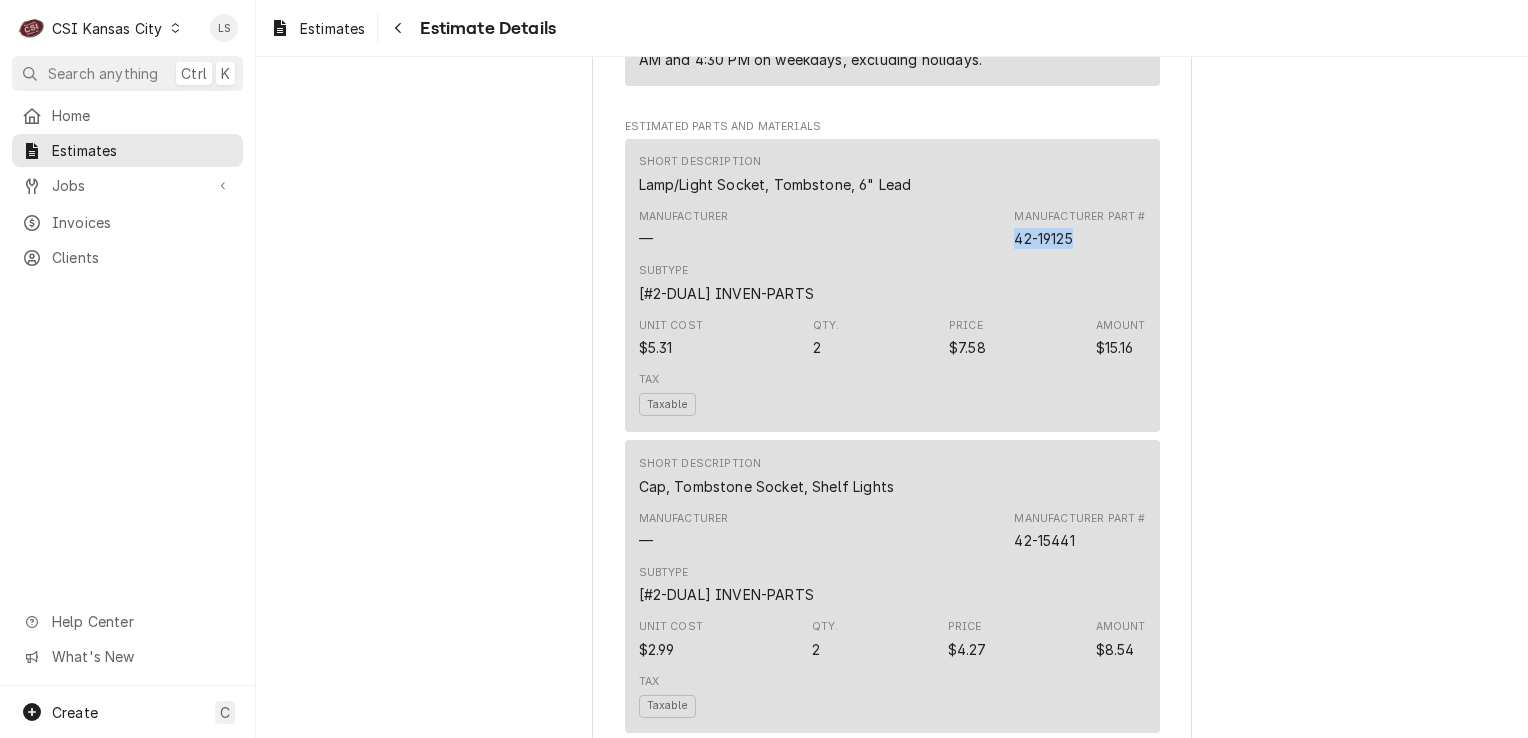 scroll, scrollTop: 2400, scrollLeft: 0, axis: vertical 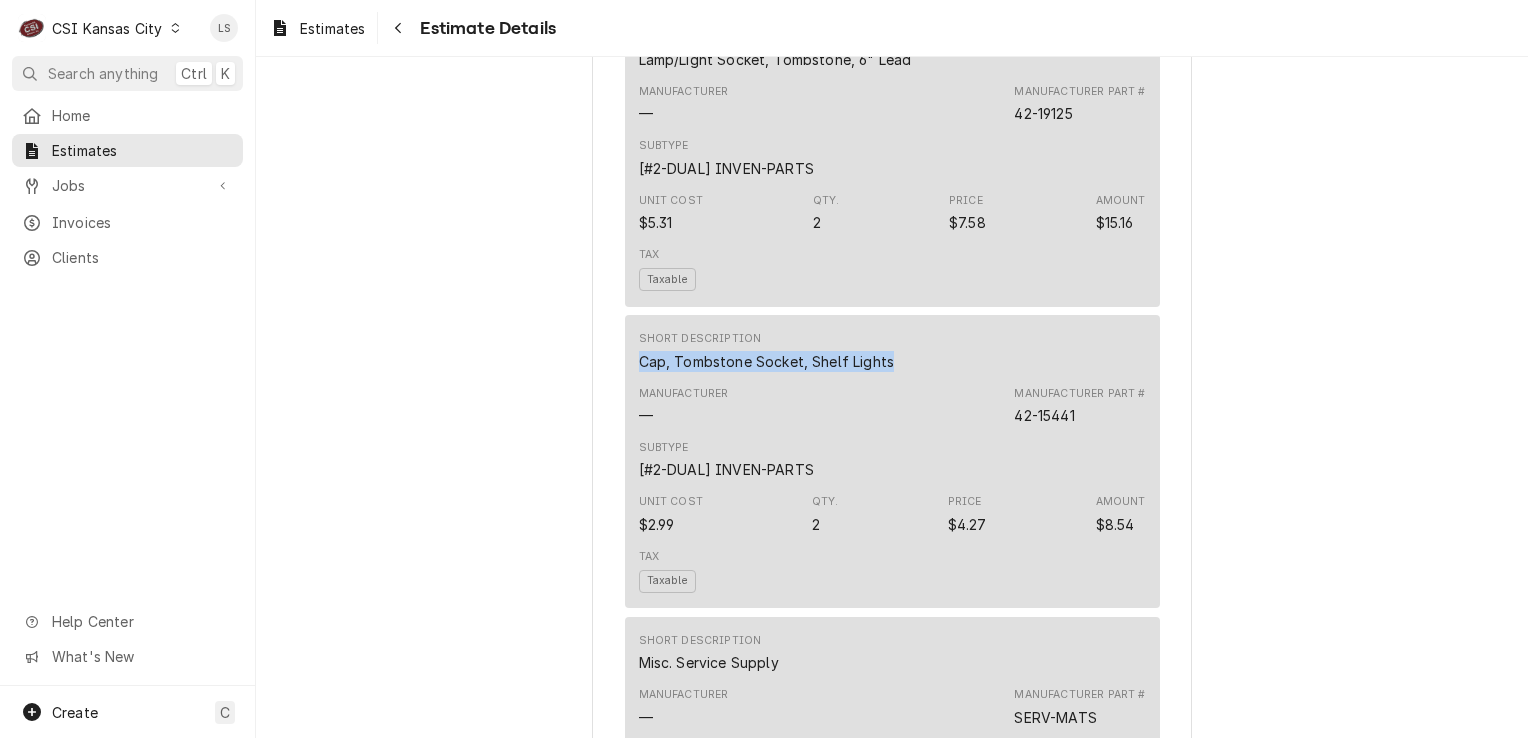 drag, startPoint x: 800, startPoint y: 362, endPoint x: 612, endPoint y: 362, distance: 188 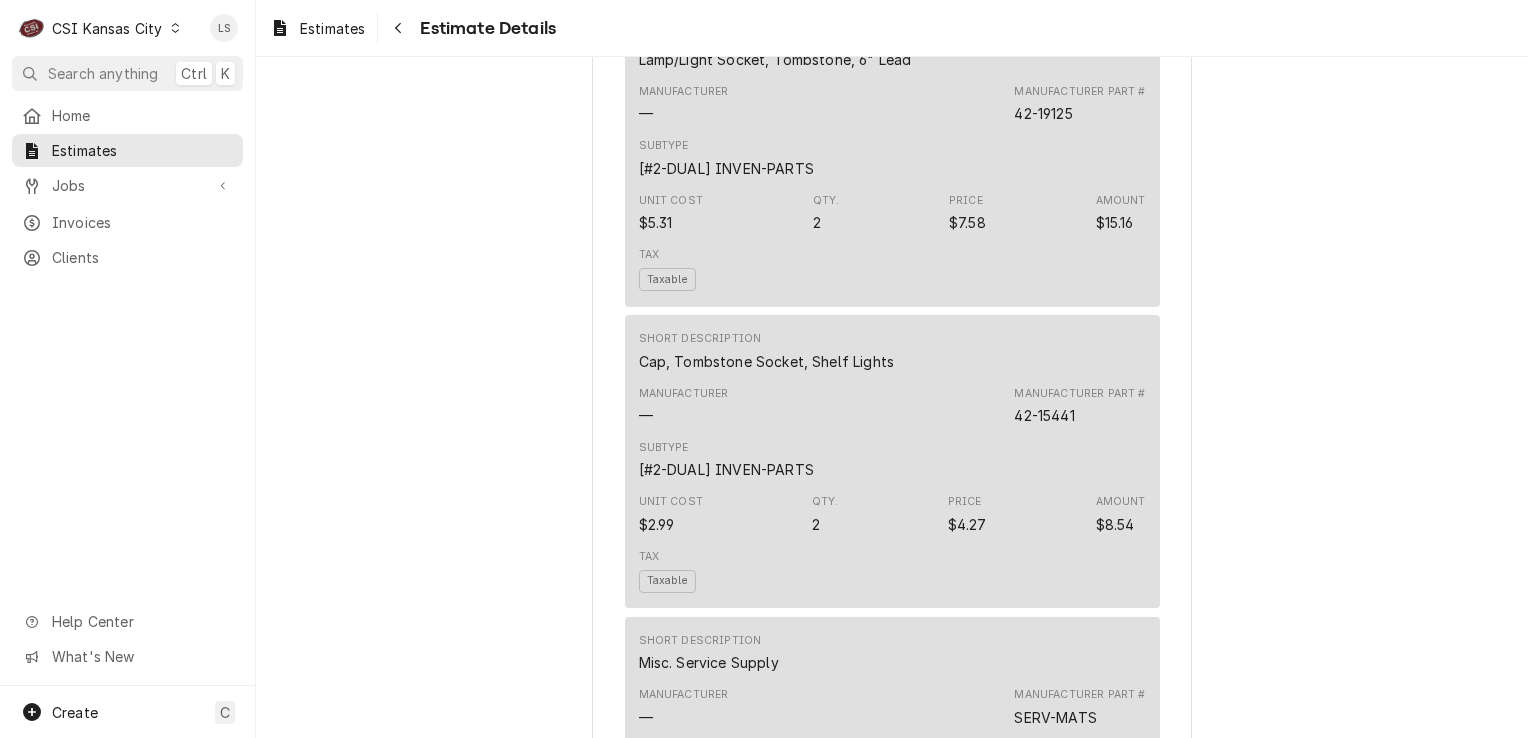 click on "42-15441" at bounding box center (1044, 415) 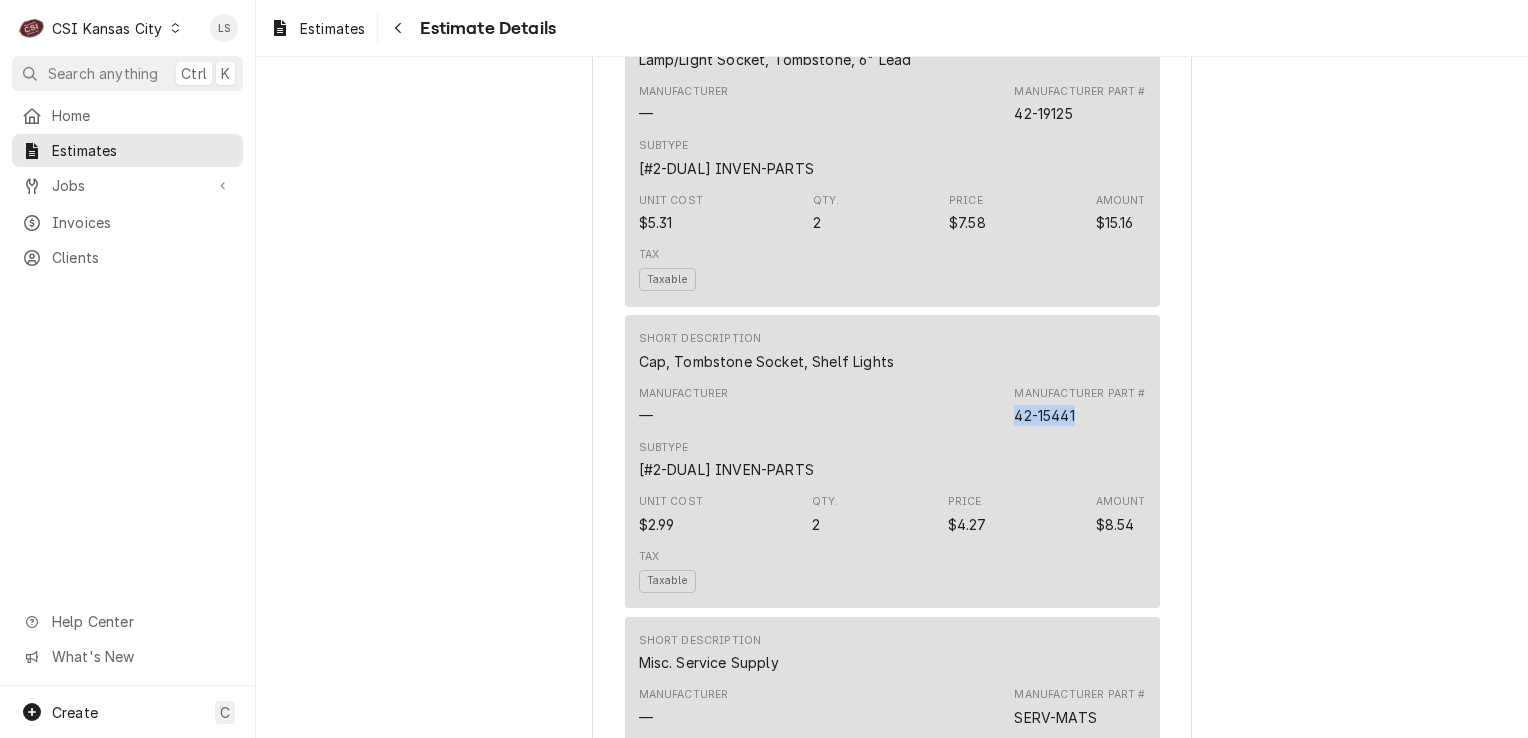 drag, startPoint x: 1056, startPoint y: 410, endPoint x: 1002, endPoint y: 403, distance: 54.451813 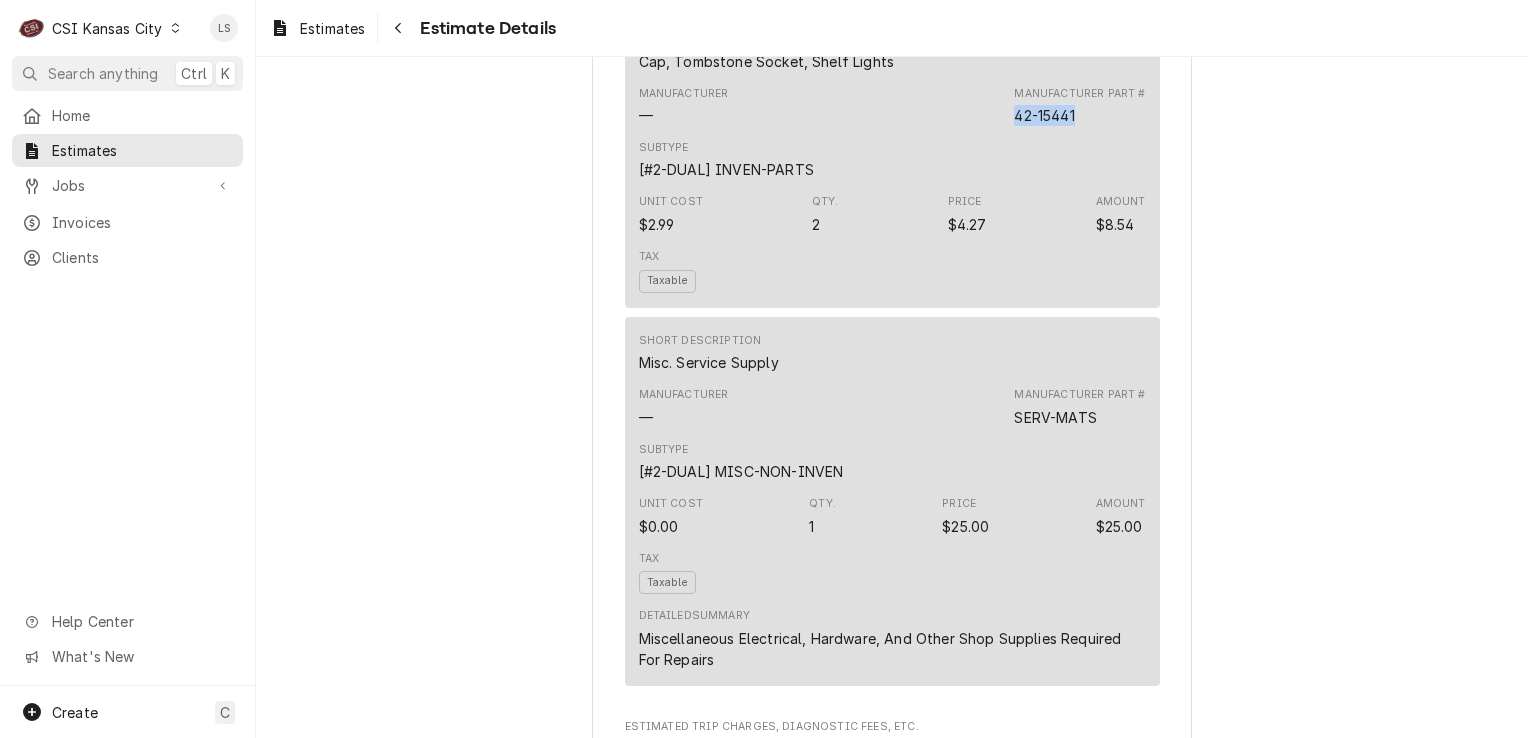 scroll, scrollTop: 2800, scrollLeft: 0, axis: vertical 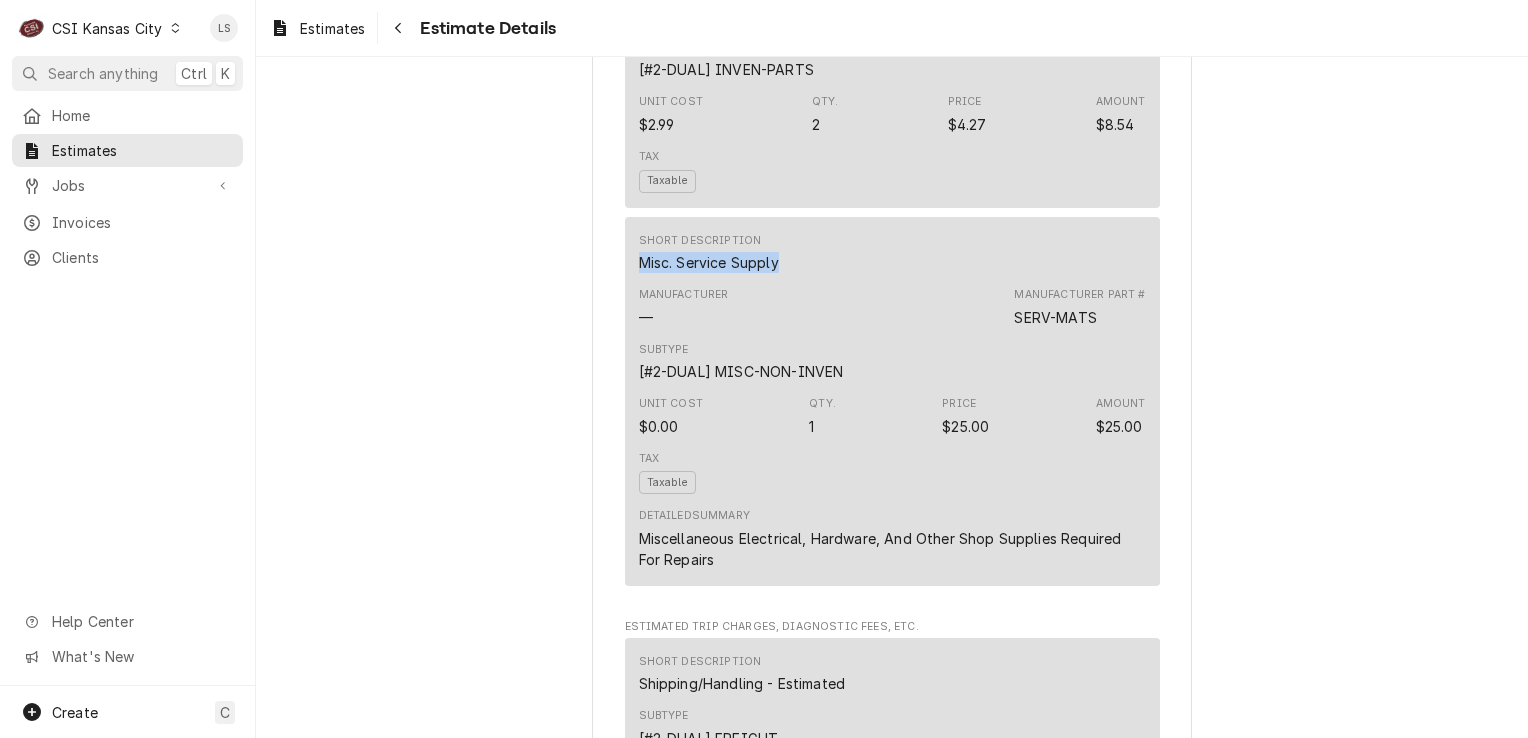 drag, startPoint x: 784, startPoint y: 259, endPoint x: 558, endPoint y: 258, distance: 226.00221 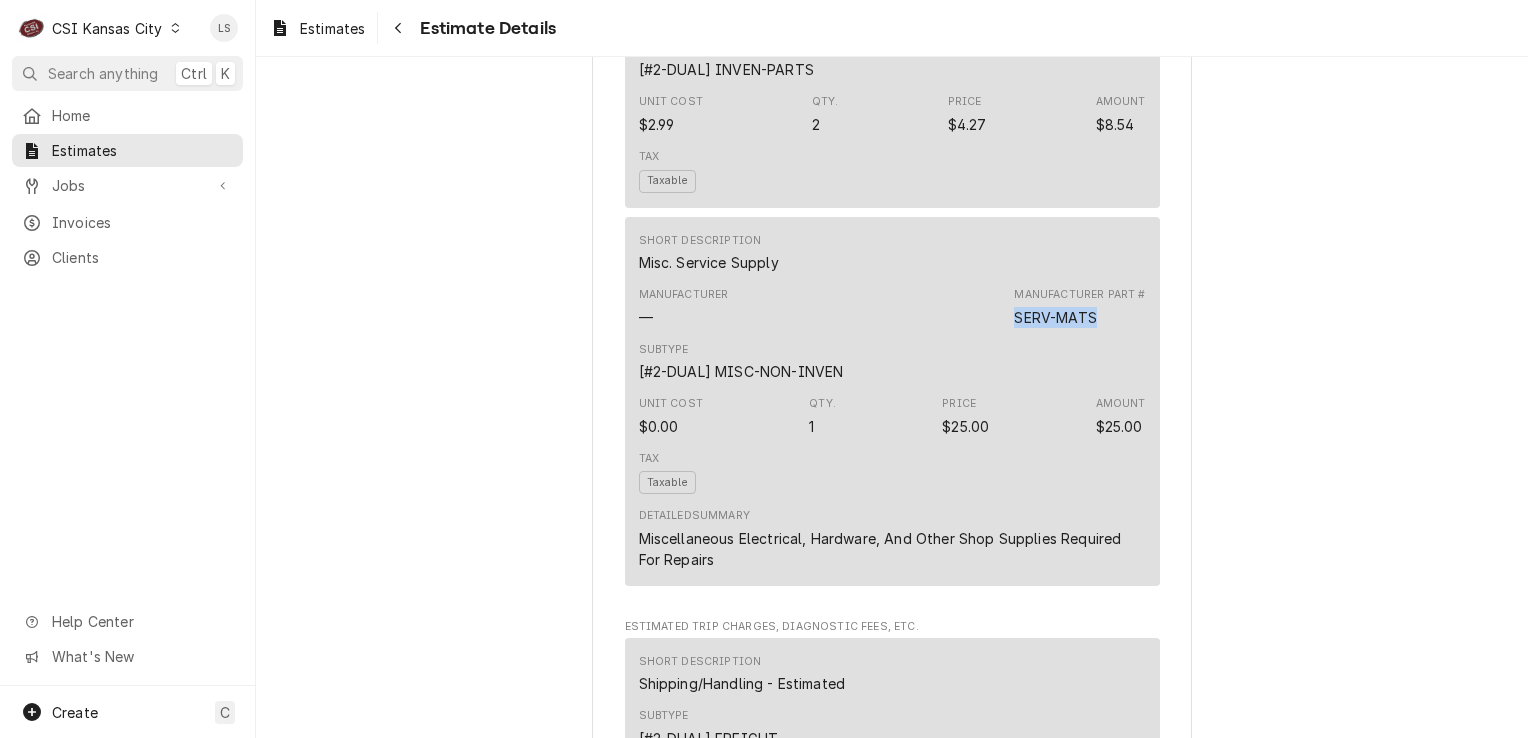 drag, startPoint x: 1068, startPoint y: 318, endPoint x: 997, endPoint y: 314, distance: 71.11259 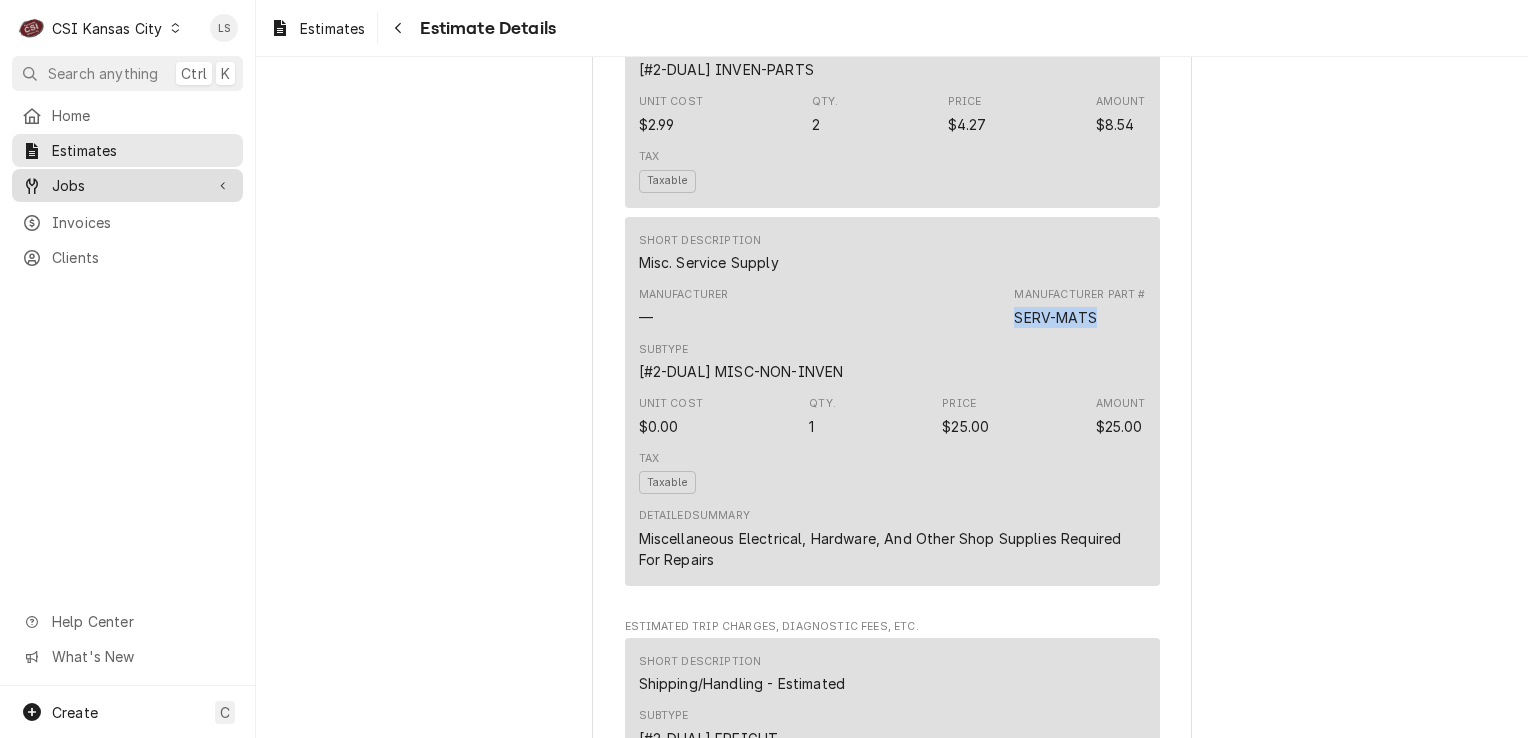 click on "Jobs" at bounding box center [127, 185] 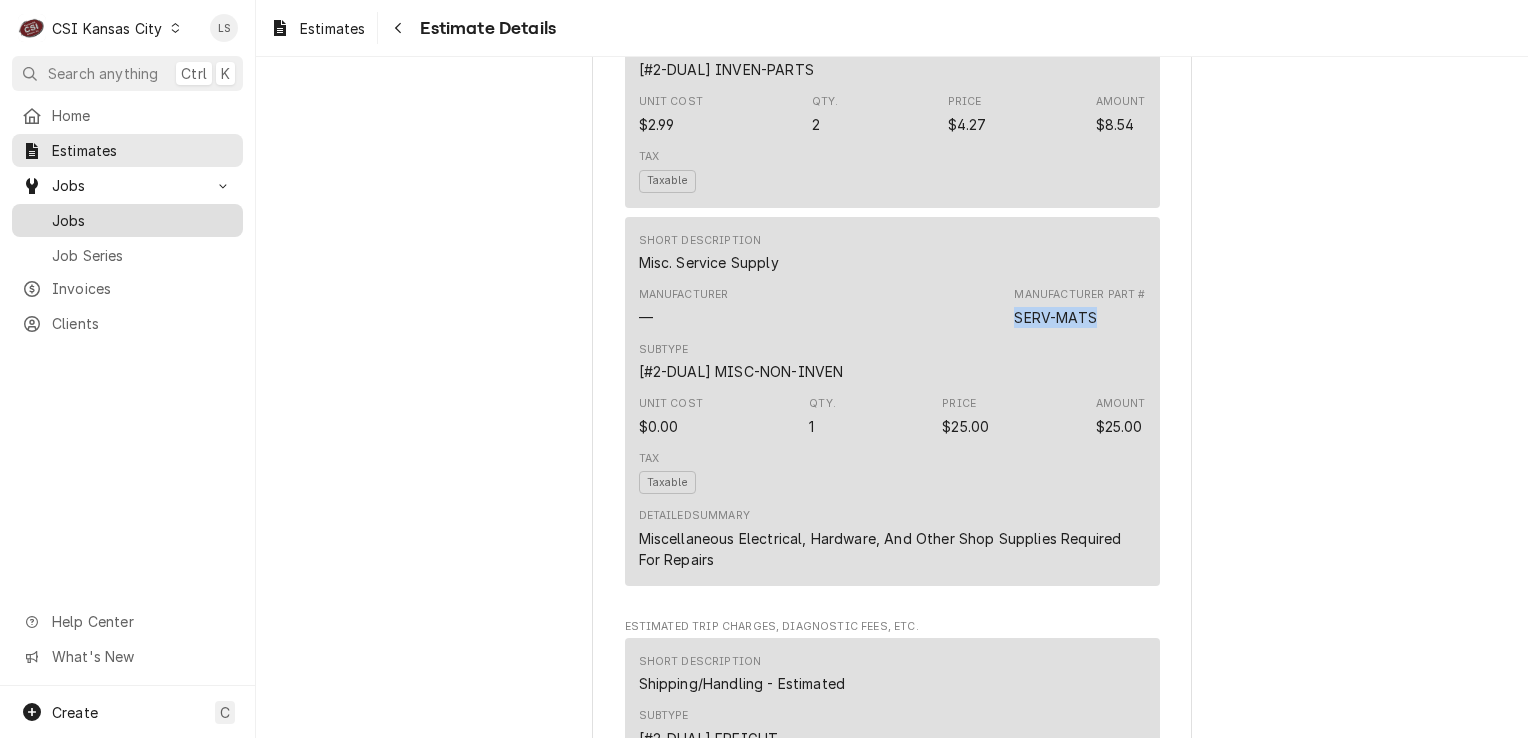 click on "Jobs" at bounding box center (127, 220) 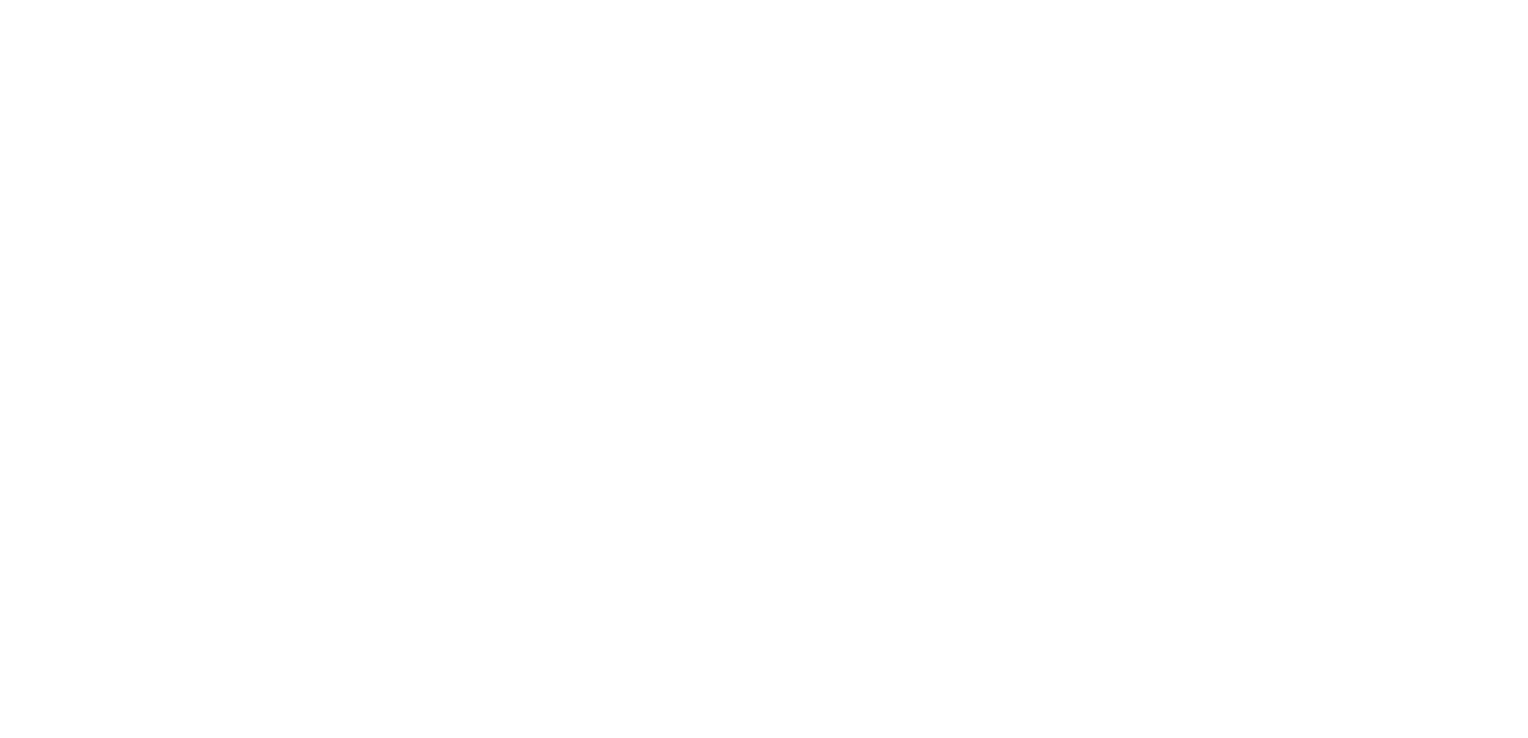 scroll, scrollTop: 0, scrollLeft: 0, axis: both 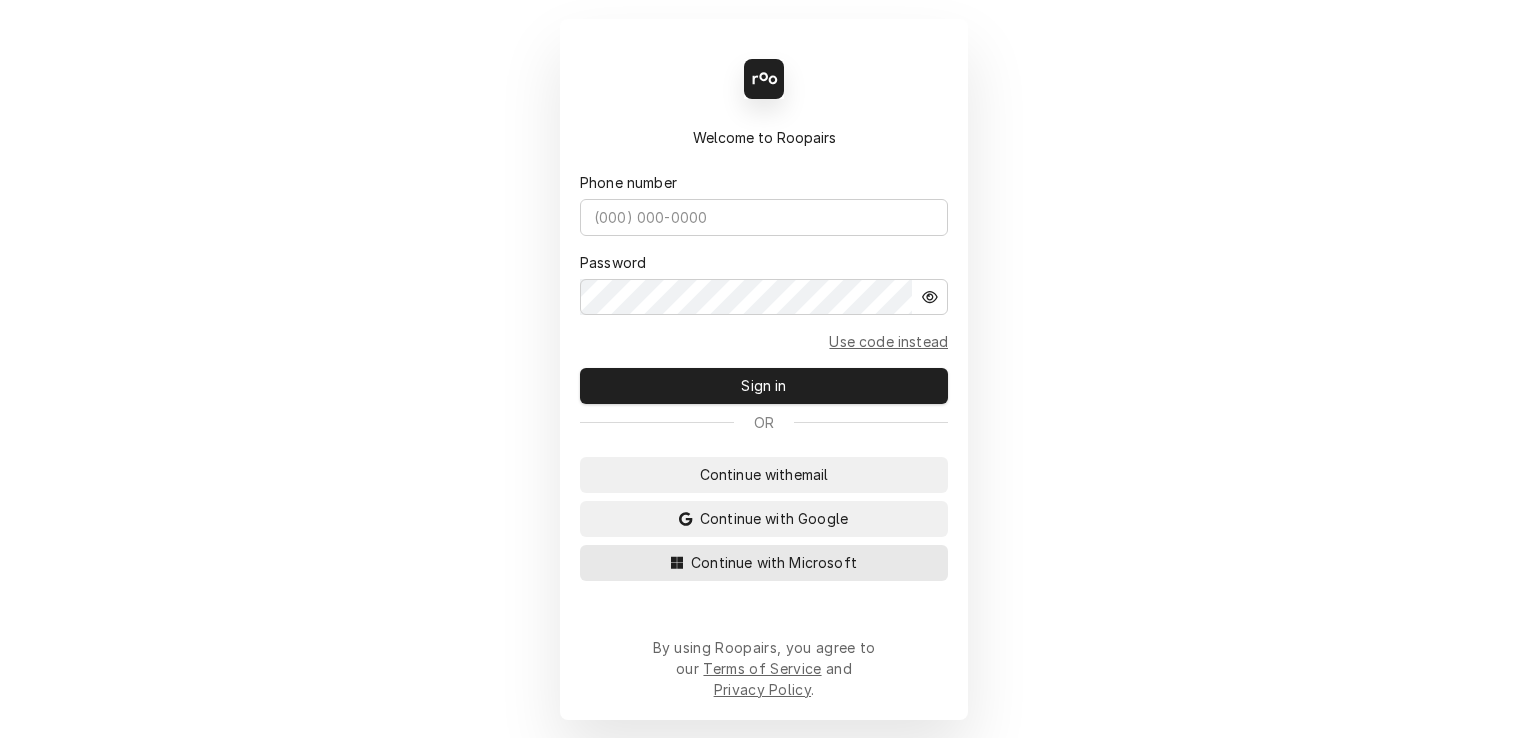 click on "Continue with Microsoft" at bounding box center [764, 563] 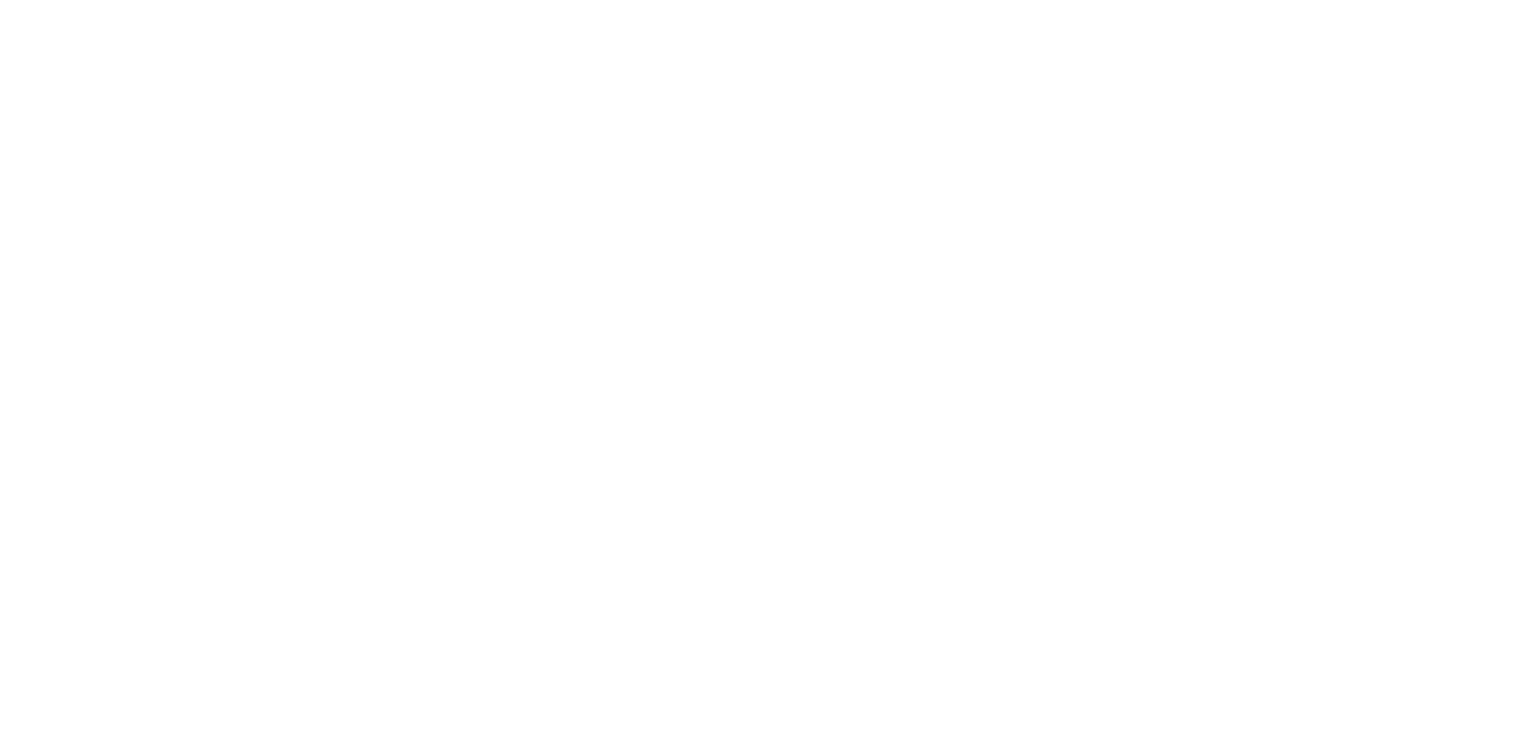 scroll, scrollTop: 0, scrollLeft: 0, axis: both 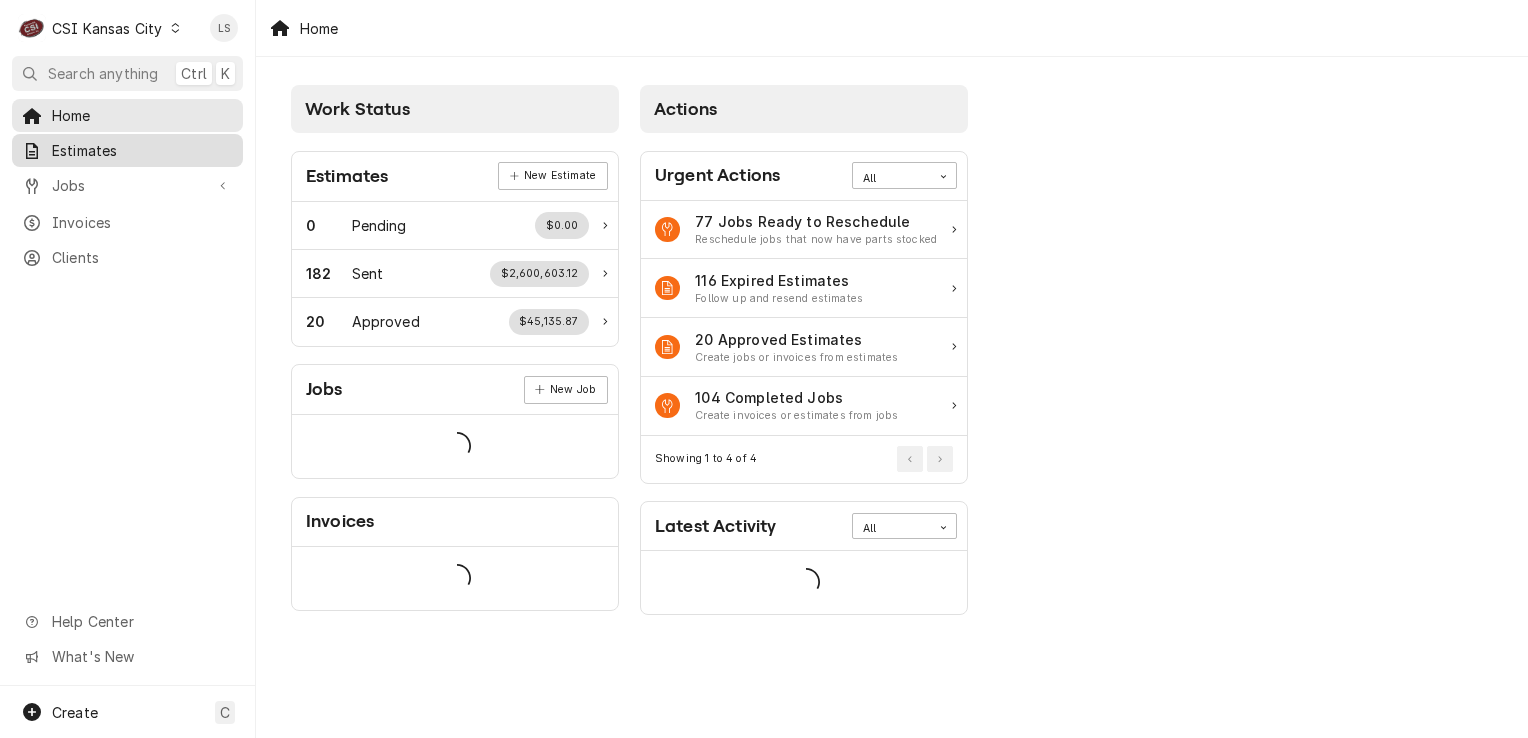 click on "Estimates" at bounding box center [142, 150] 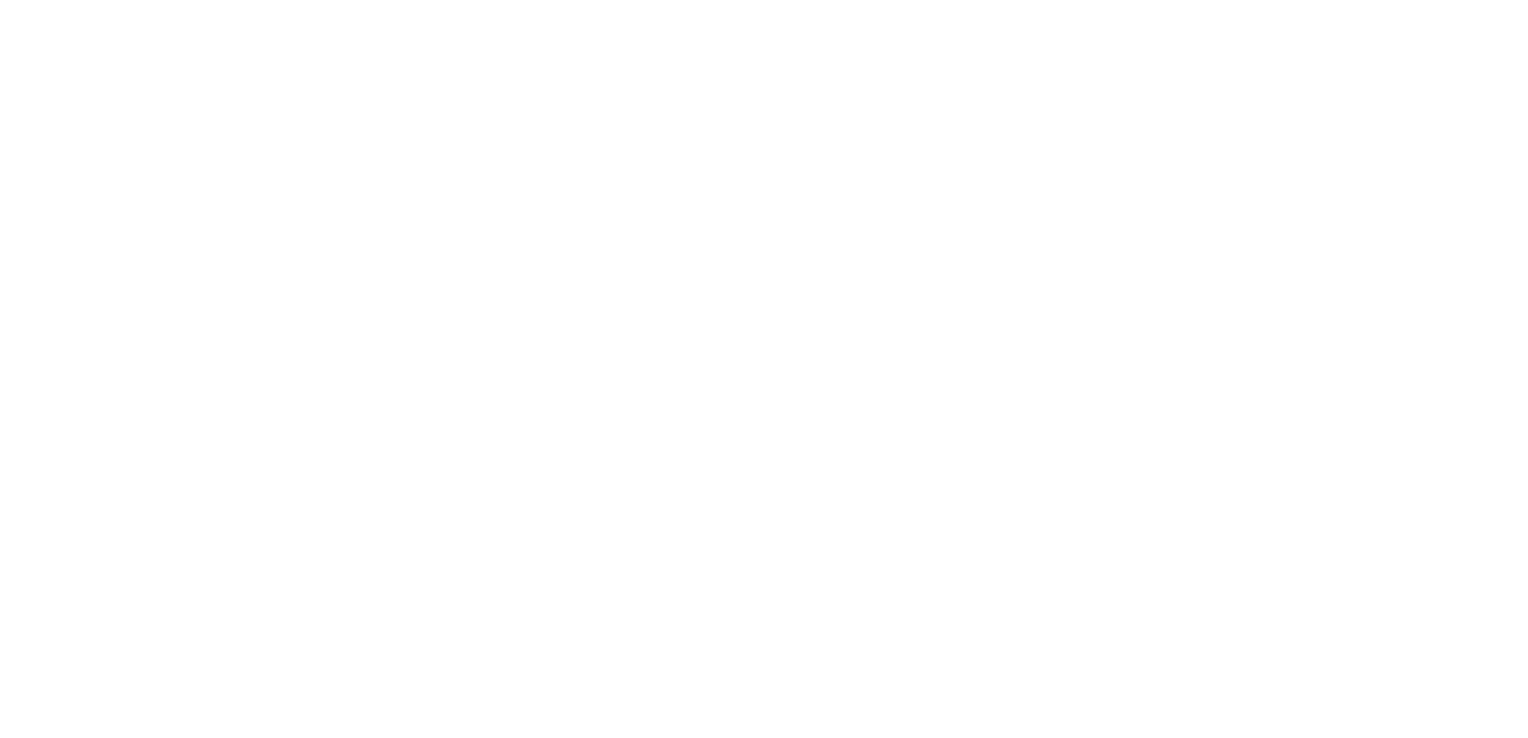 scroll, scrollTop: 0, scrollLeft: 0, axis: both 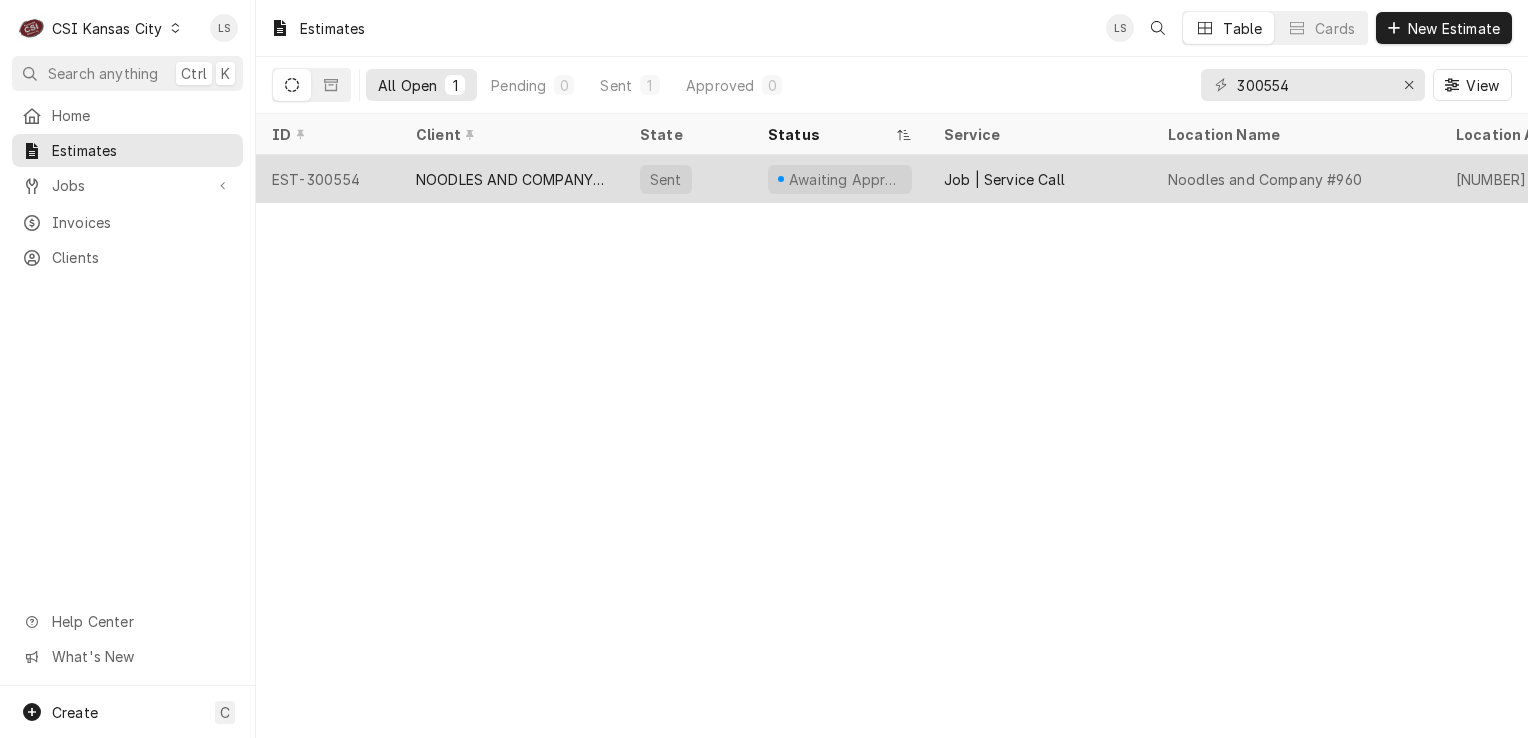 click on "EST-300554" at bounding box center [328, 179] 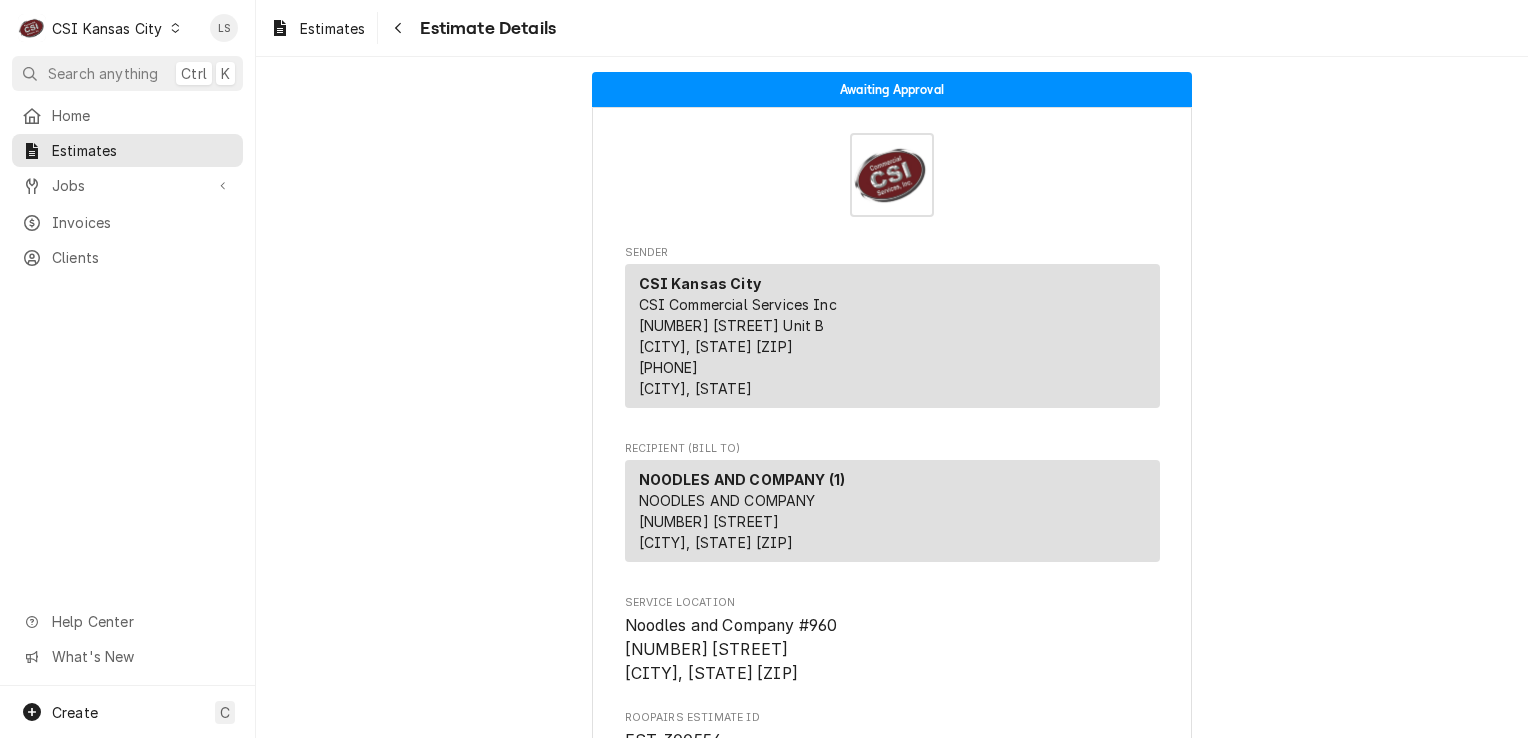 scroll, scrollTop: 0, scrollLeft: 0, axis: both 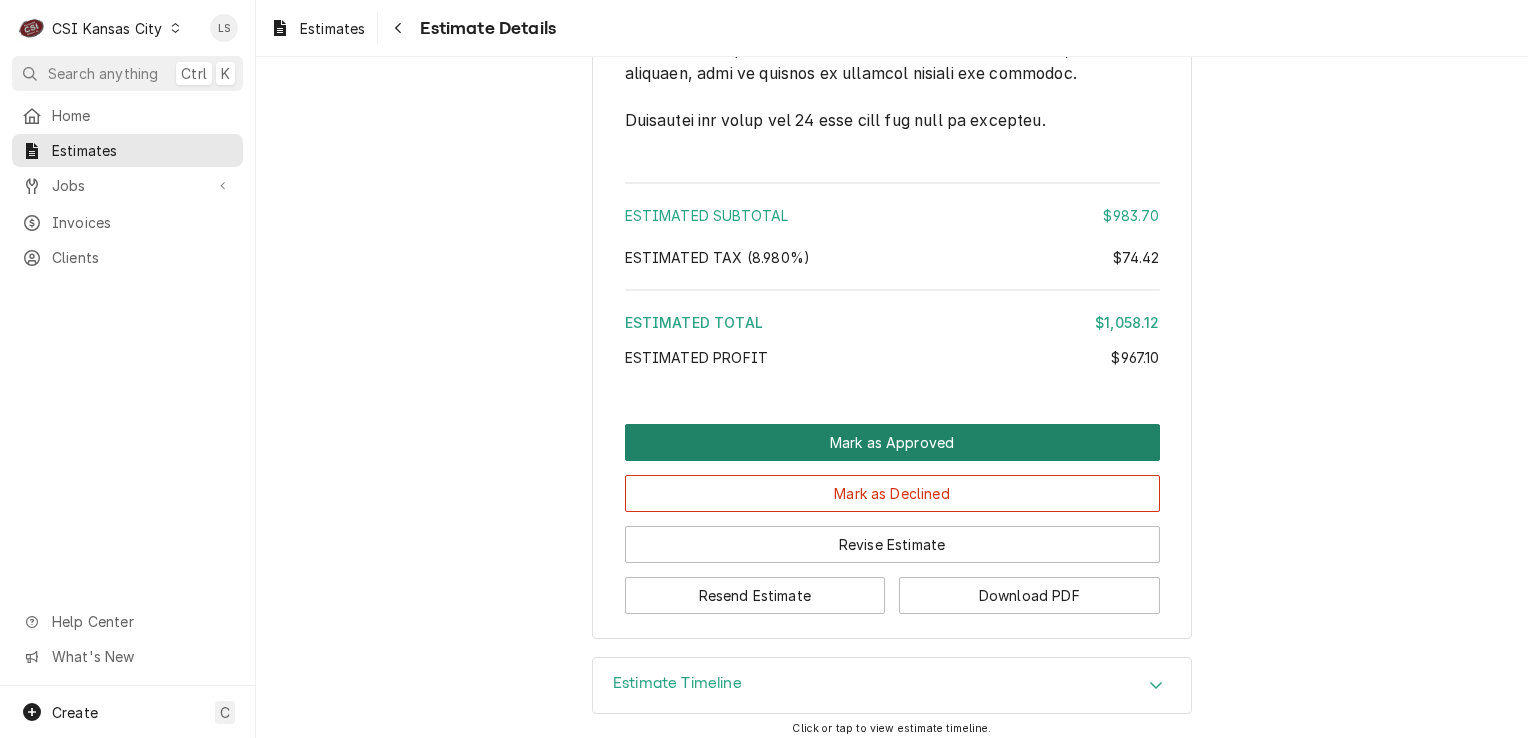 click on "Mark as Approved" at bounding box center (892, 442) 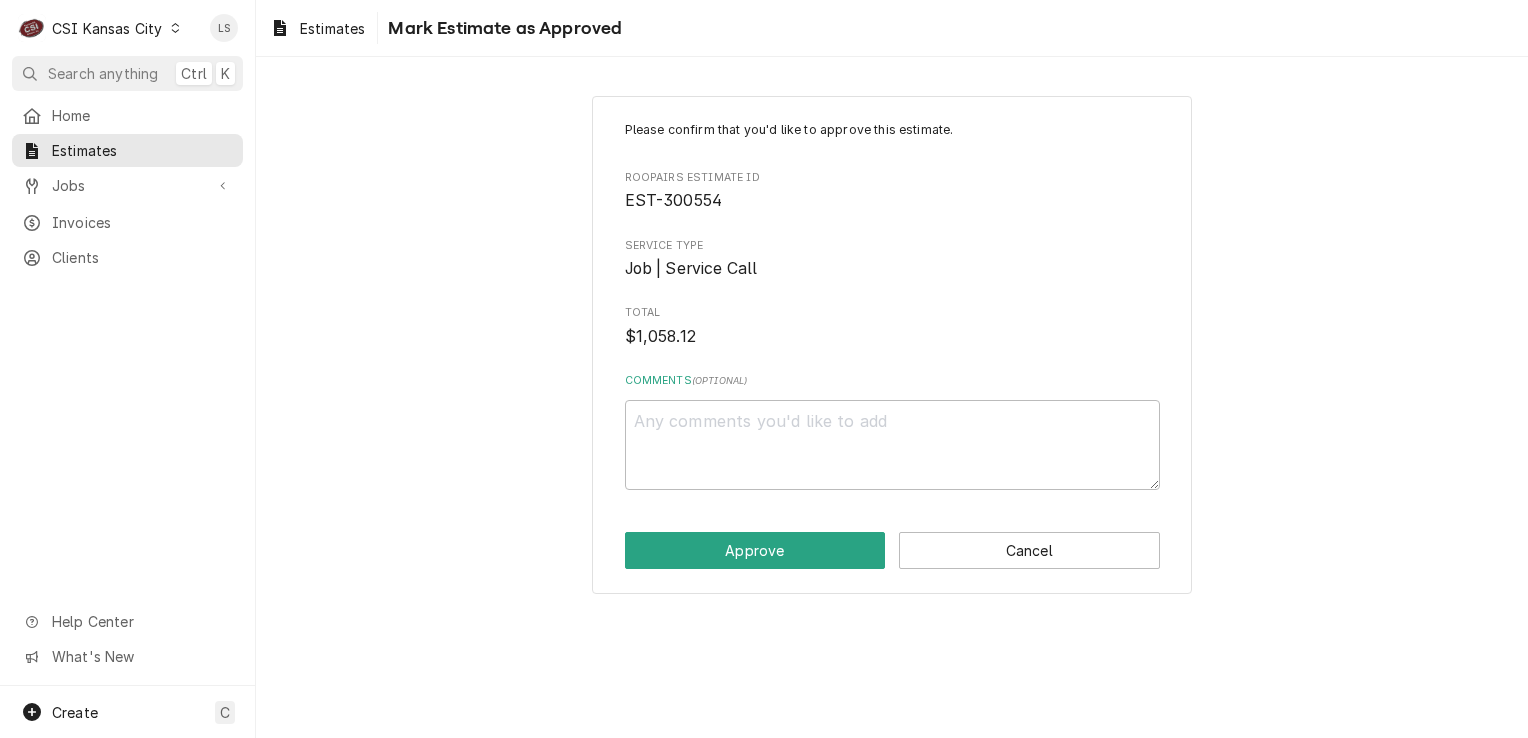 scroll, scrollTop: 0, scrollLeft: 0, axis: both 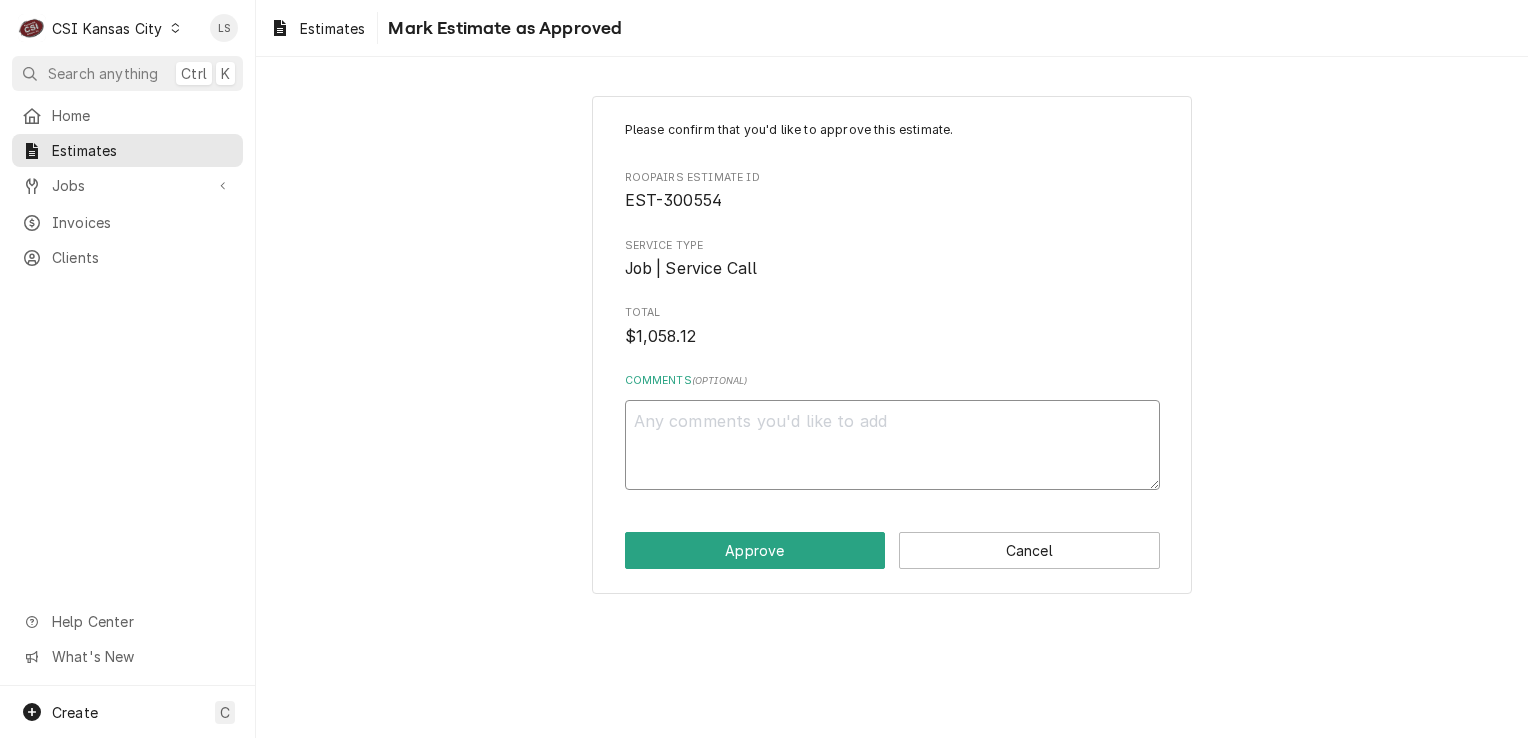 click on "Comments  ( optional )" at bounding box center (892, 445) 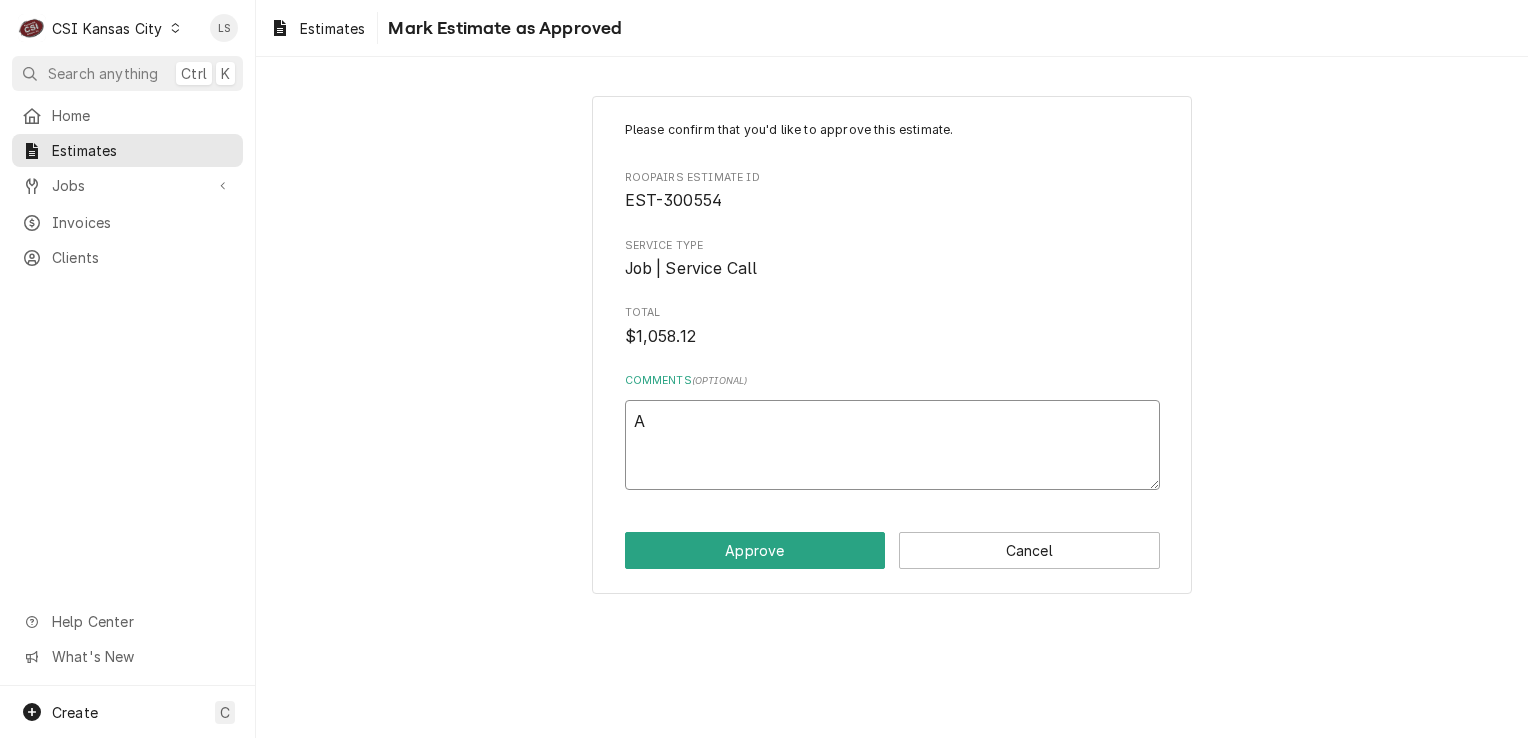 type on "x" 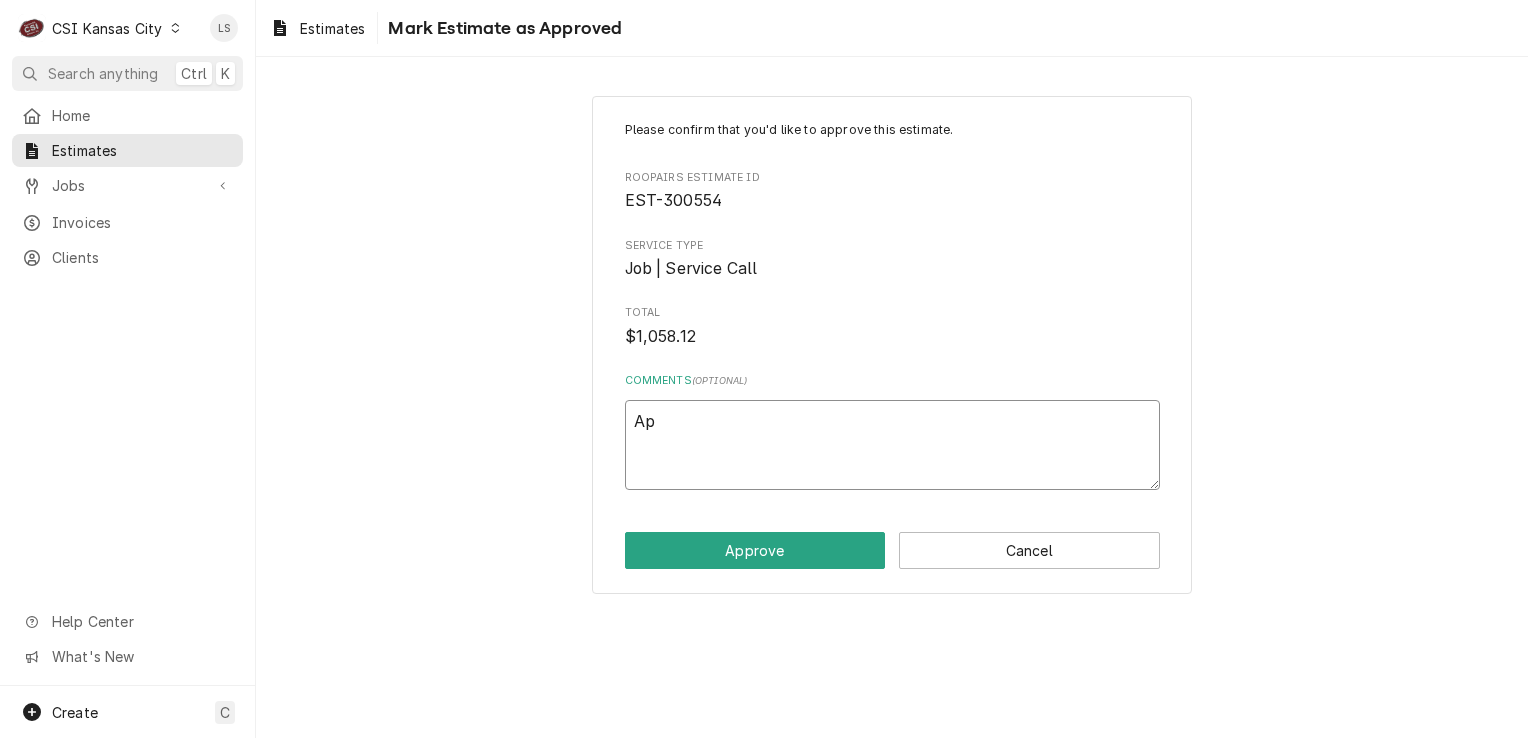 type on "x" 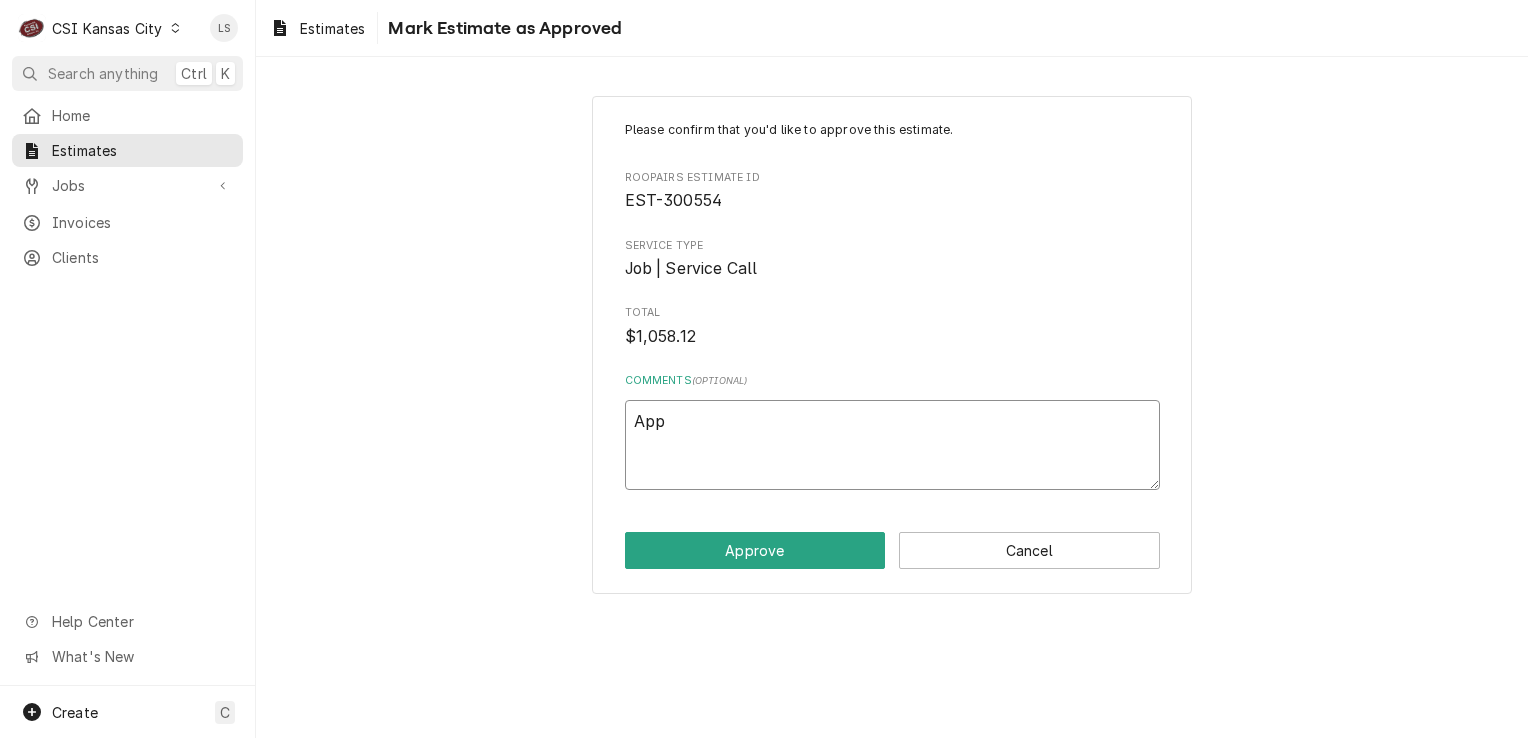 type on "x" 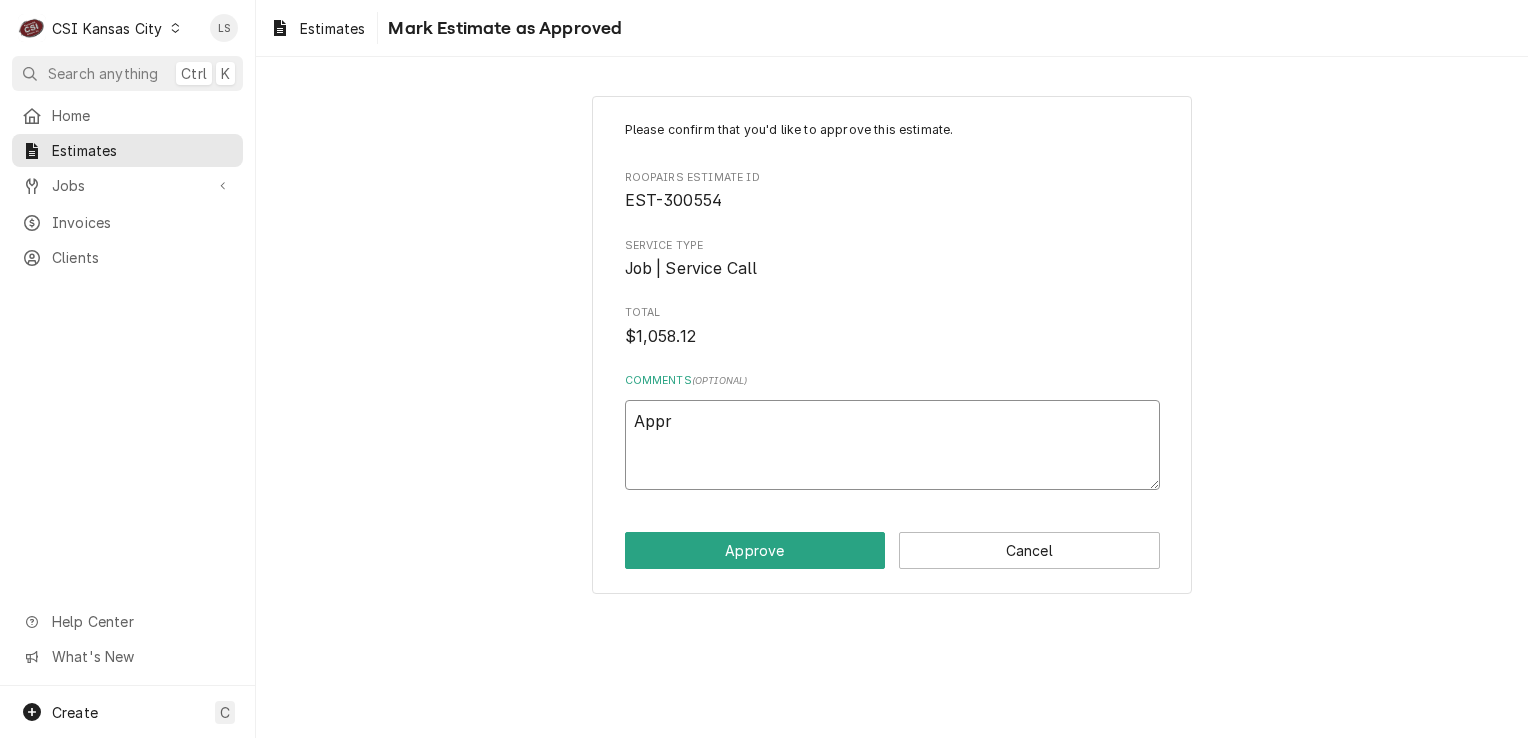 type on "Appro" 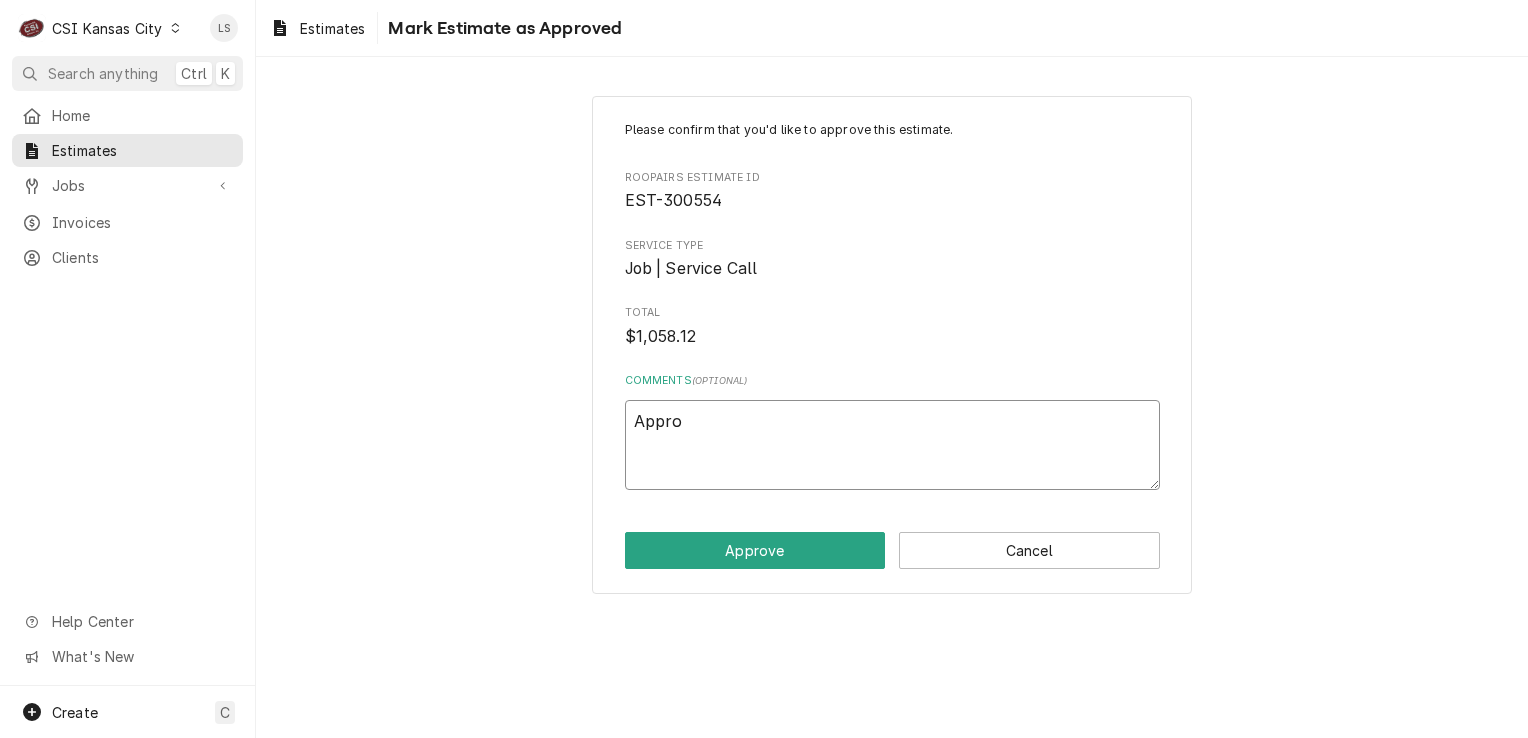 type on "x" 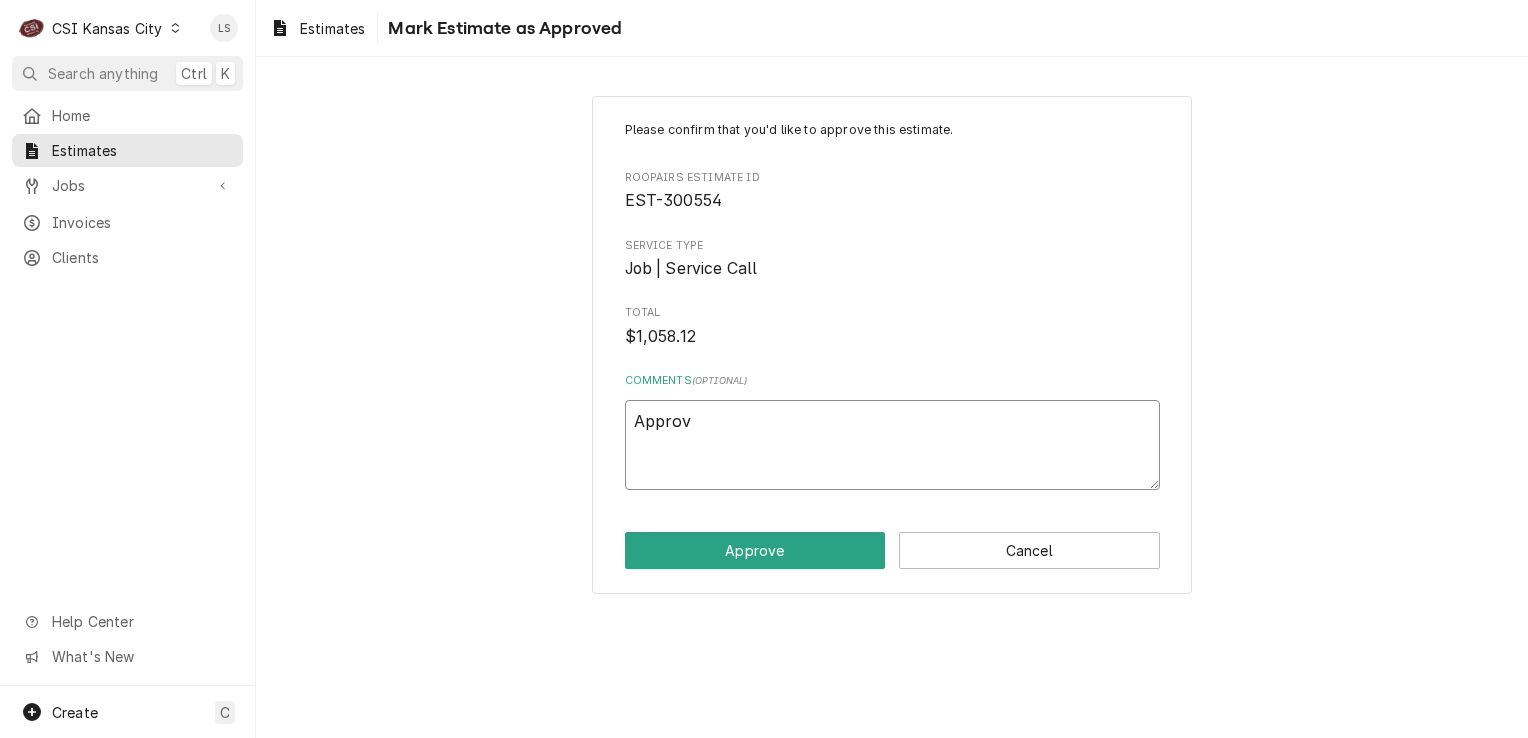 type on "x" 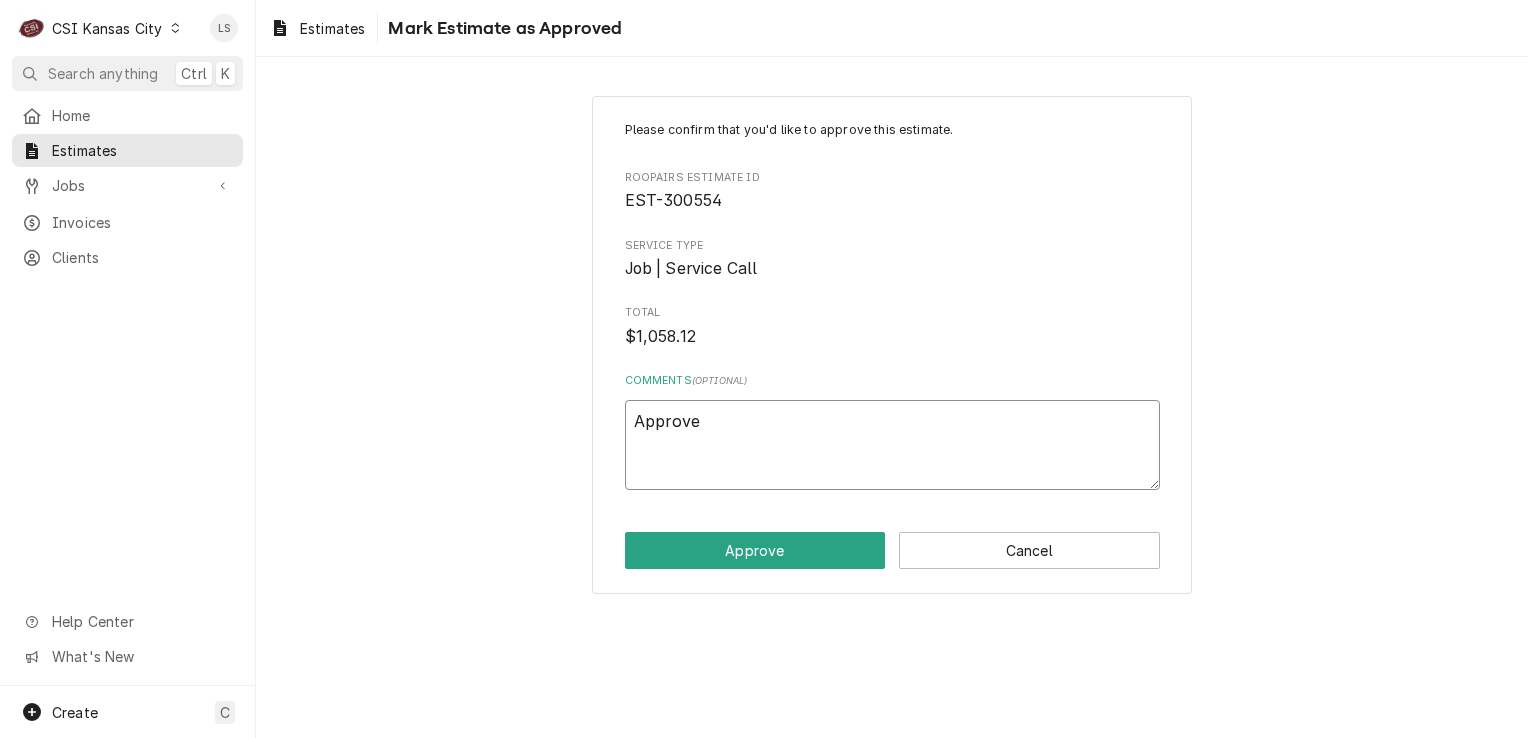 type on "x" 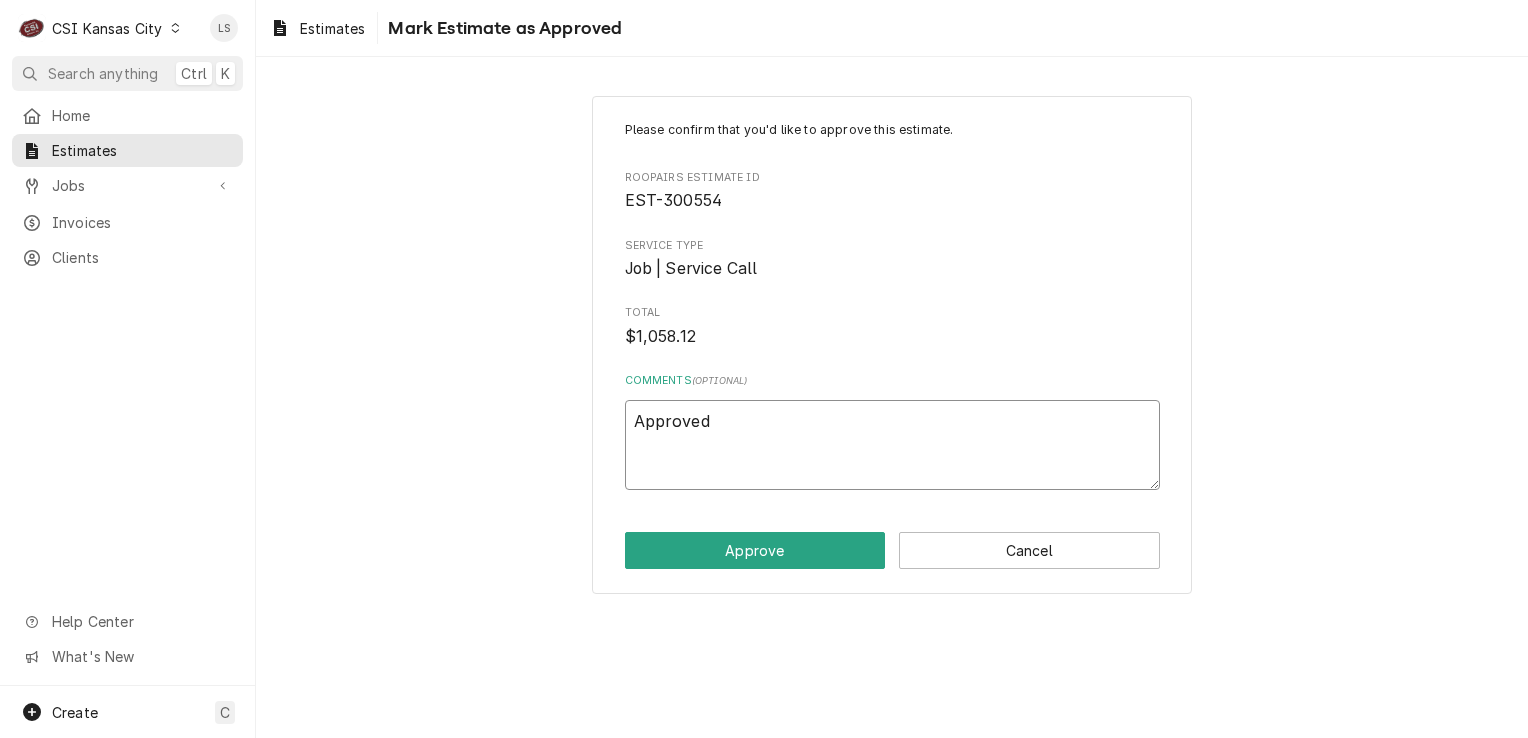 type on "x" 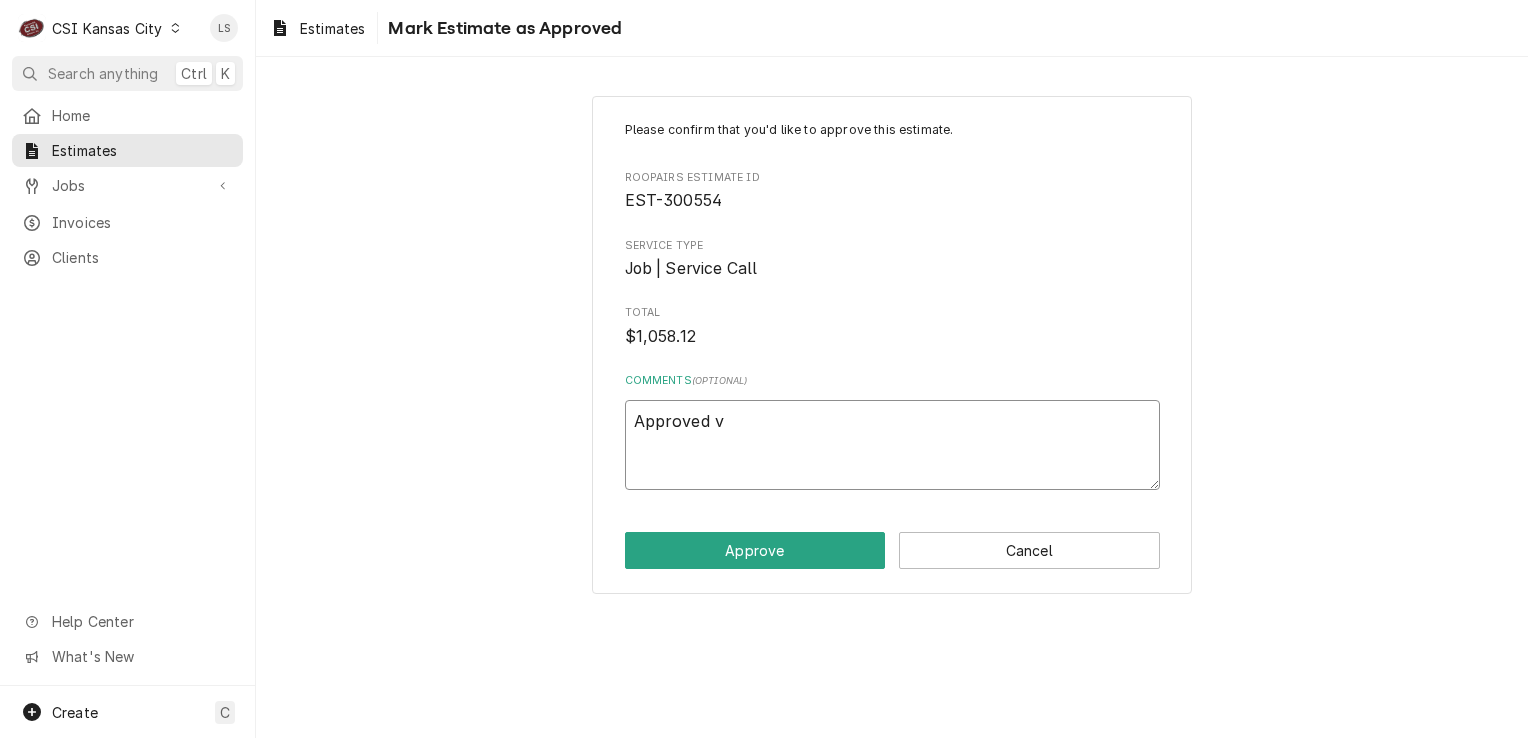 type on "x" 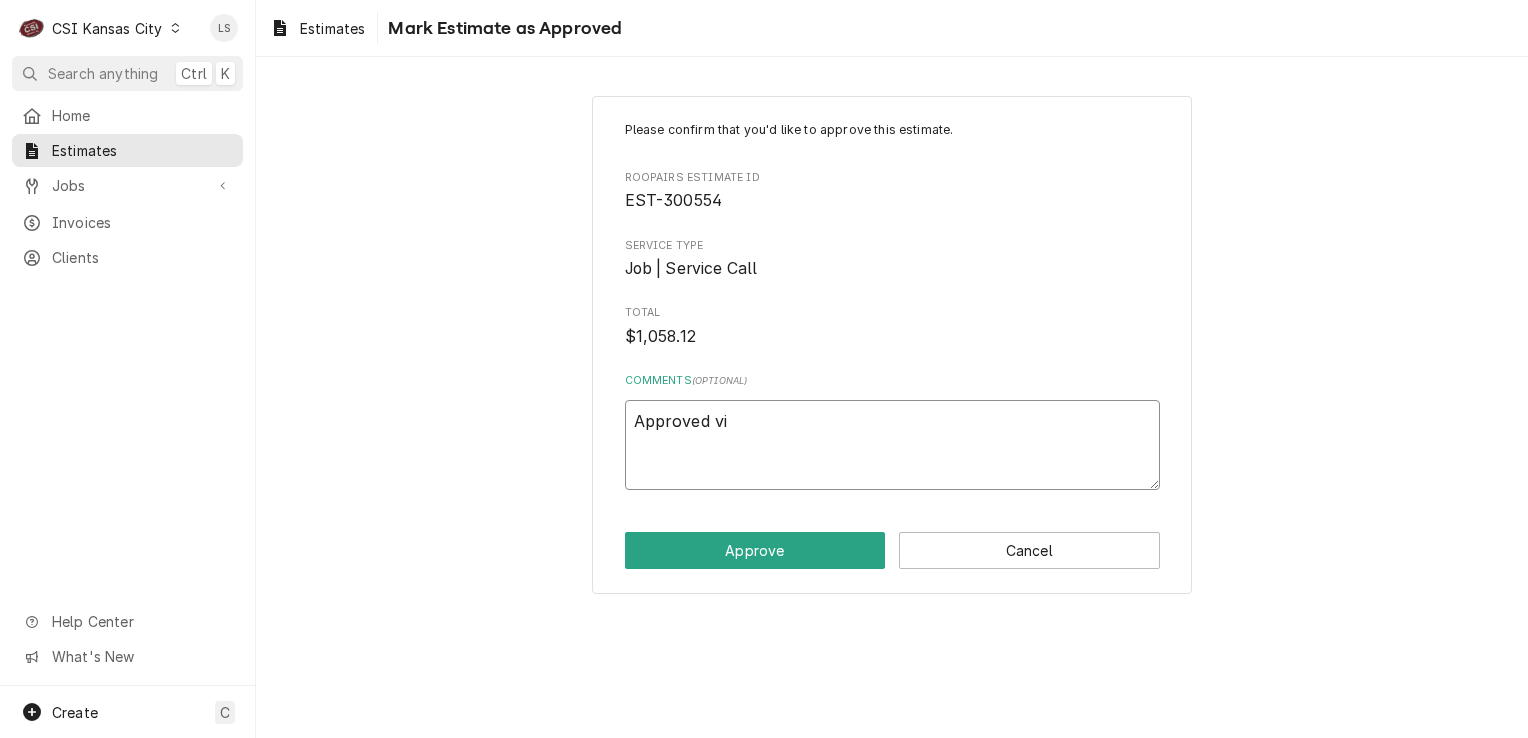 type on "x" 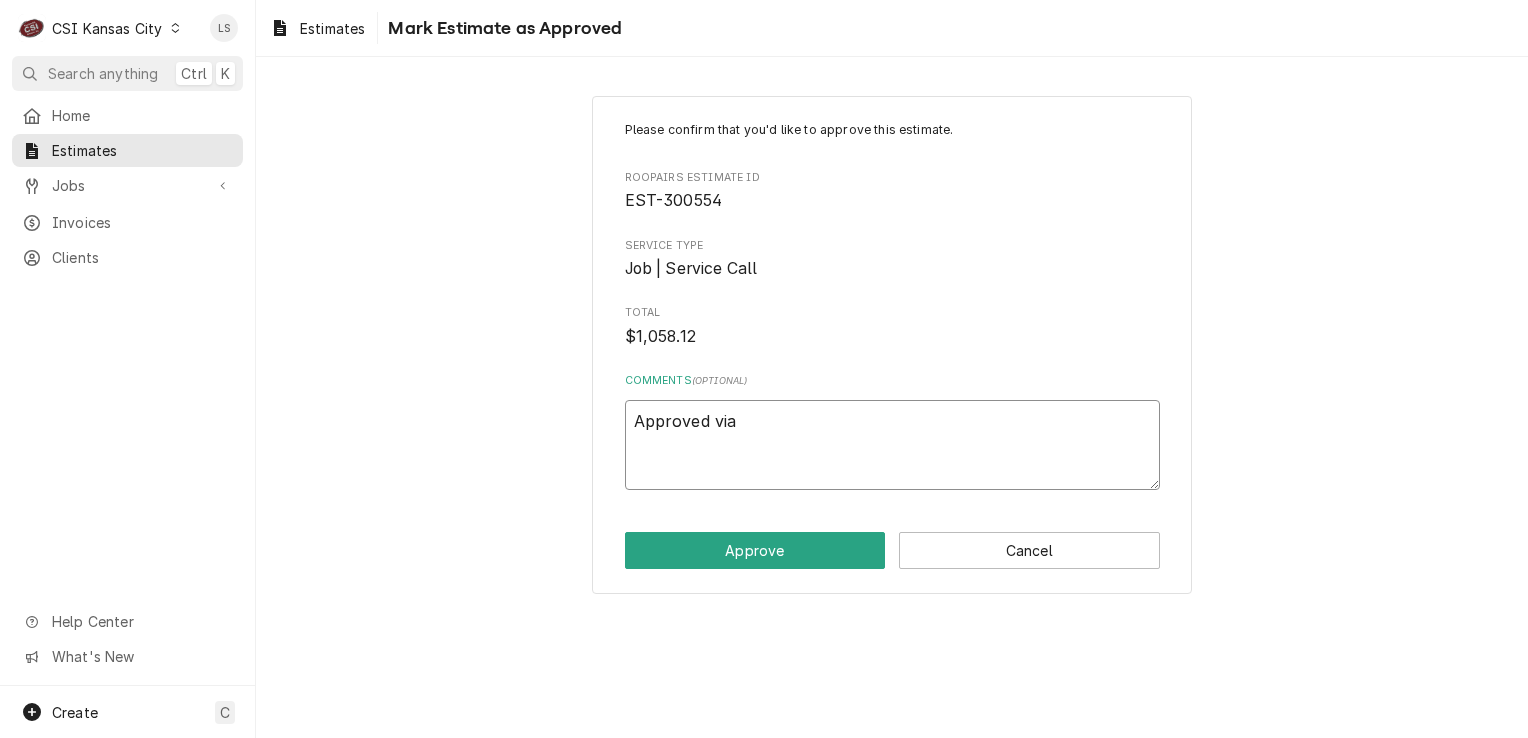 type on "x" 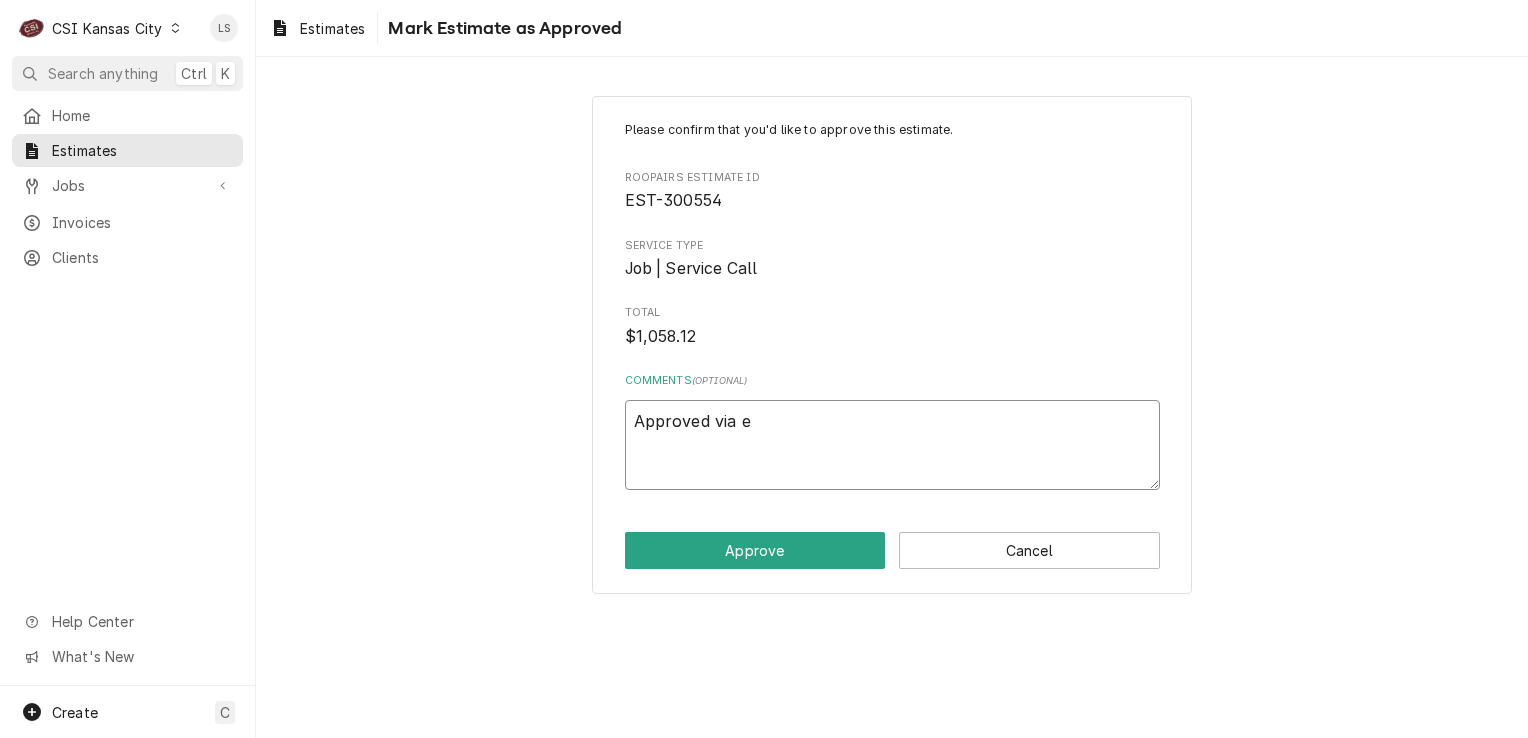 type on "x" 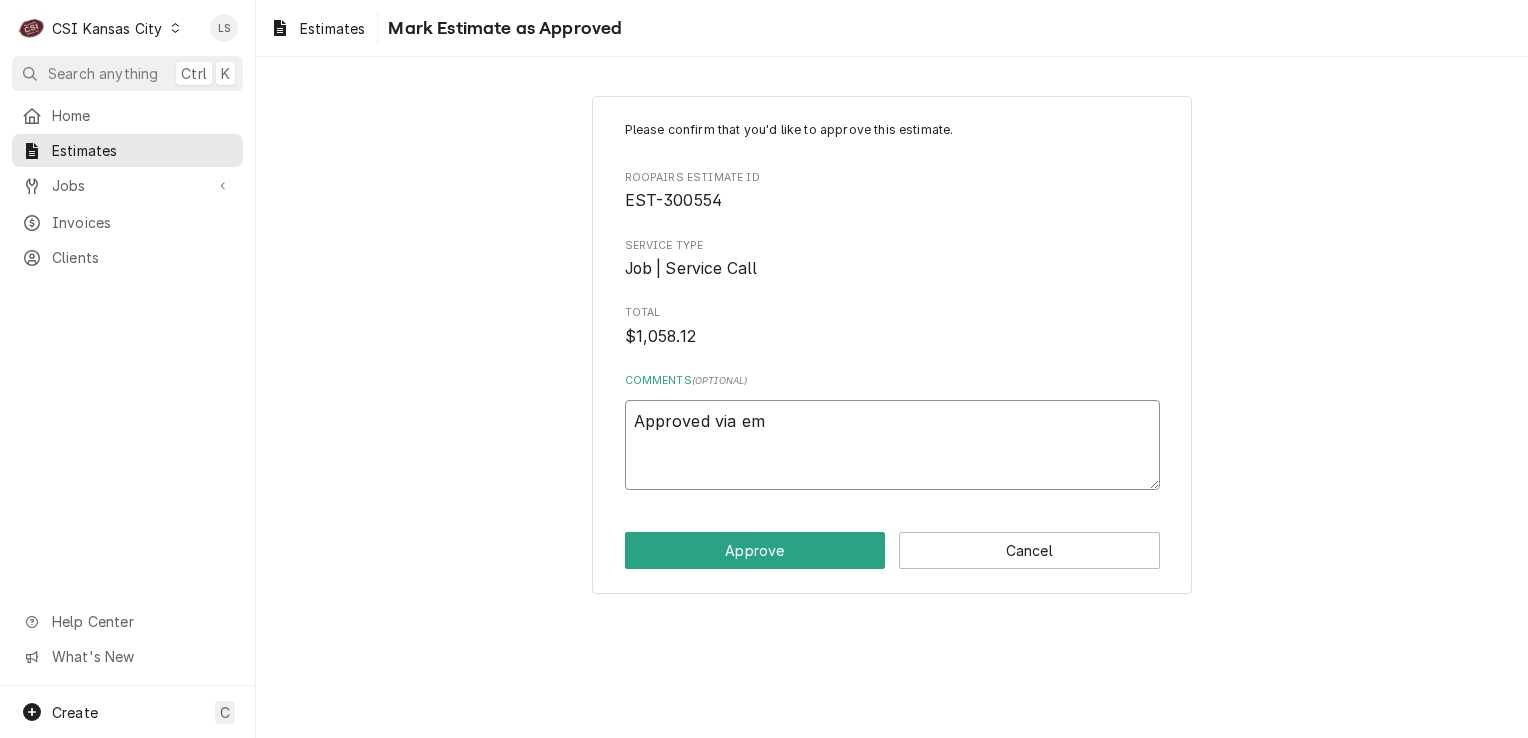 type on "x" 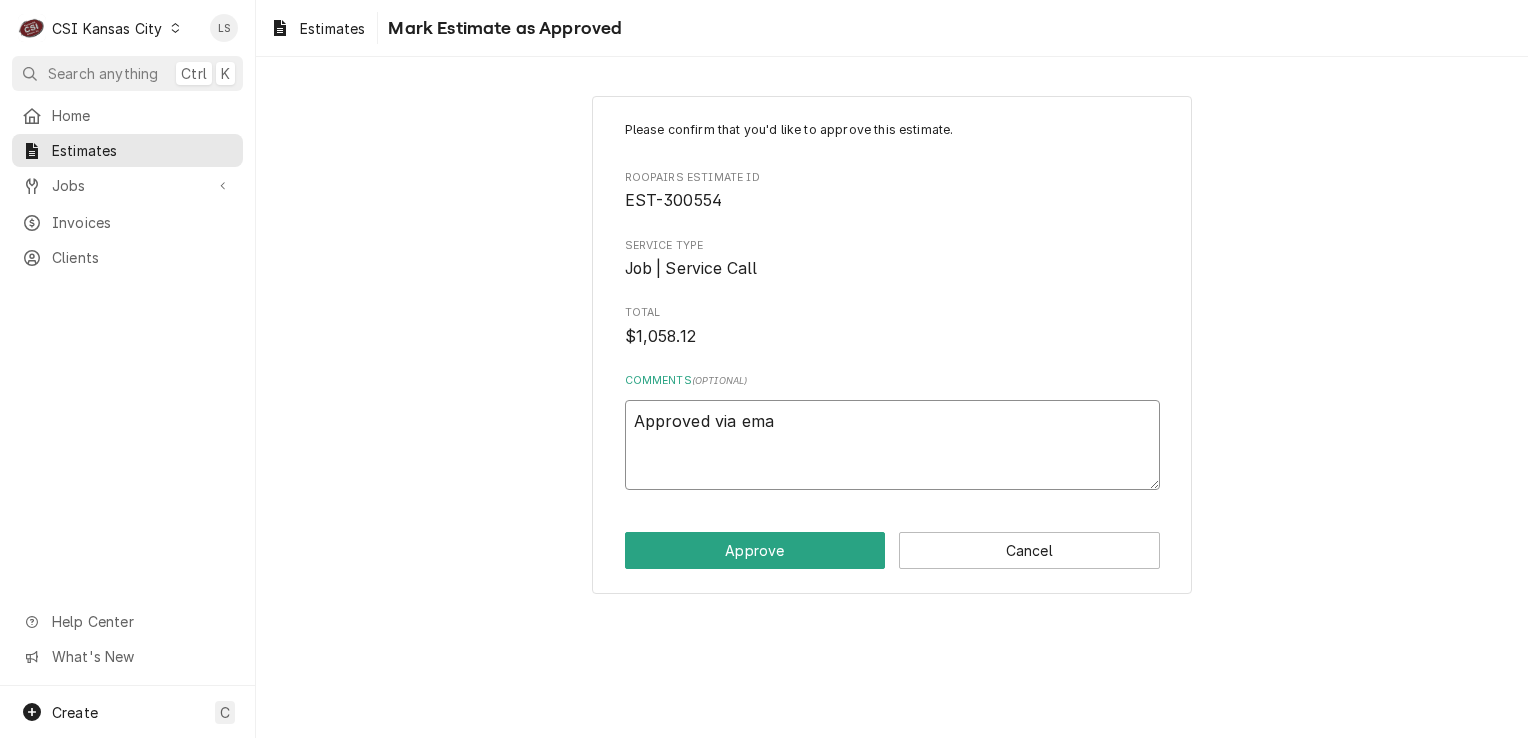 type on "x" 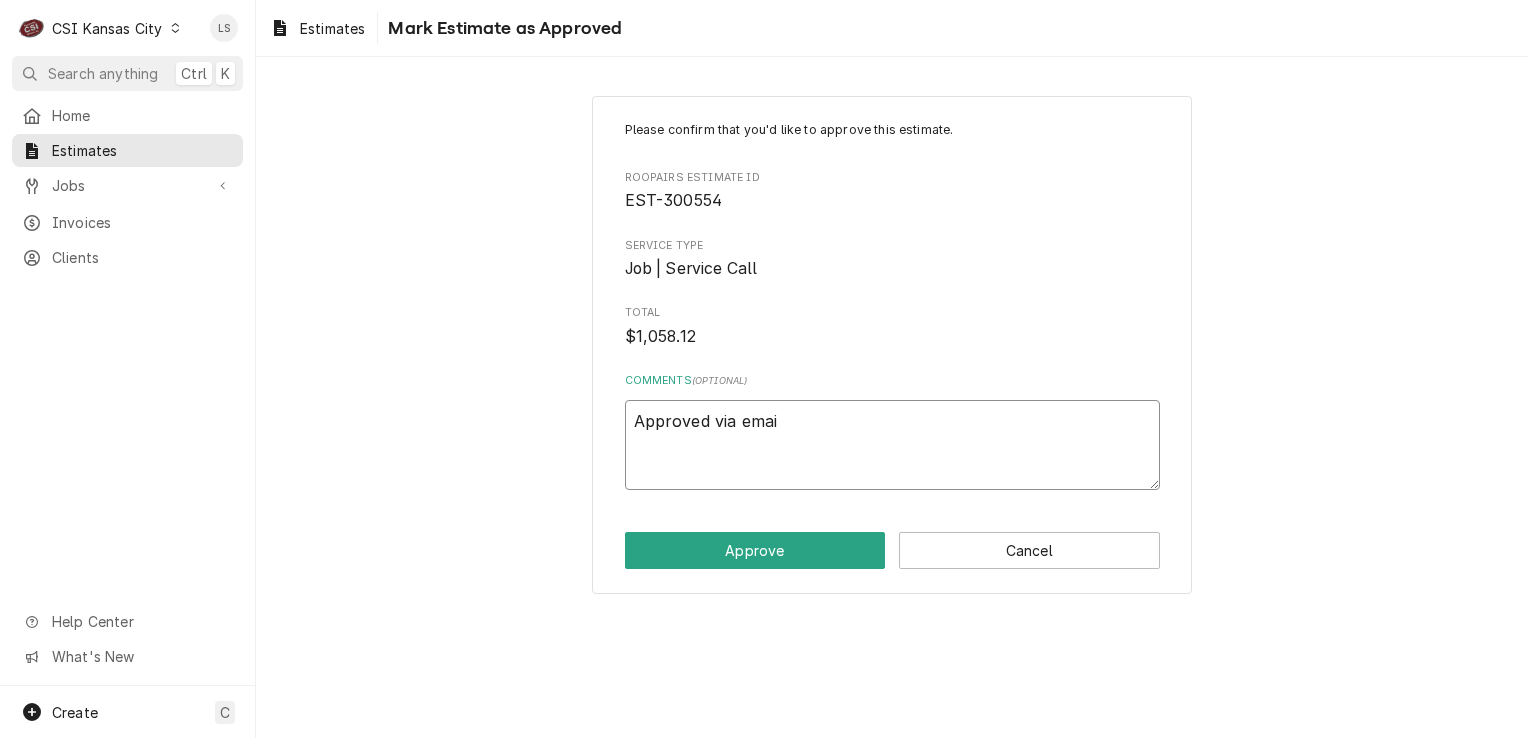 type on "x" 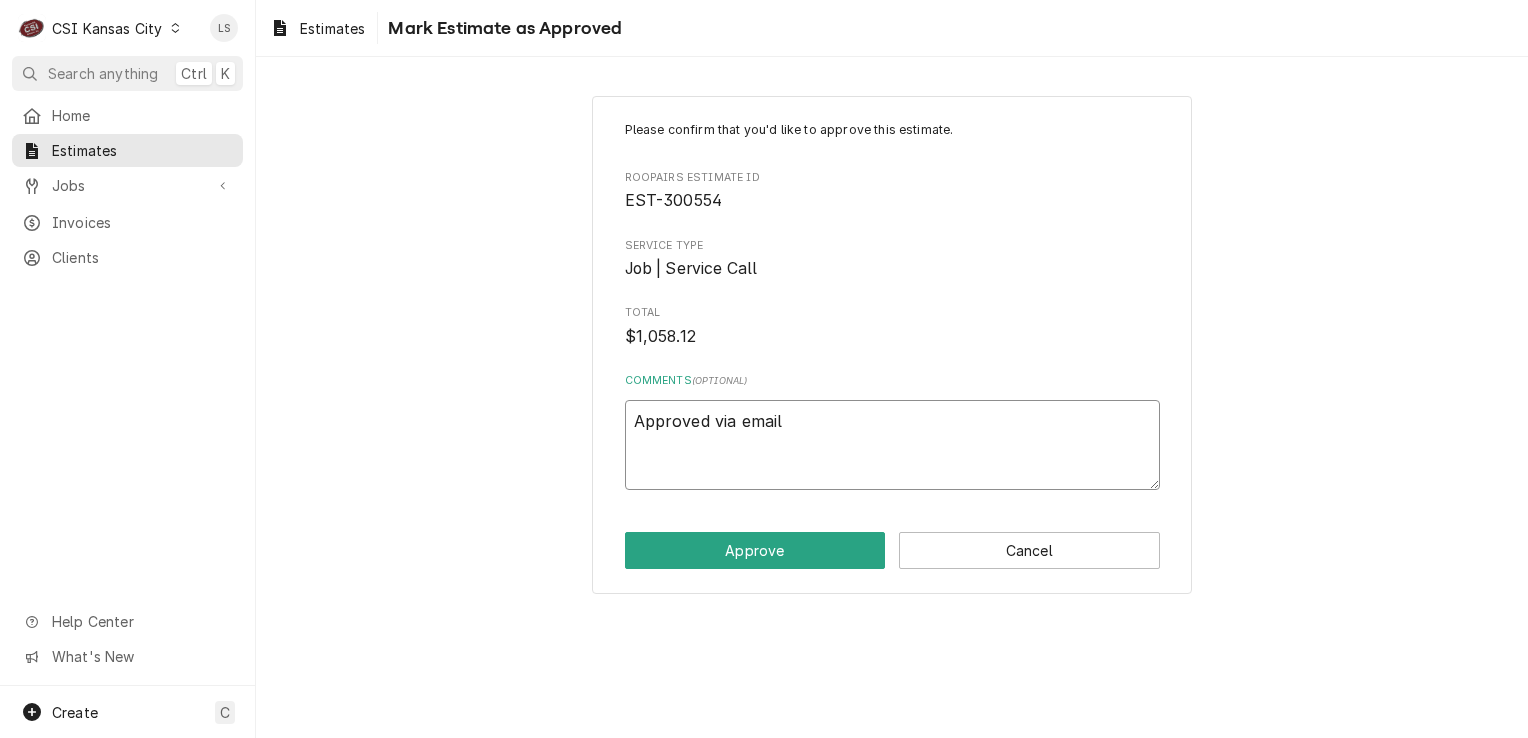 type on "x" 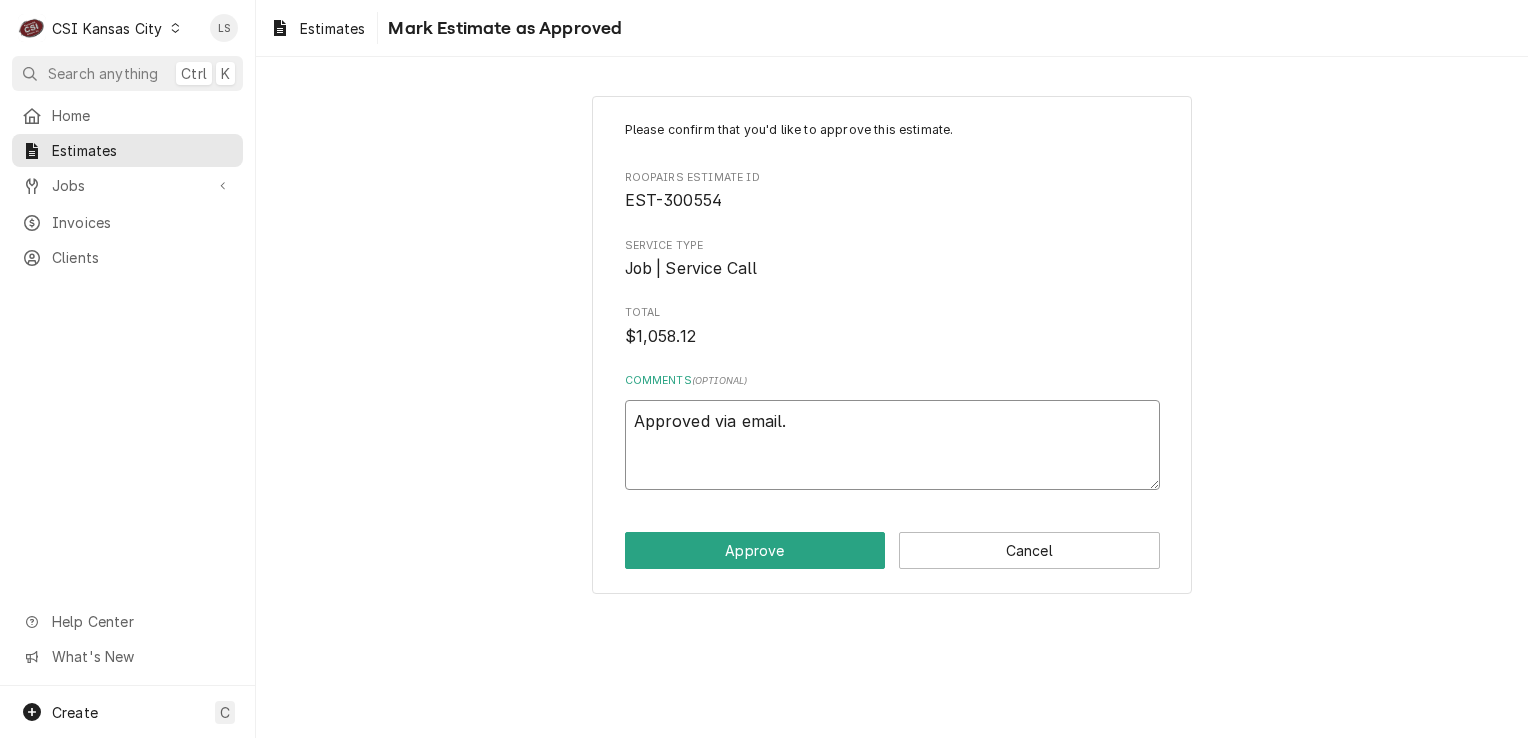 type on "x" 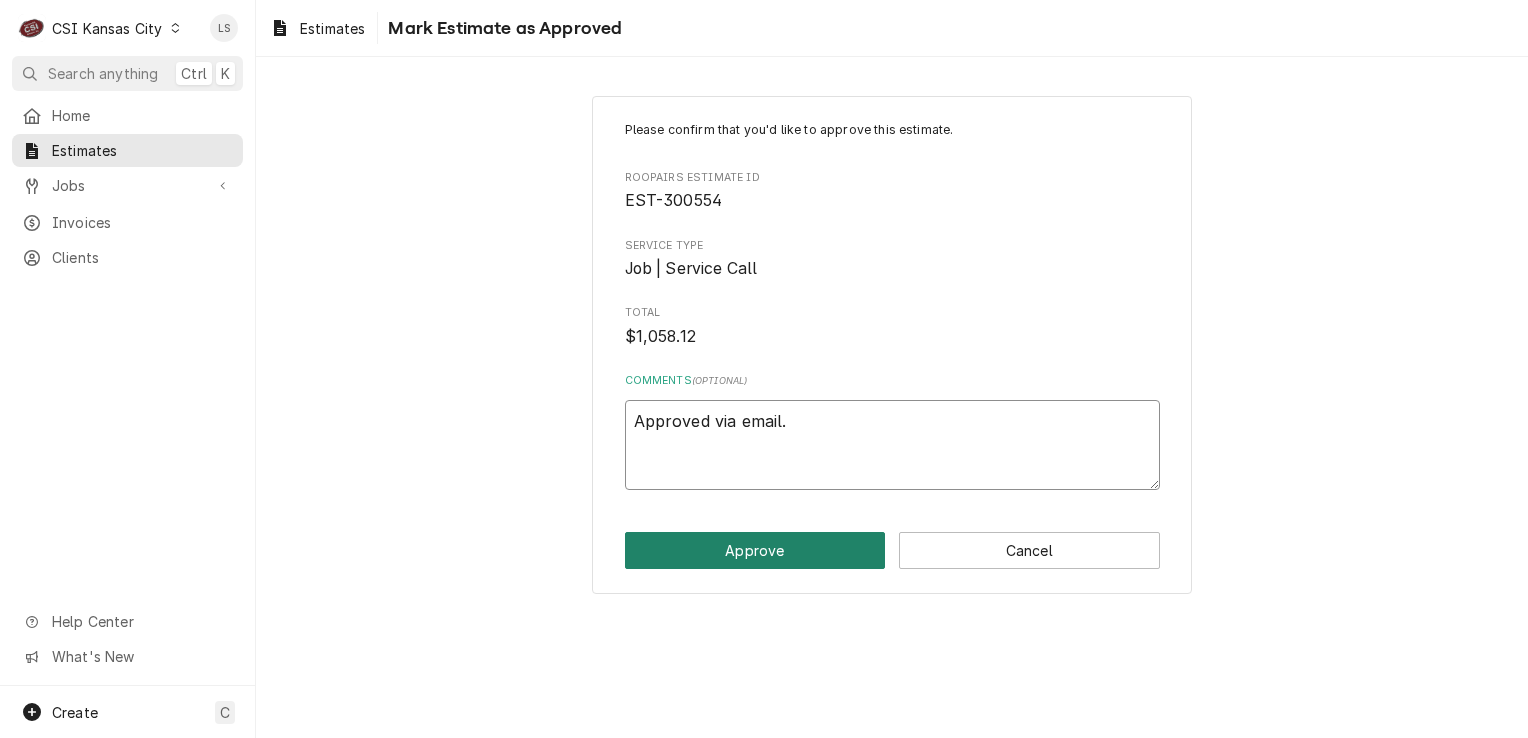 type on "Approved via email." 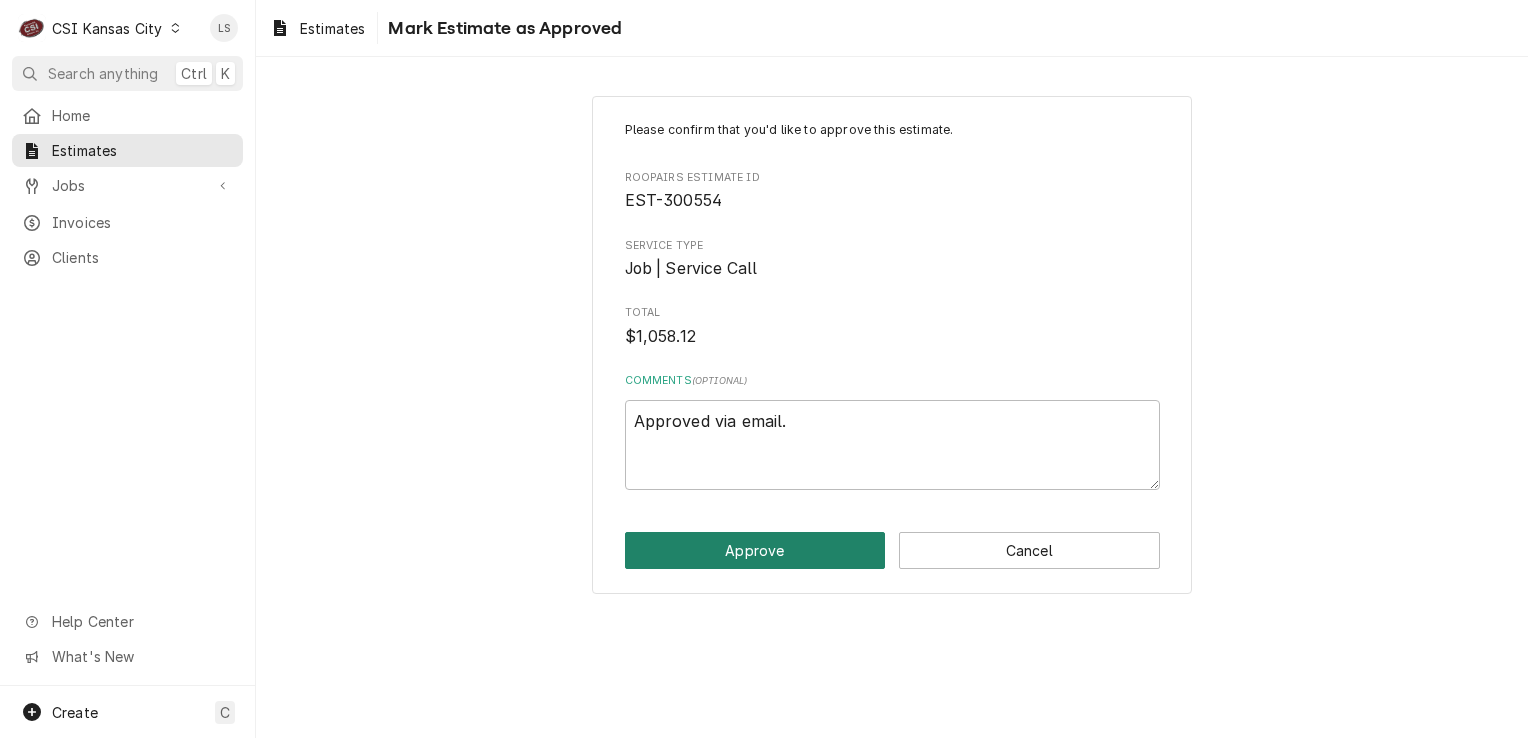 click on "Approve" at bounding box center (755, 550) 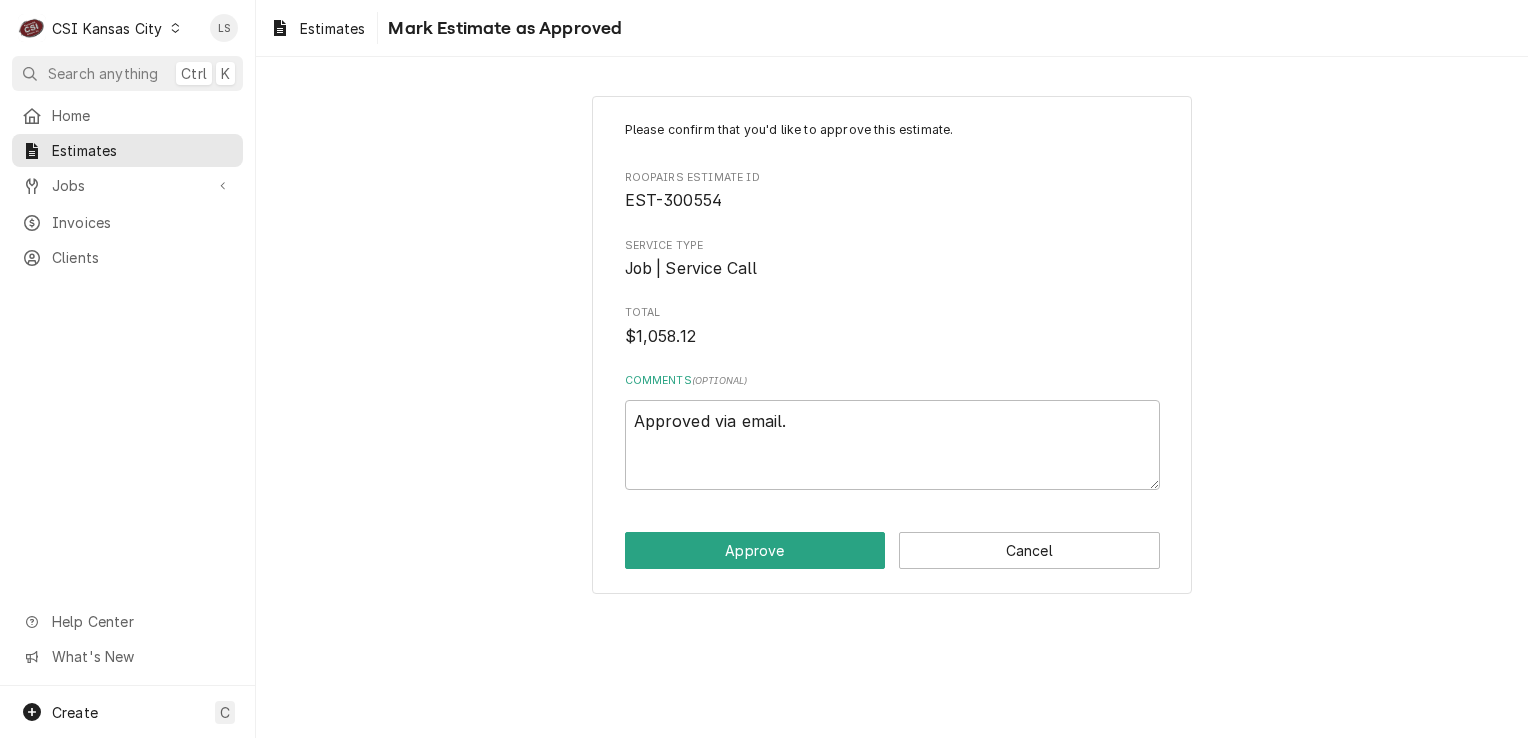 type on "x" 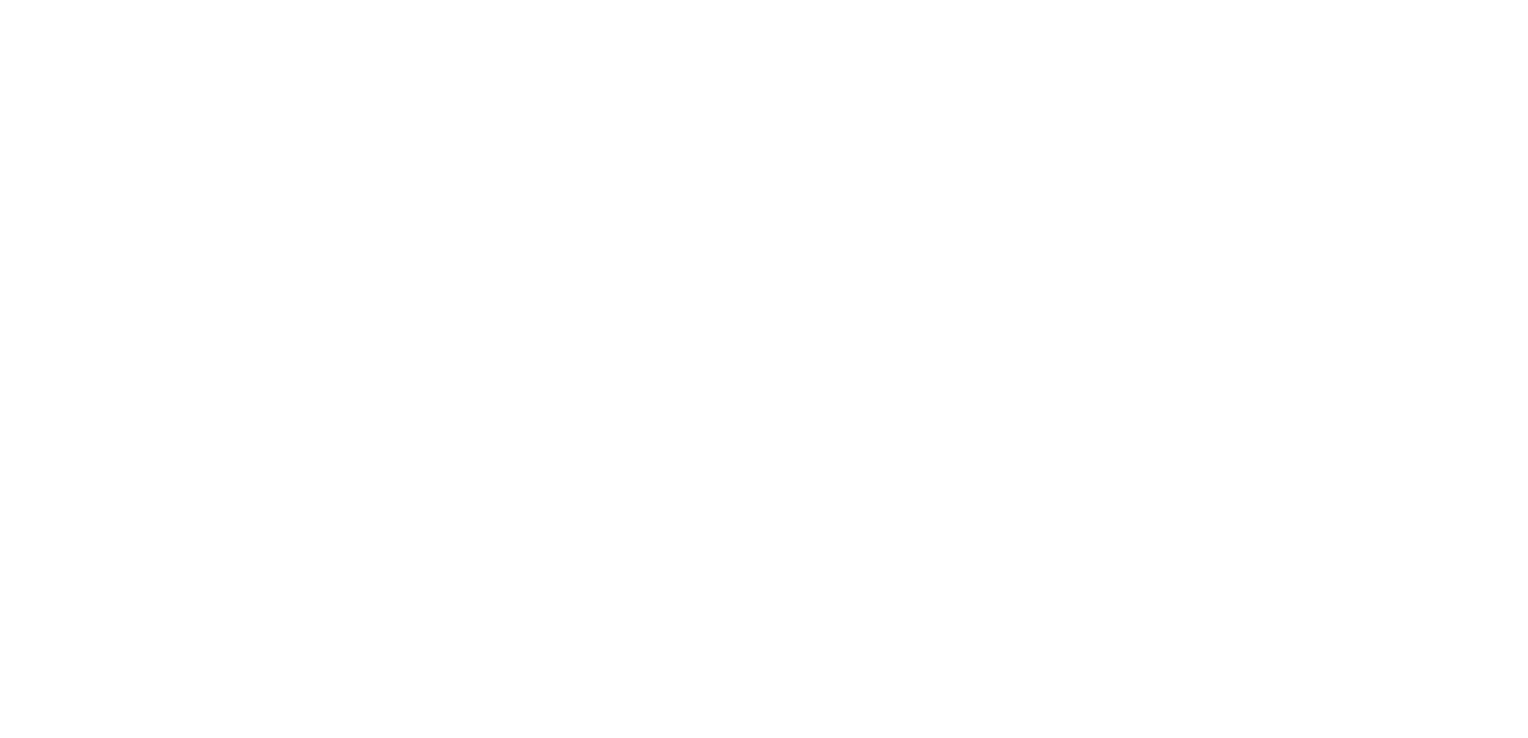 scroll, scrollTop: 0, scrollLeft: 0, axis: both 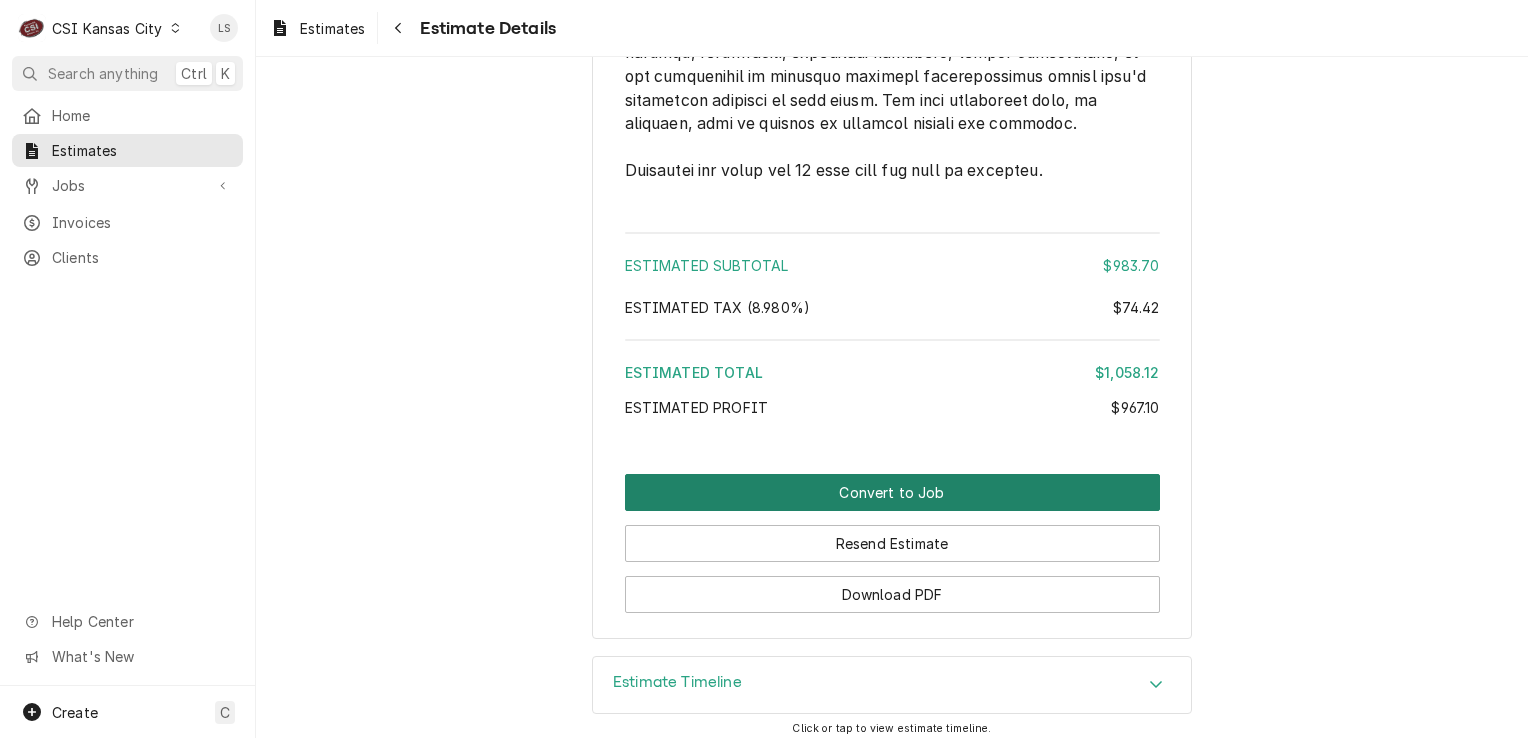 click on "Convert to Job" at bounding box center [892, 492] 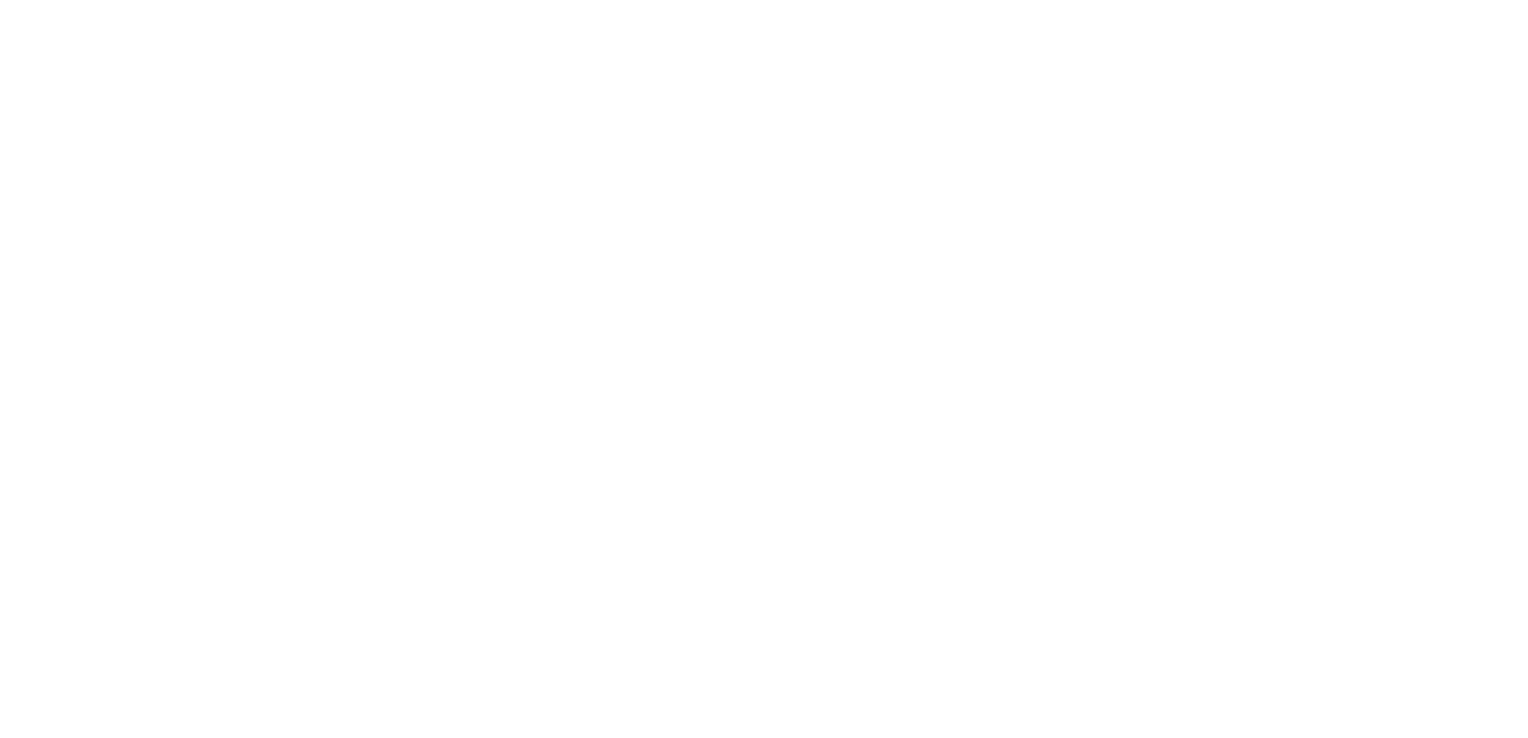 scroll, scrollTop: 0, scrollLeft: 0, axis: both 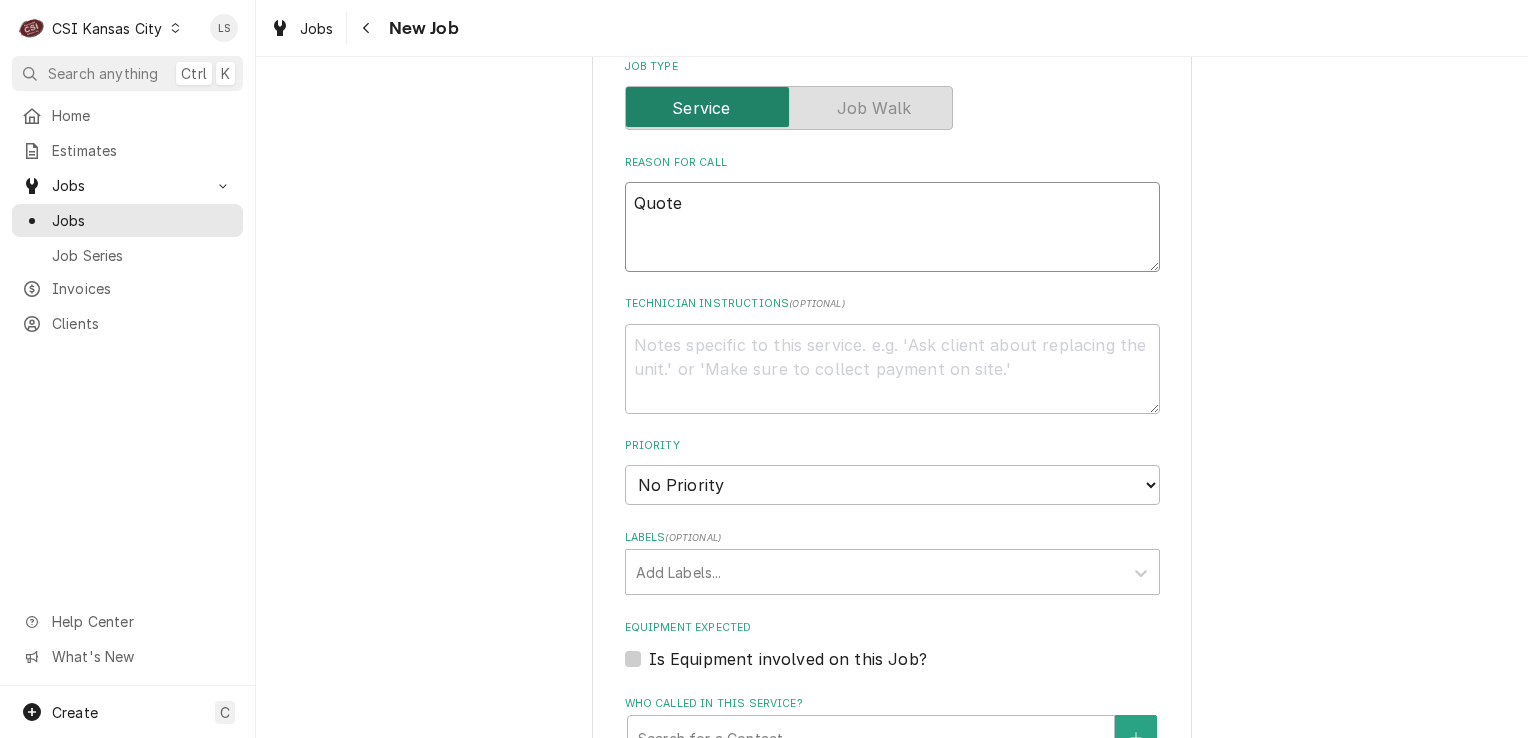click on "Quote" at bounding box center [892, 227] 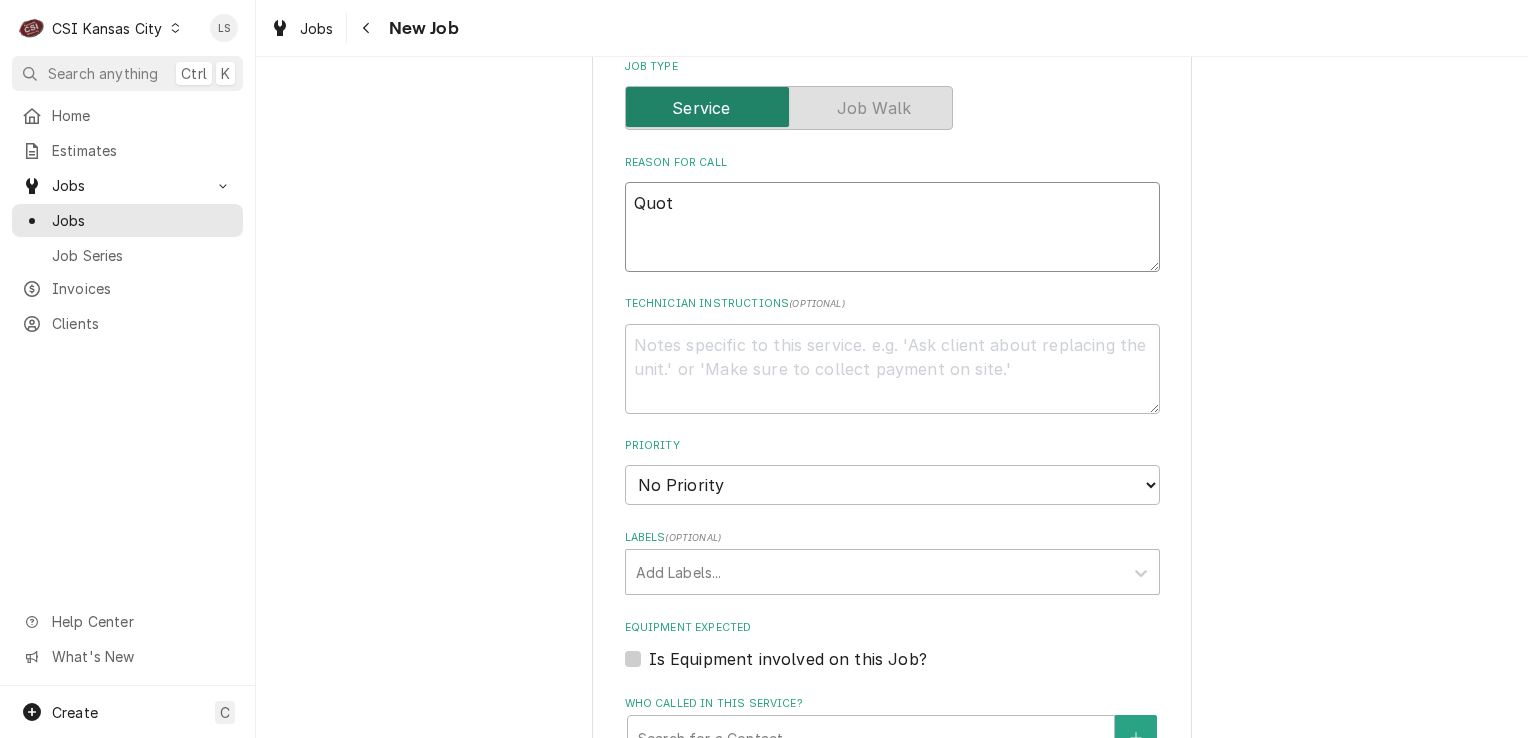 type on "x" 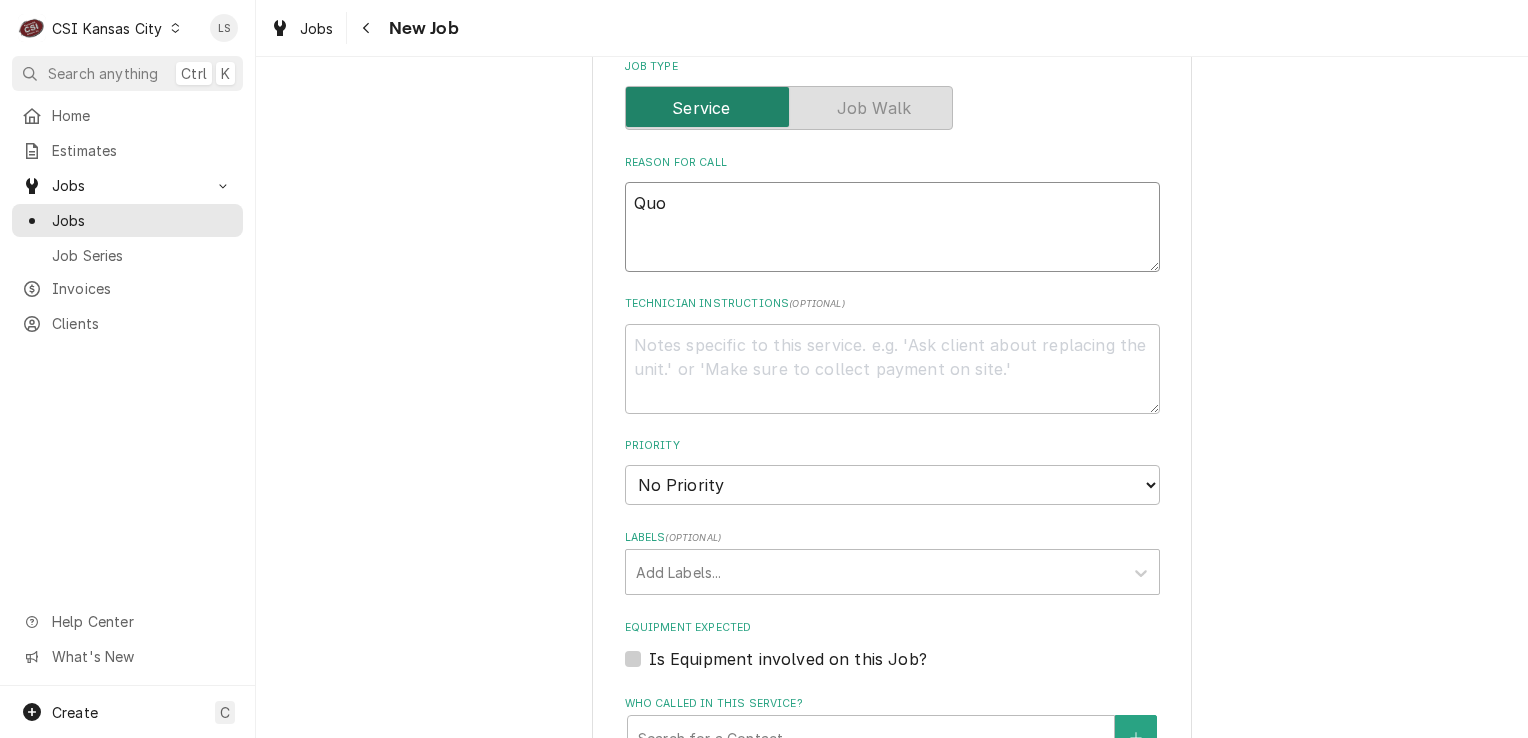 type on "x" 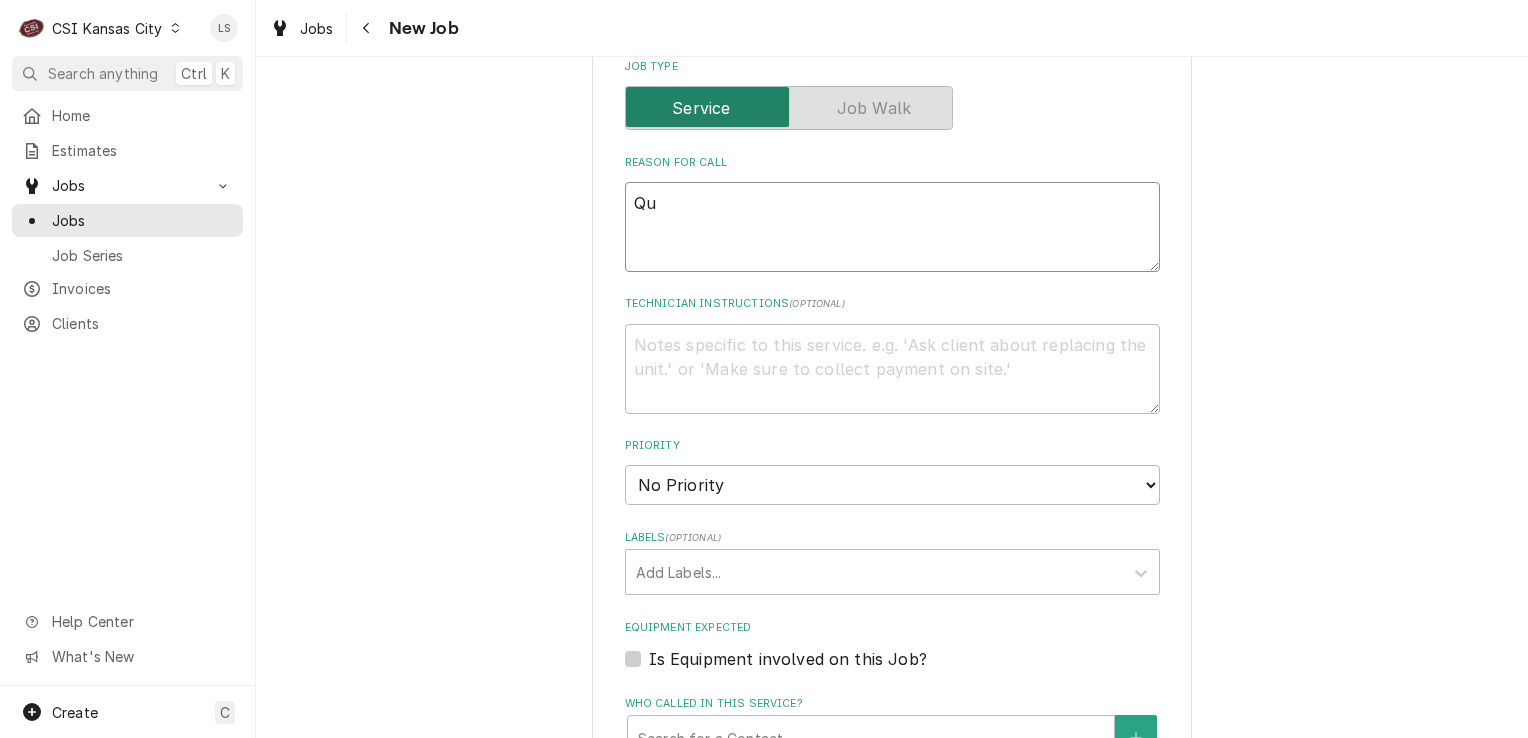 type on "x" 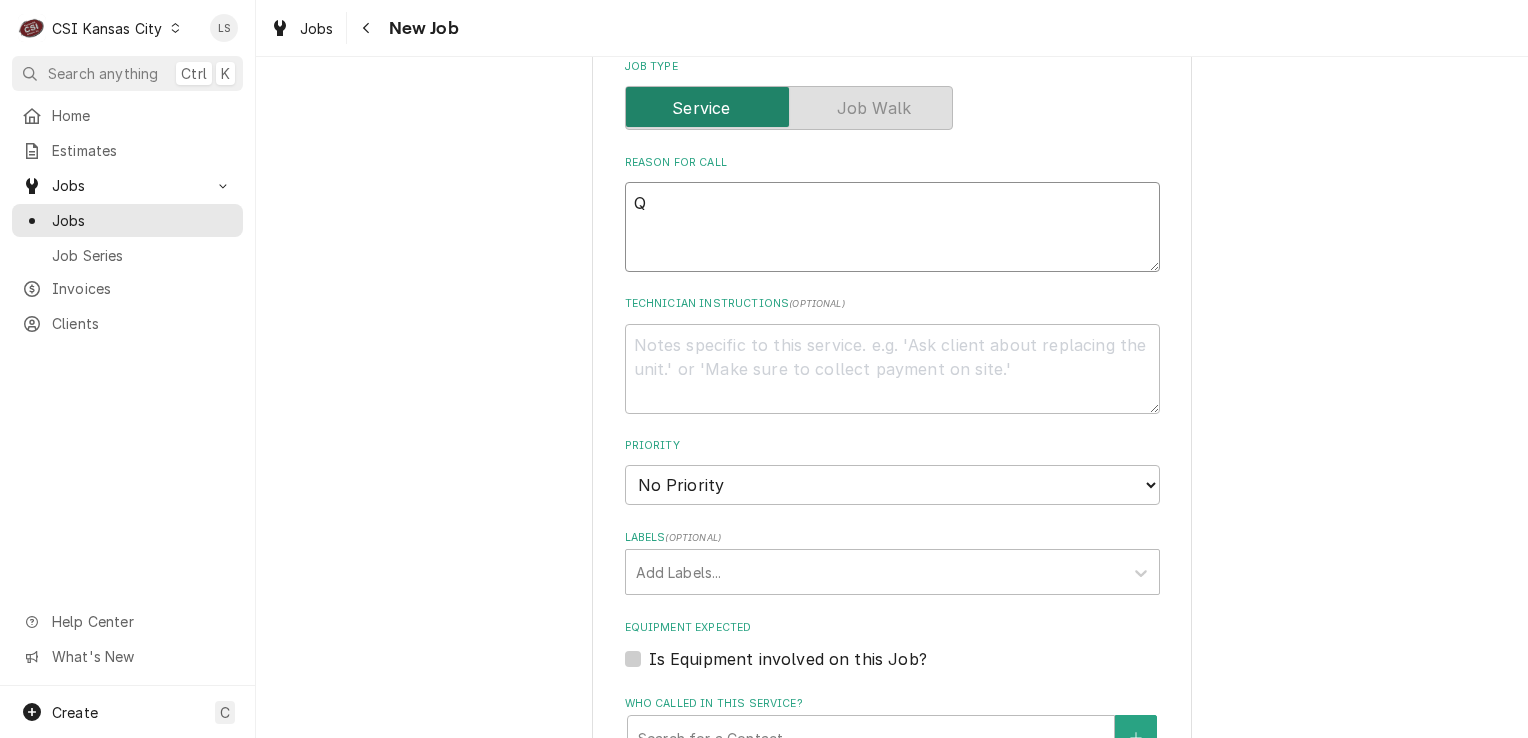 type on "x" 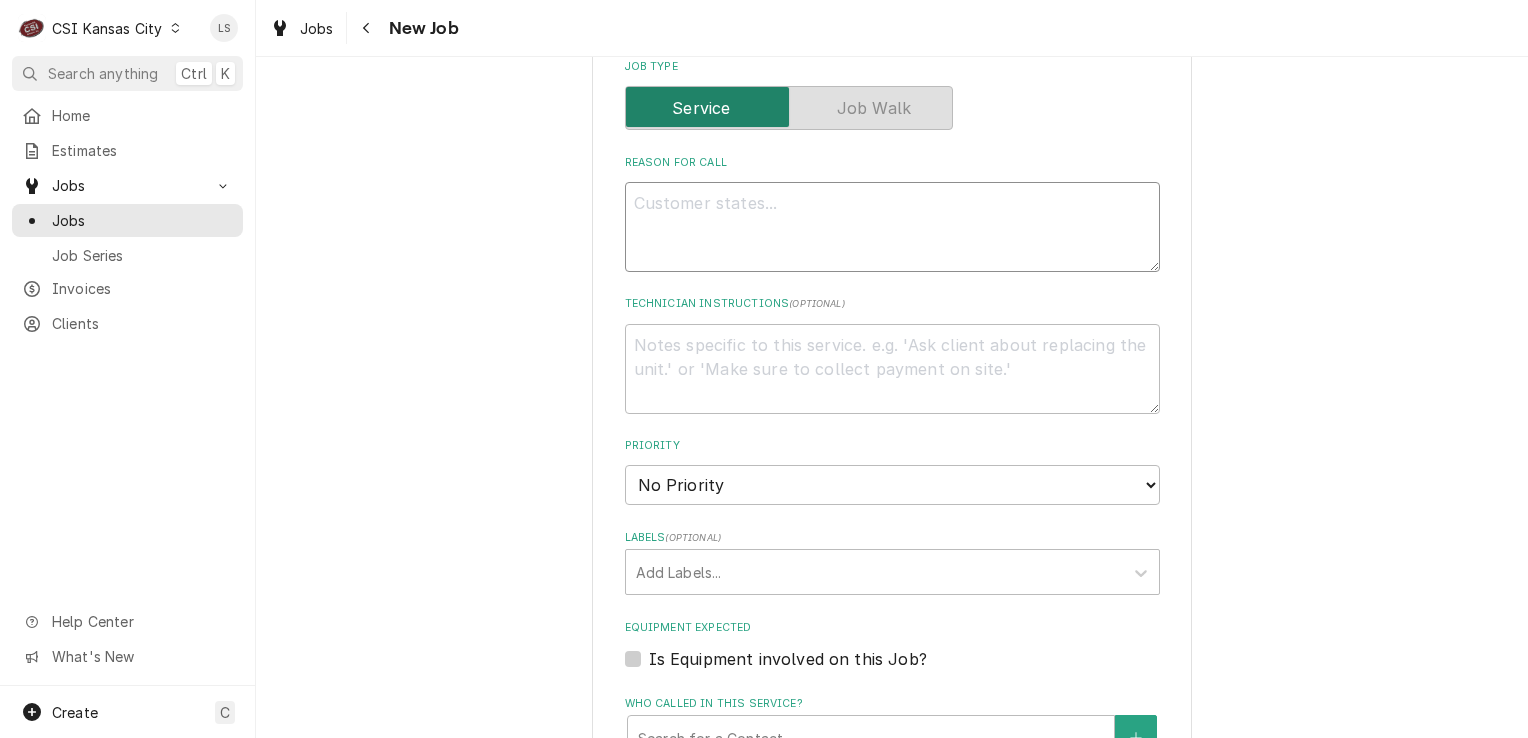 paste on "Service Channel ID 320894455
Quote to repair federal Display cooler Model RSS4SC-2B Serial # 10080961423. To replace the lamp sockets on the unit.
Zach W Job # 31650" 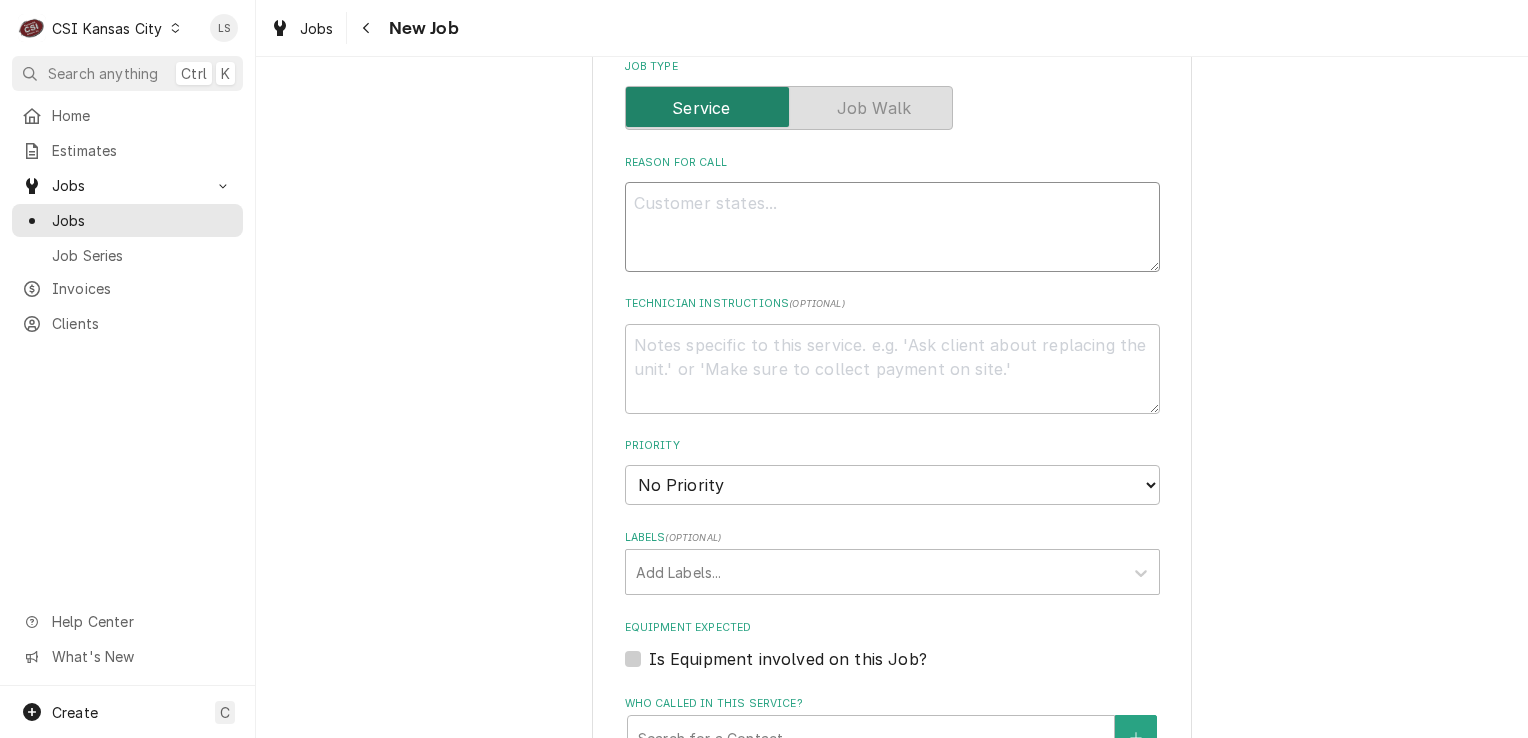 type on "x" 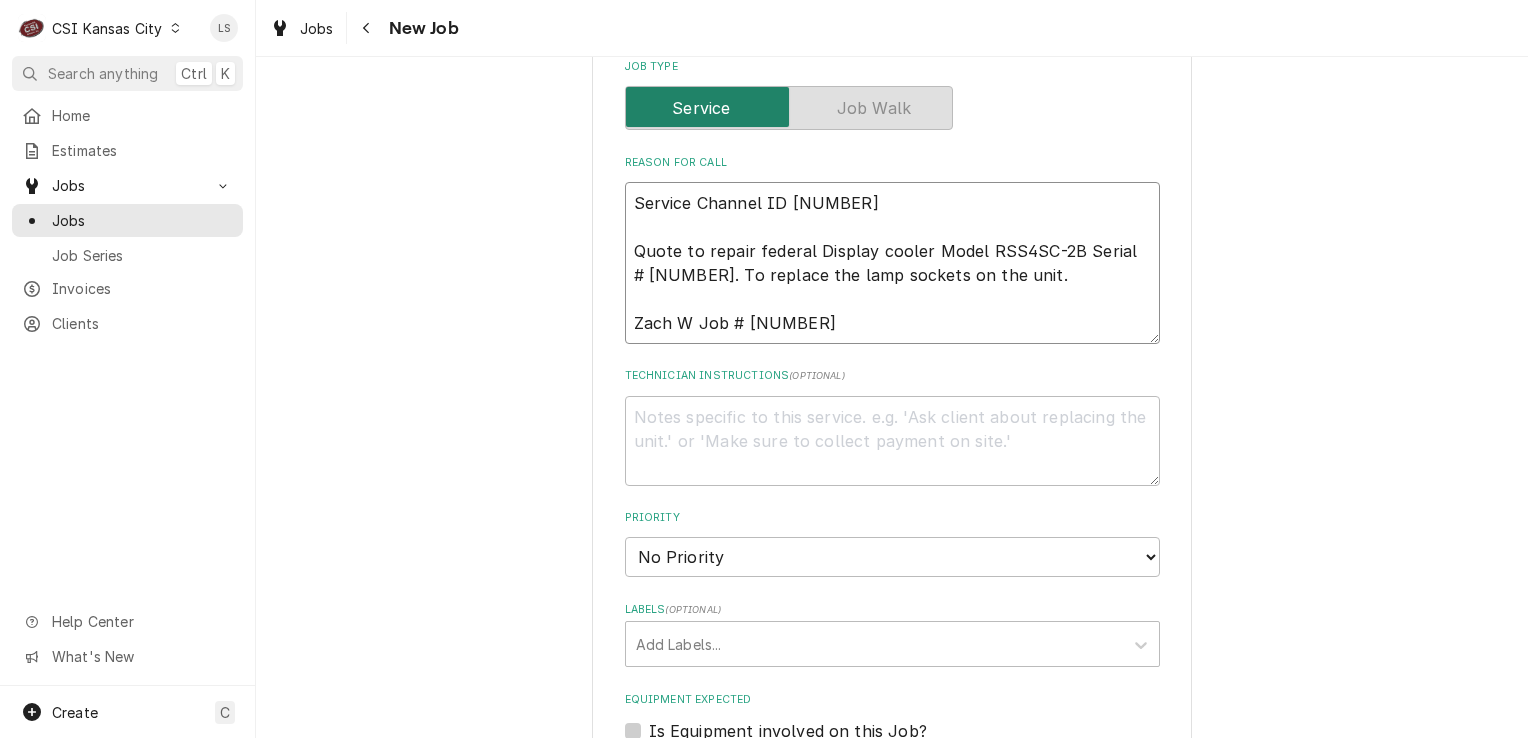 type on "x" 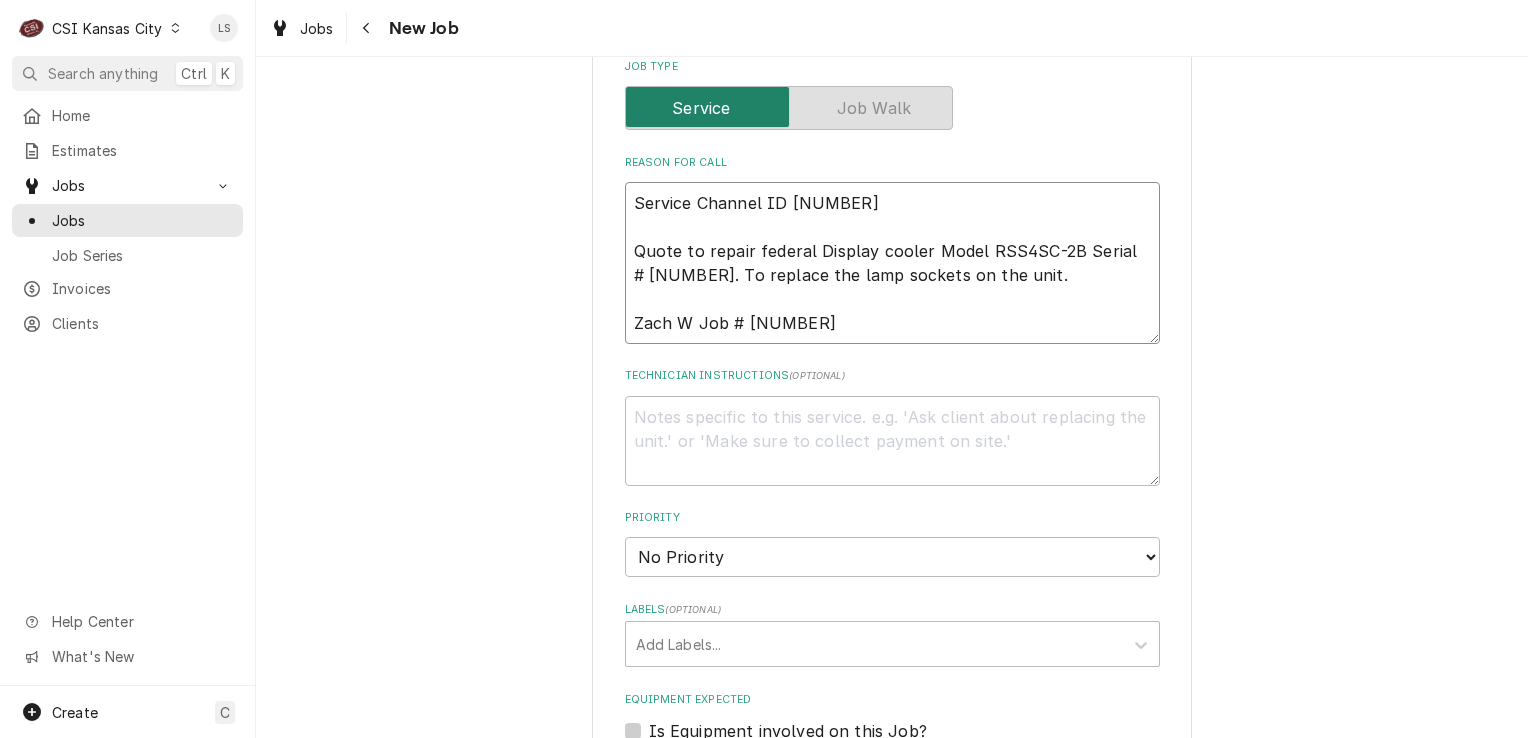 type on "Service Channel ID 320894455
Quote to repair federal Display cooler Model RSS4SC-2B Serial # 10080961423. To replace the lamp sockets on the unit.
Zach W Job # 31650" 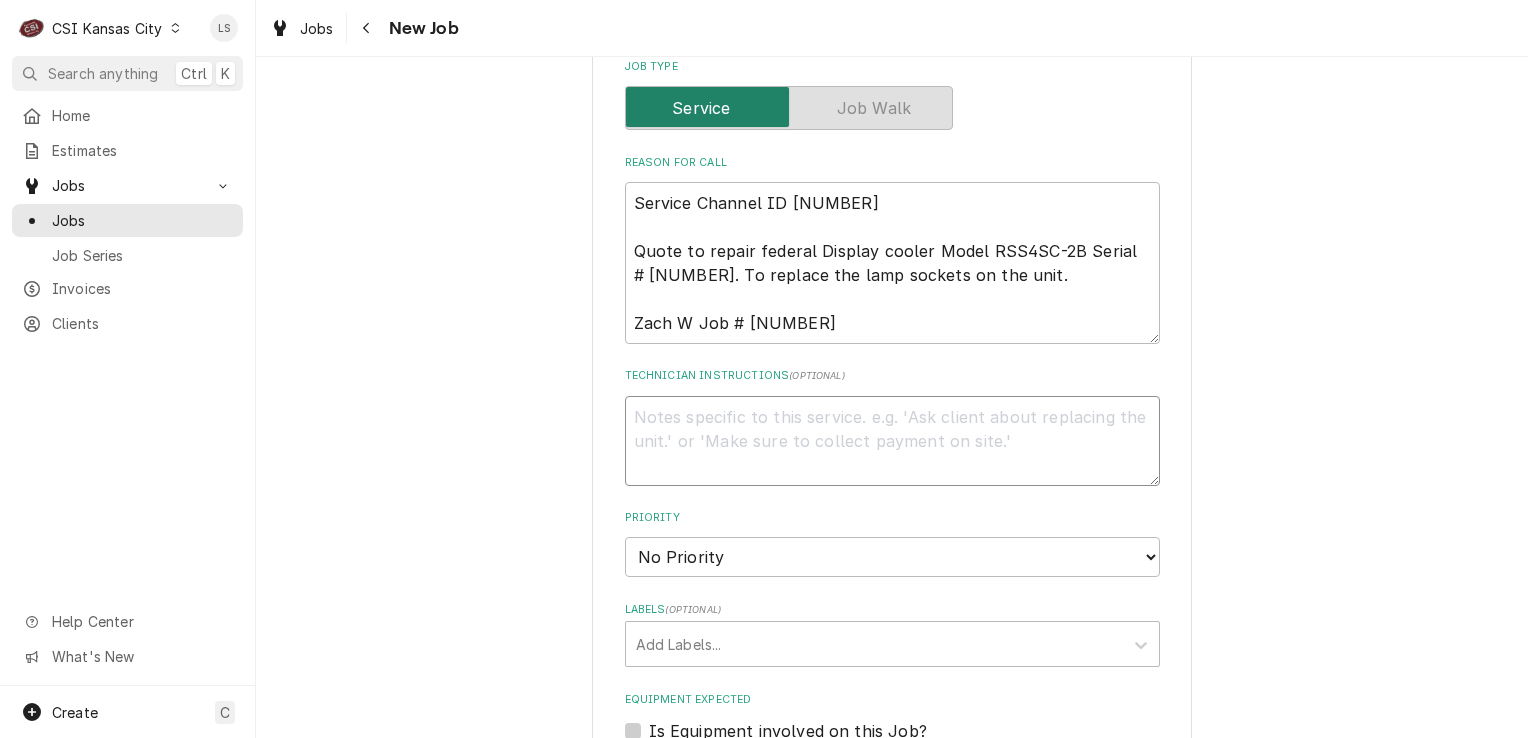 click on "Technician Instructions  ( optional )" at bounding box center (892, 441) 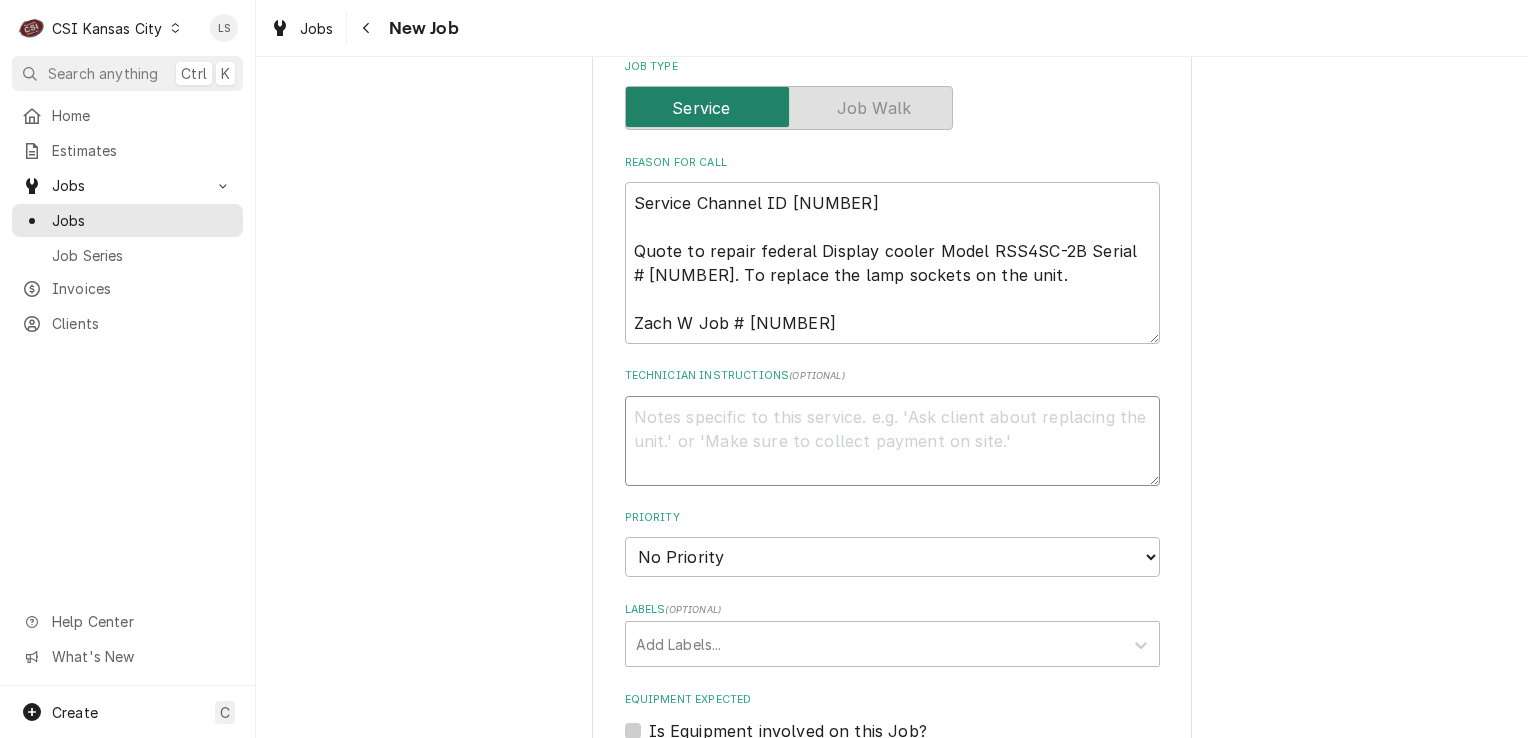 paste on "Lamp/Light Socket, Tombstone, 6" Lead" 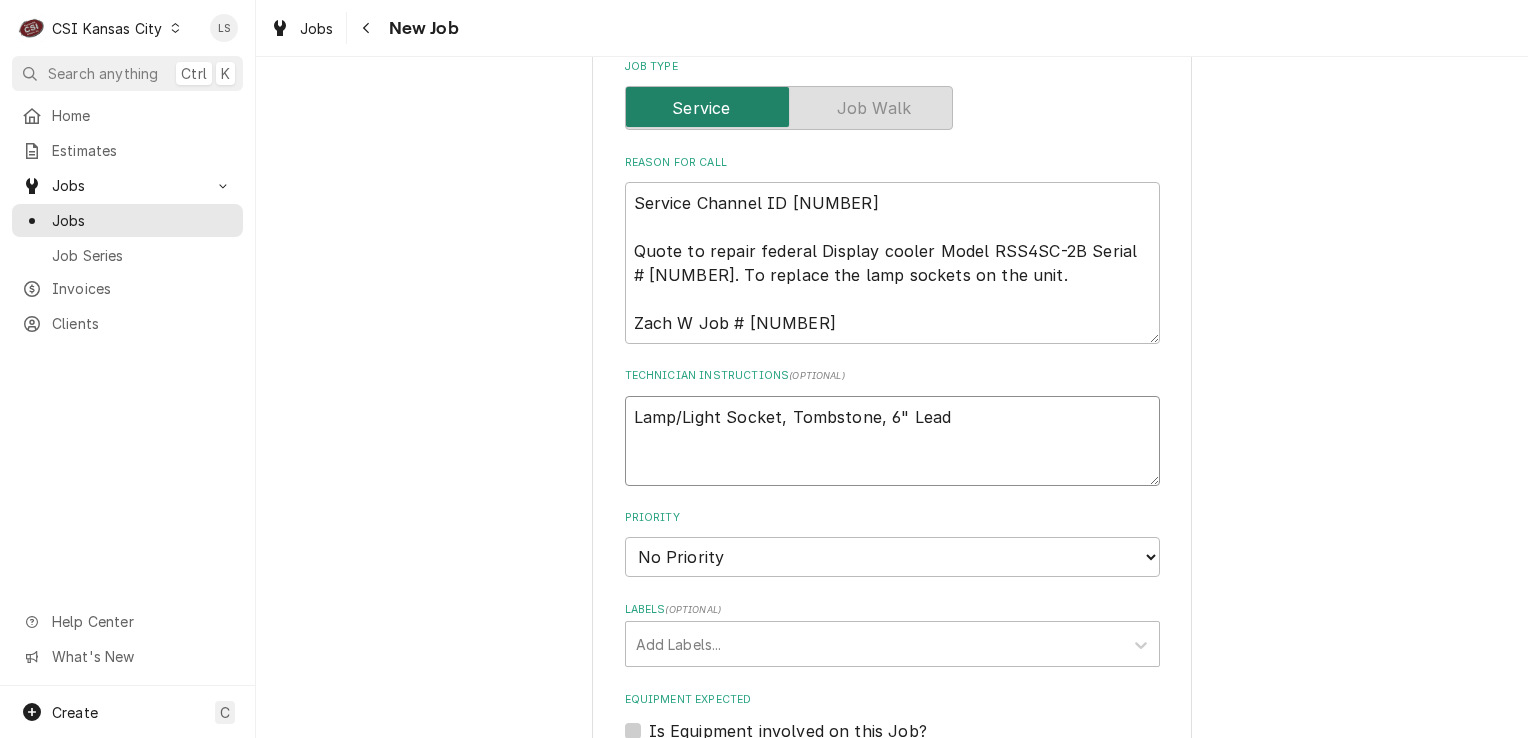 type on "Lamp/Light Socket, Tombstone, 6" Lead" 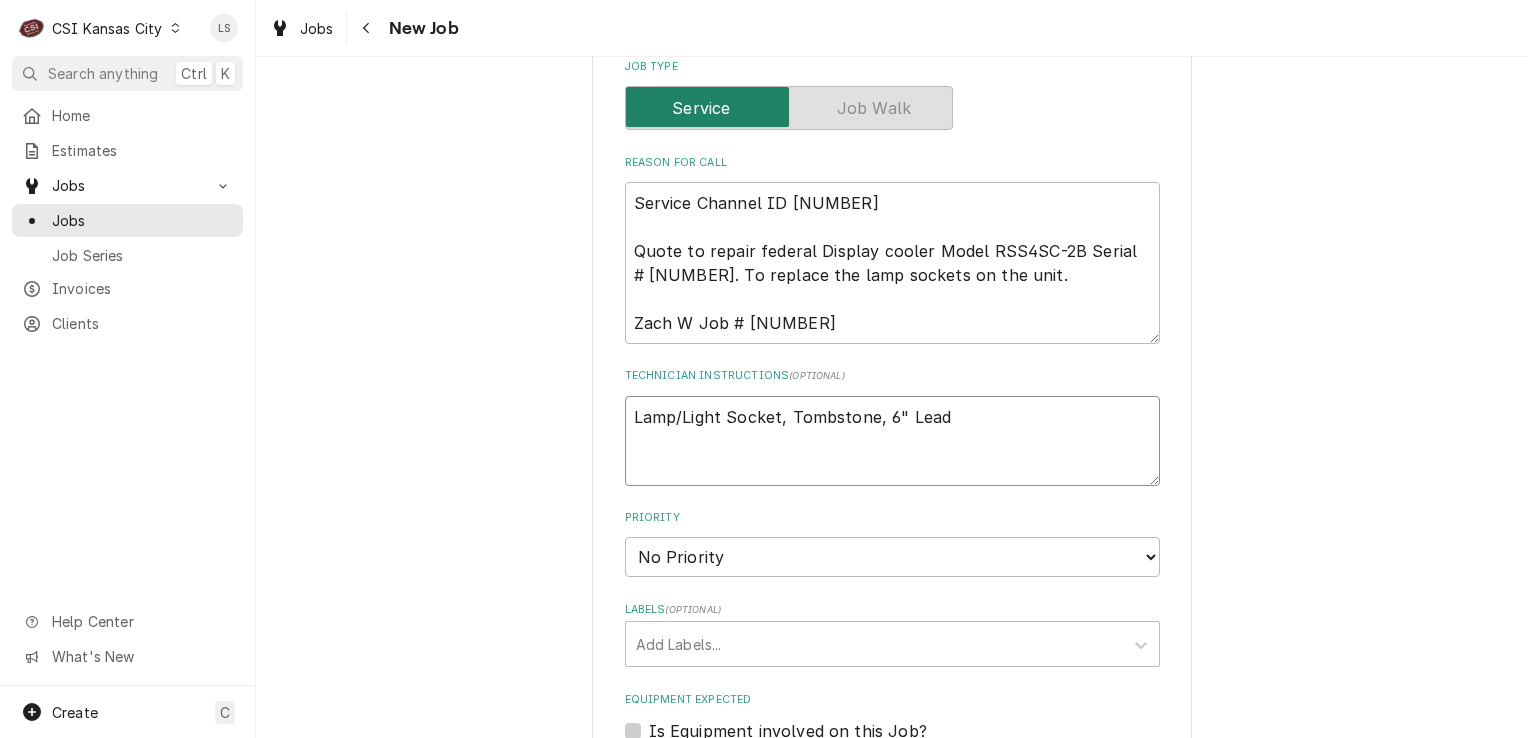 type on "x" 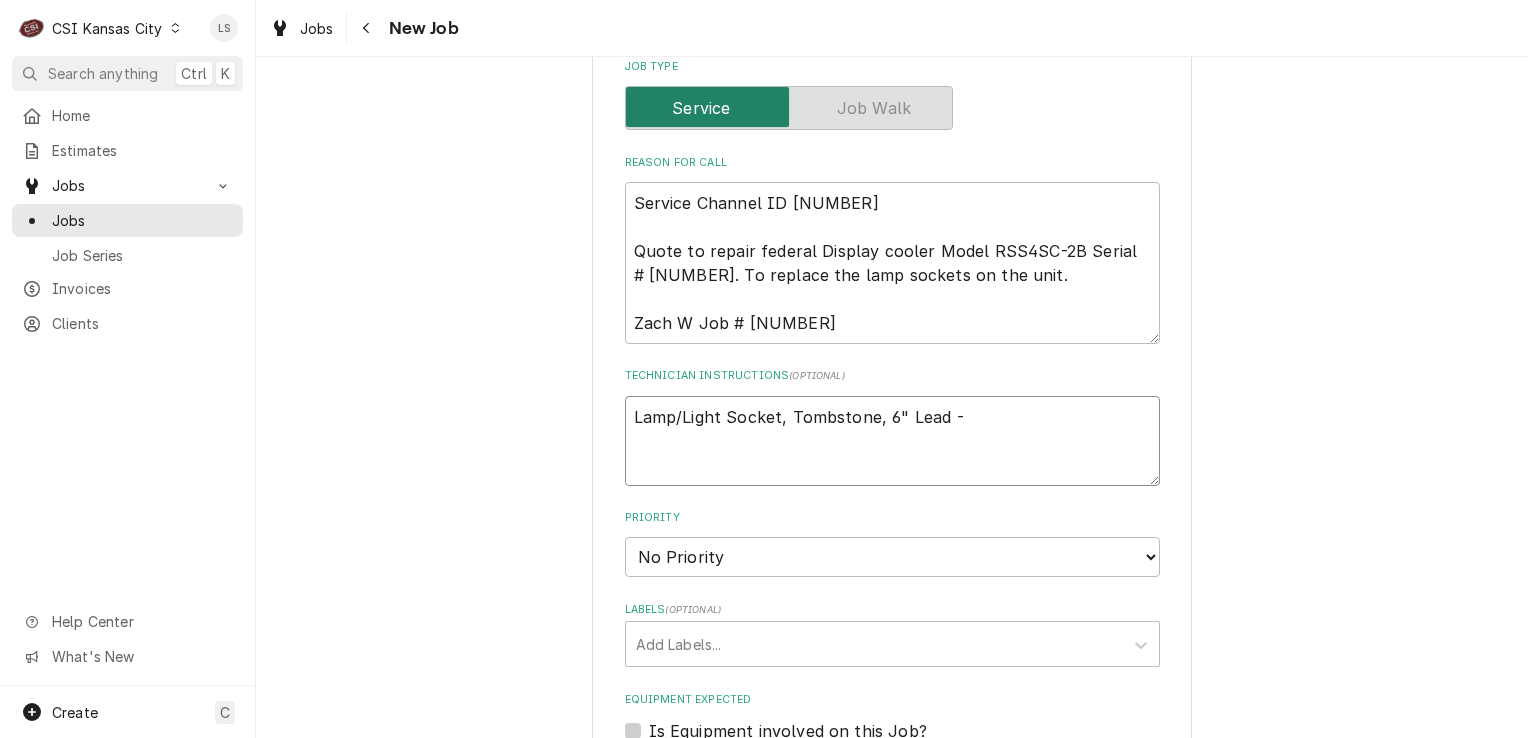 type on "x" 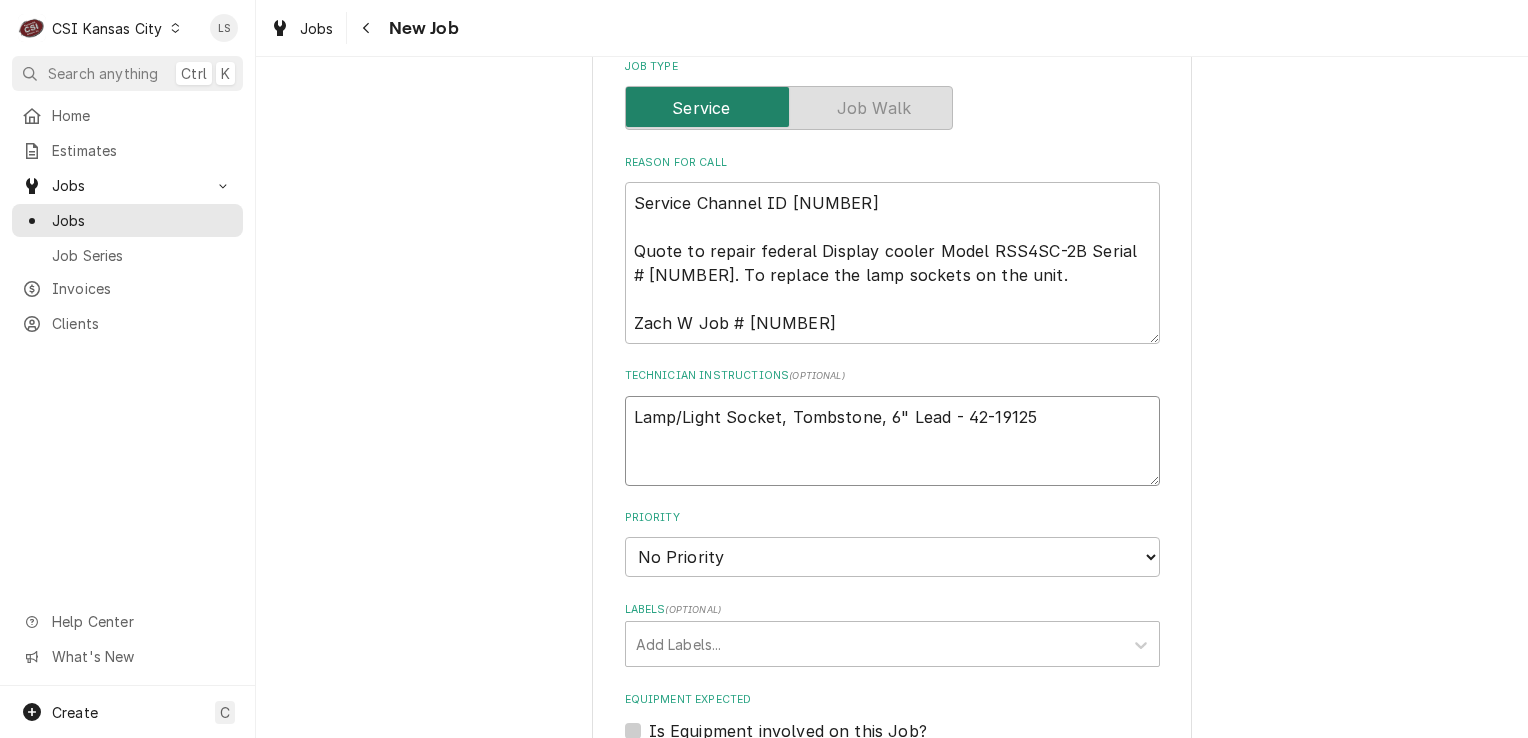 type on "x" 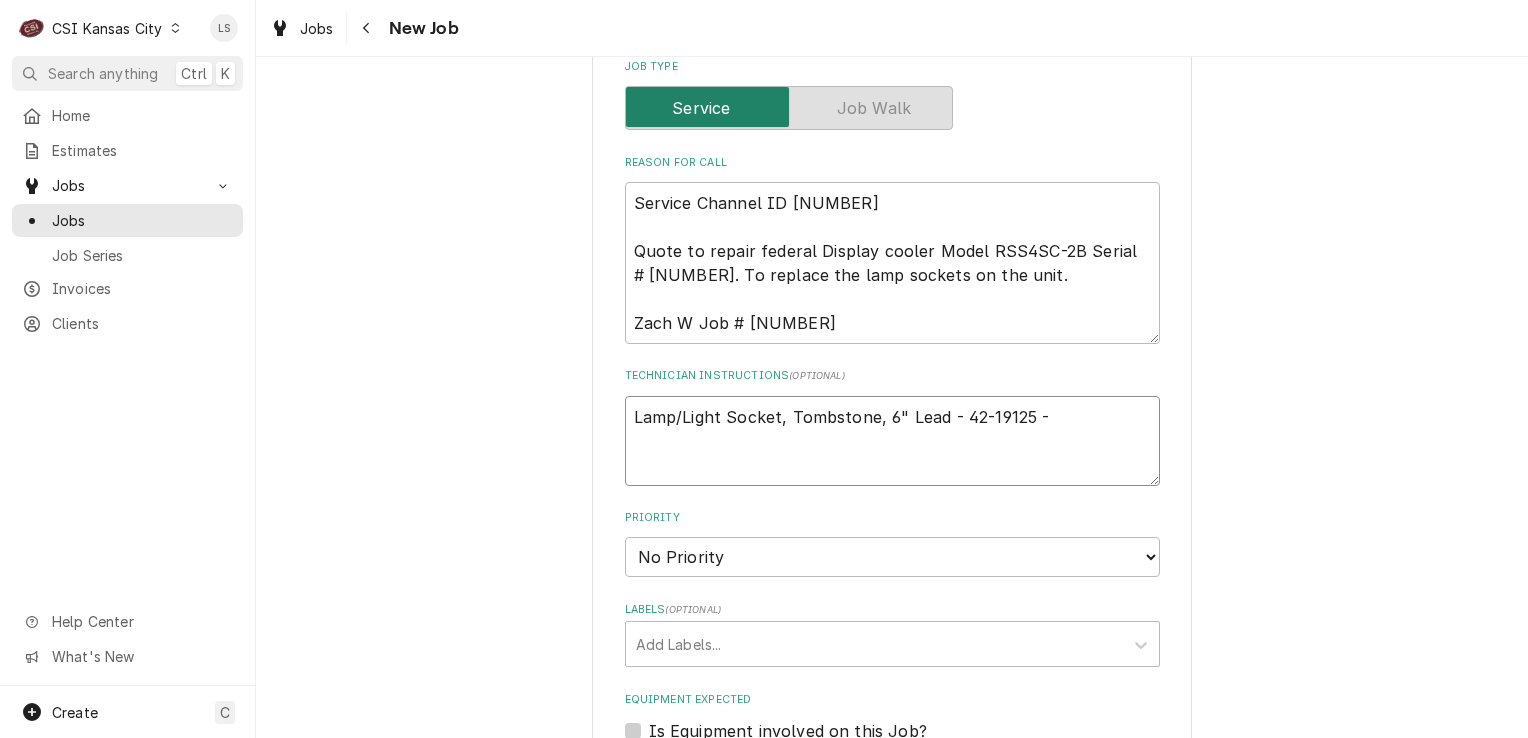 type on "x" 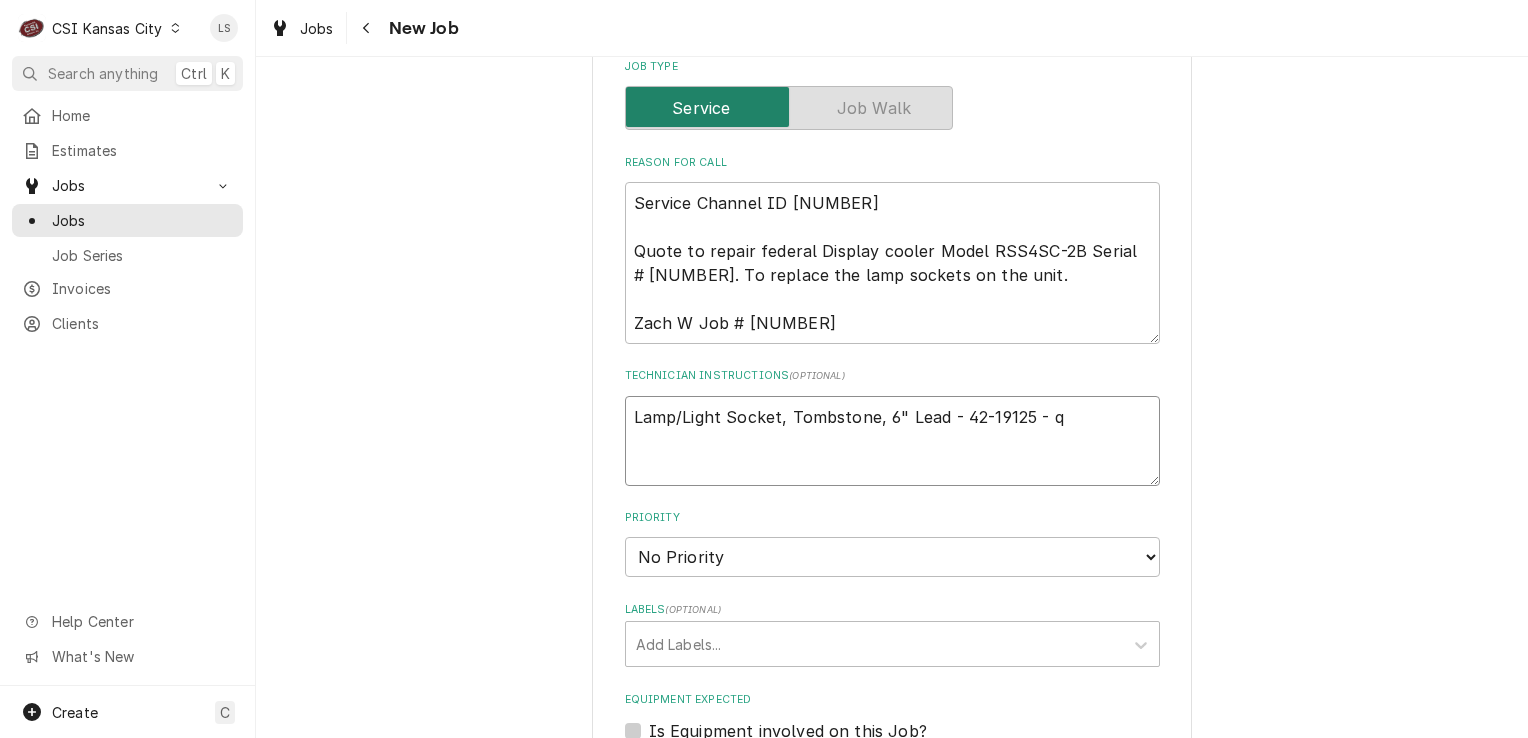 type on "x" 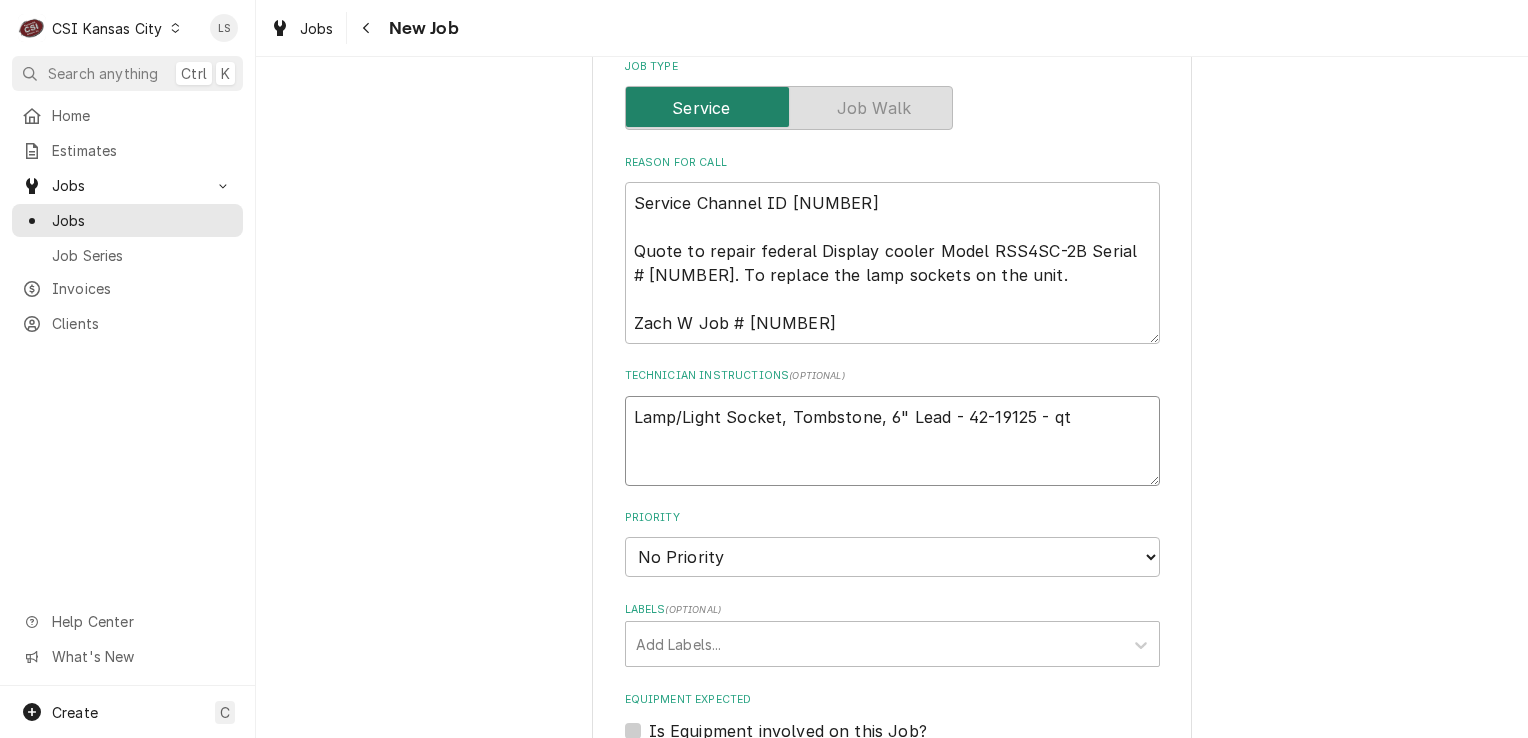 type on "x" 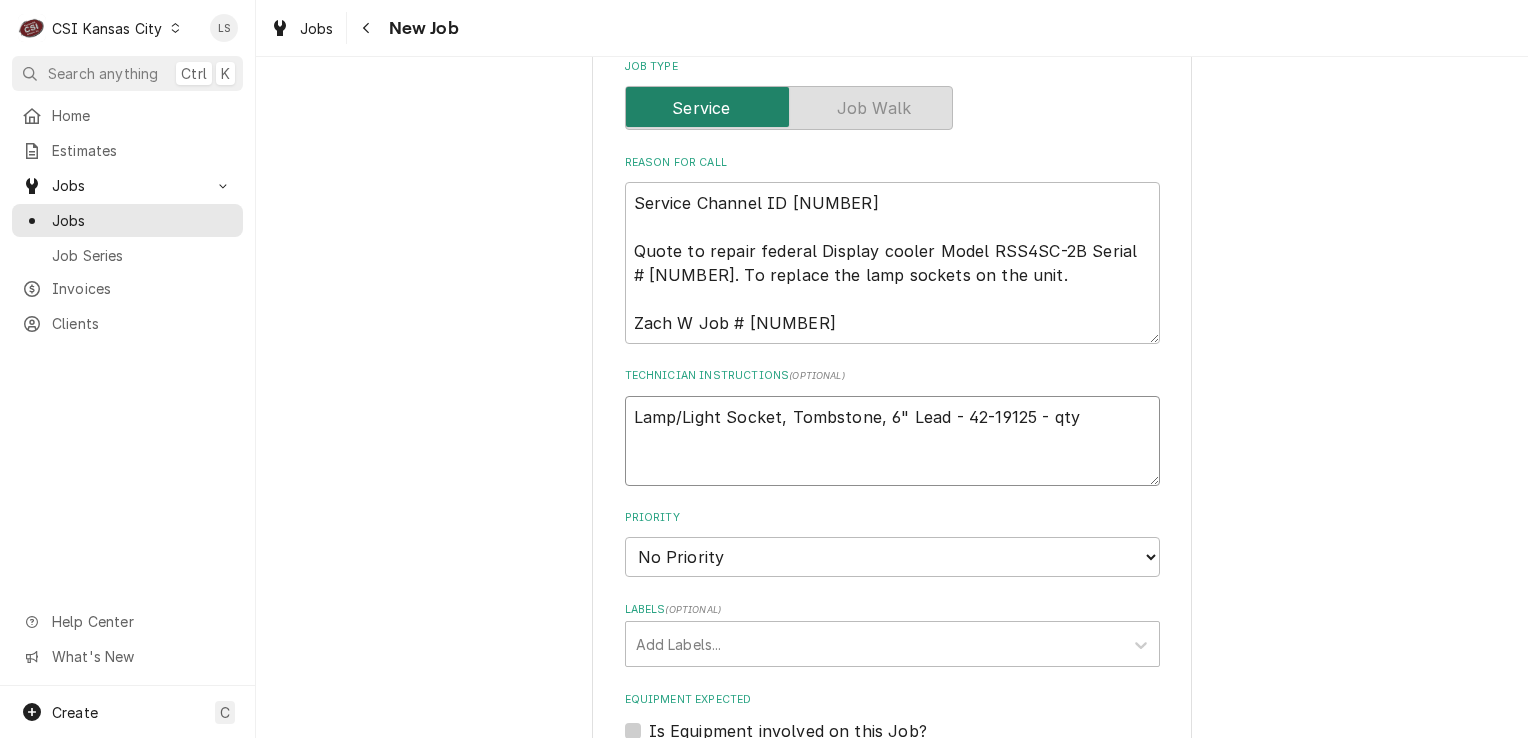 type on "x" 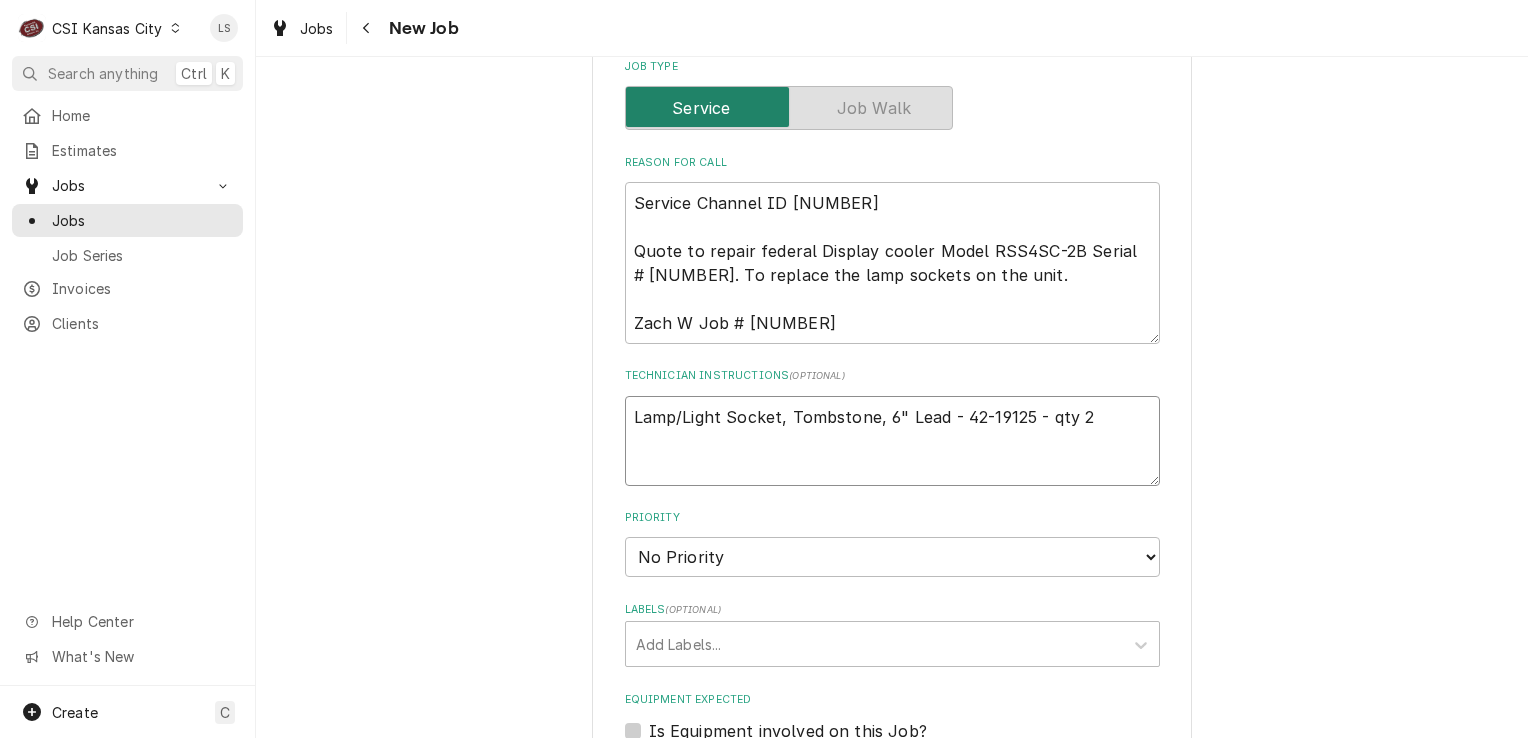 type on "x" 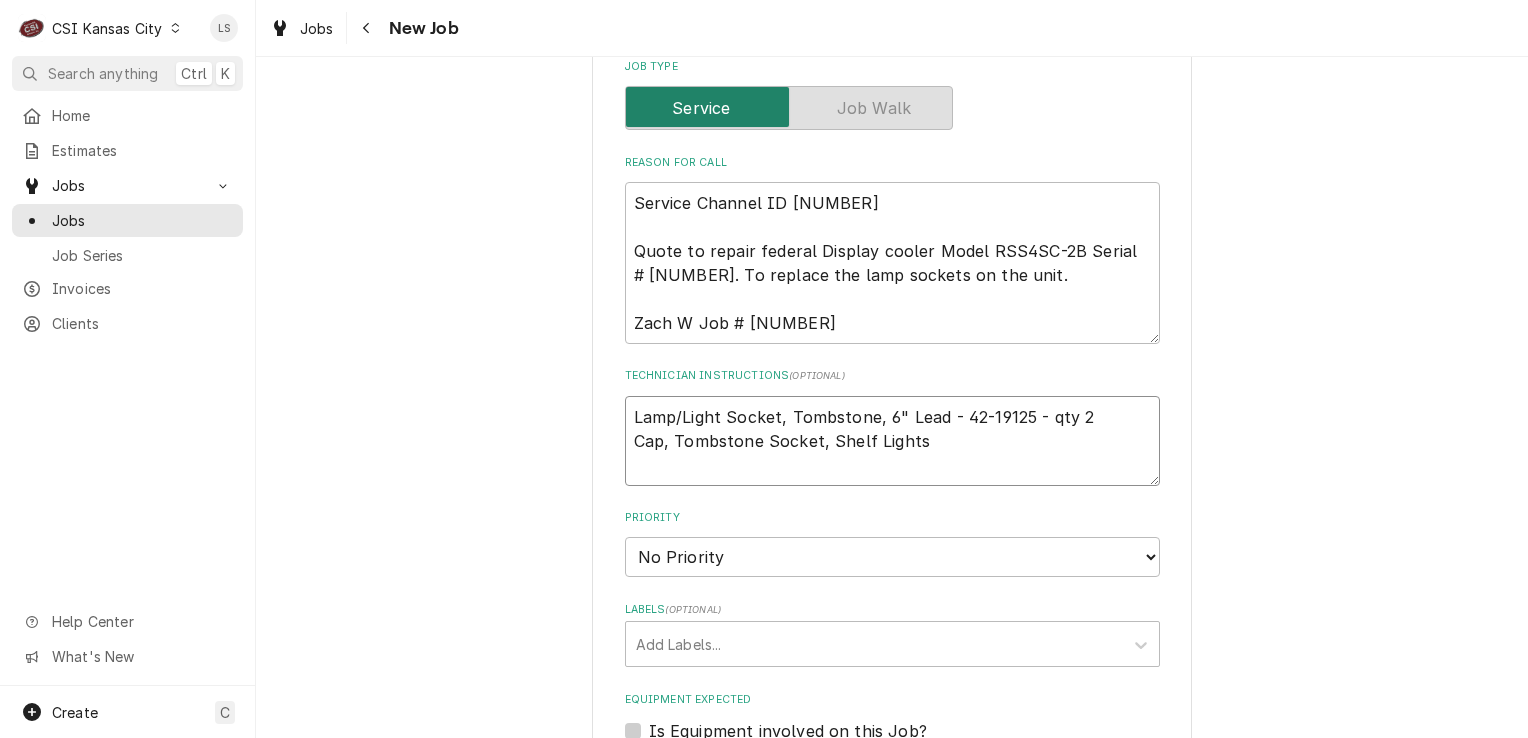 type on "x" 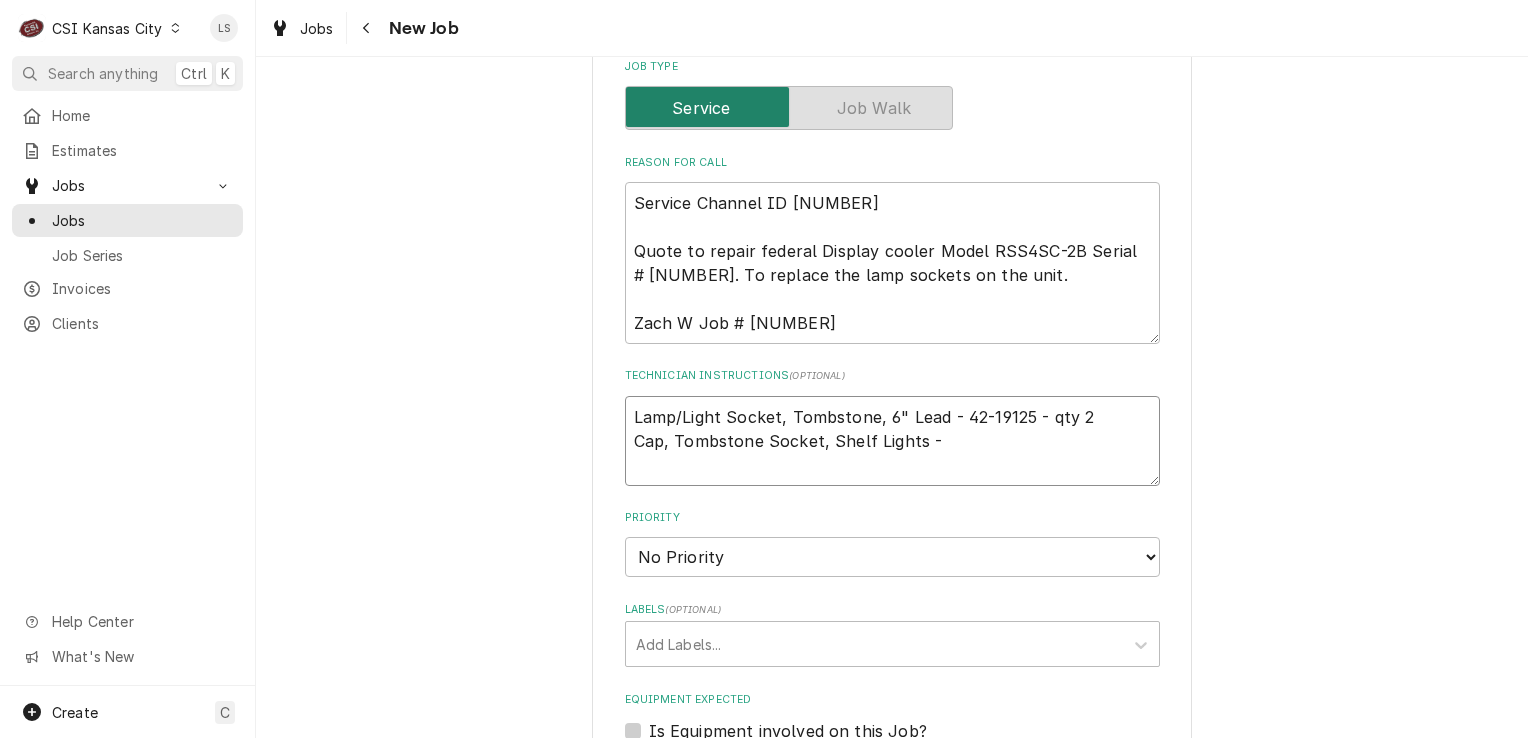 type on "x" 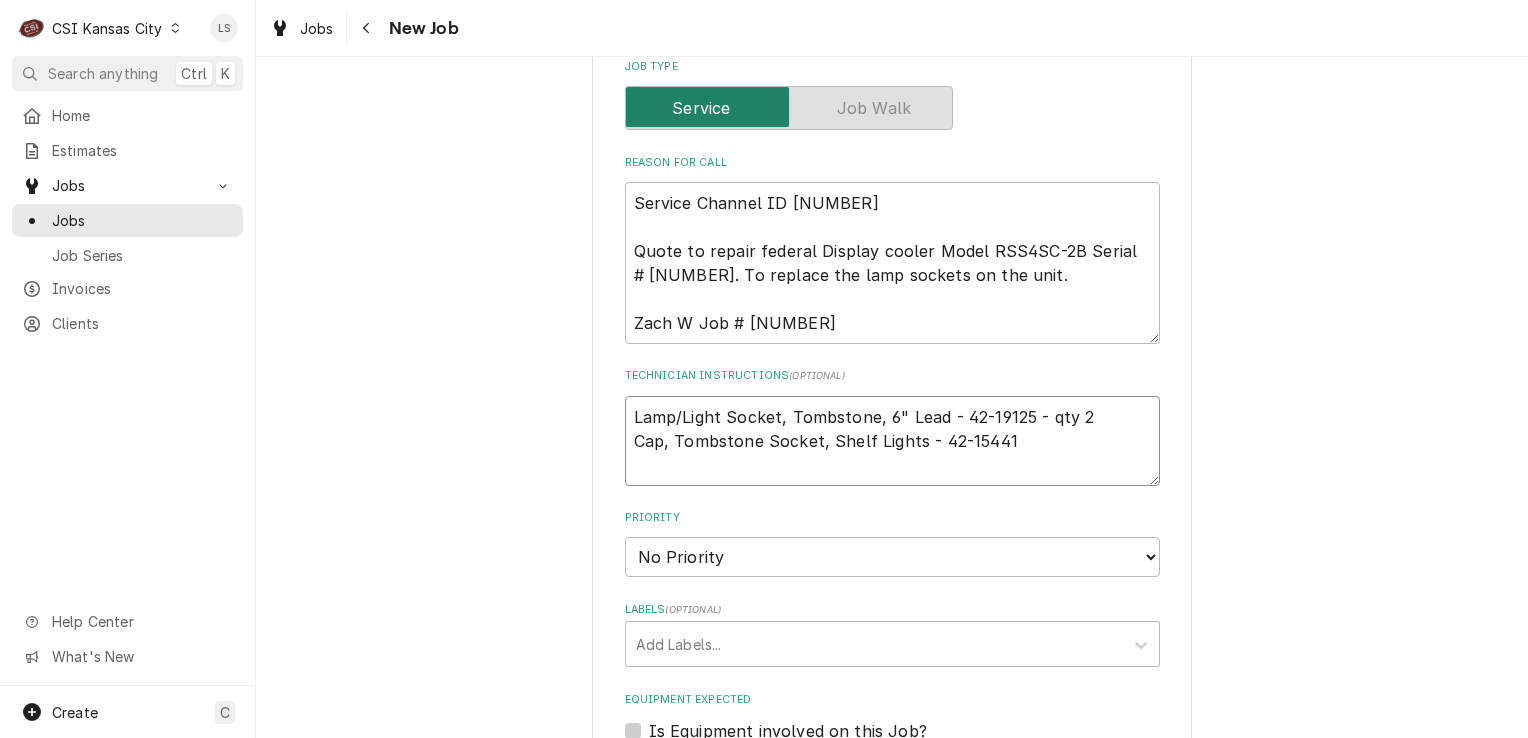 type on "x" 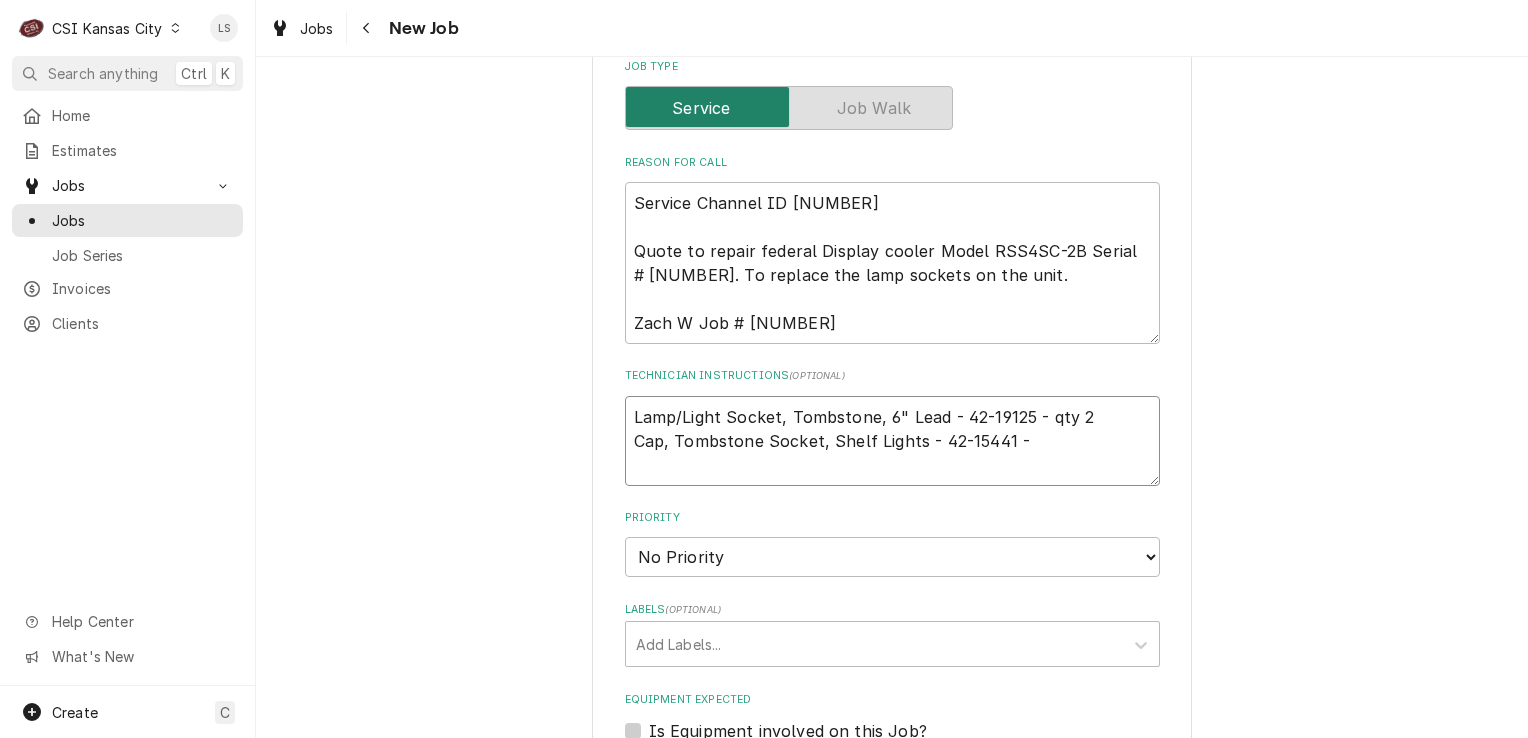 type on "x" 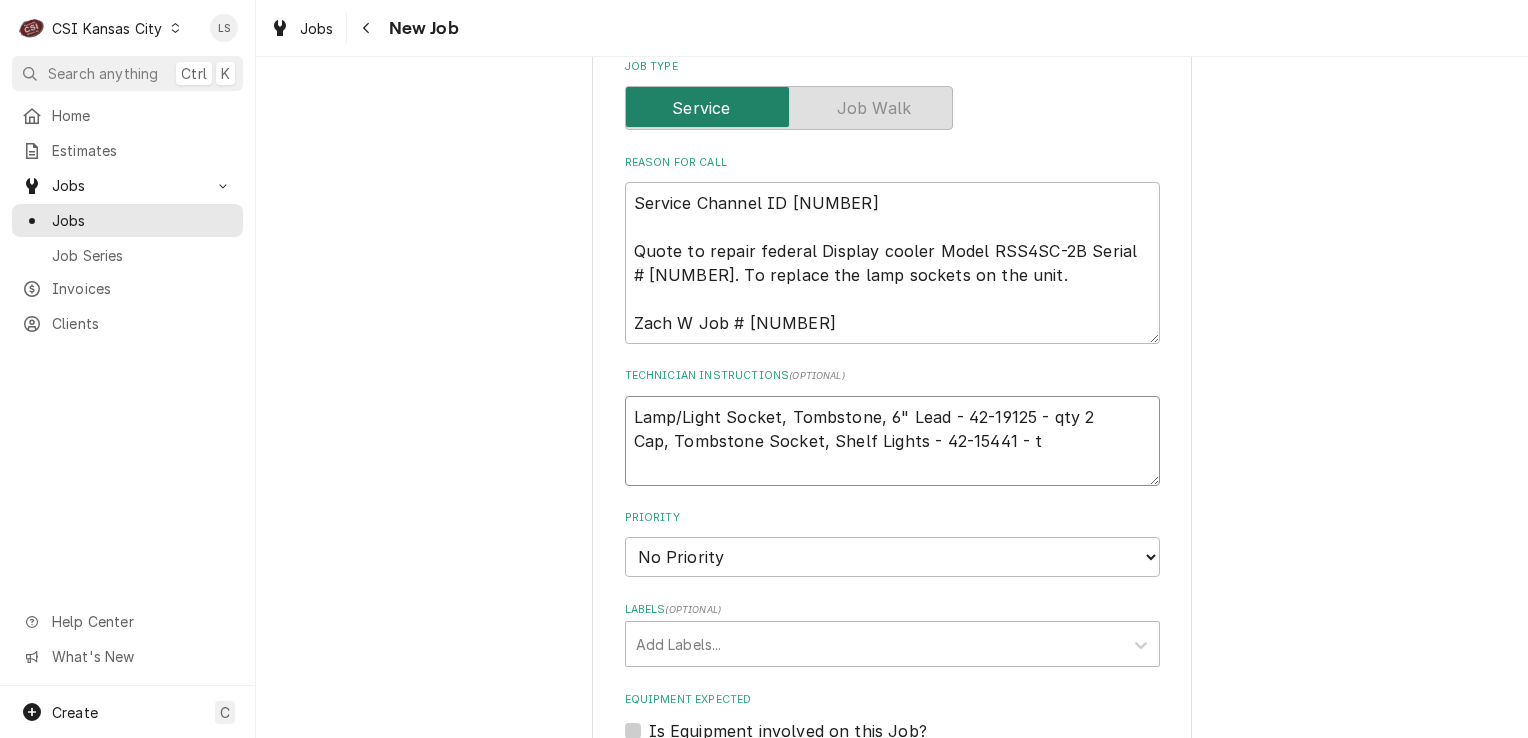 type on "x" 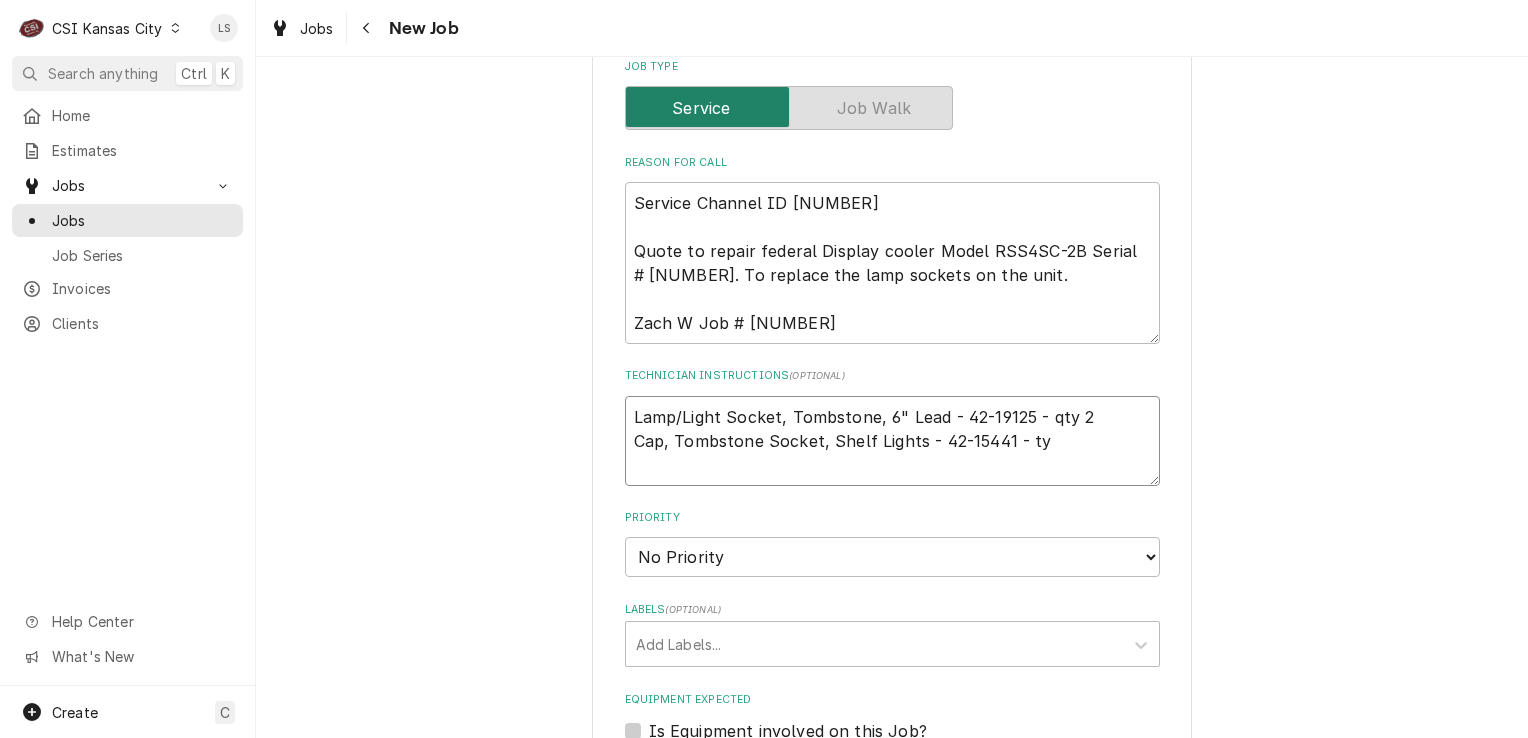 type on "x" 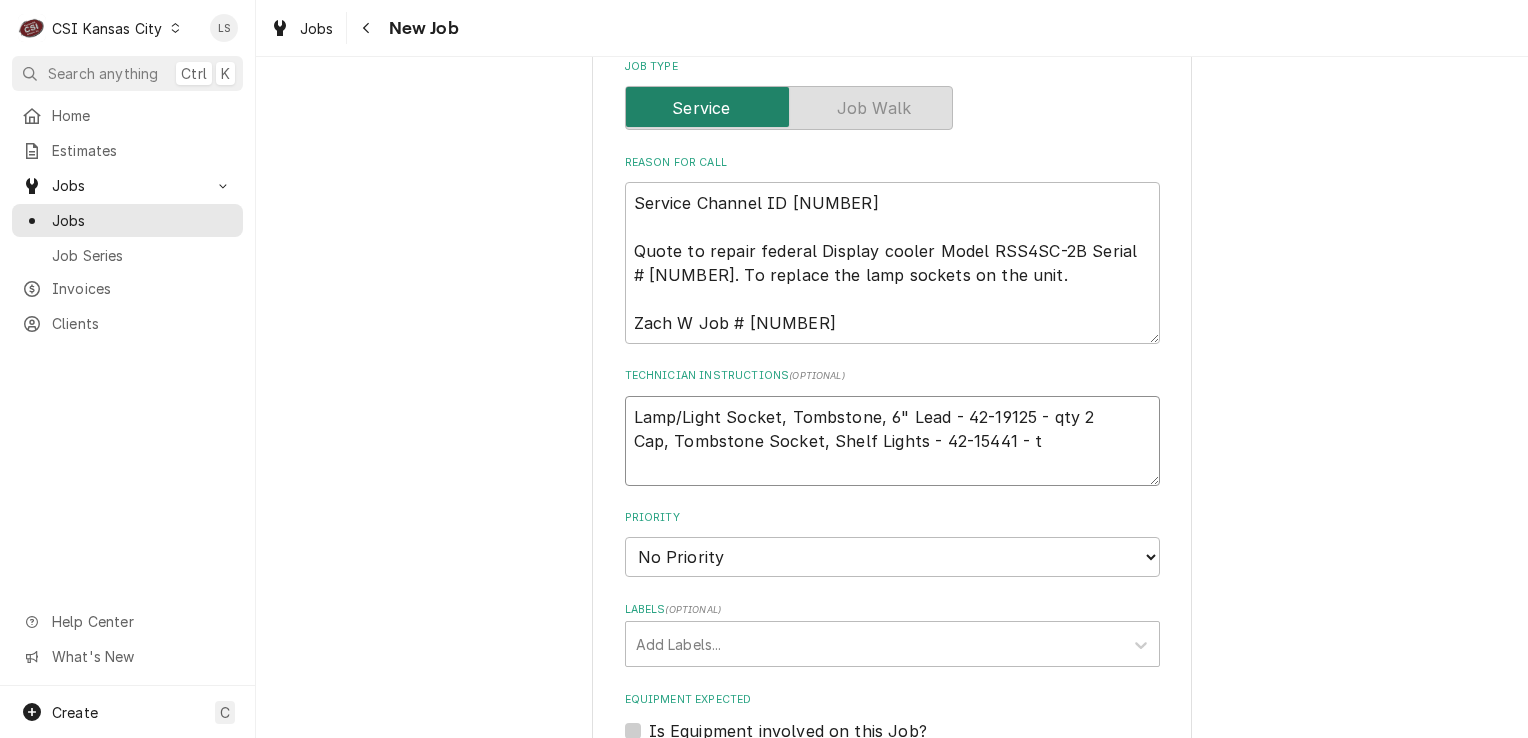 type on "x" 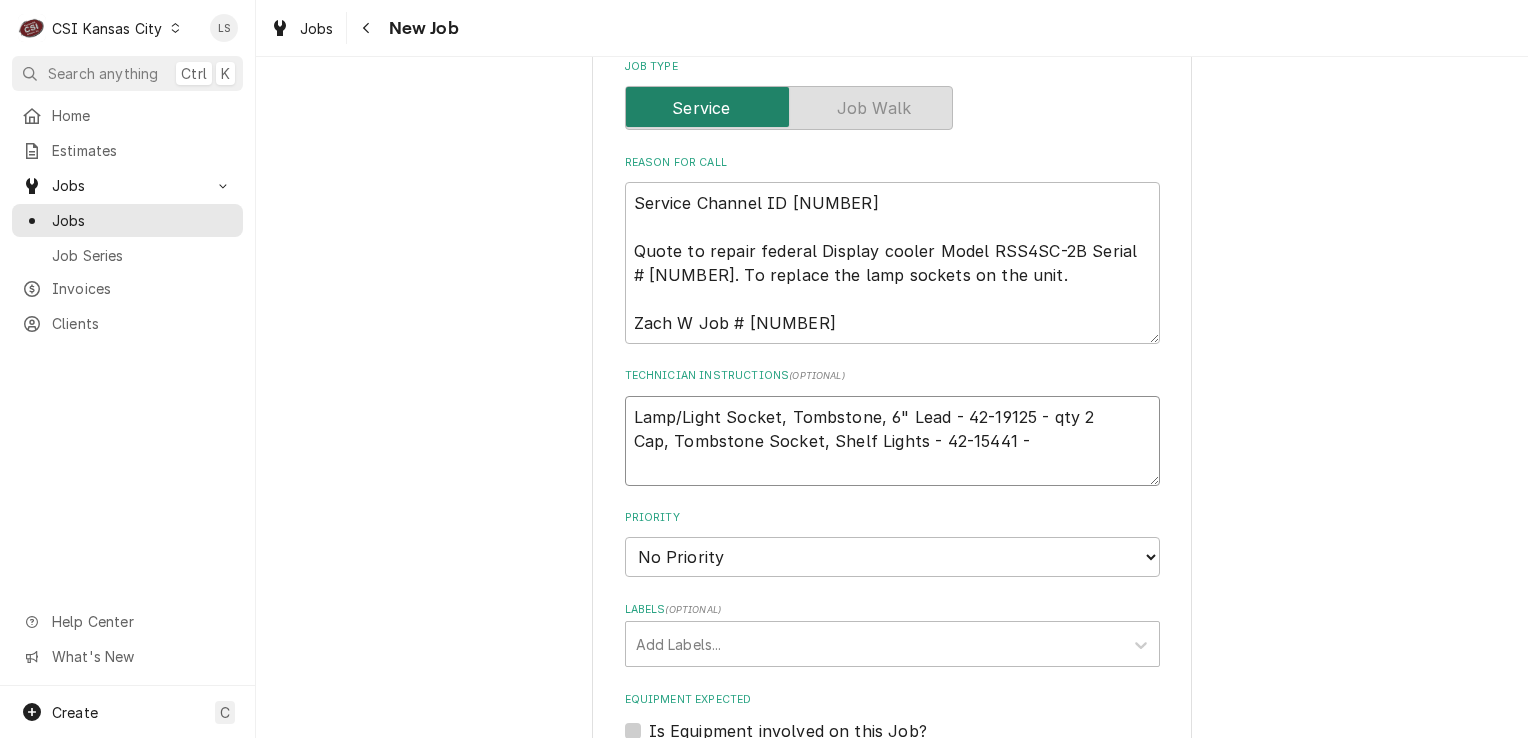 type on "x" 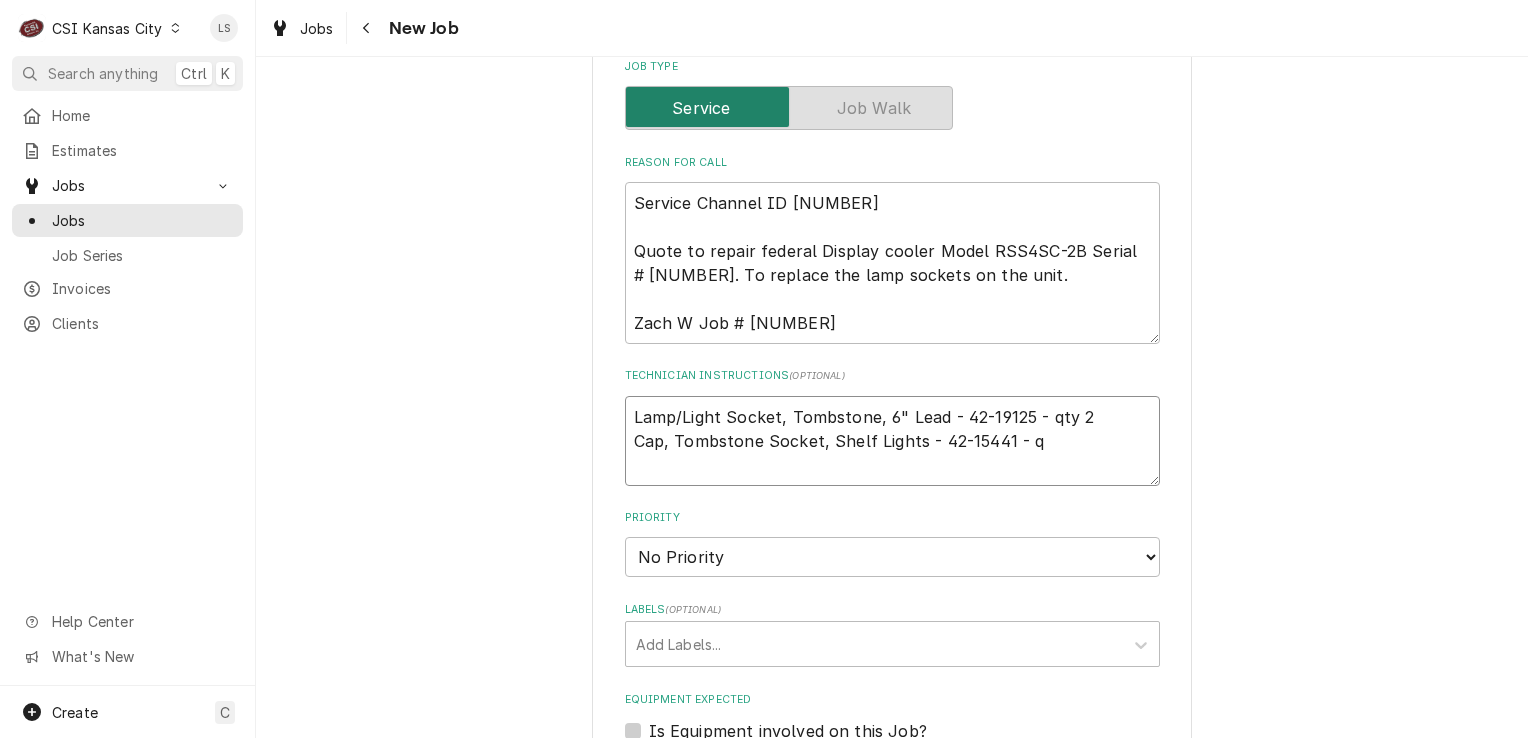 type on "Lamp/Light Socket, Tombstone, 6" Lead - 42-19125 - qty 2
Cap, Tombstone Socket, Shelf Lights - 42-15441 - qt" 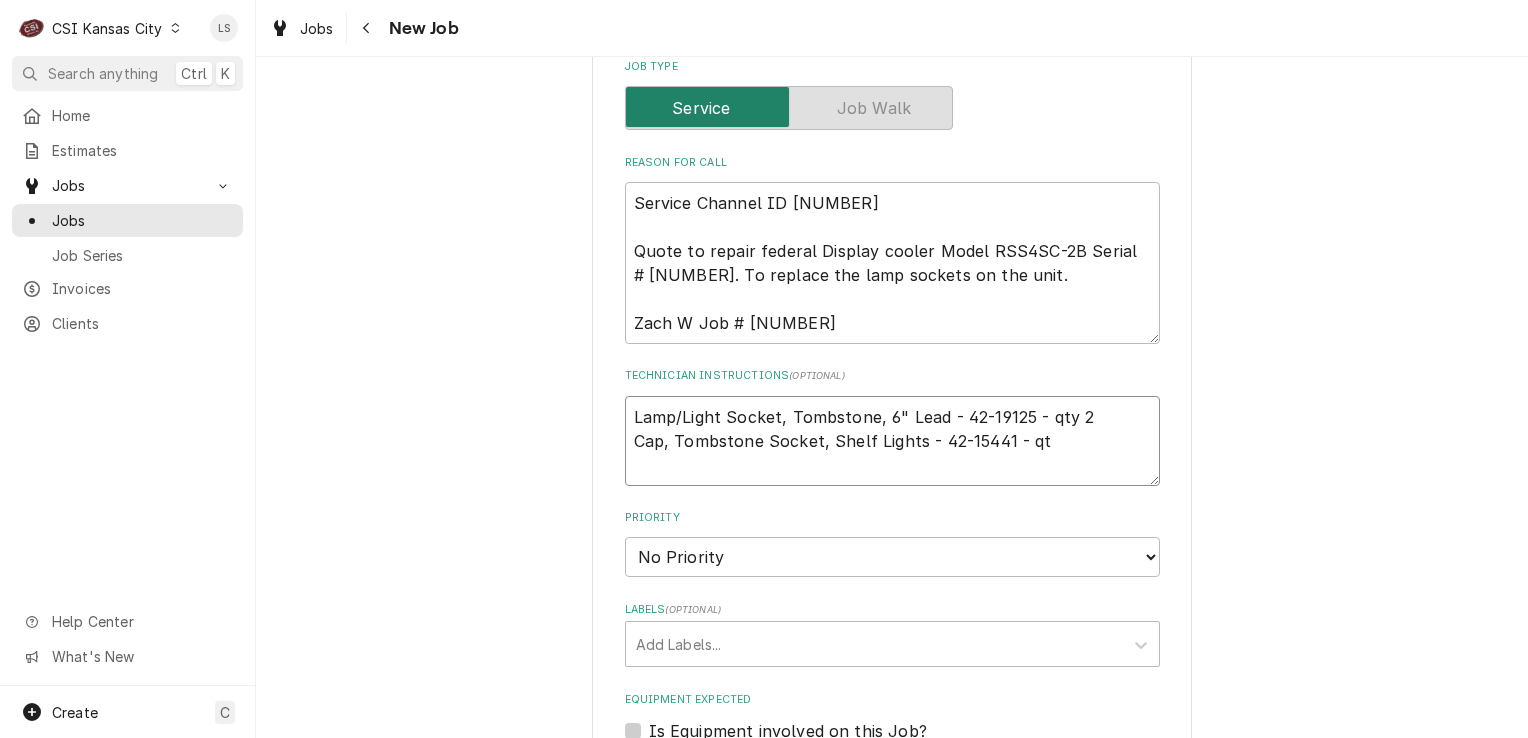 type on "x" 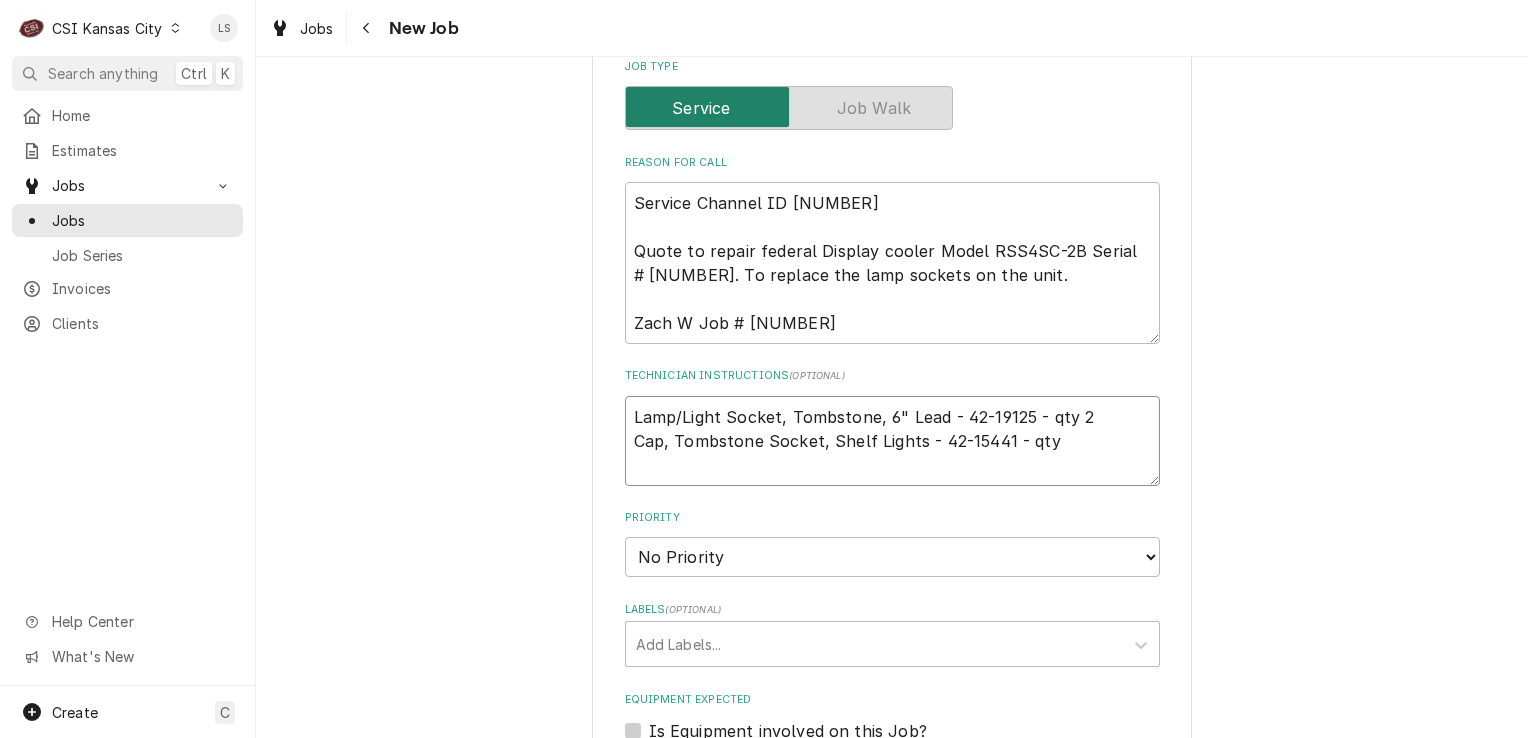 type on "x" 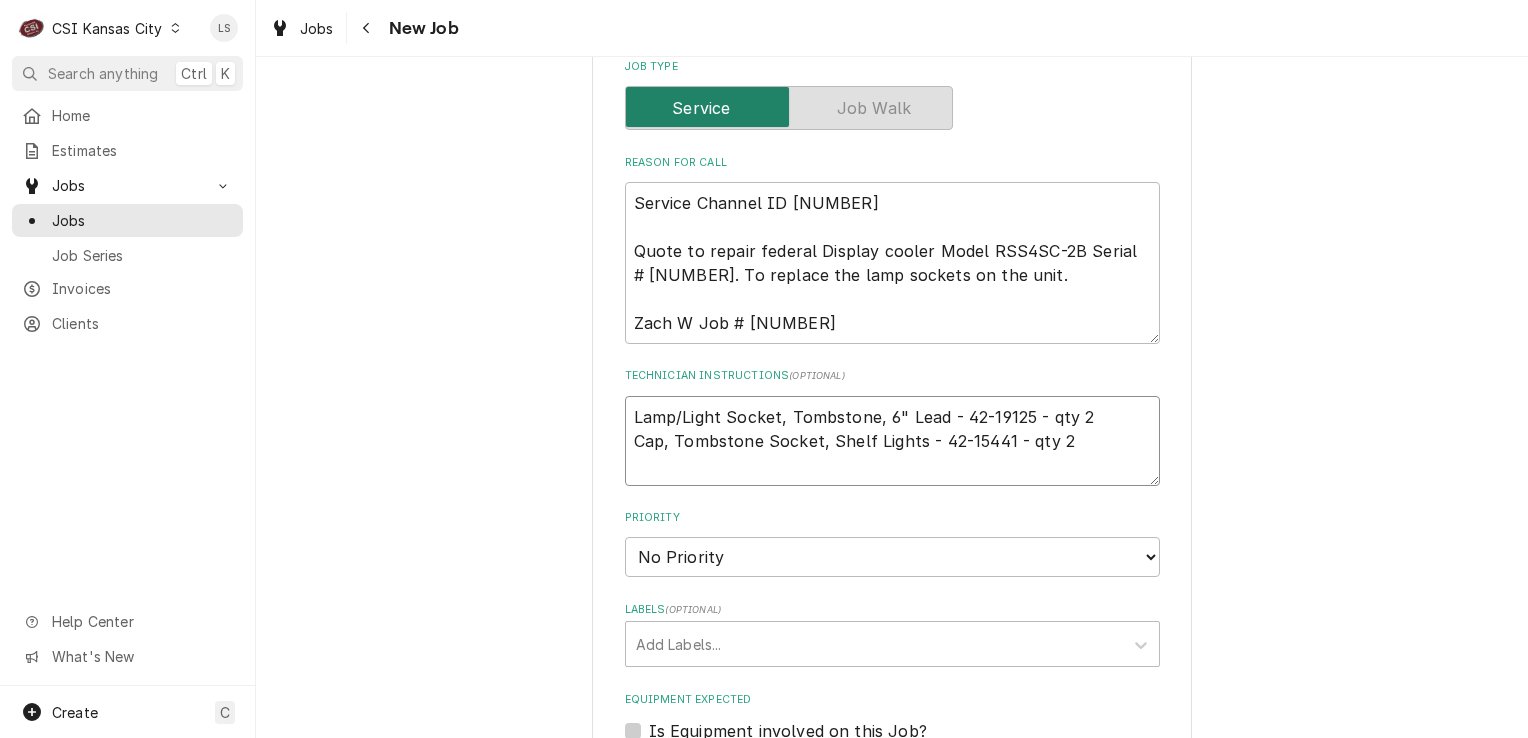 type on "x" 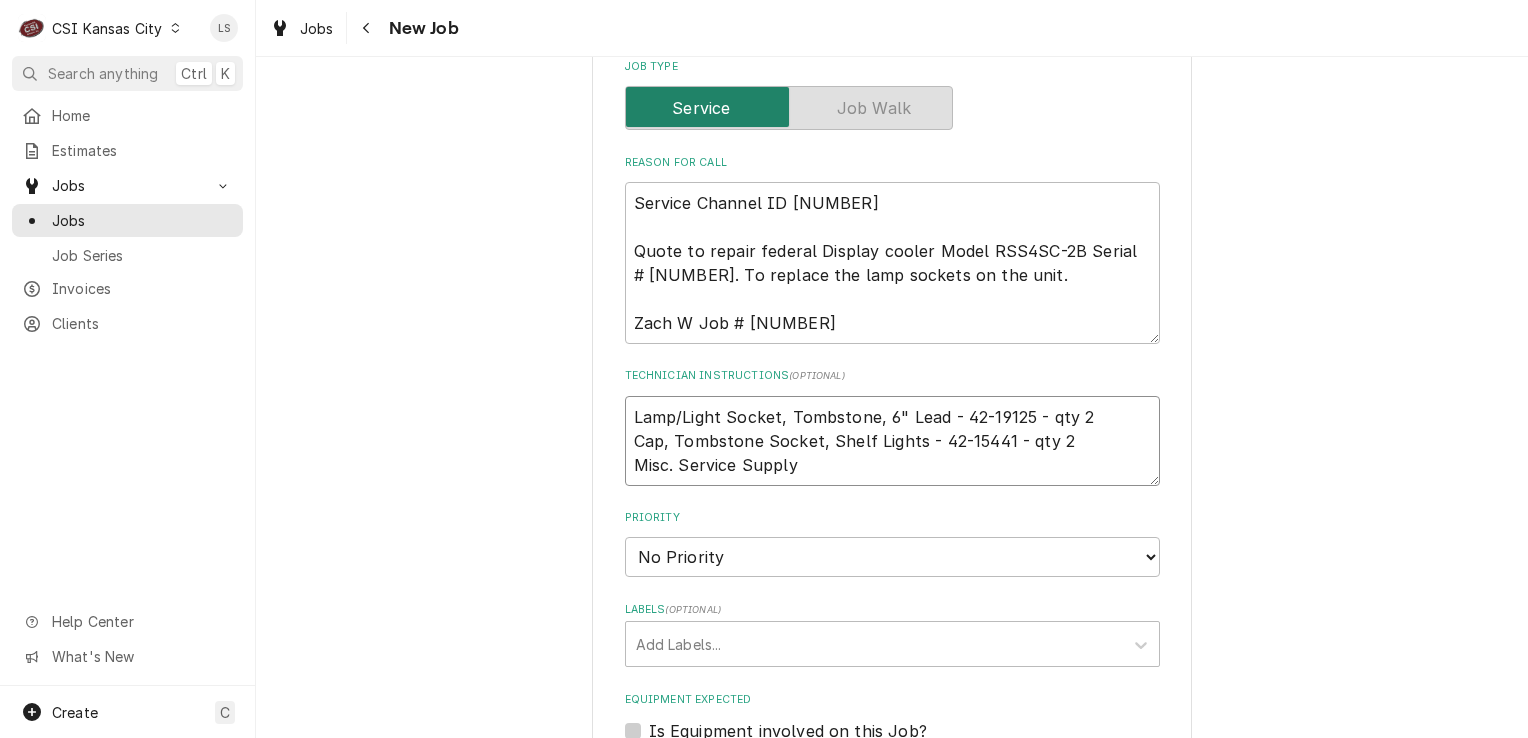 type on "x" 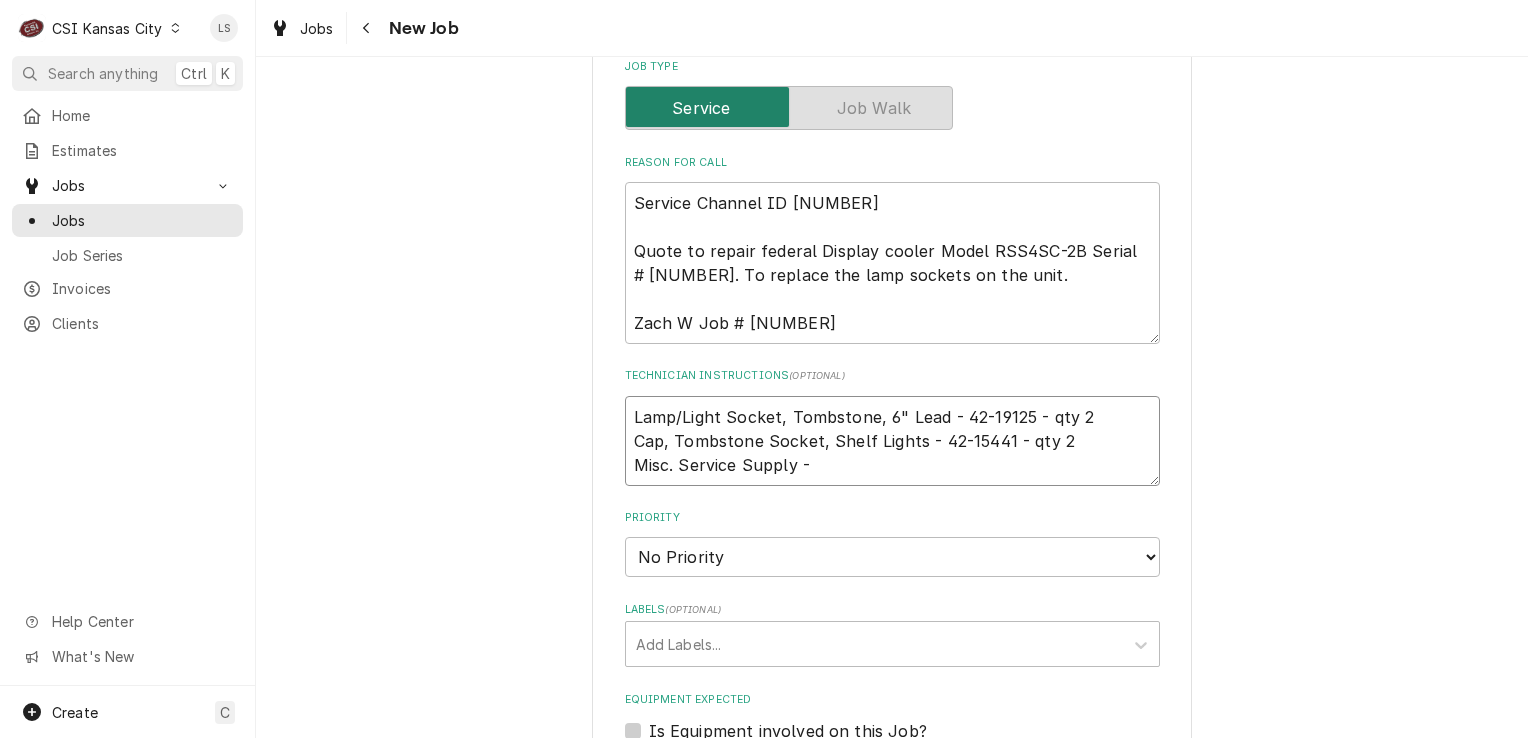 type on "x" 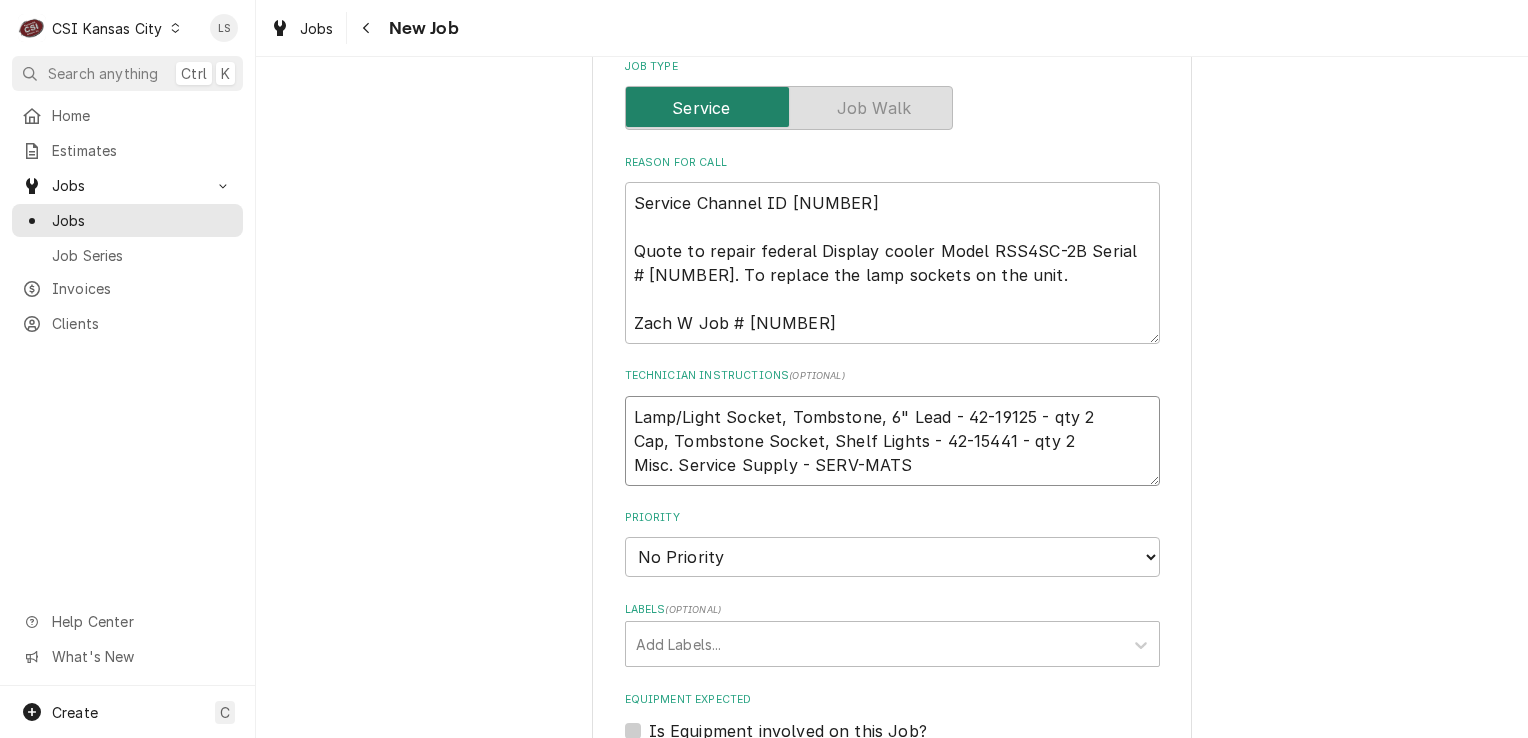 type on "x" 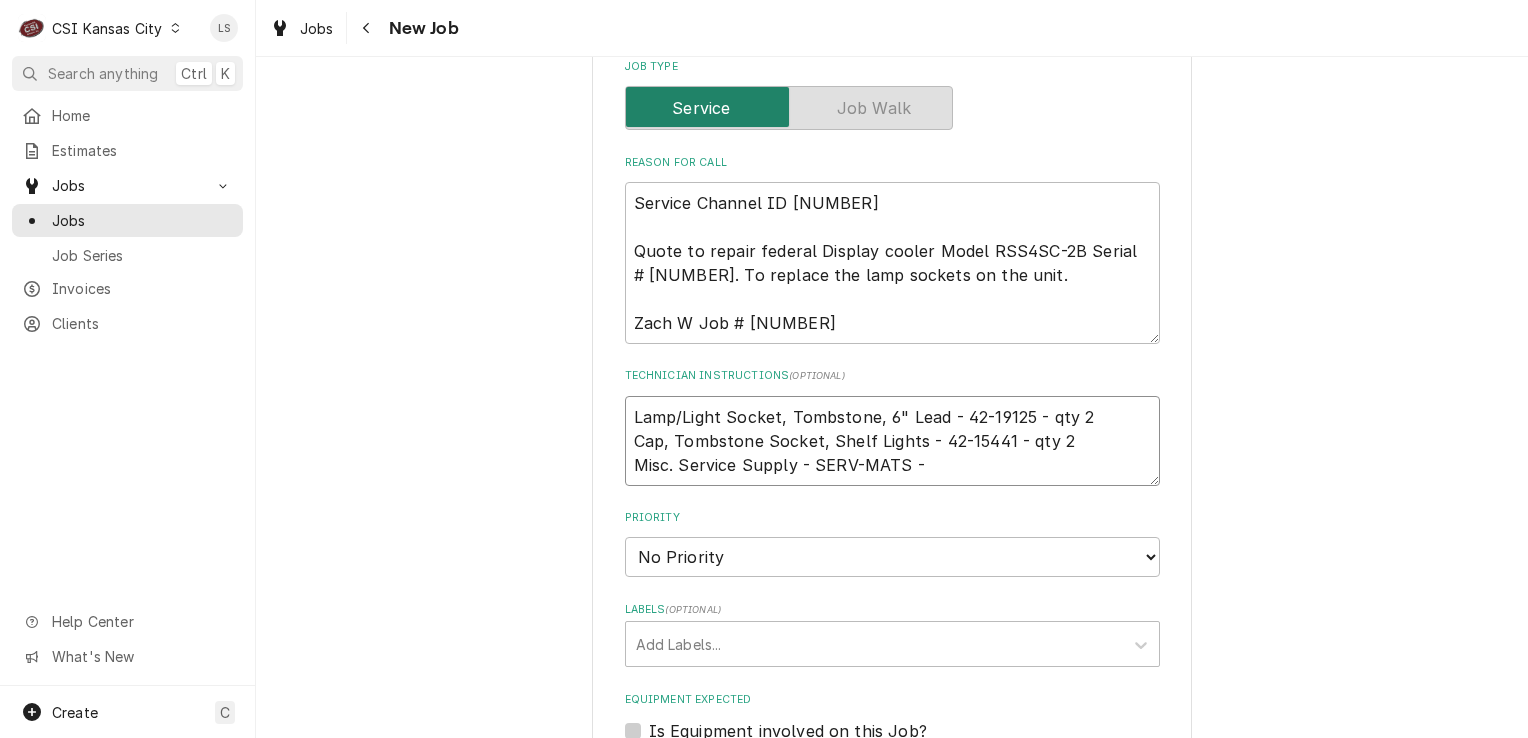 type on "x" 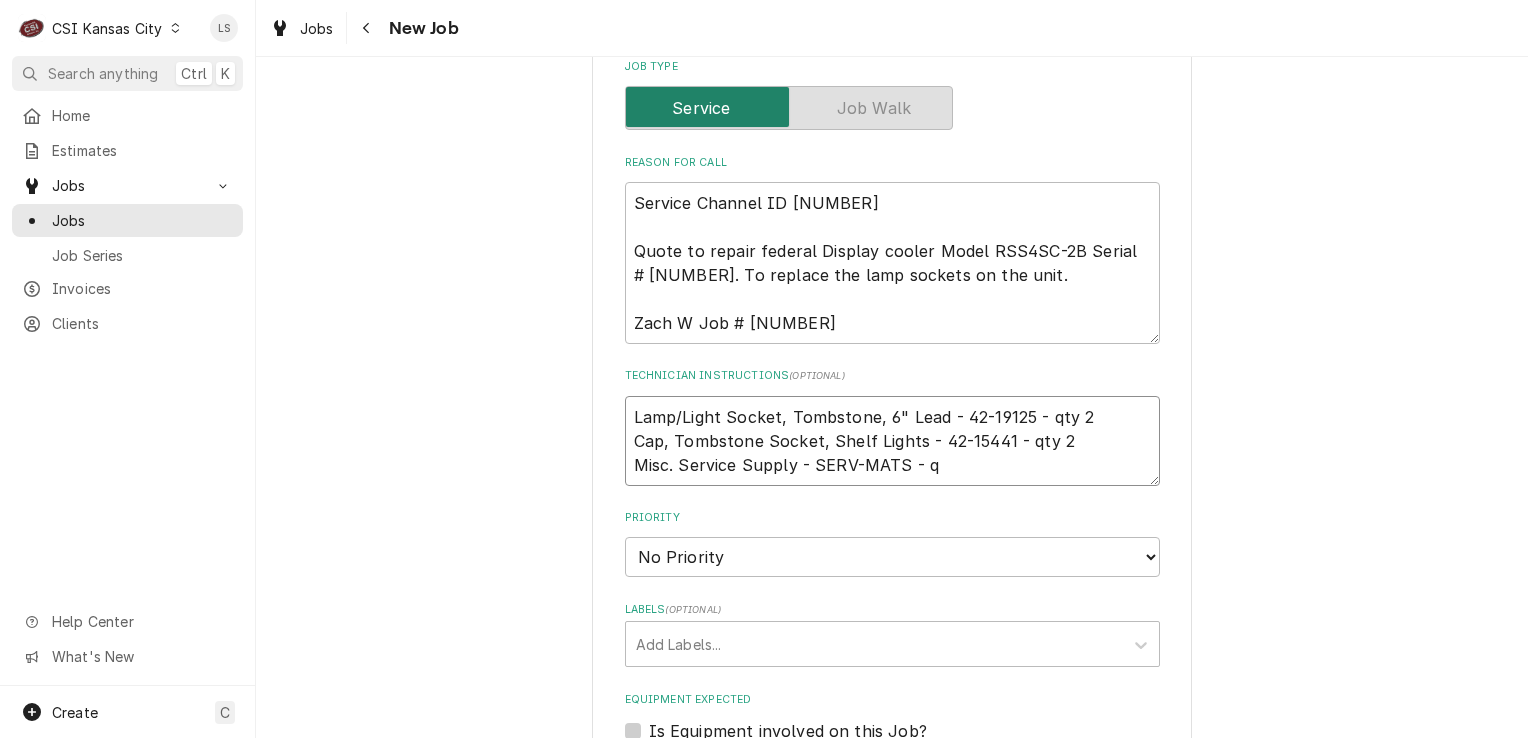 type on "Lamp/Light Socket, Tombstone, 6" Lead - 42-19125 - qty 2
Cap, Tombstone Socket, Shelf Lights - 42-15441 - qty 2
Misc. Service Supply - SERV-MATS - qt" 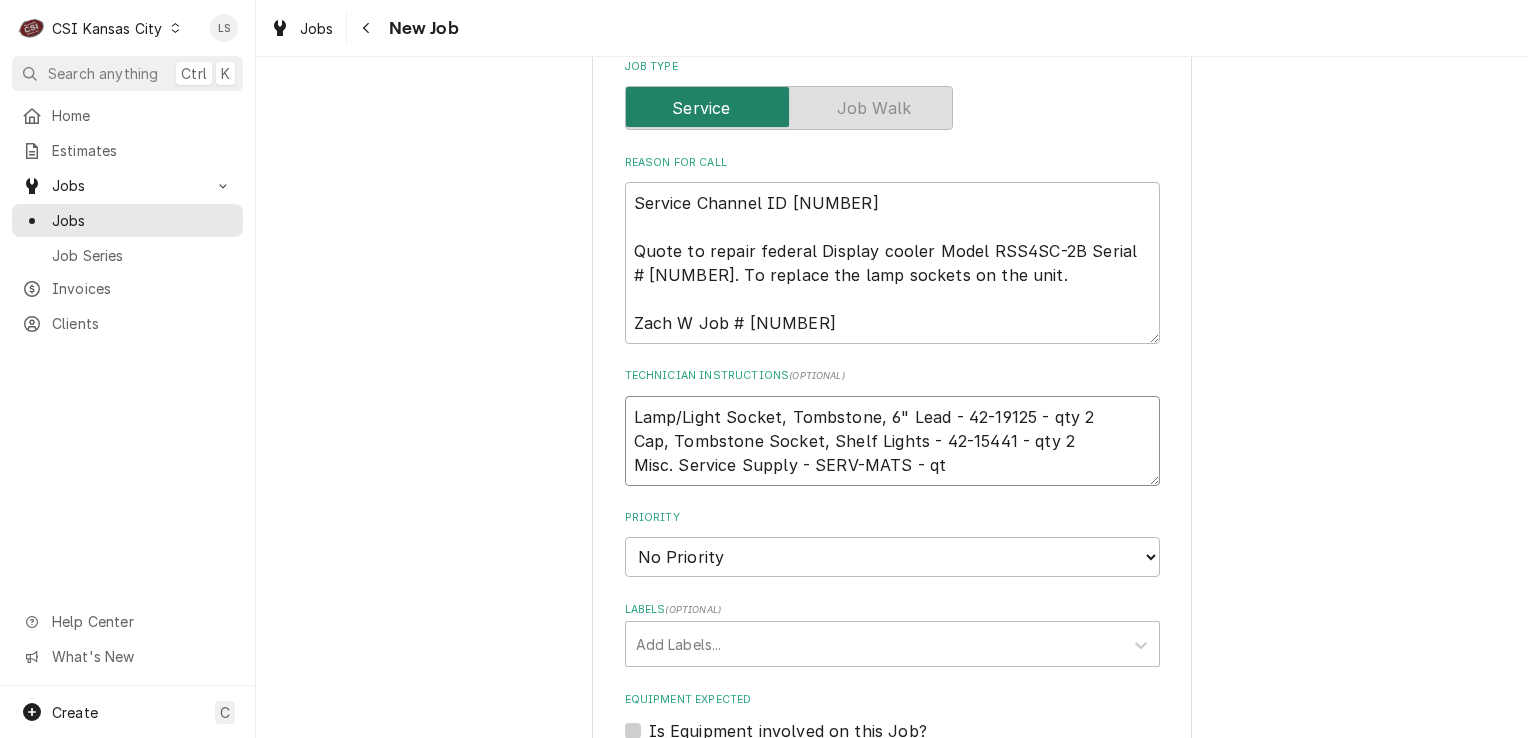 type on "x" 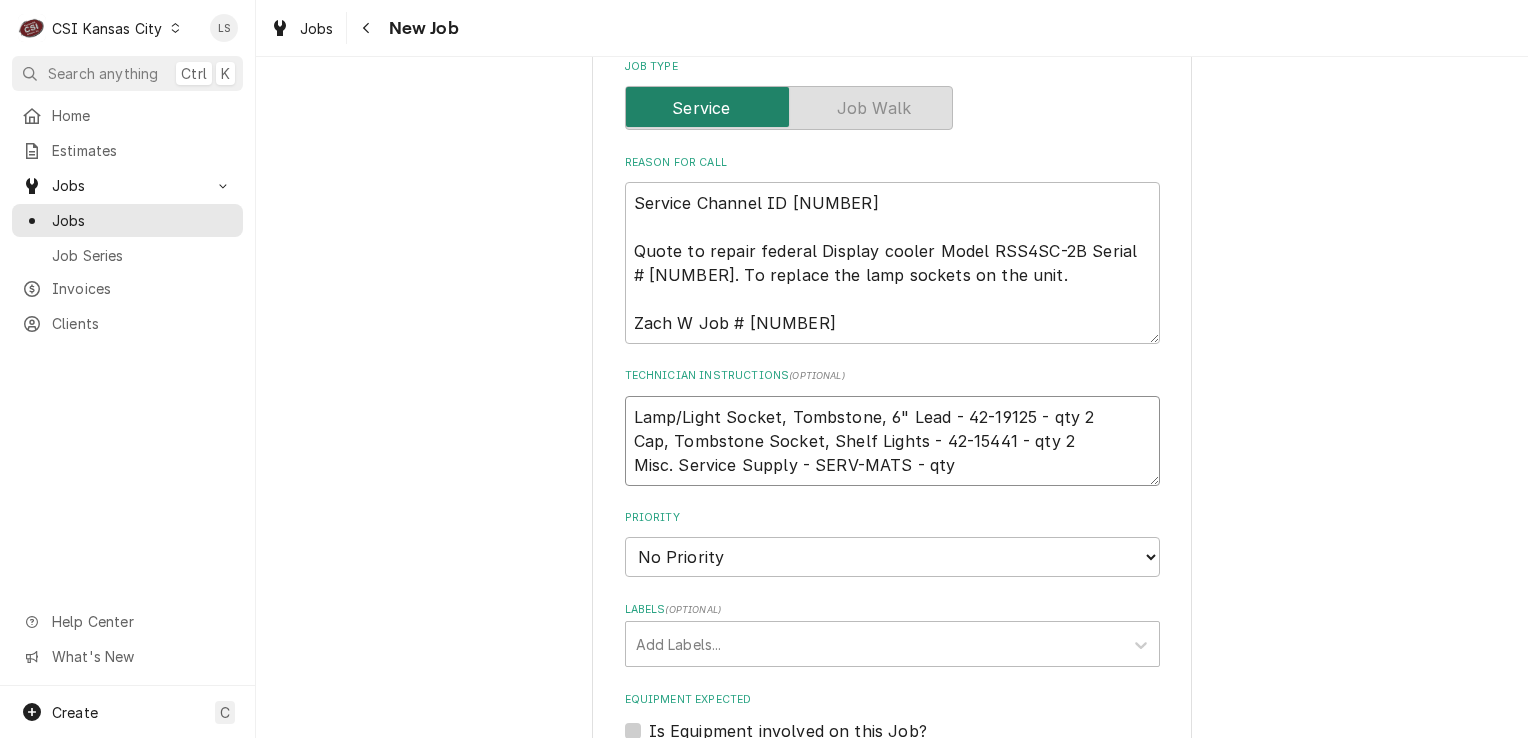 type on "x" 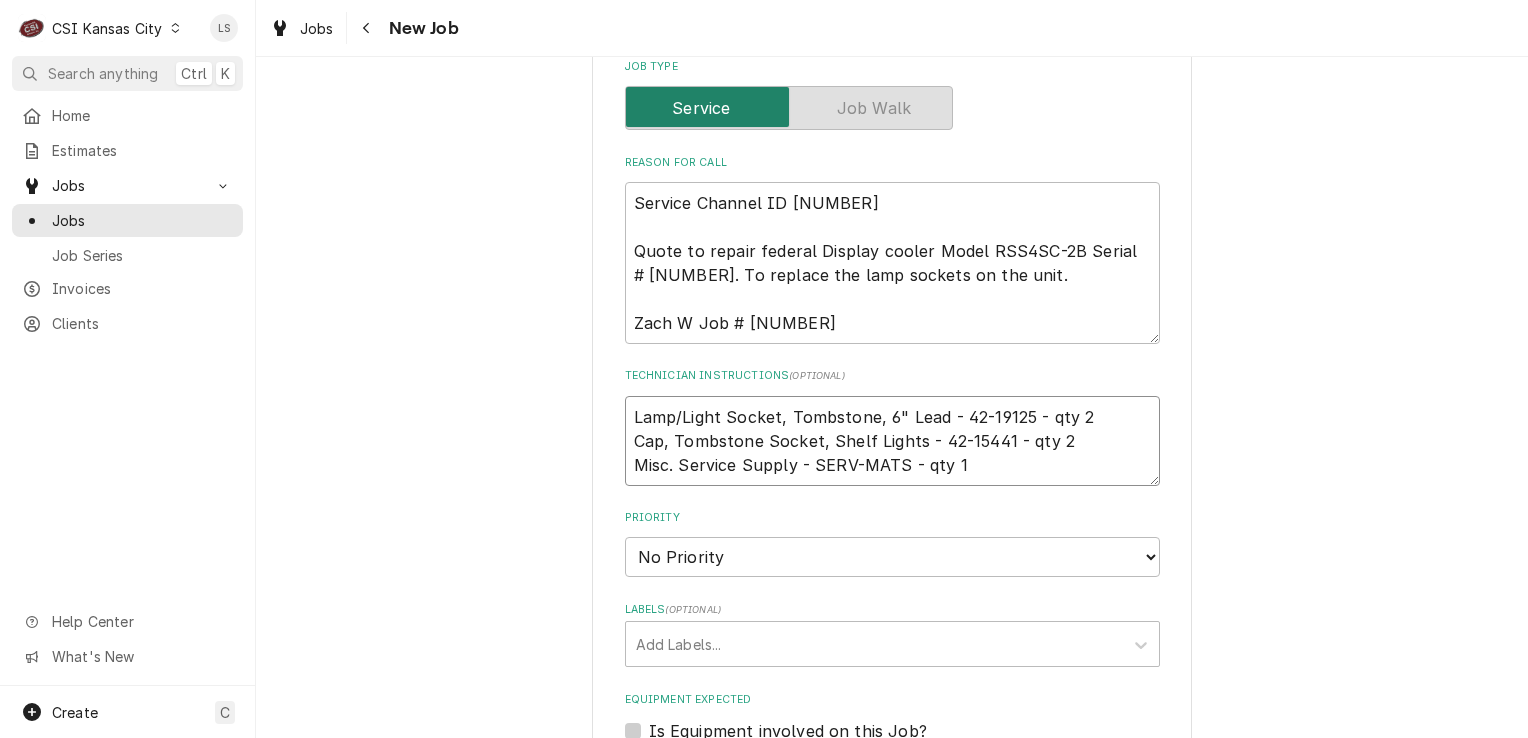 click on "Lamp/Light Socket, Tombstone, 6" Lead - 42-19125 - qty 2
Cap, Tombstone Socket, Shelf Lights - 42-15441 - qty 2
Misc. Service Supply - SERV-MATS - qty 1" at bounding box center [892, 441] 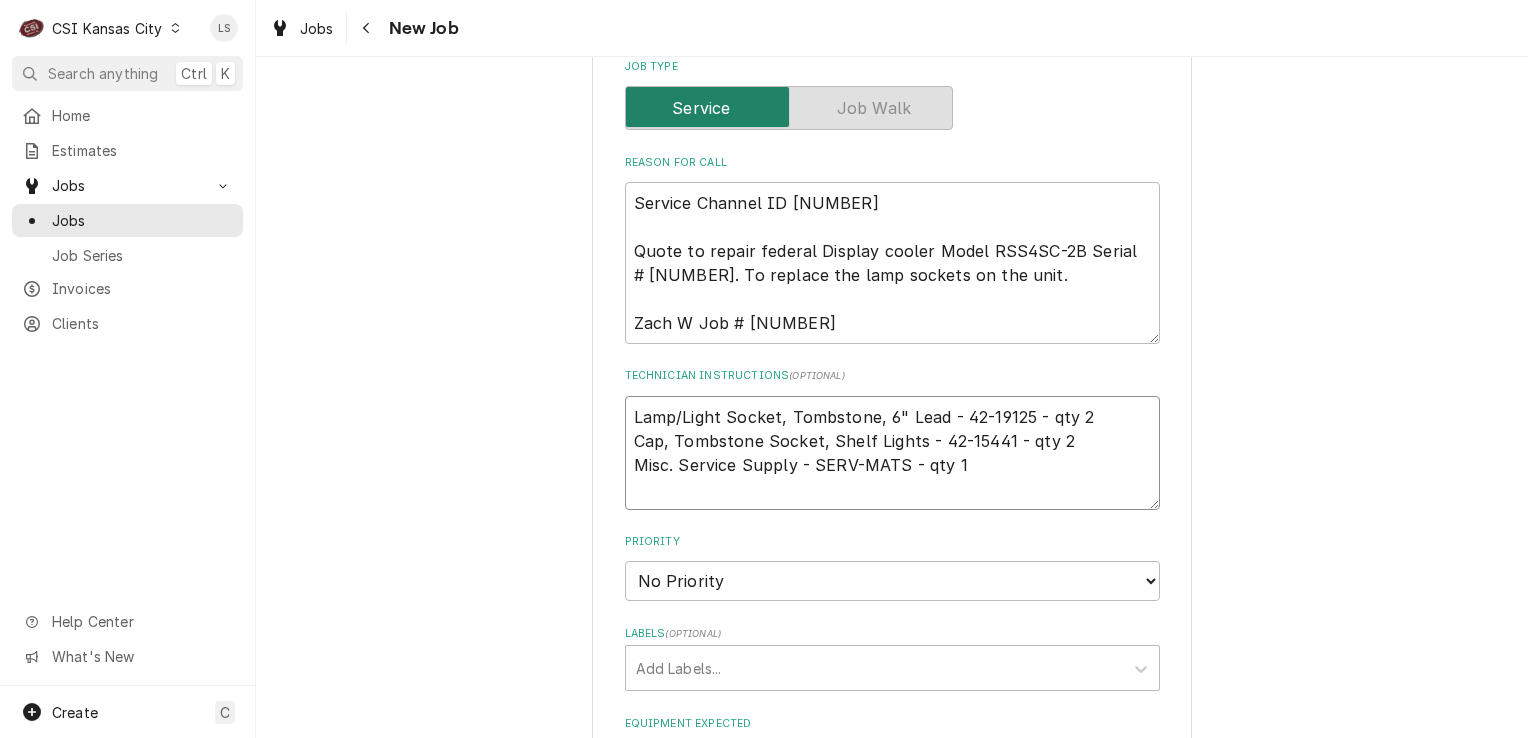 type on "x" 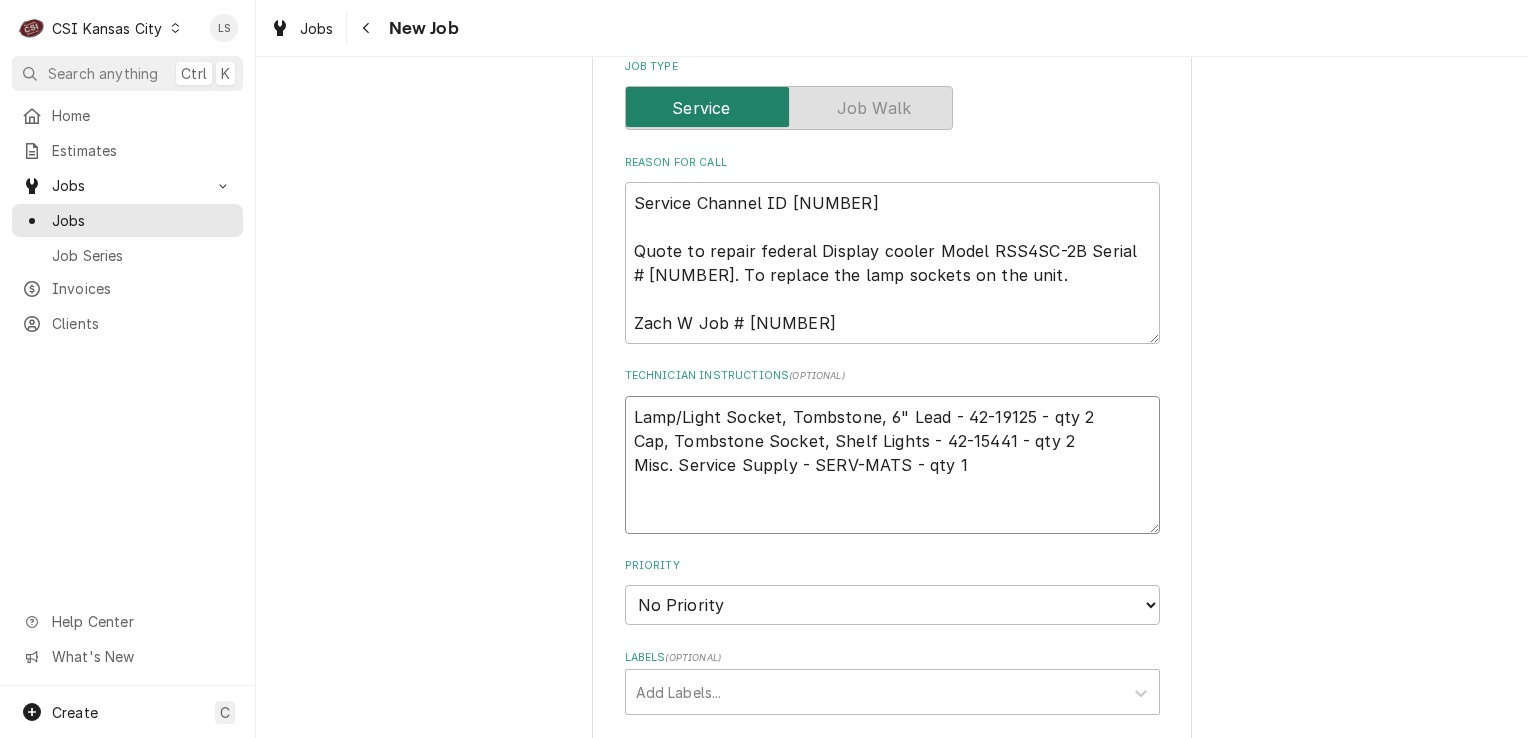 click on "Lamp/Light Socket, Tombstone, 6" Lead - 42-19125 - qty 2
Cap, Tombstone Socket, Shelf Lights - 42-15441 - qty 2
Misc. Service Supply - SERV-MATS - qty 1" at bounding box center [892, 465] 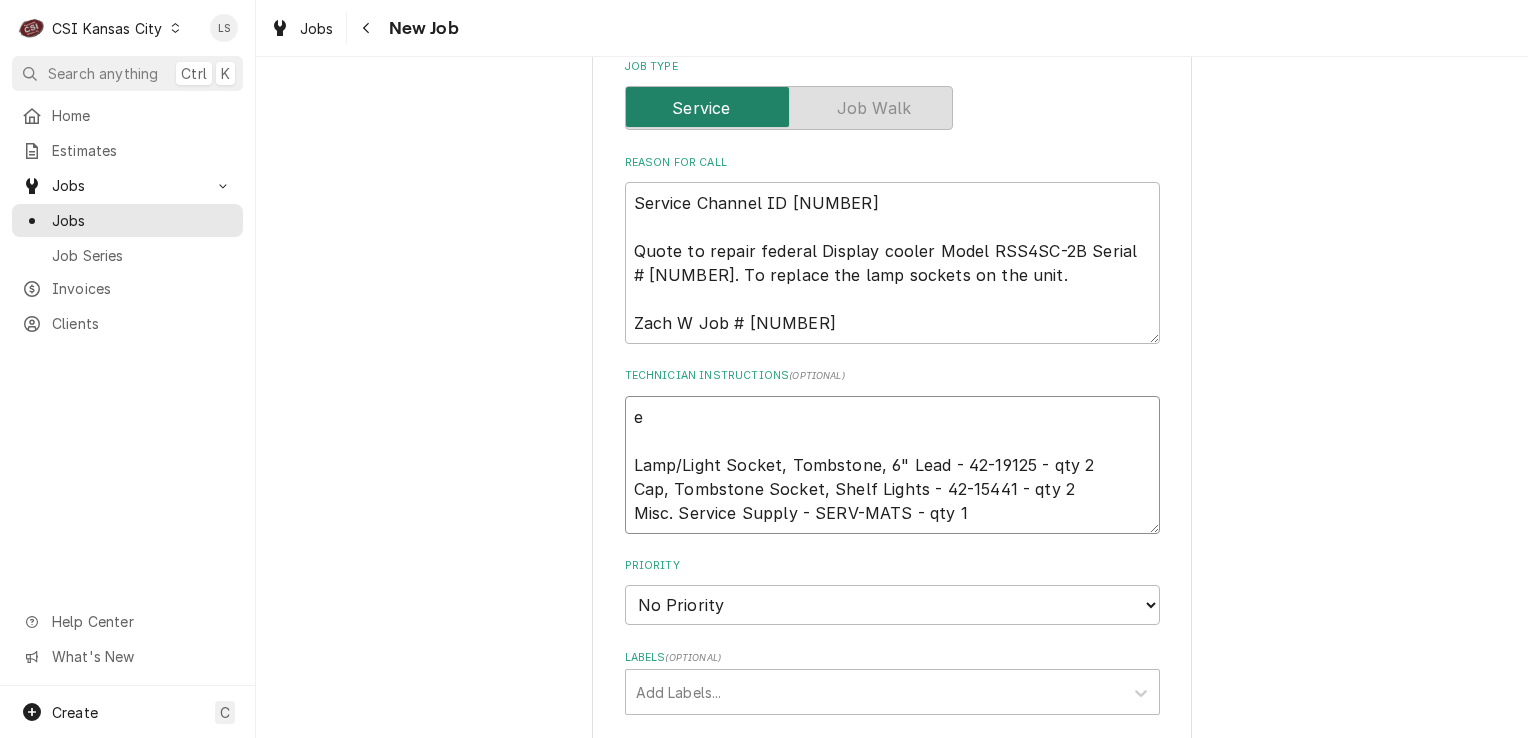 type on "x" 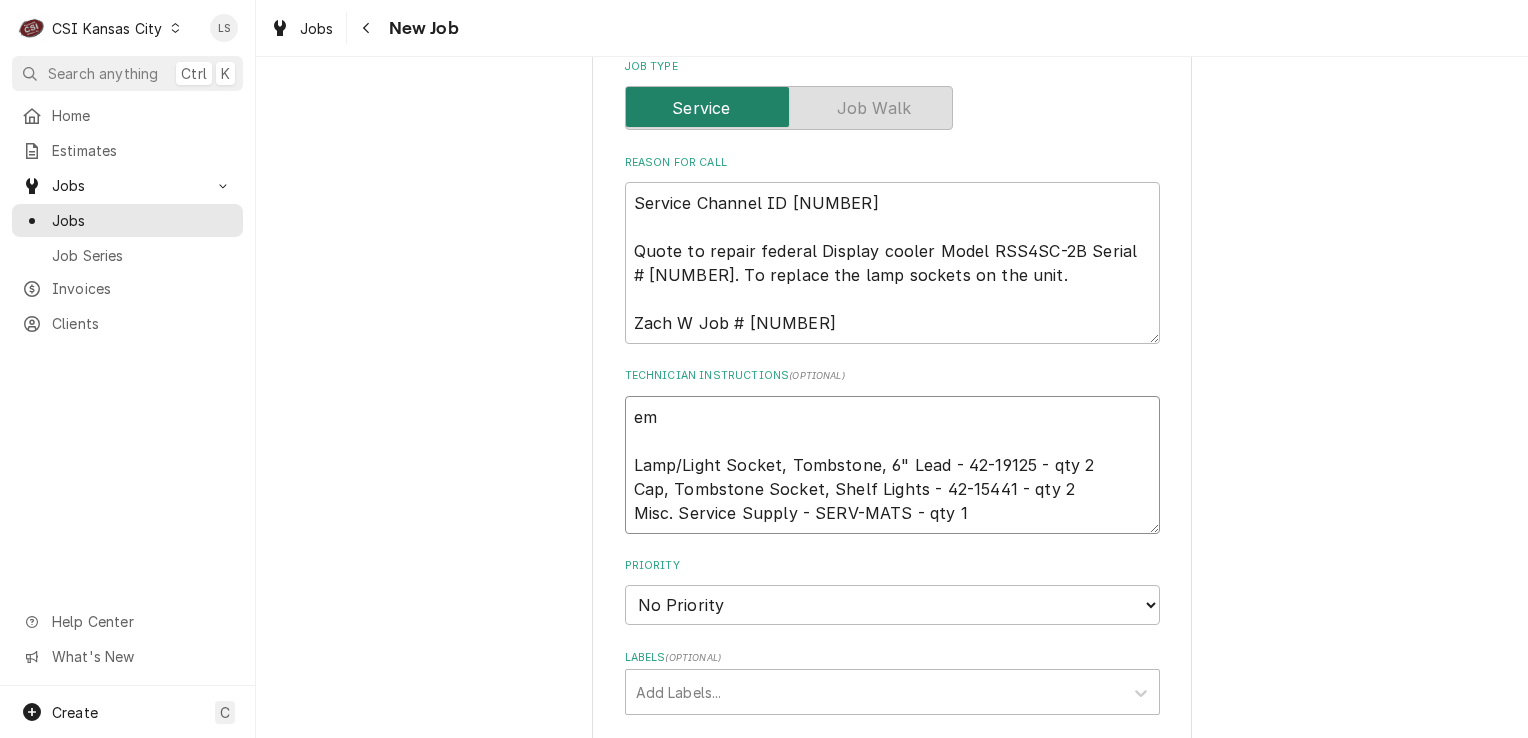 type on "x" 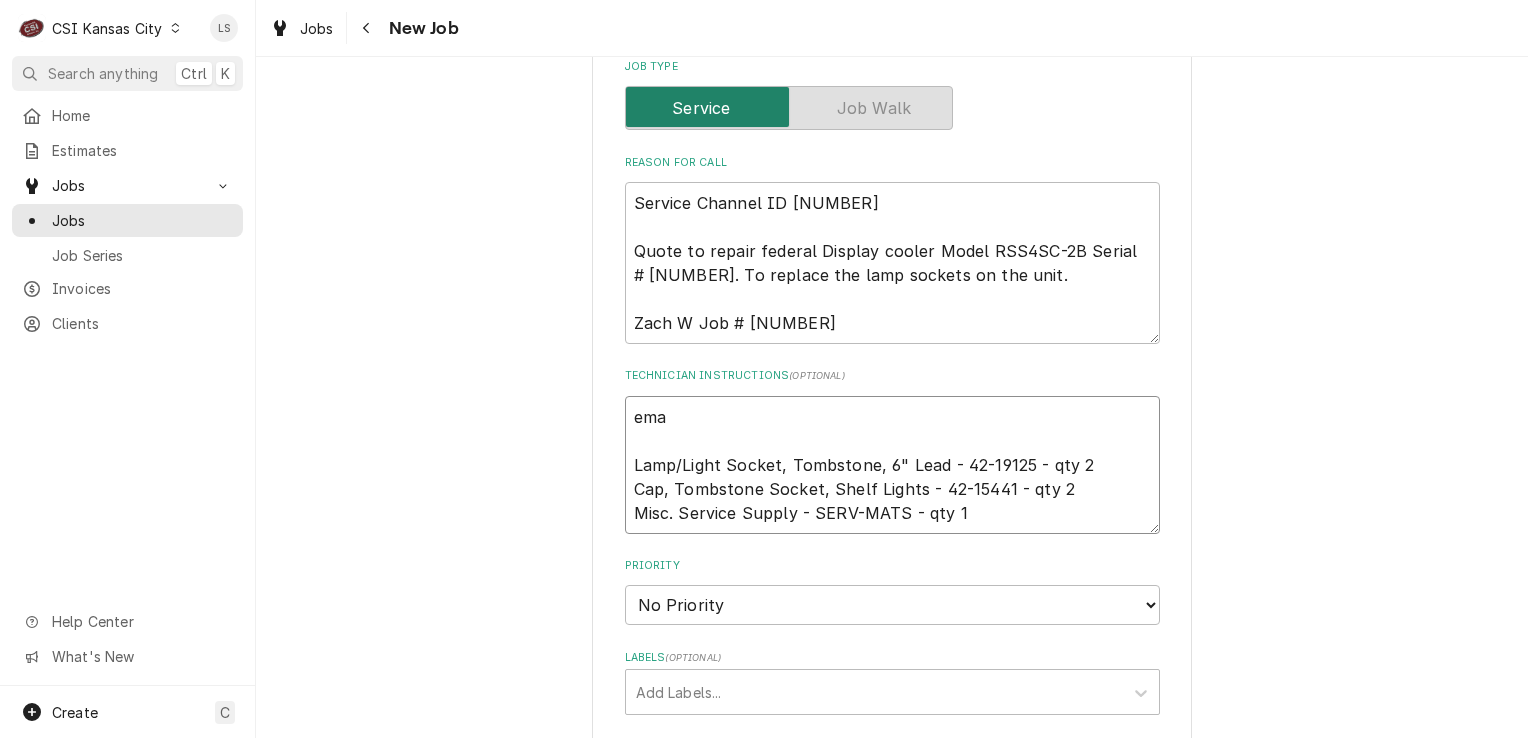 type on "x" 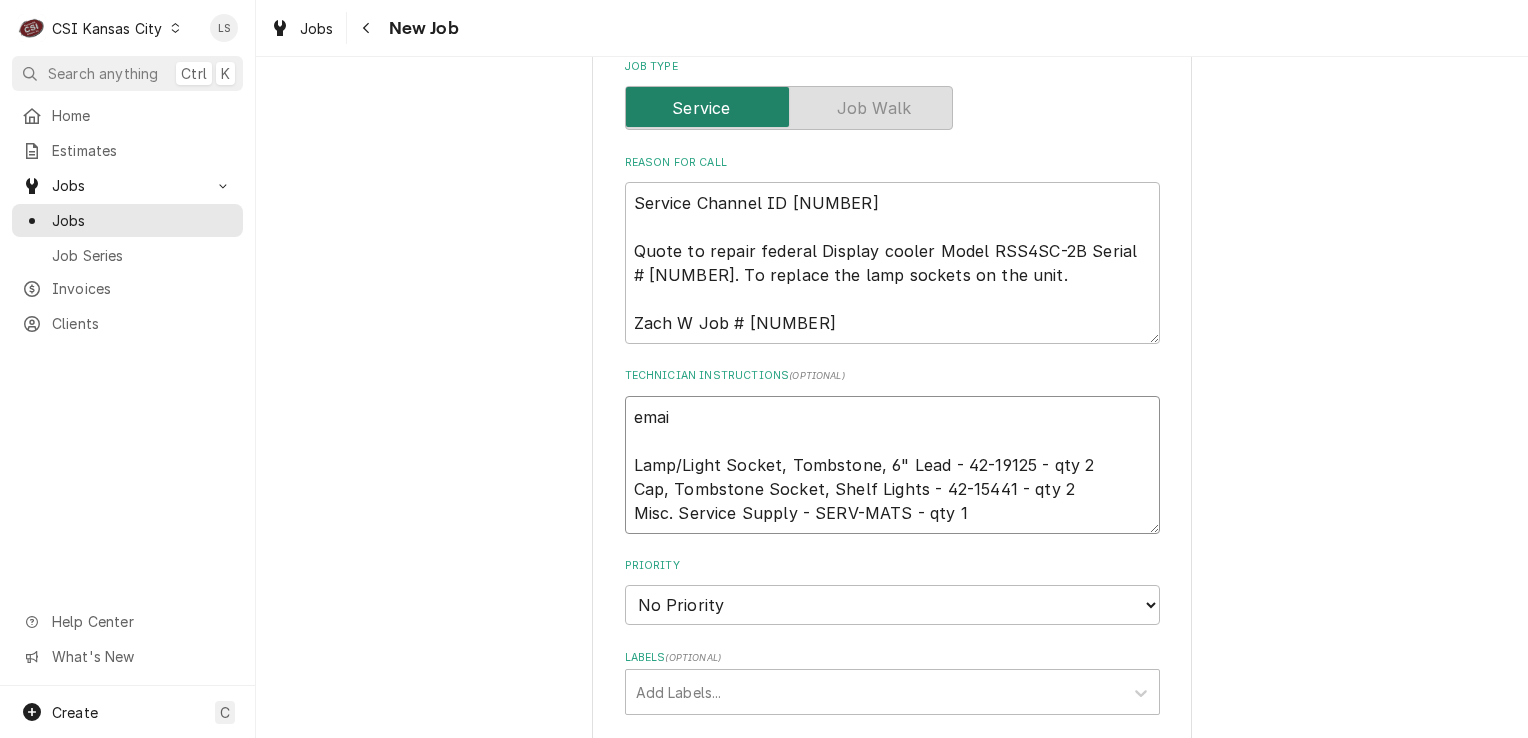 type on "x" 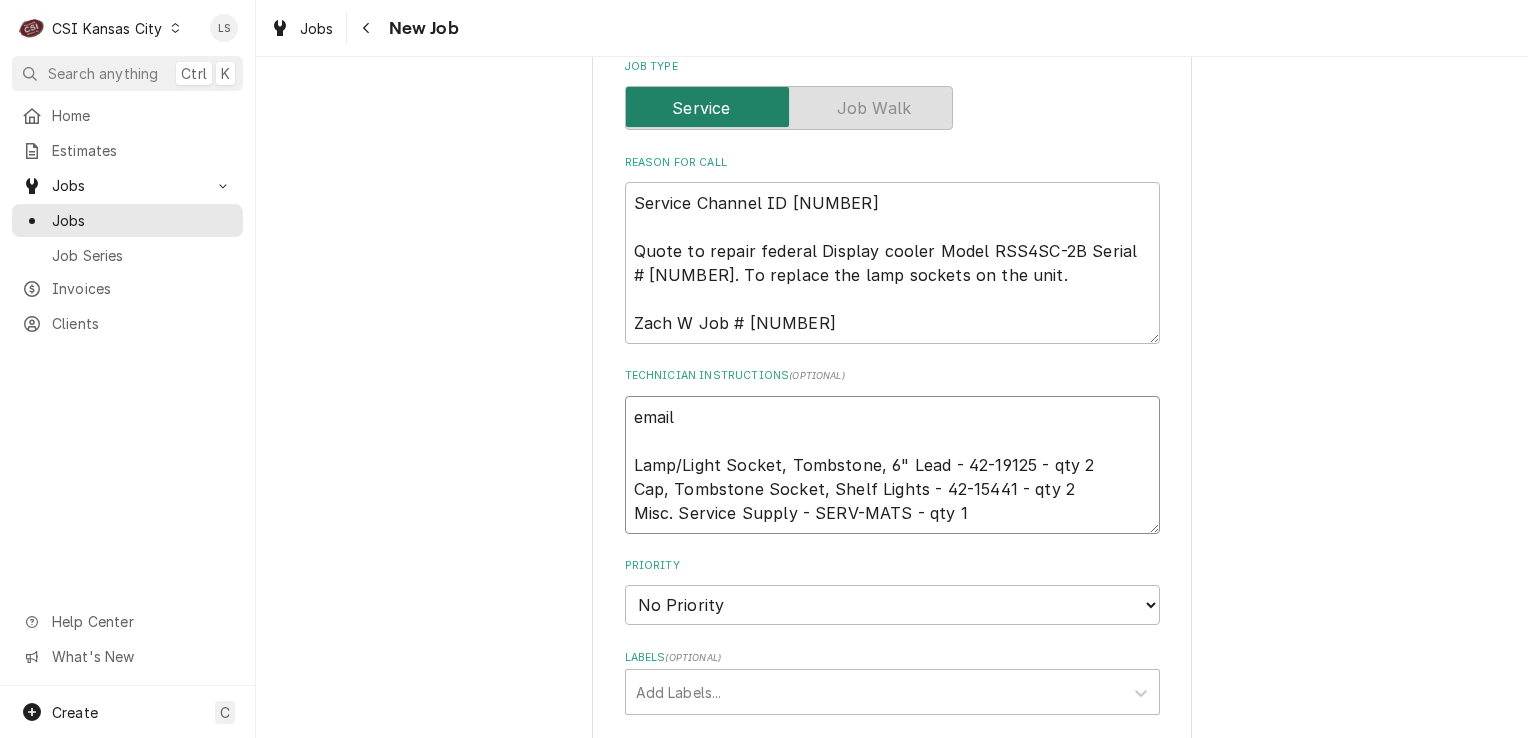 type on "x" 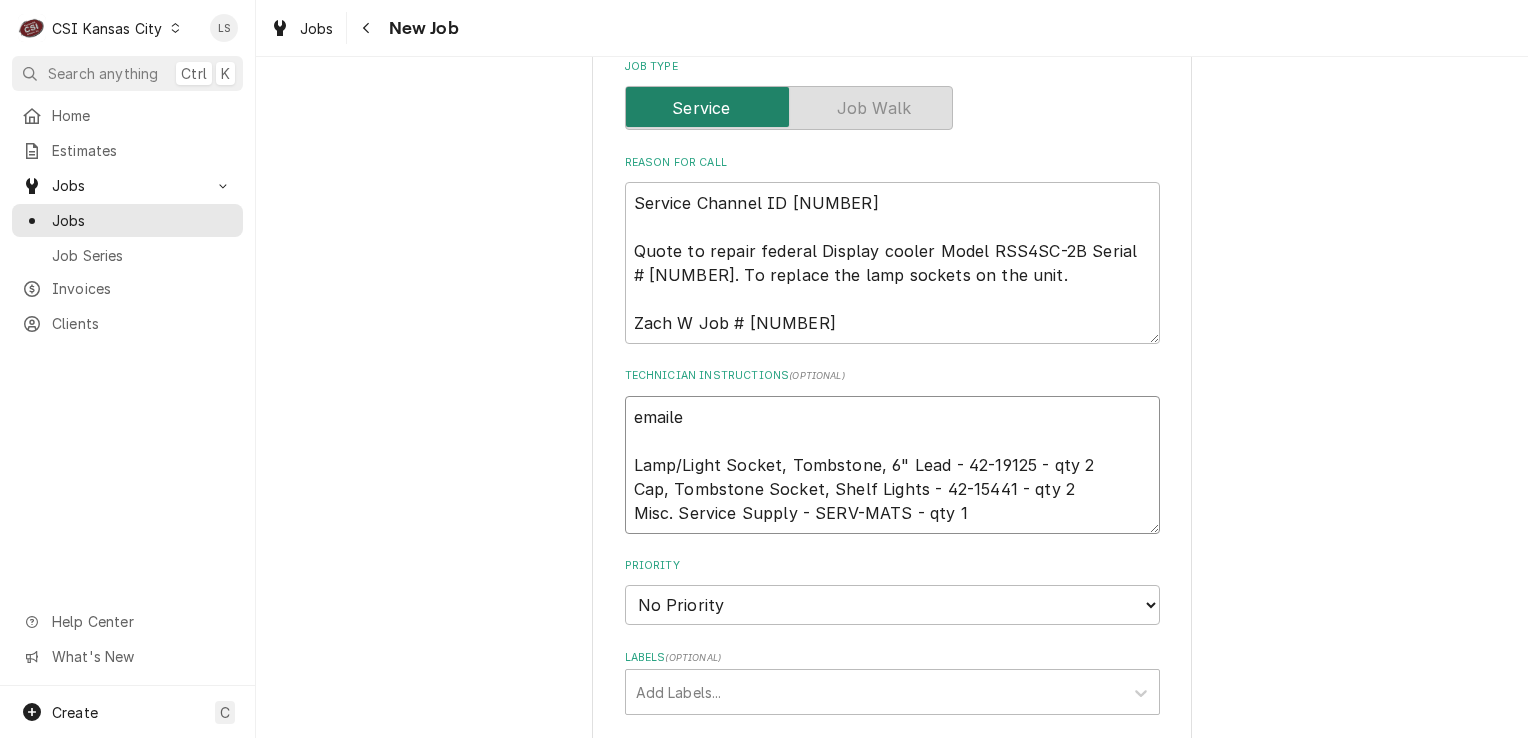 type on "x" 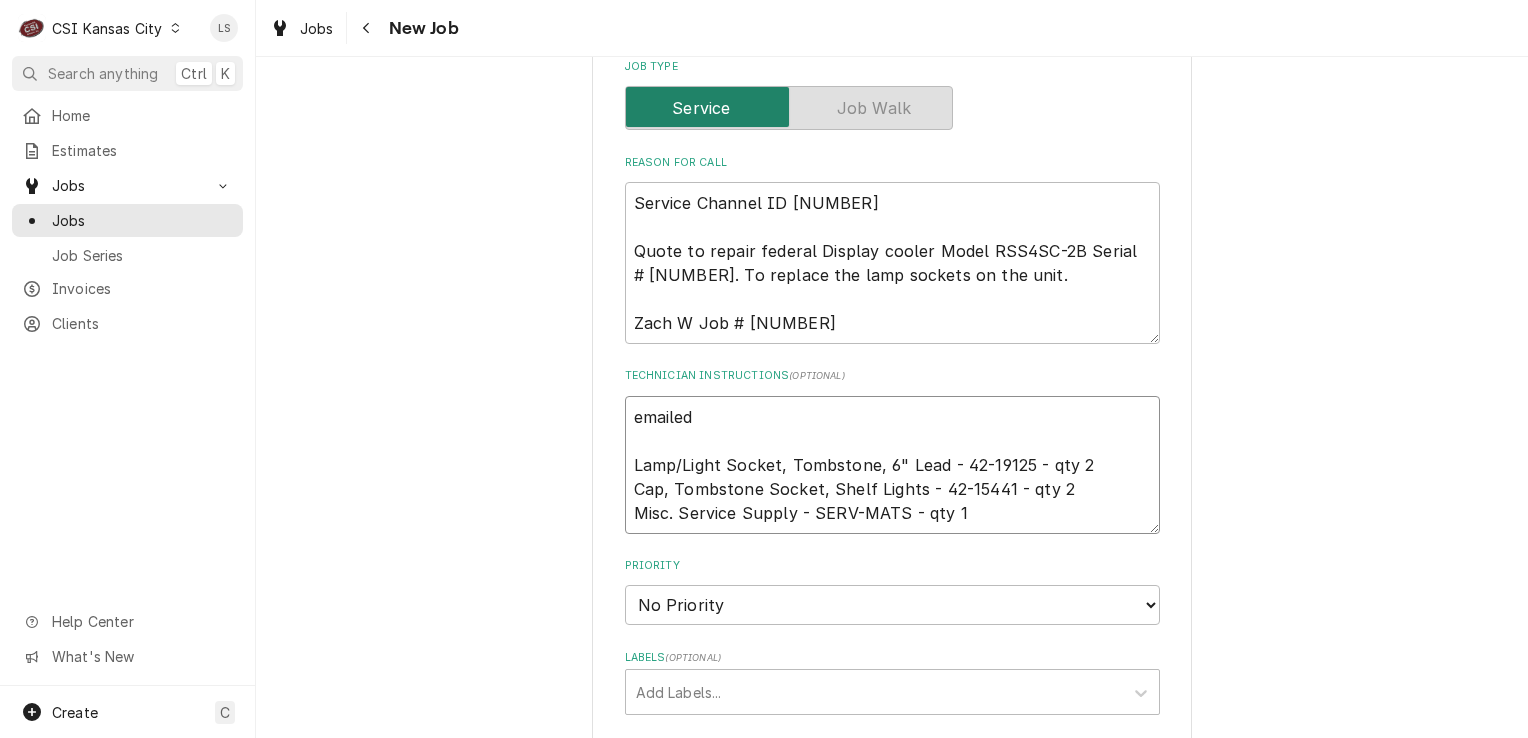 type on "x" 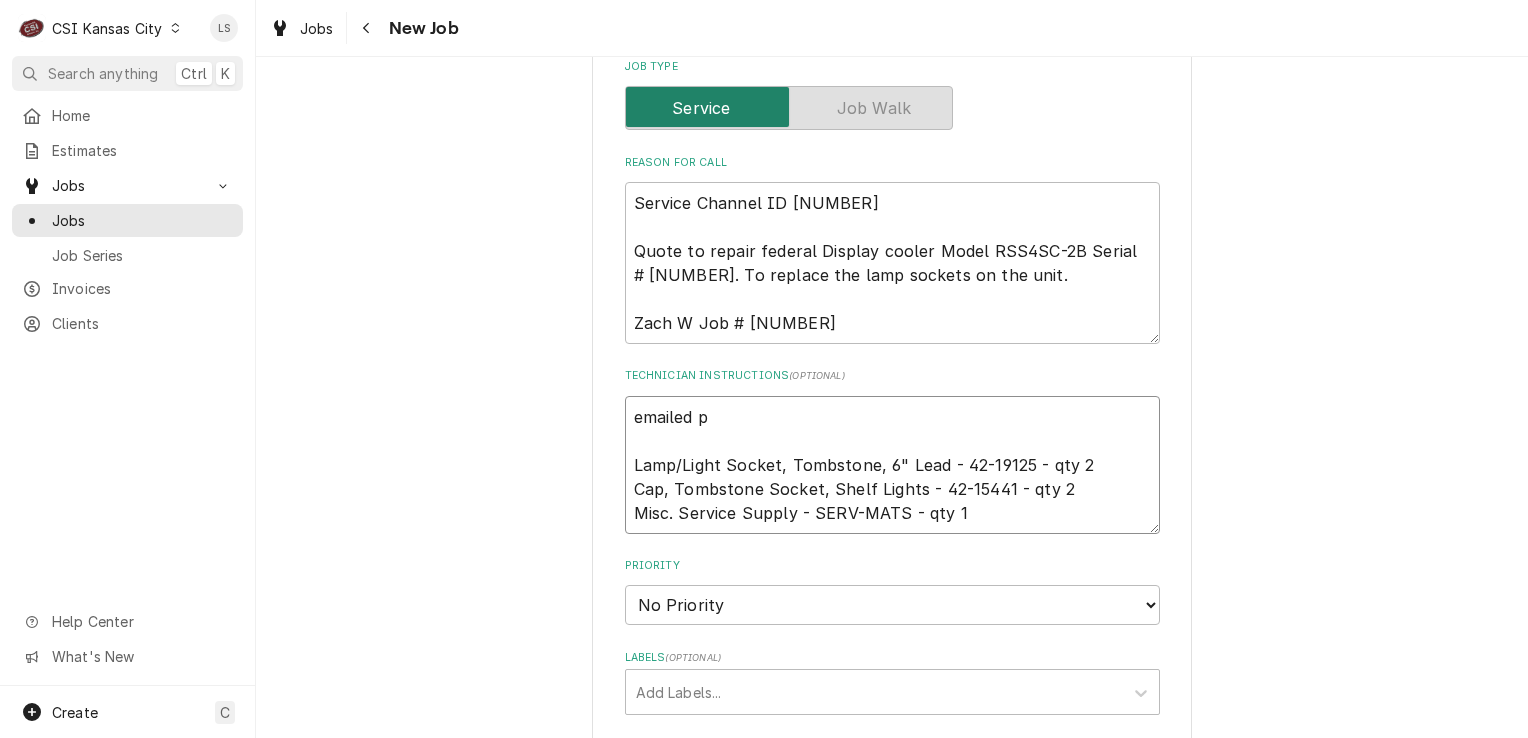 type on "emailed pa
Lamp/Light Socket, Tombstone, 6" Lead - 42-19125 - qty 2
Cap, Tombstone Socket, Shelf Lights - 42-15441 - qty 2
Misc. Service Supply - SERV-MATS - qty 1" 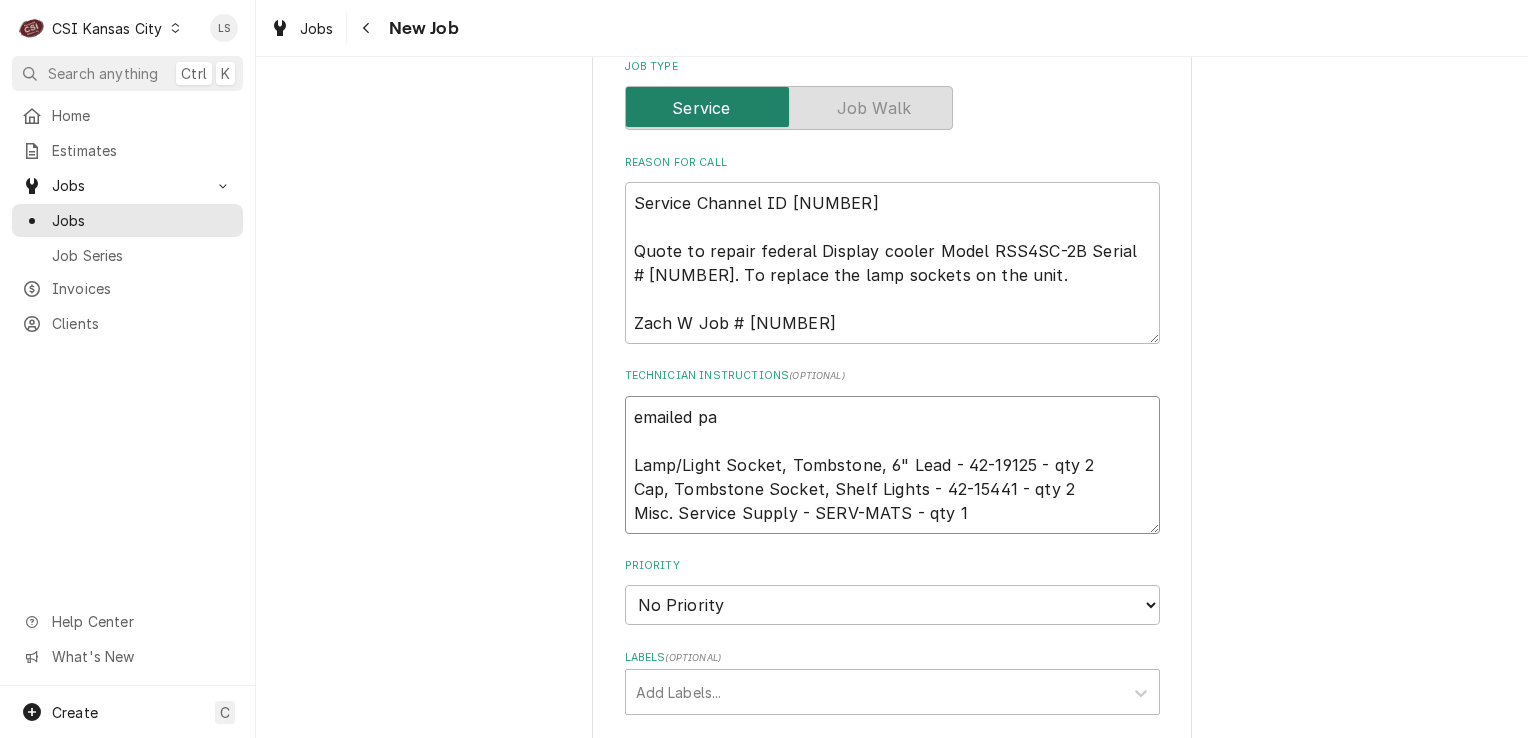 type on "x" 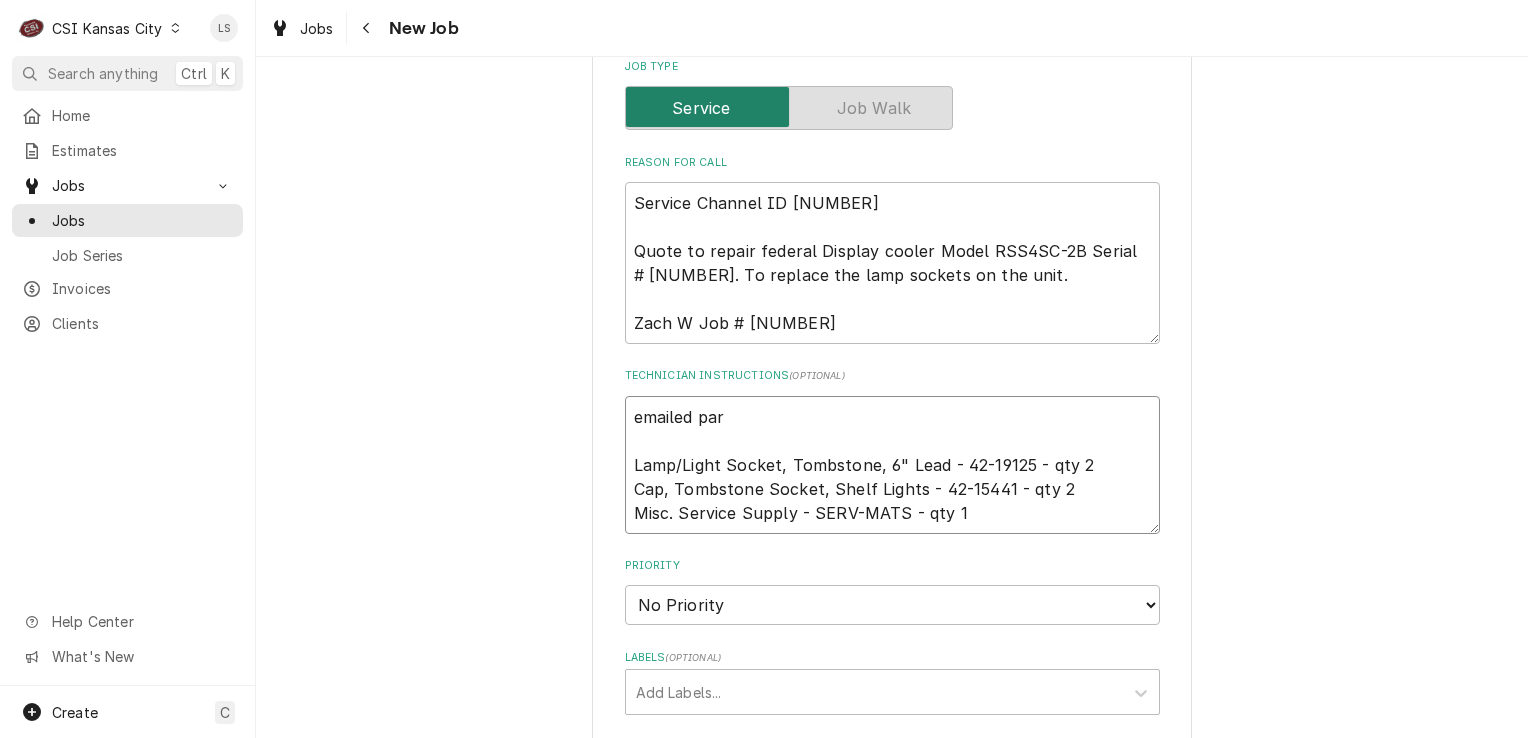 type on "x" 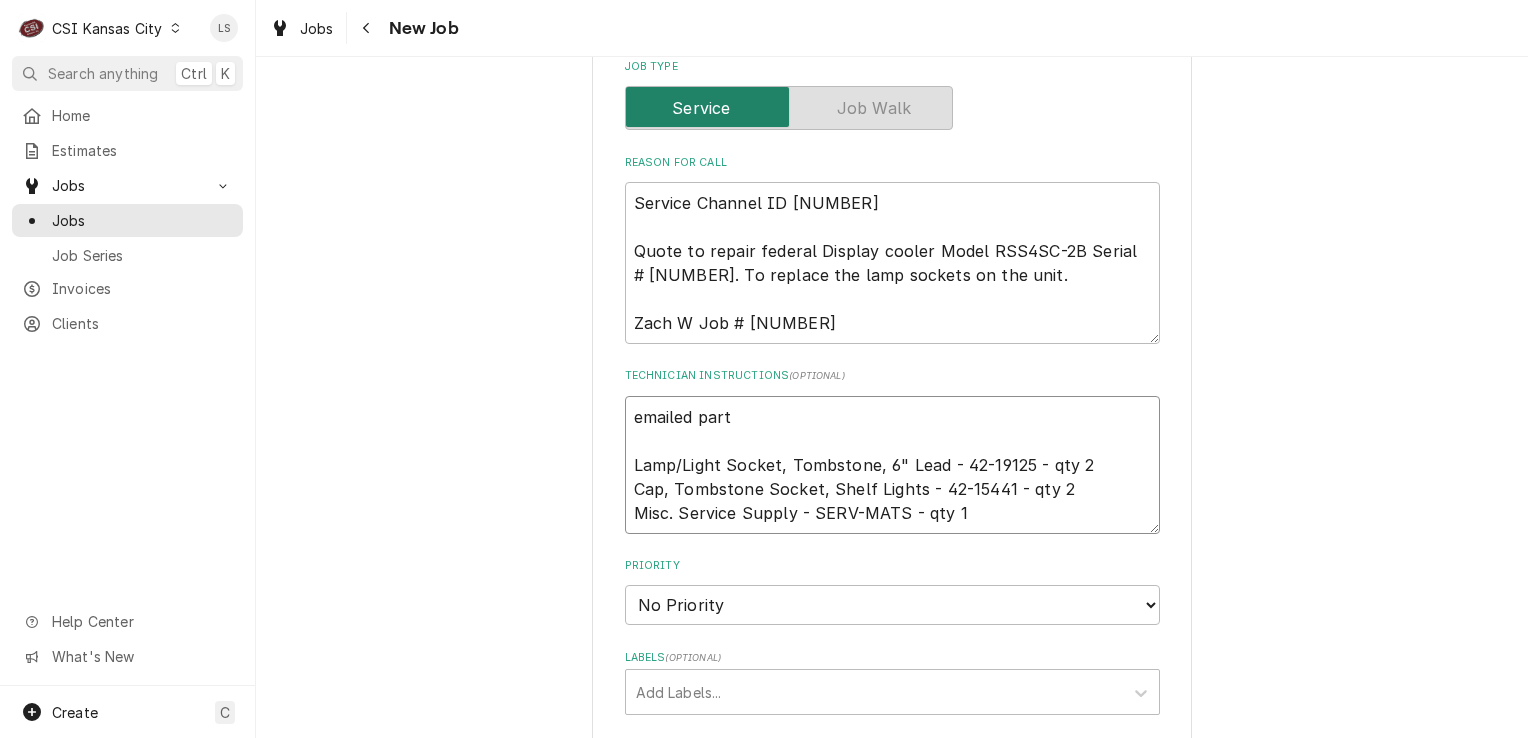 type on "x" 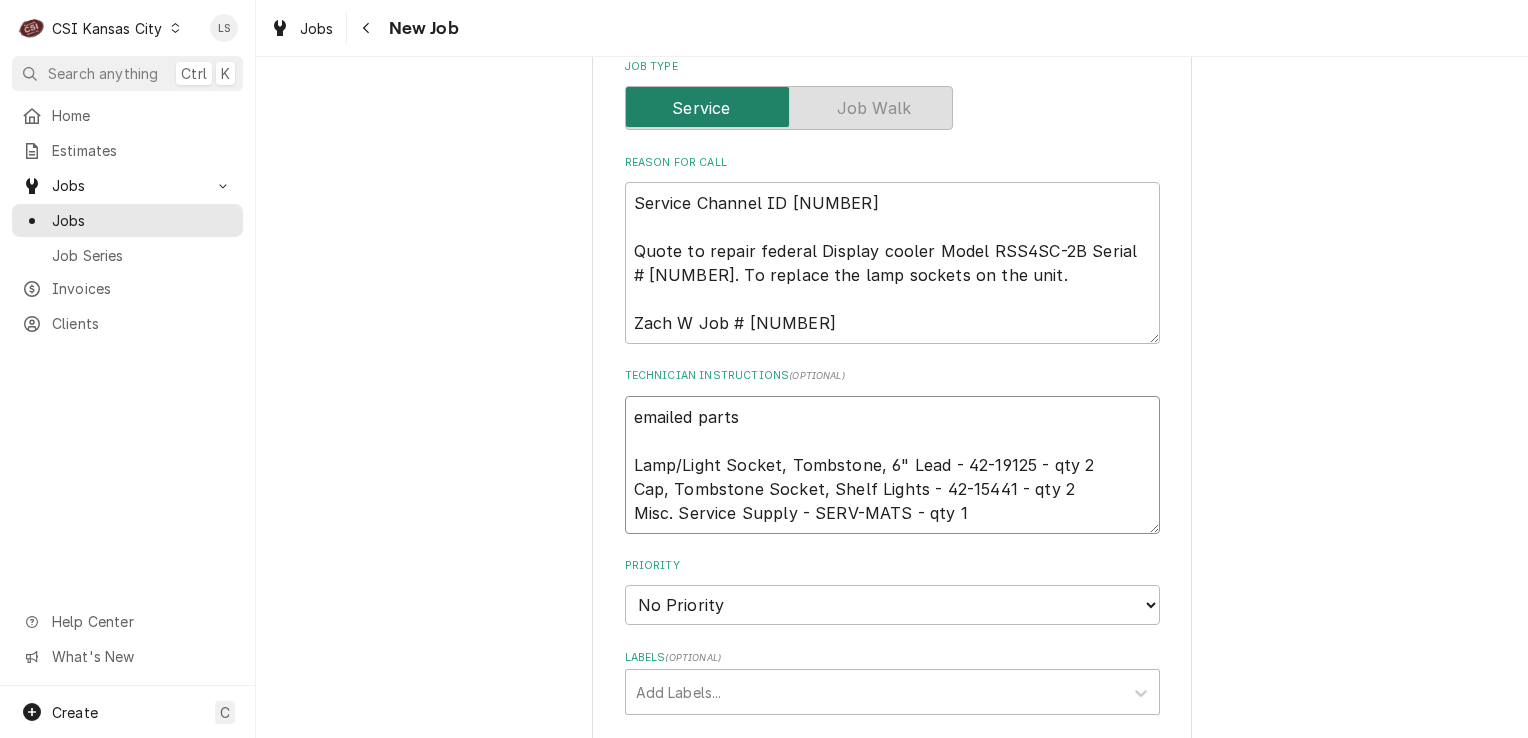 type on "x" 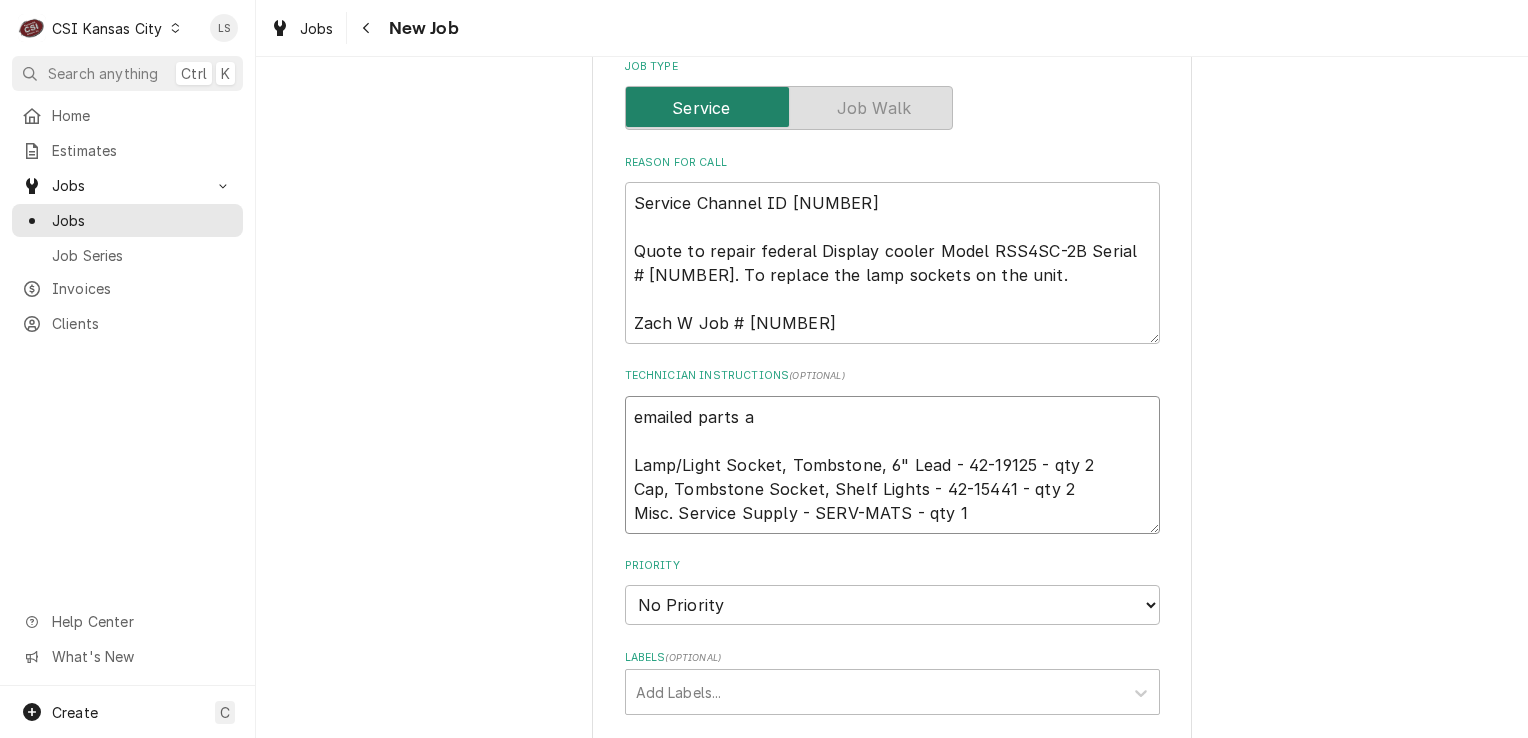 type on "emailed parts an
Lamp/Light Socket, Tombstone, 6" Lead - 42-19125 - qty 2
Cap, Tombstone Socket, Shelf Lights - 42-15441 - qty 2
Misc. Service Supply - SERV-MATS - qty 1" 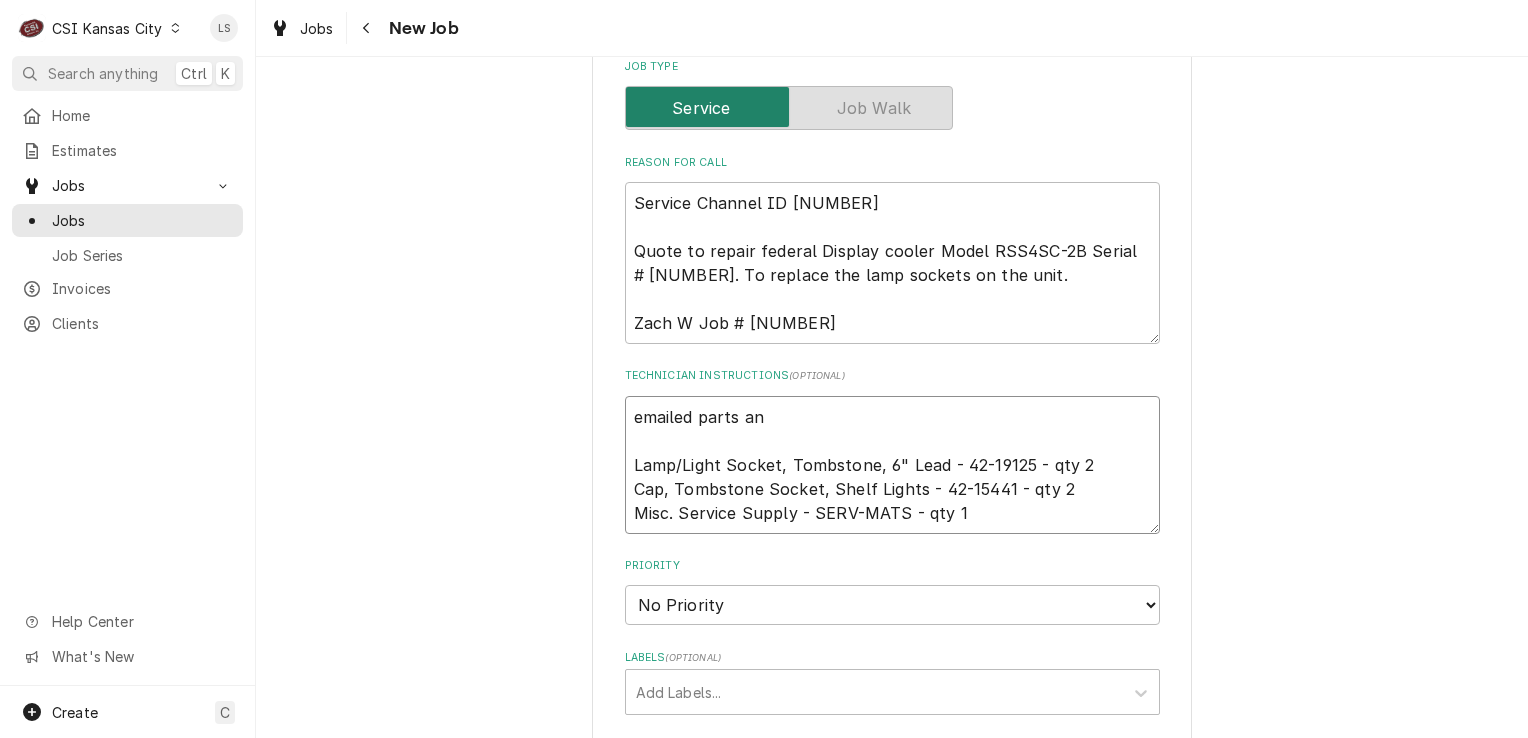 type on "x" 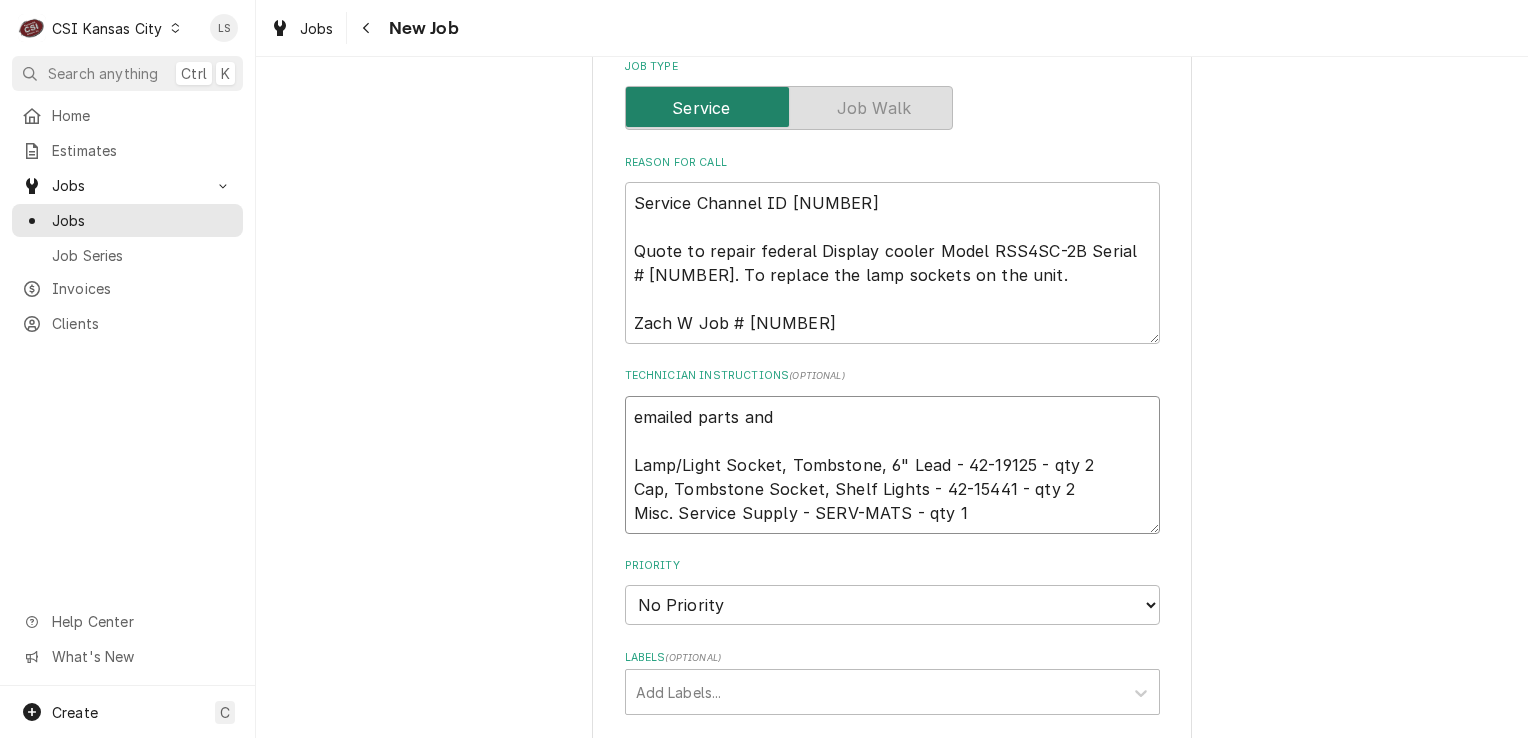 type on "x" 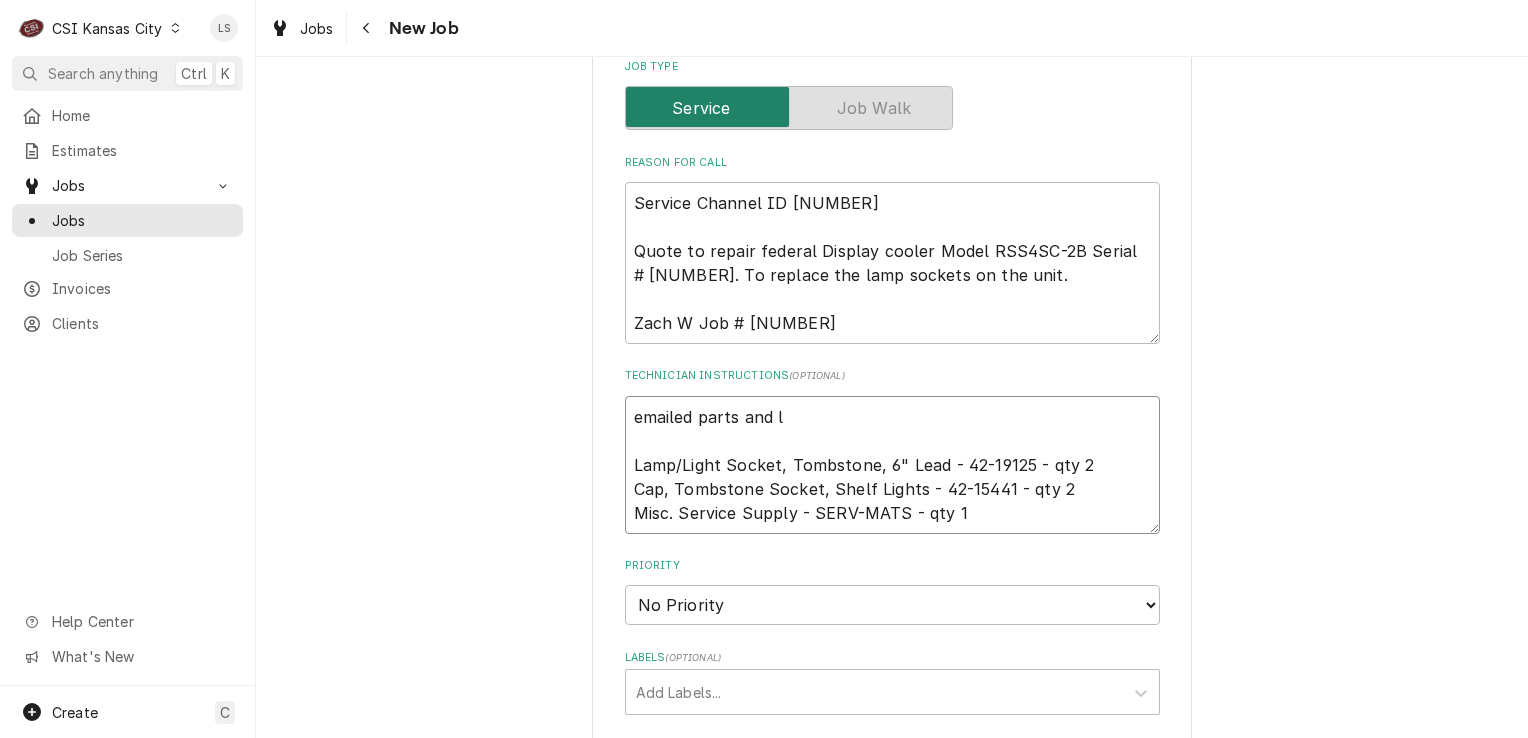 type on "x" 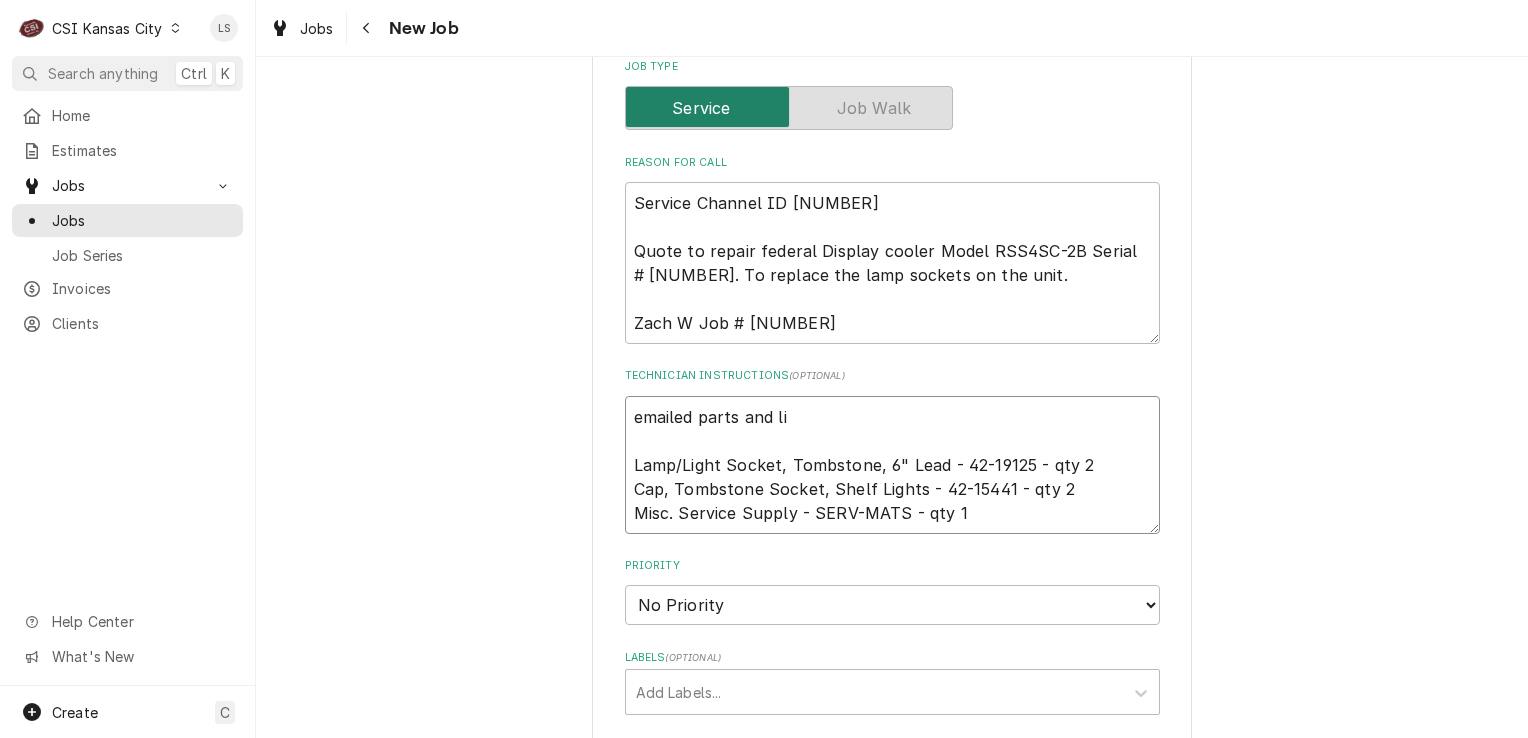 type on "x" 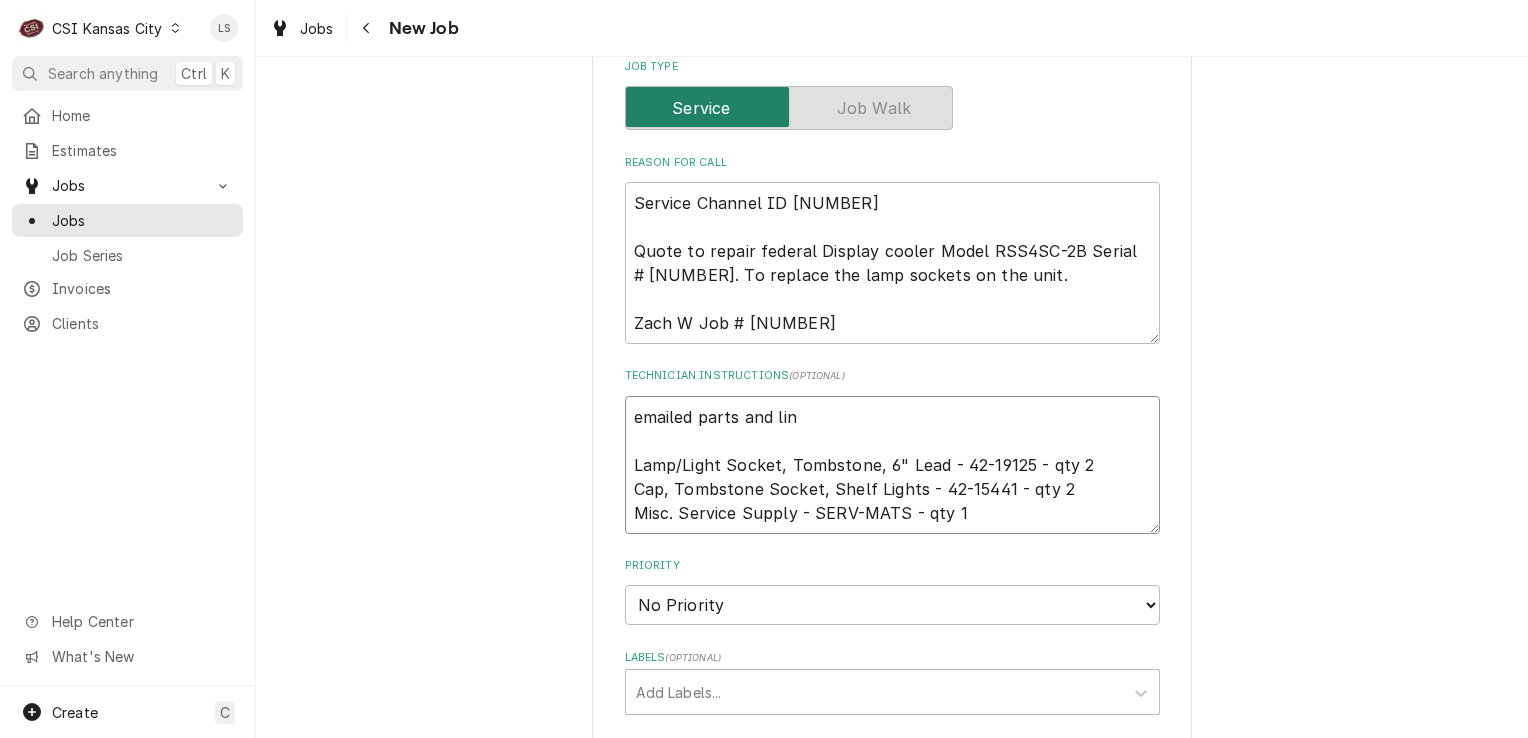 type on "x" 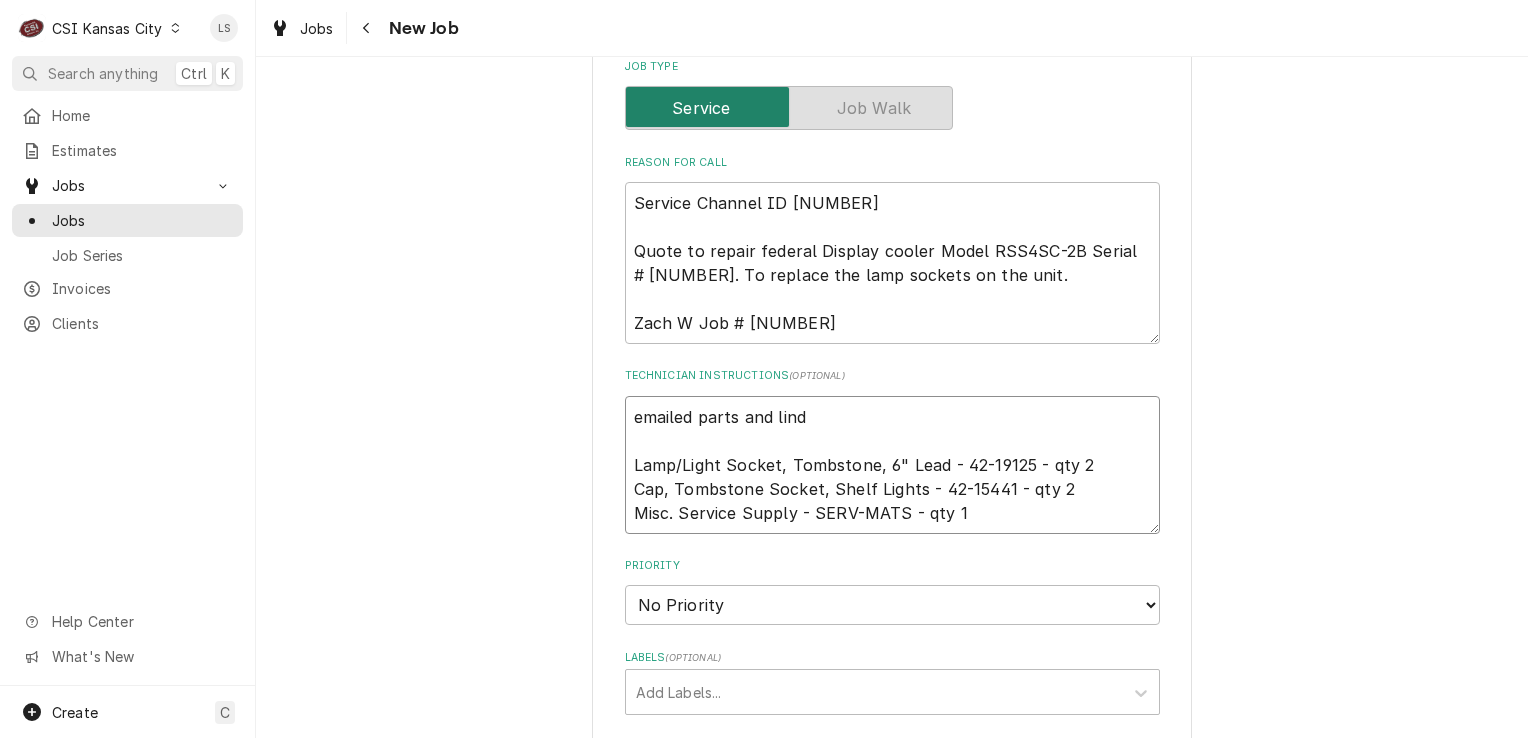 type on "x" 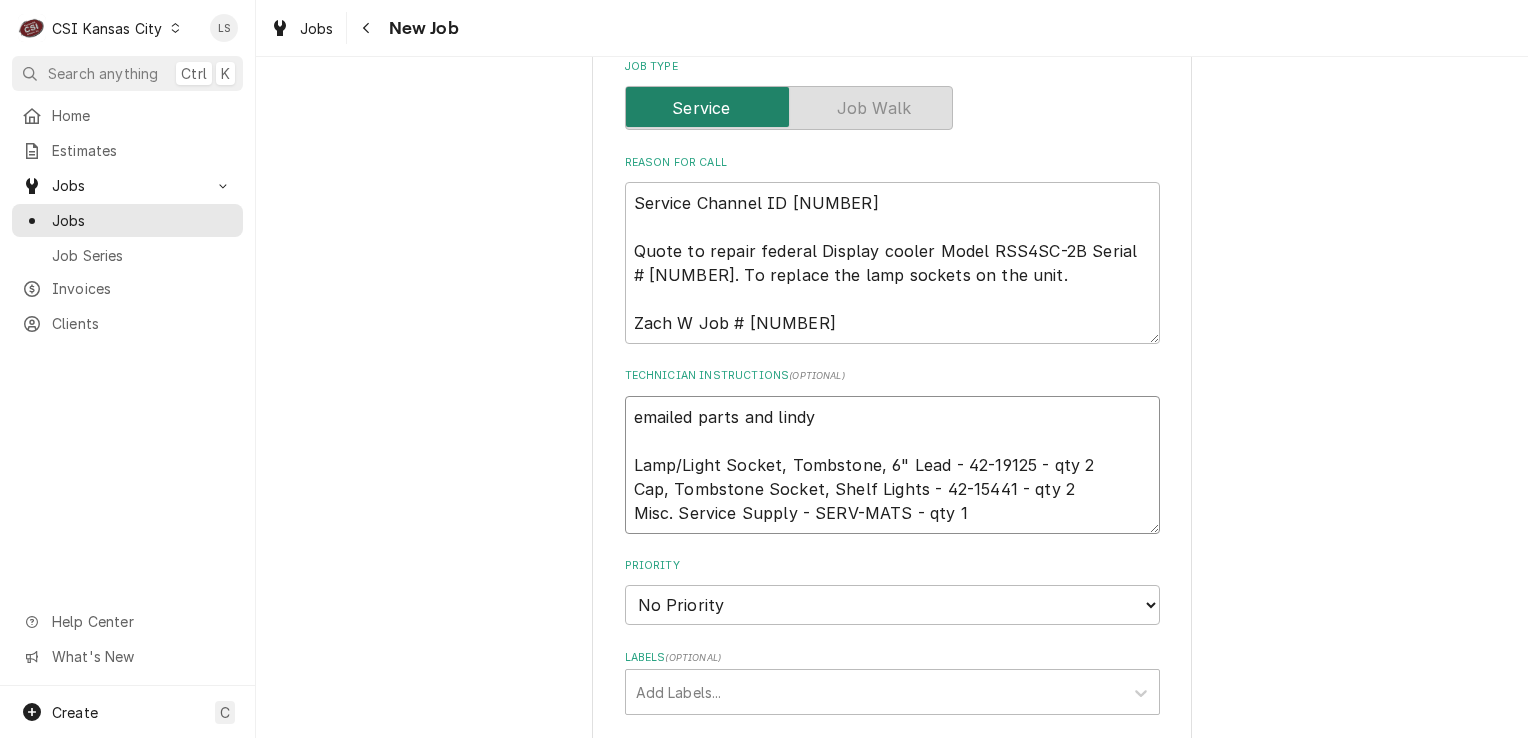 type on "x" 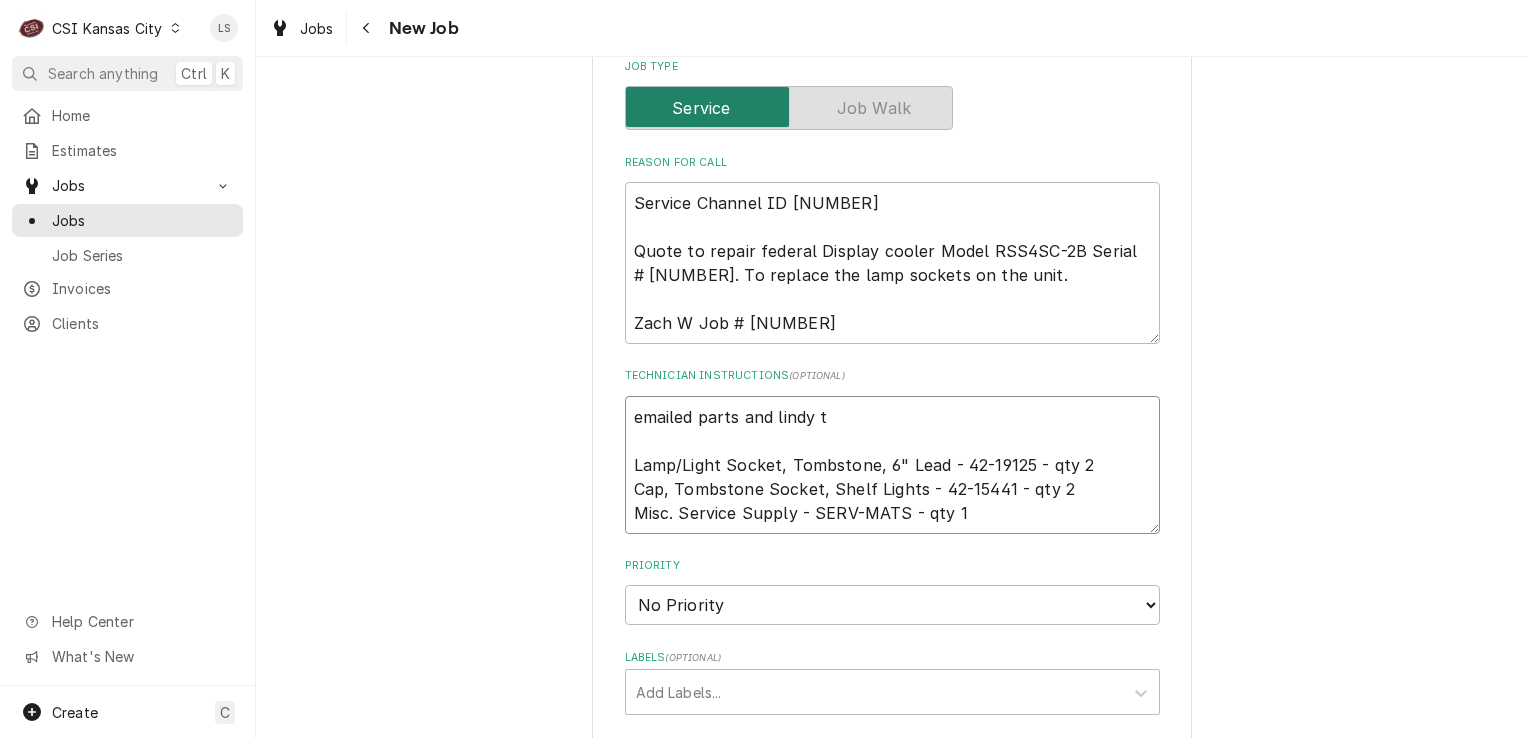 type on "x" 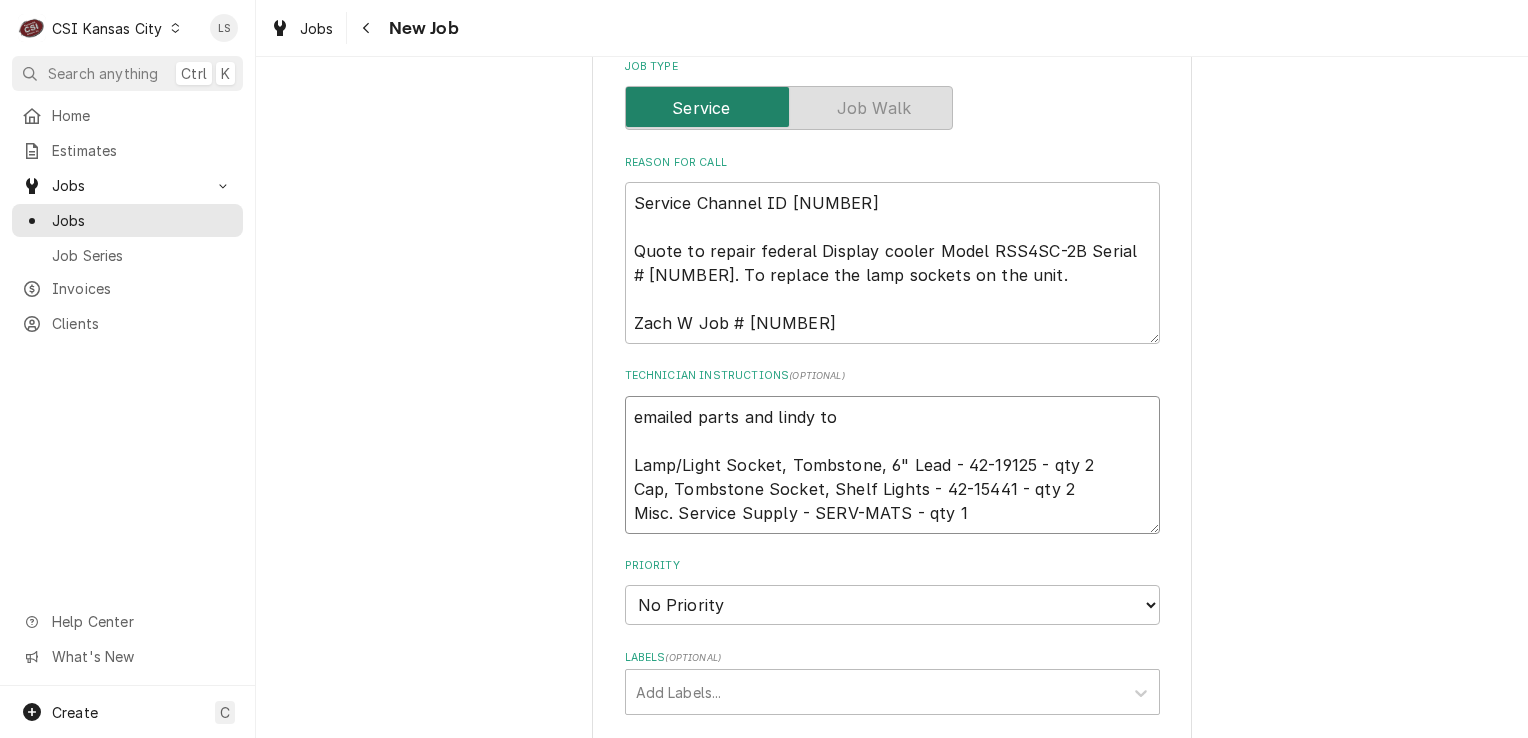 type on "x" 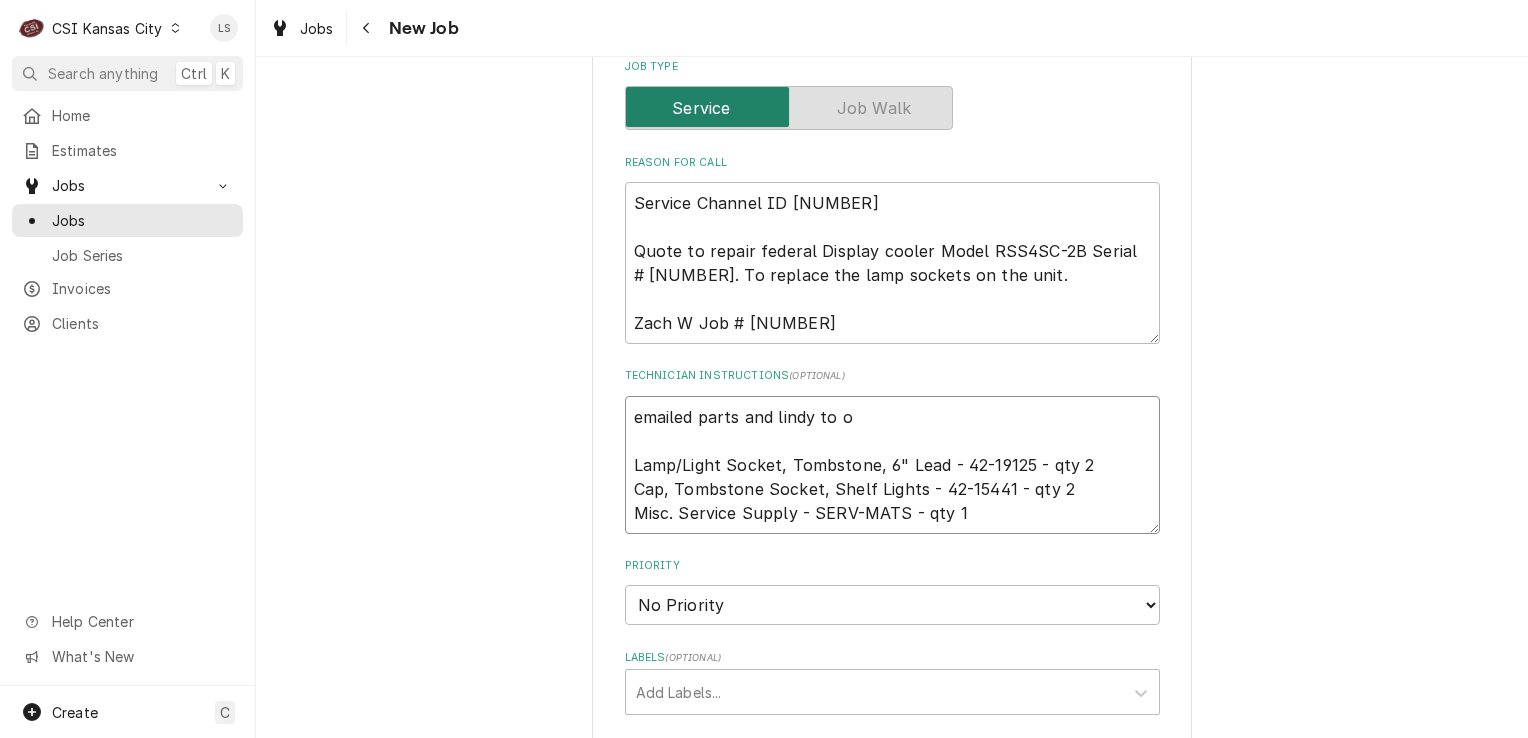 type on "emailed parts and lindy to or
Lamp/Light Socket, Tombstone, 6" Lead - 42-19125 - qty 2
Cap, Tombstone Socket, Shelf Lights - 42-15441 - qty 2
Misc. Service Supply - SERV-MATS - qty 1" 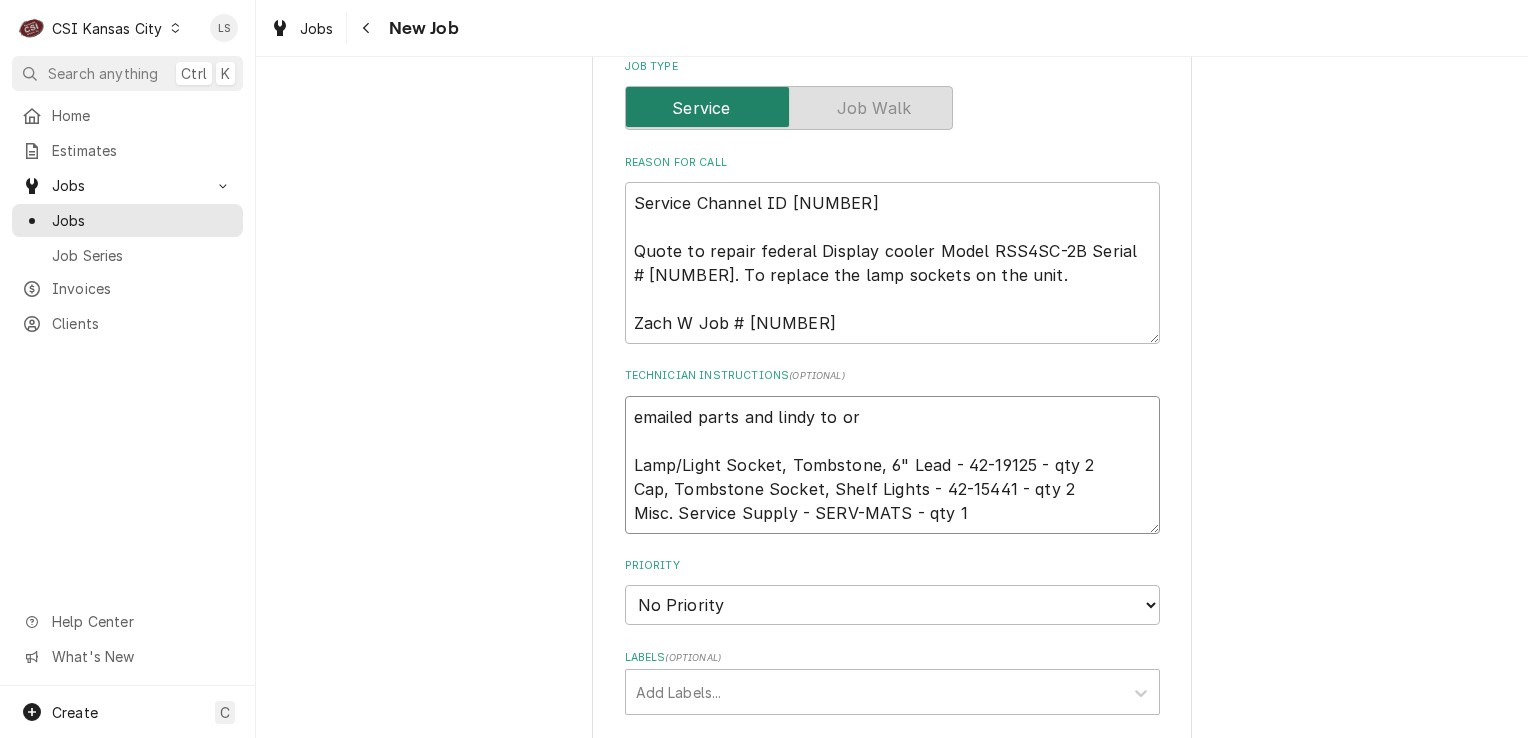 type on "x" 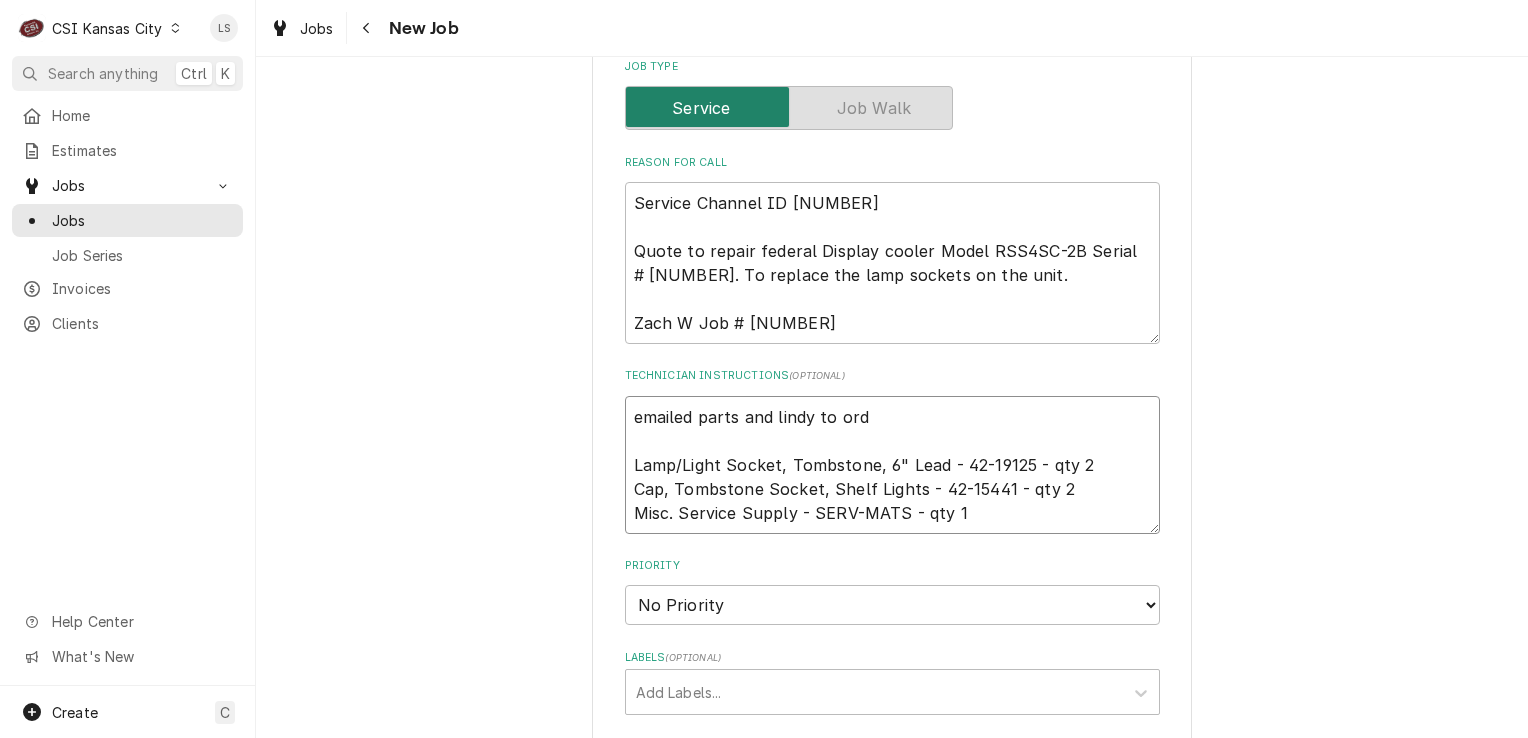 type on "x" 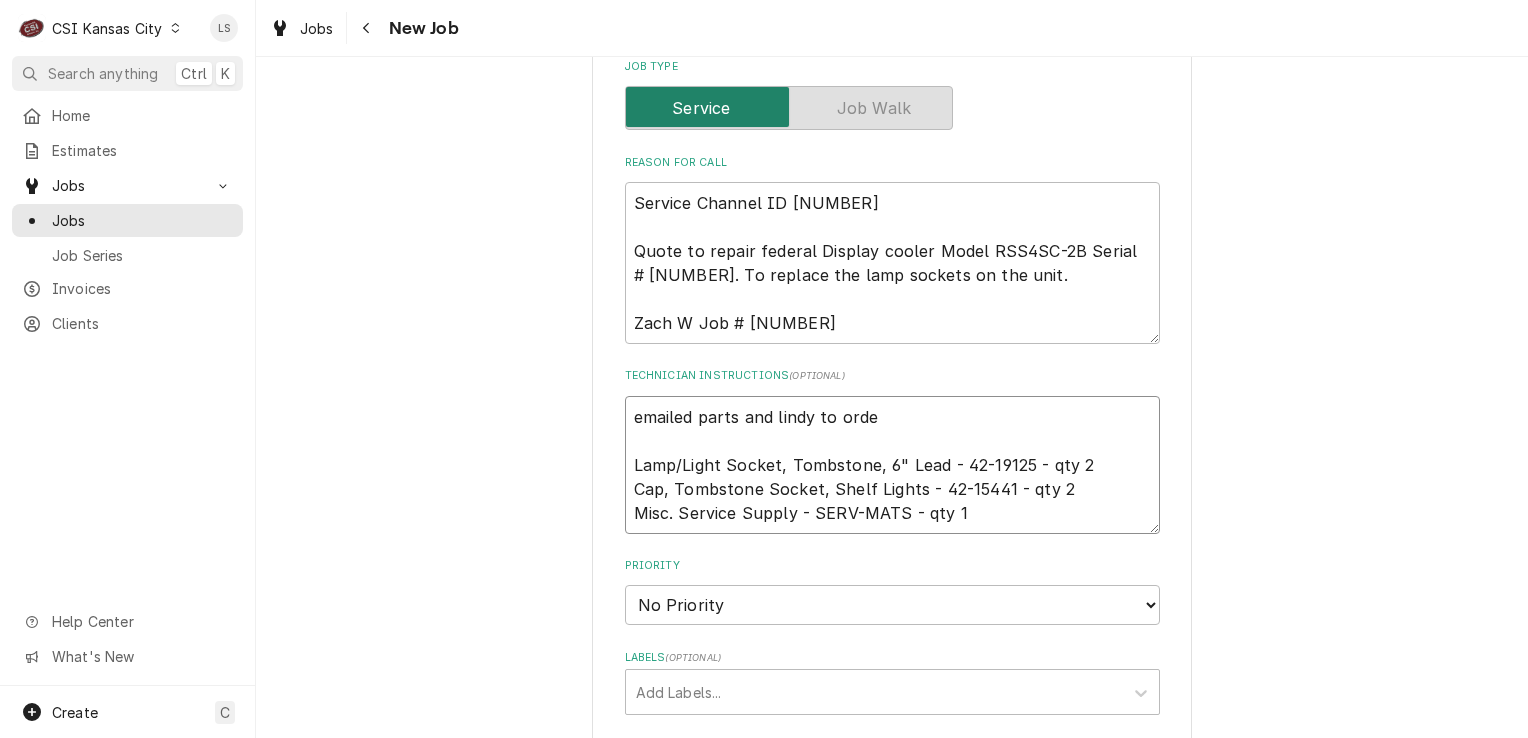 type on "x" 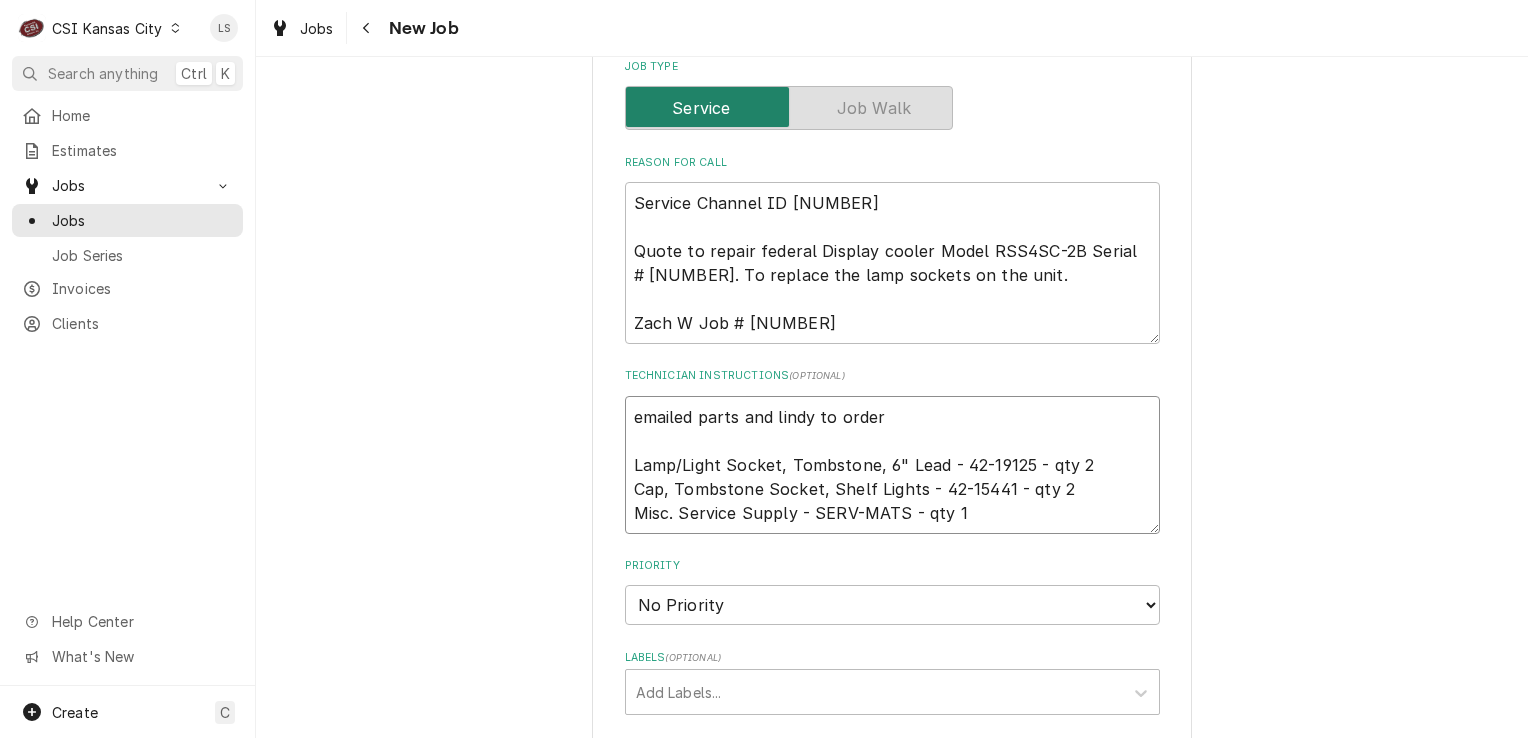 type on "x" 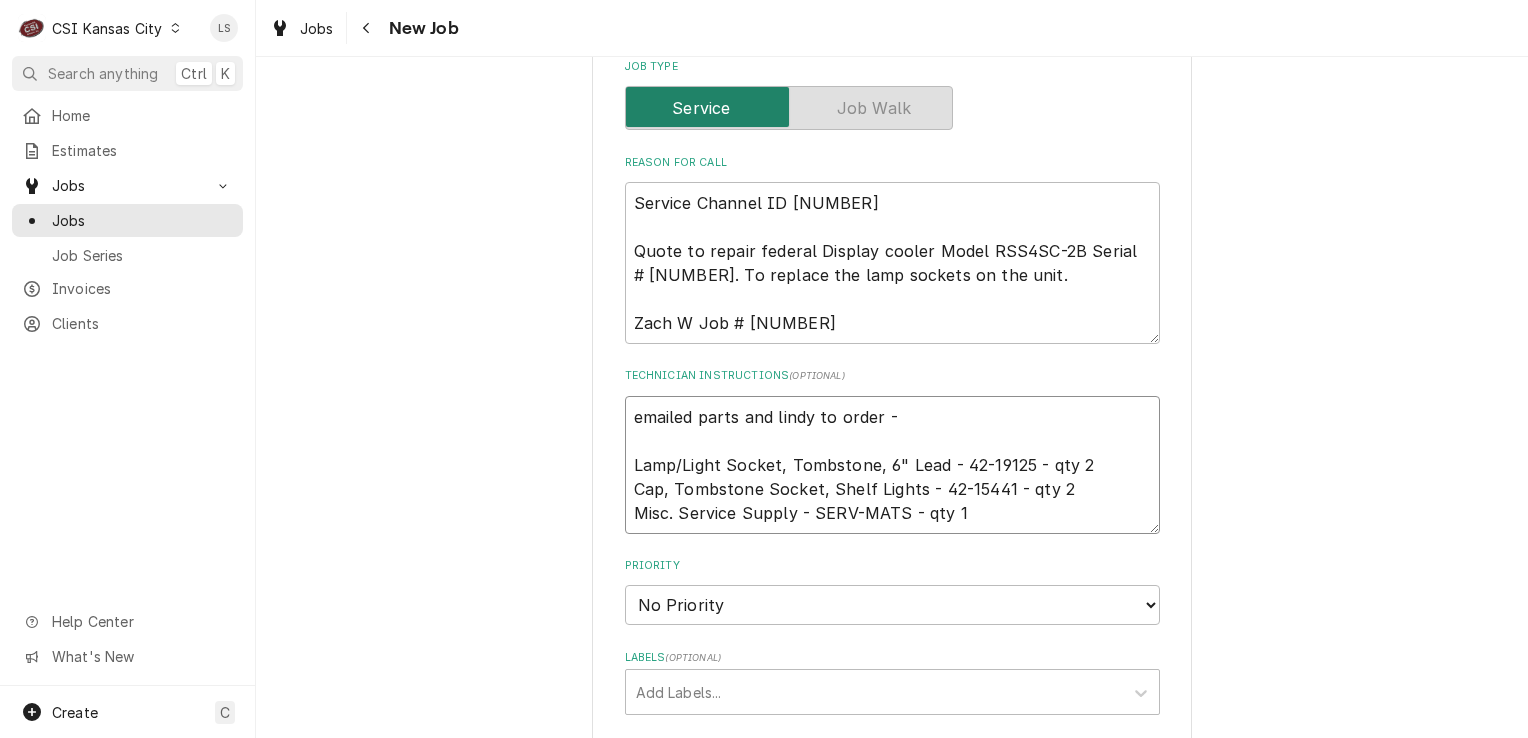 type on "x" 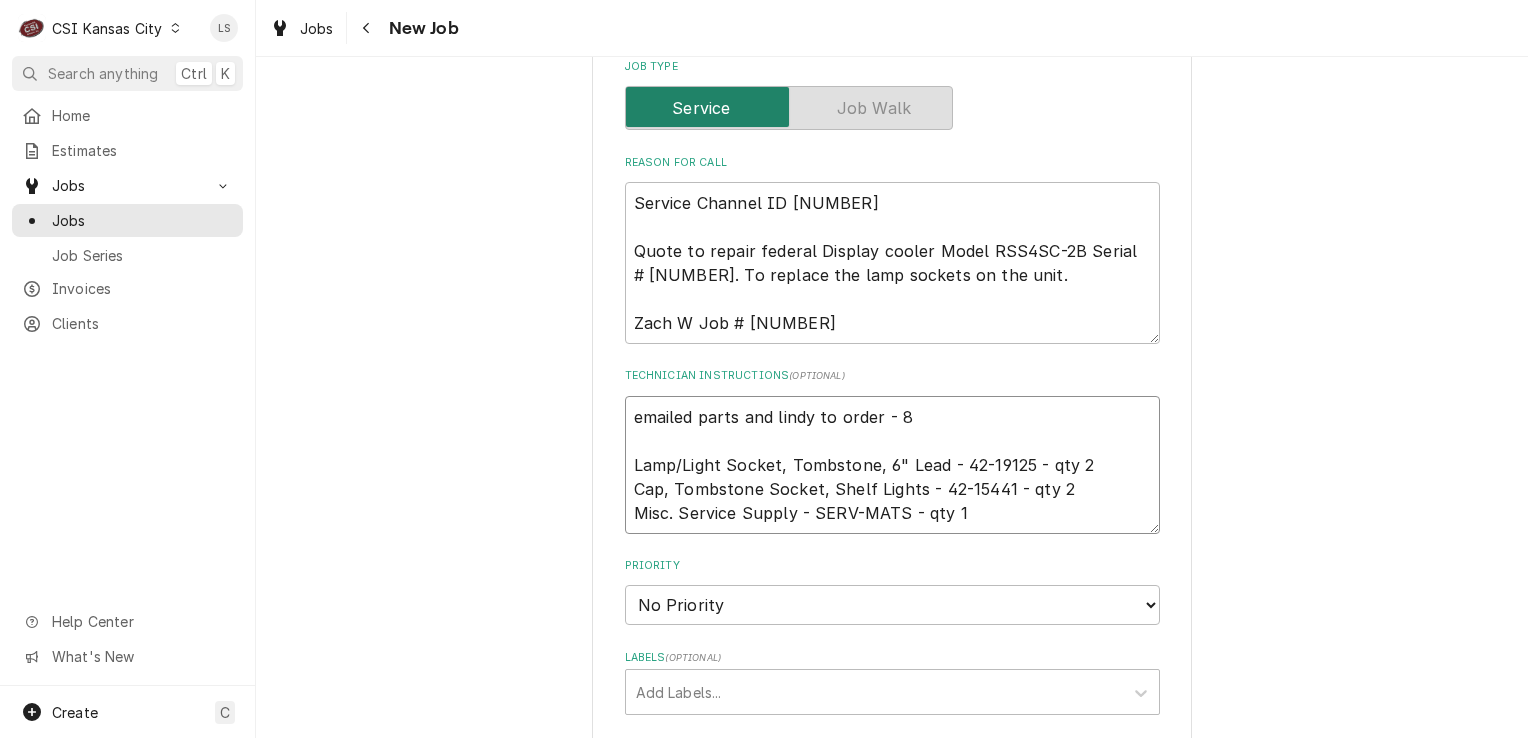type on "x" 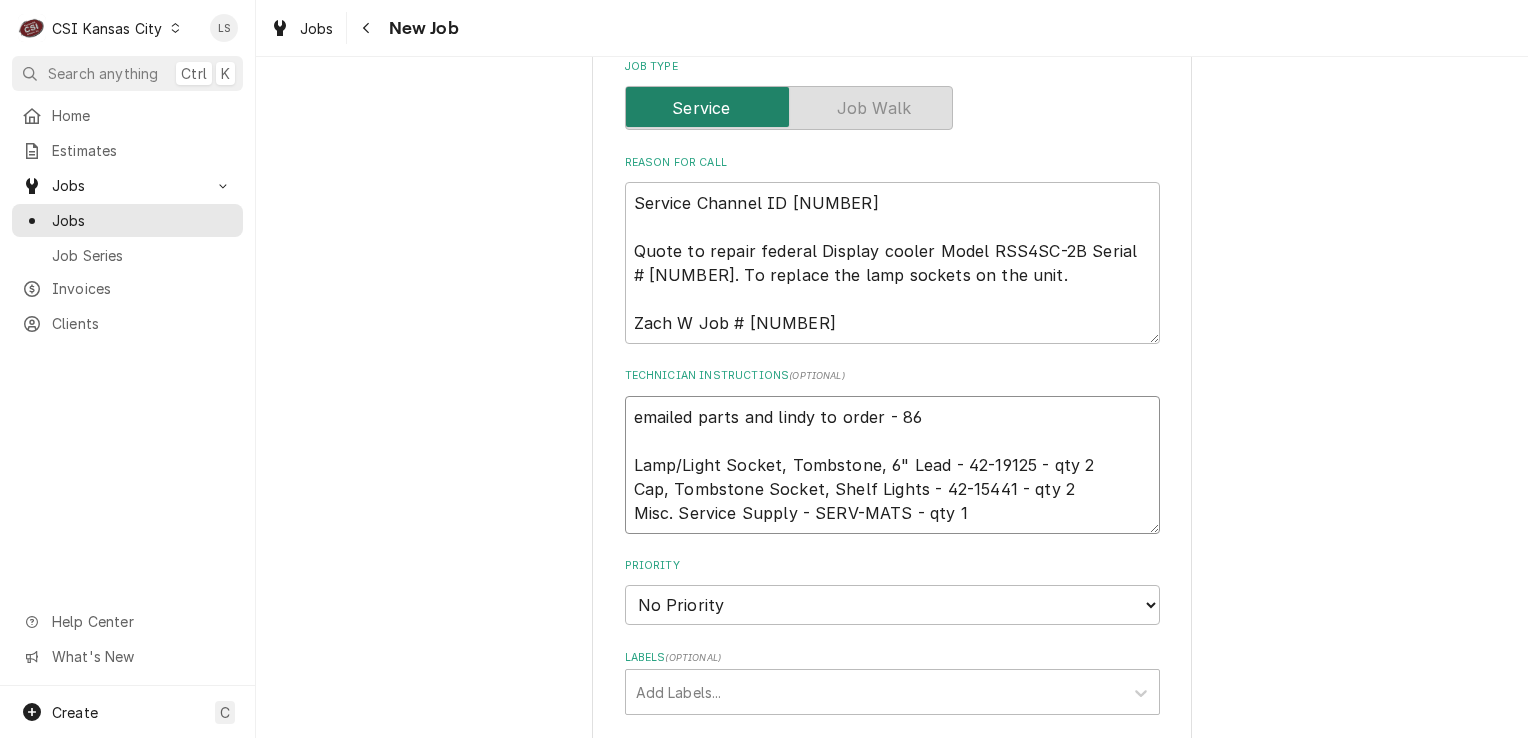 type on "x" 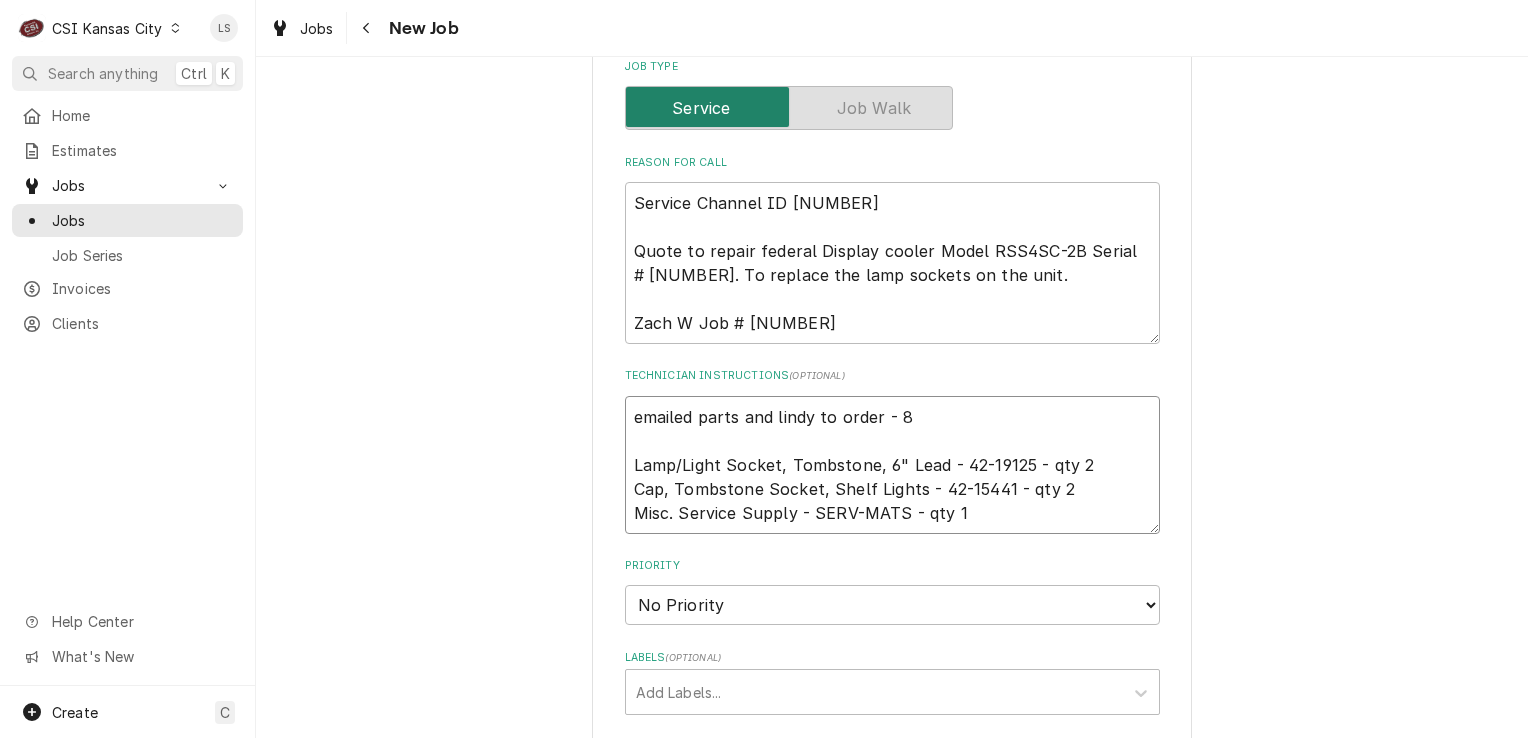 type on "x" 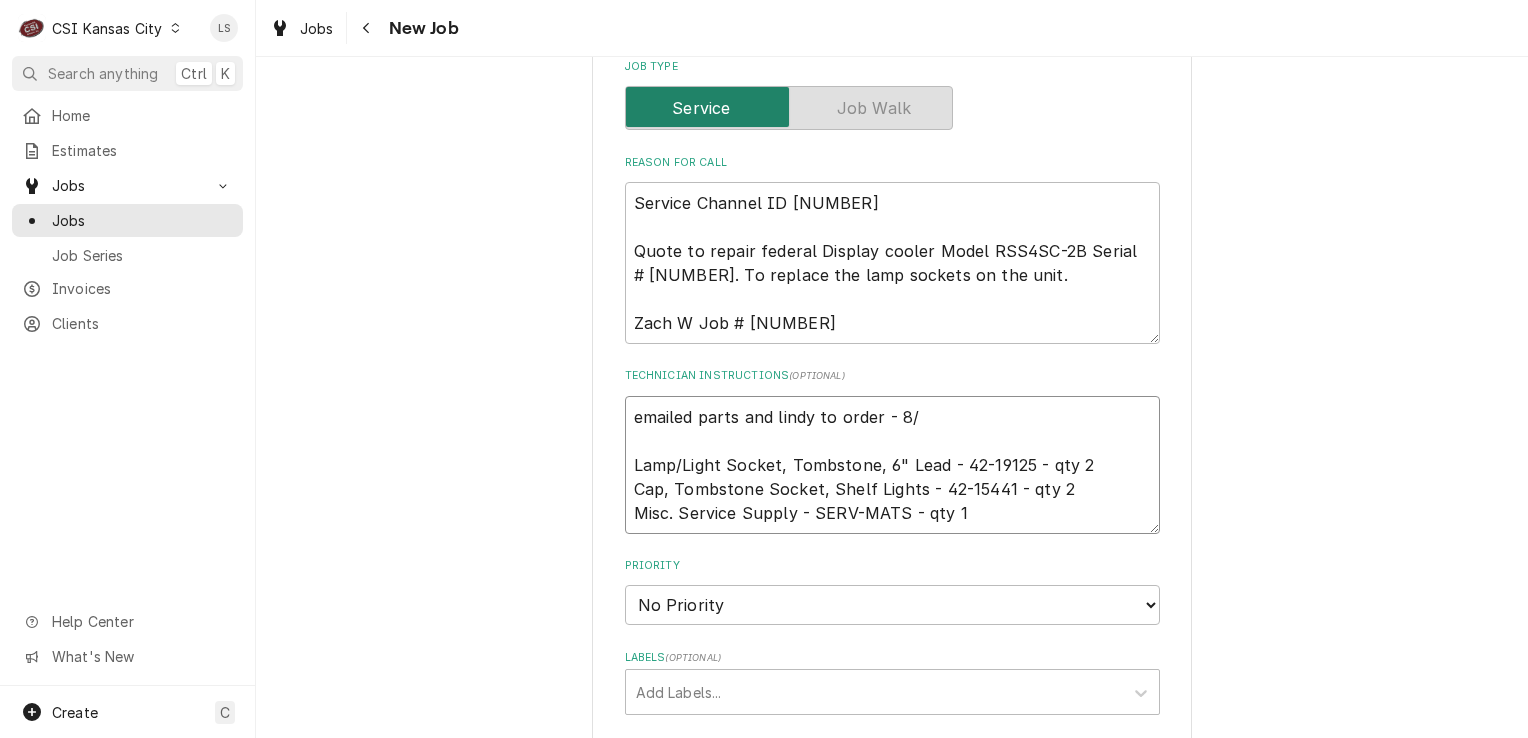 type on "x" 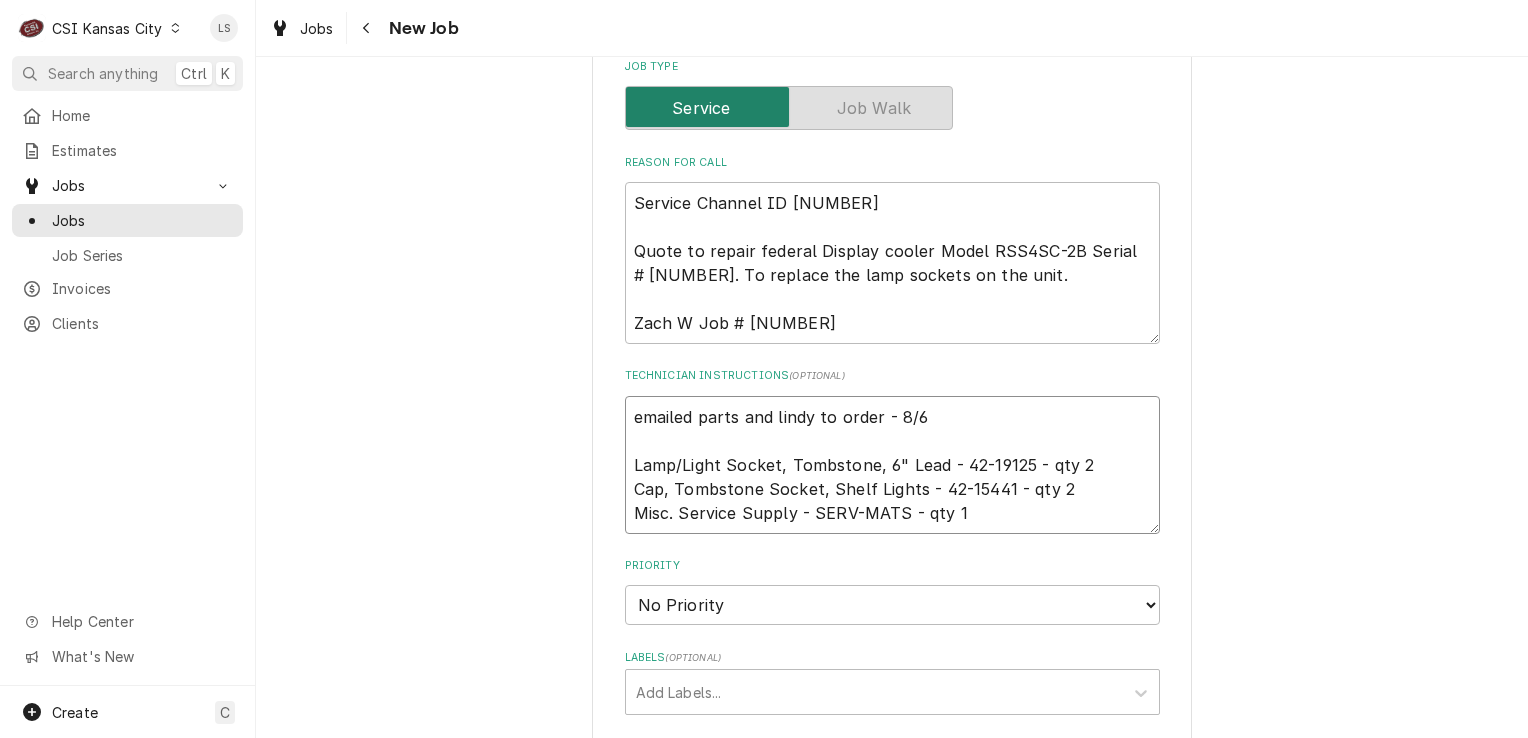 type on "x" 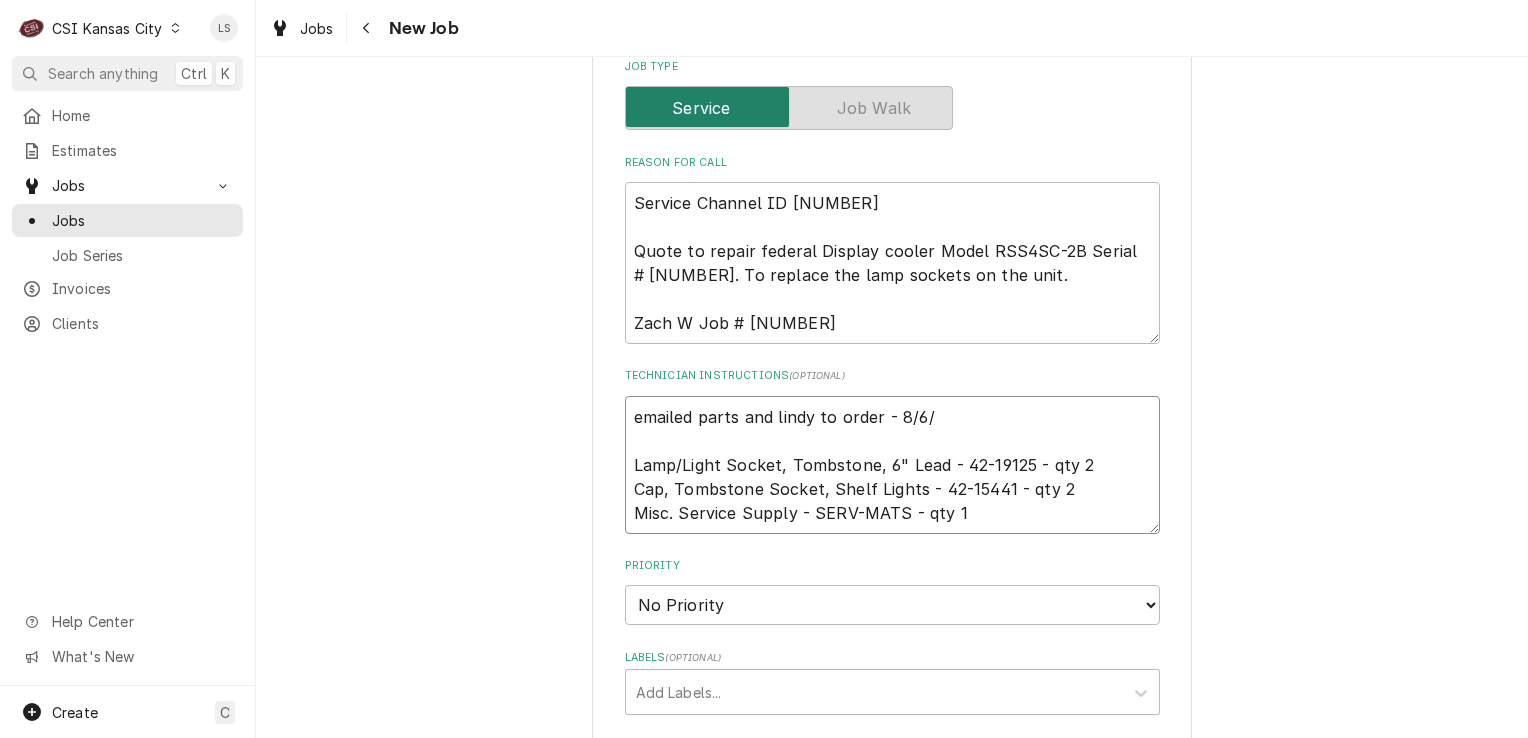 type on "x" 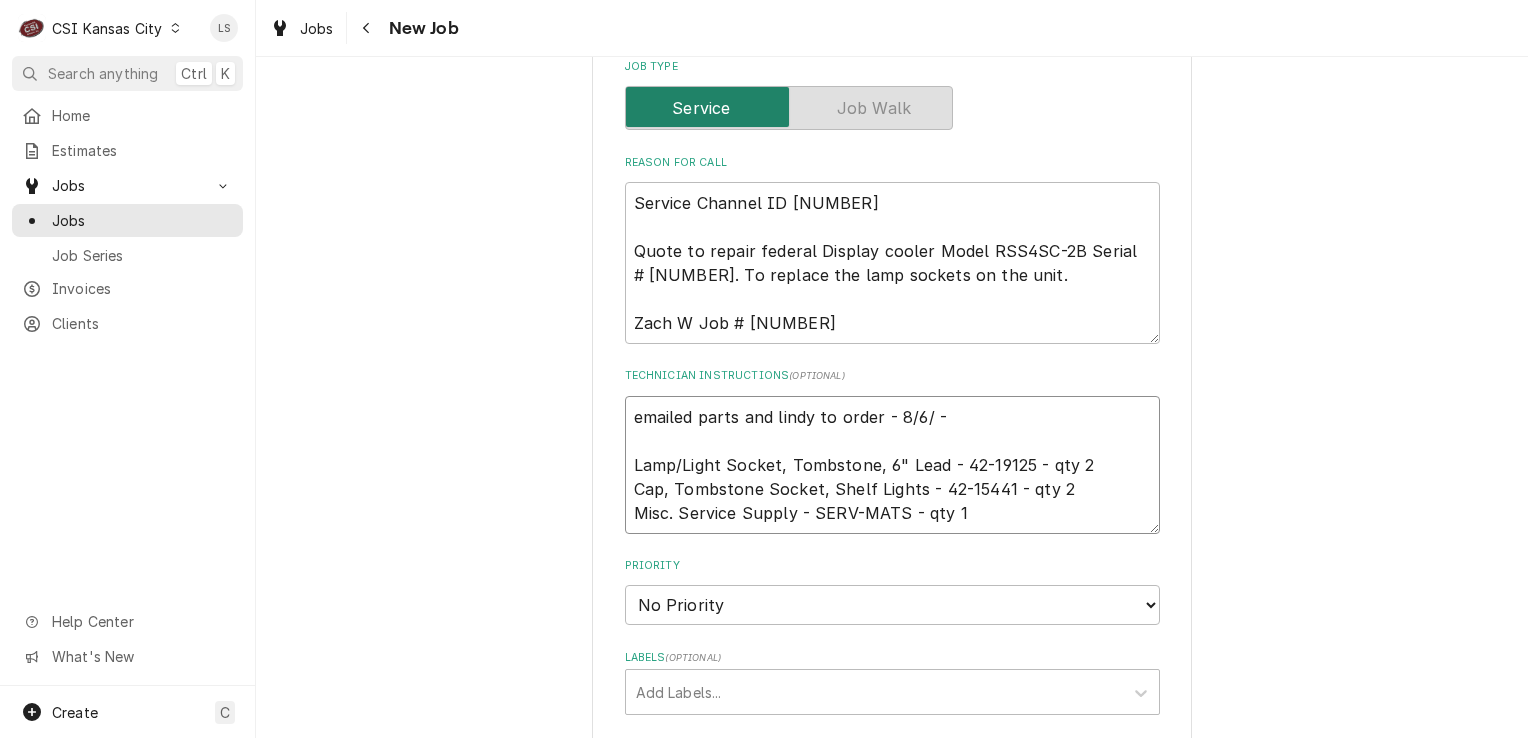 type on "x" 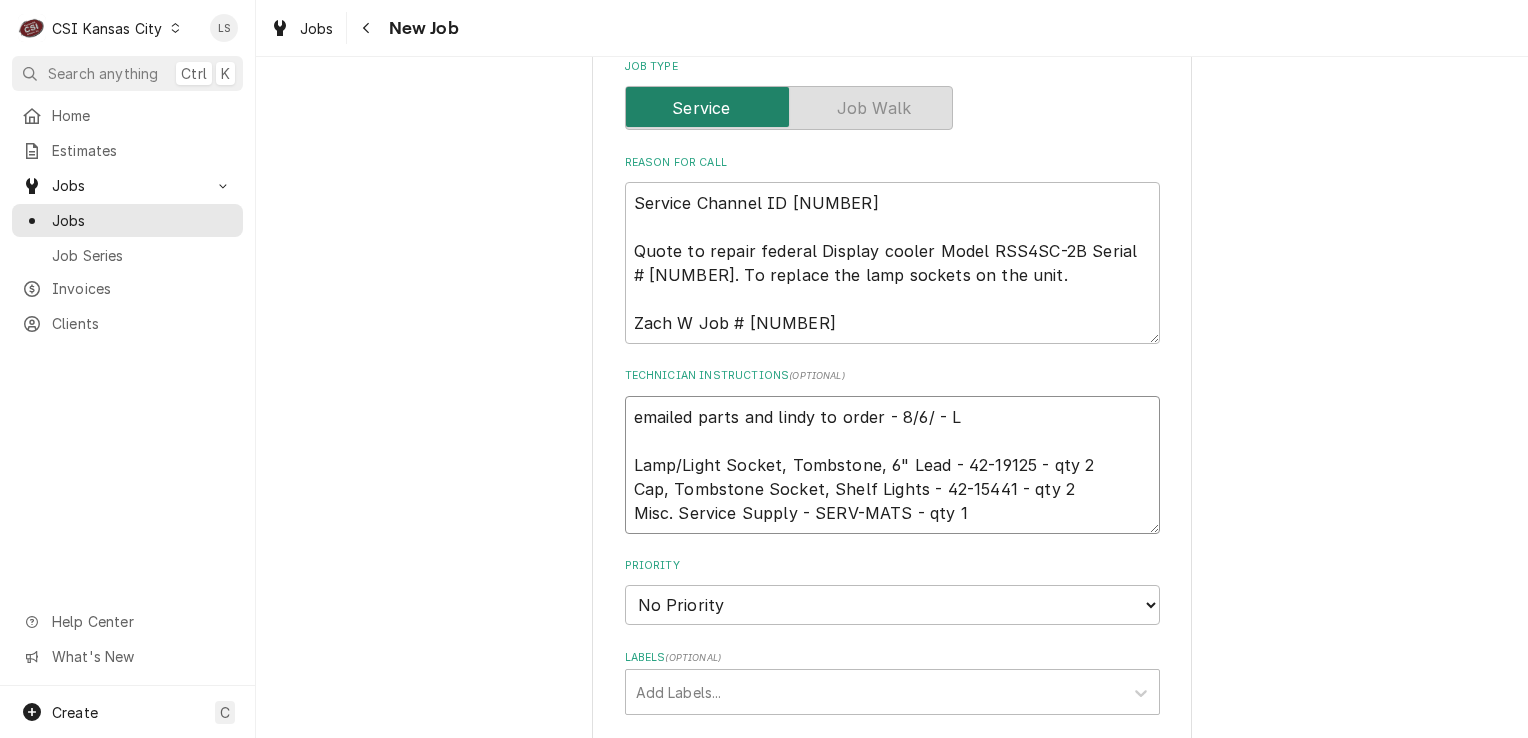 type on "x" 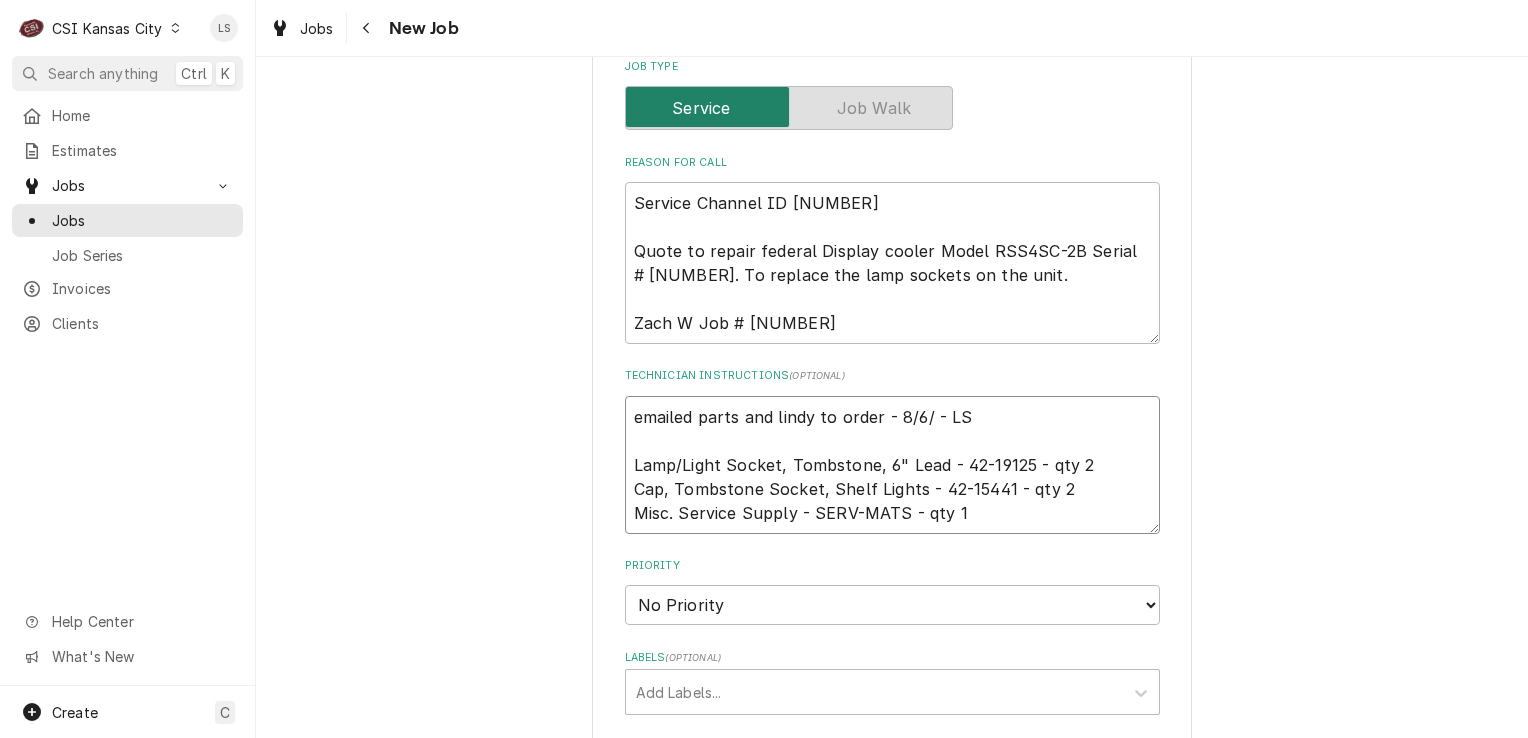 type 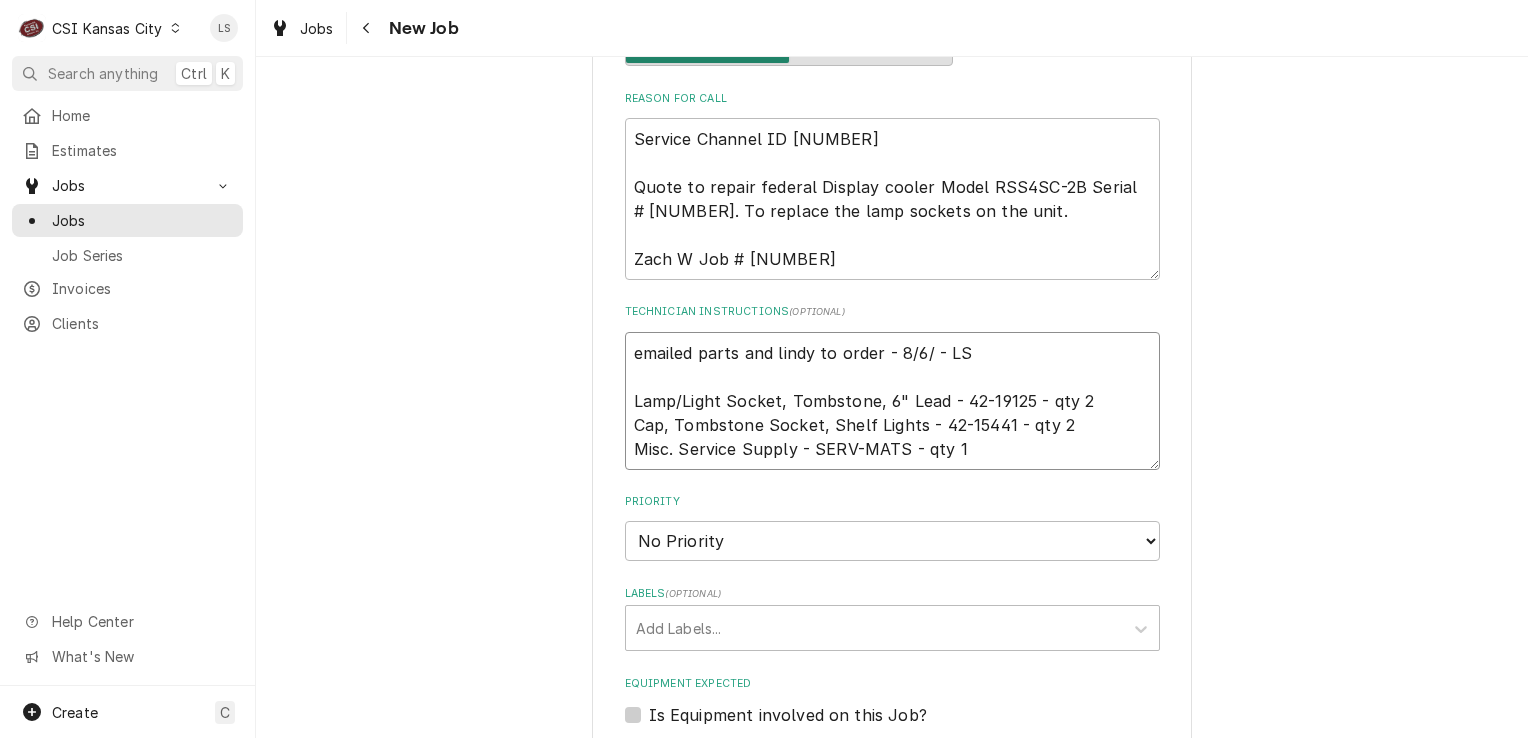 scroll, scrollTop: 1000, scrollLeft: 0, axis: vertical 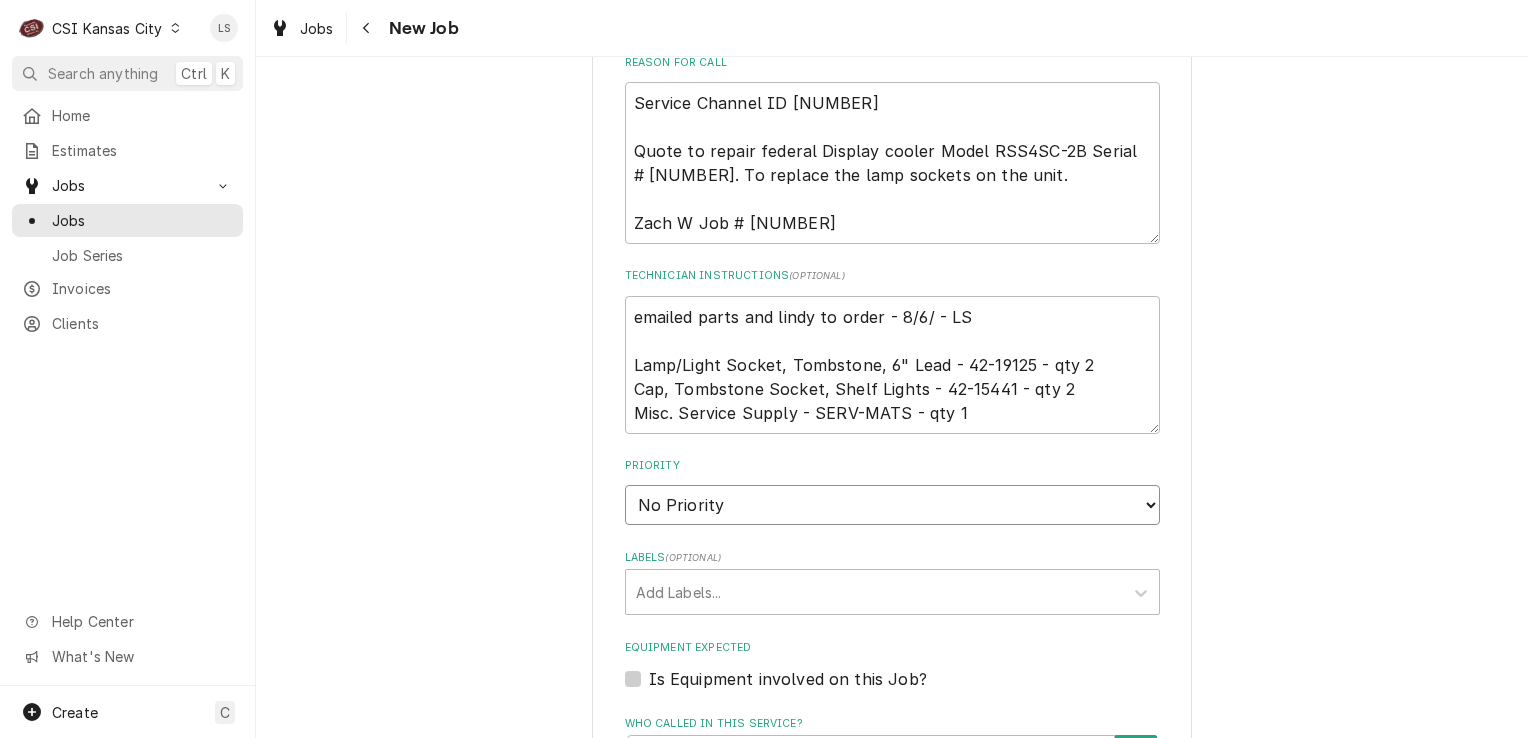 click on "No Priority Urgent High Medium Low" at bounding box center [892, 505] 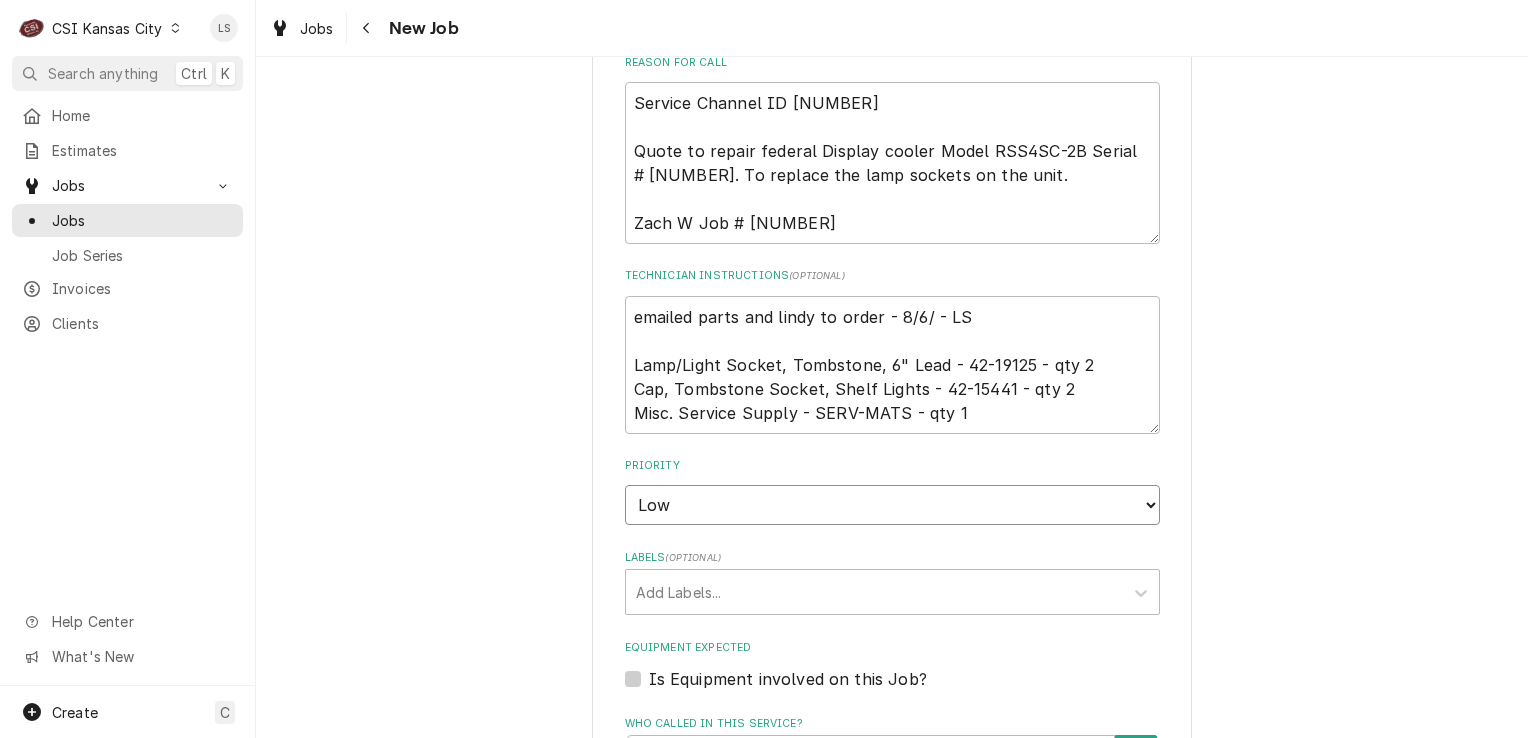 click on "No Priority Urgent High Medium Low" at bounding box center [892, 505] 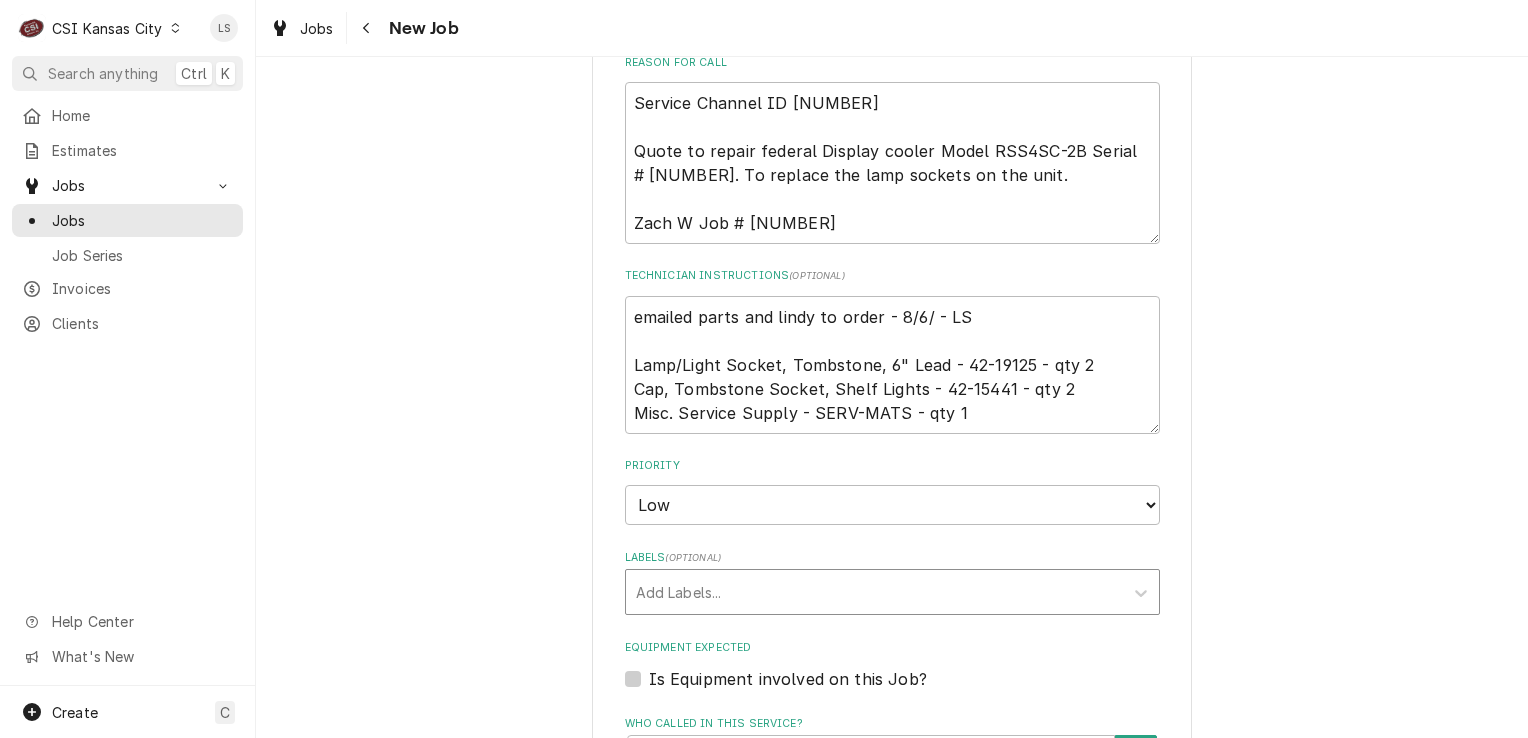 click at bounding box center [874, 592] 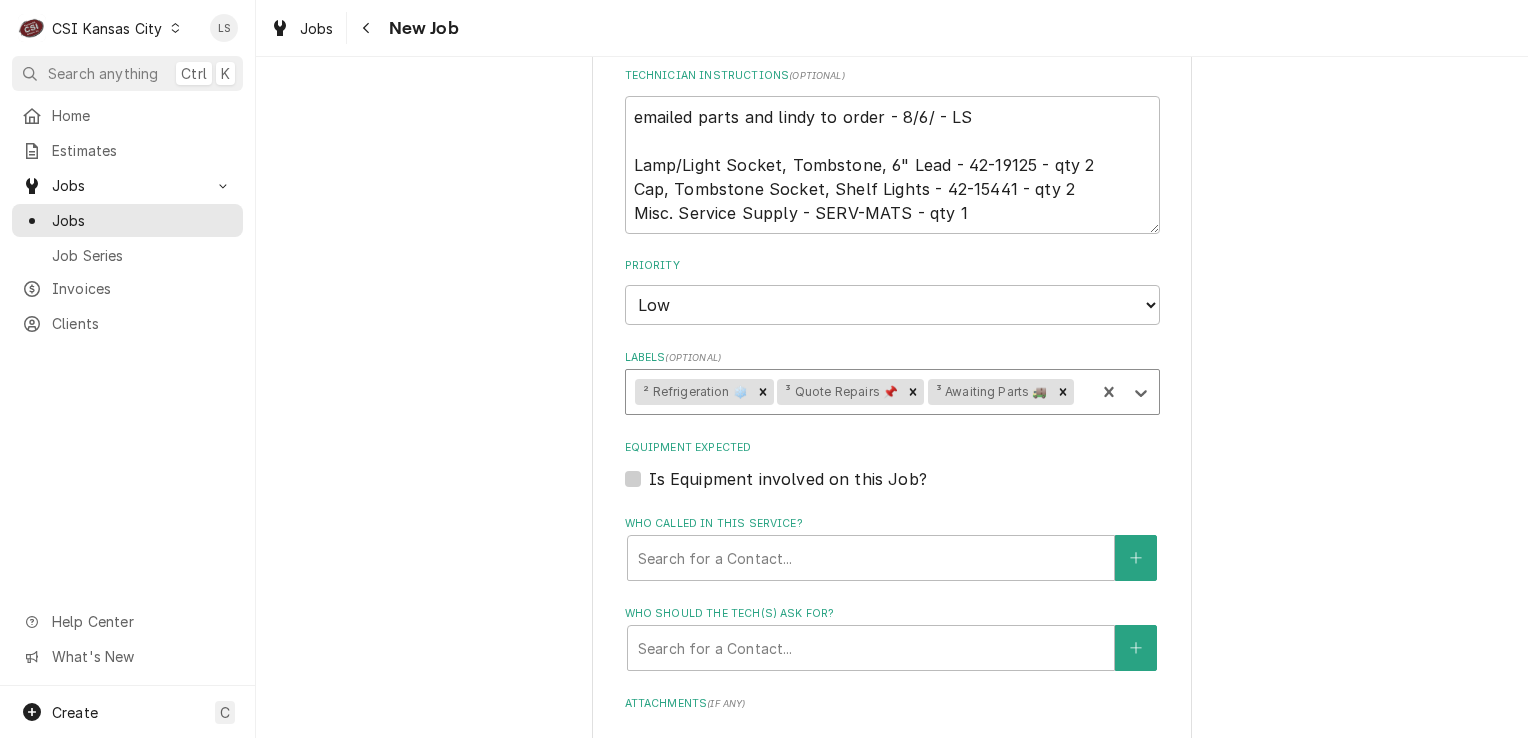 scroll, scrollTop: 1500, scrollLeft: 0, axis: vertical 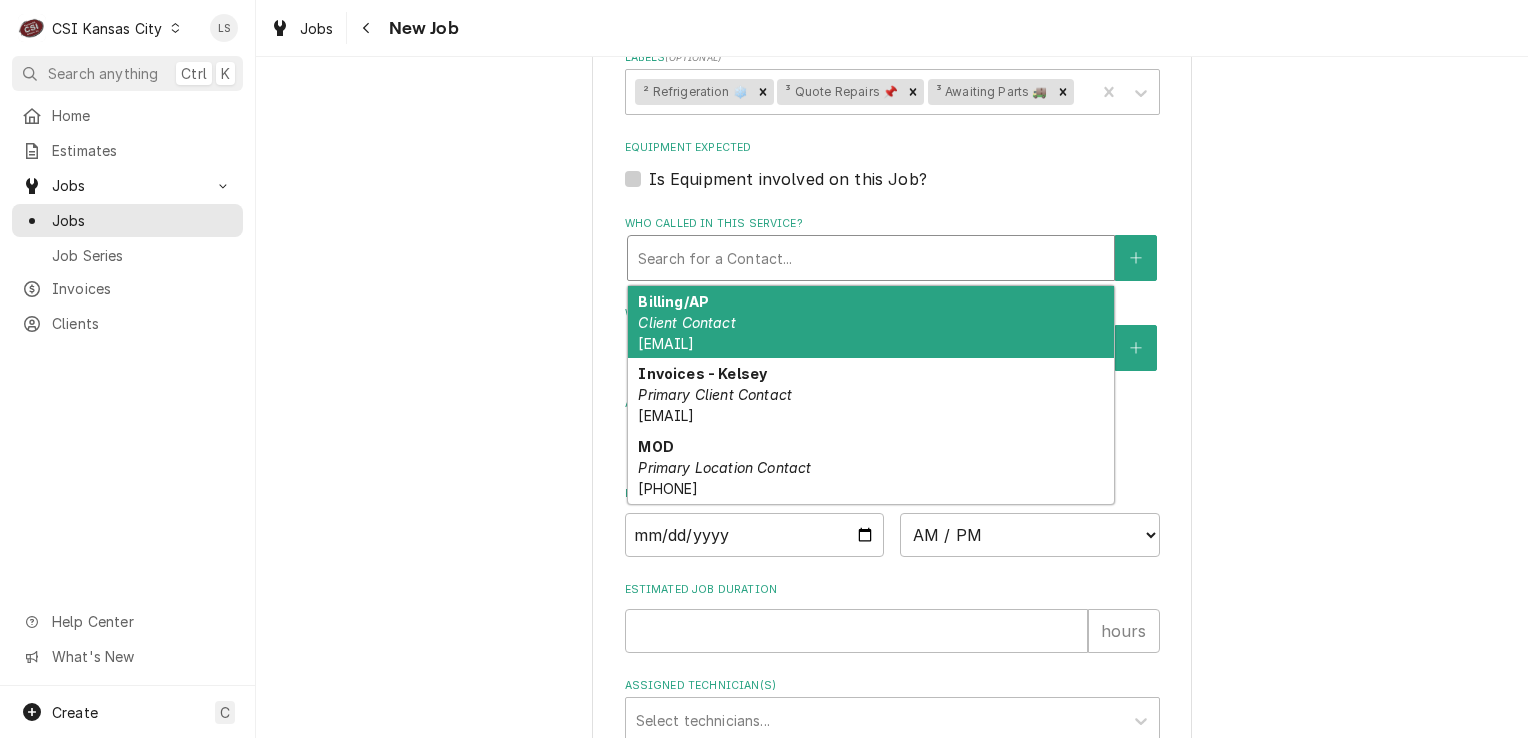 click on "Search for a Contact..." at bounding box center [871, 258] 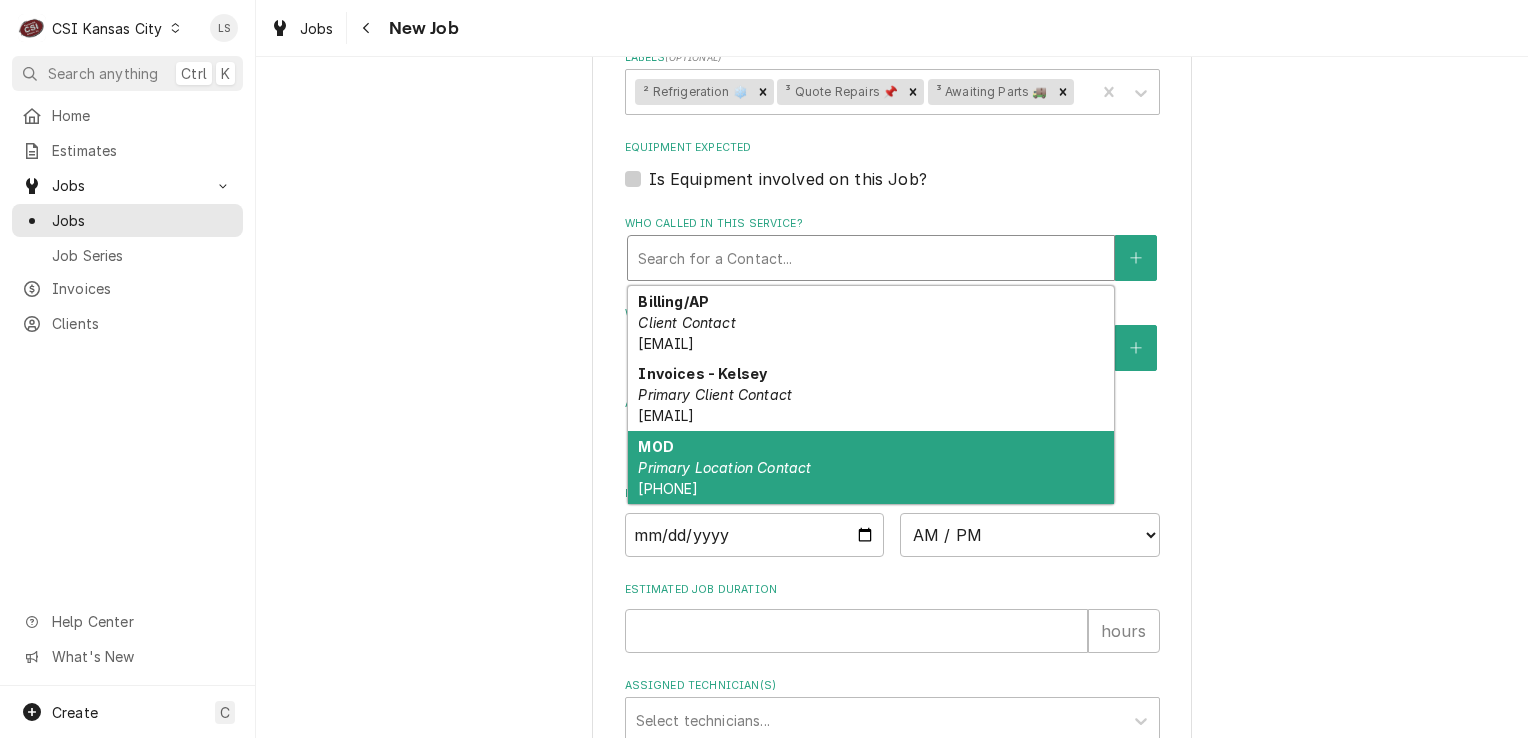 click on "(913) 381-4280" at bounding box center (668, 488) 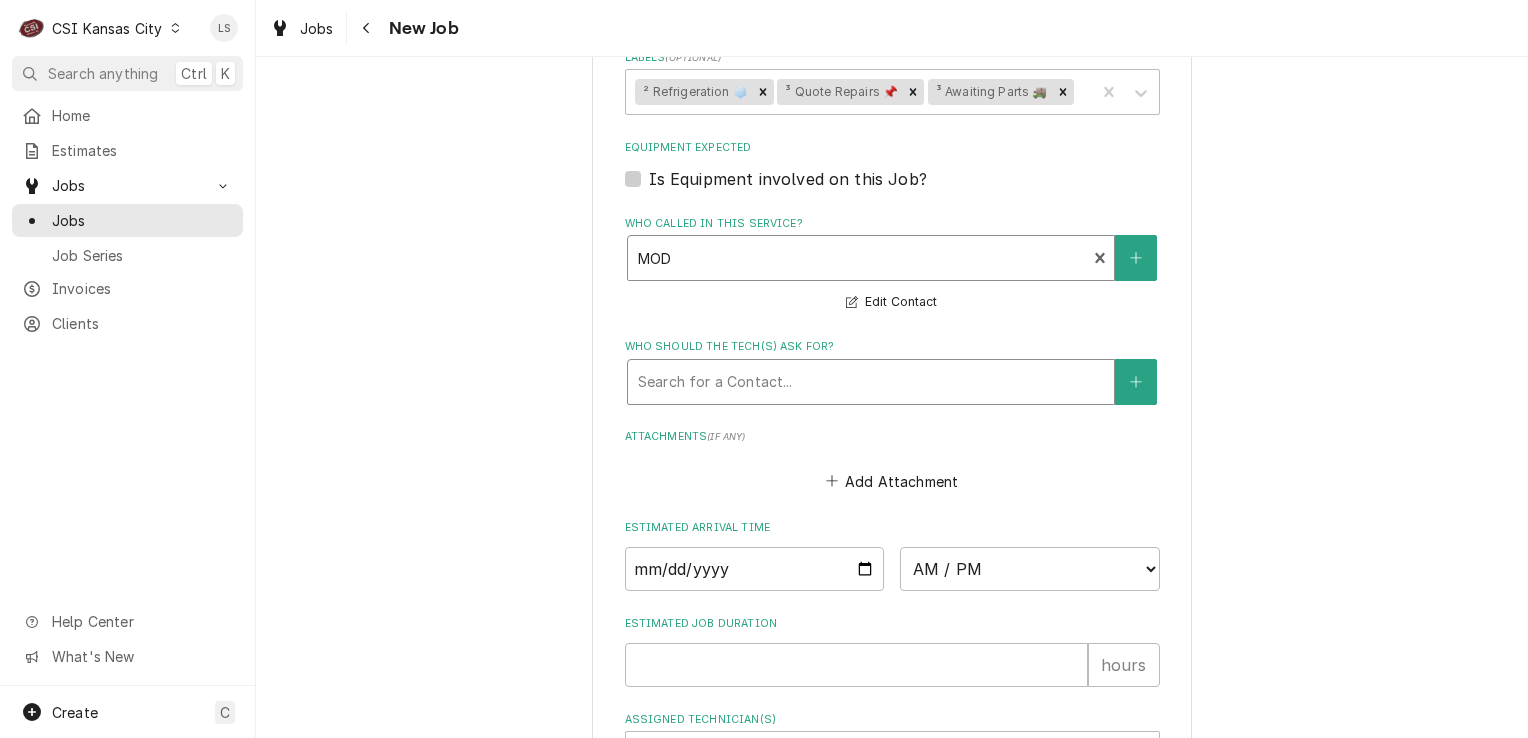 click at bounding box center (871, 382) 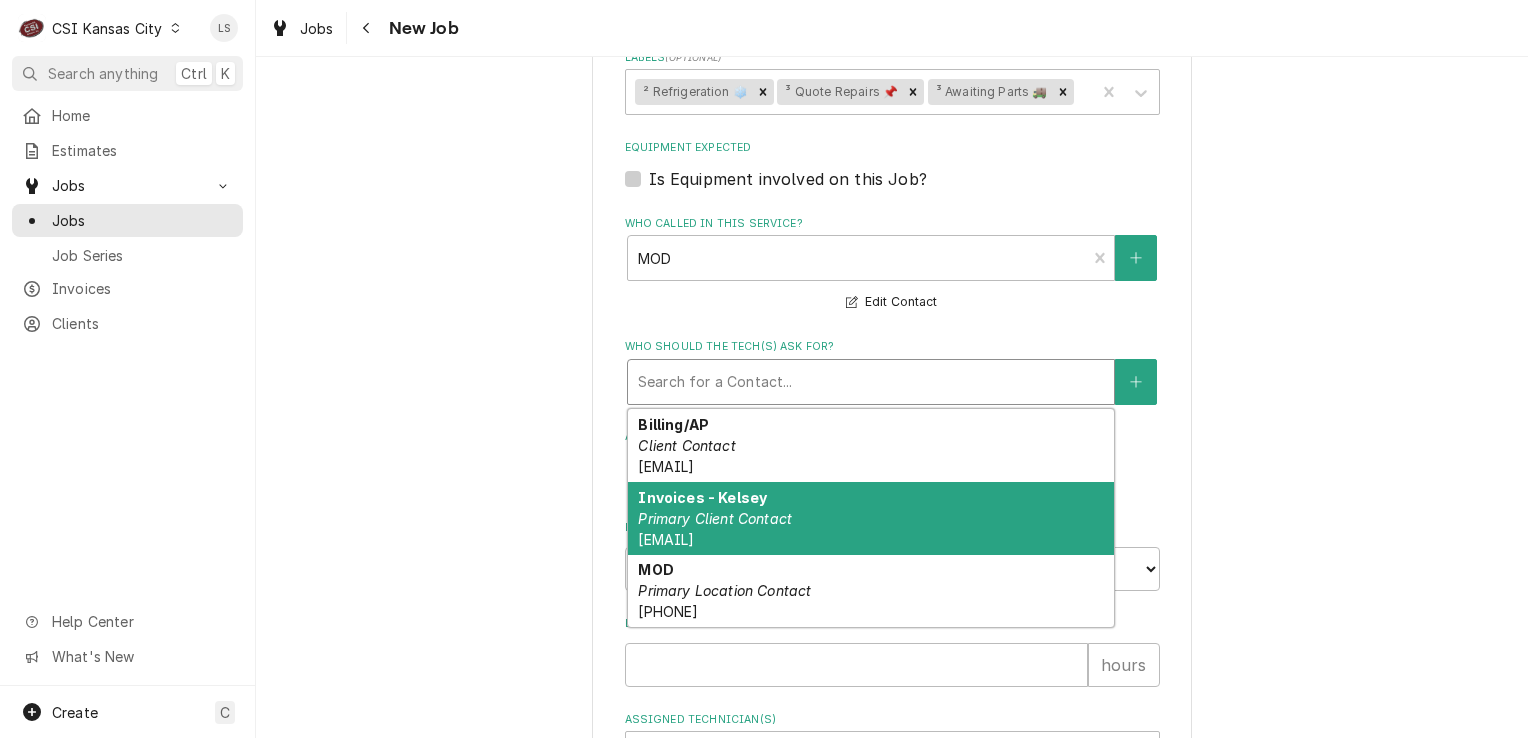 click on "MOD Primary Location Contact (913) 381-4280" at bounding box center [871, 591] 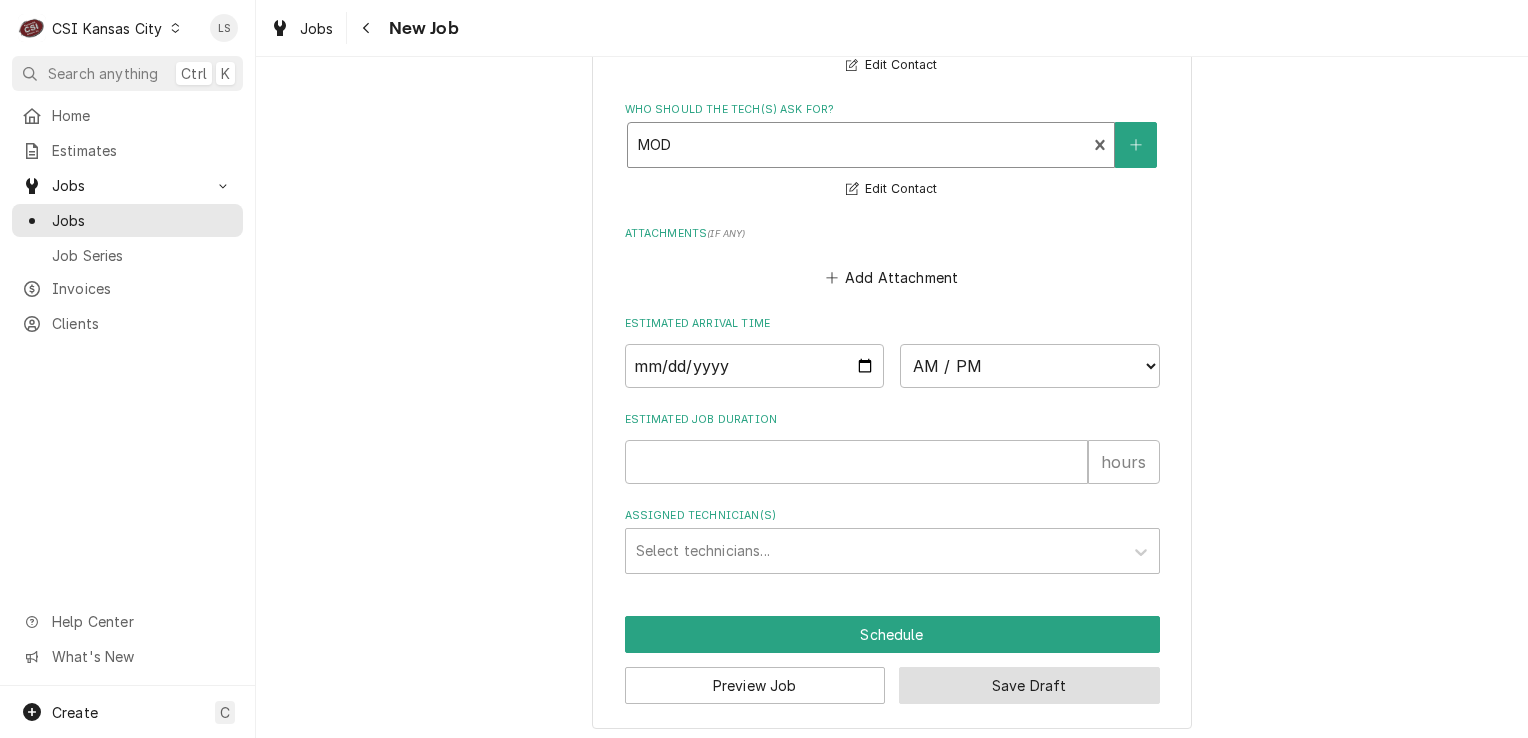 drag, startPoint x: 963, startPoint y: 670, endPoint x: 402, endPoint y: 564, distance: 570.92645 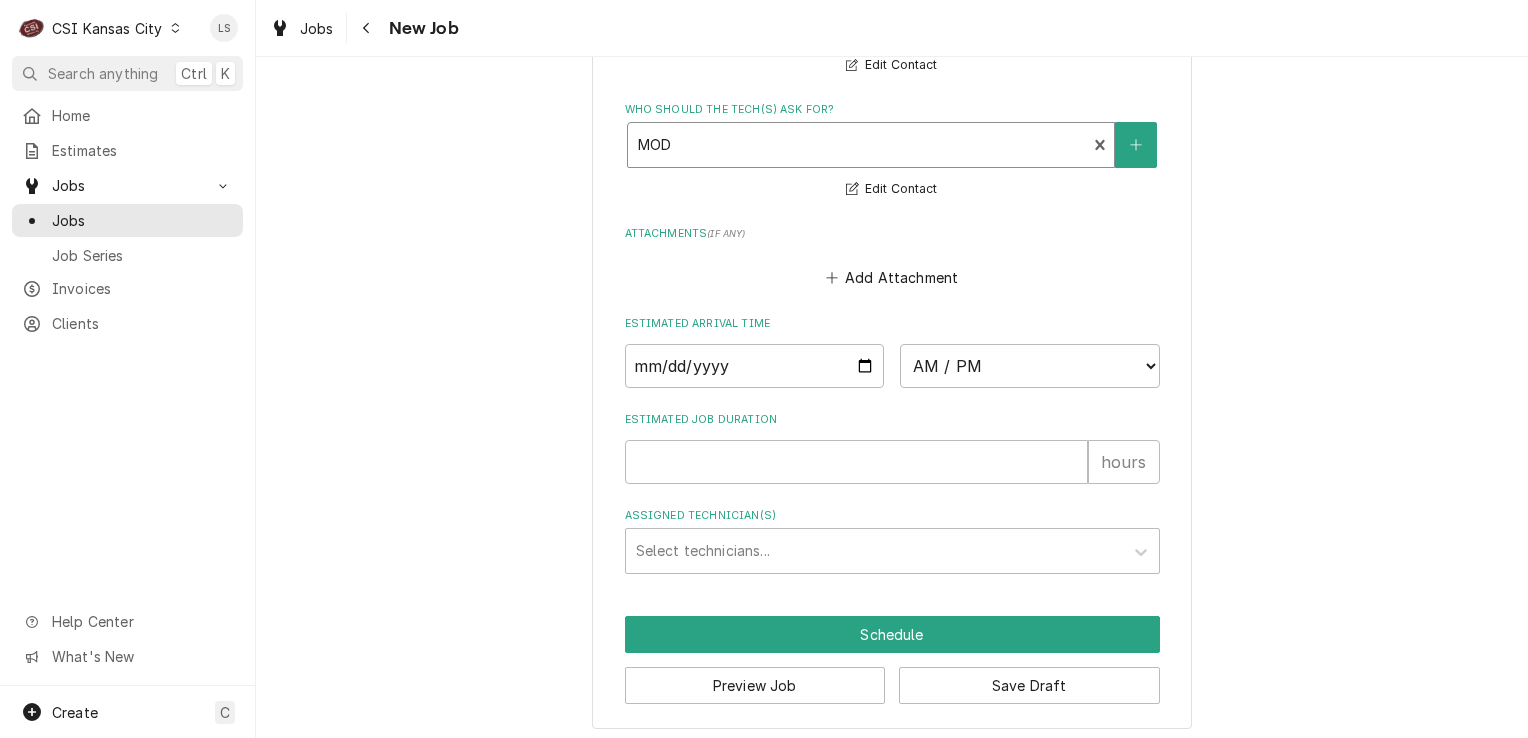 scroll, scrollTop: 1720, scrollLeft: 0, axis: vertical 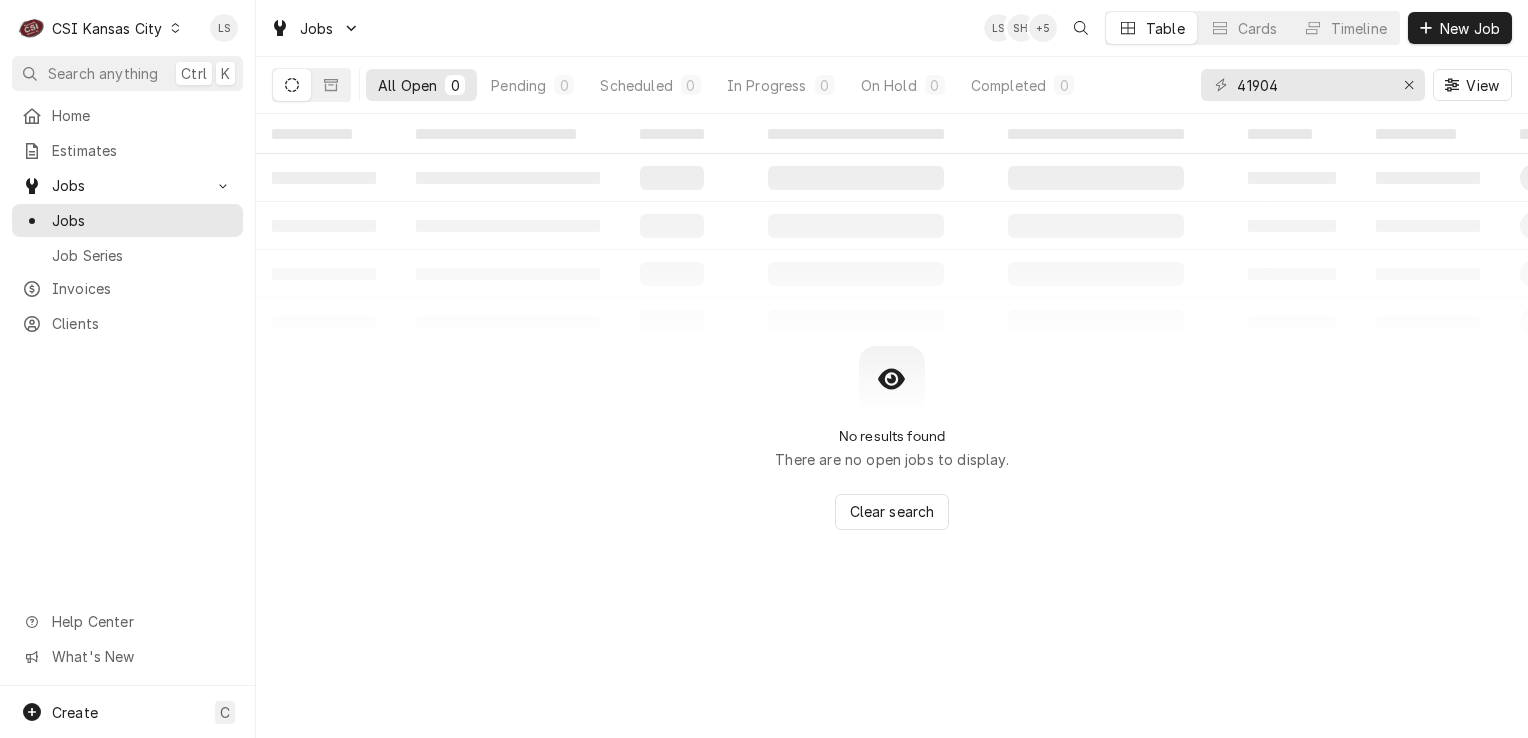 click on "41904" at bounding box center [1313, 85] 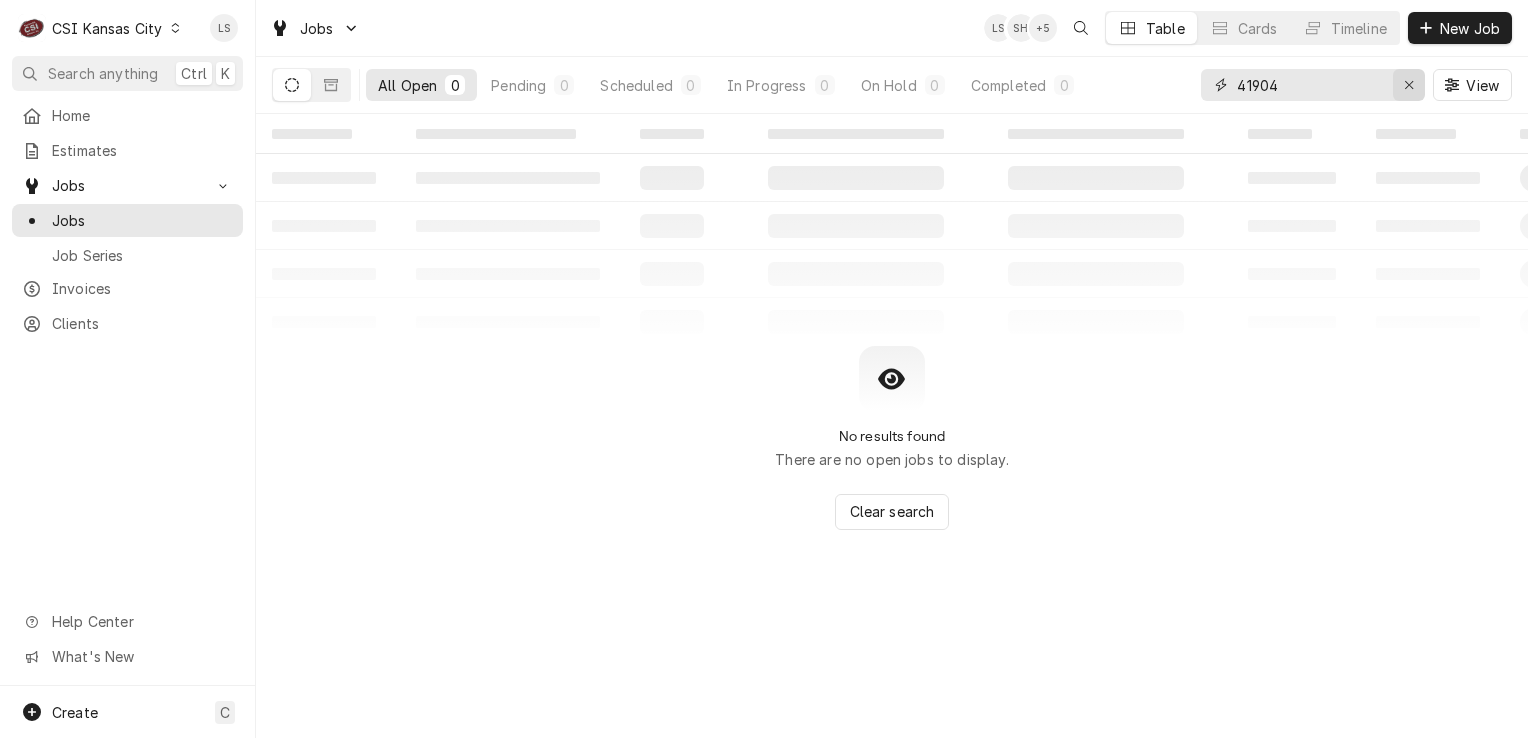 click at bounding box center (1409, 85) 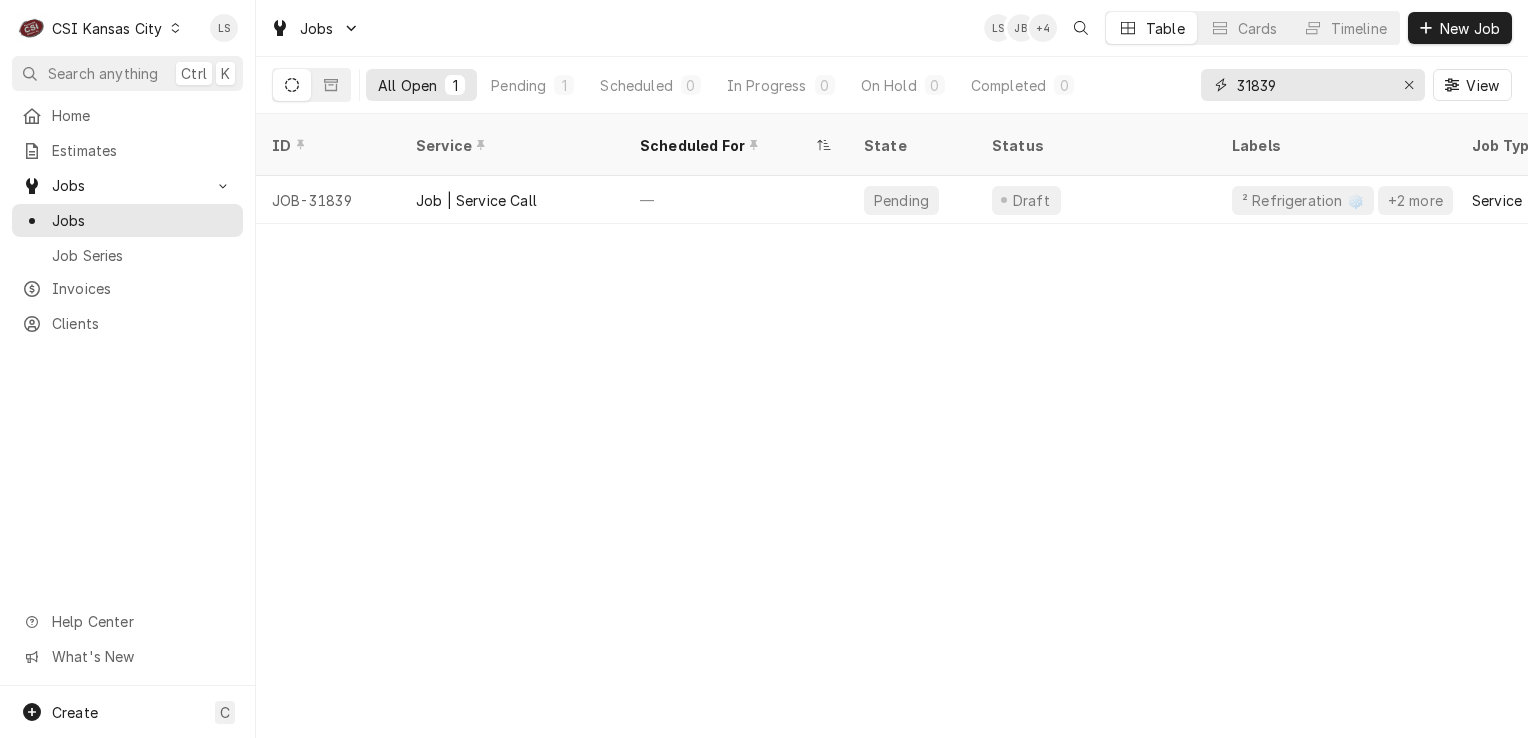 type on "31839" 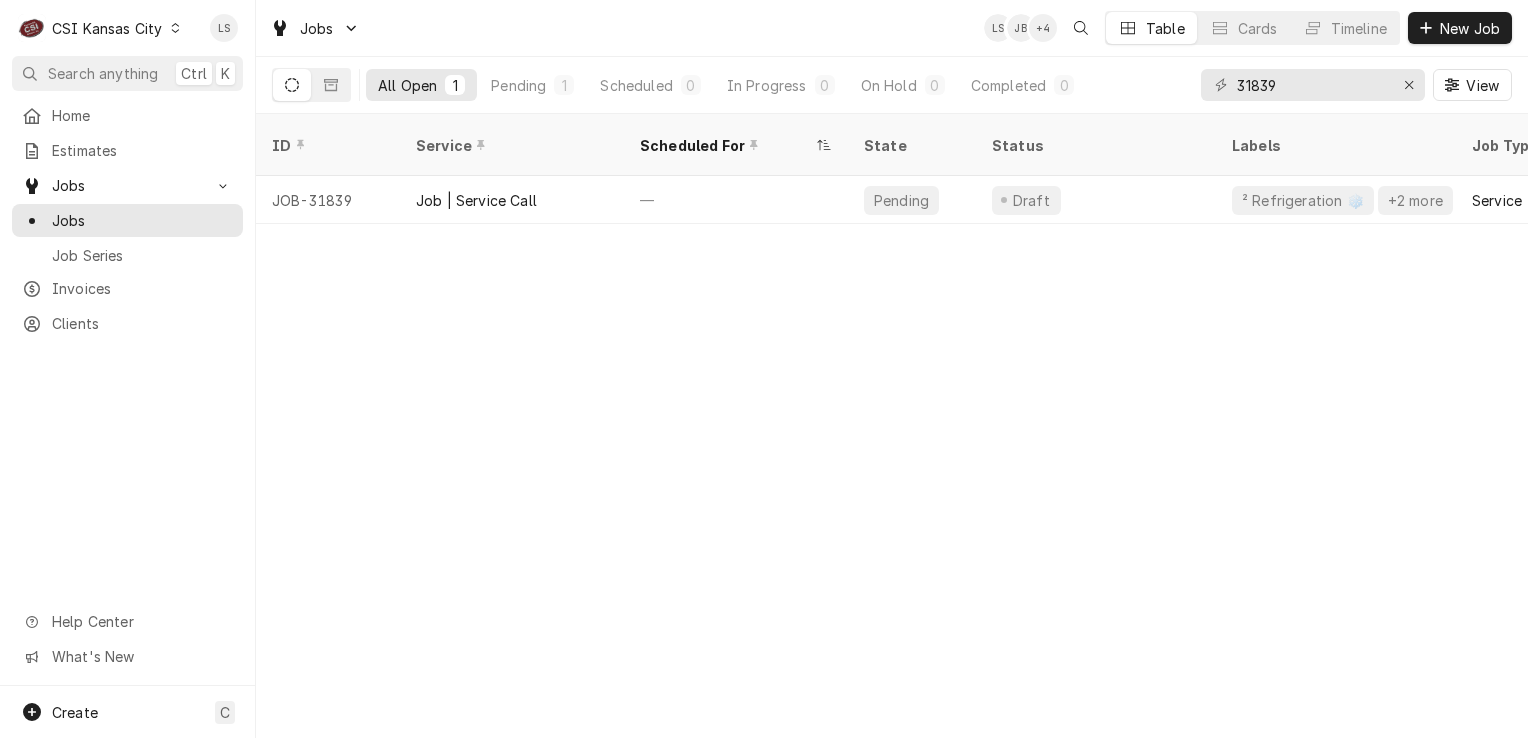 click 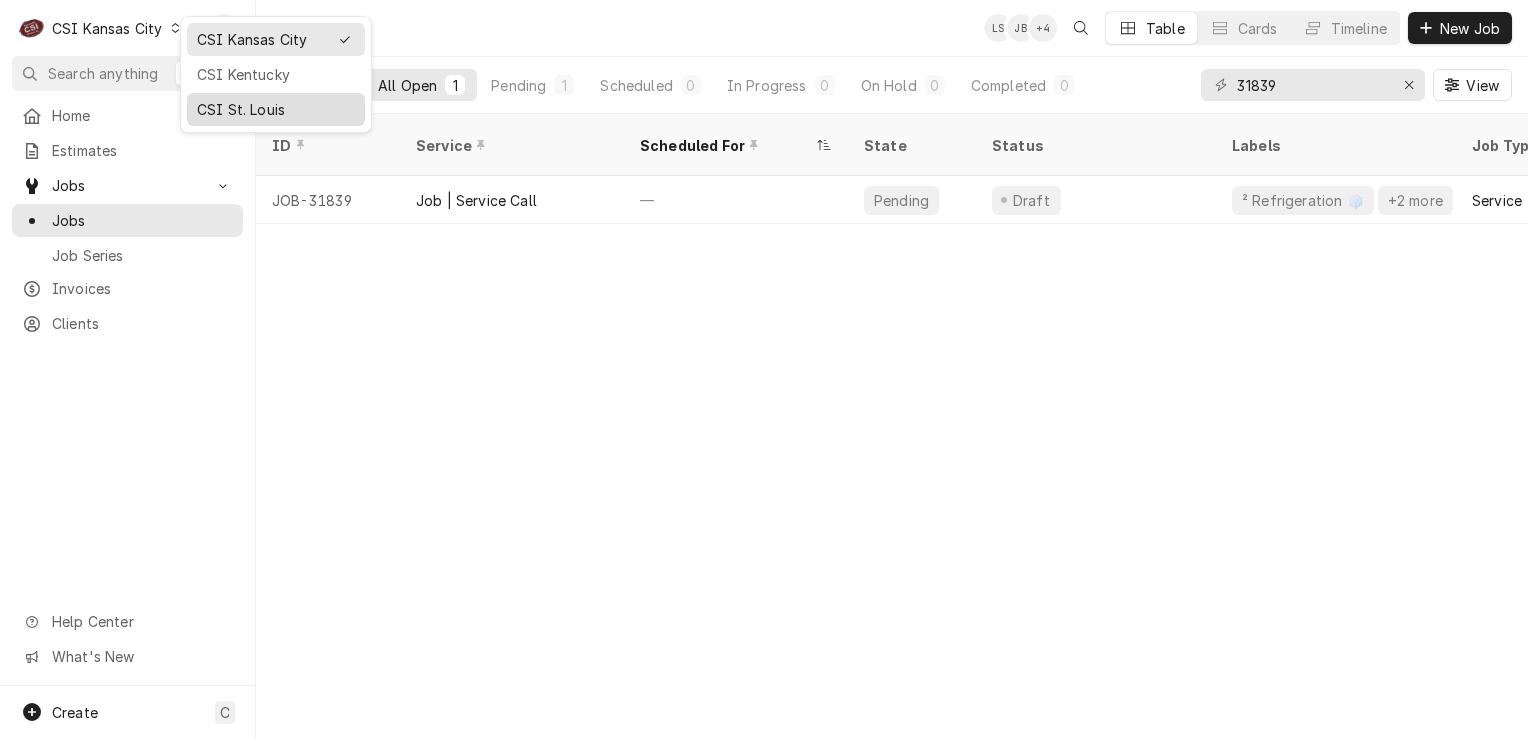 click on "CSI St. Louis" at bounding box center (276, 109) 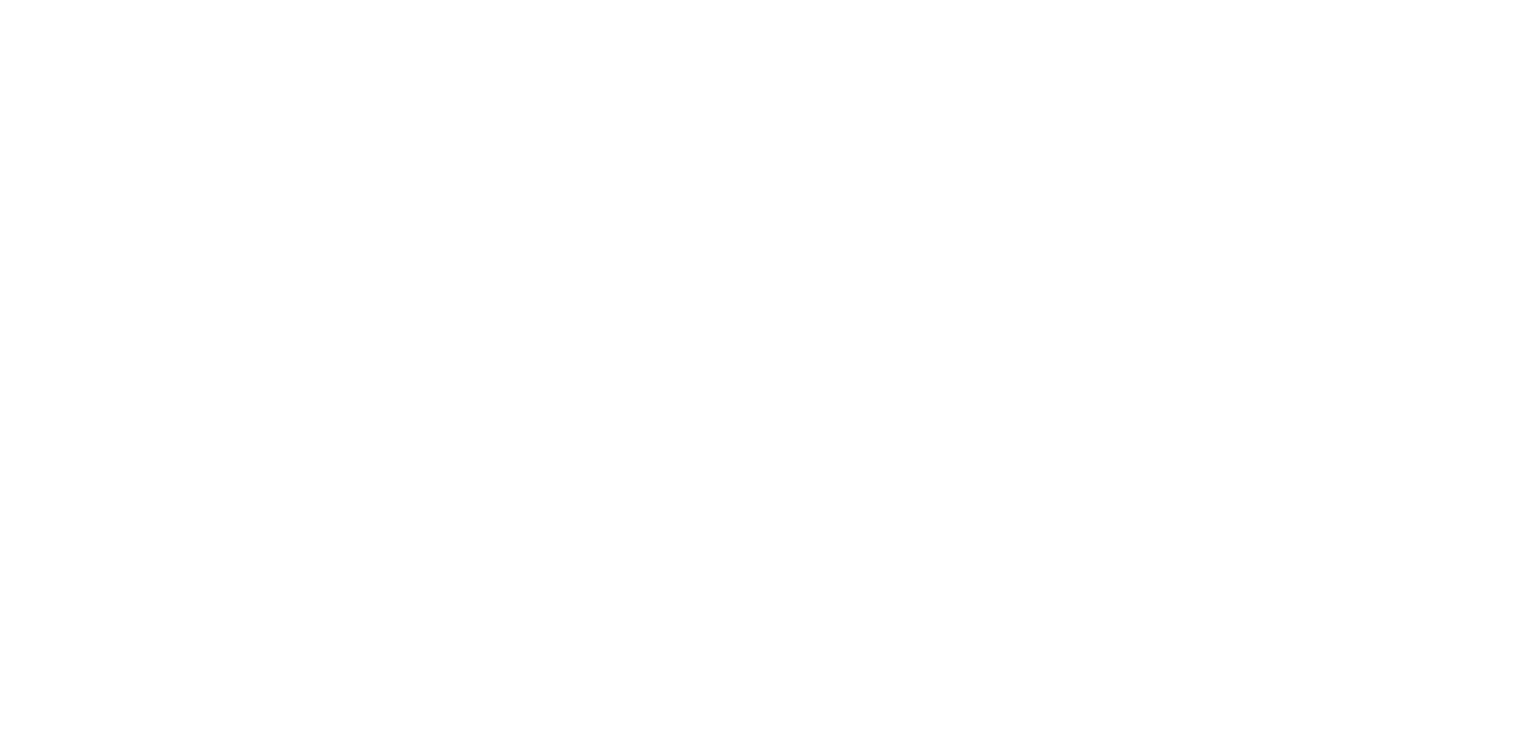 scroll, scrollTop: 0, scrollLeft: 0, axis: both 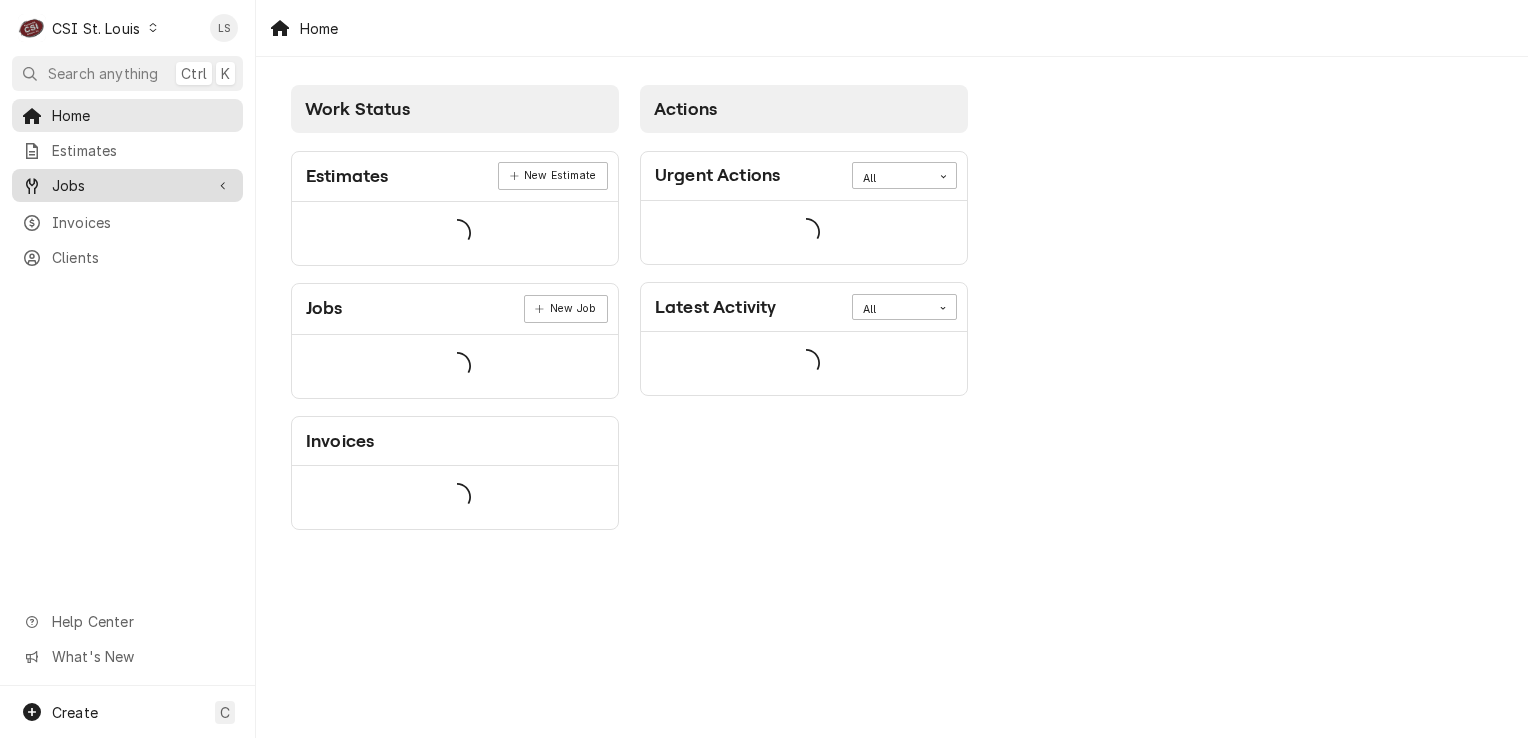 click on "Jobs" at bounding box center (127, 185) 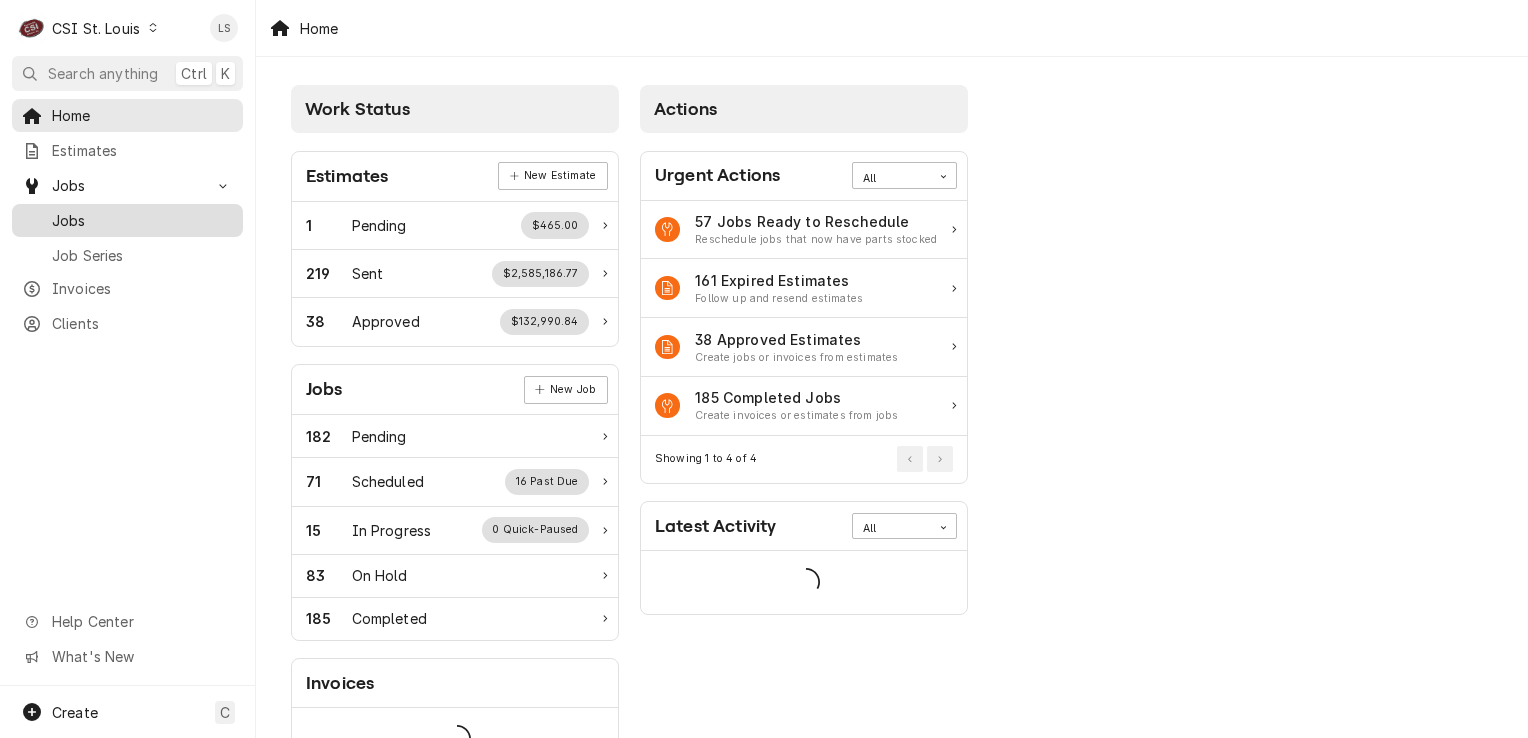 click on "Jobs" at bounding box center [142, 220] 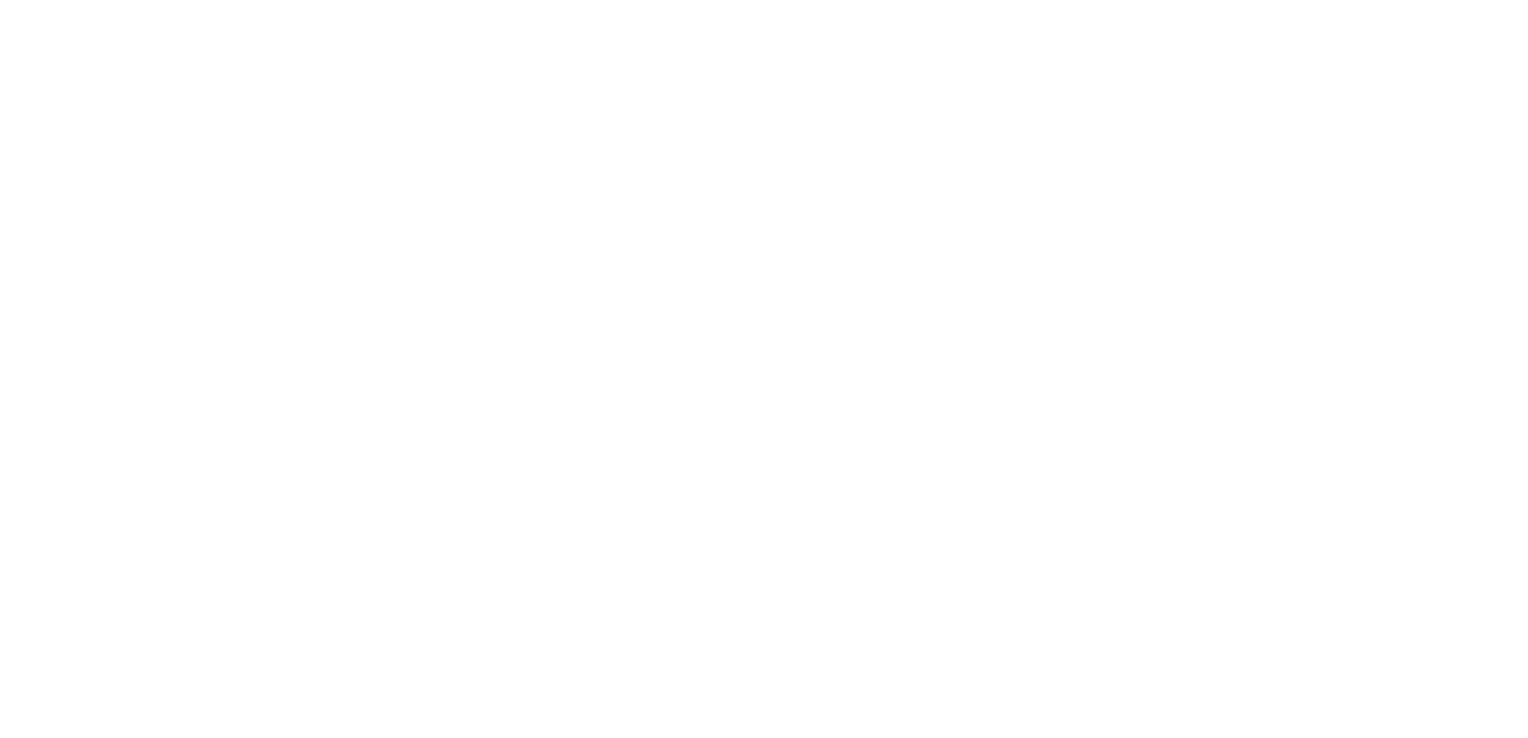 scroll, scrollTop: 0, scrollLeft: 0, axis: both 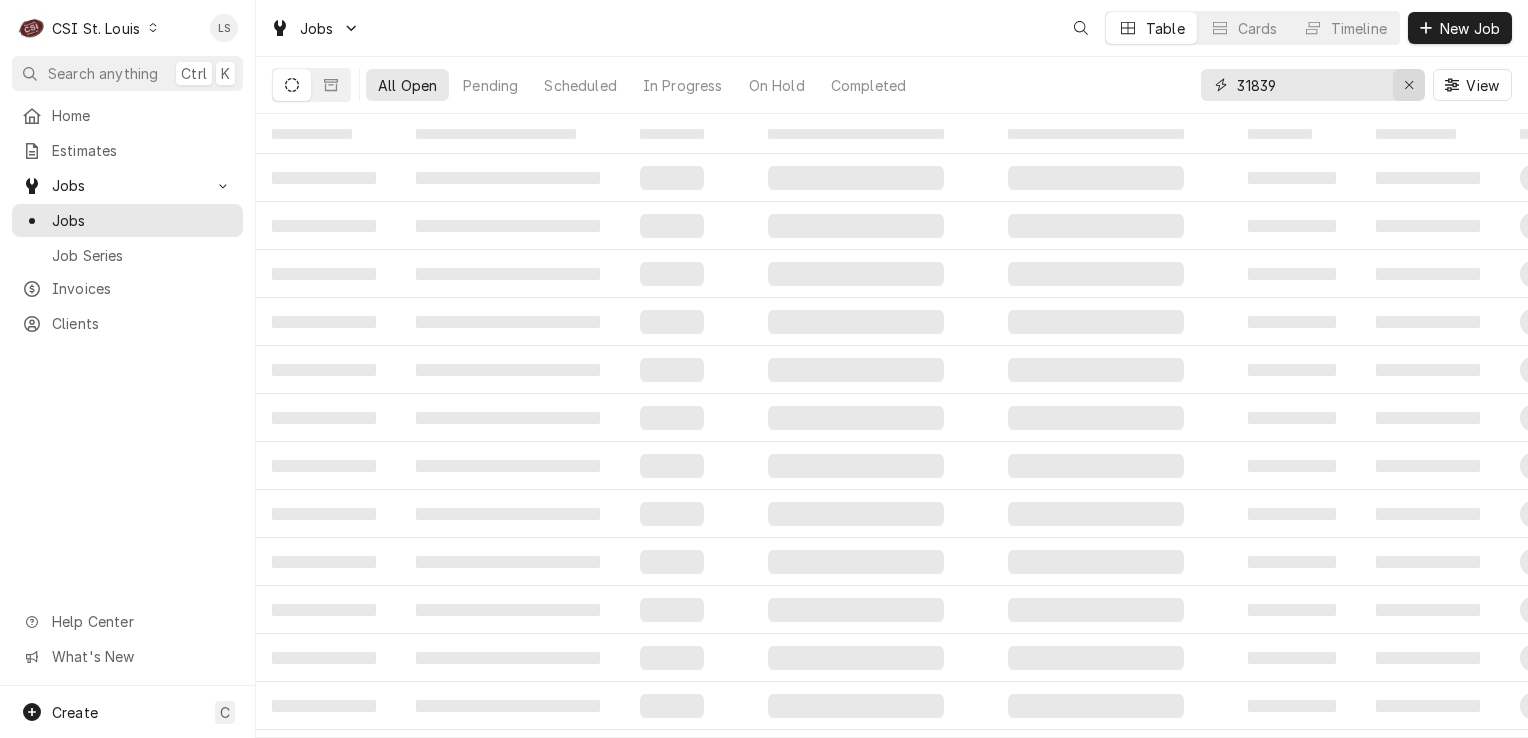 click 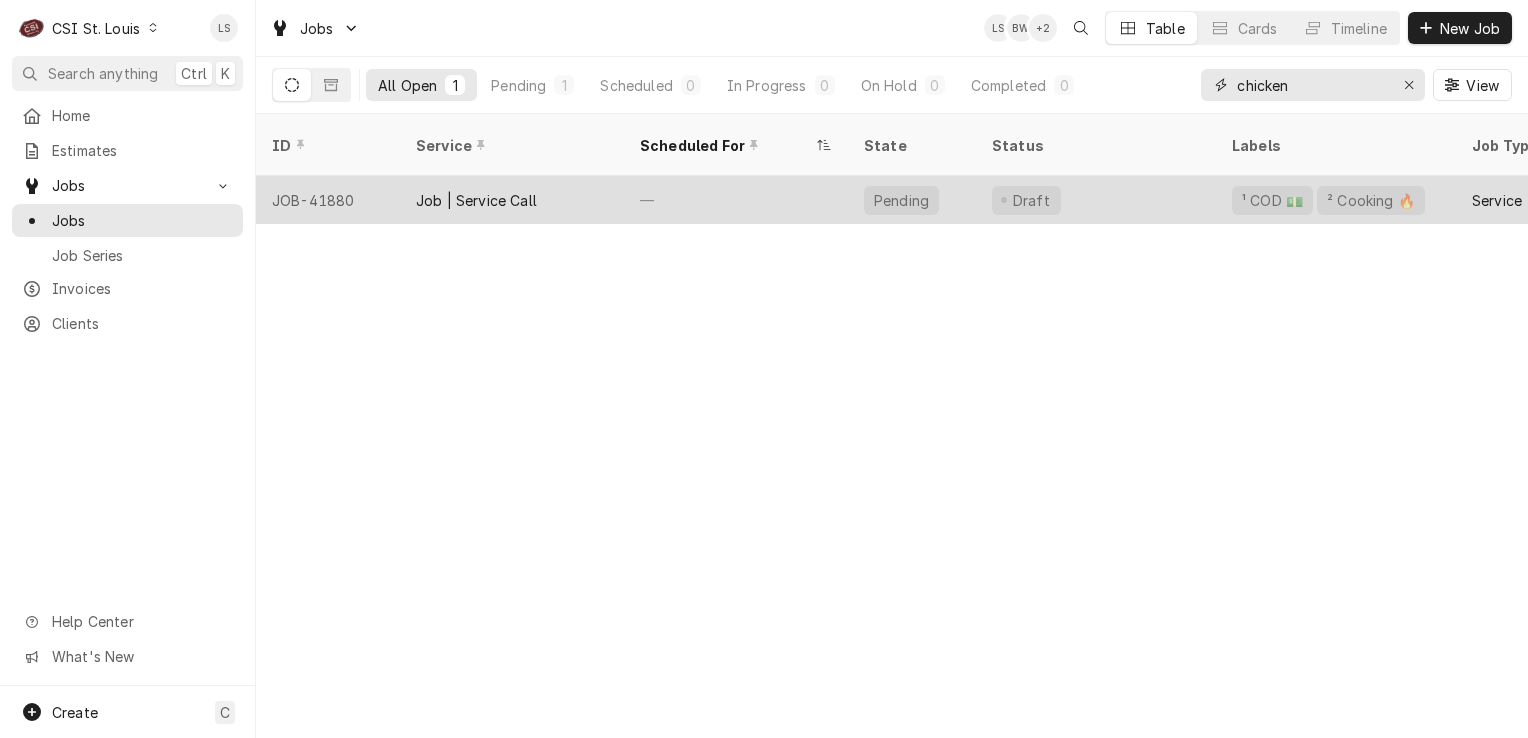 type on "chicken" 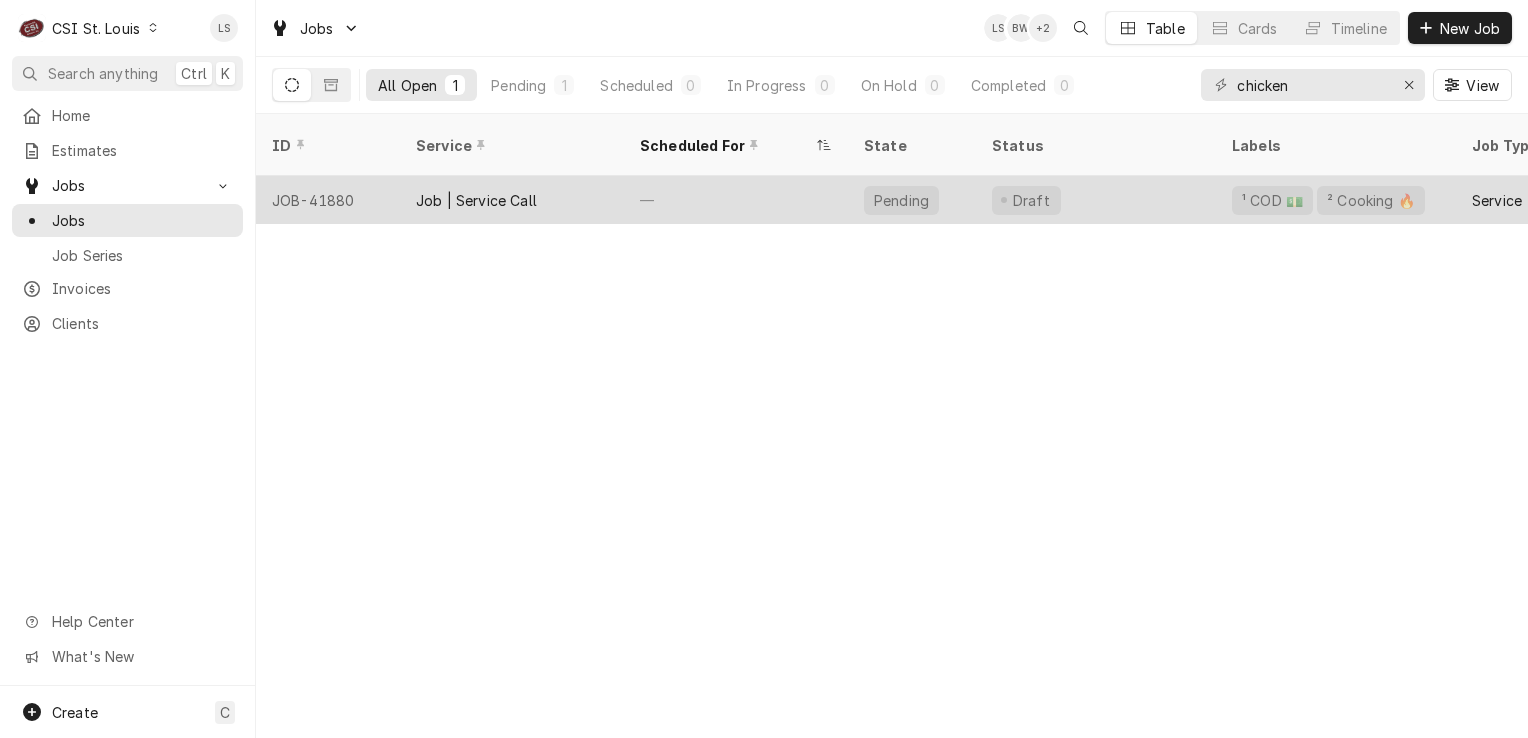 click on "JOB-41880" at bounding box center (328, 200) 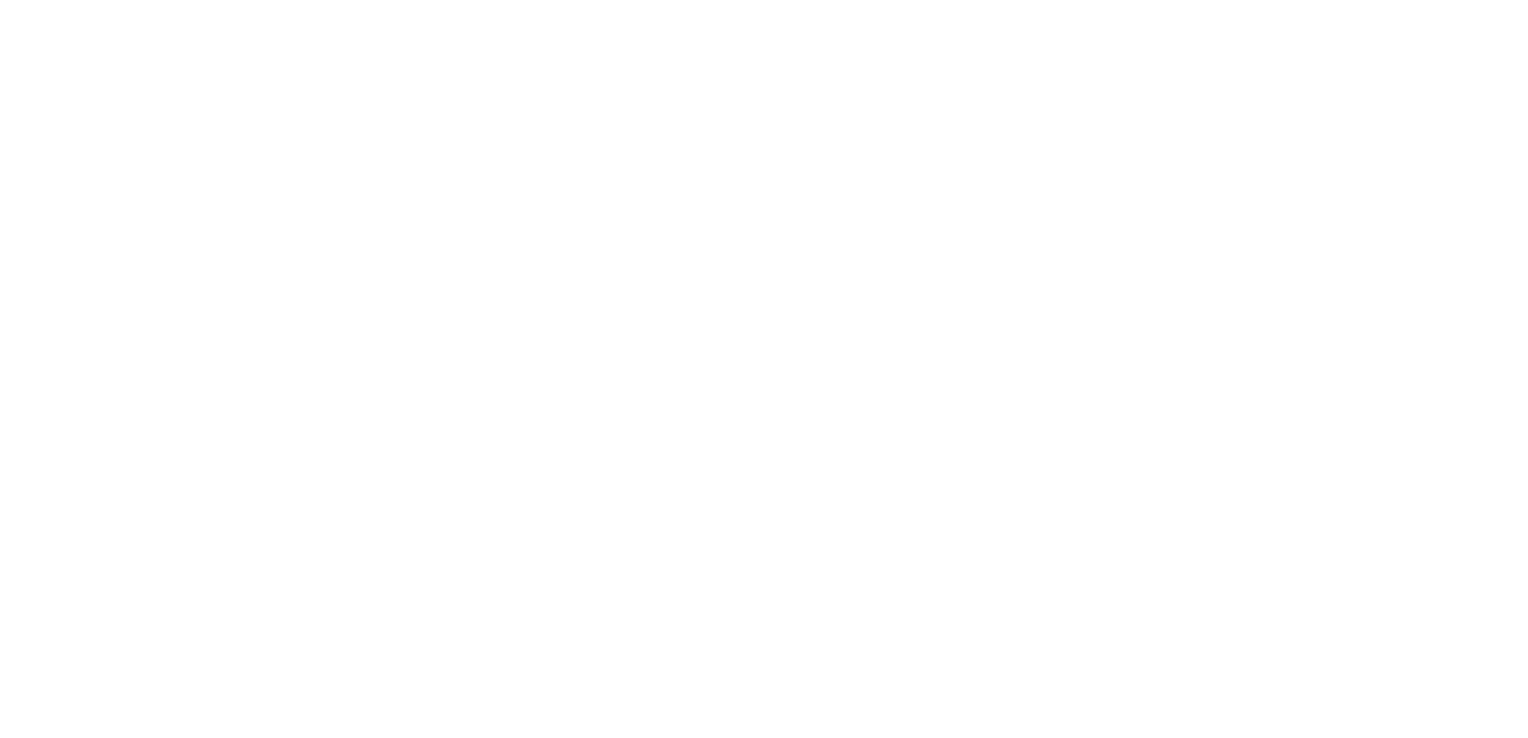 scroll, scrollTop: 0, scrollLeft: 0, axis: both 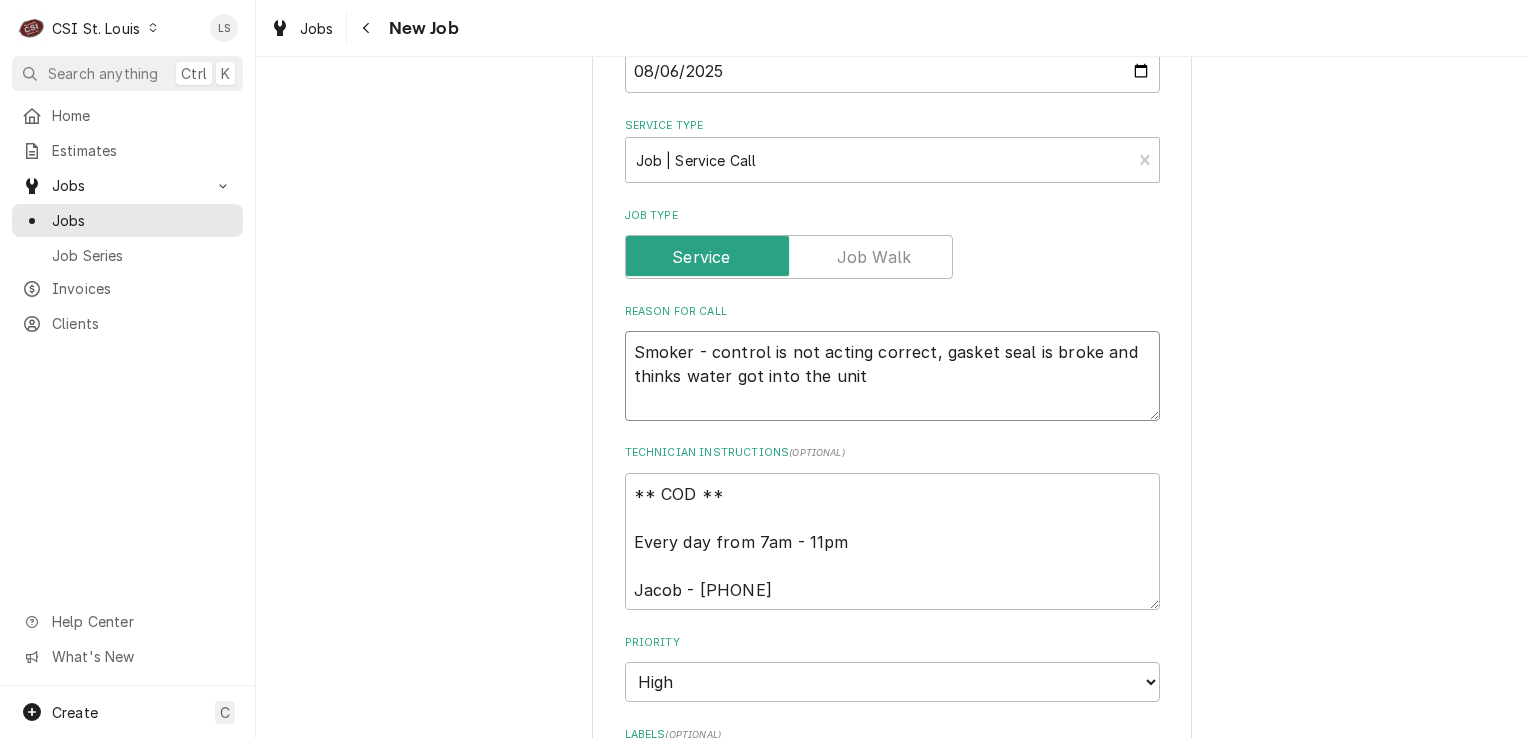 drag, startPoint x: 866, startPoint y: 407, endPoint x: 738, endPoint y: 390, distance: 129.12398 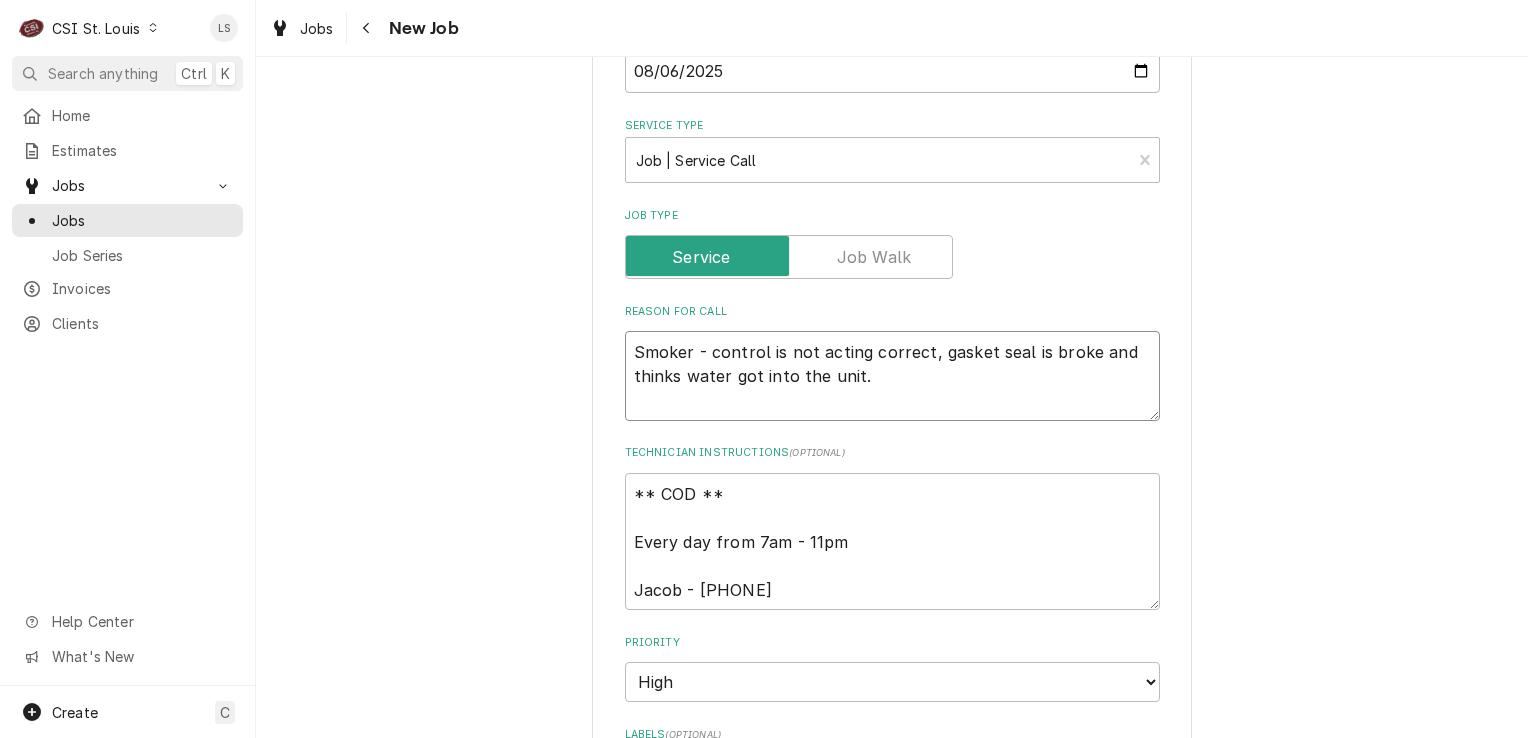 type on "x" 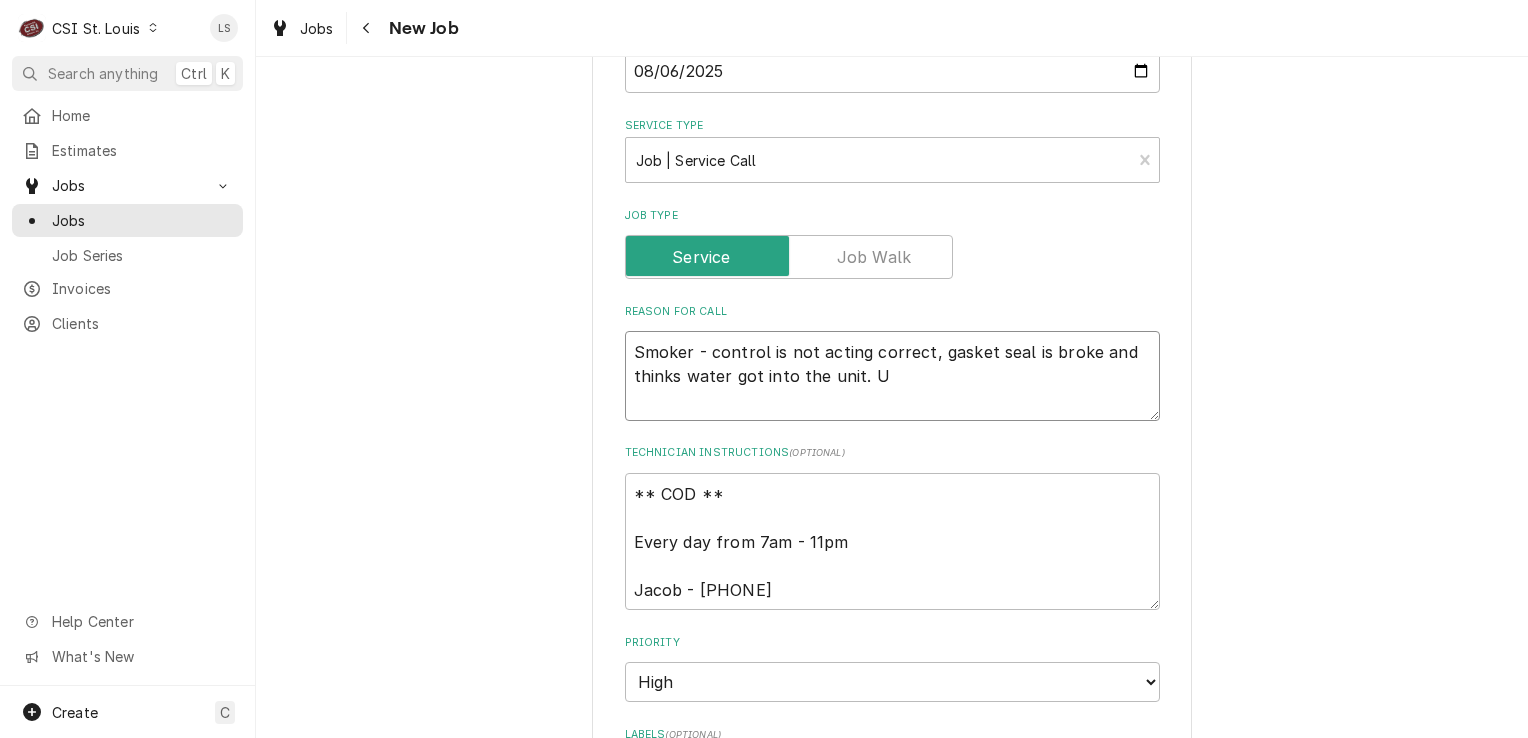 type on "x" 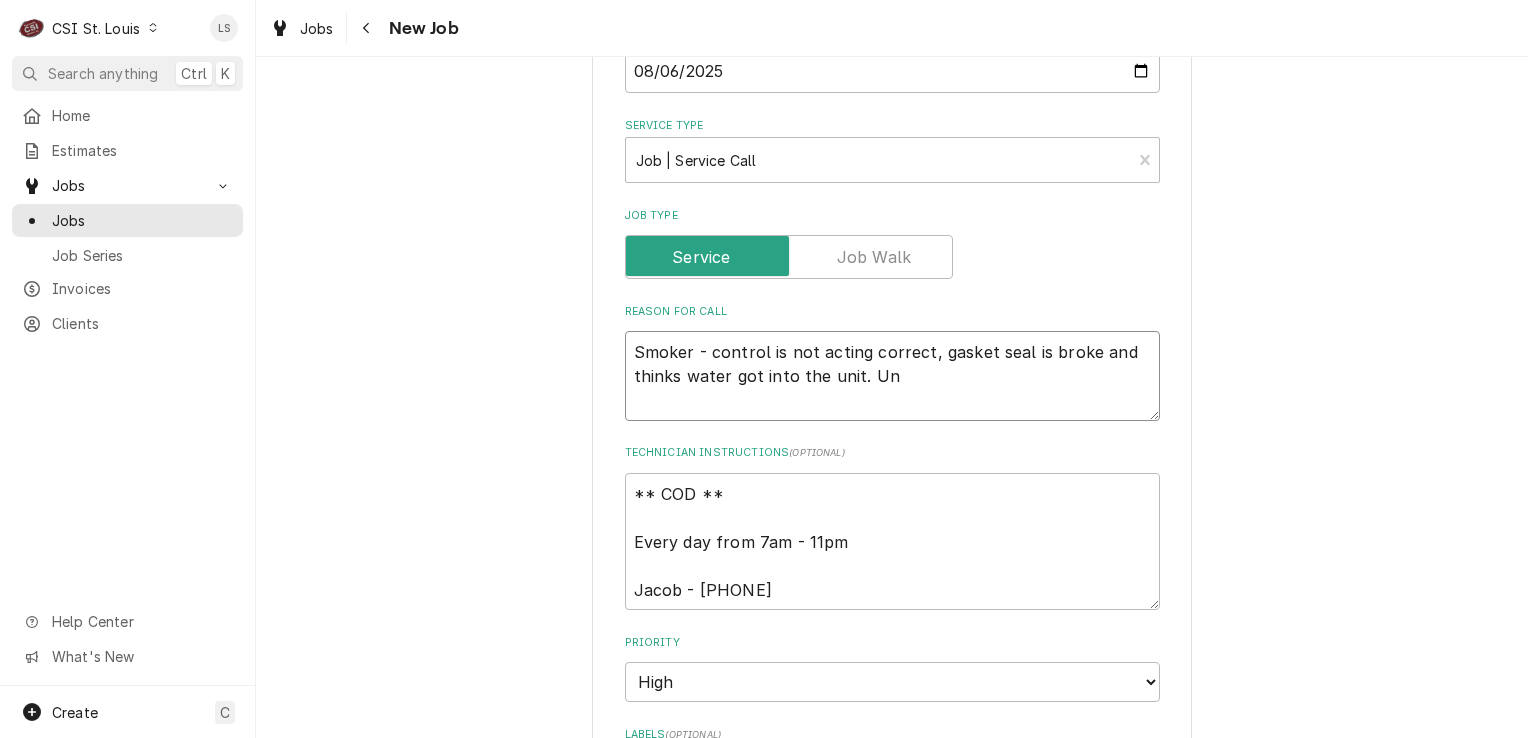 type on "x" 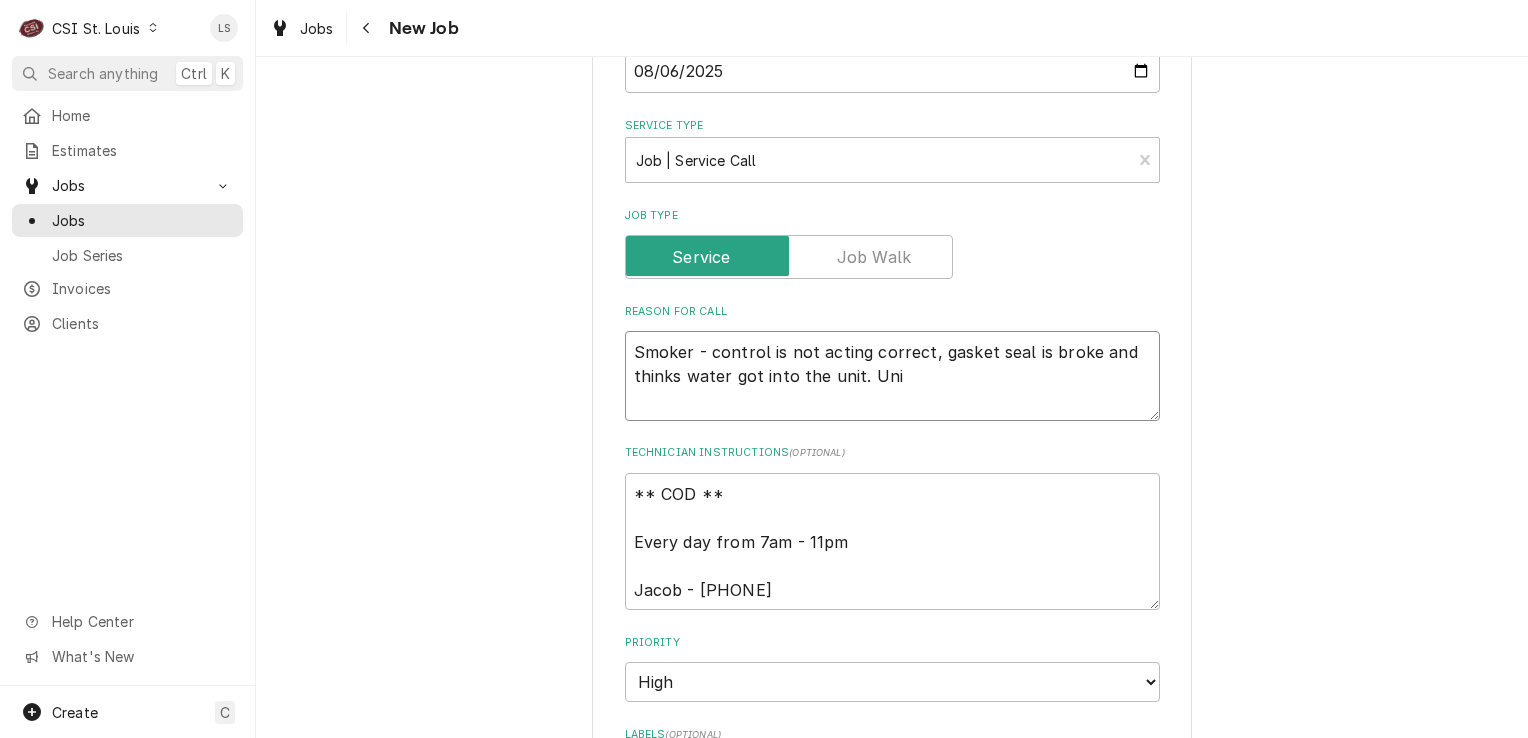type on "x" 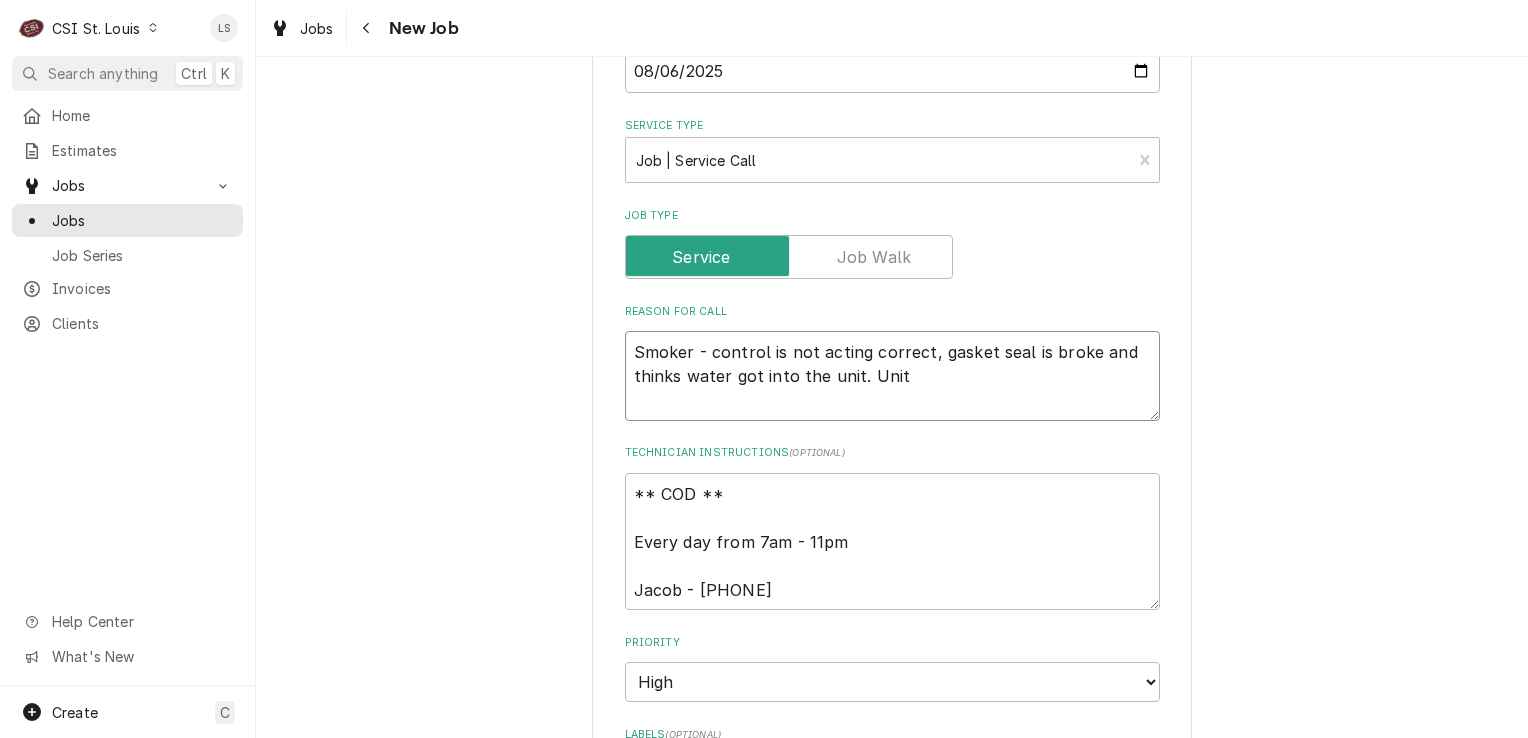 type on "x" 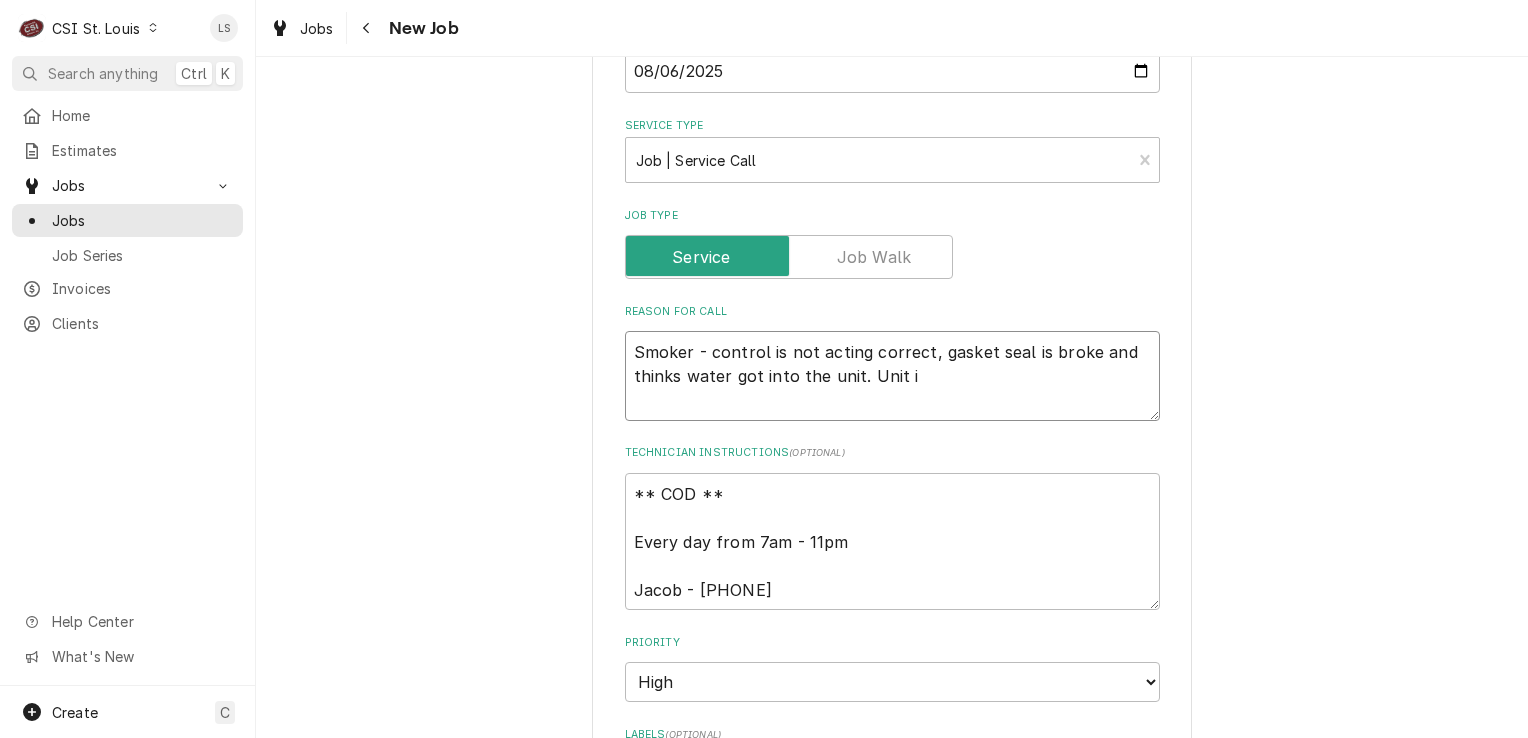type on "x" 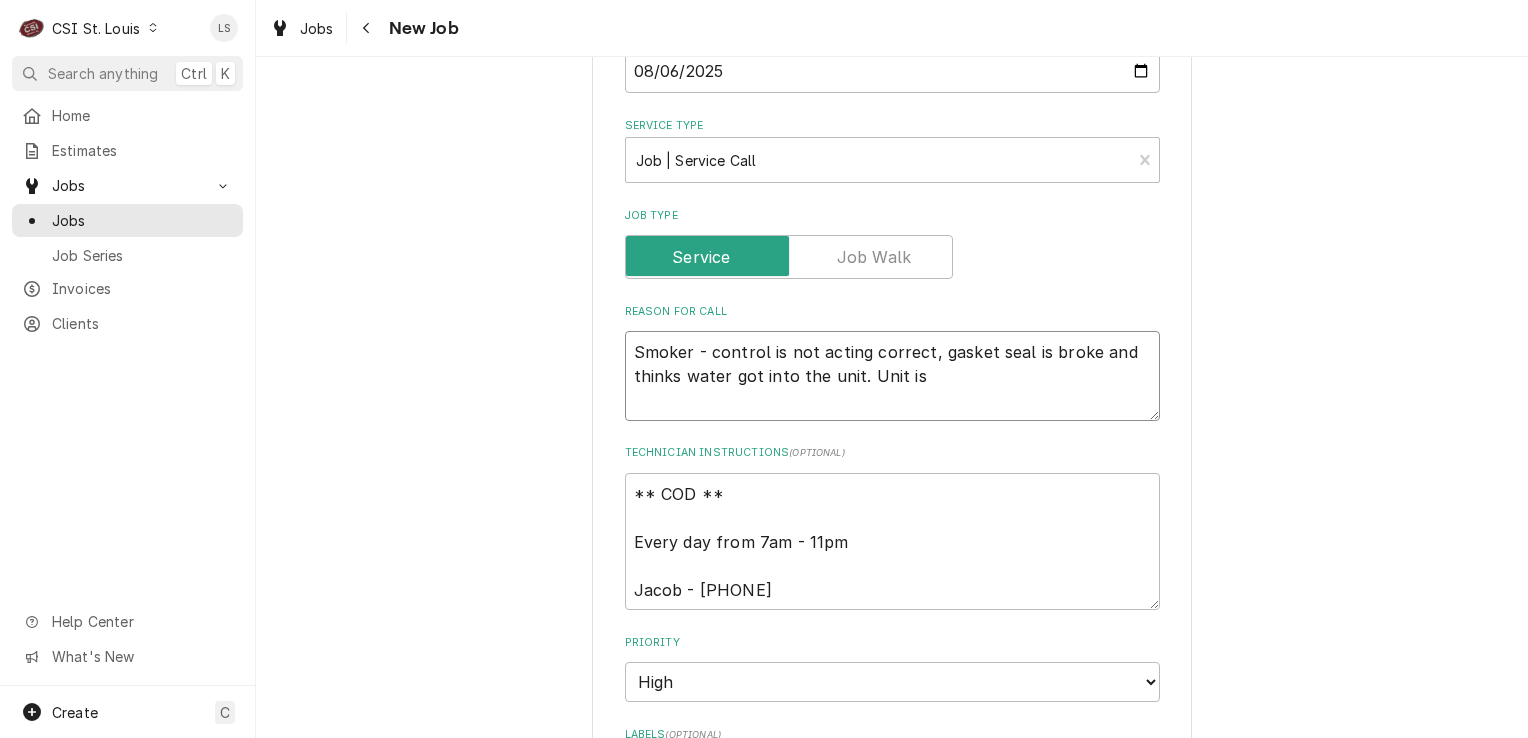 type on "x" 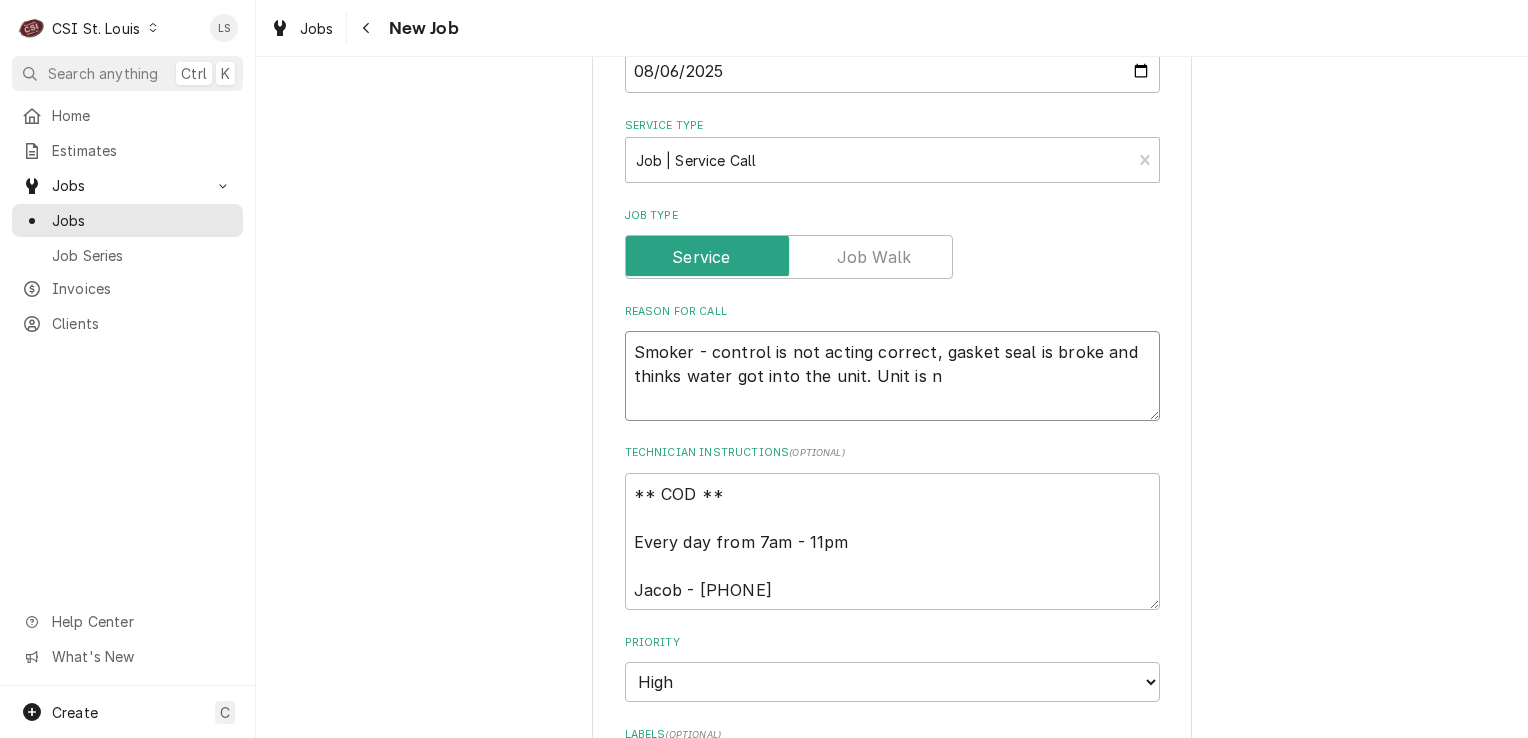 type on "x" 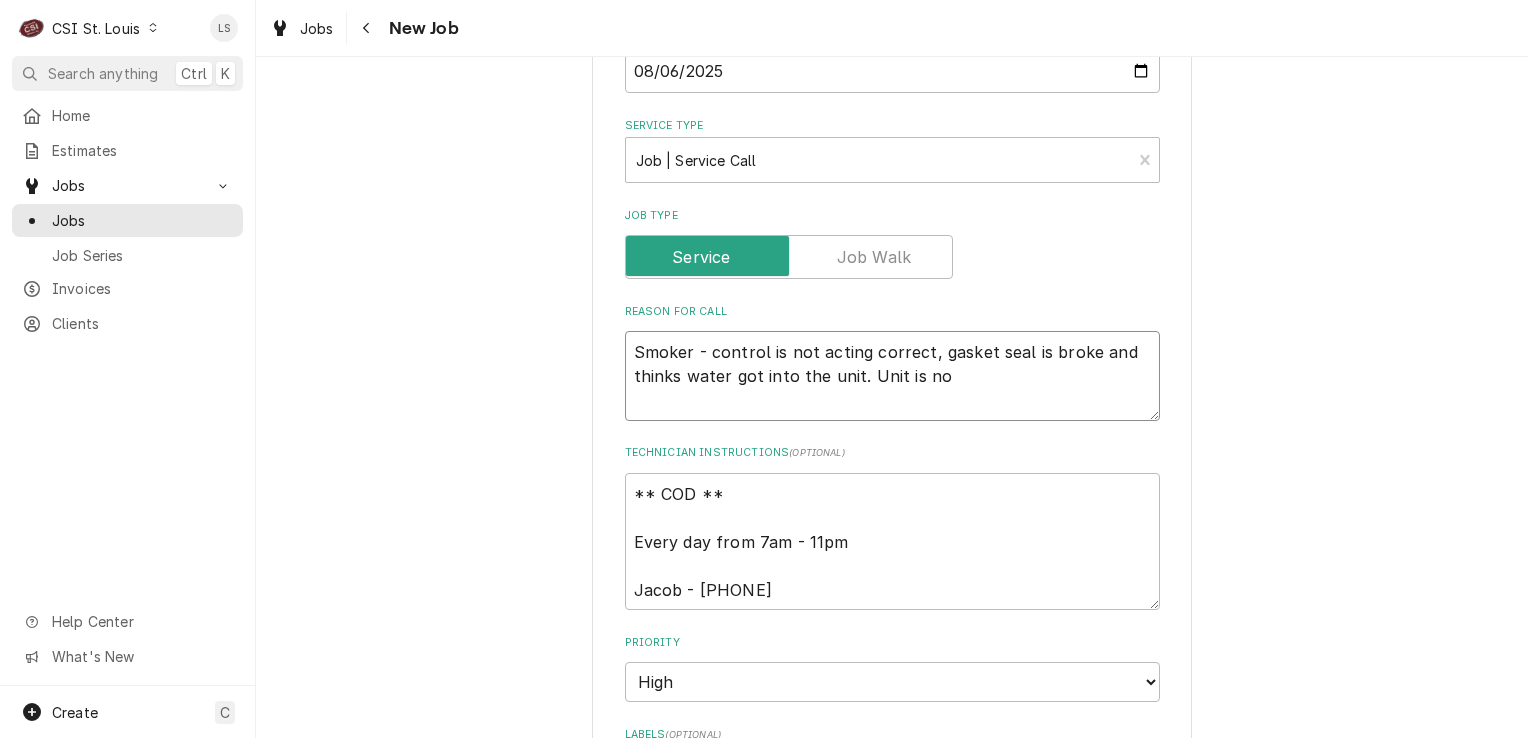 type on "Smoker - control is not acting correct, gasket seal is broke and thinks water got into the unit. Unit is not" 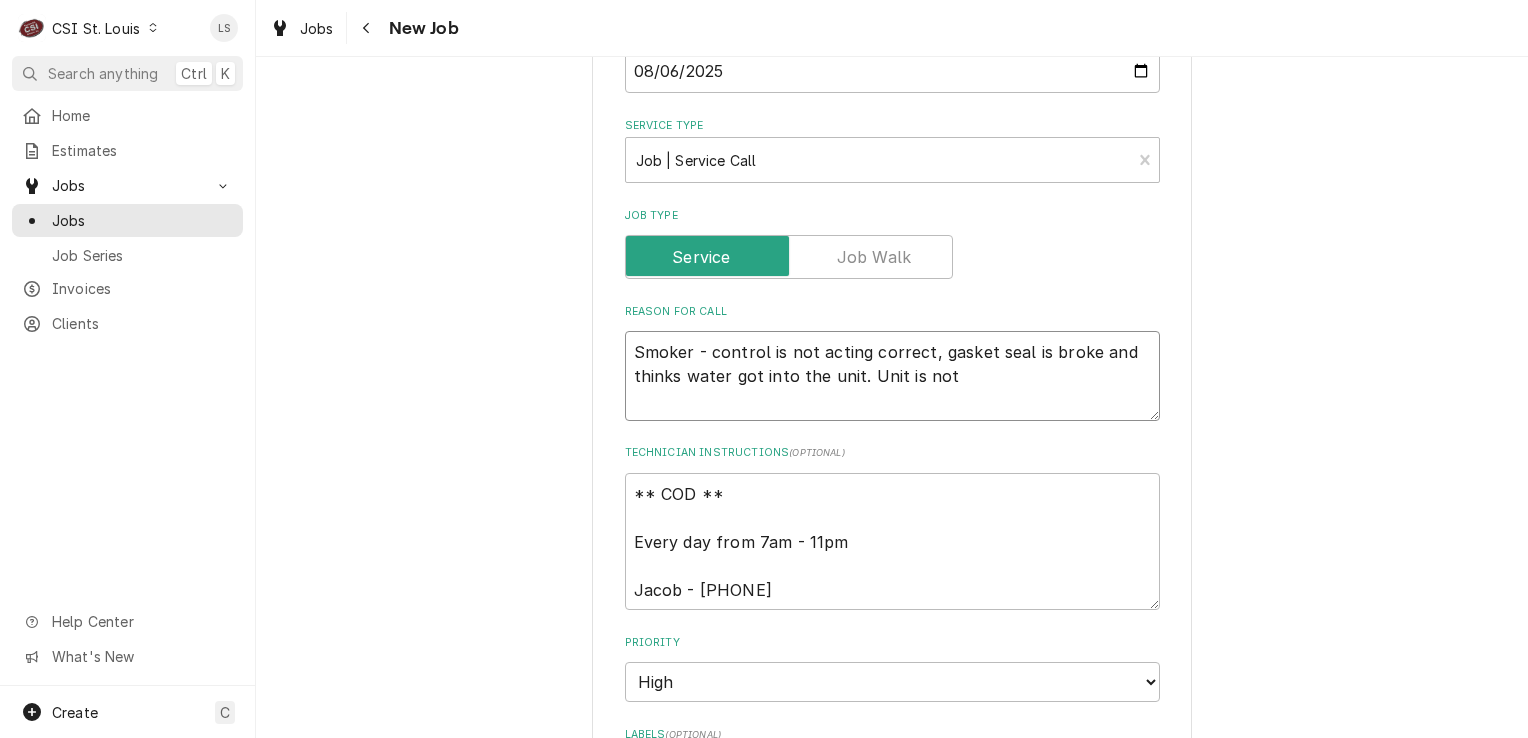 type on "x" 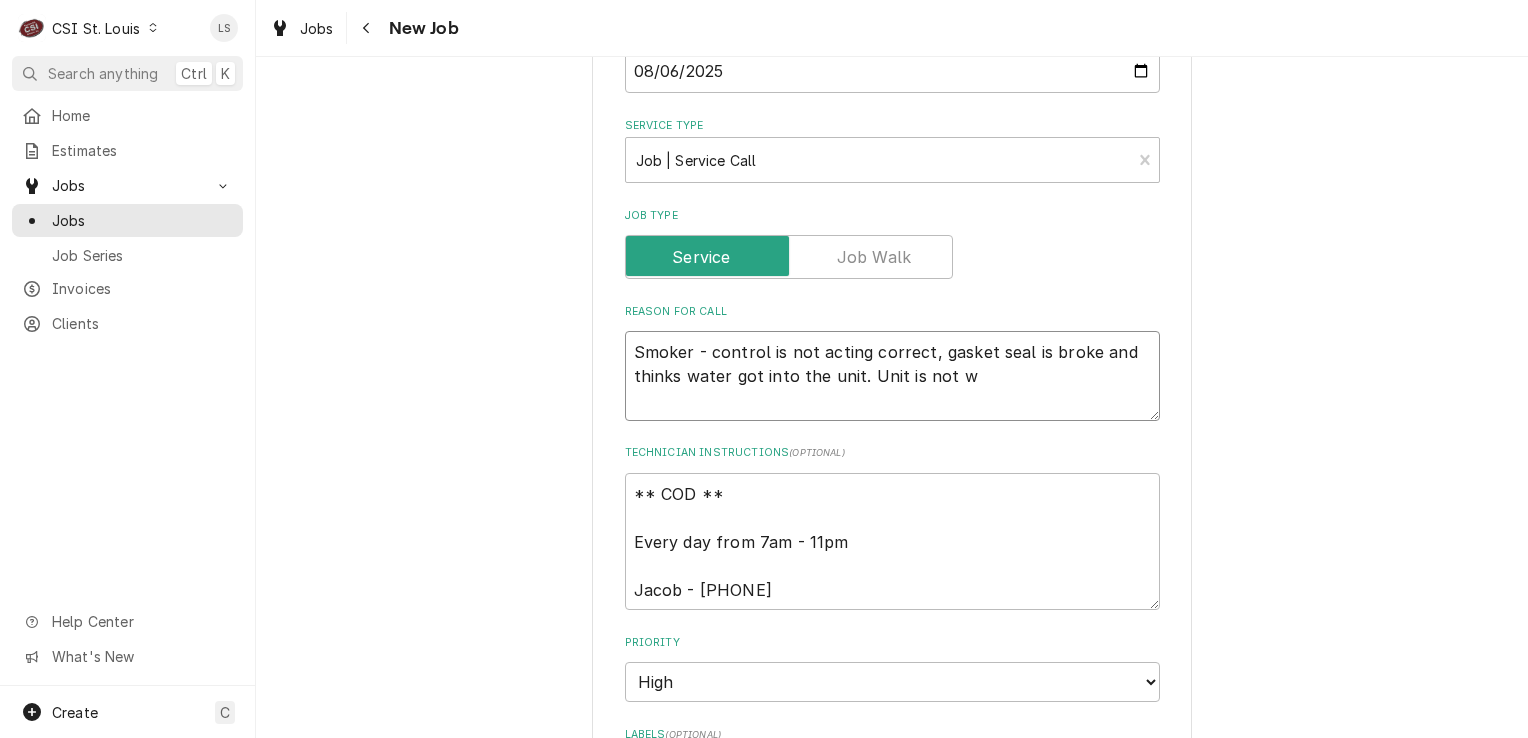 type on "x" 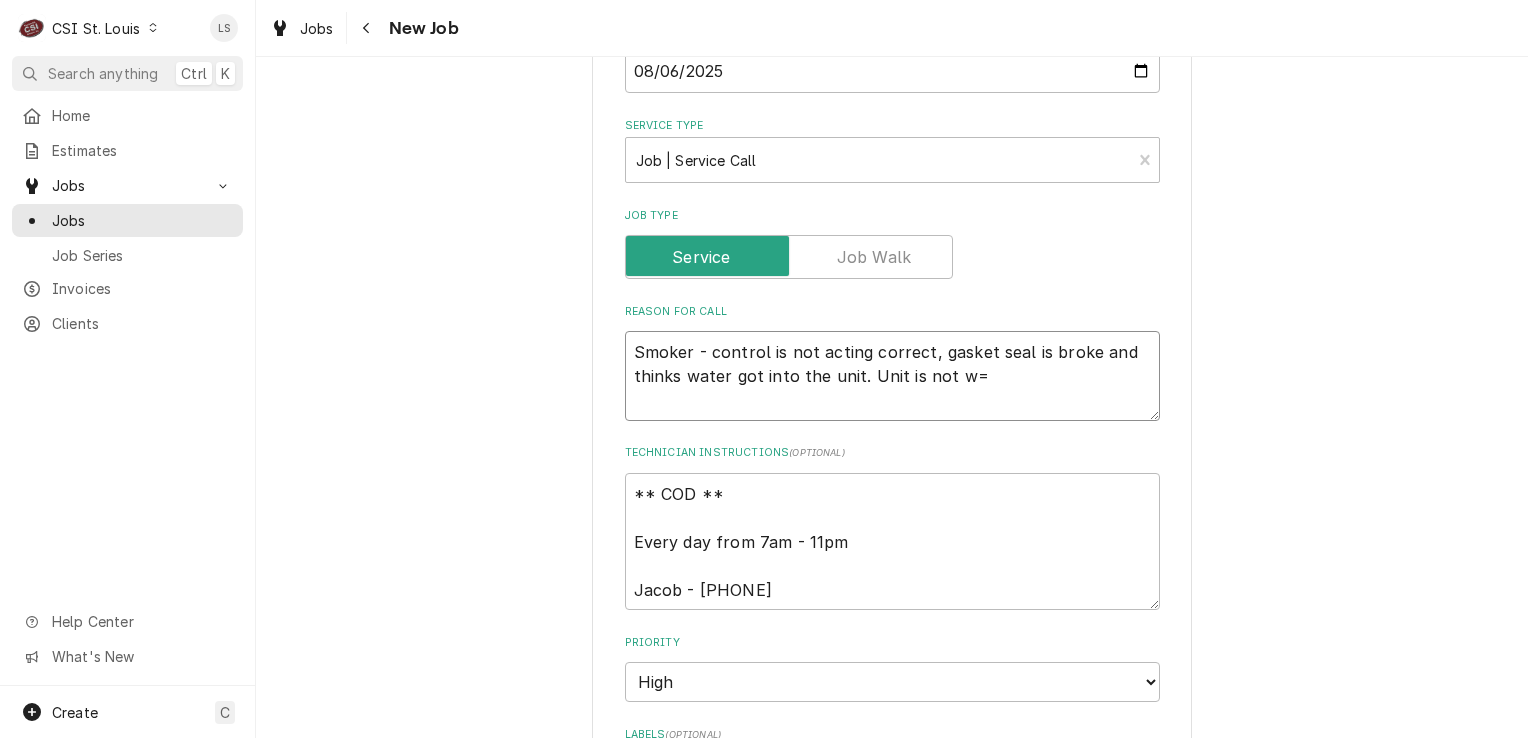 type on "x" 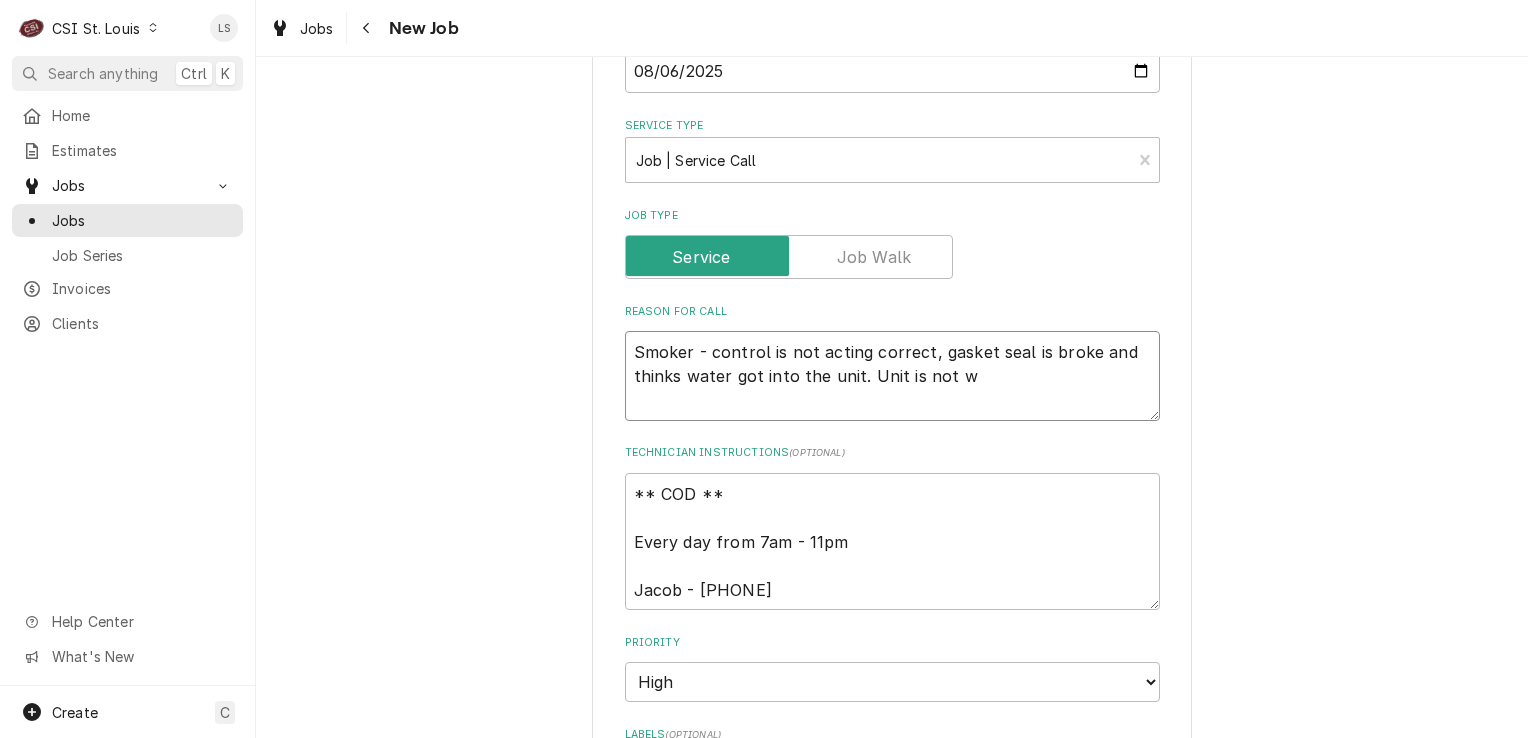 type on "x" 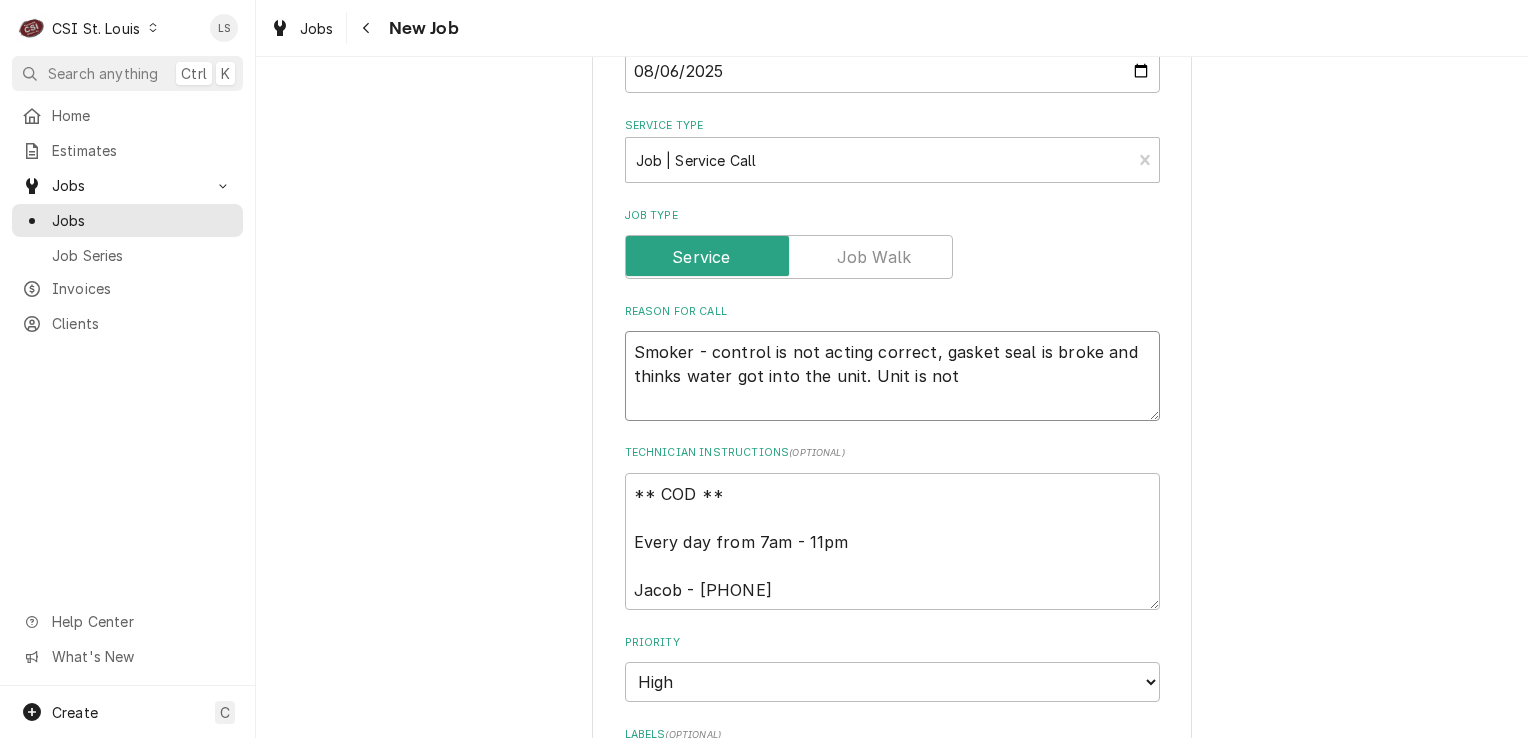 type on "x" 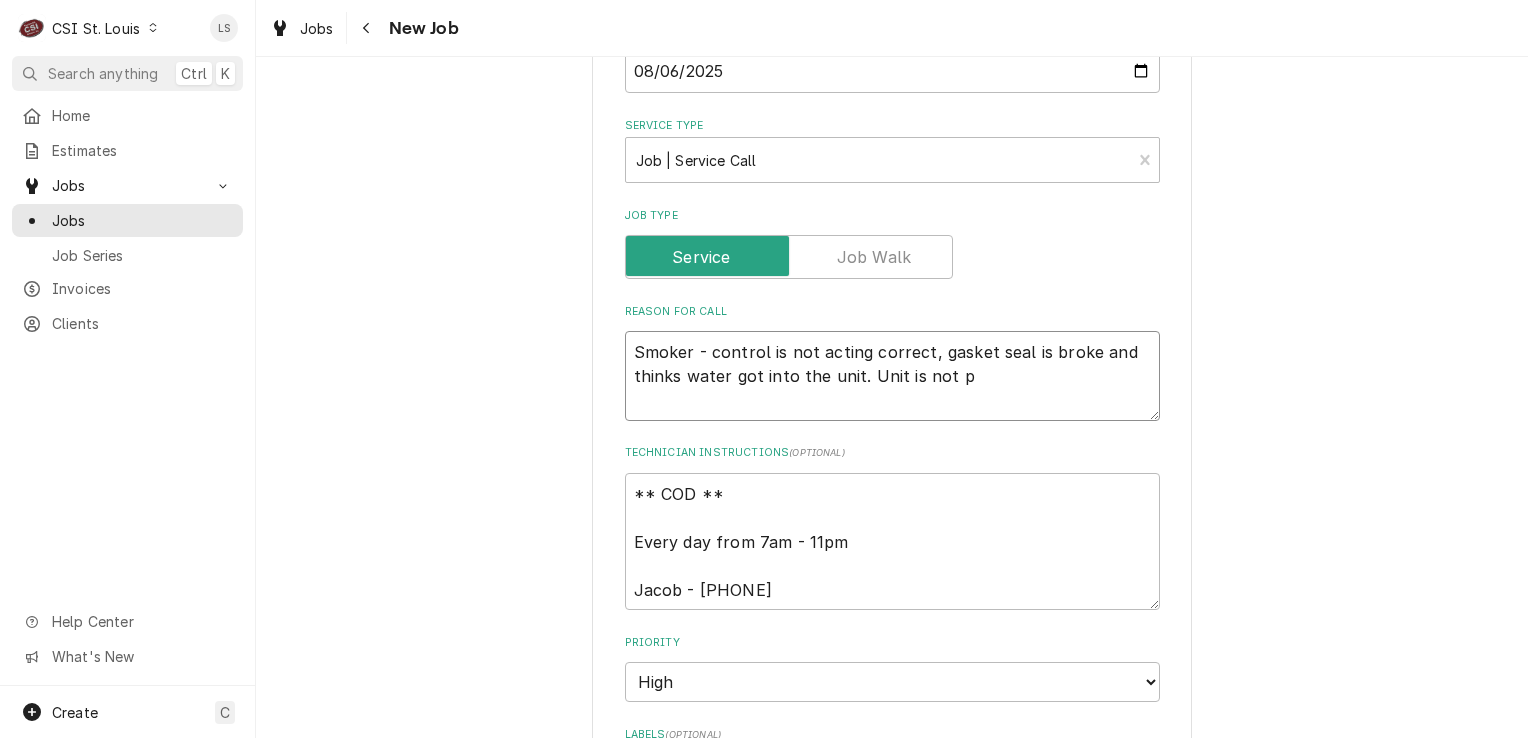 type on "x" 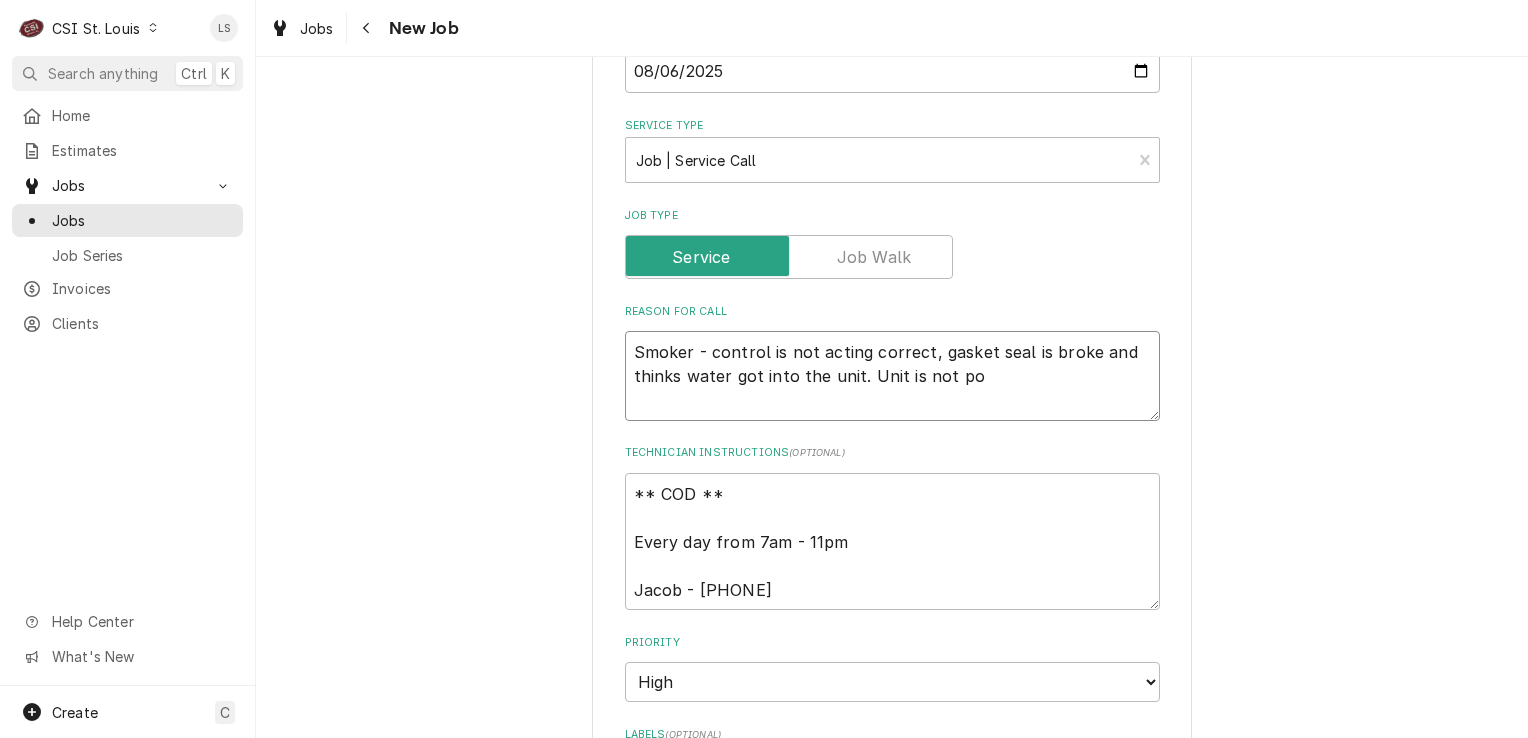 type on "Smoker - control is not acting correct, gasket seal is broke and thinks water got into the unit. Unit is not pow" 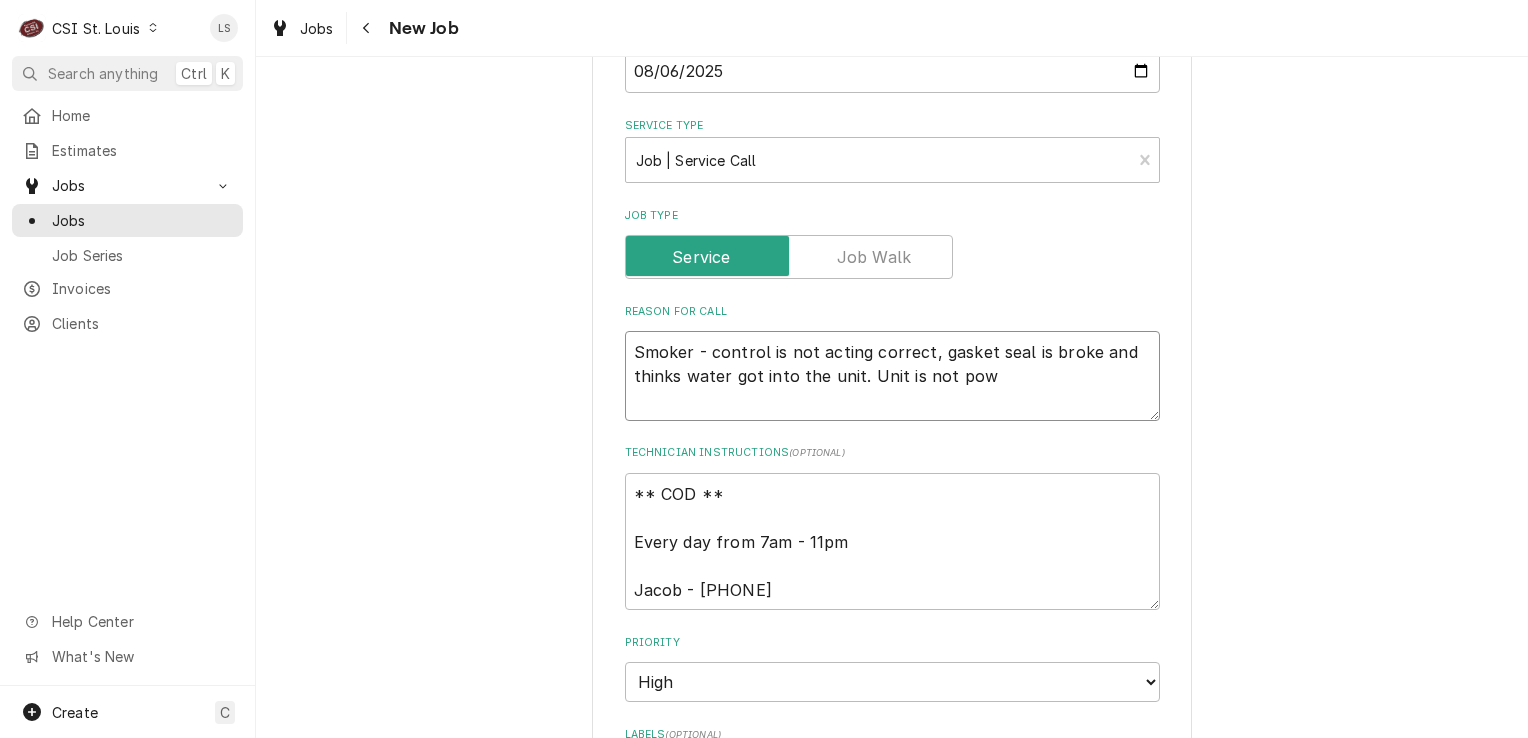 type on "x" 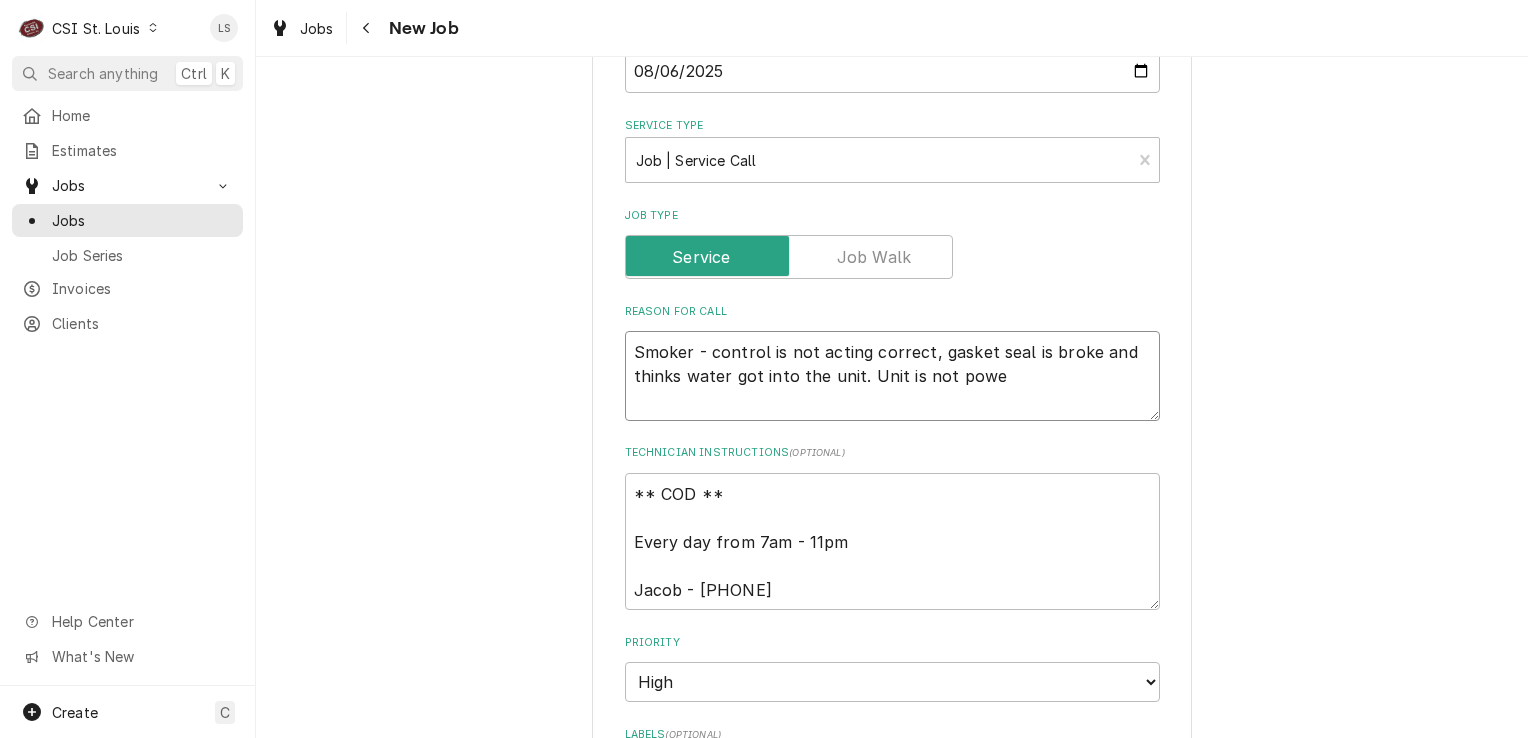 type on "x" 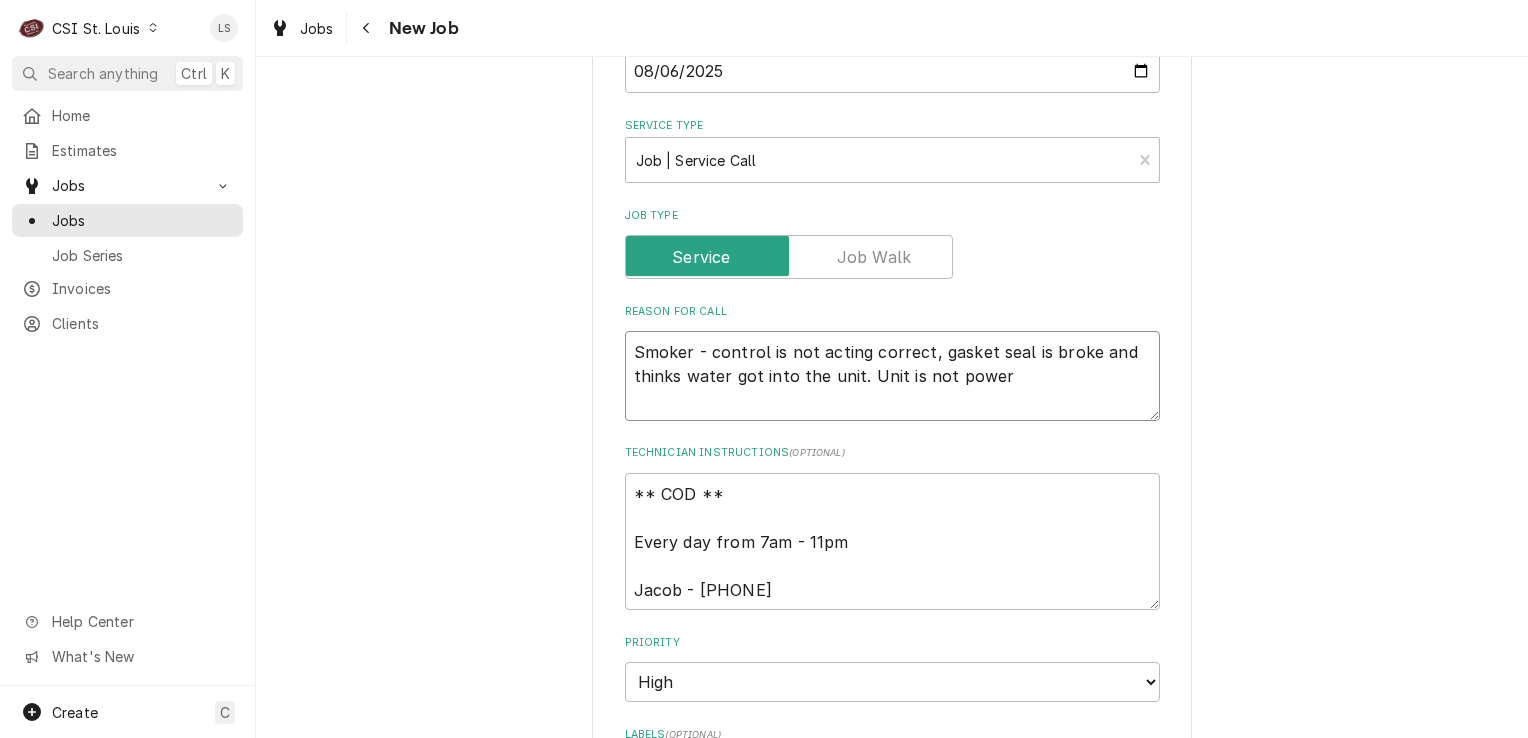 type on "x" 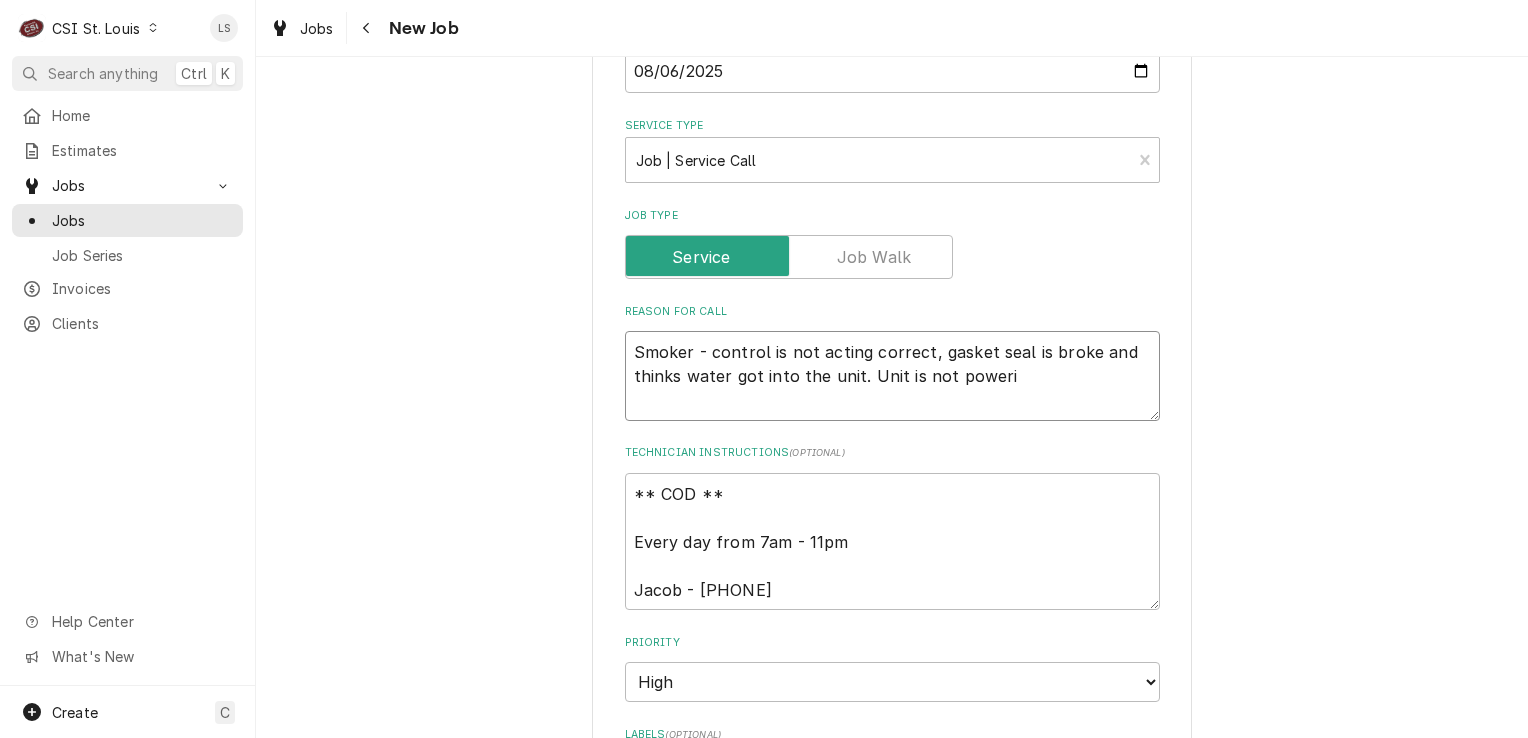 type on "x" 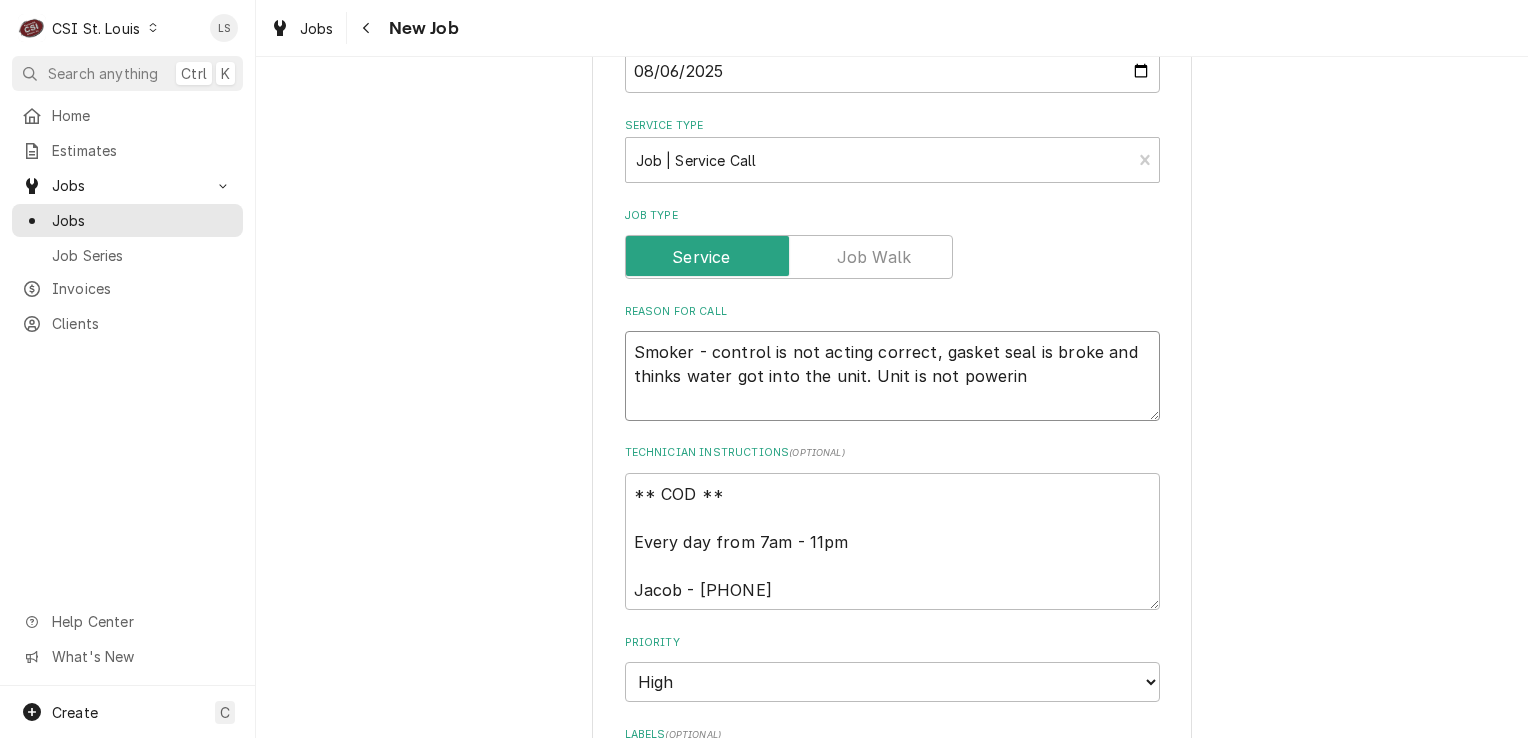 type on "x" 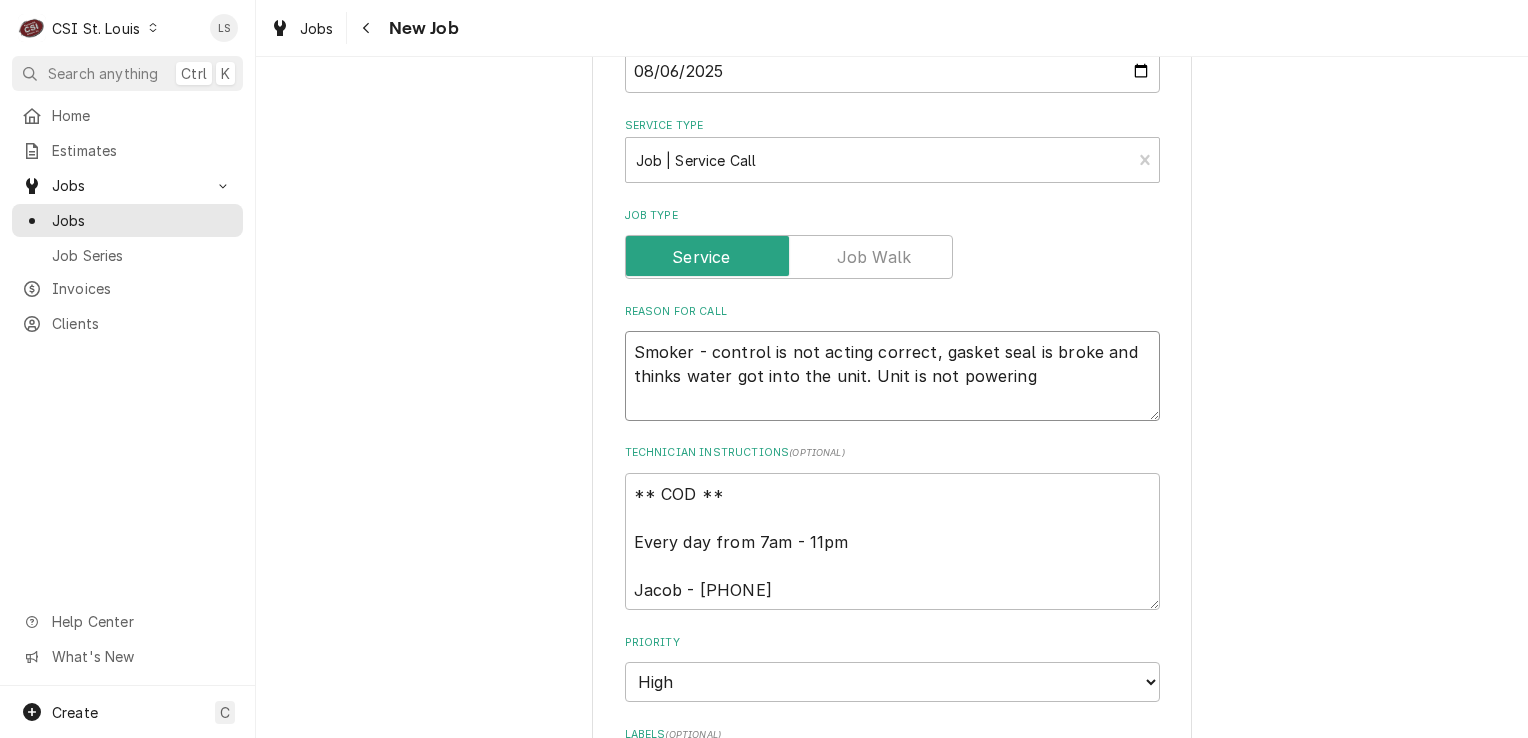 type on "x" 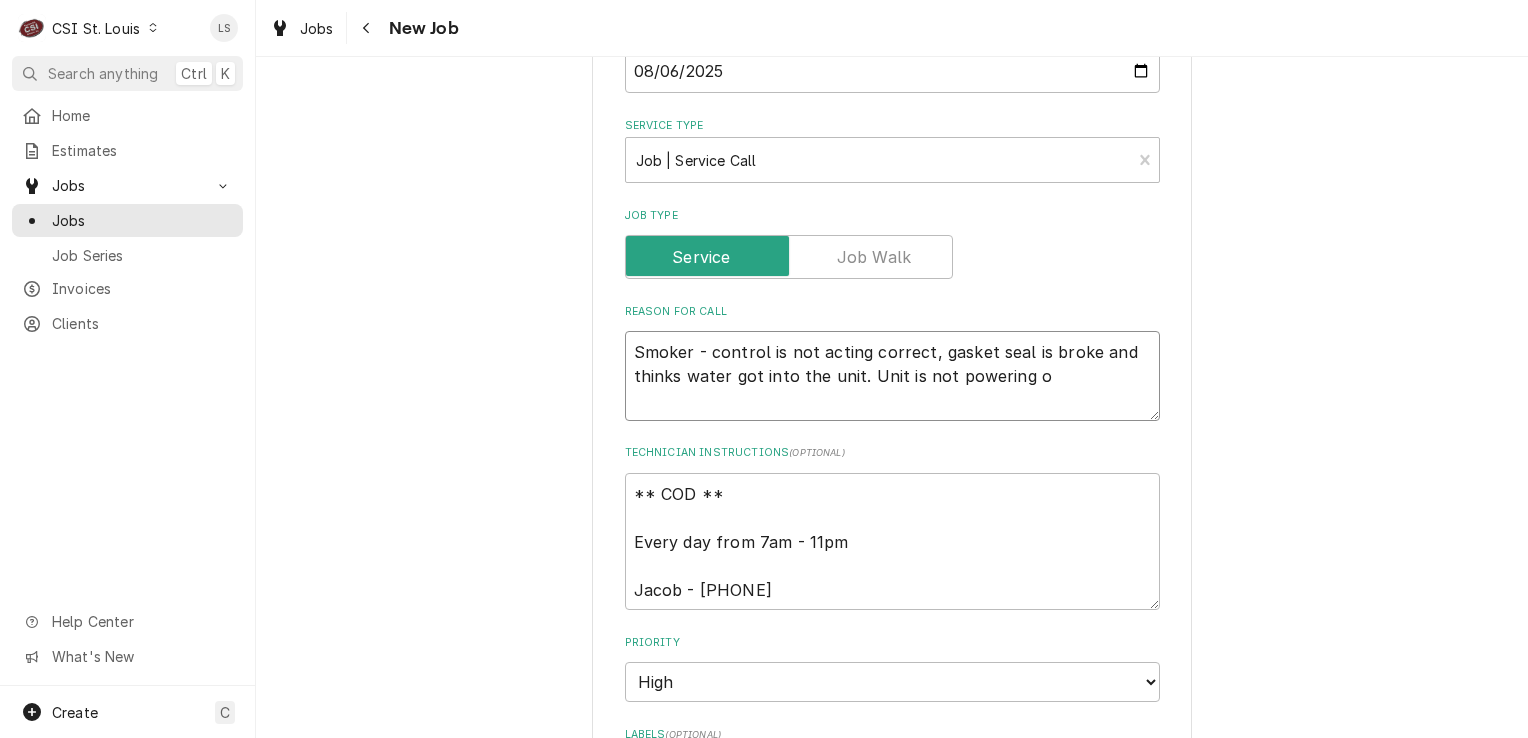 type on "x" 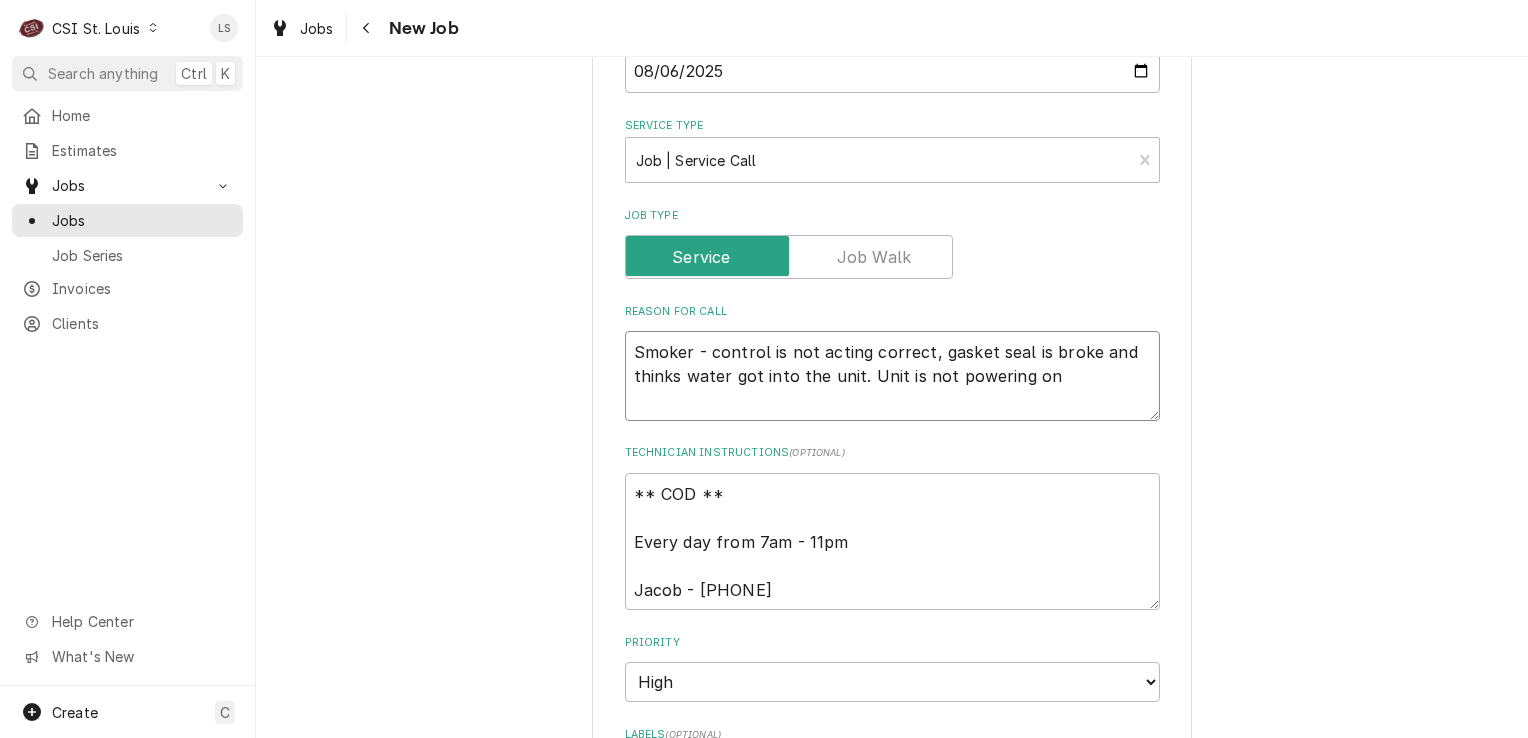 type on "x" 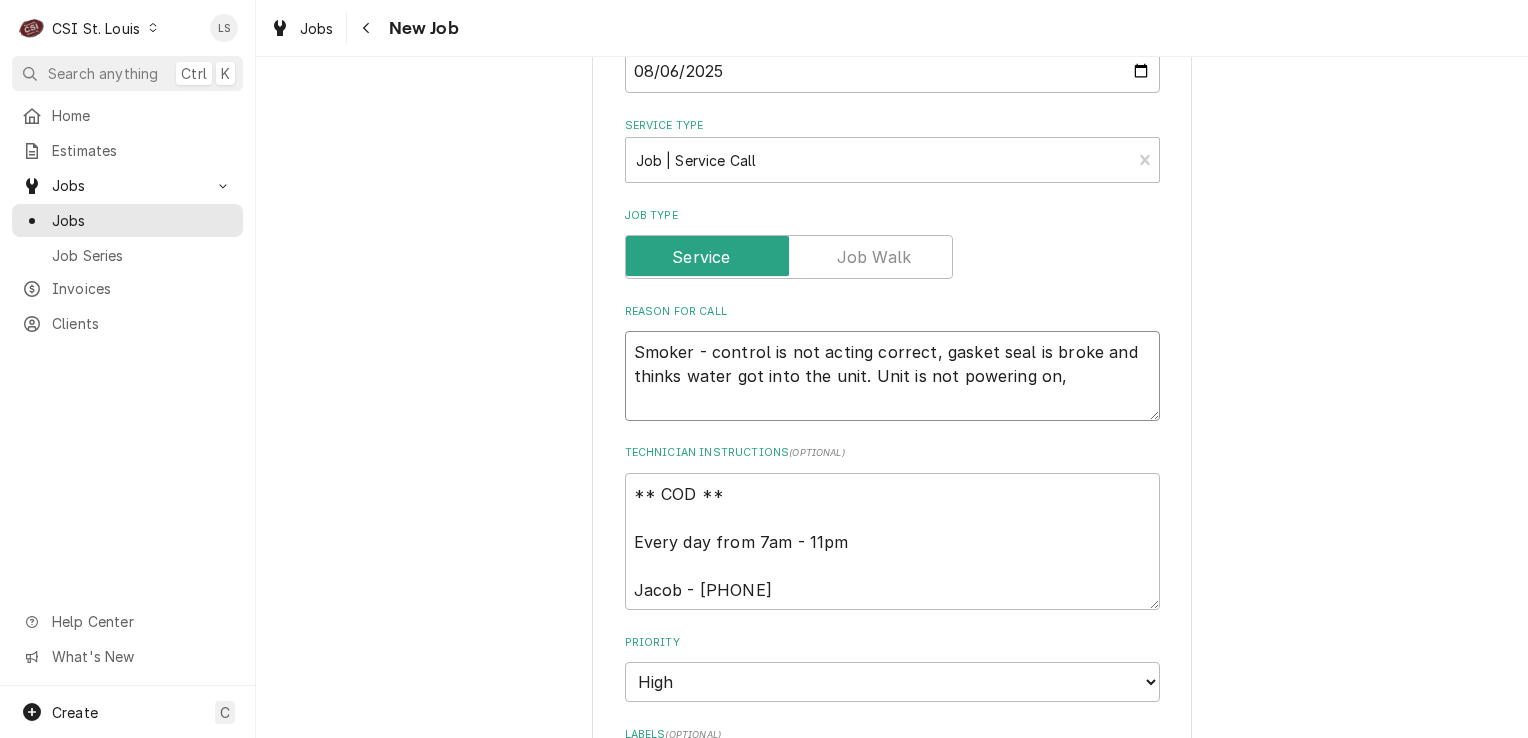 type on "x" 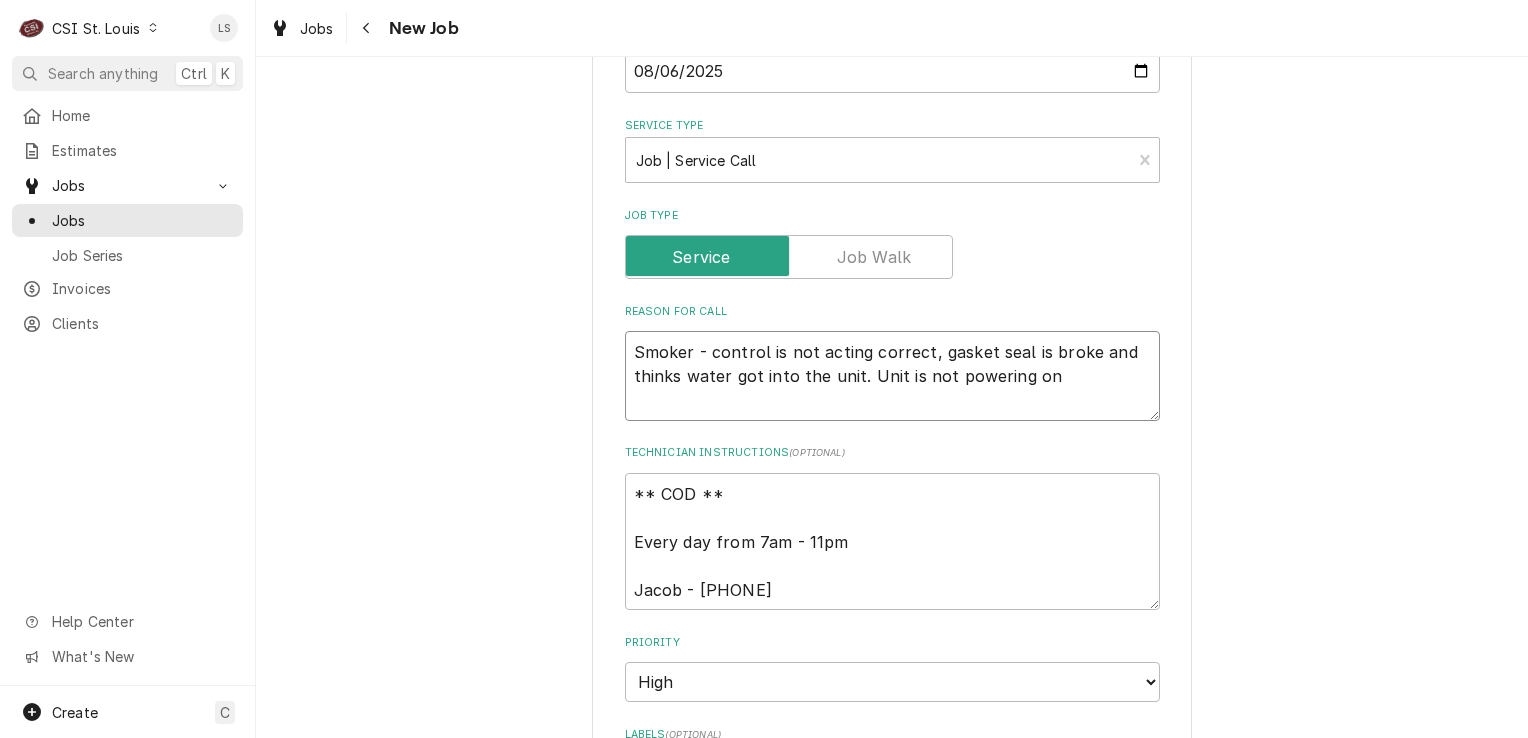 type on "x" 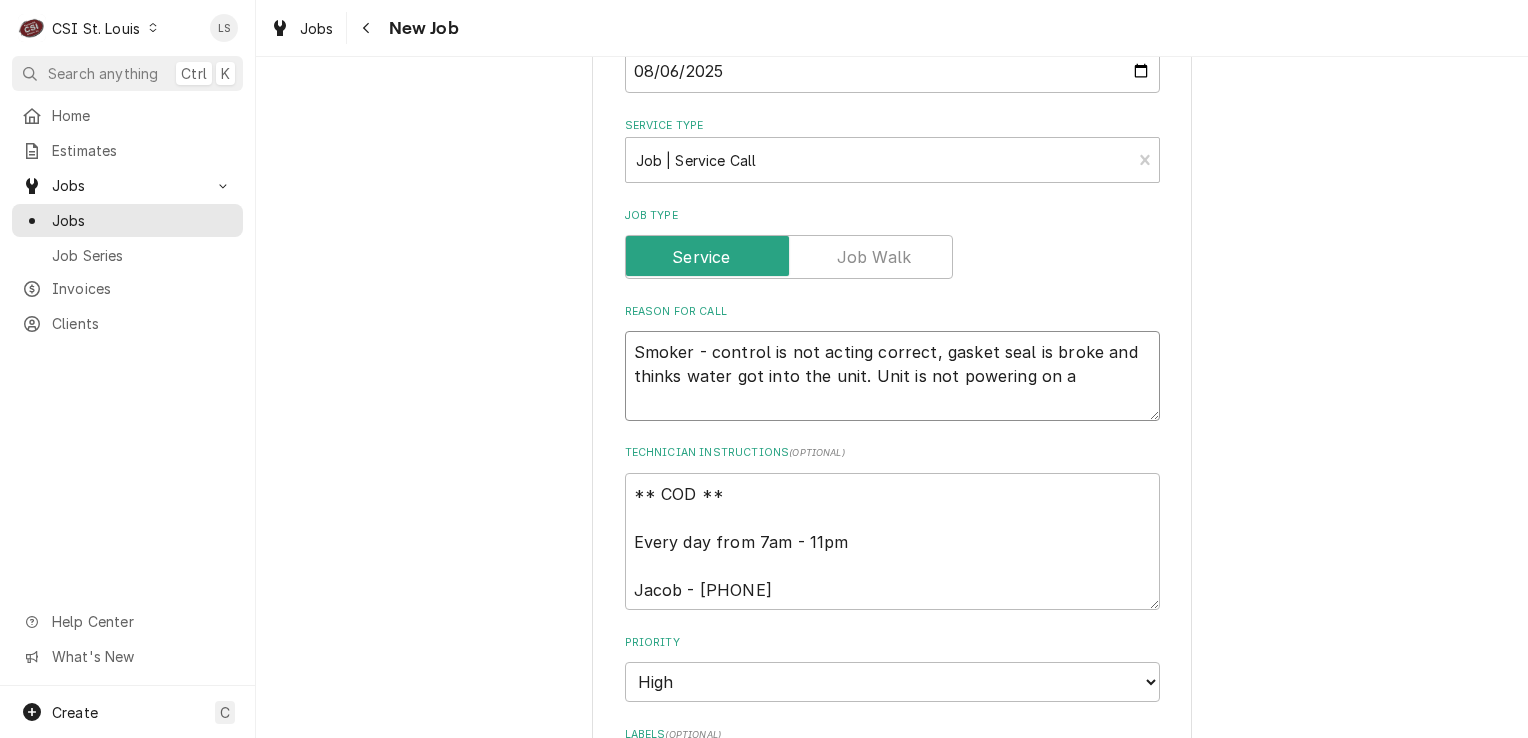 type on "Smoker - control is not acting correct, gasket seal is broke and thinks water got into the unit. Unit is not powering on an" 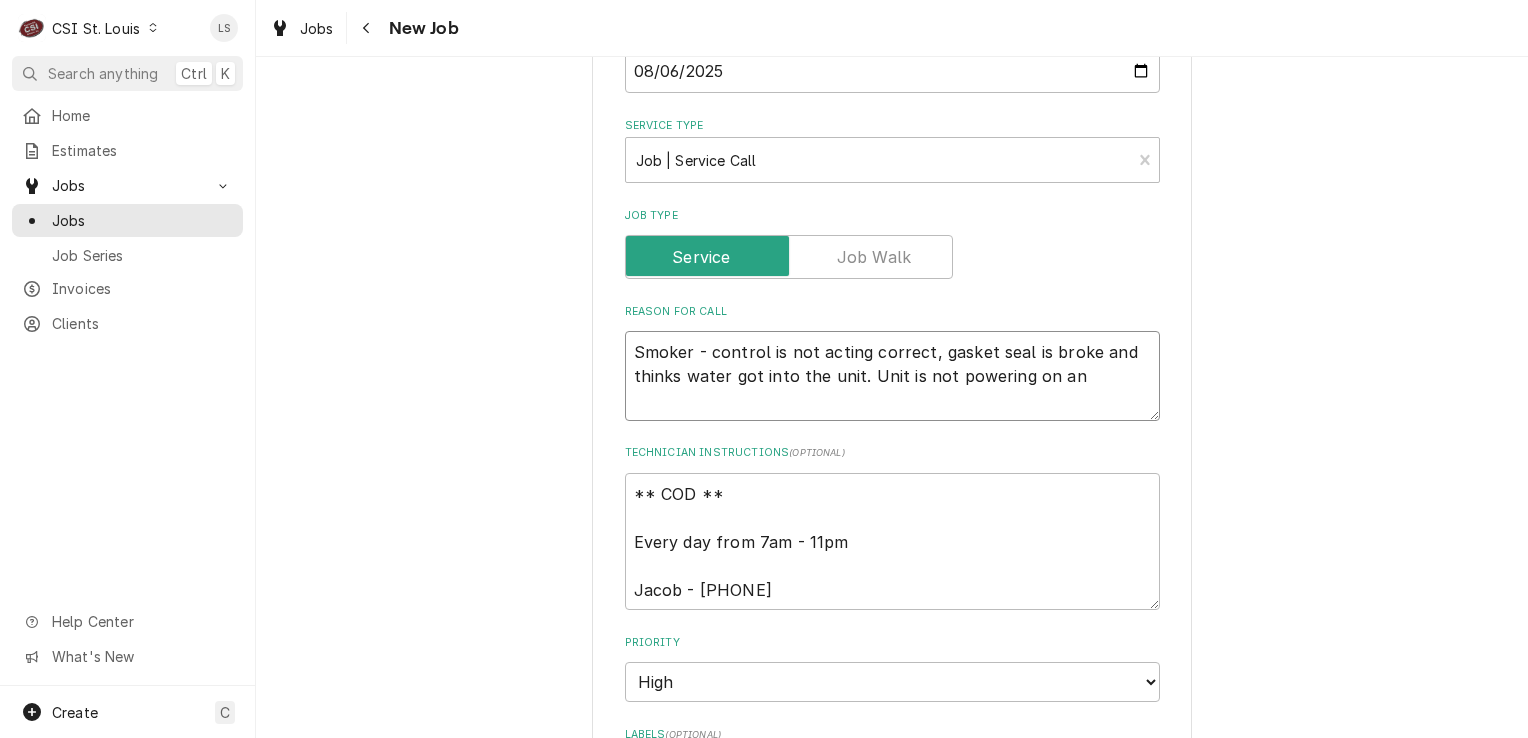 type on "x" 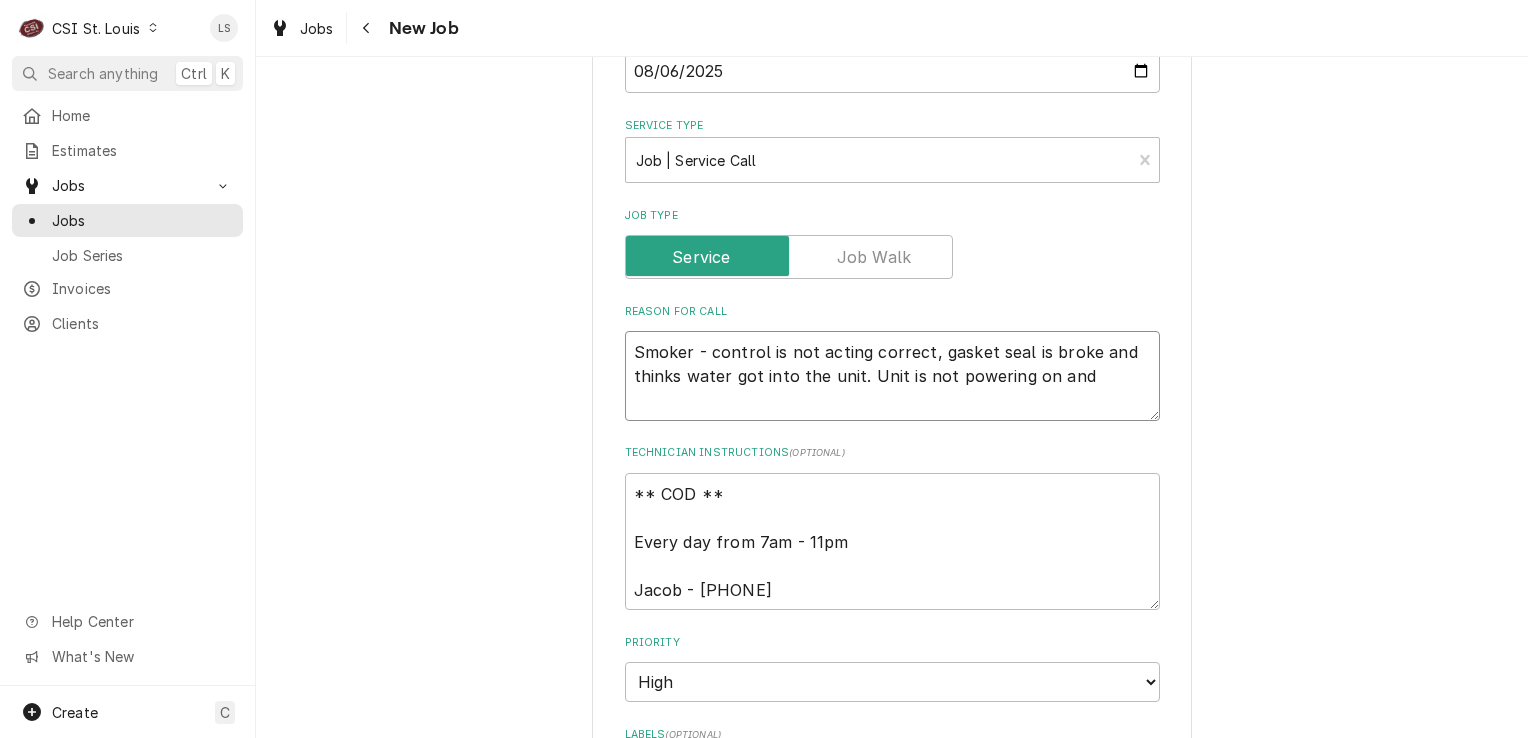 type on "x" 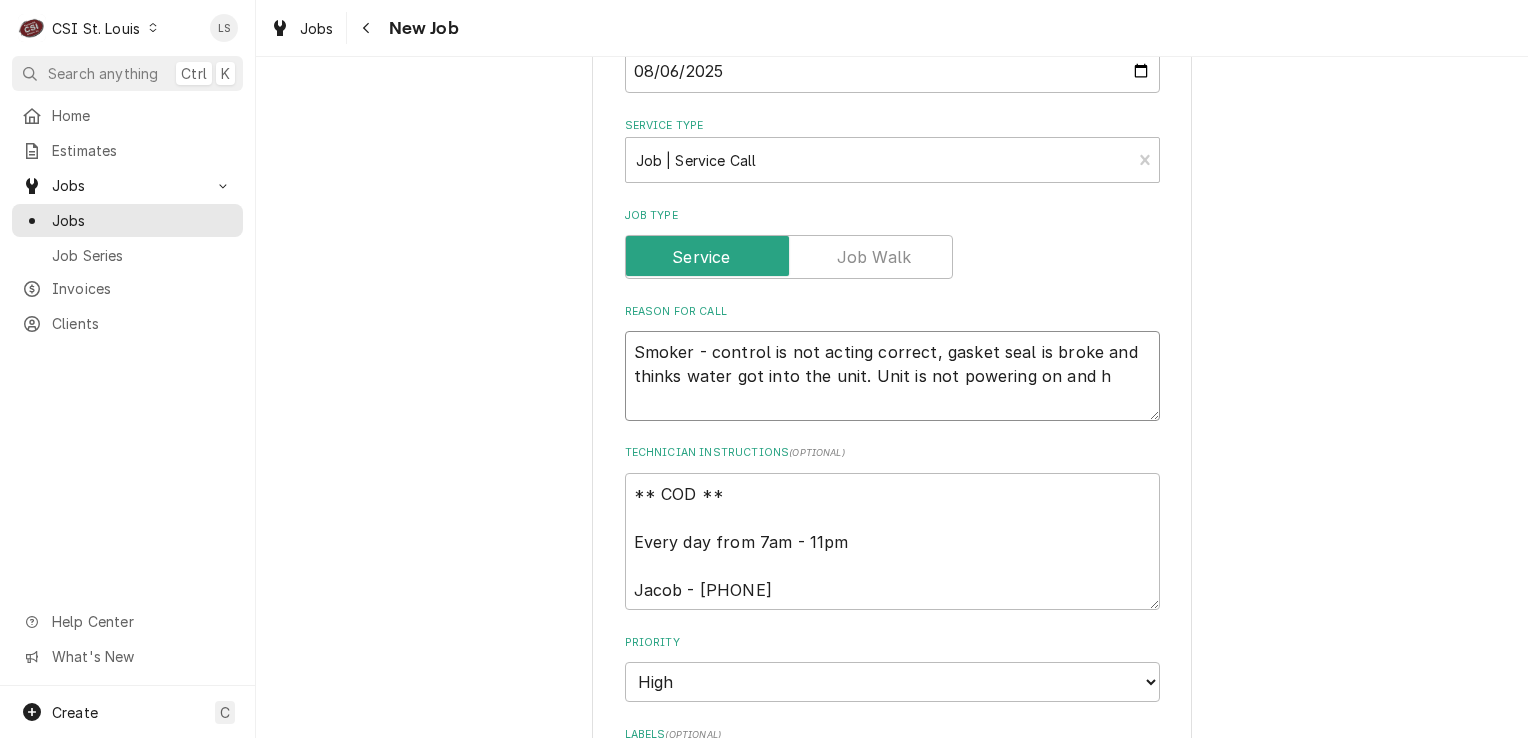 type on "x" 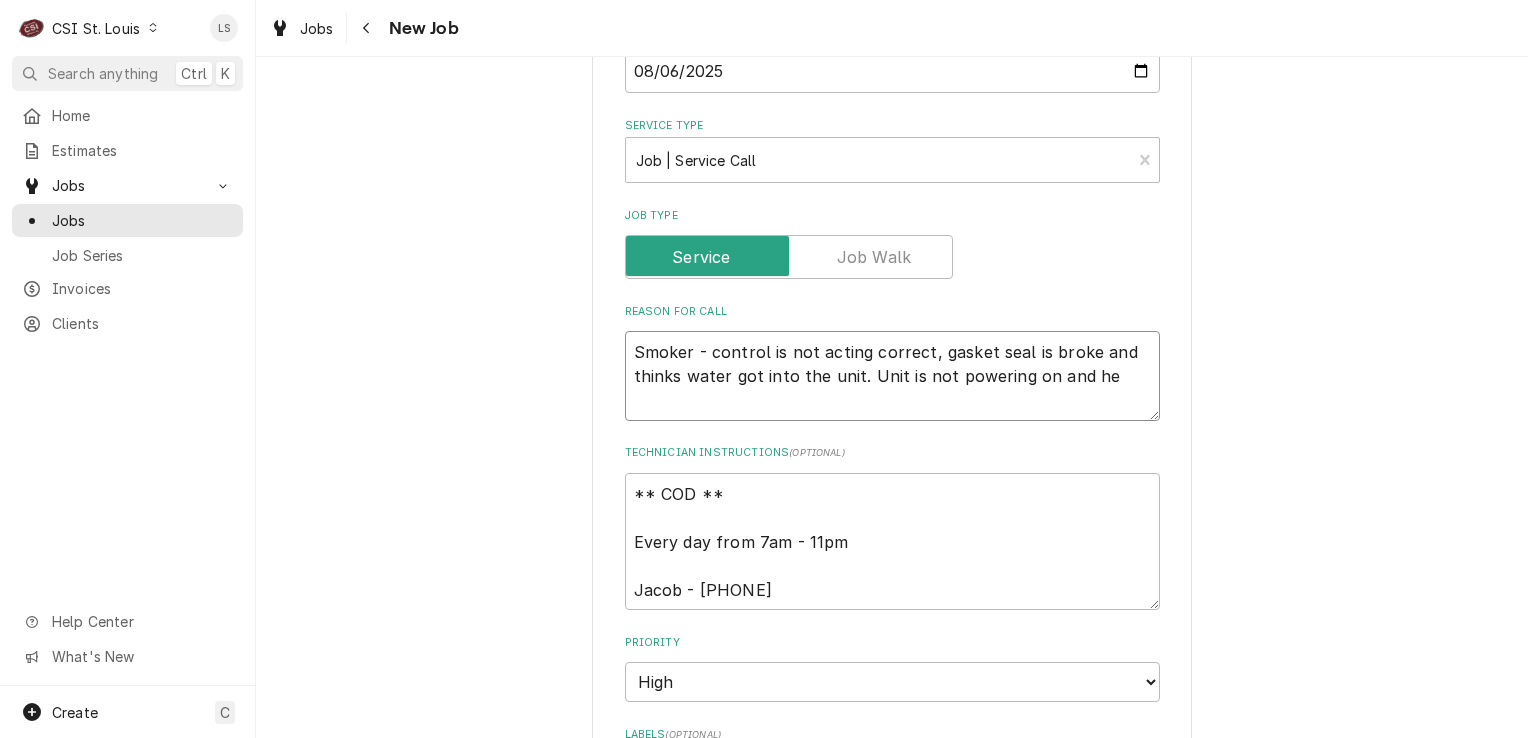 type on "x" 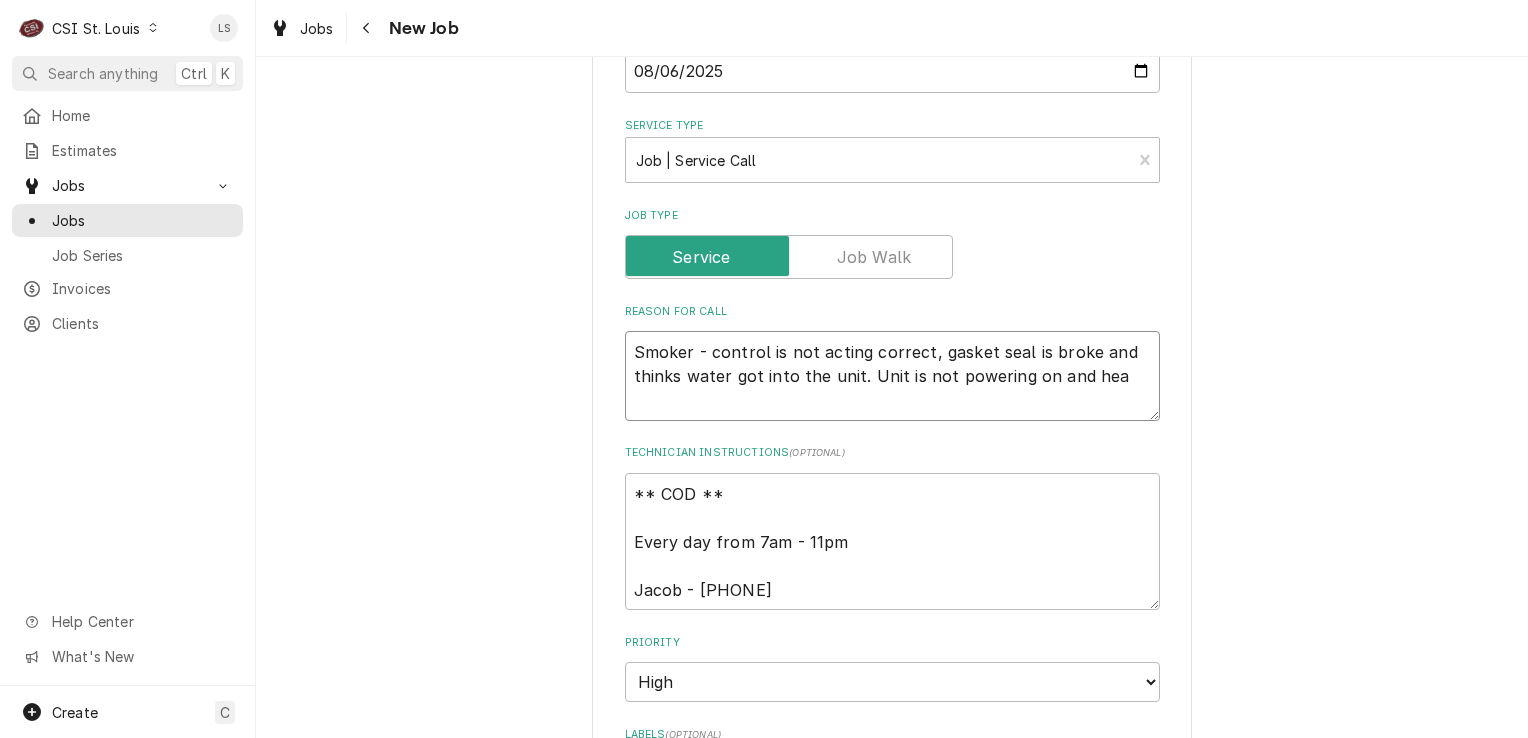 type on "x" 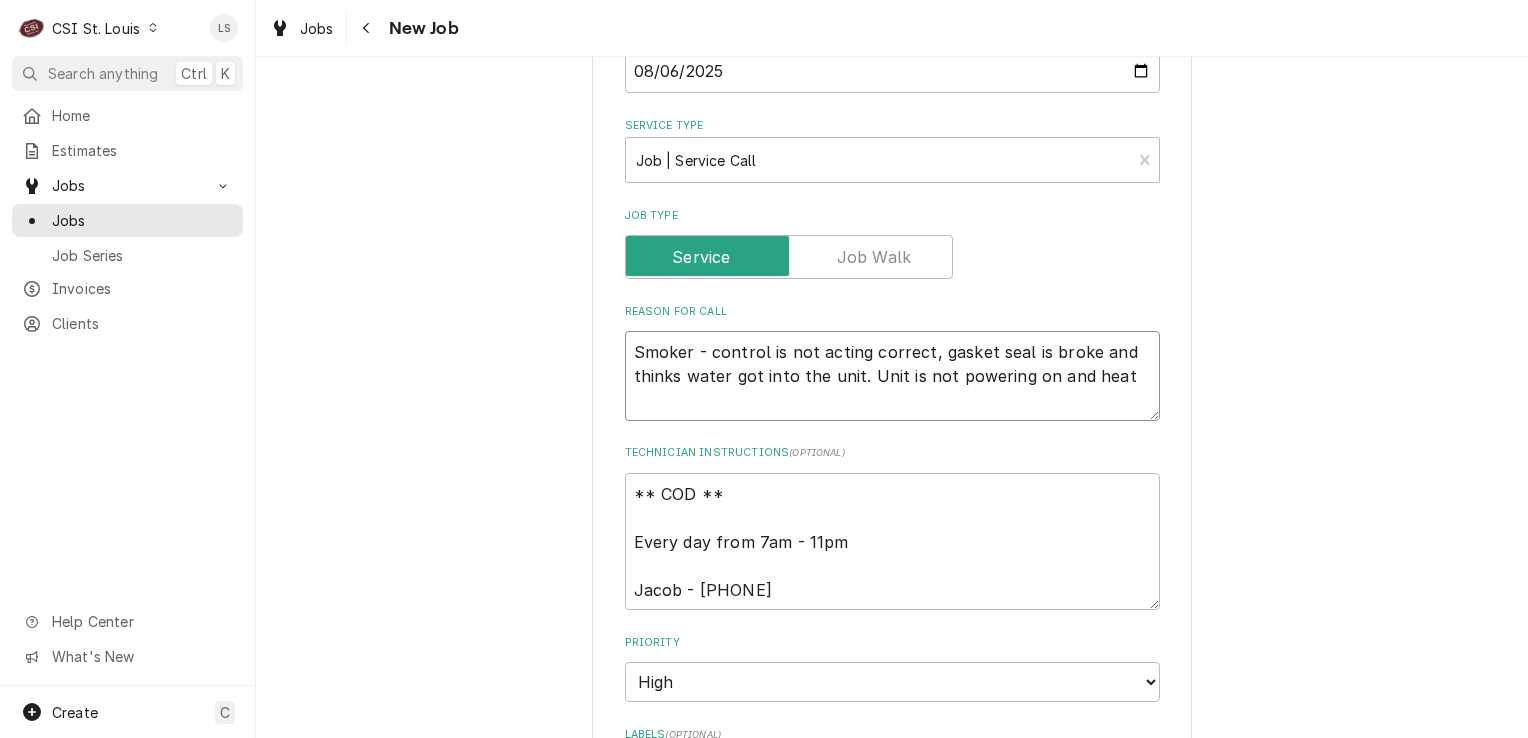 type on "x" 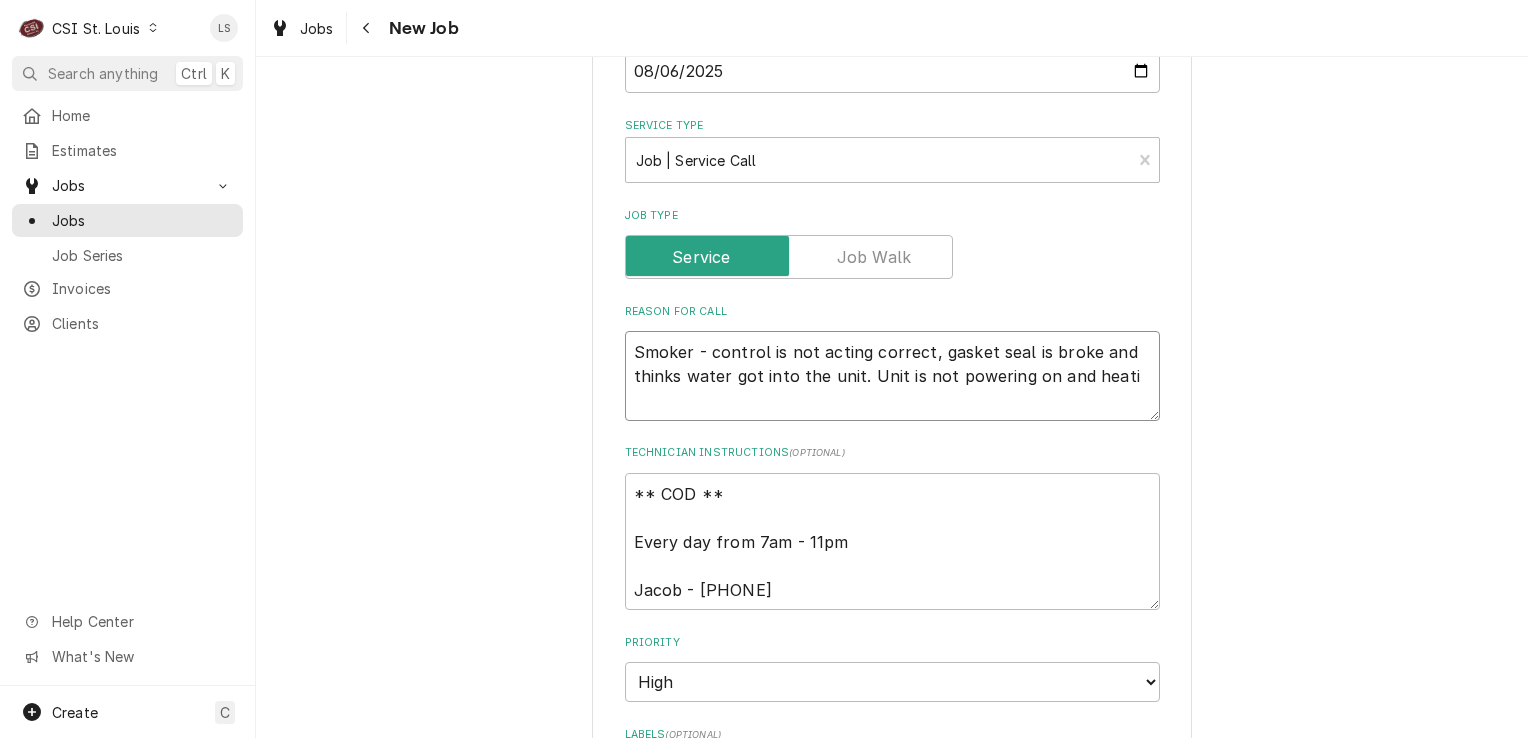 type on "x" 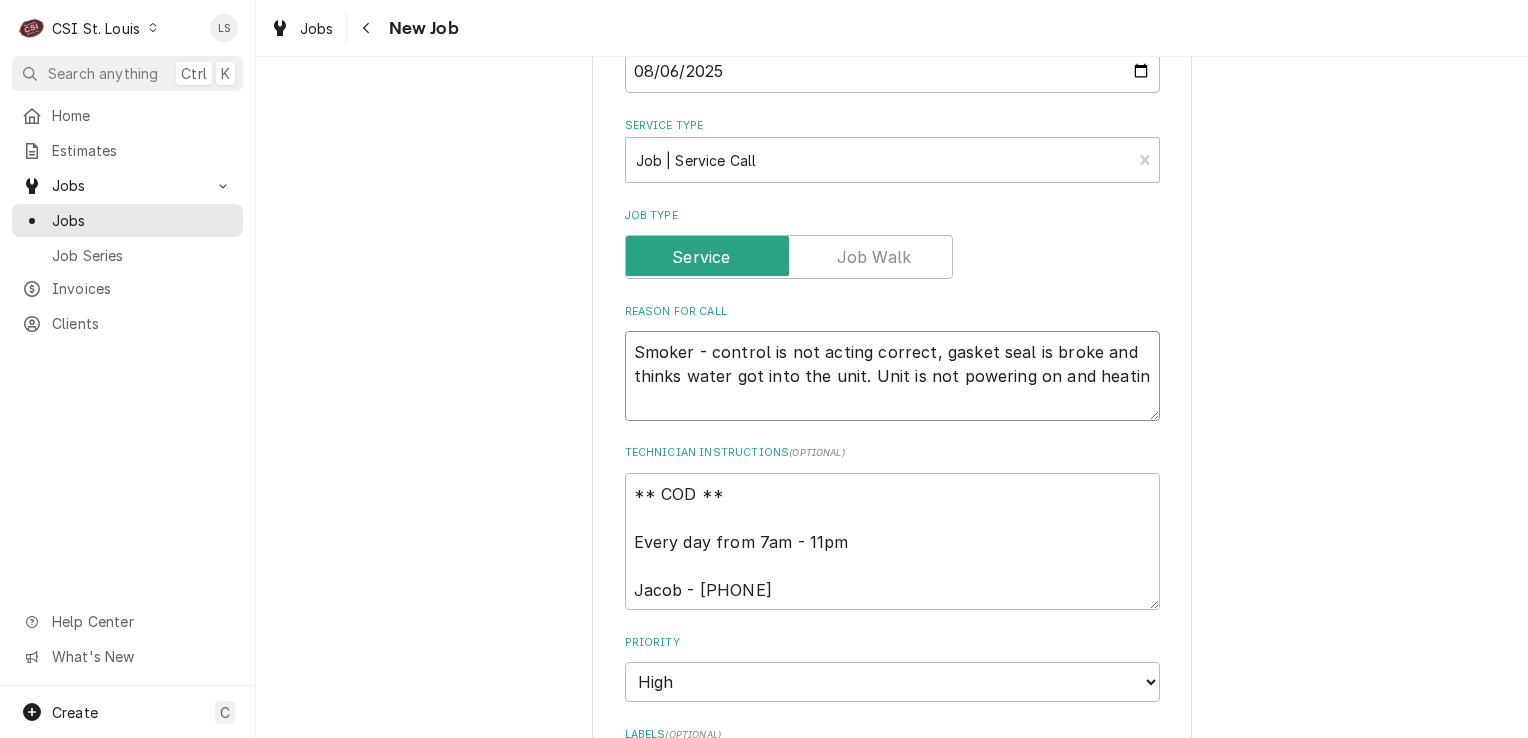 type on "Smoker - control is not acting correct, gasket seal is broke and thinks water got into the unit. Unit is not powering on and heating" 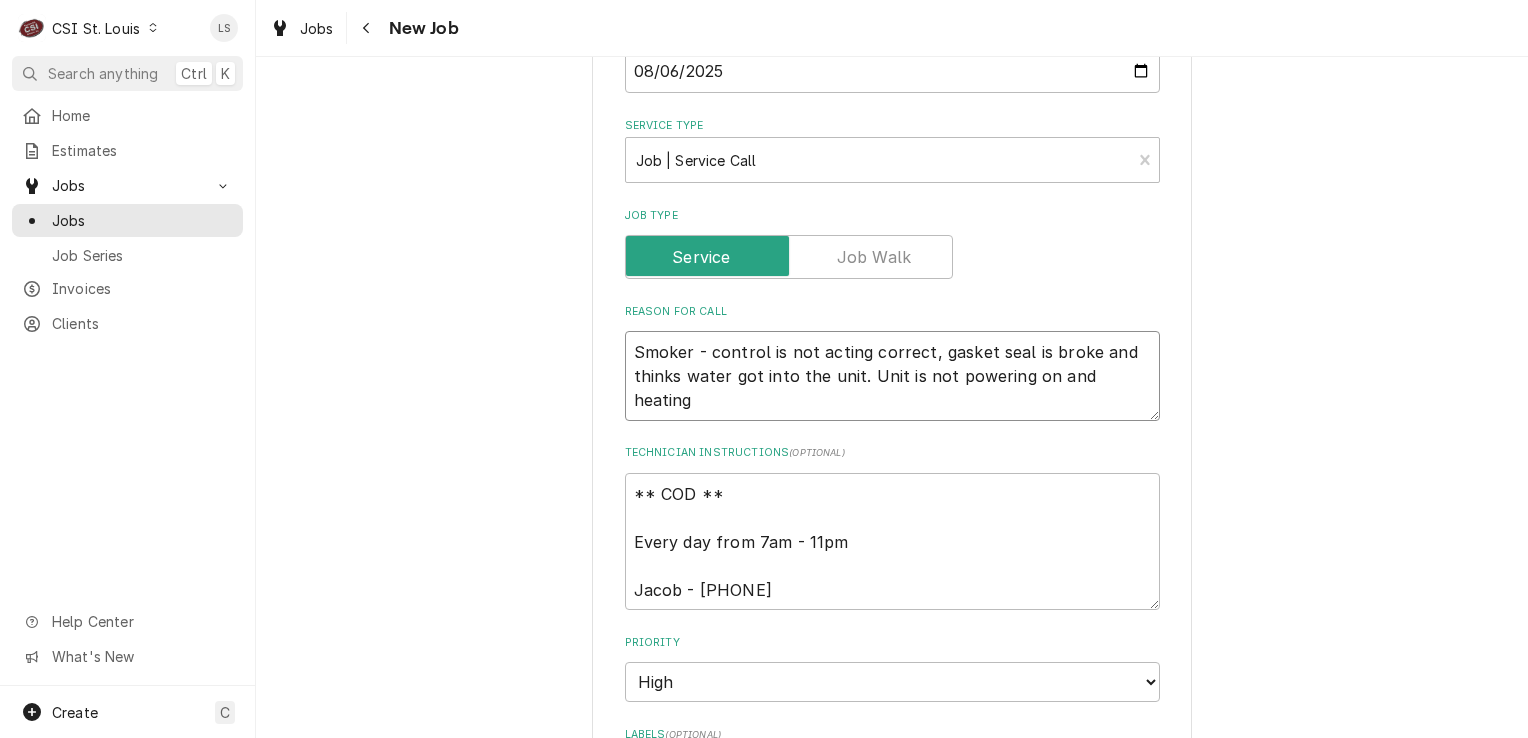 type on "x" 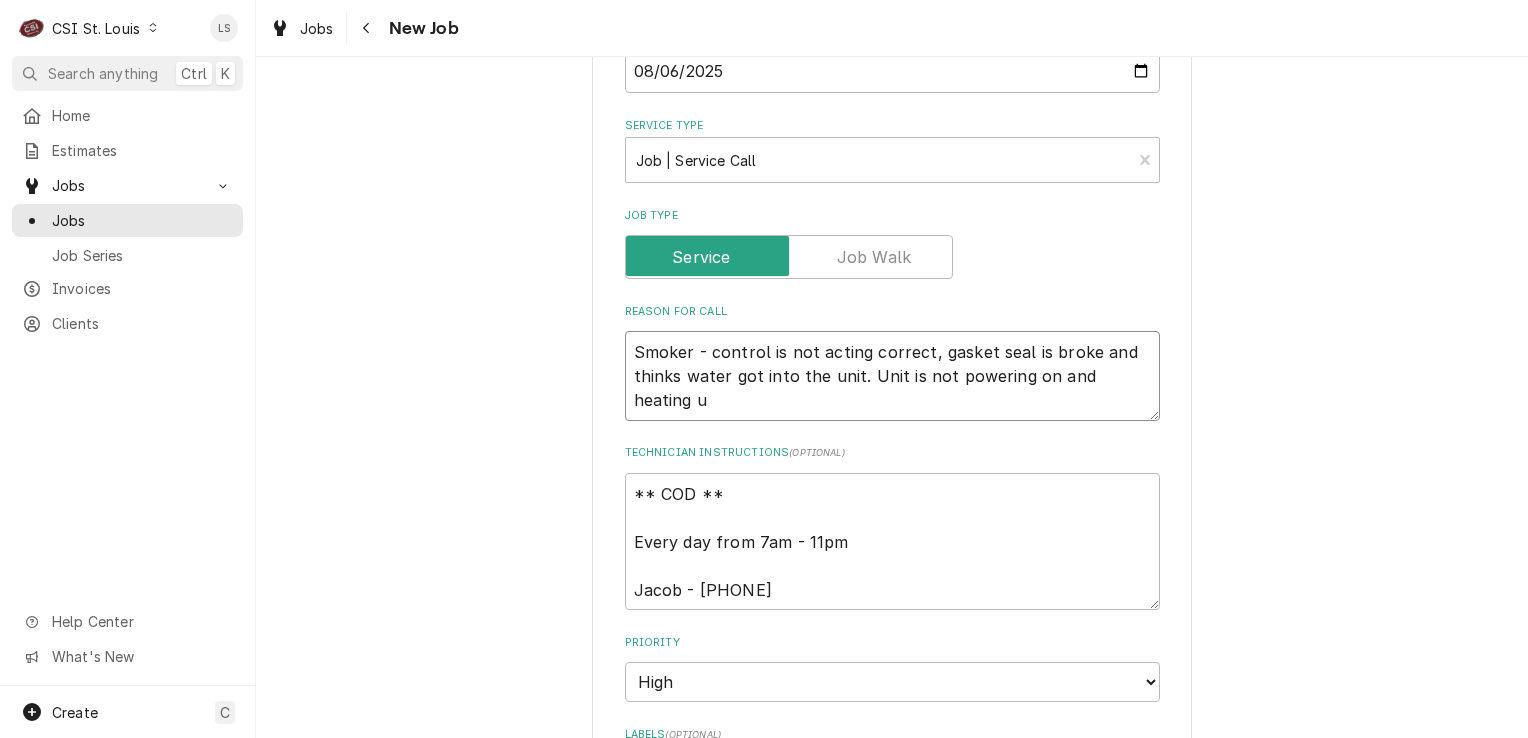 type on "x" 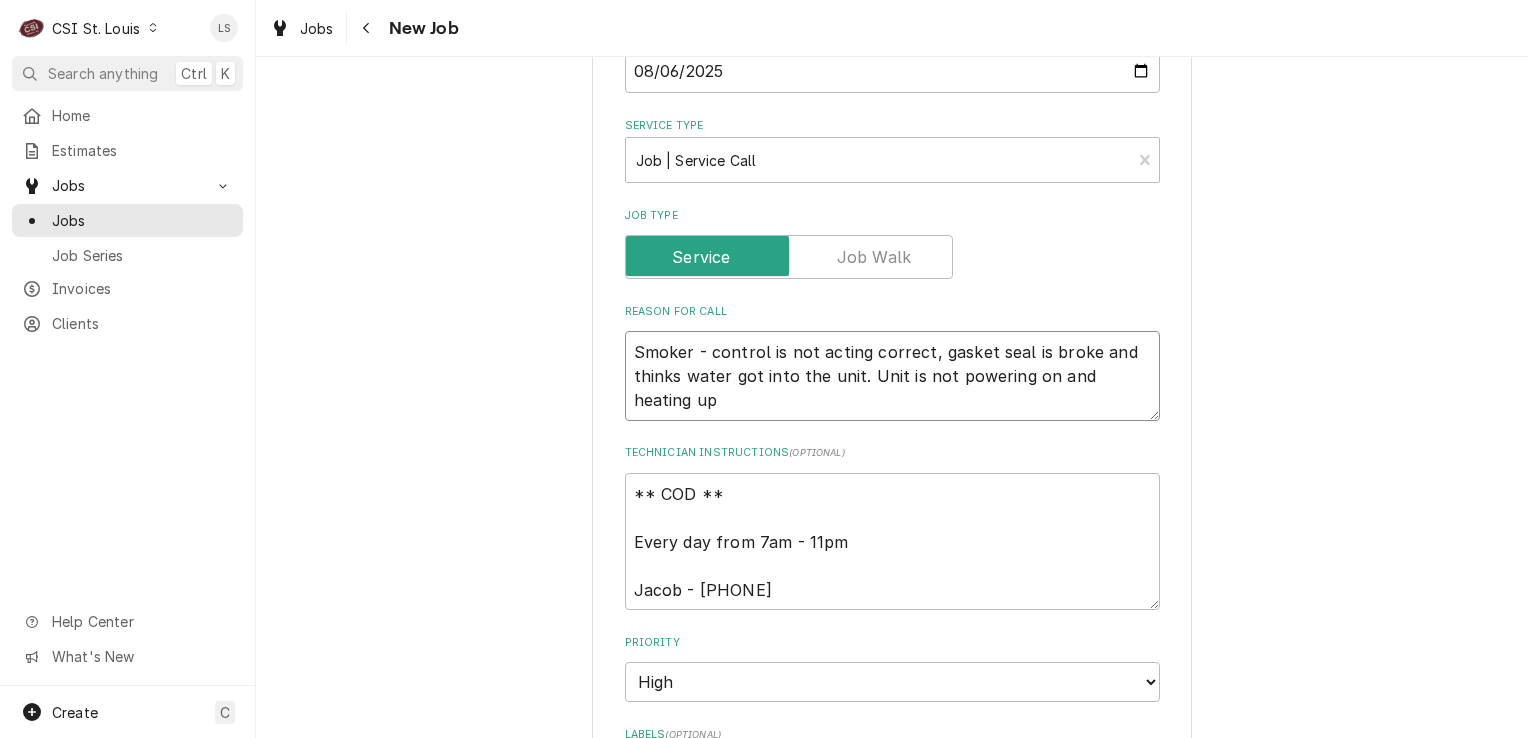 type on "x" 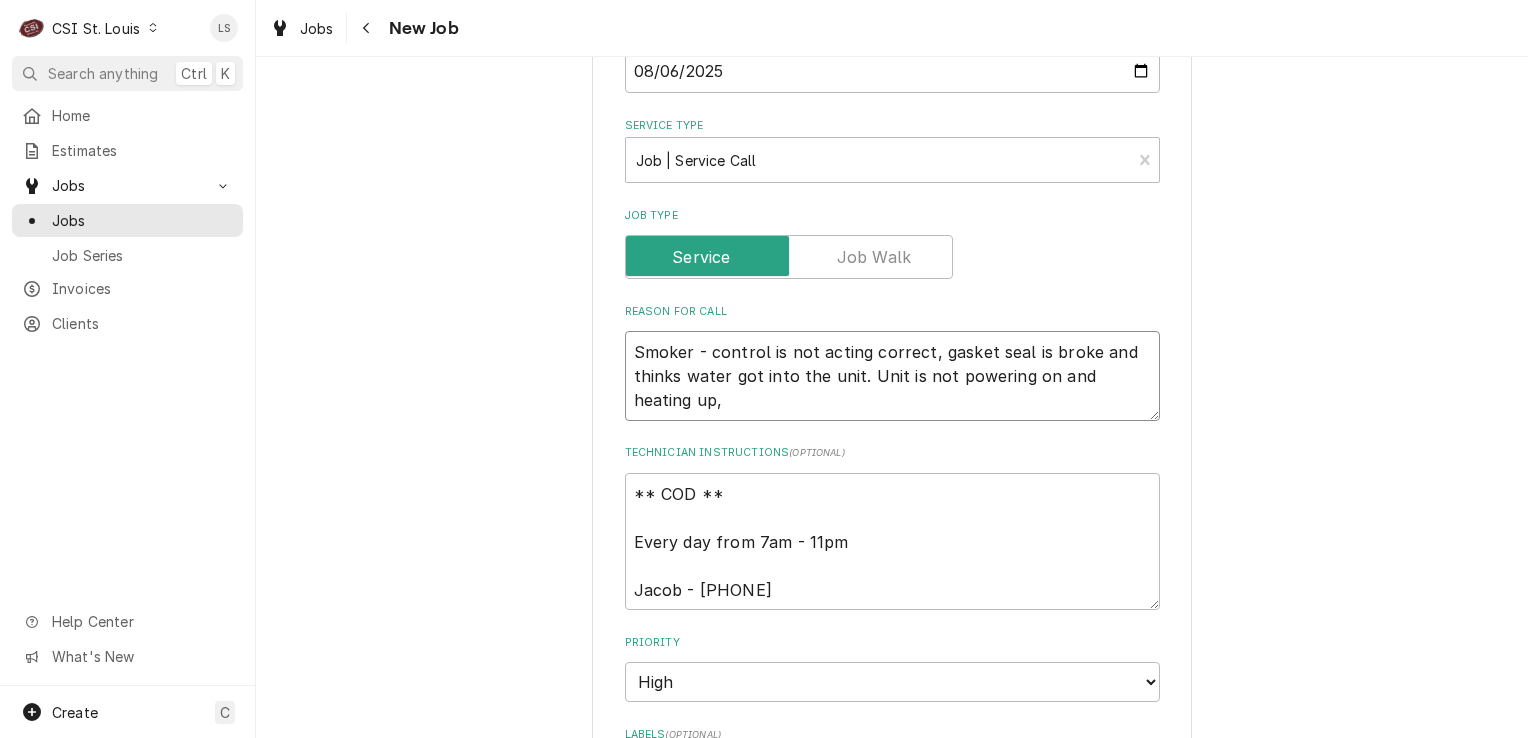 type on "x" 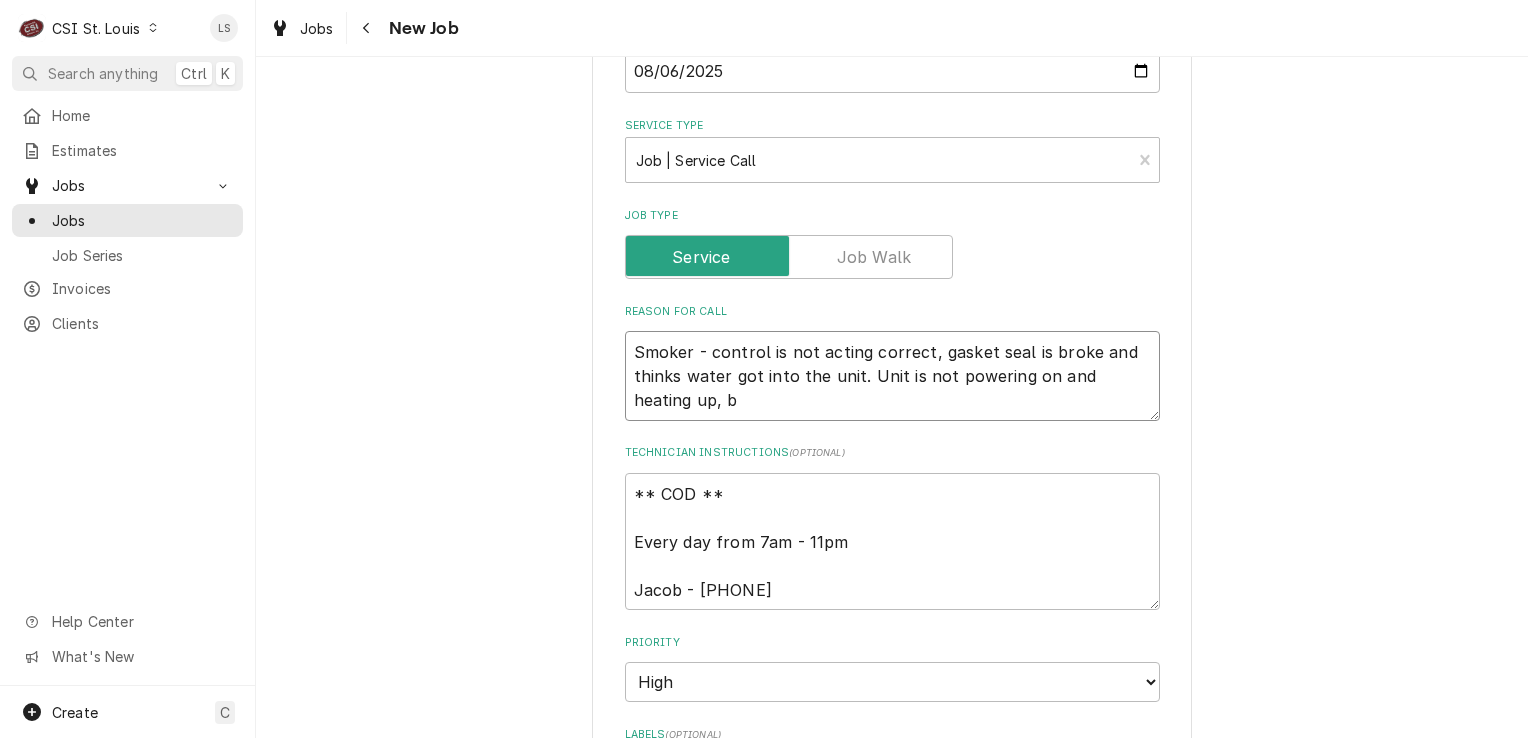 type on "x" 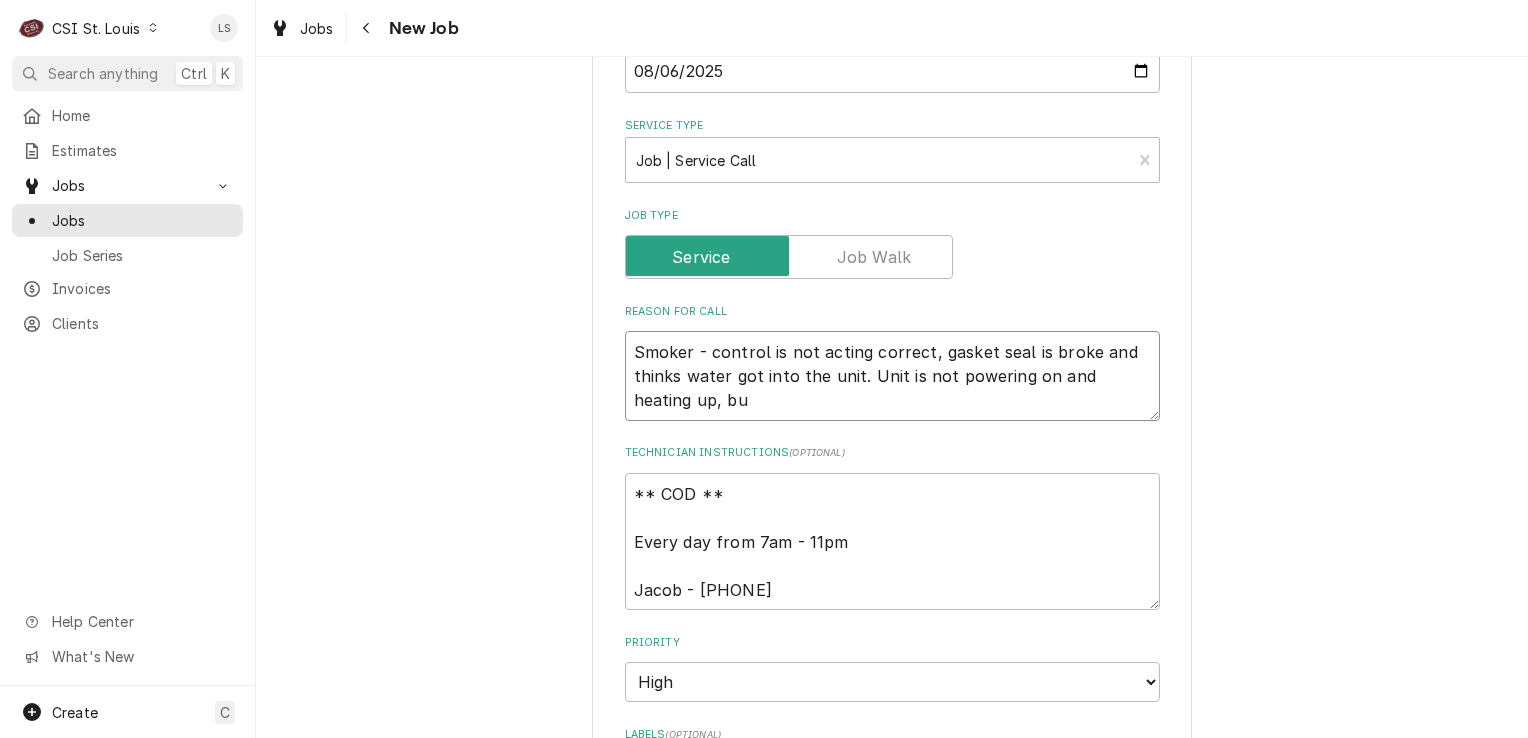 type on "Smoker - control is not acting correct, gasket seal is broke and thinks water got into the unit. Unit is not powering on and heating up, but" 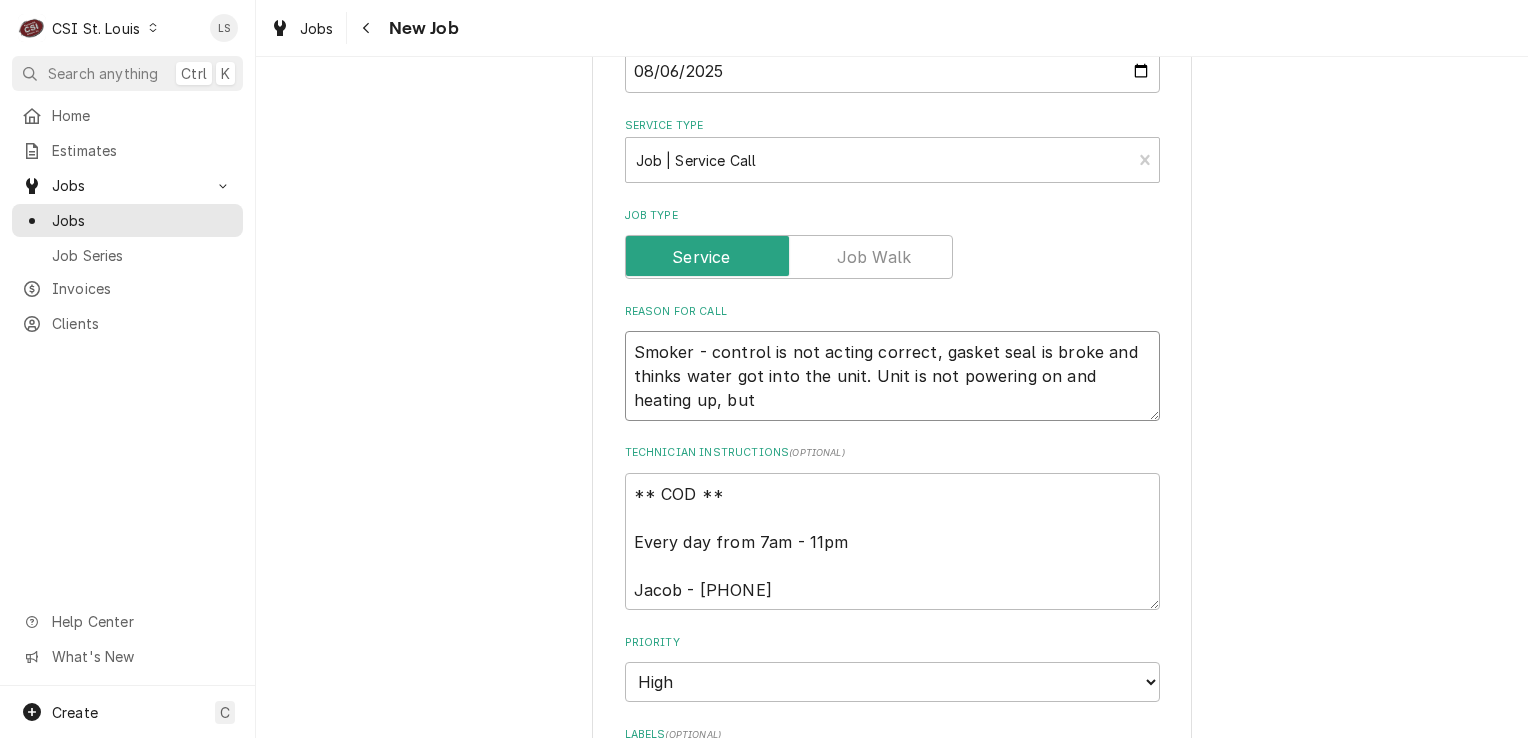type on "x" 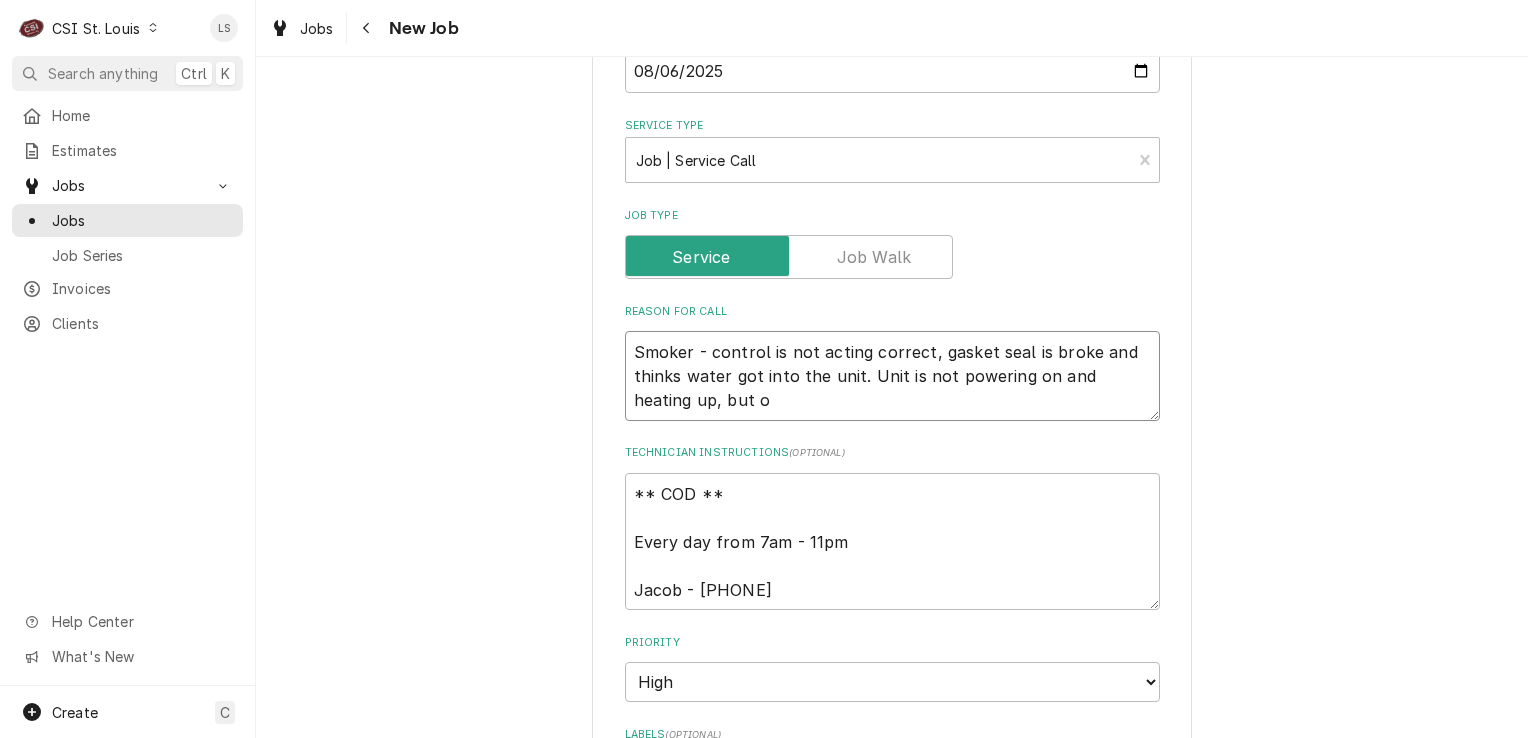 type on "Smoker - control is not acting correct, gasket seal is broke and thinks water got into the unit. Unit is not powering on and heating up, but ot" 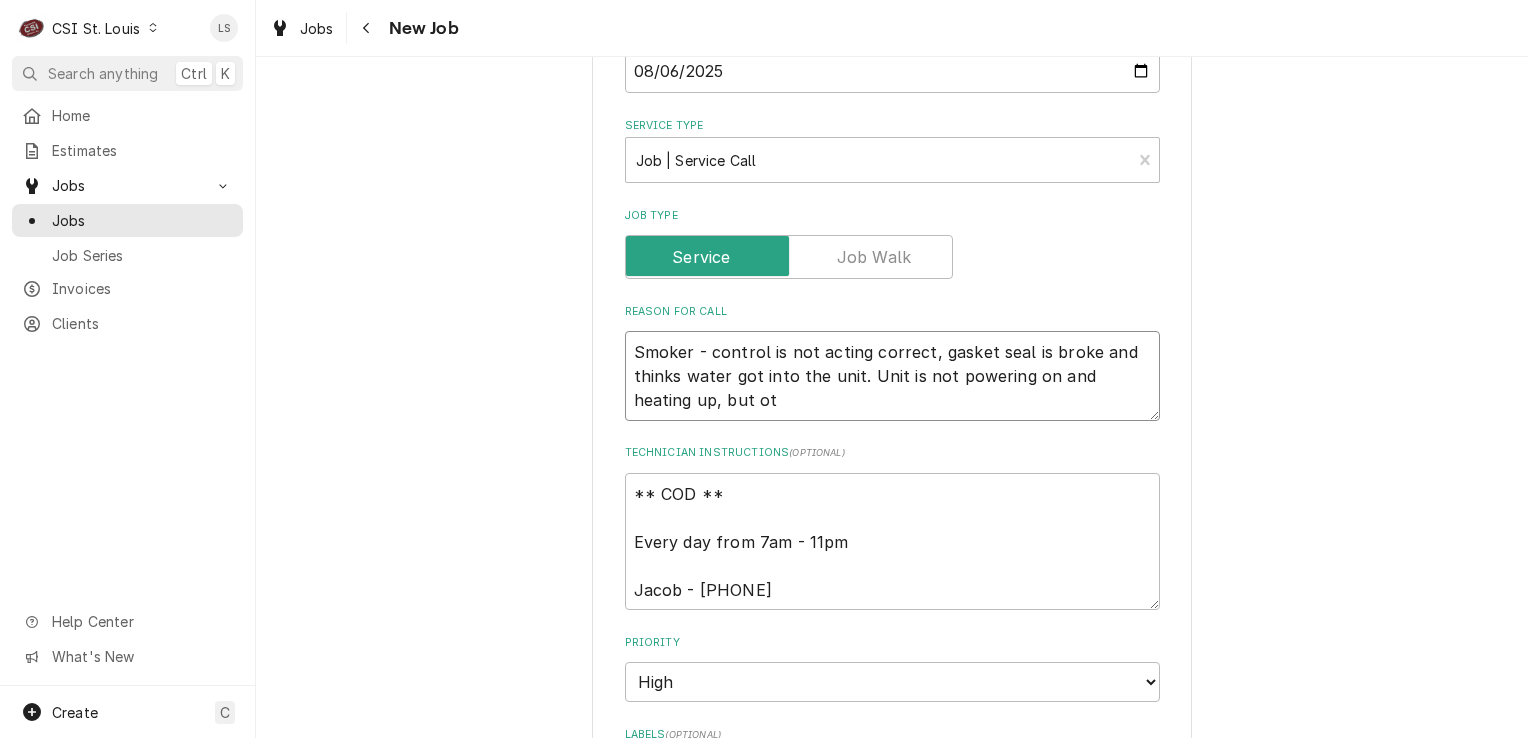 type on "x" 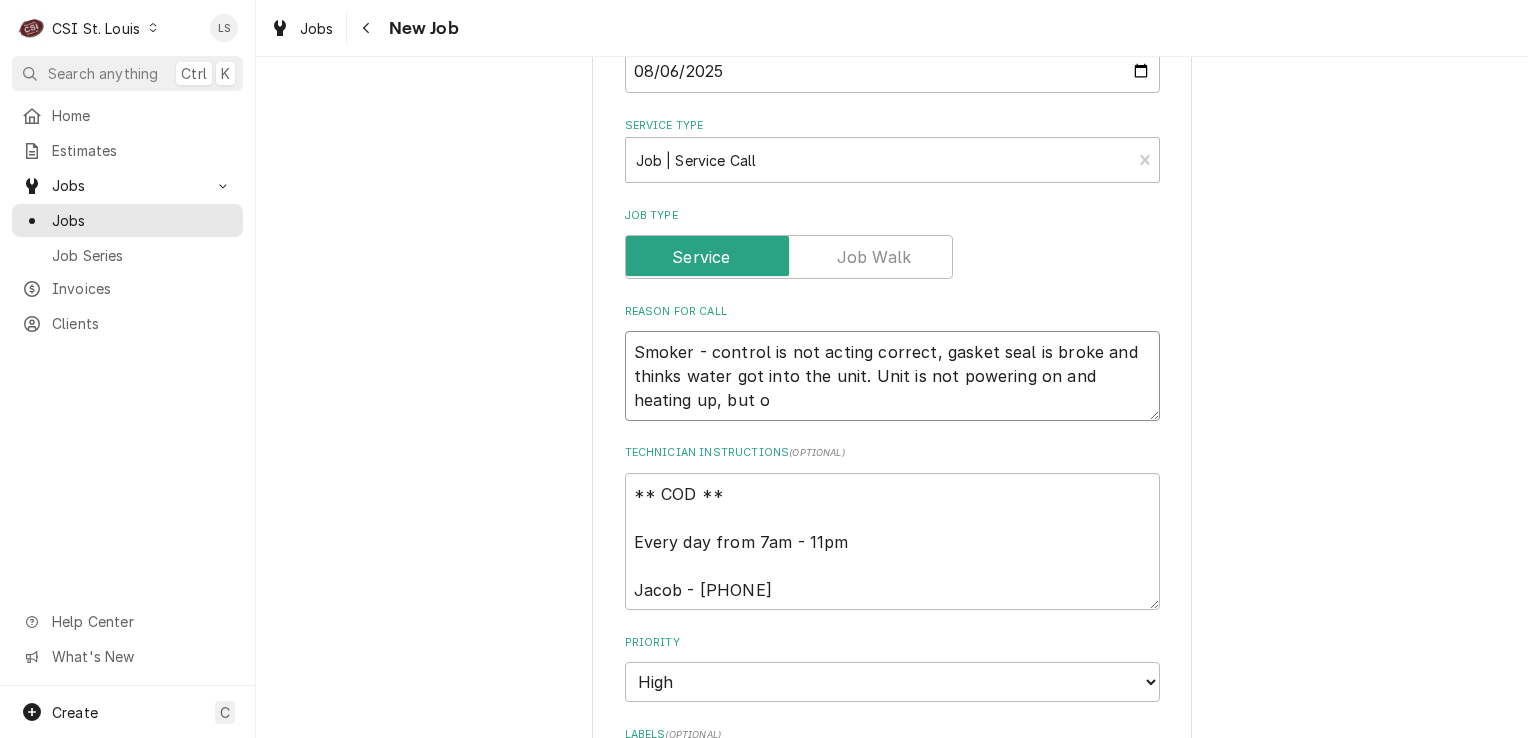 type on "x" 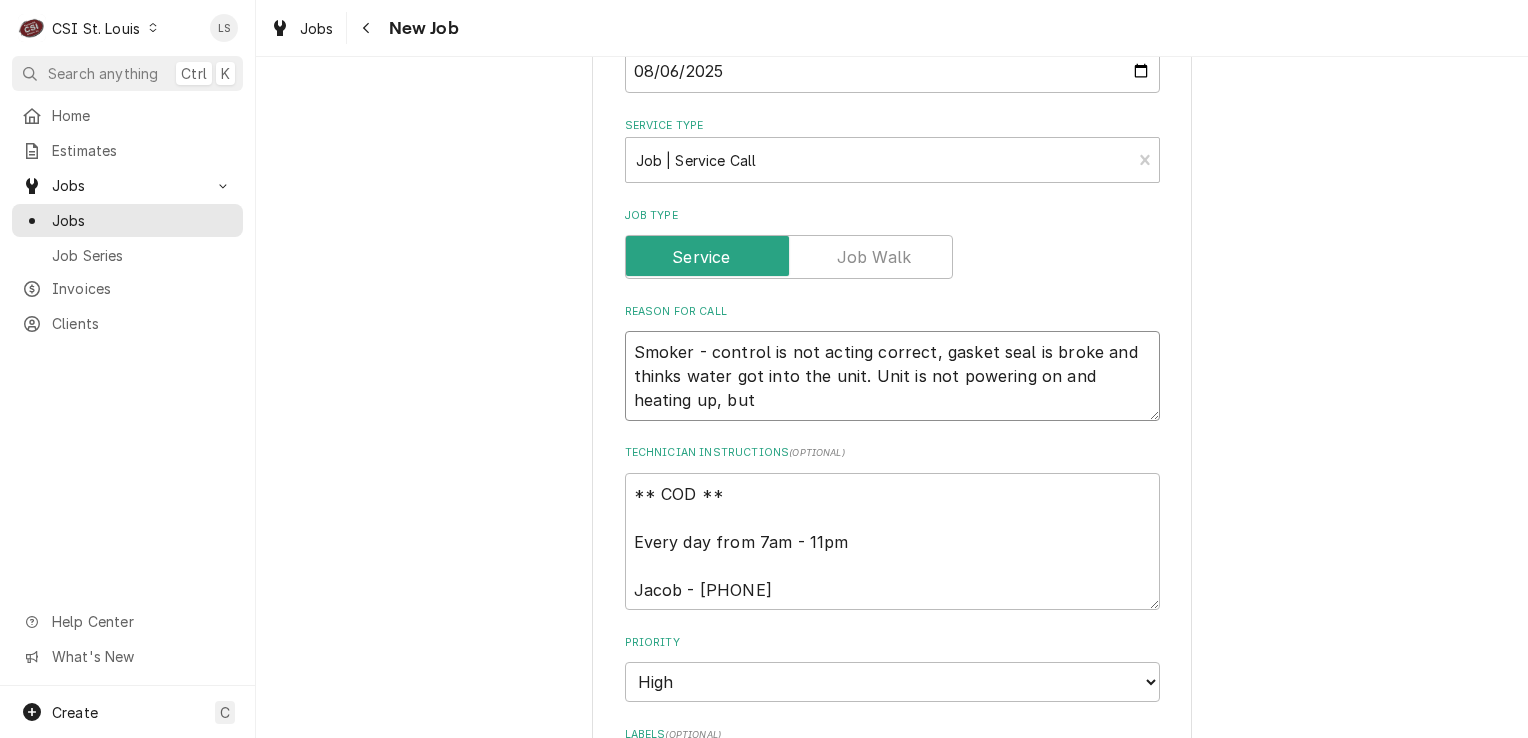 type on "x" 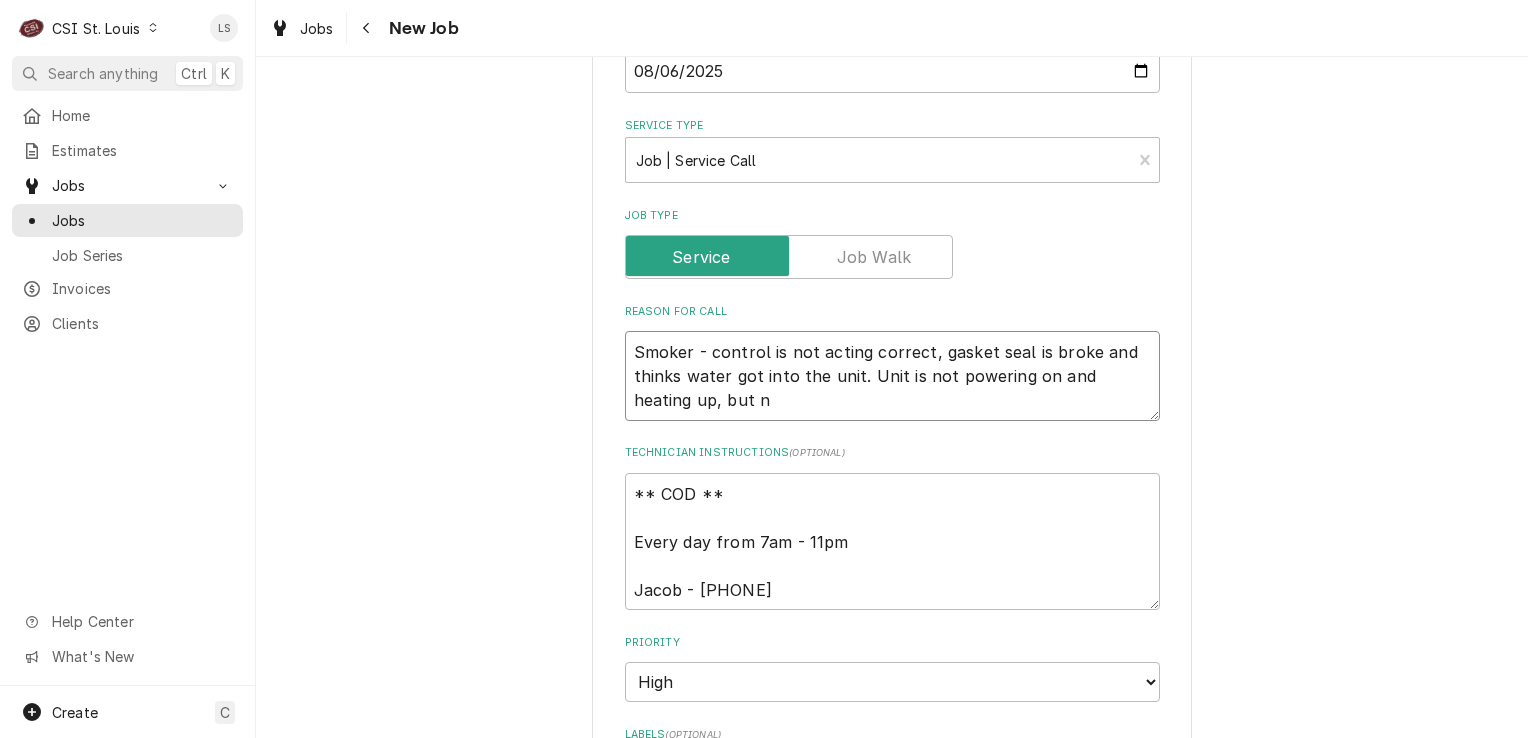 type on "x" 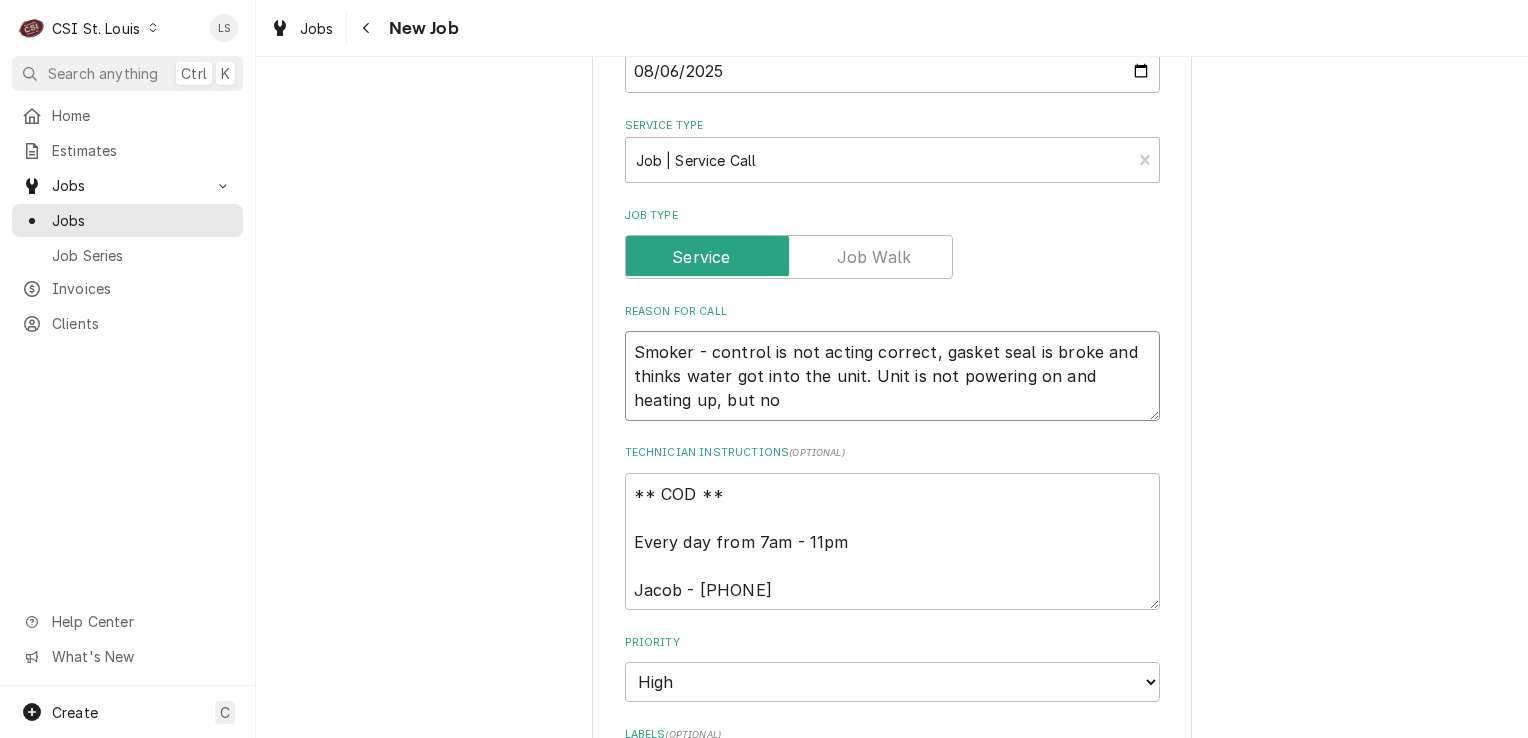 type on "x" 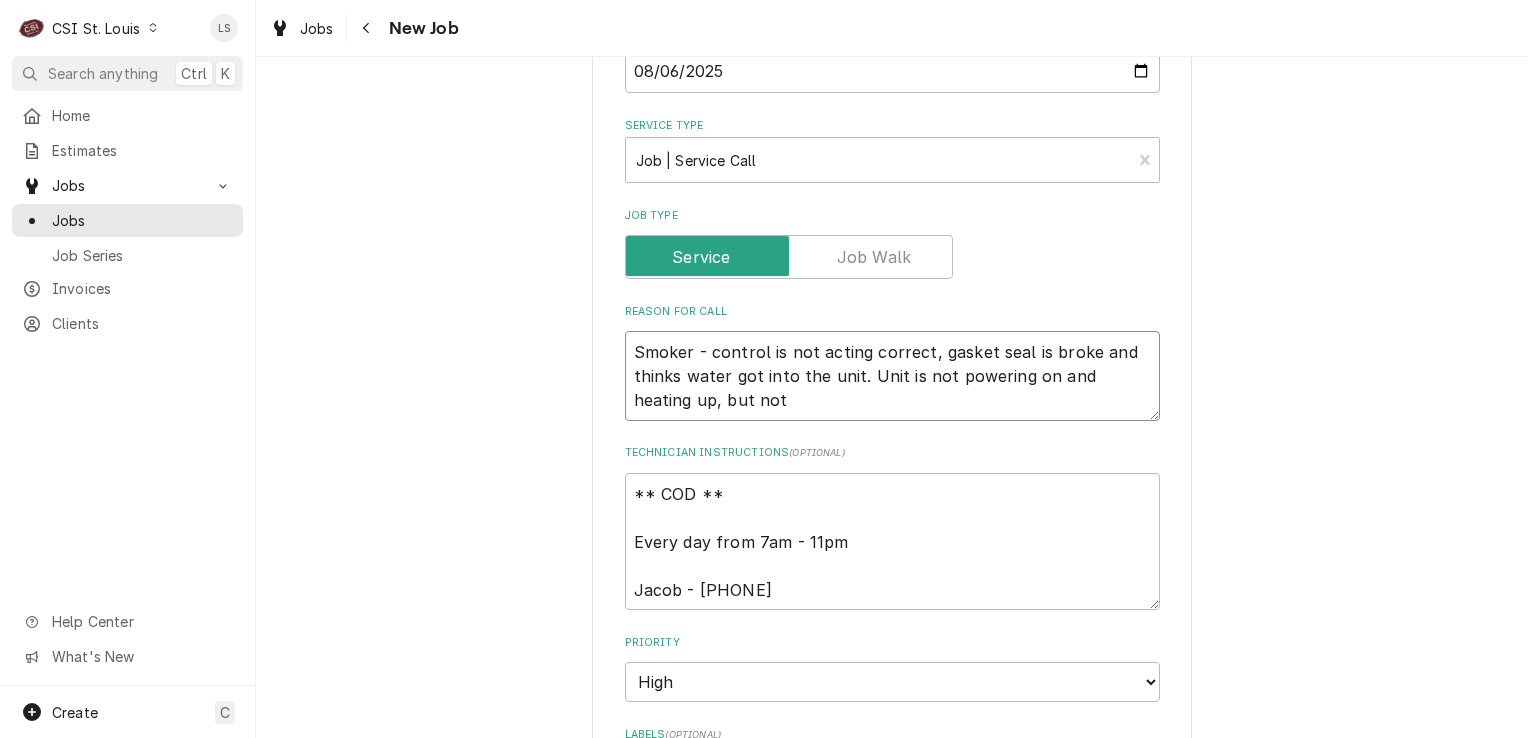 type on "x" 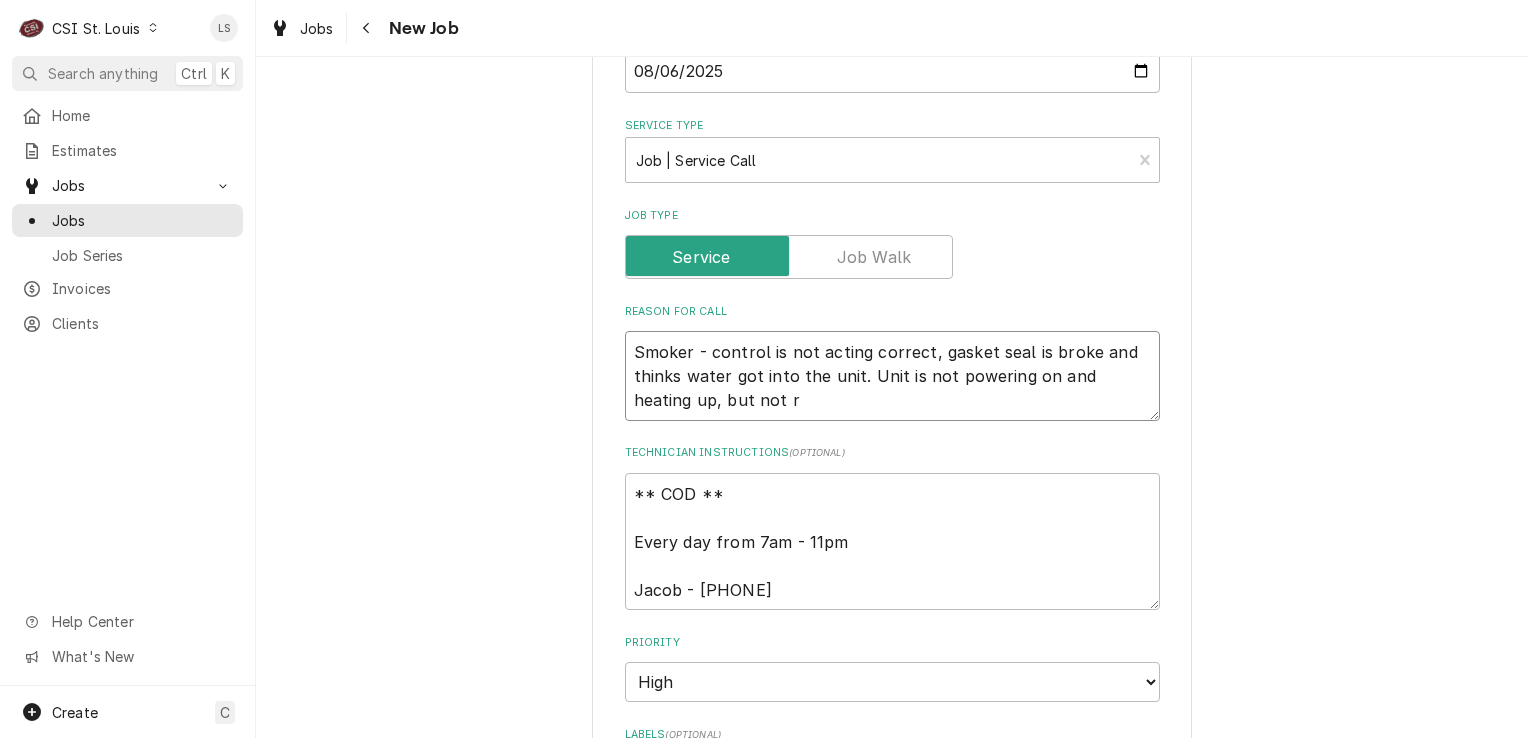 type on "x" 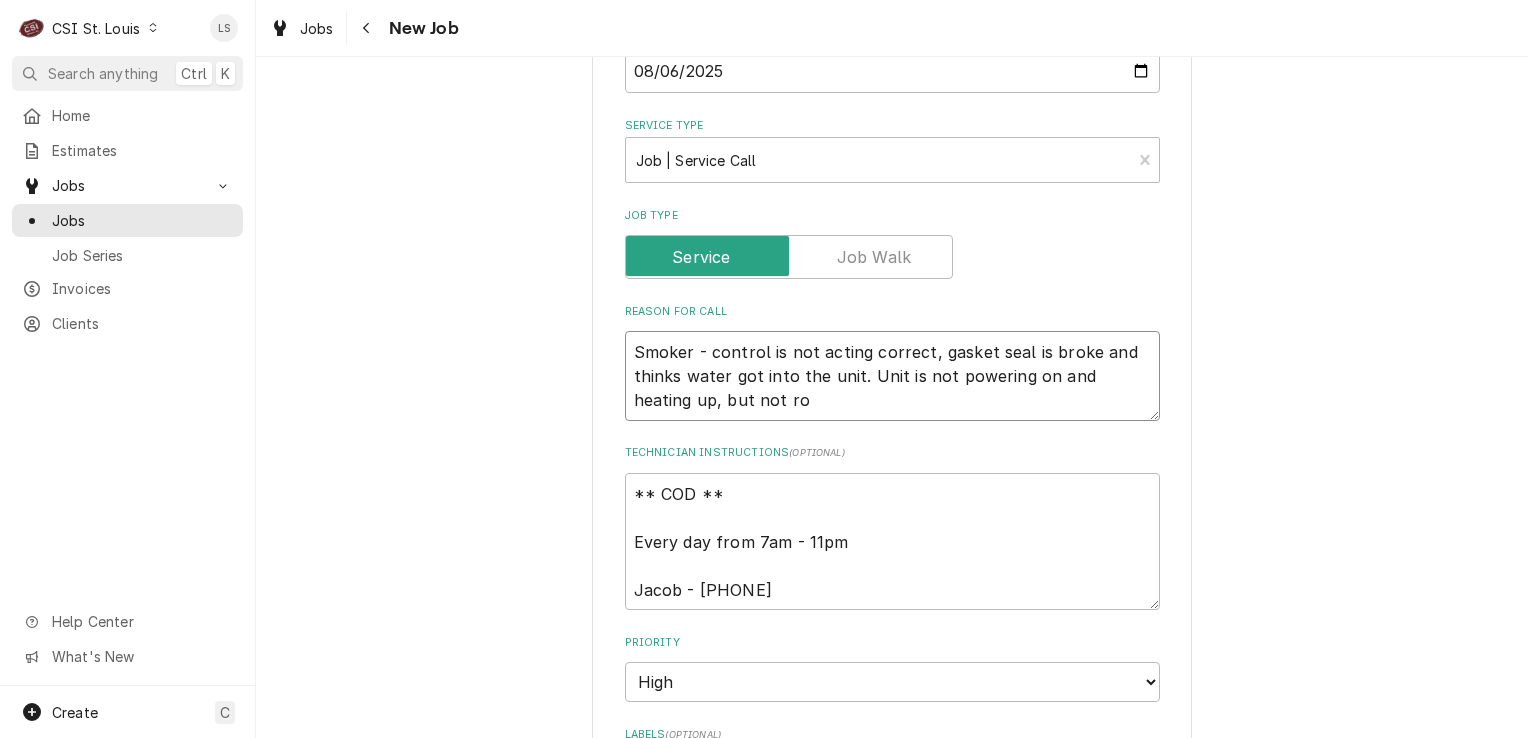 type on "x" 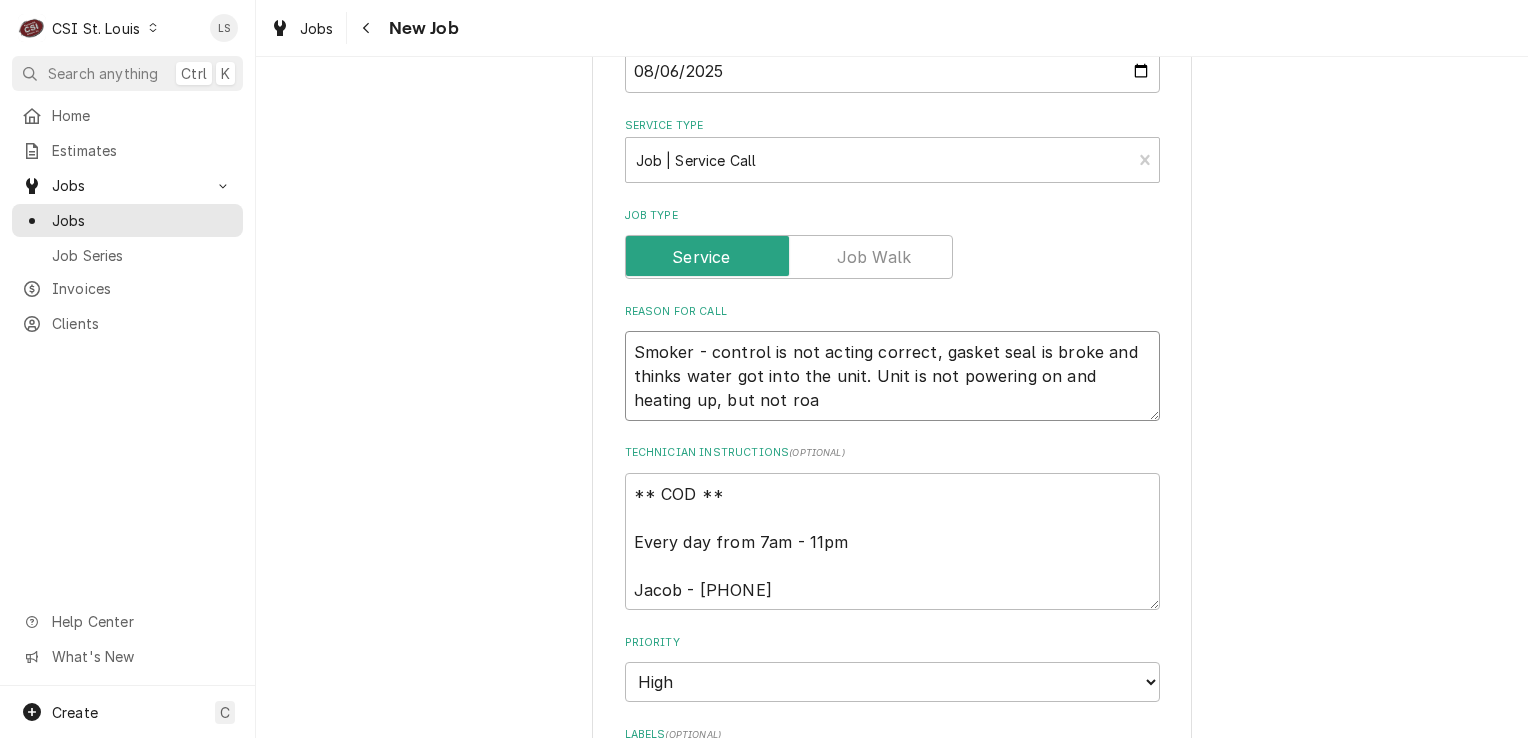 type on "x" 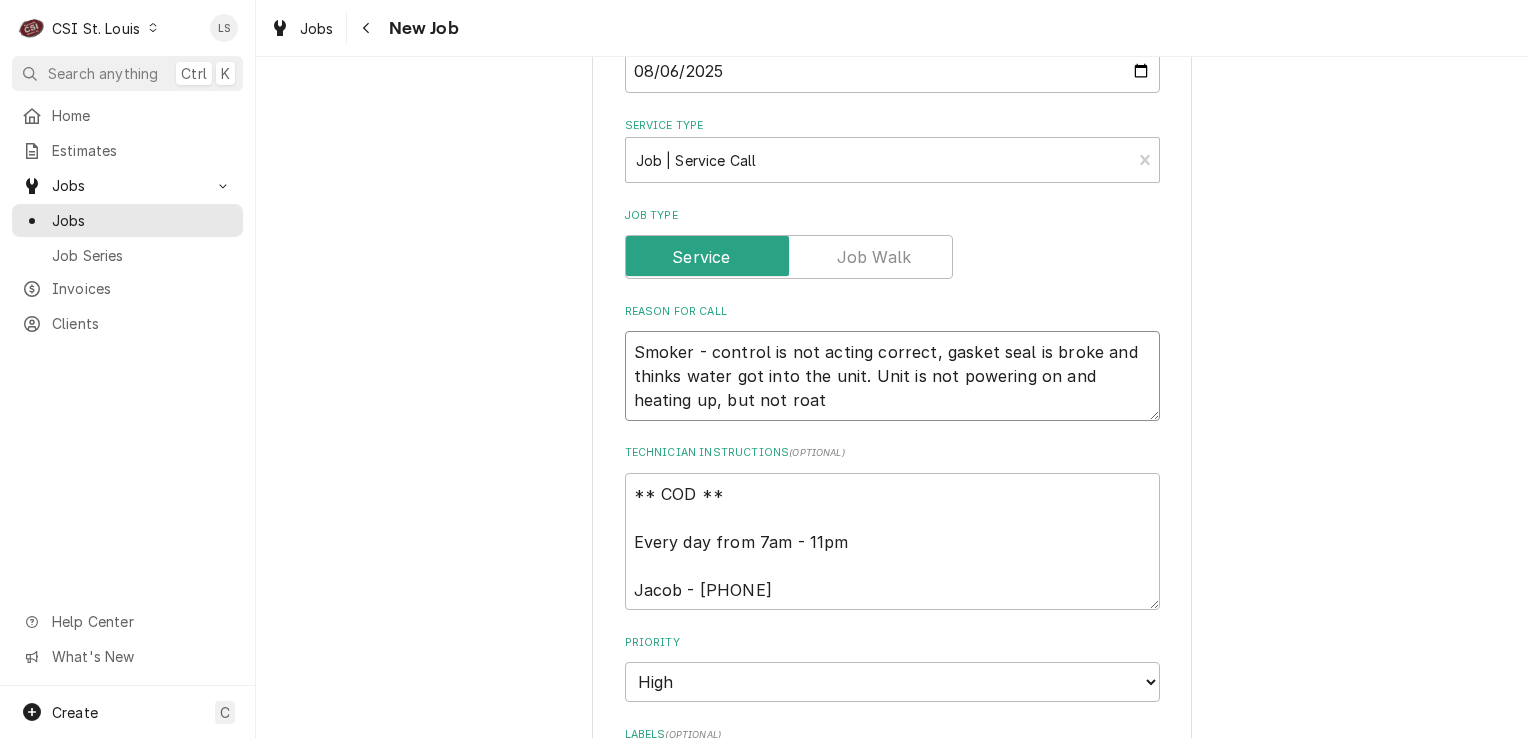 type on "Smoker - control is not acting correct, gasket seal is broke and thinks water got into the unit. Unit is not powering on and heating up, but not roati" 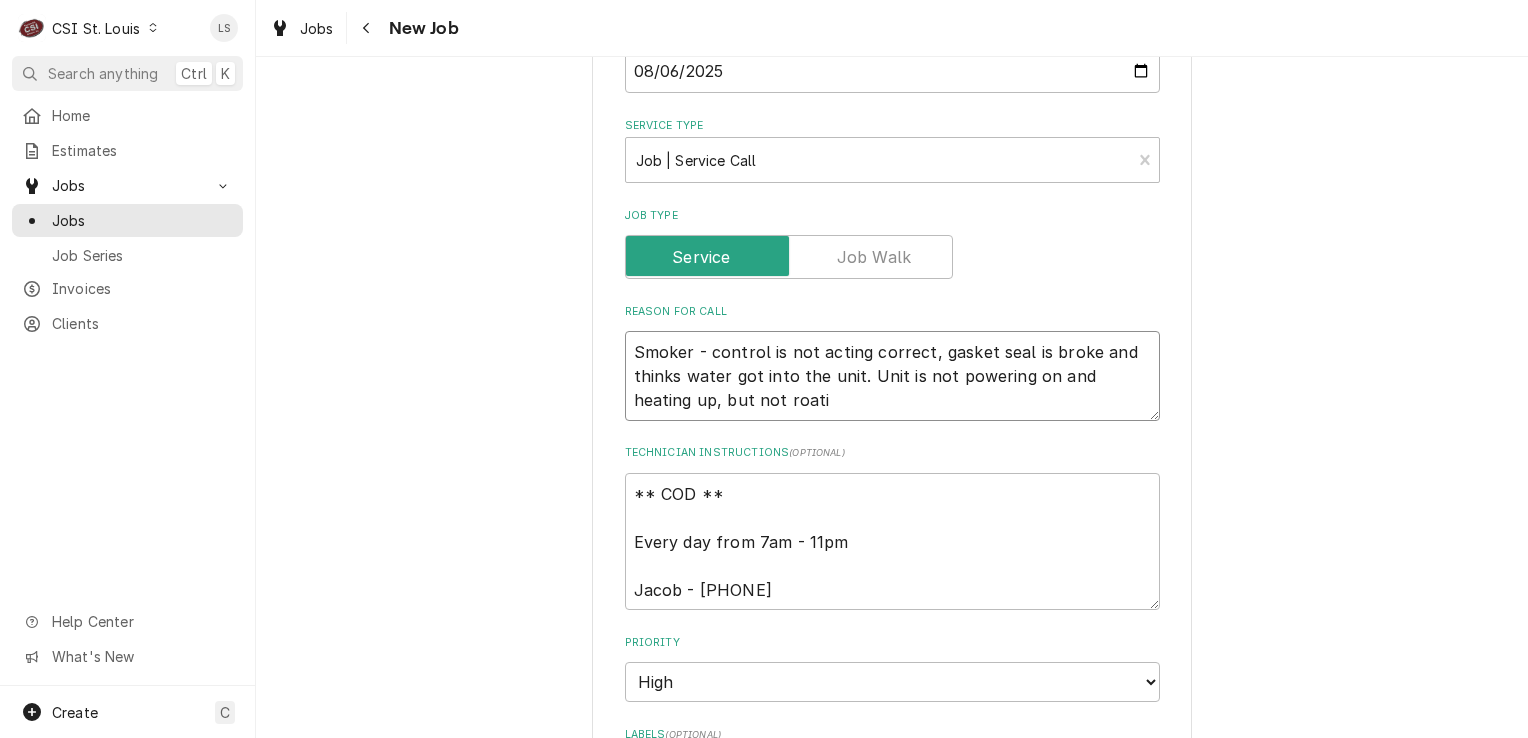 type on "x" 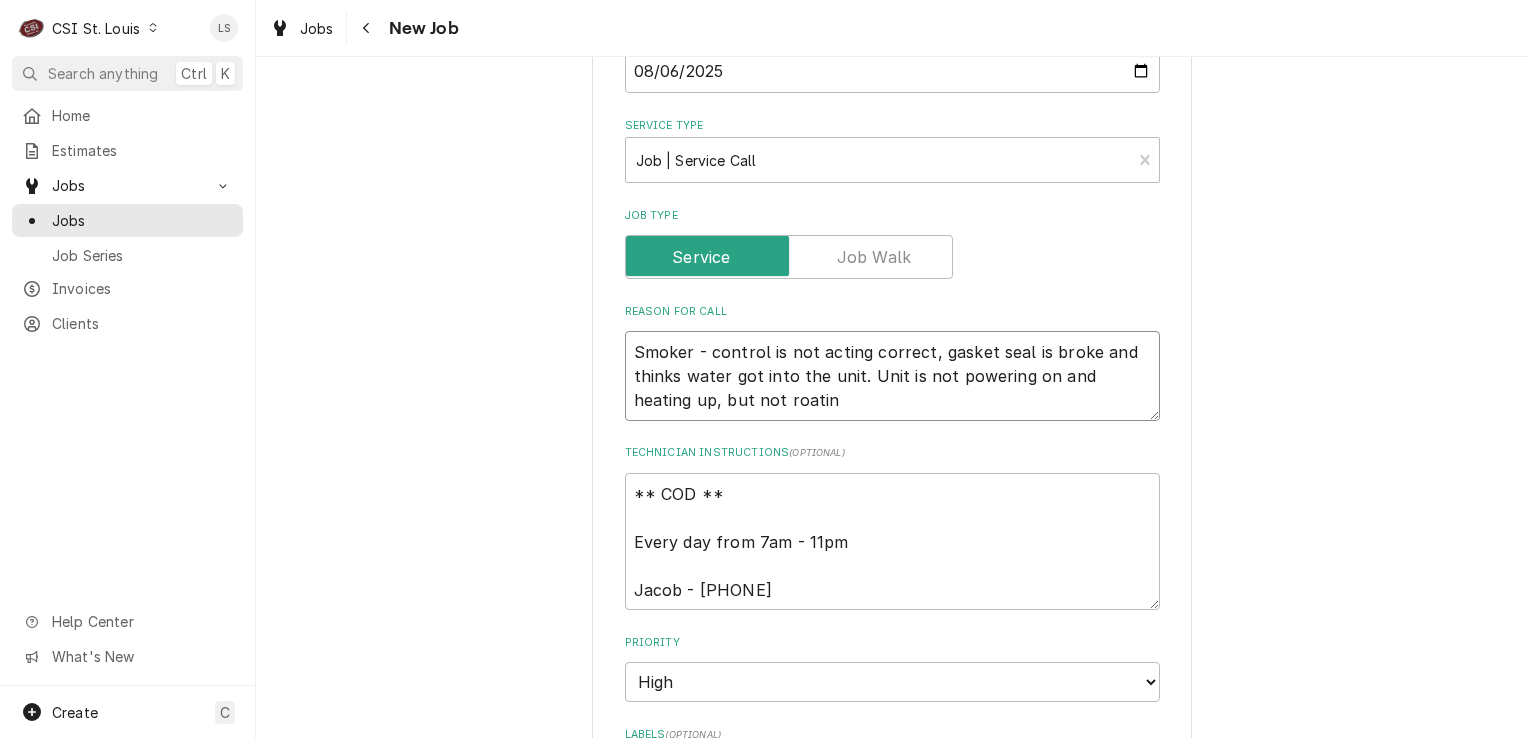 type on "x" 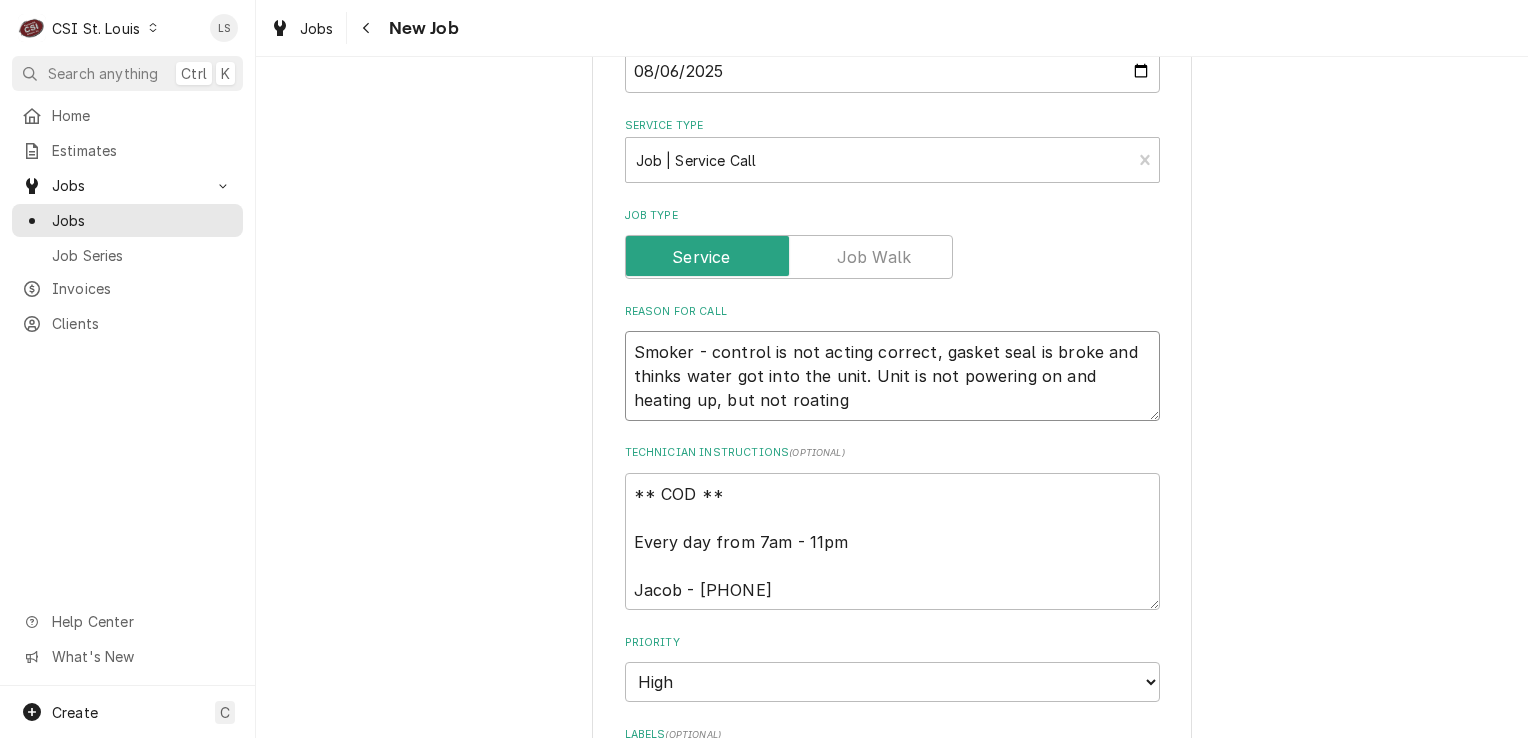 type on "x" 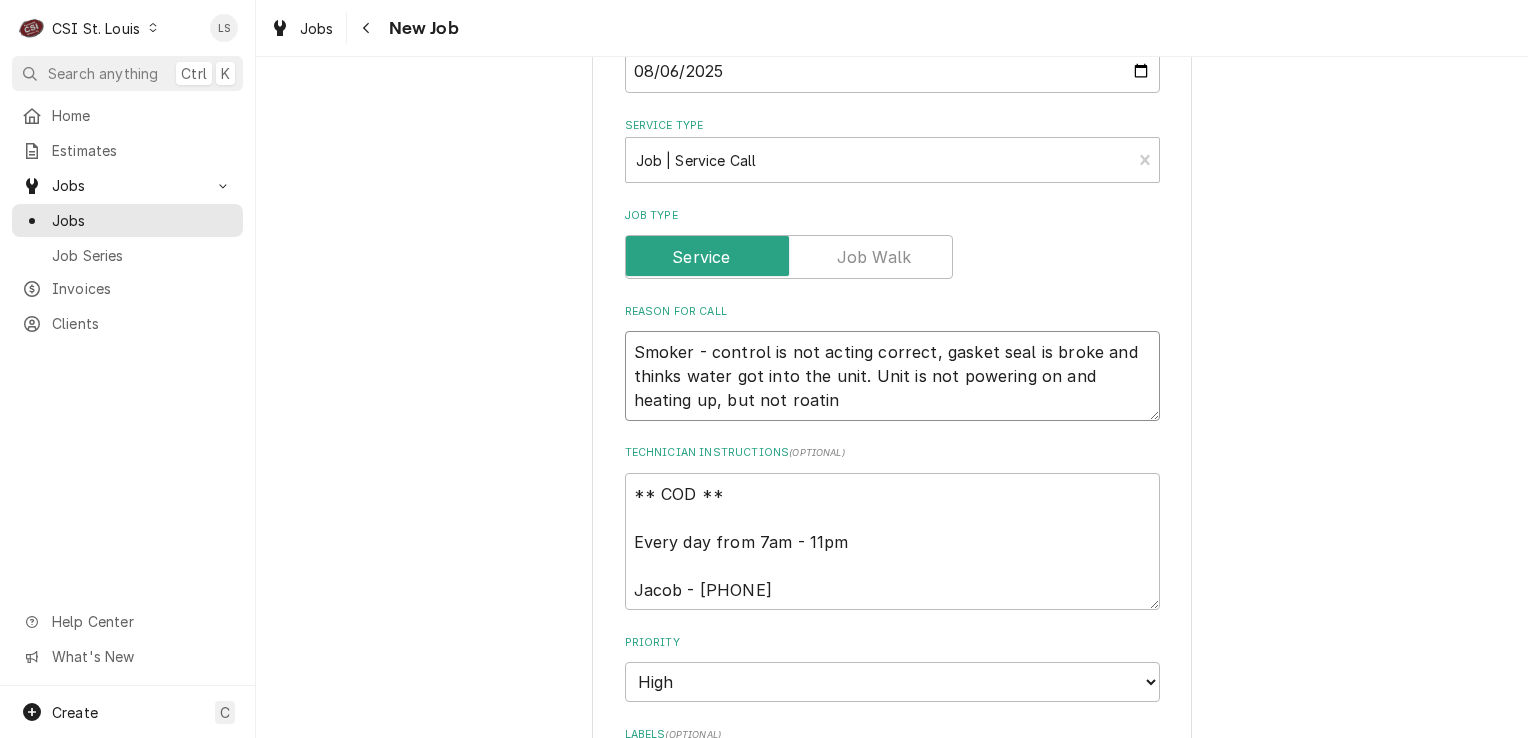 type on "x" 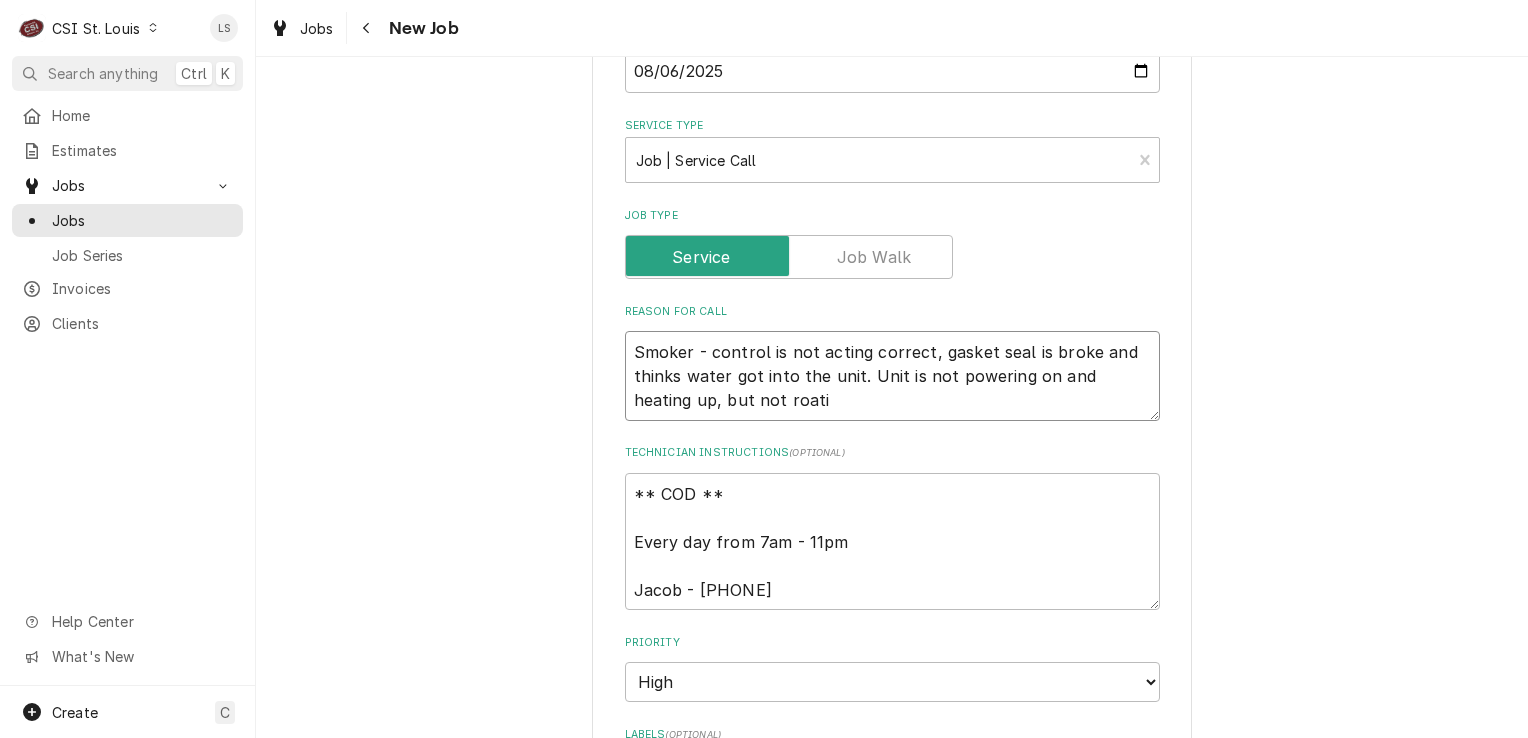 type on "x" 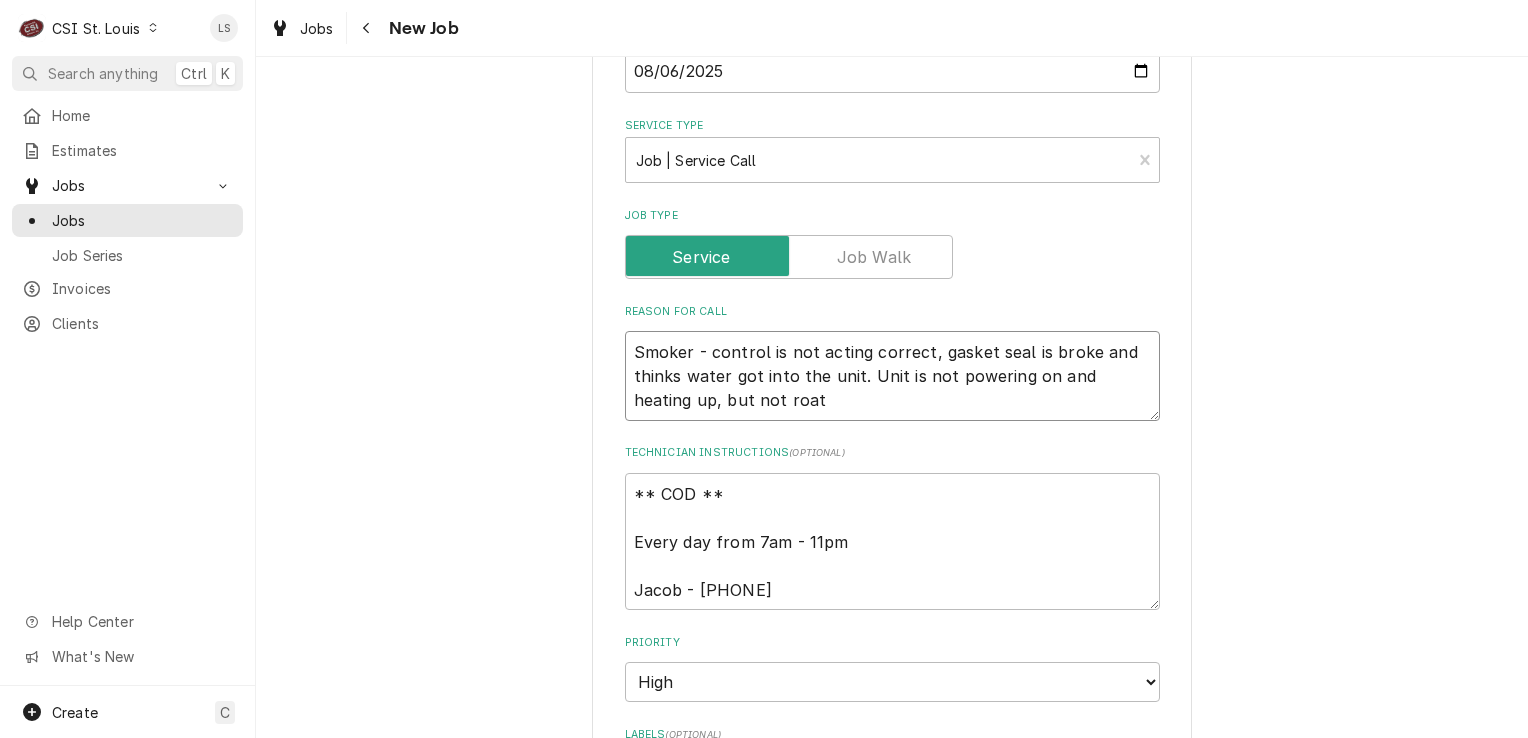 type on "x" 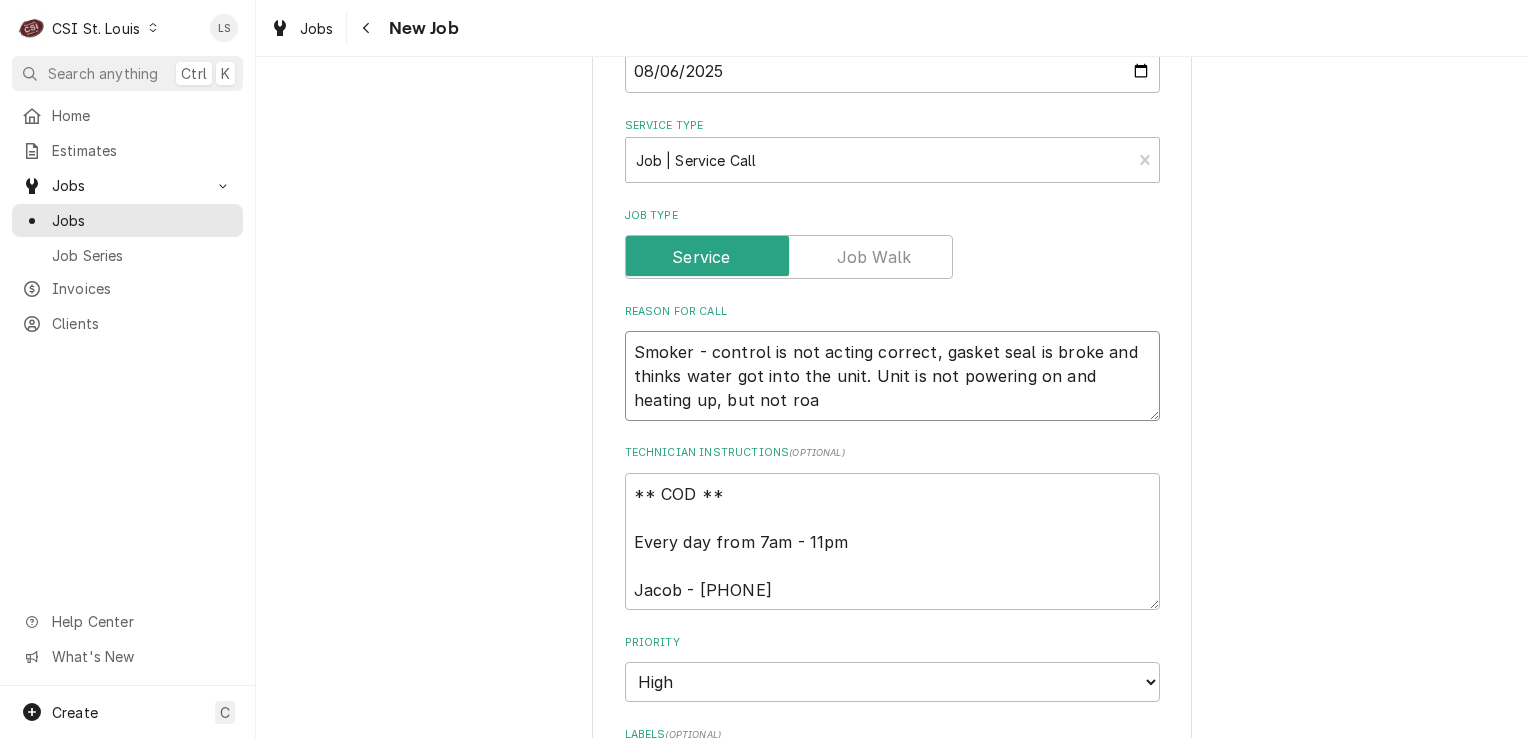type on "x" 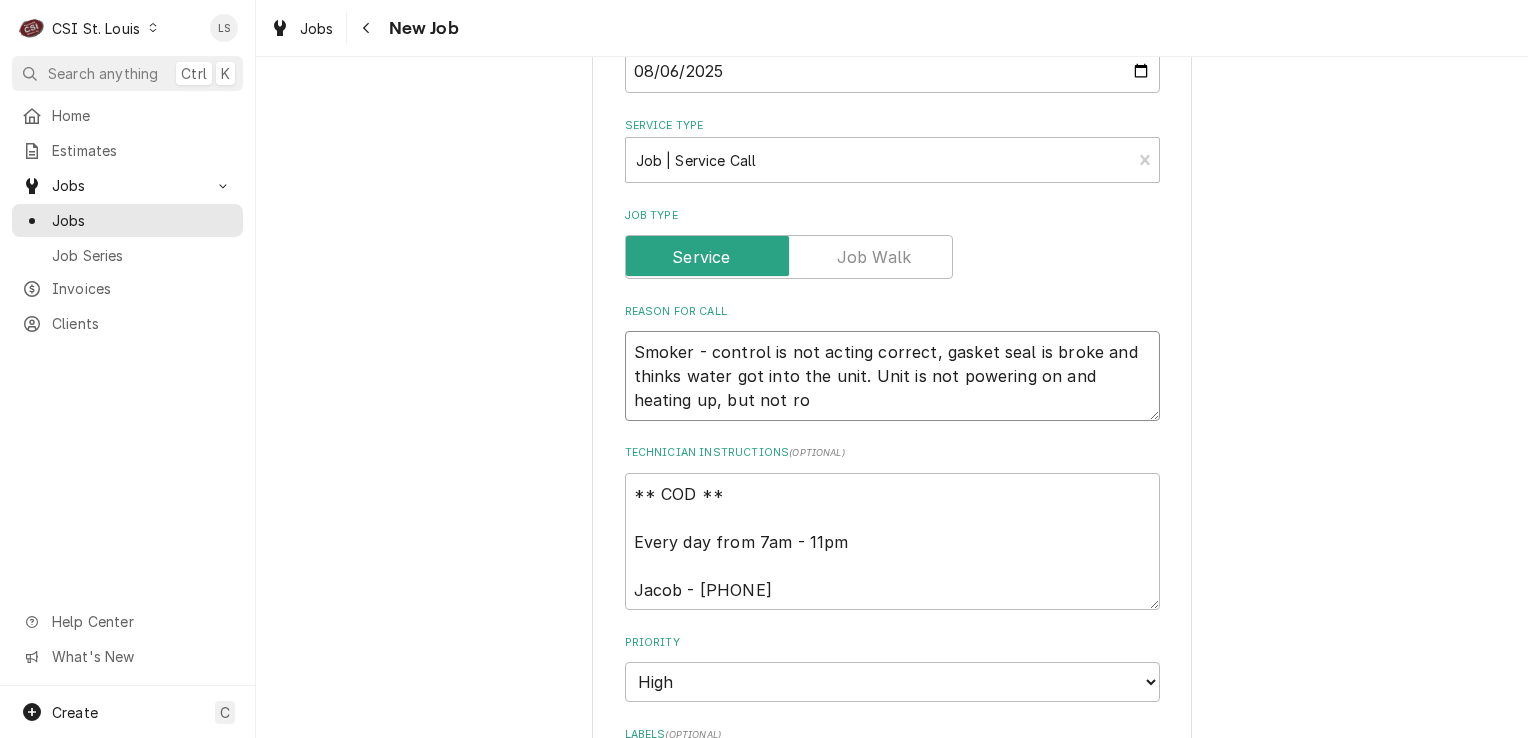 type on "x" 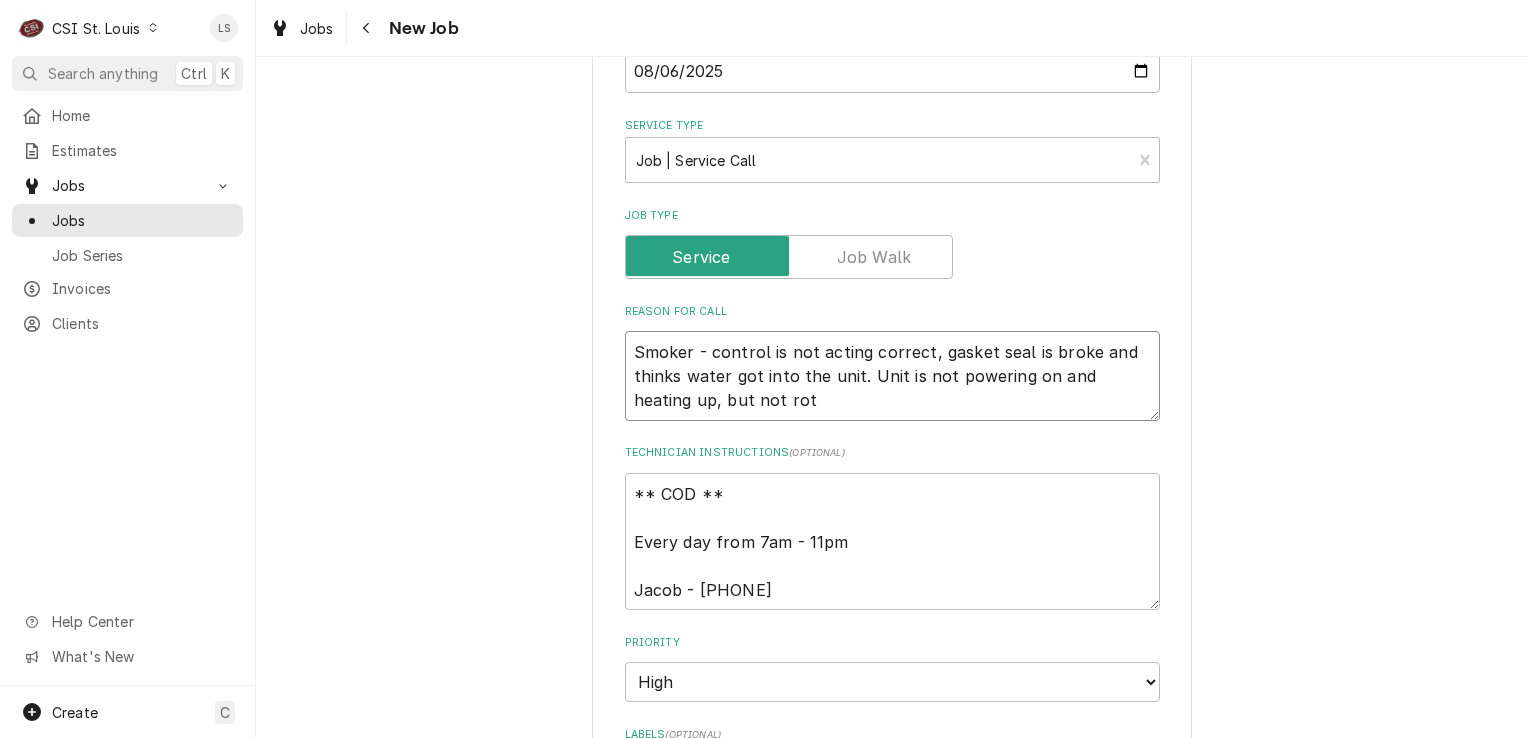 type on "x" 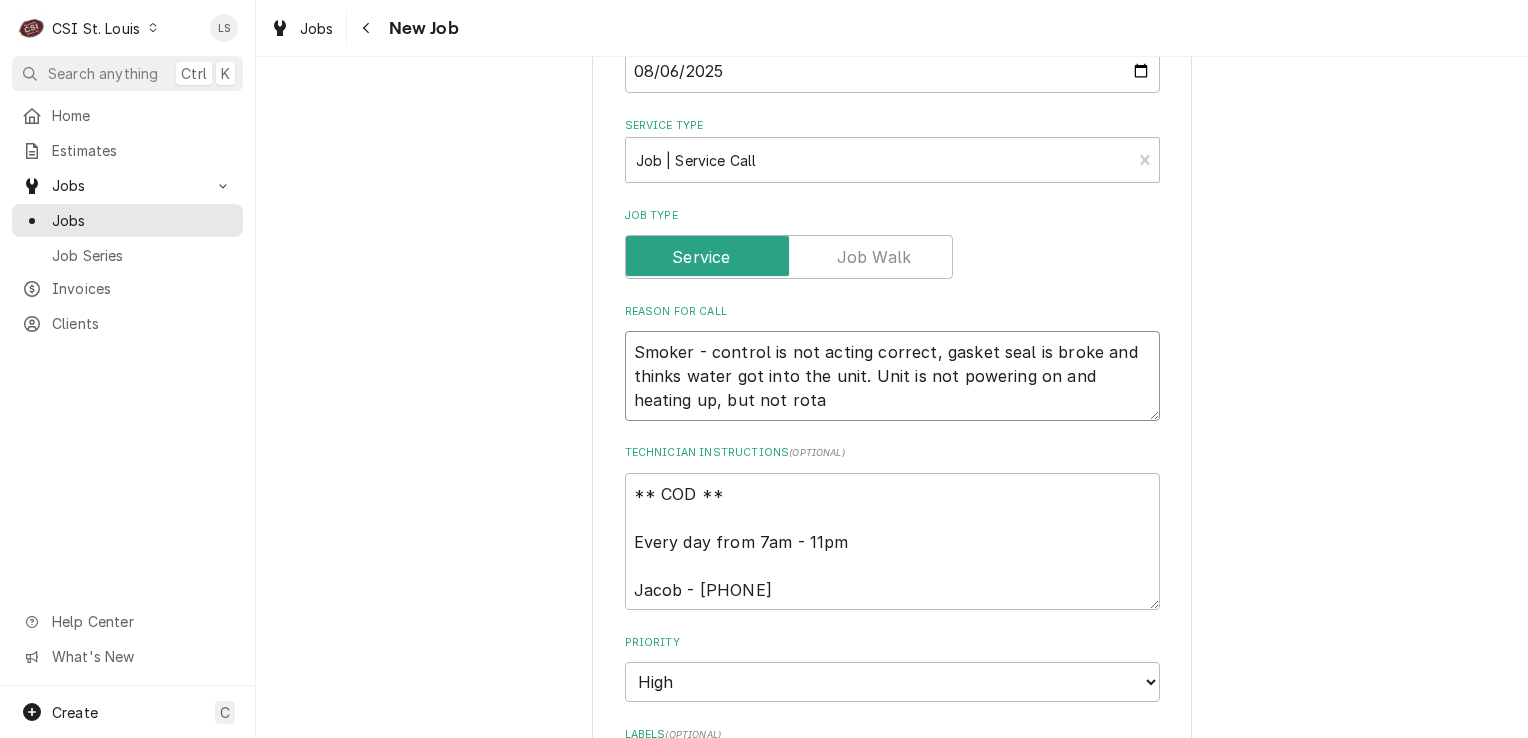 type on "x" 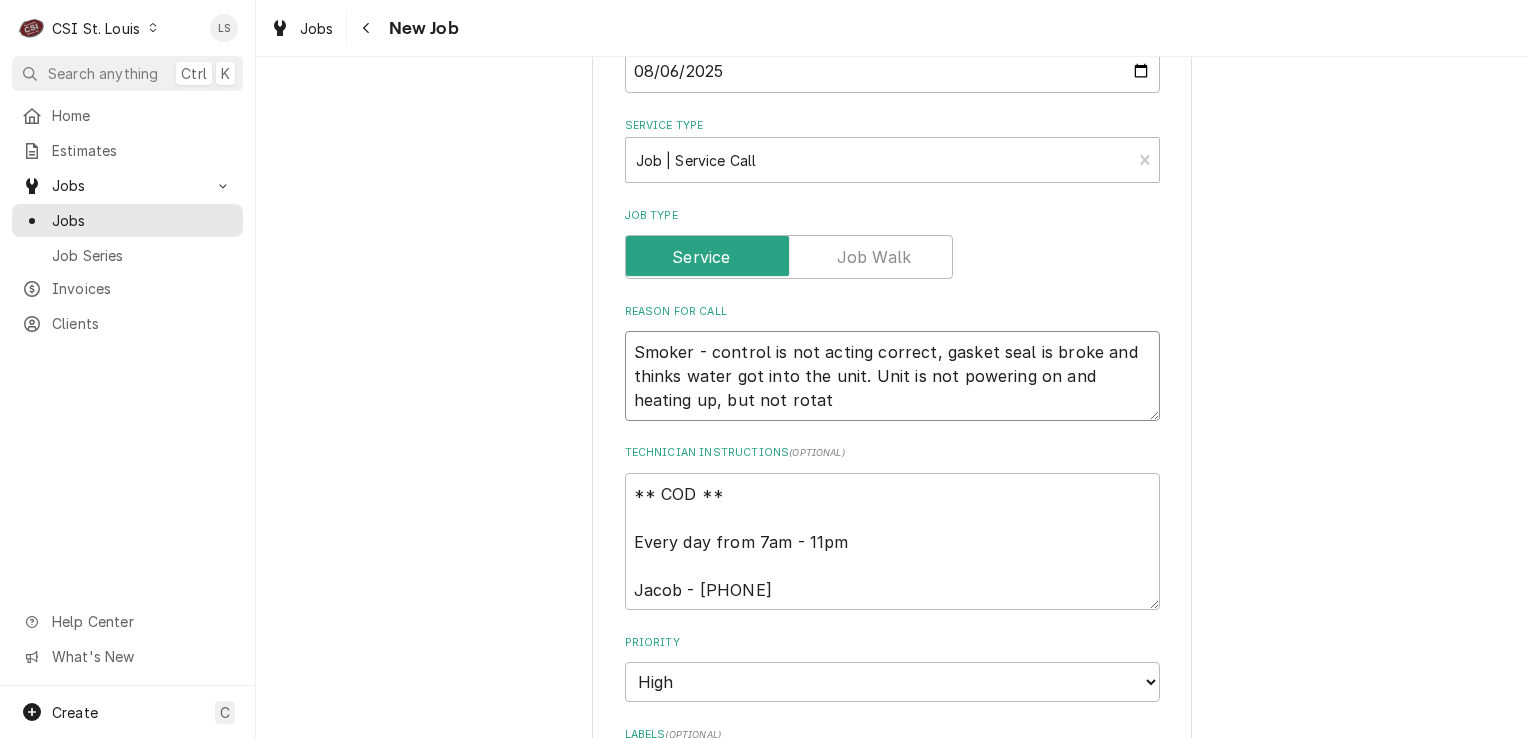type on "x" 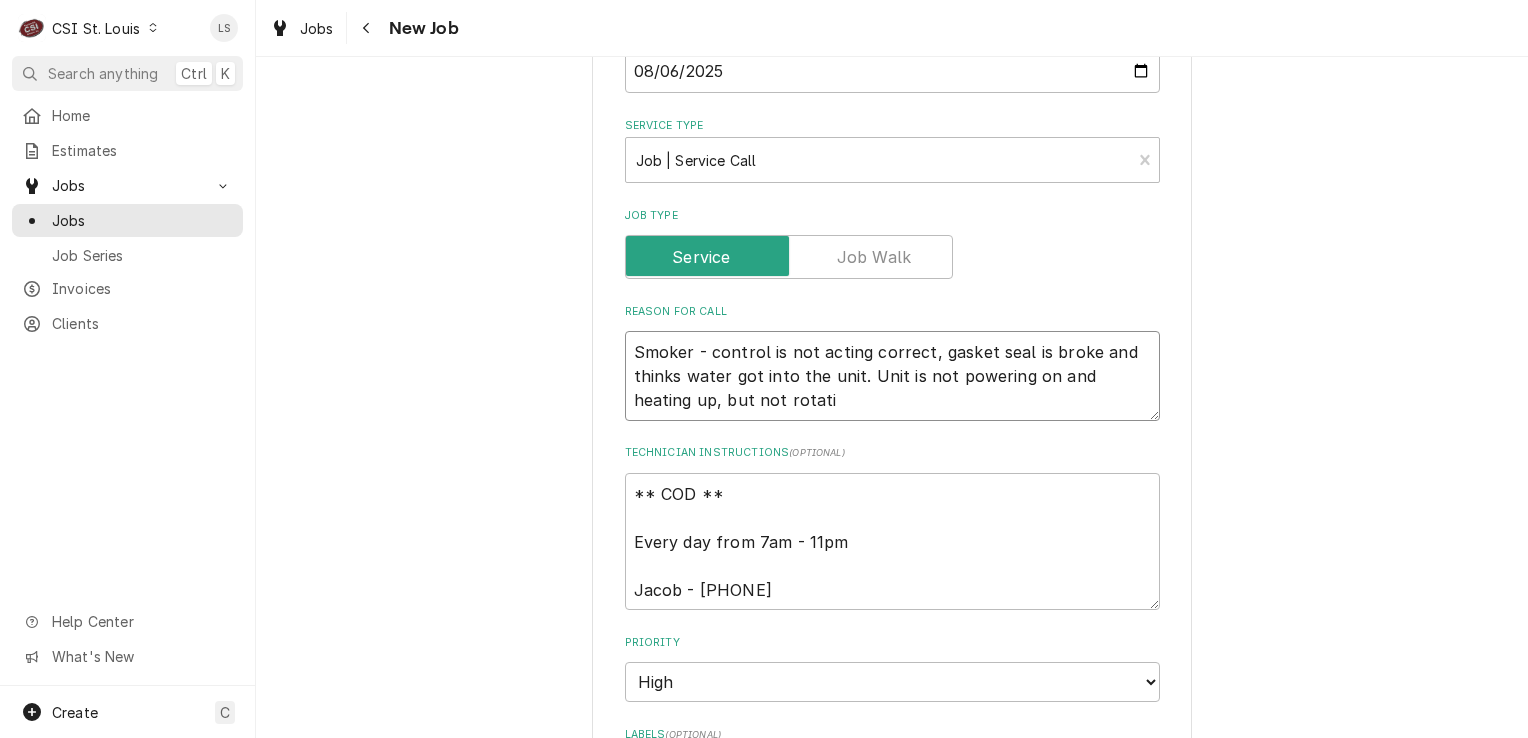 type on "x" 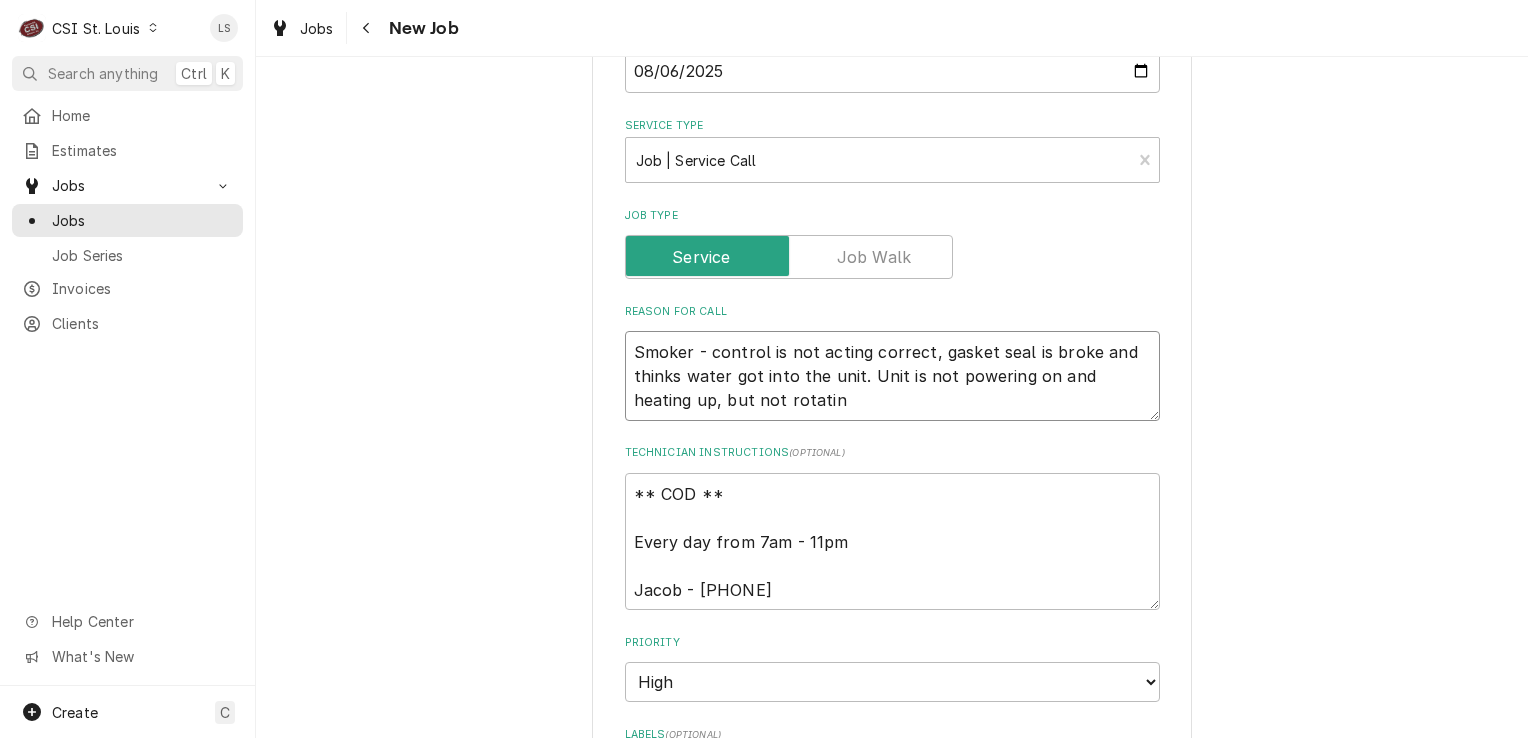 type on "x" 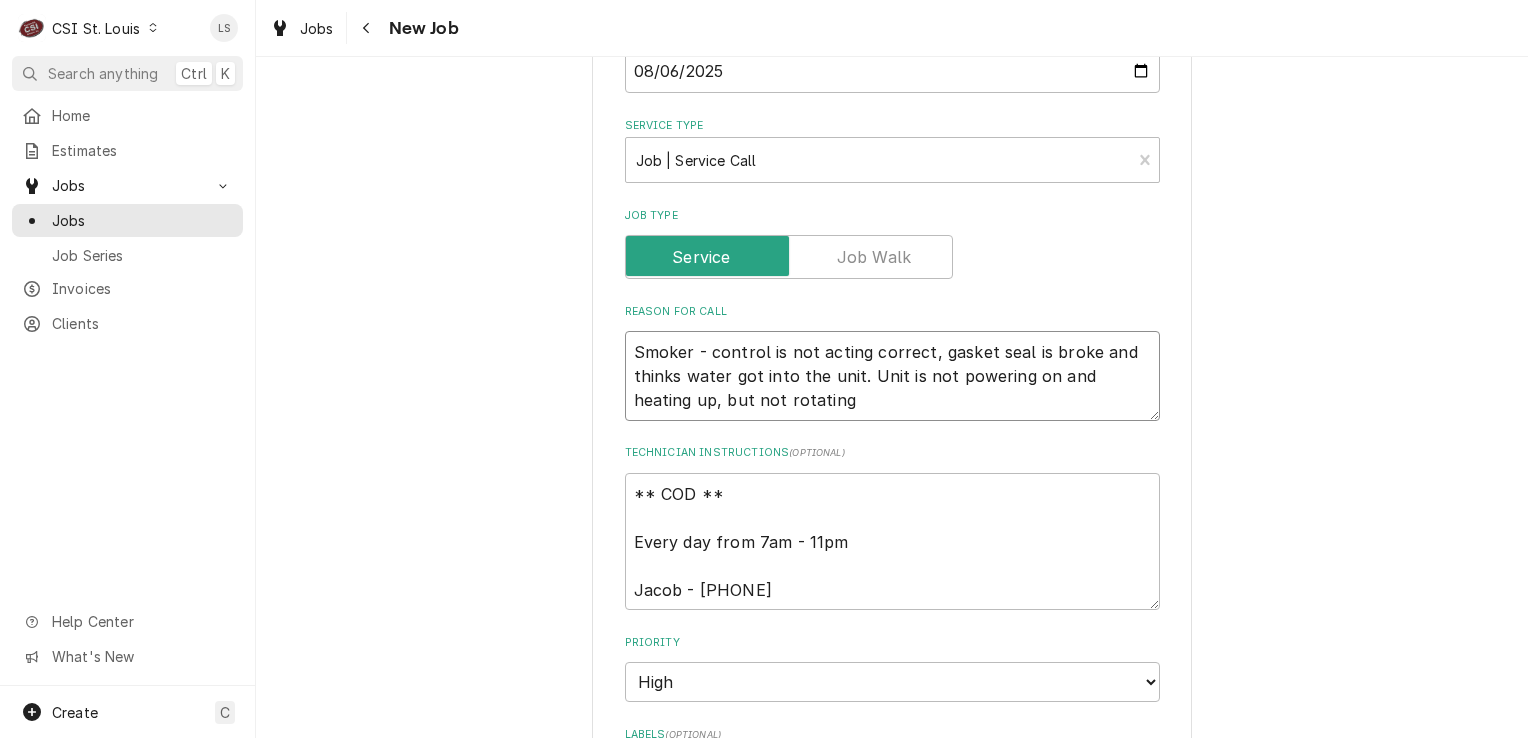 type on "x" 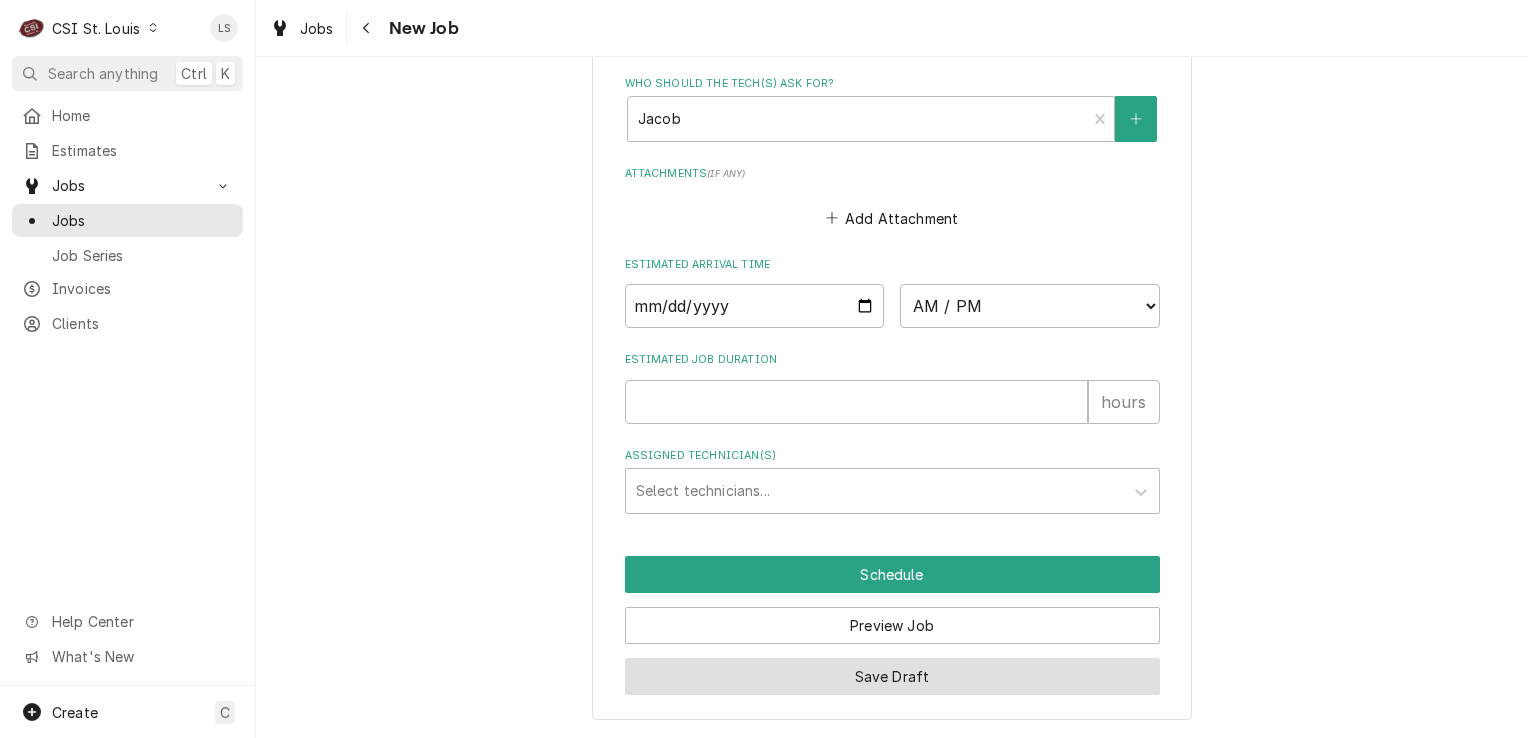 type on "Smoker - control is not acting correct, gasket seal is broke and thinks water got into the unit. Unit is not powering on and heating up, but not rotating" 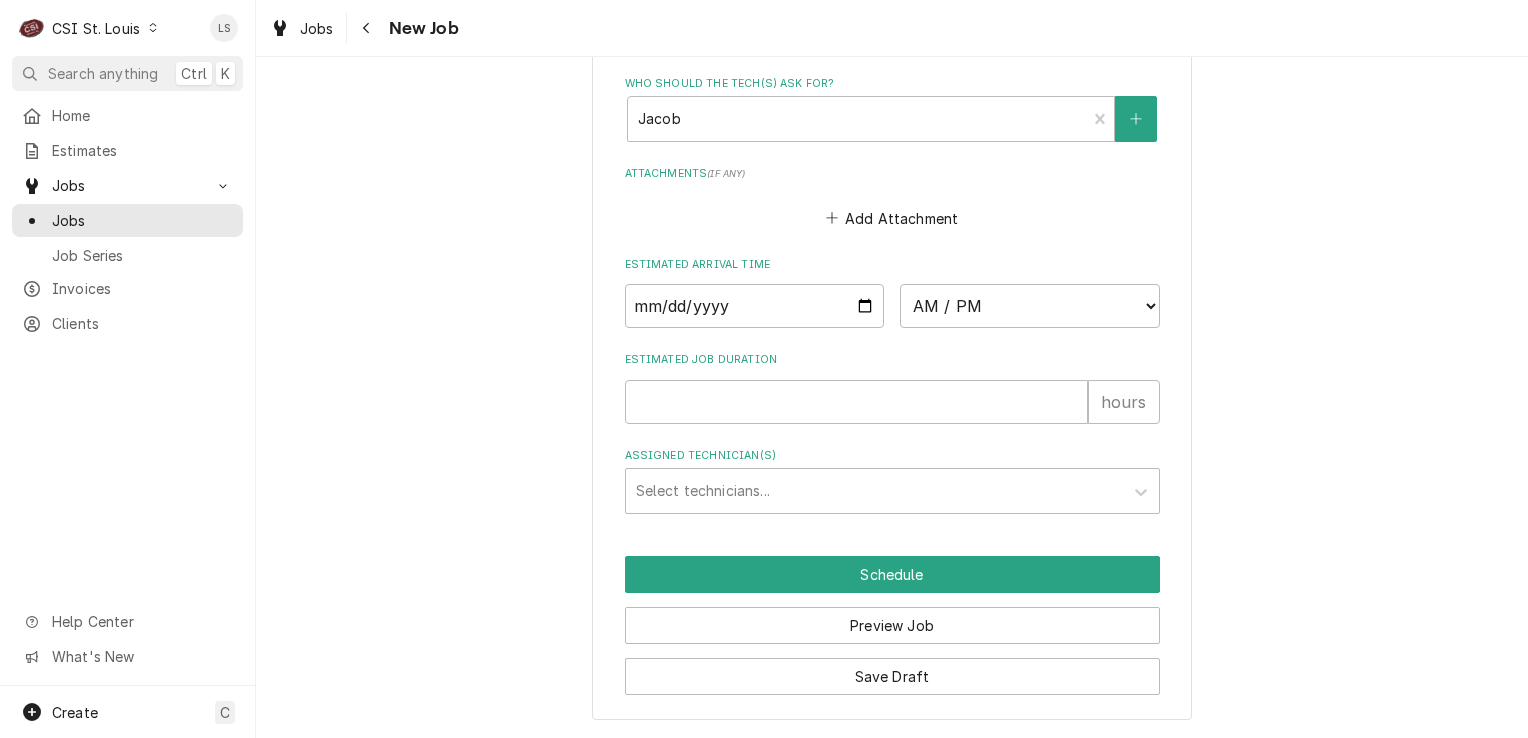 scroll, scrollTop: 1802, scrollLeft: 0, axis: vertical 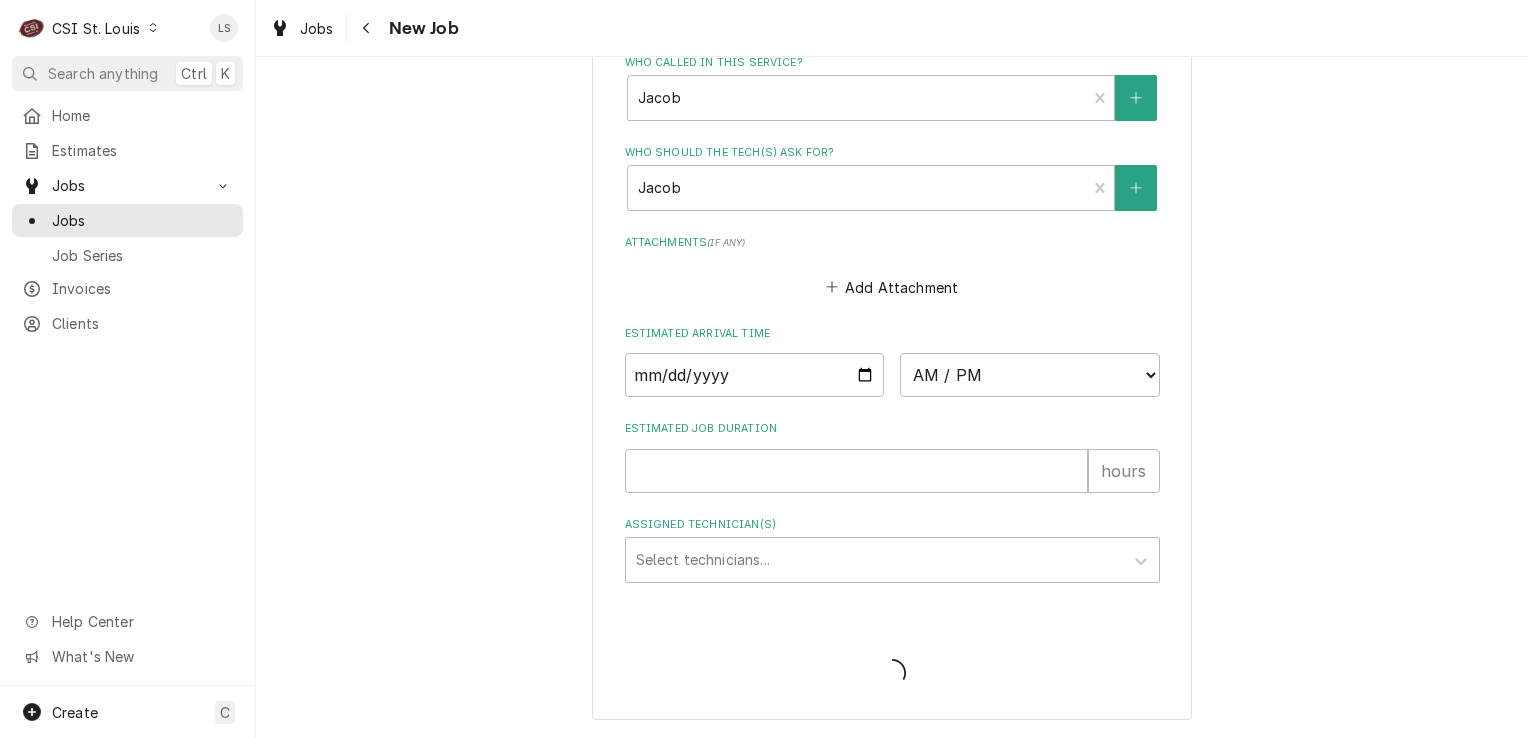 type on "x" 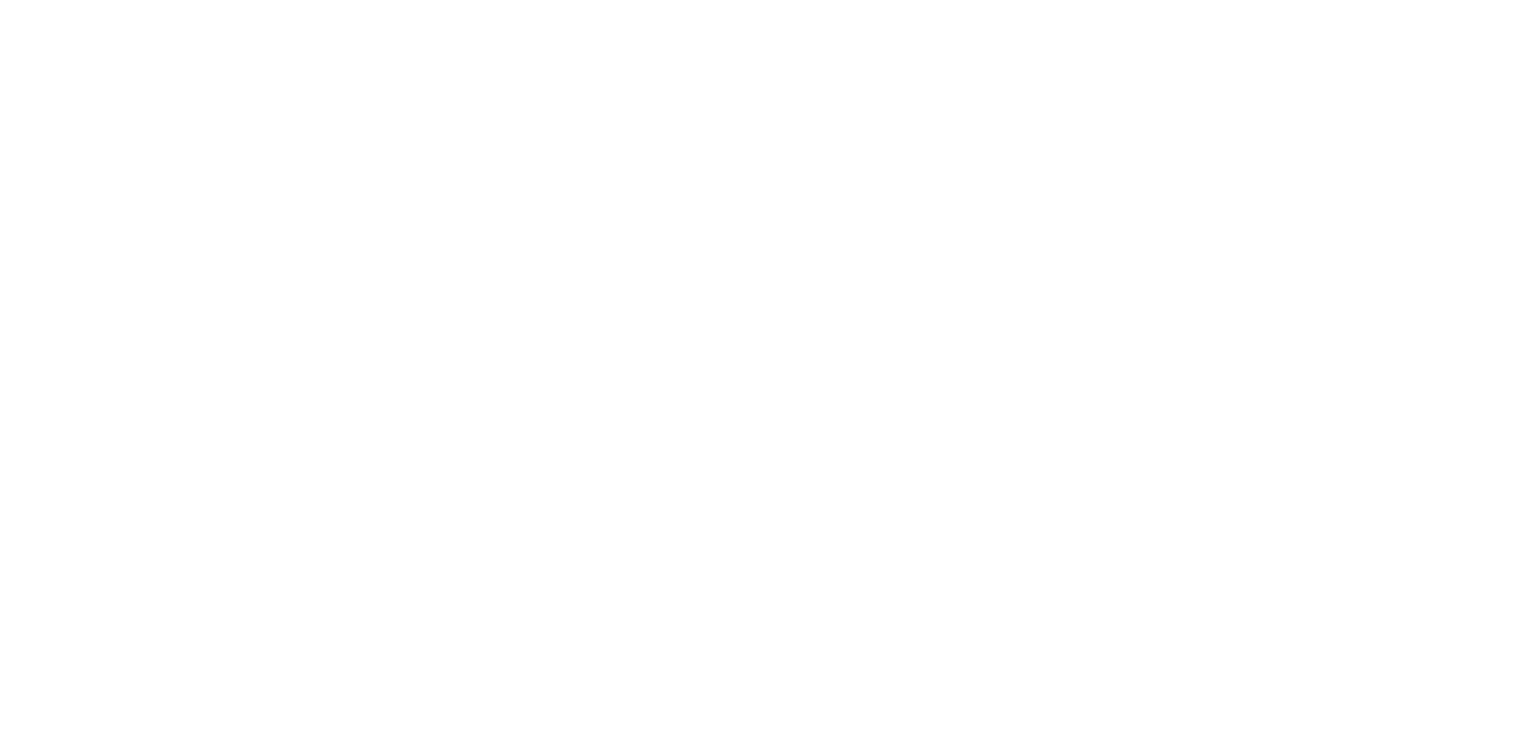 scroll, scrollTop: 0, scrollLeft: 0, axis: both 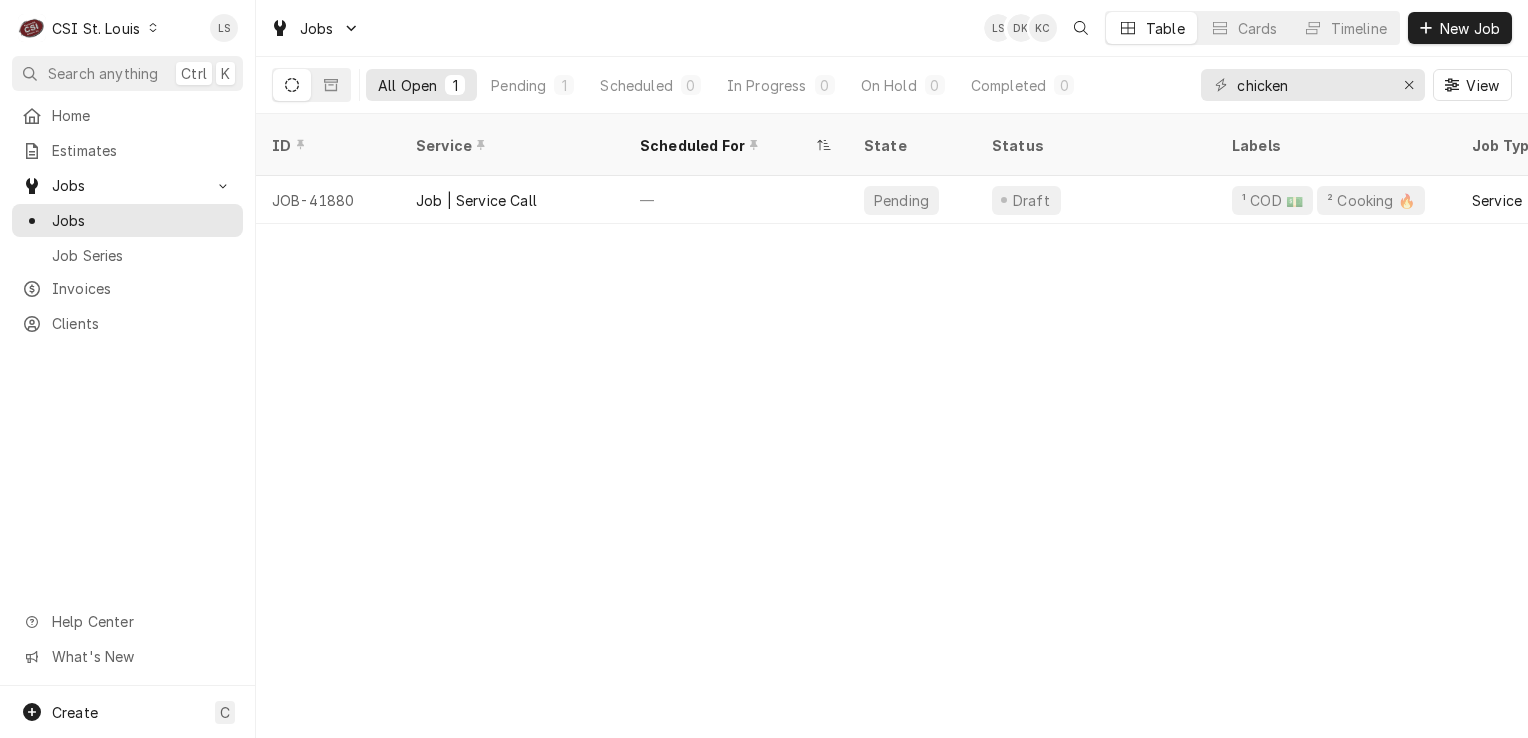 click at bounding box center [153, 28] 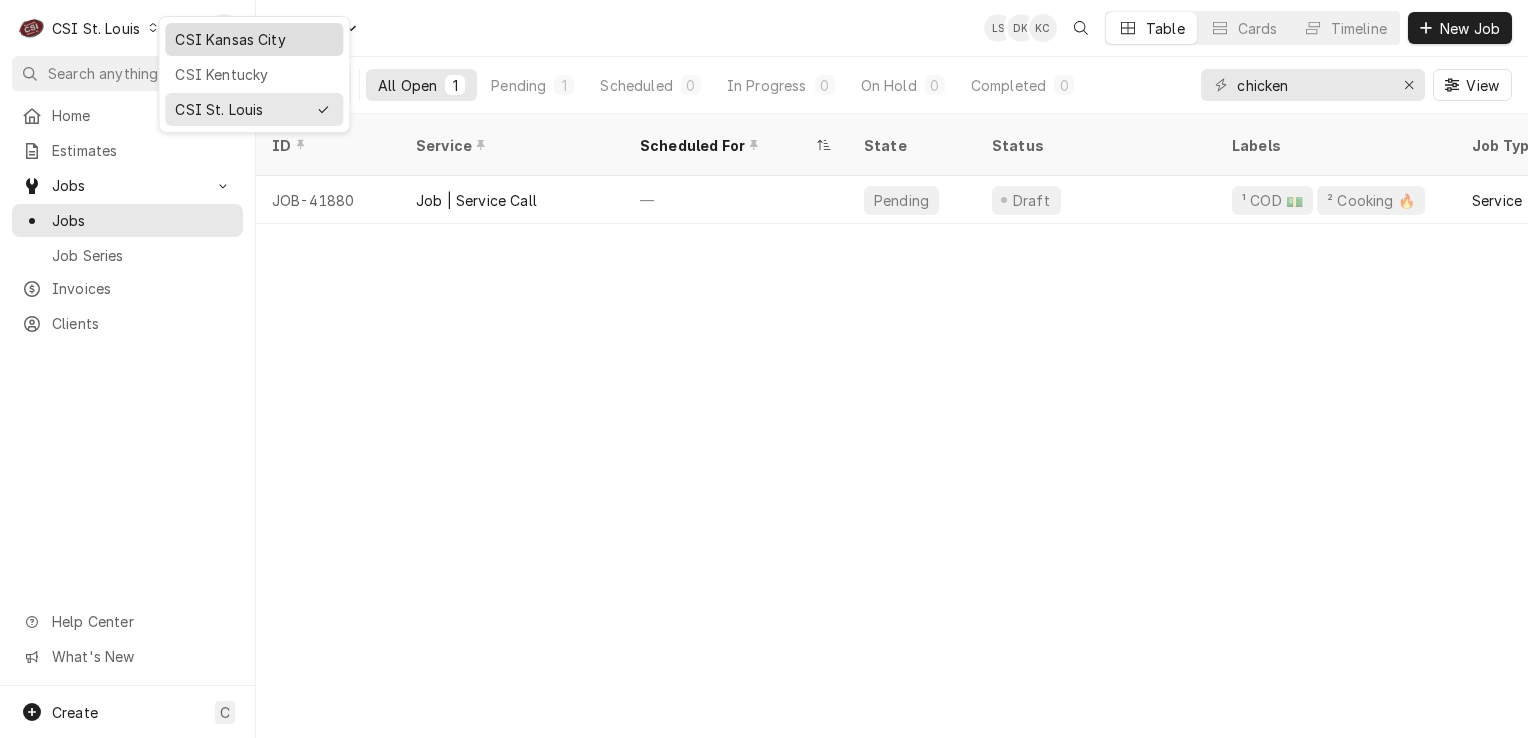 click on "CSI Kansas City" at bounding box center [254, 39] 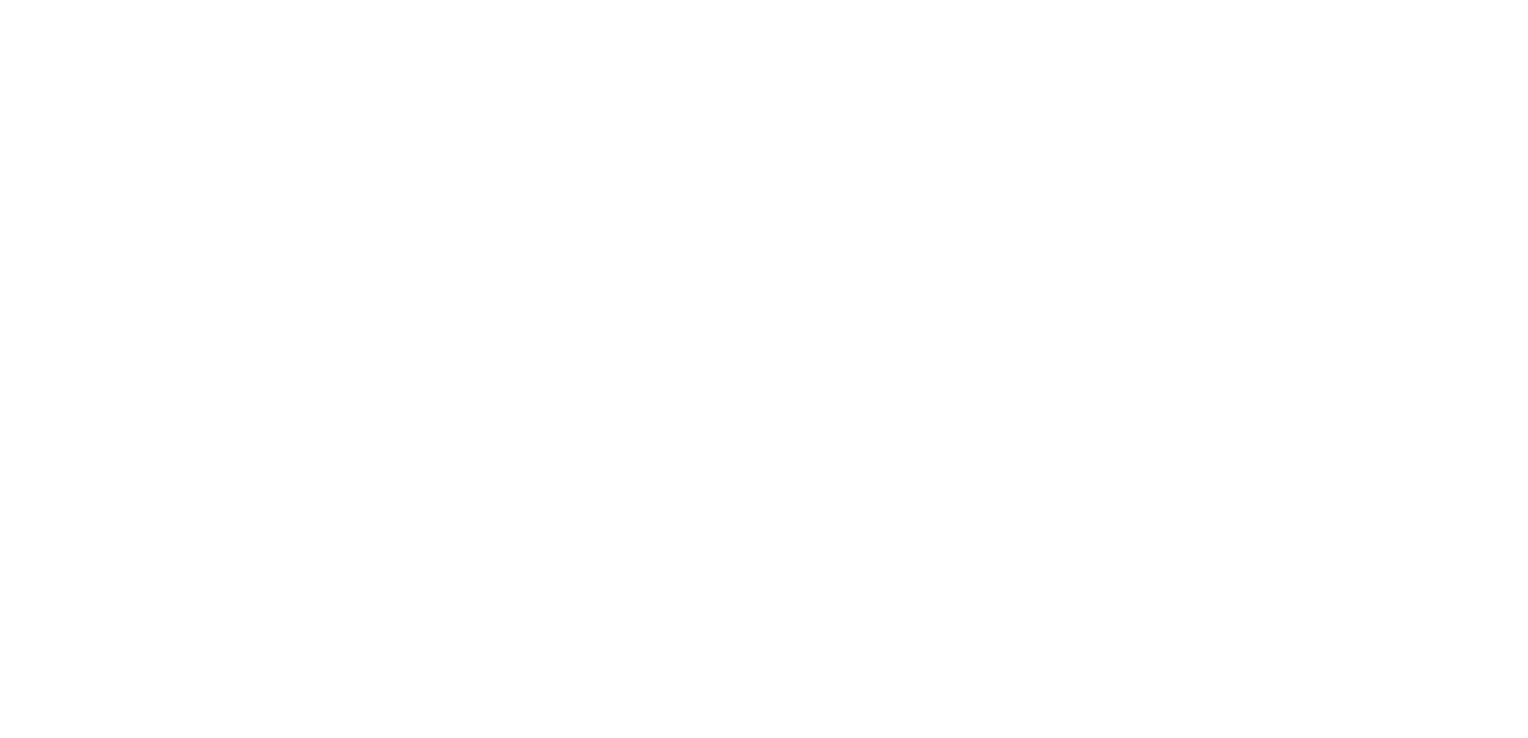 scroll, scrollTop: 0, scrollLeft: 0, axis: both 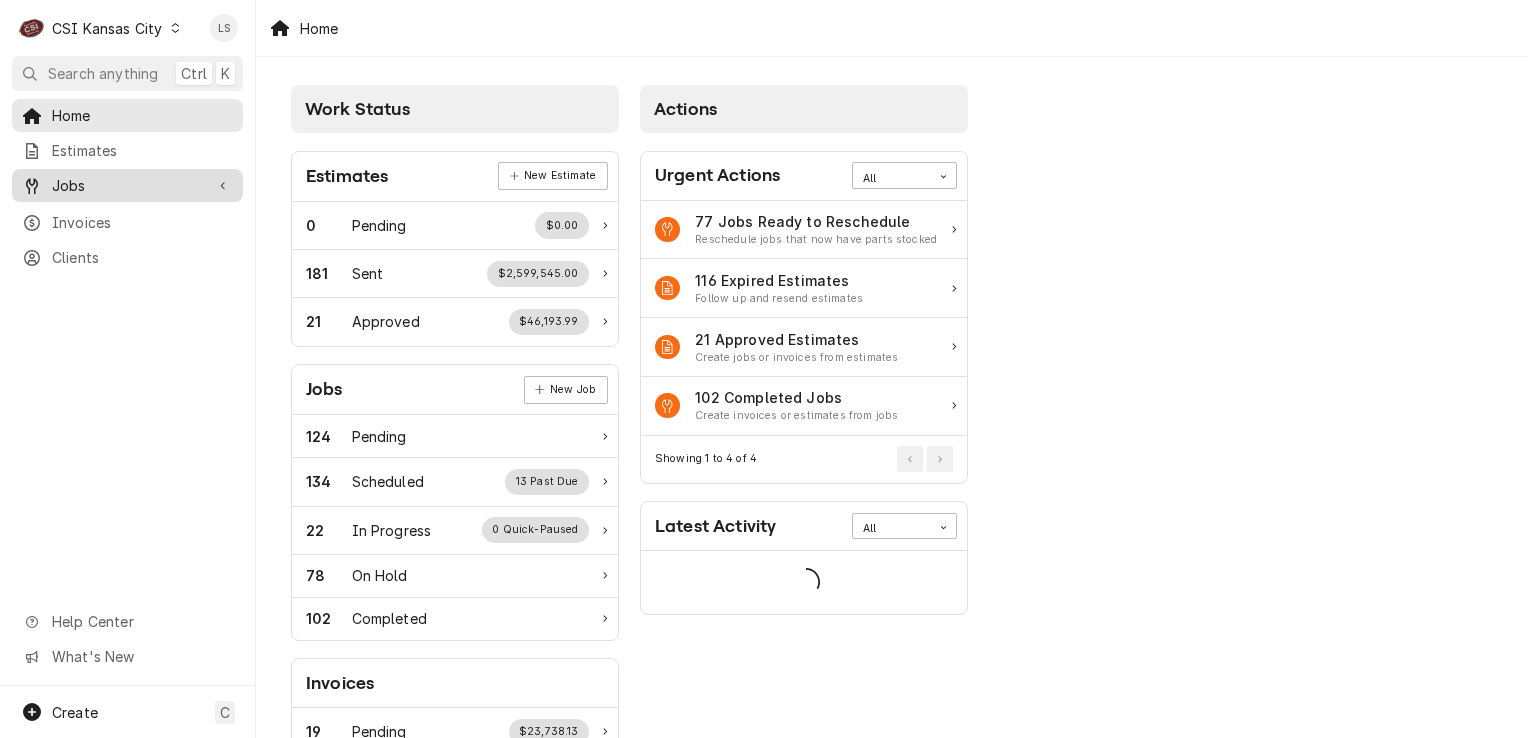 click on "Jobs" at bounding box center (127, 185) 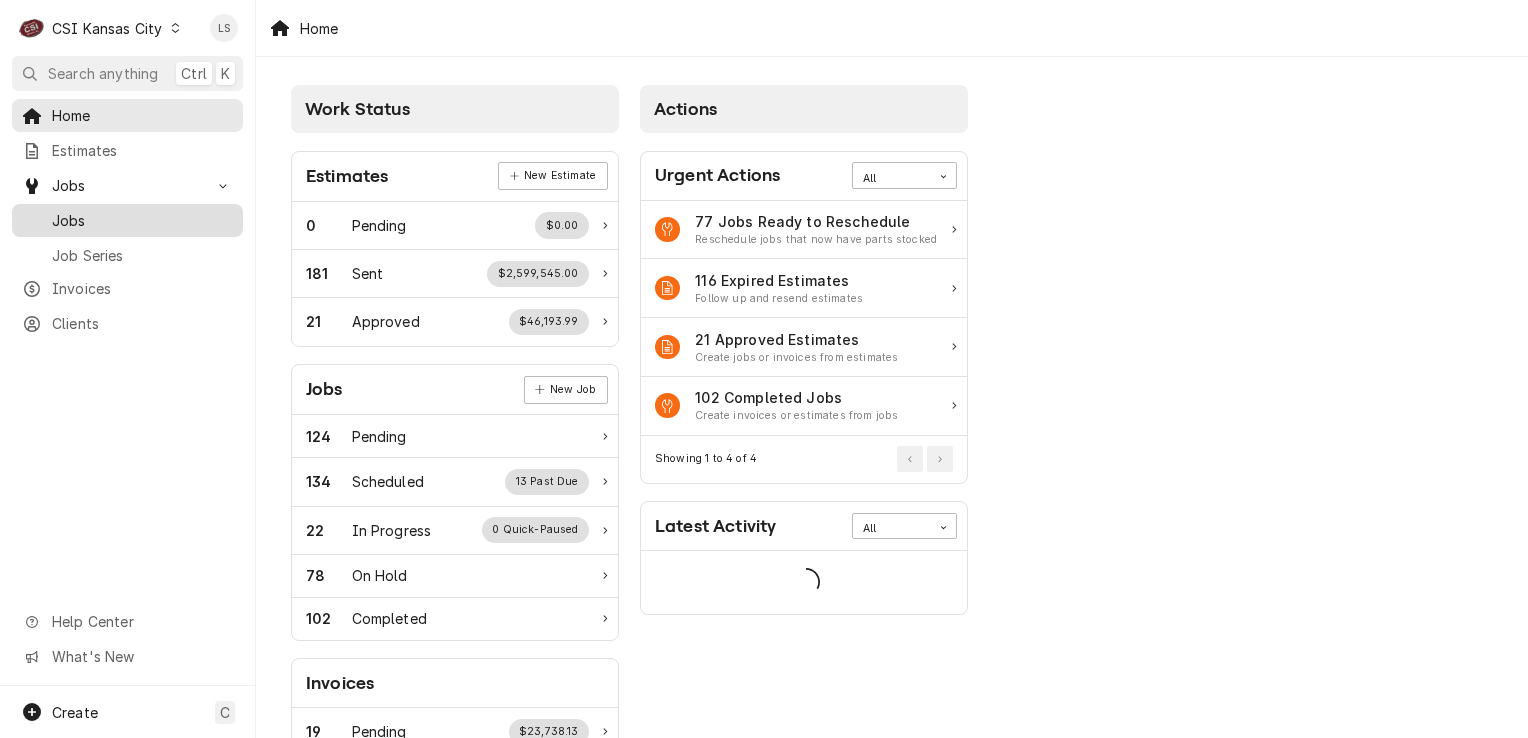 click on "Jobs" at bounding box center (142, 220) 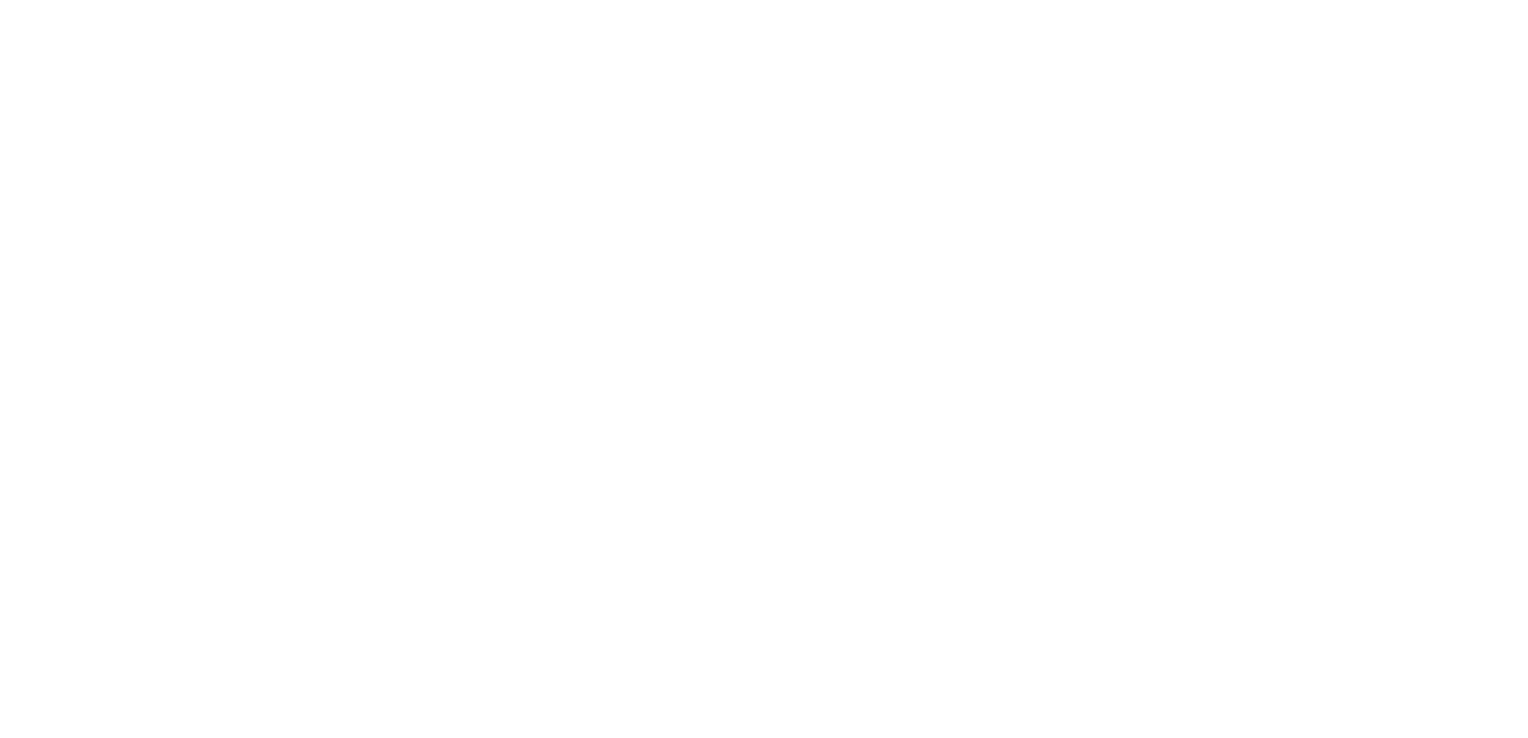 scroll, scrollTop: 0, scrollLeft: 0, axis: both 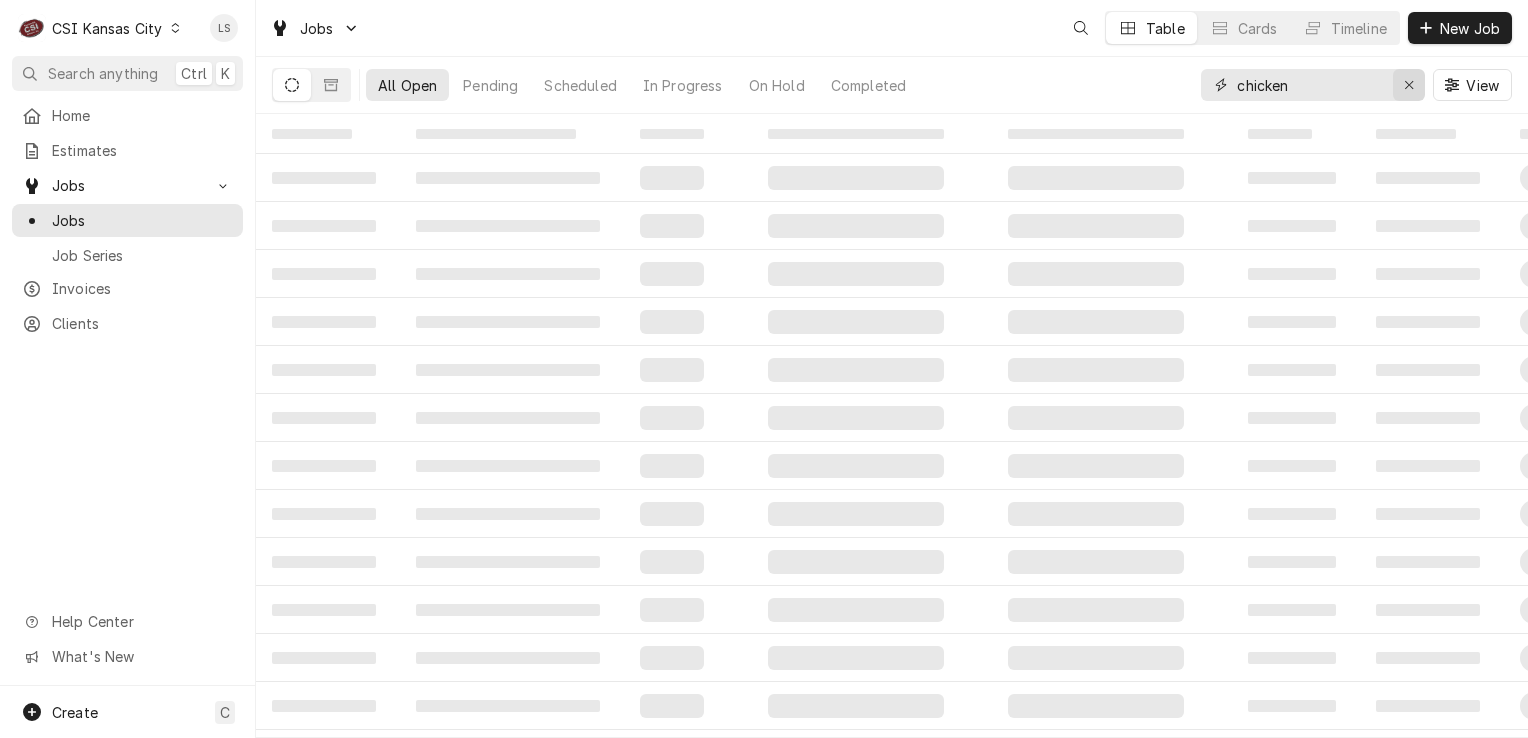 click 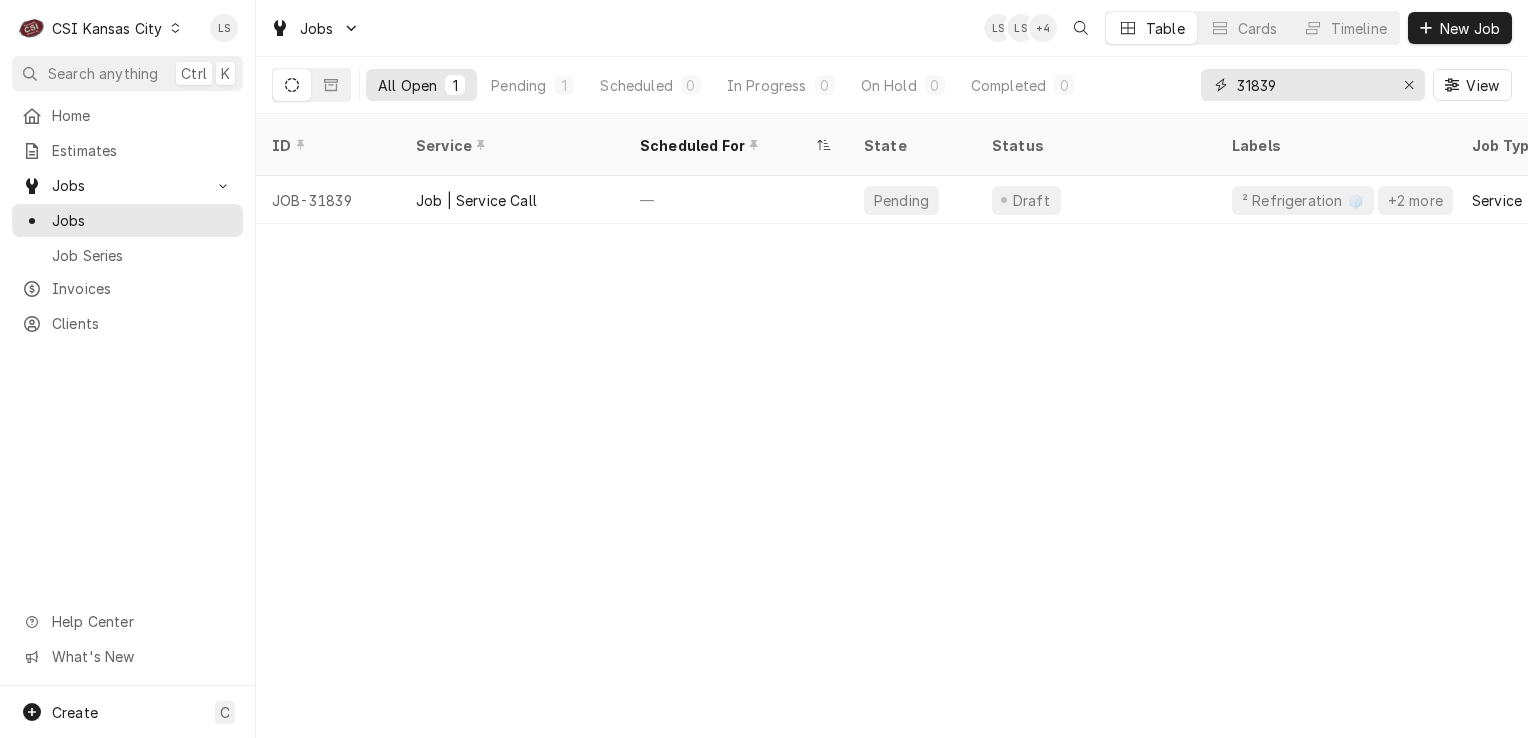 type on "31839" 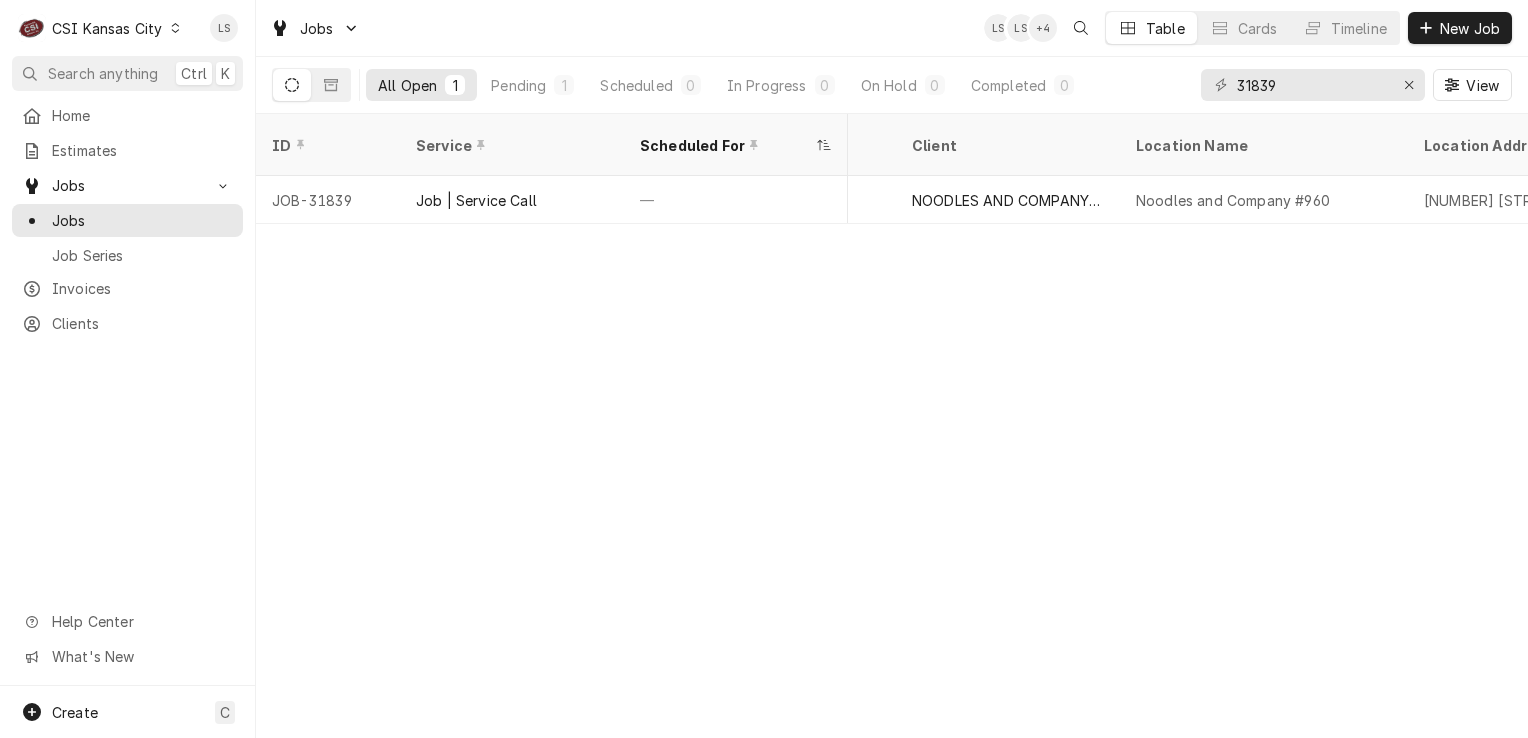 scroll, scrollTop: 0, scrollLeft: 1121, axis: horizontal 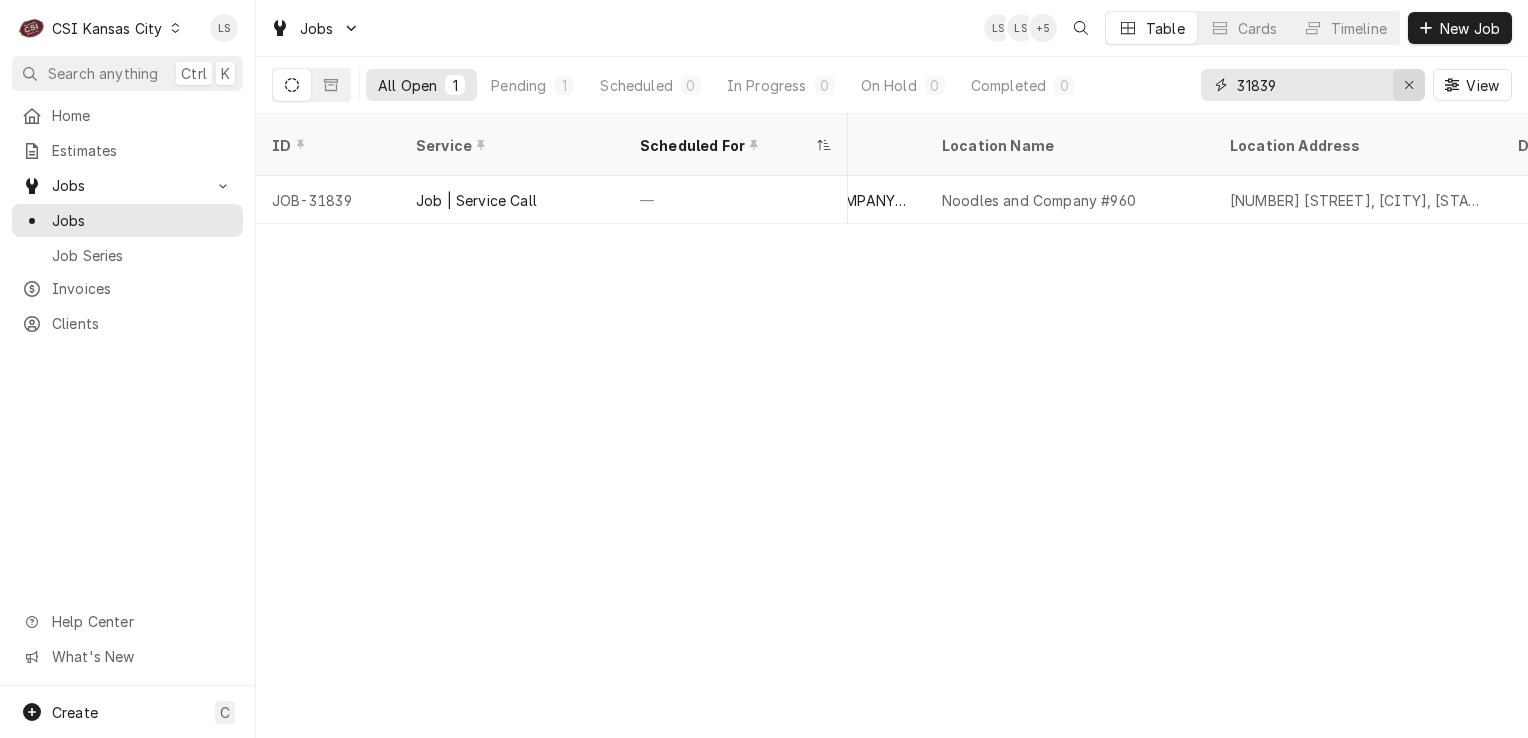 click at bounding box center (1409, 85) 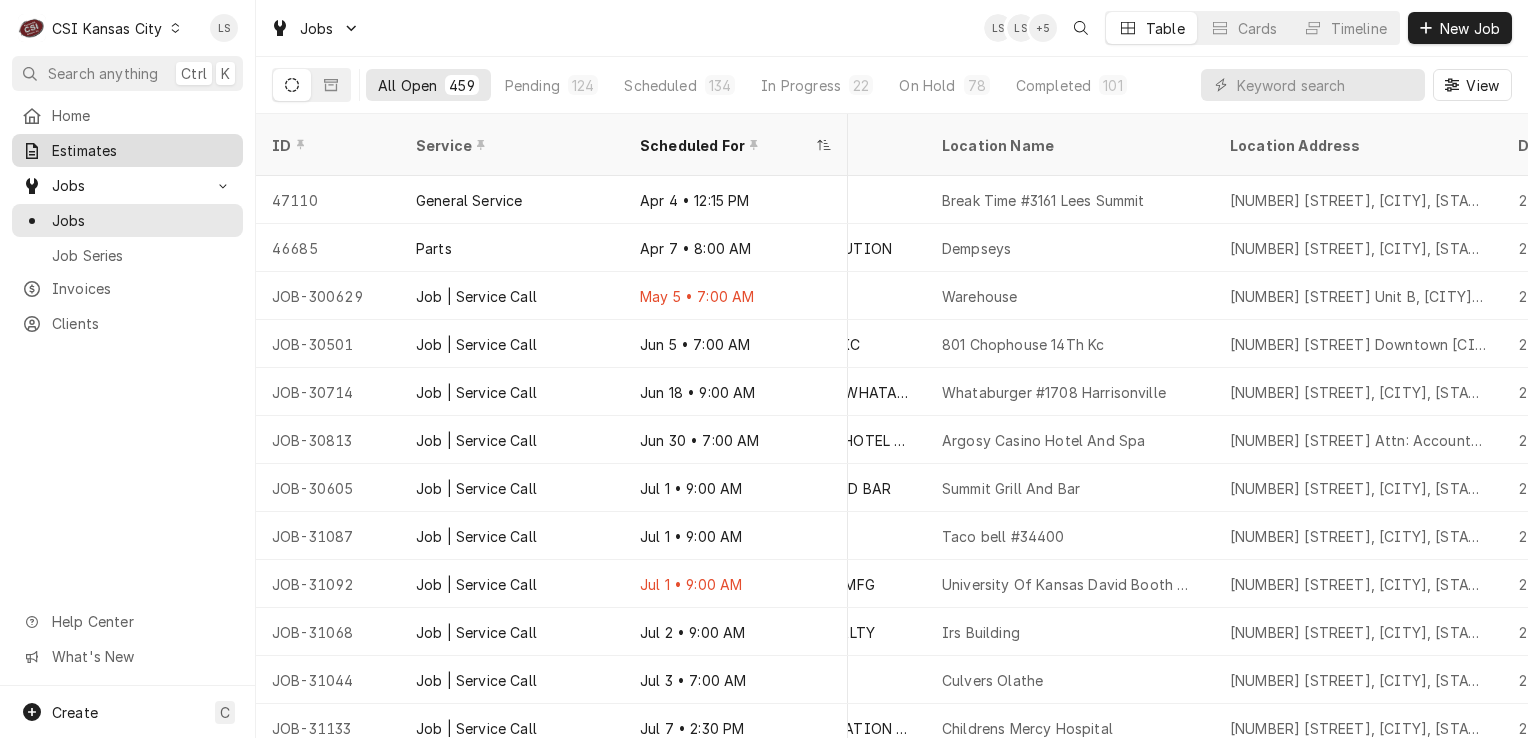 click on "Estimates" at bounding box center [142, 150] 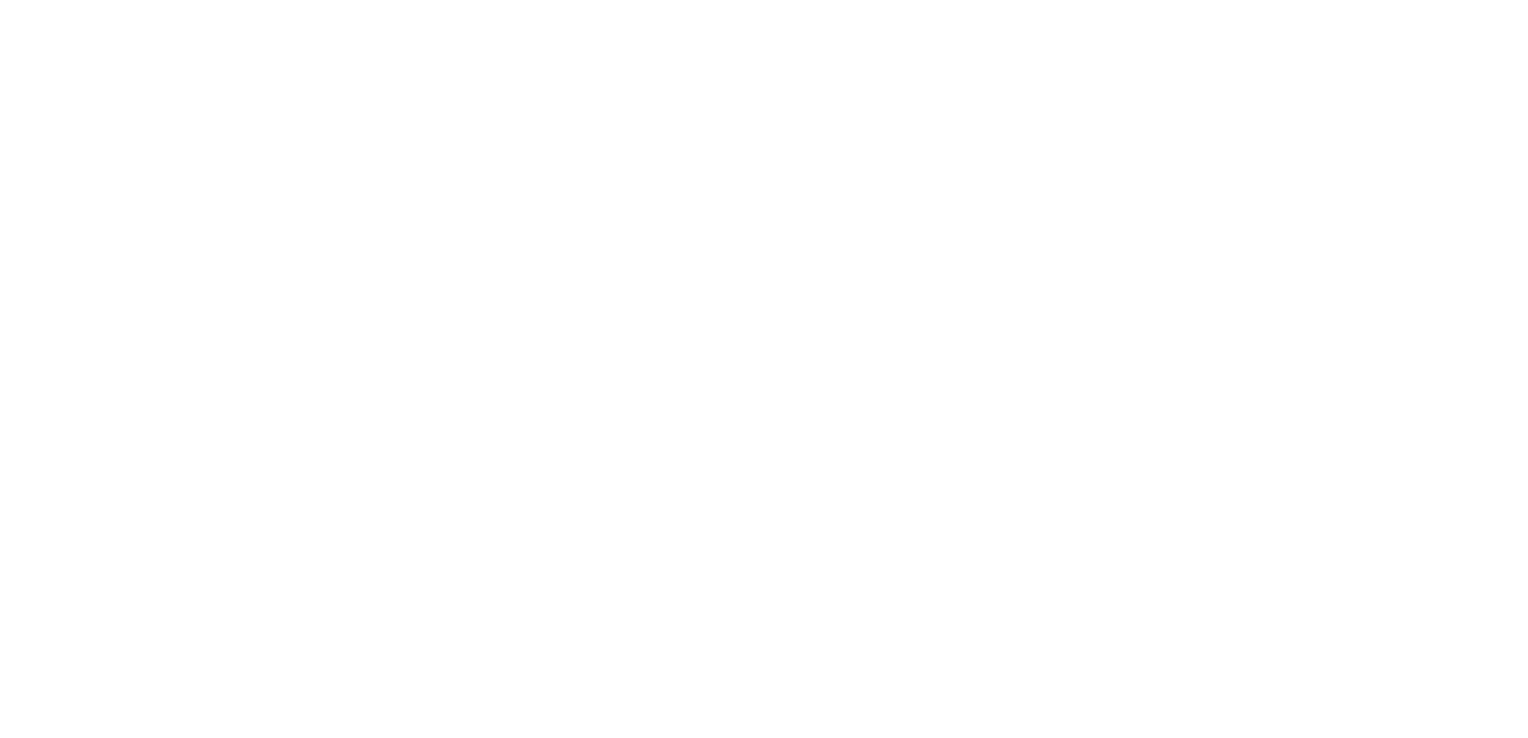 scroll, scrollTop: 0, scrollLeft: 0, axis: both 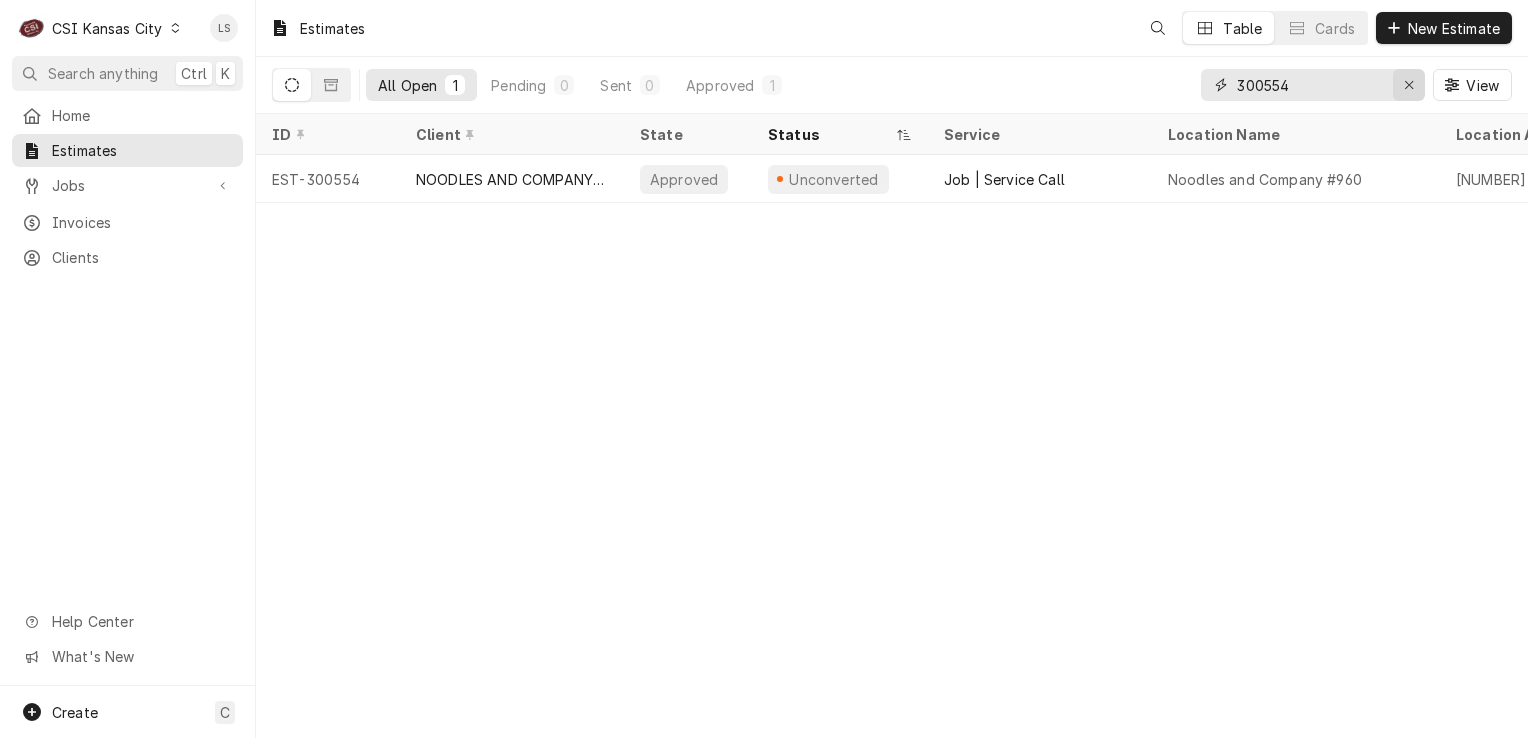 drag, startPoint x: 1403, startPoint y: 85, endPoint x: 1393, endPoint y: 84, distance: 10.049875 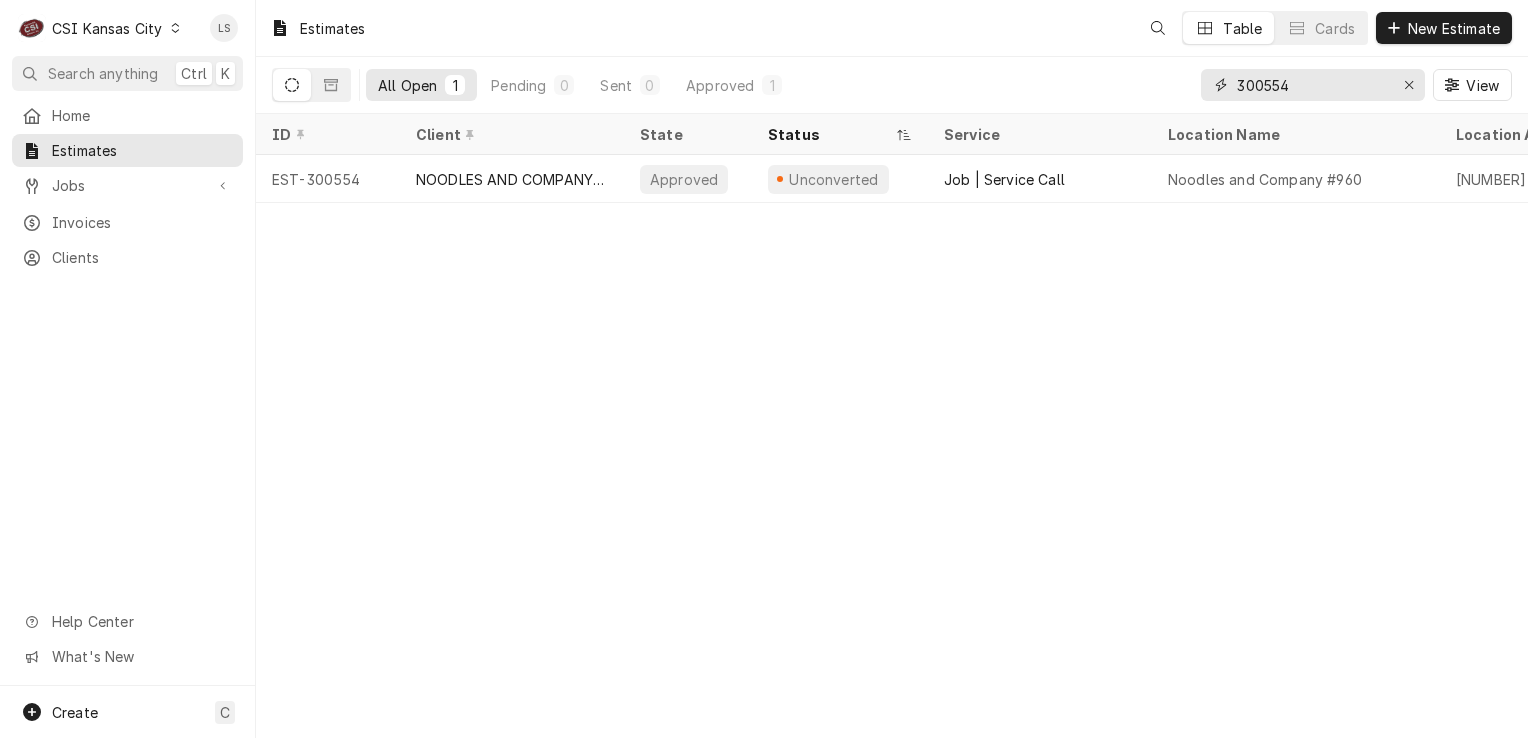 click 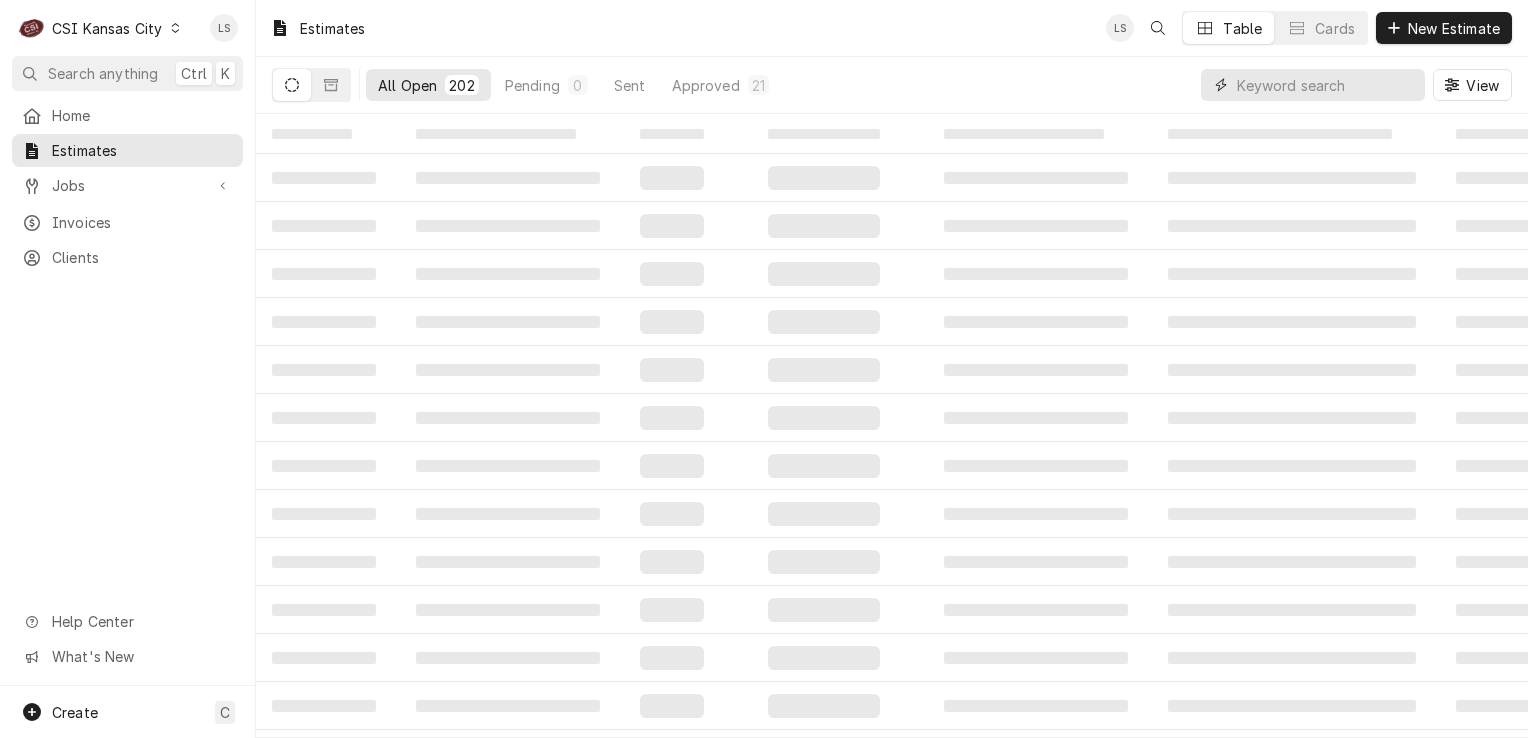 paste on "300545" 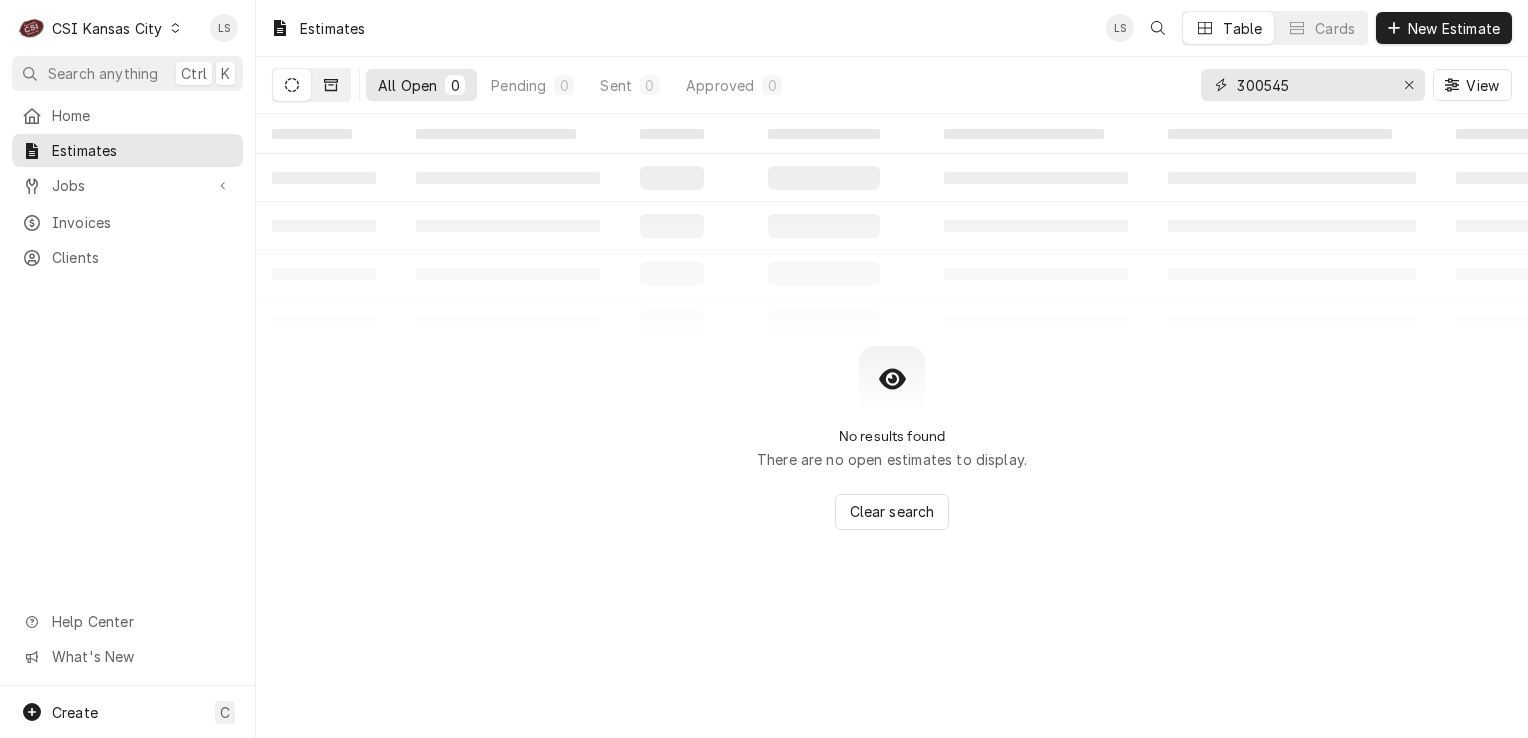 type on "300545" 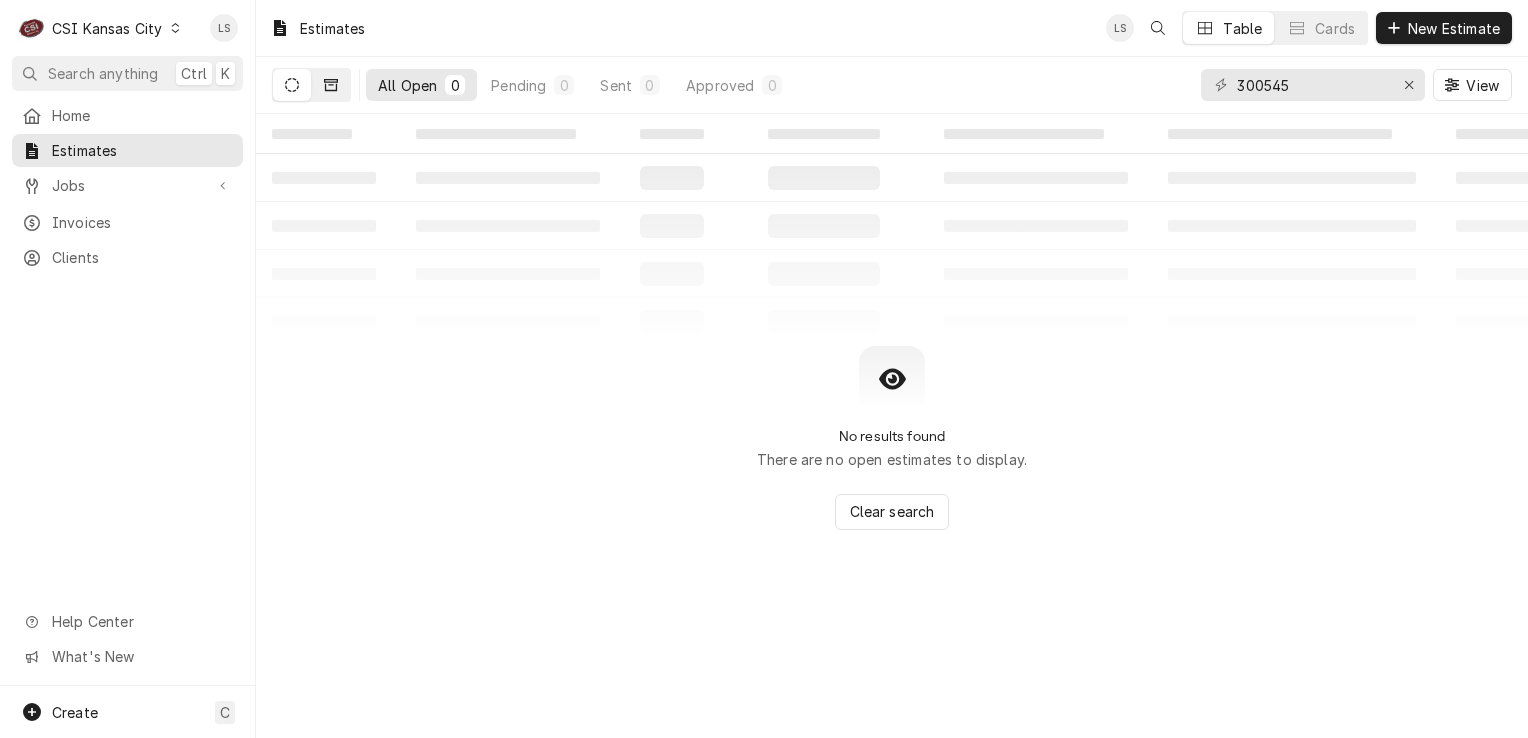 click at bounding box center [331, 85] 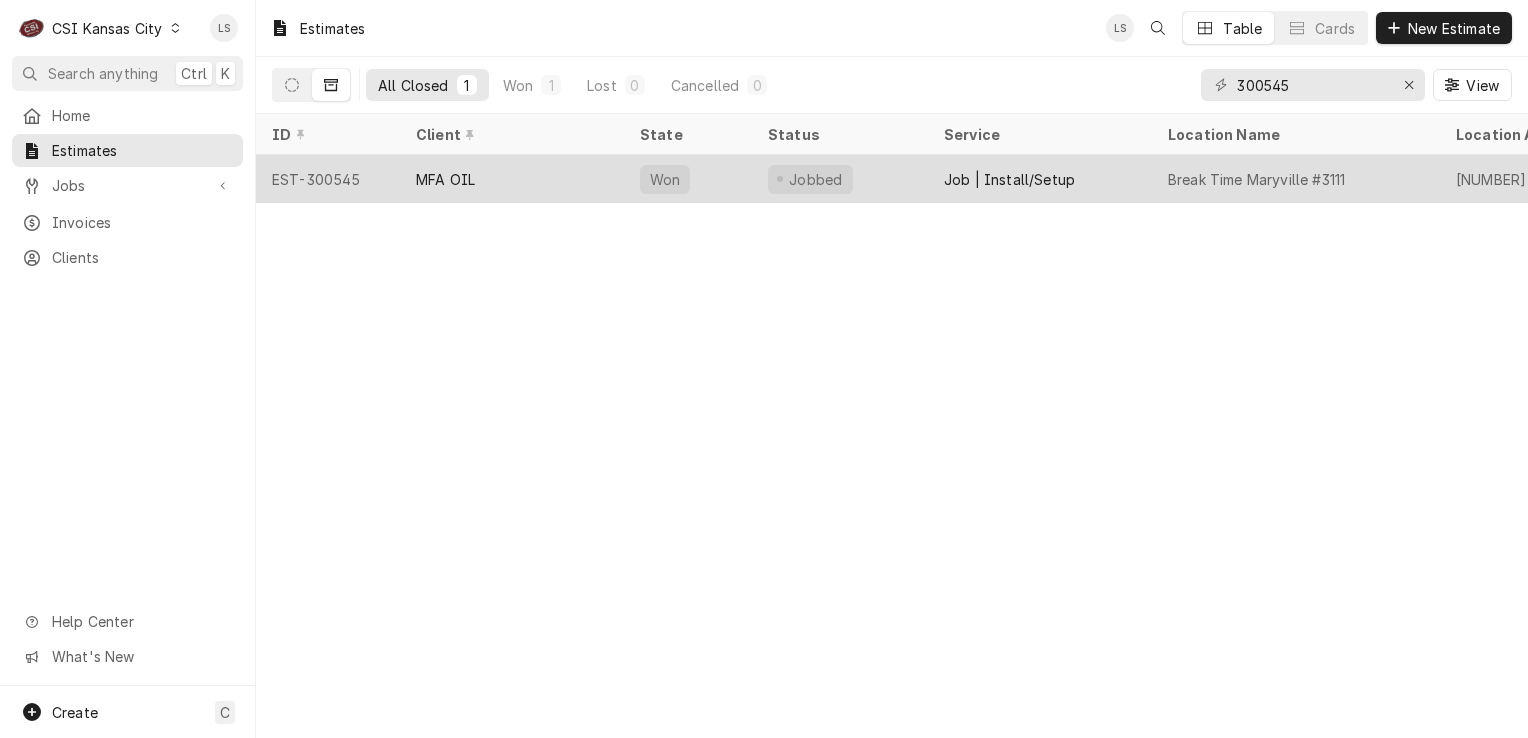 click on "EST-300545" at bounding box center [328, 179] 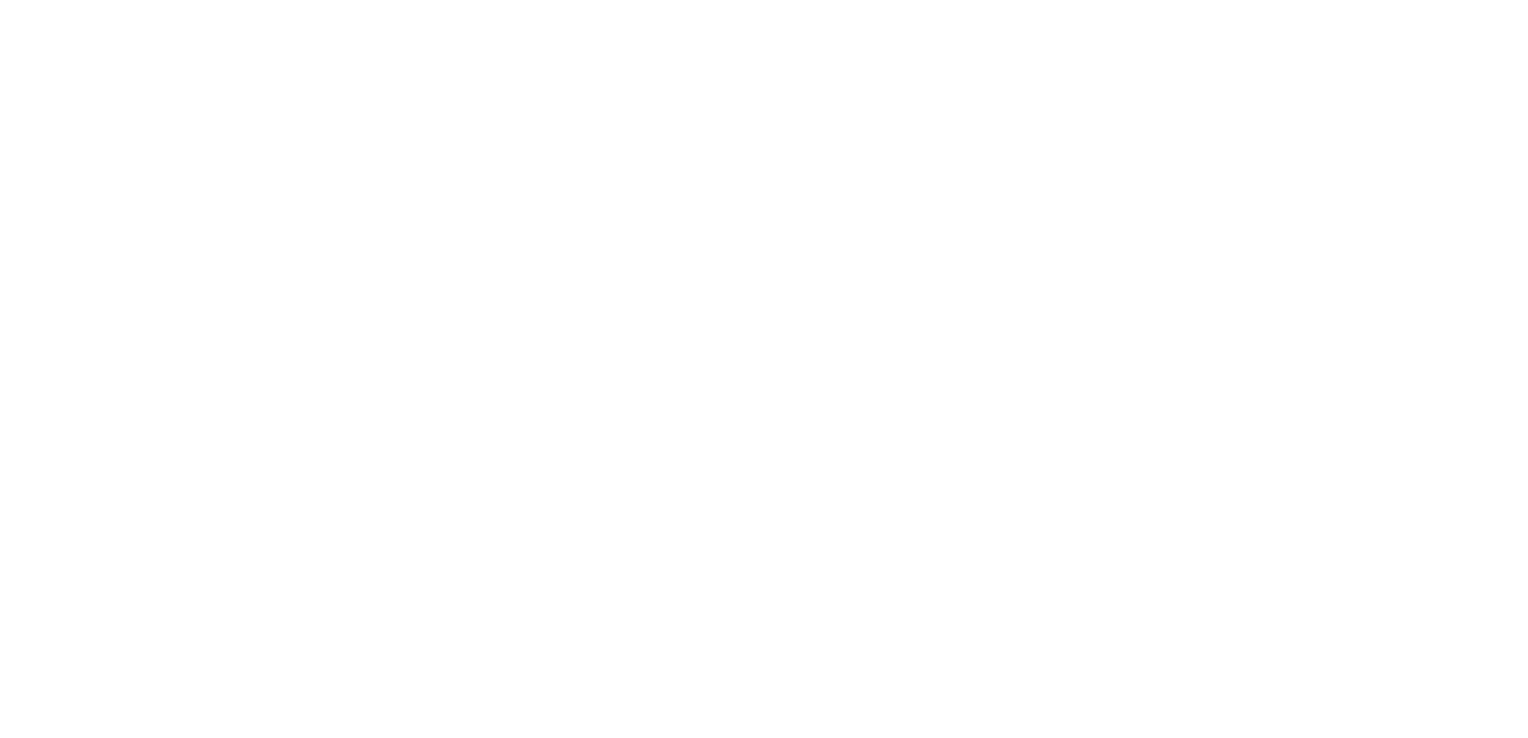 scroll, scrollTop: 0, scrollLeft: 0, axis: both 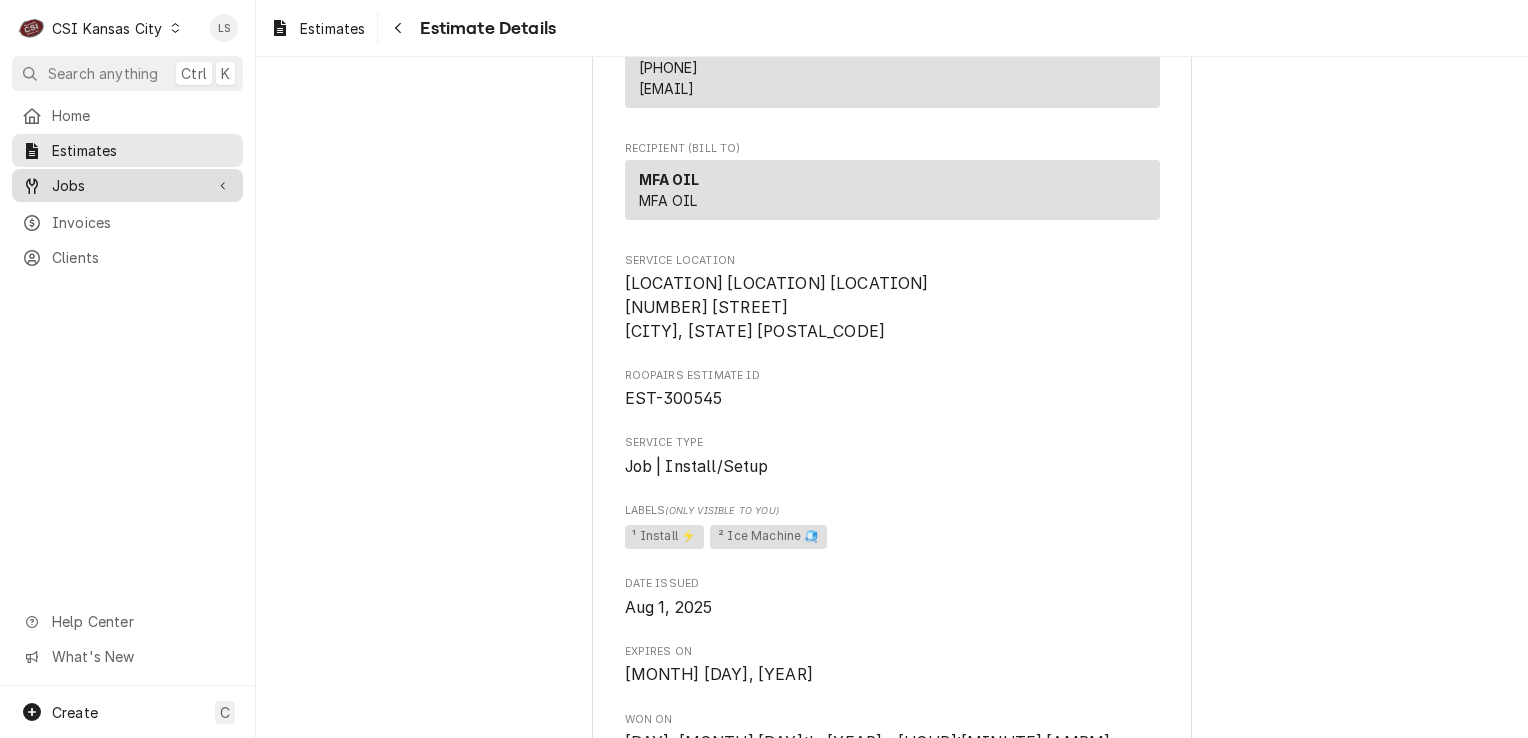 click on "Jobs" at bounding box center [127, 185] 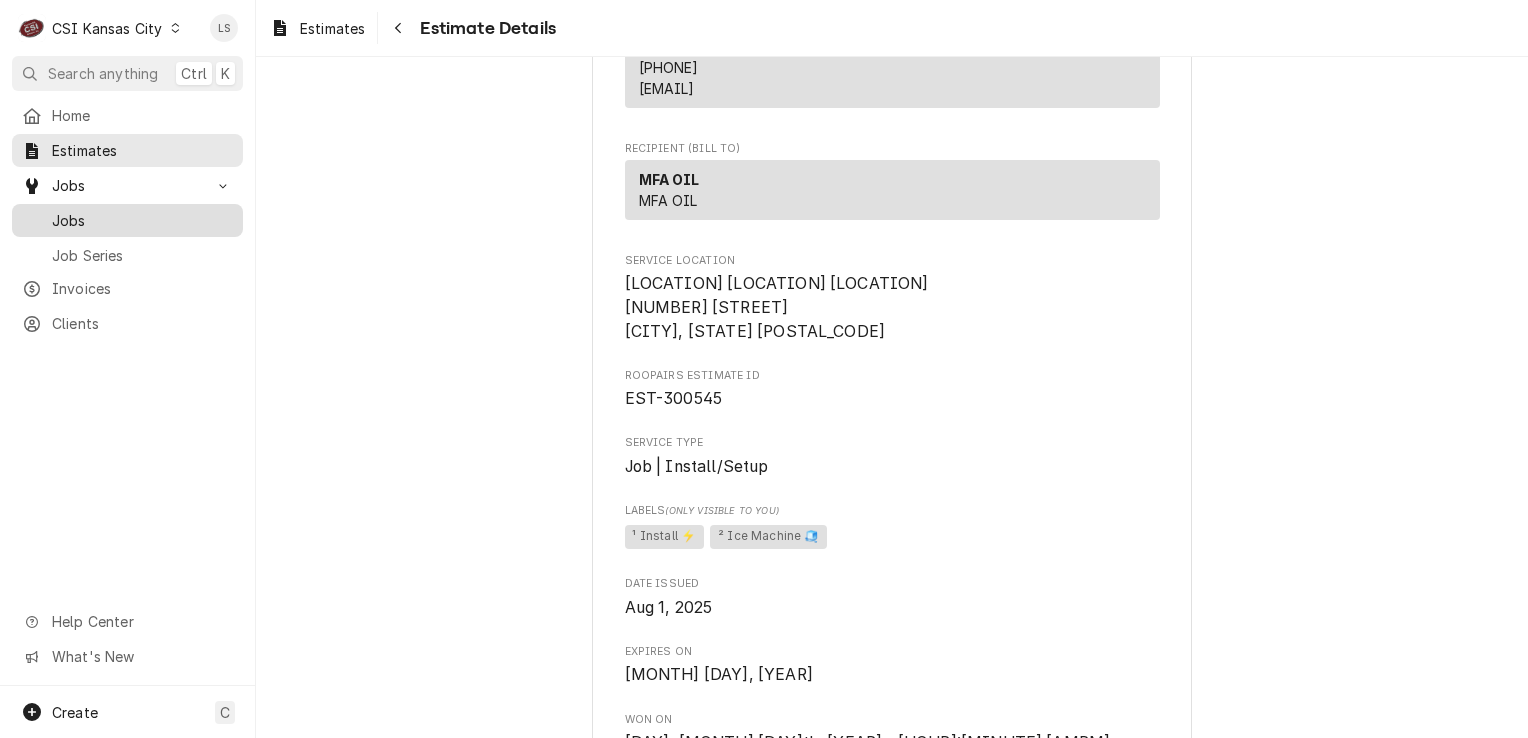 click on "Jobs" at bounding box center [142, 220] 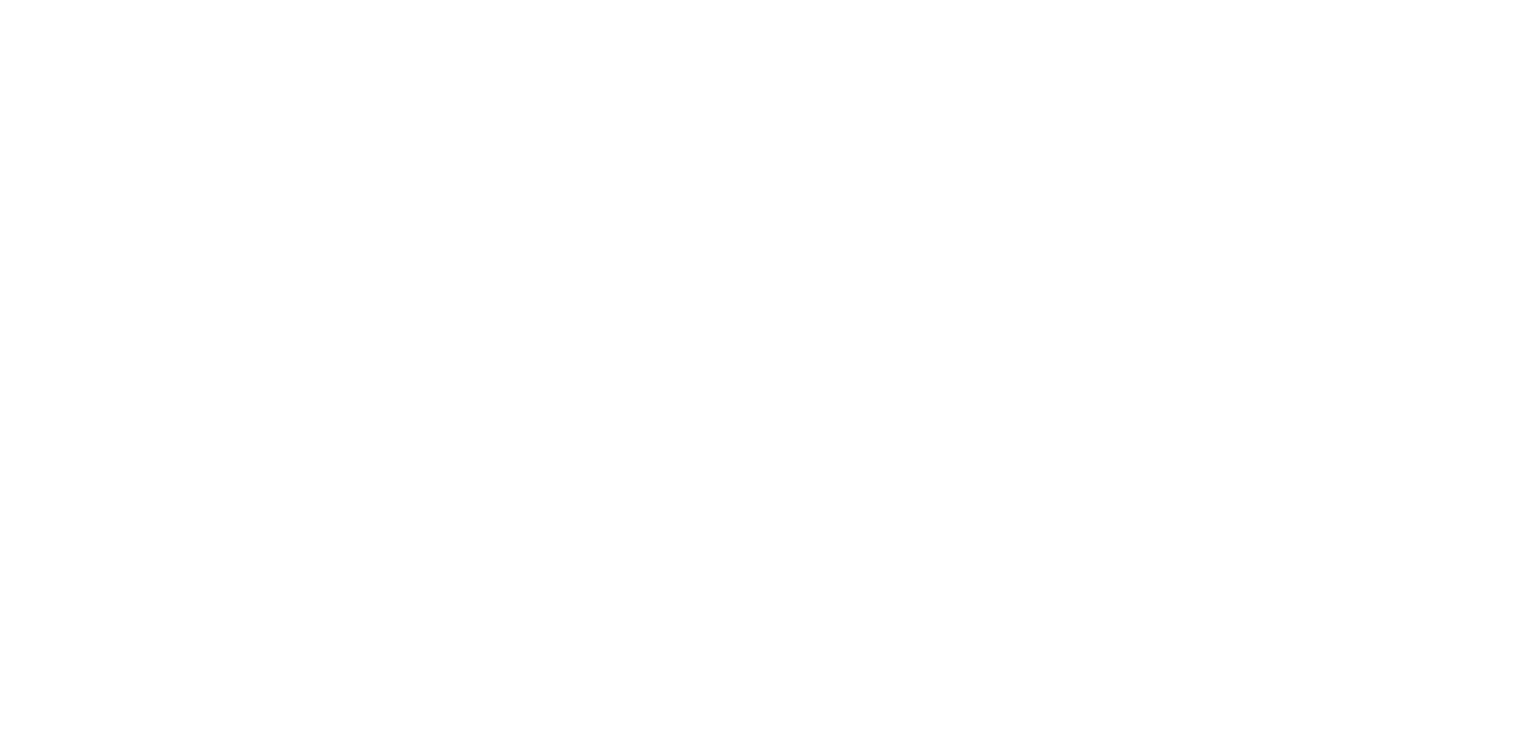 scroll, scrollTop: 0, scrollLeft: 0, axis: both 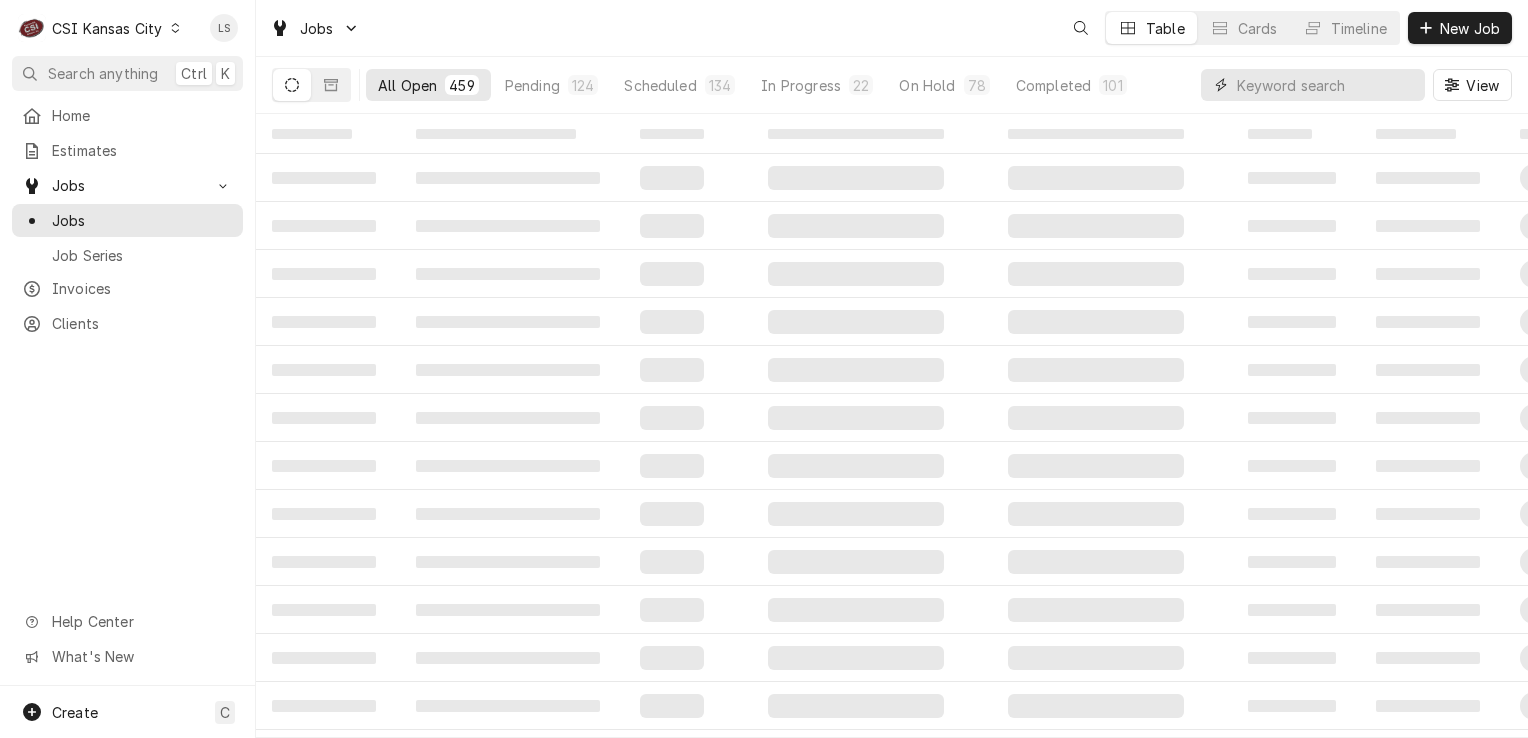 click at bounding box center (1326, 85) 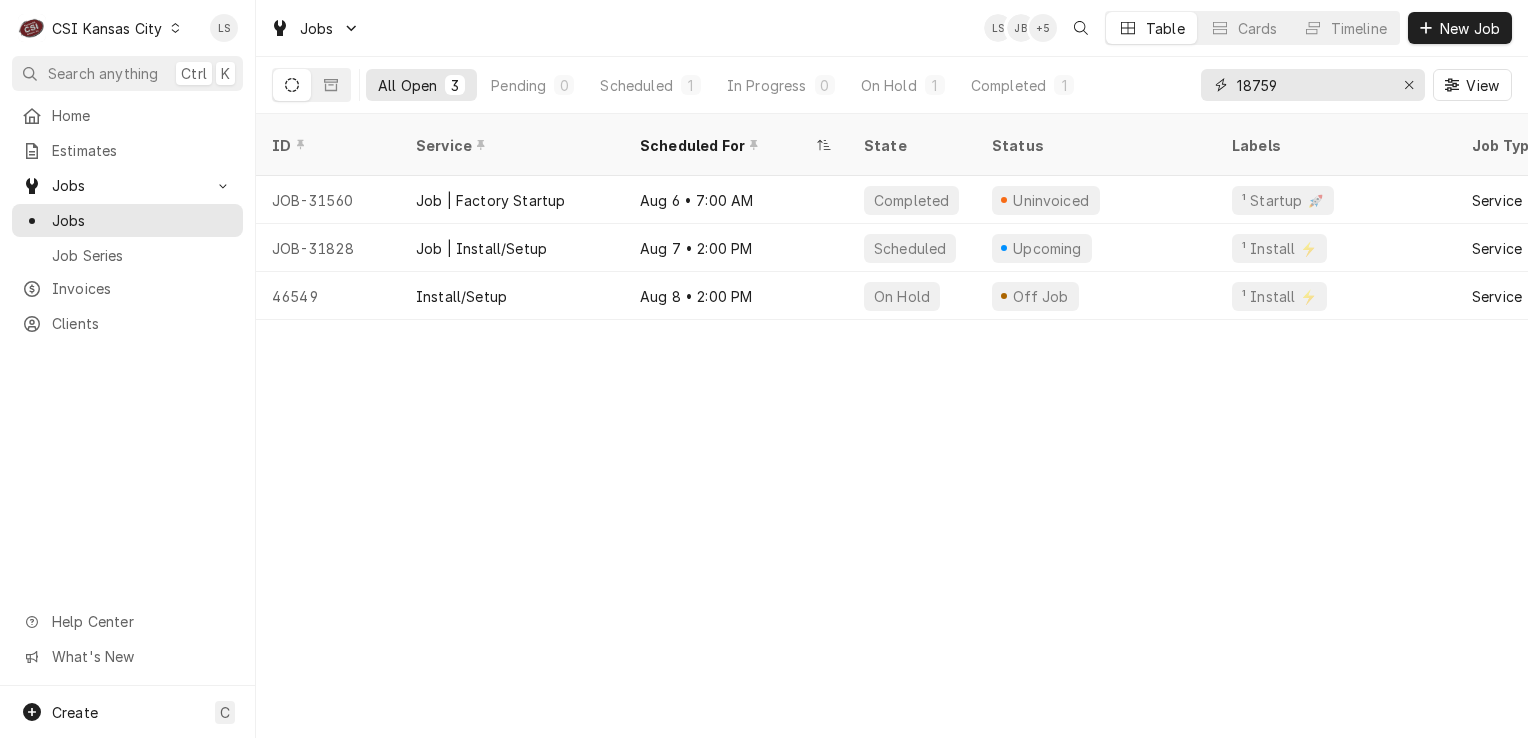 type on "18759" 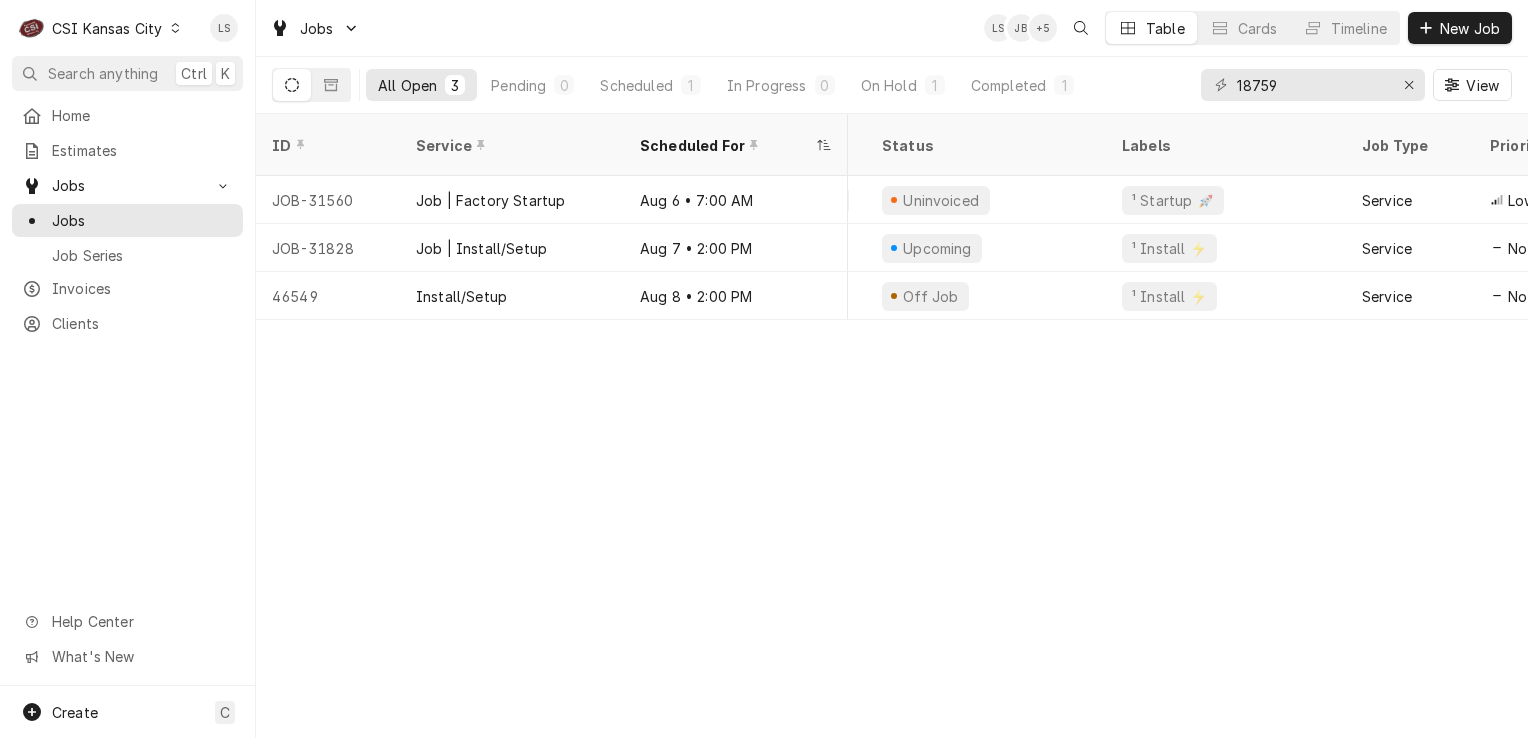scroll, scrollTop: 0, scrollLeft: 0, axis: both 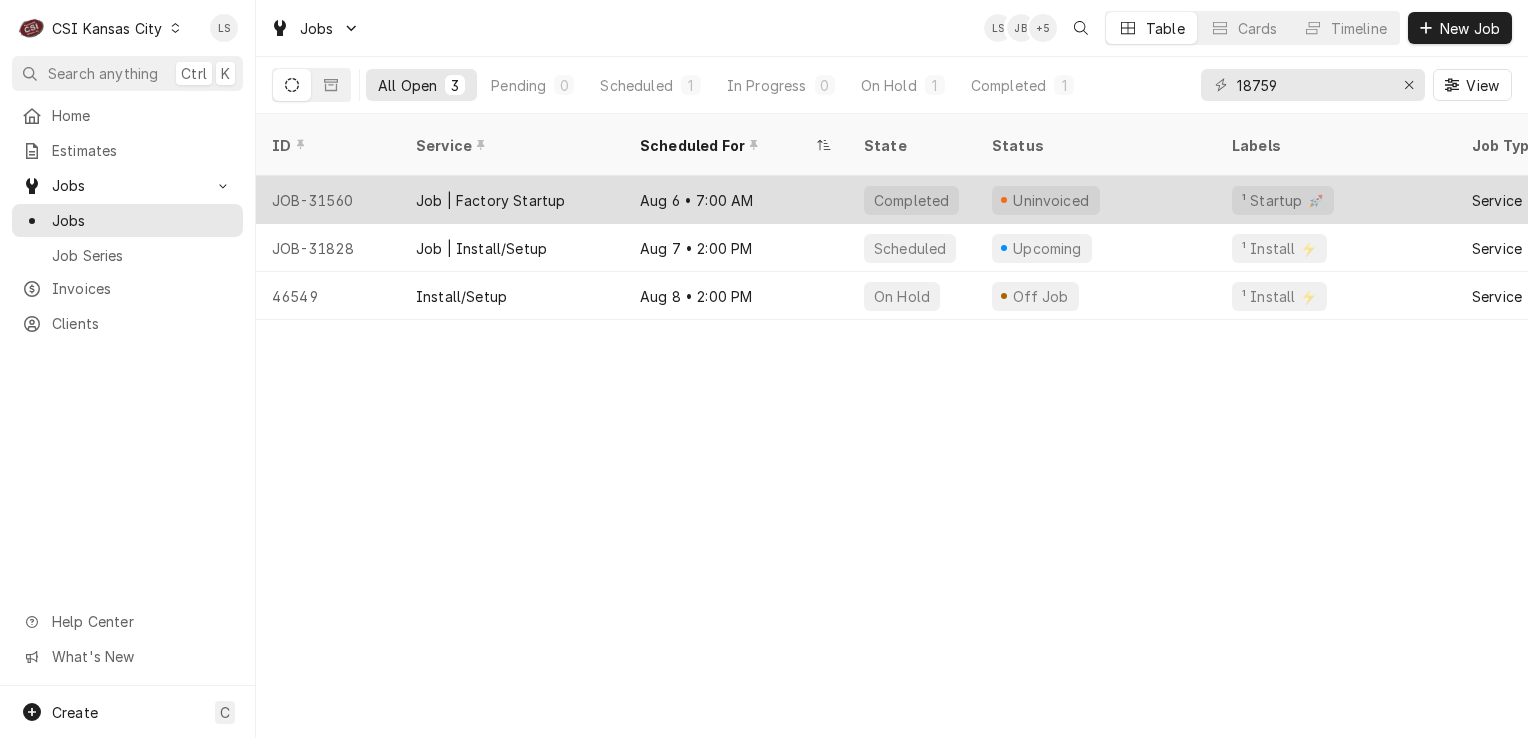 click on "JOB-31560" at bounding box center (328, 200) 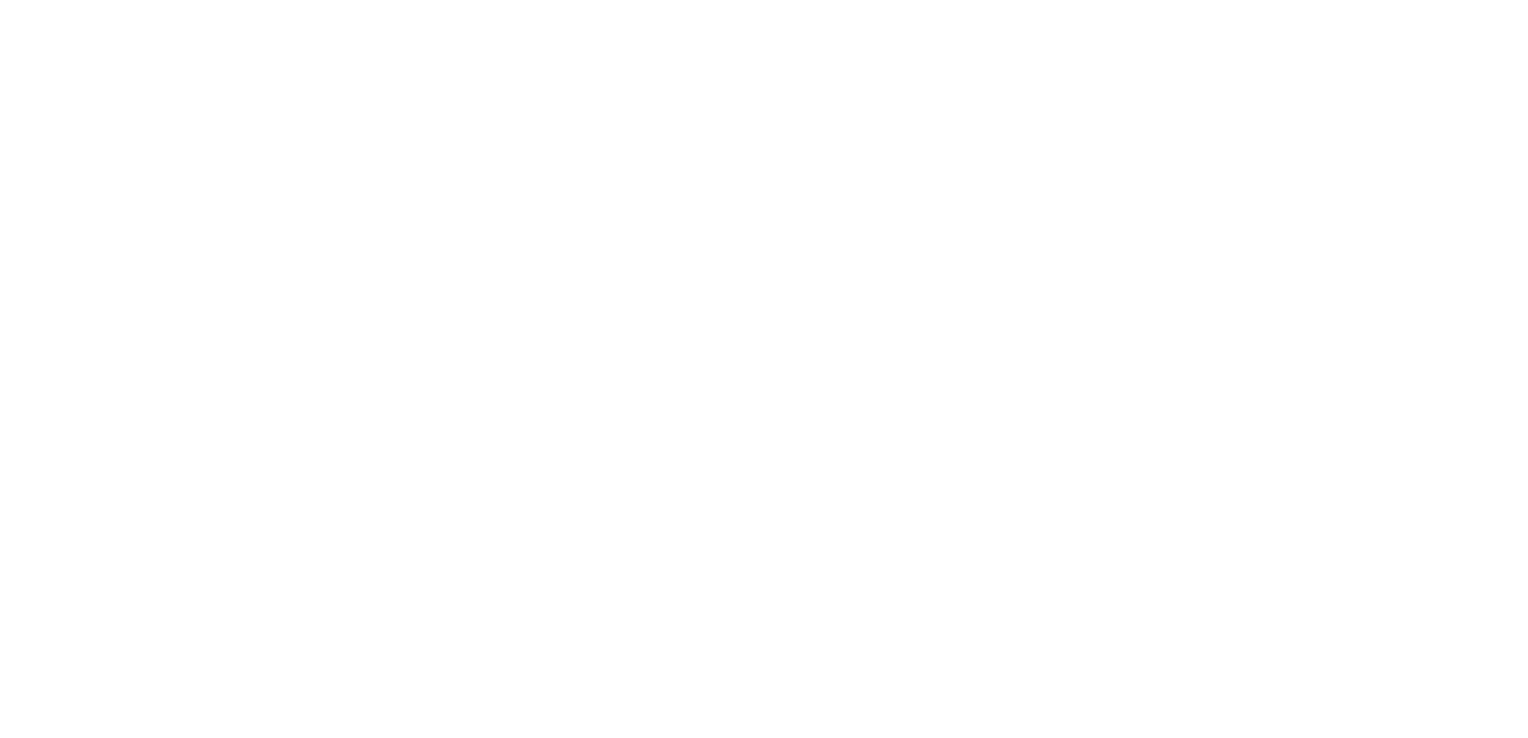 scroll, scrollTop: 0, scrollLeft: 0, axis: both 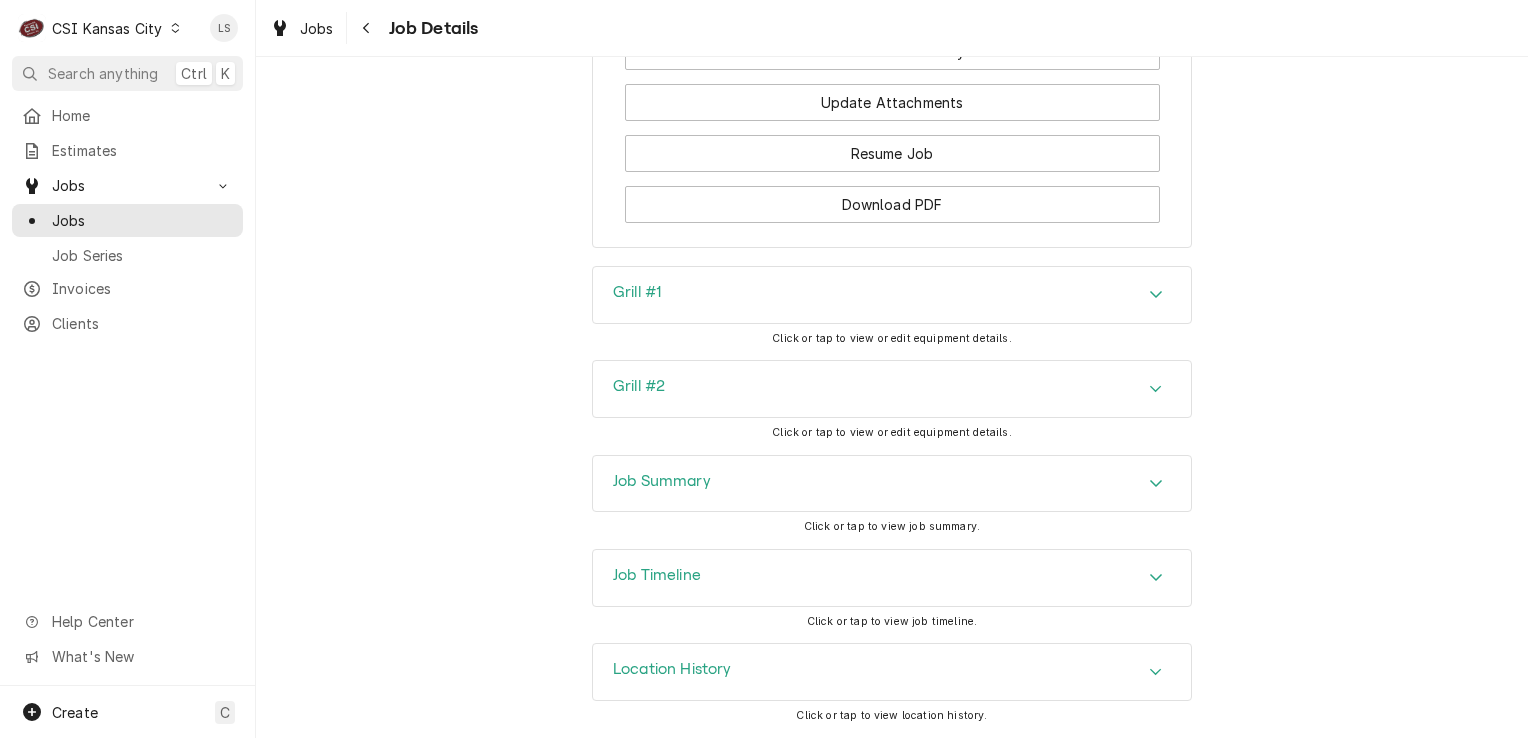 click on "Grill #1" at bounding box center [892, 295] 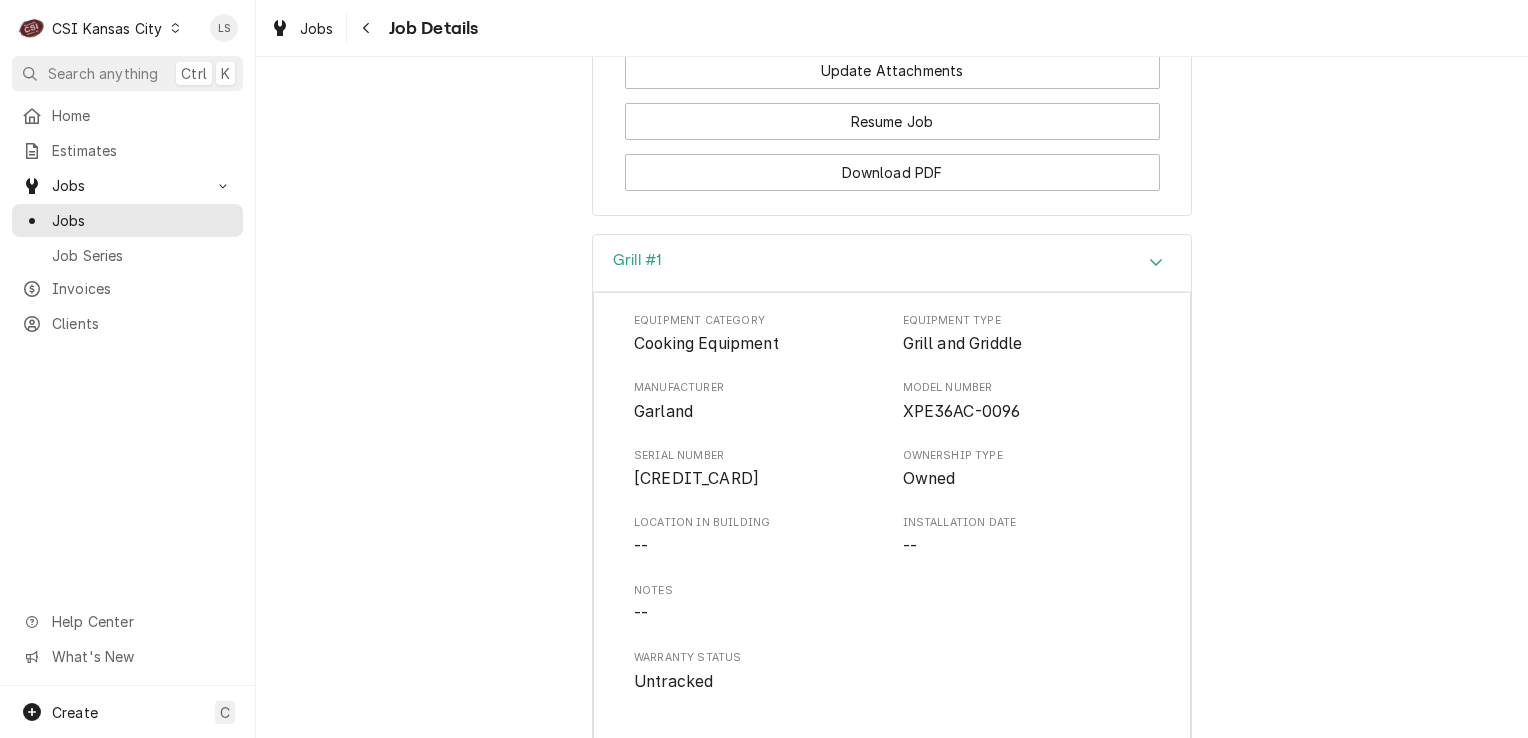 click 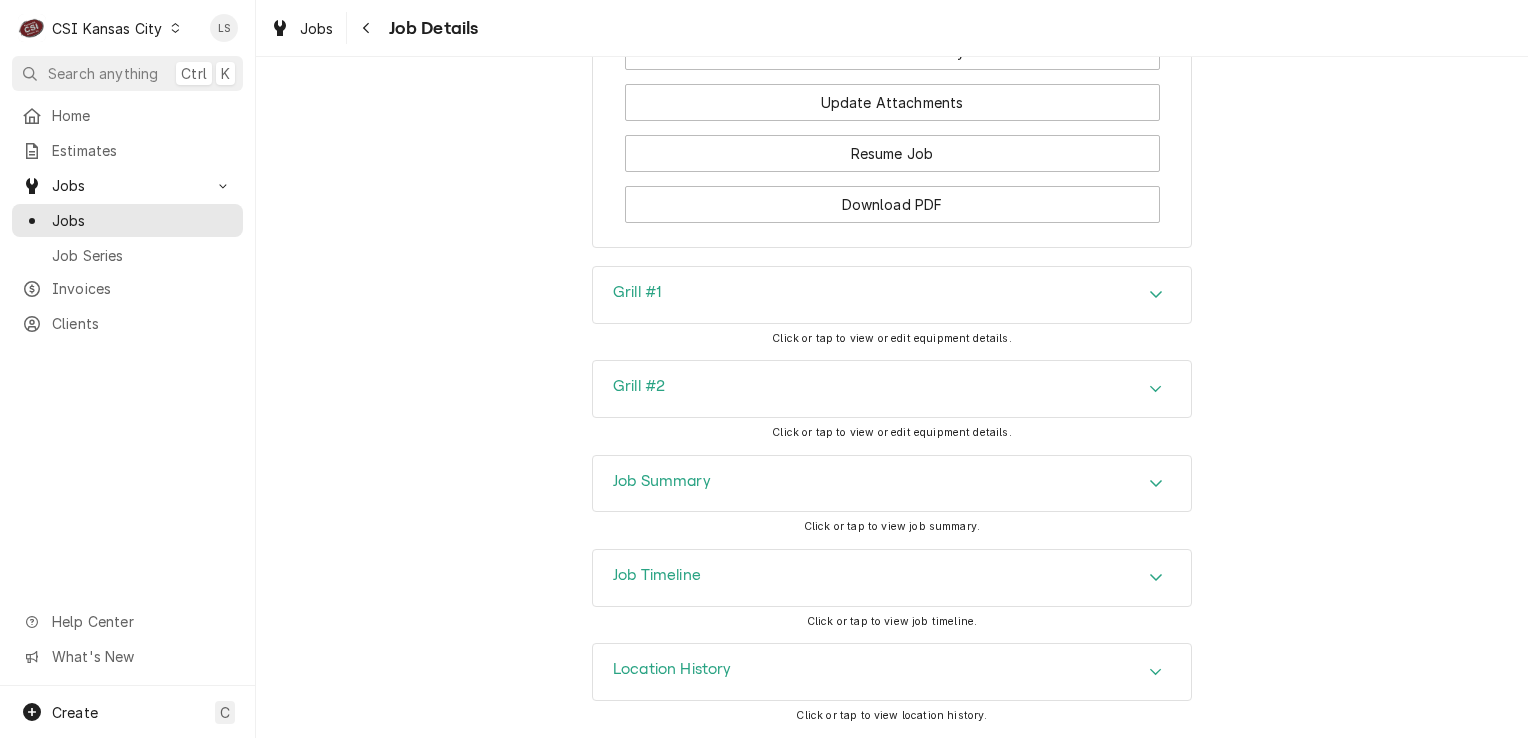 click at bounding box center (1156, 389) 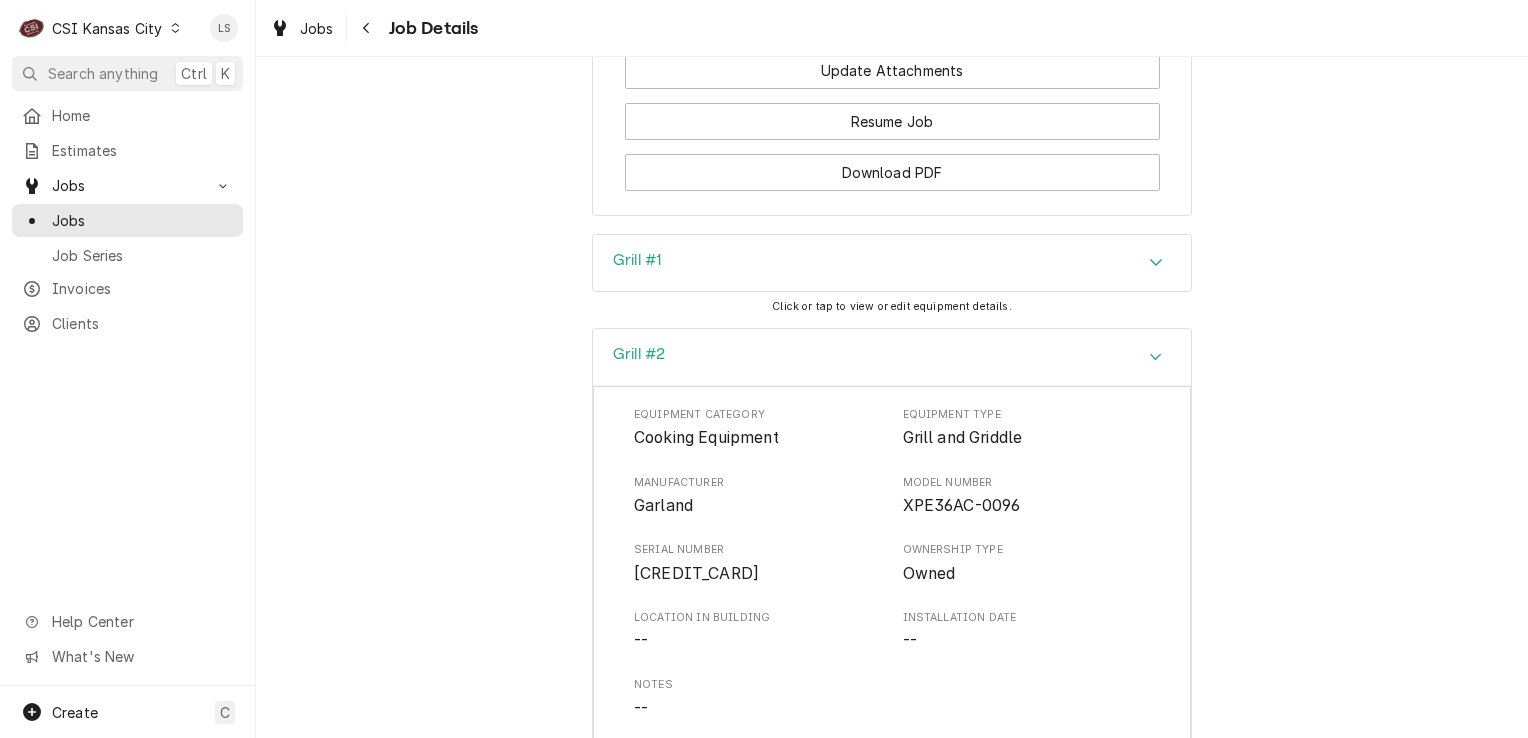 scroll, scrollTop: 3543, scrollLeft: 0, axis: vertical 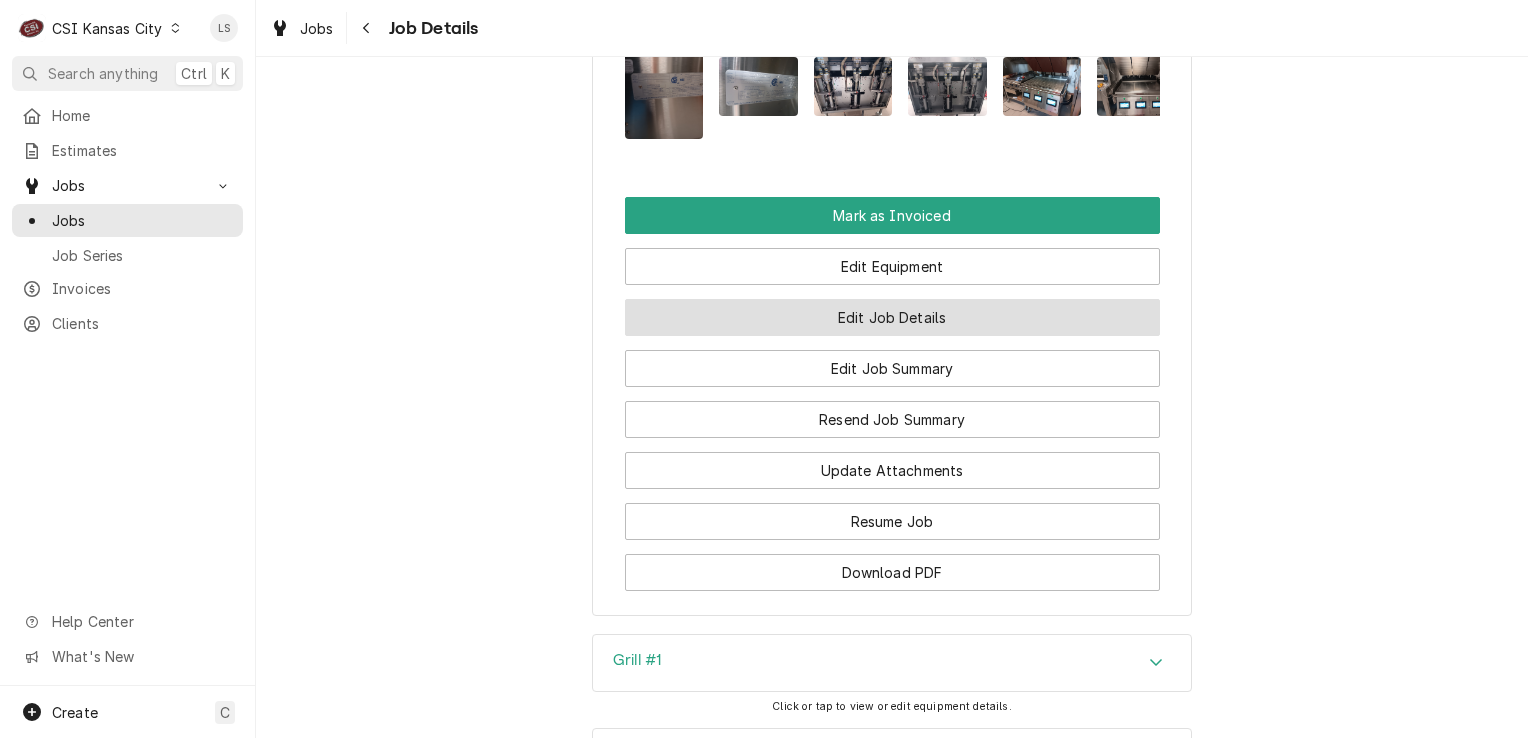 click on "Edit Job Details" at bounding box center [892, 317] 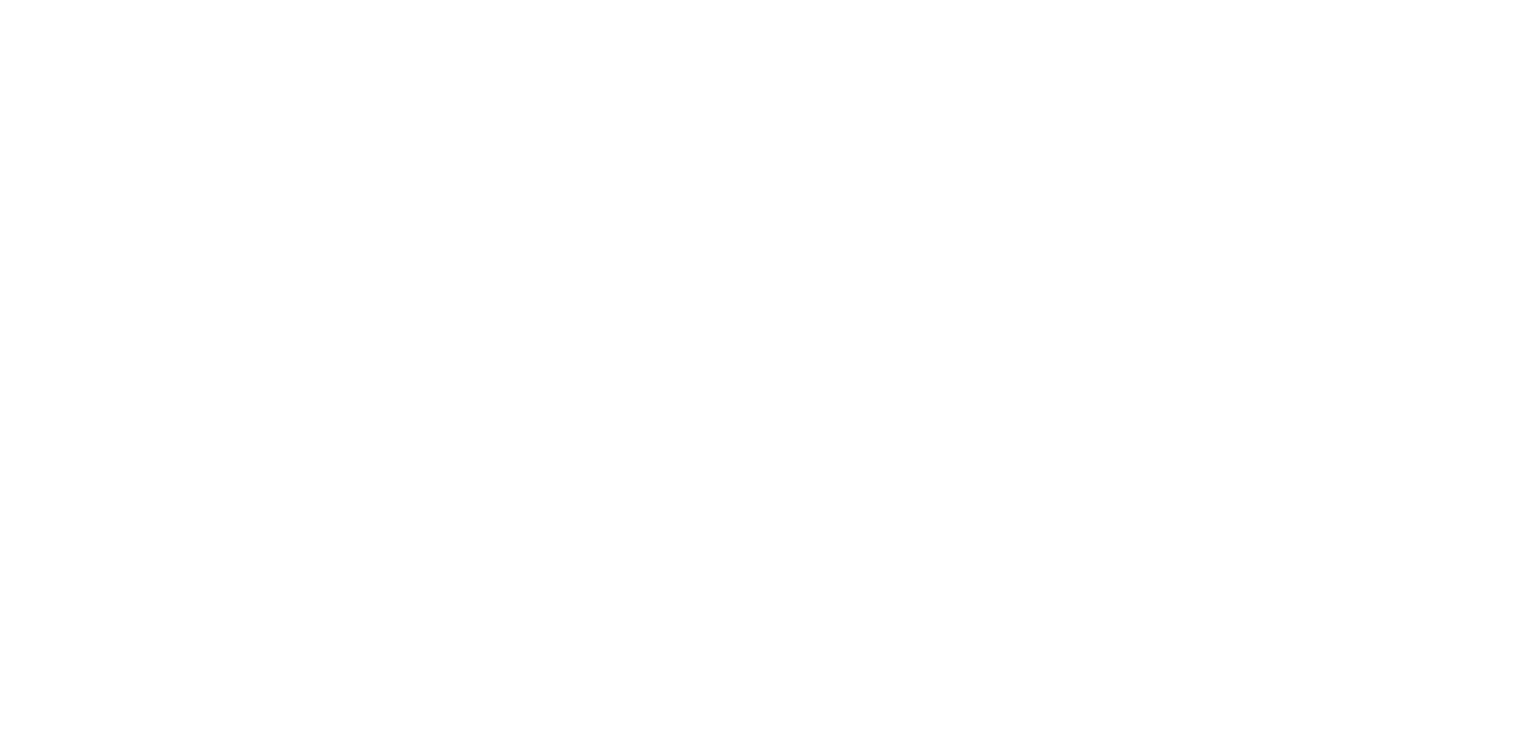 scroll, scrollTop: 0, scrollLeft: 0, axis: both 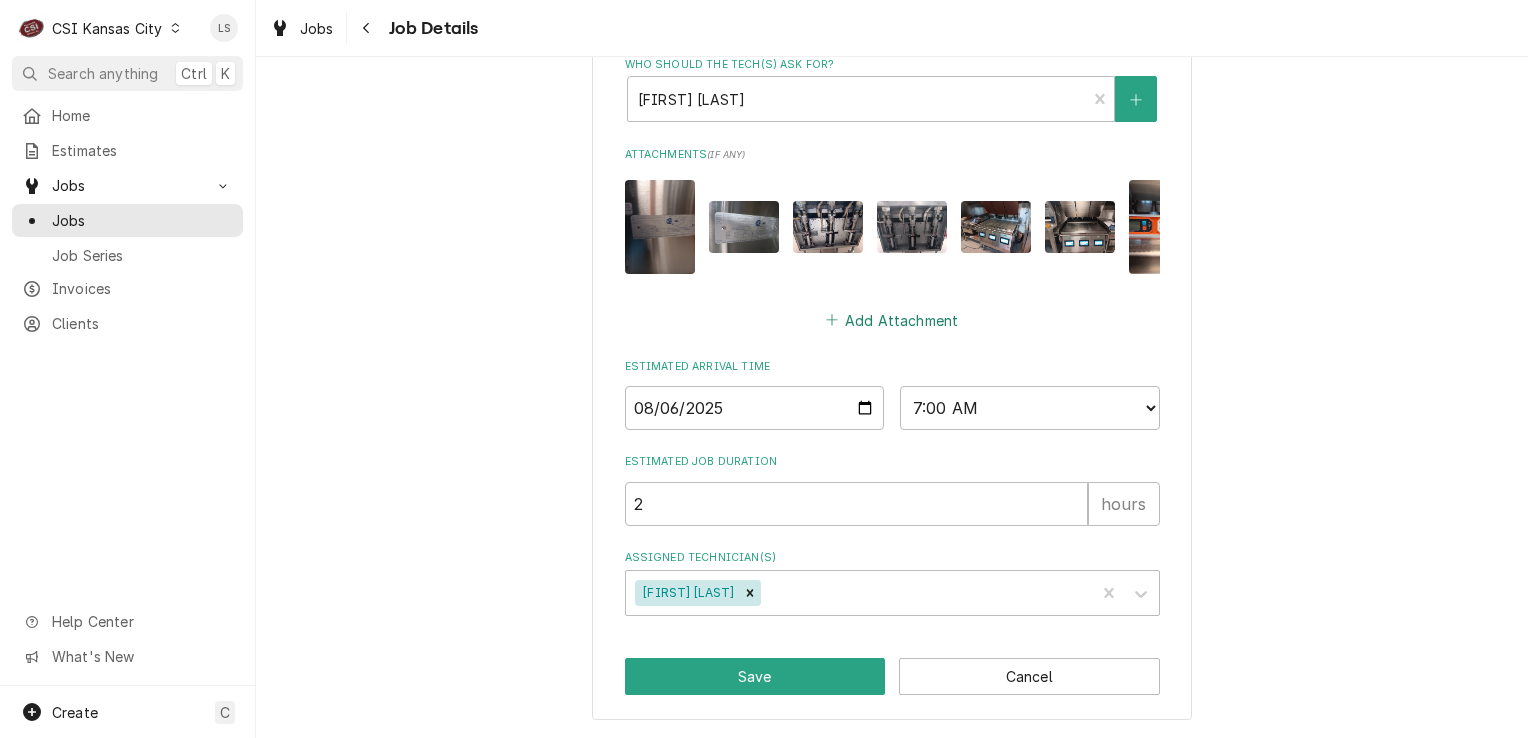 click on "Add Attachment" at bounding box center (892, 320) 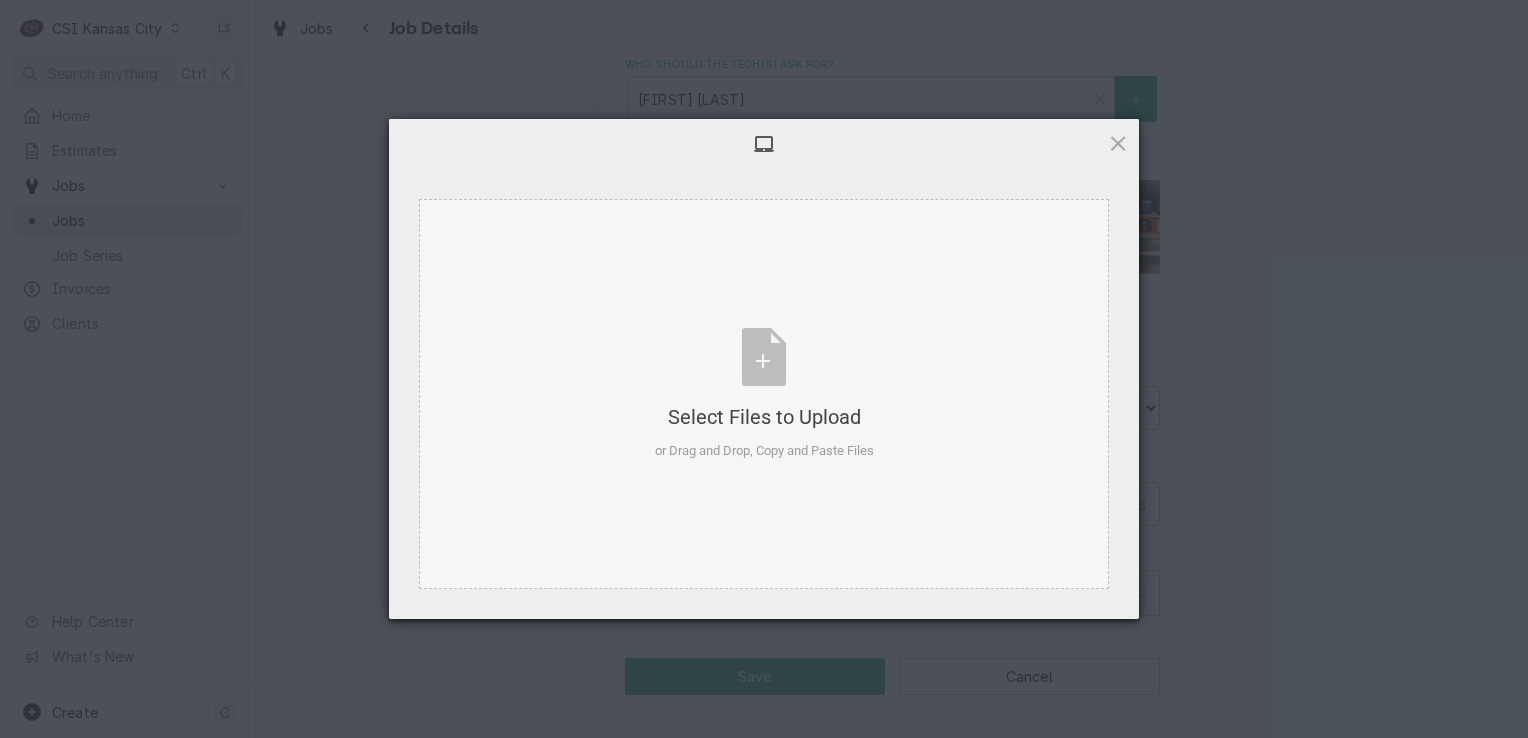 type on "x" 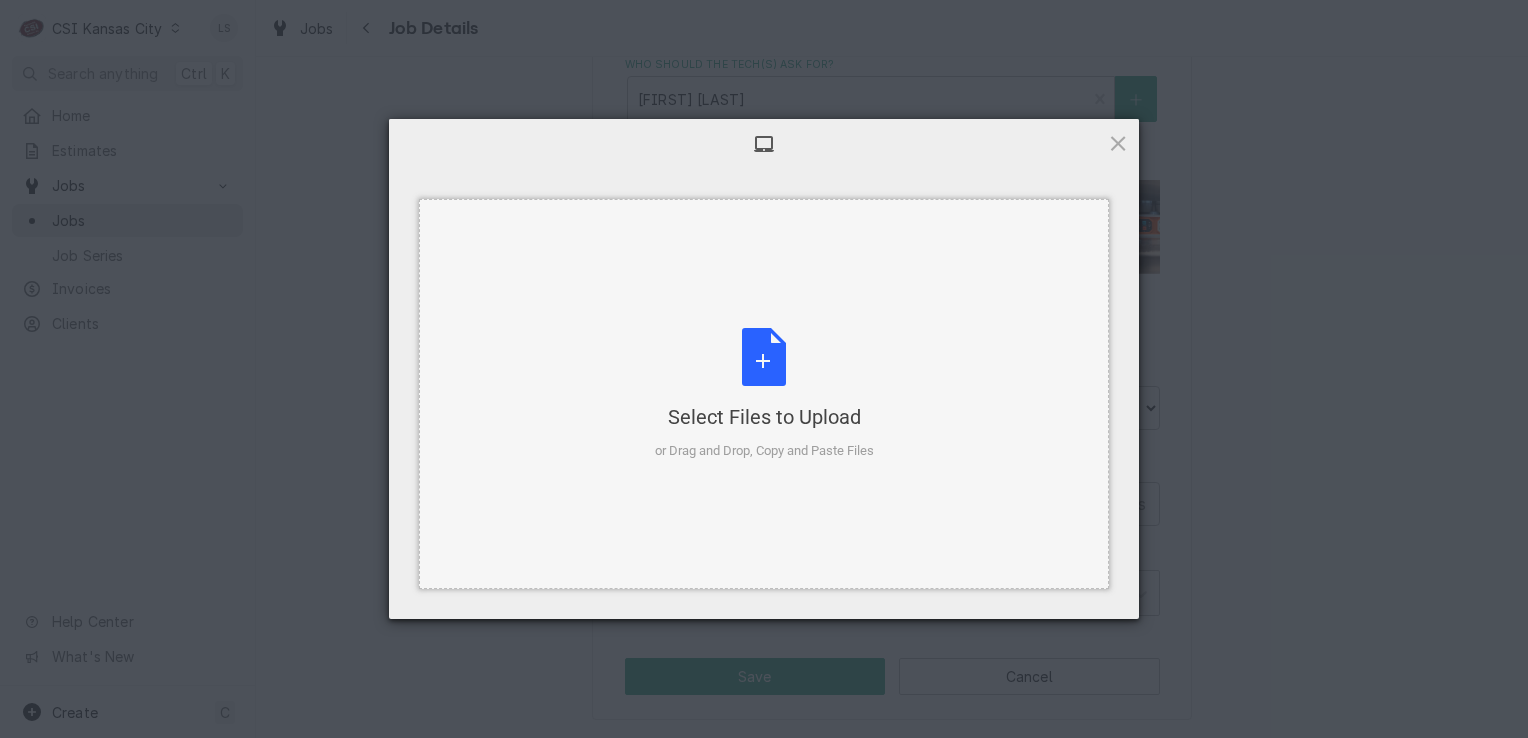 click on "Select Files to Upload
or Drag and Drop, Copy and Paste Files" at bounding box center [764, 394] 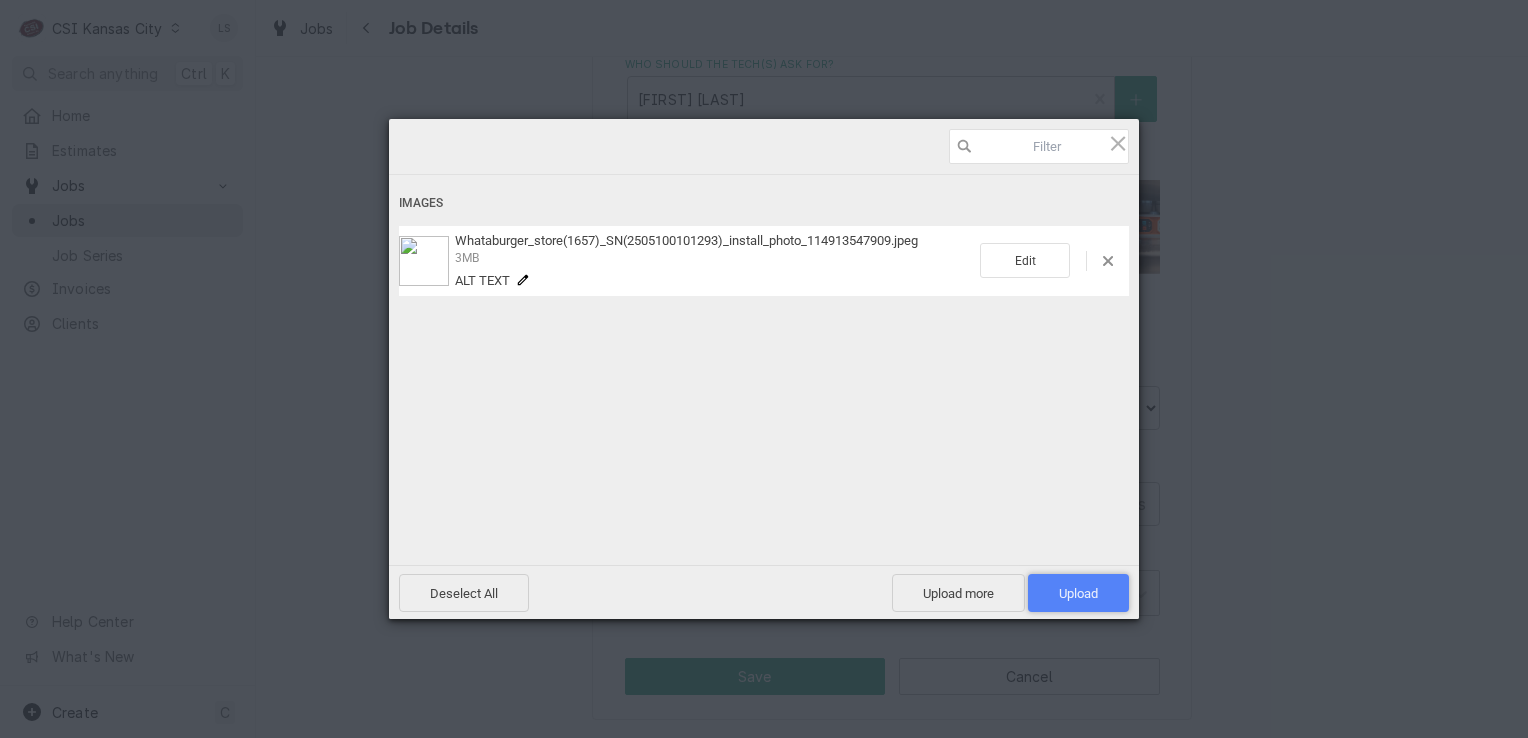 click on "Upload
1" at bounding box center (1078, 593) 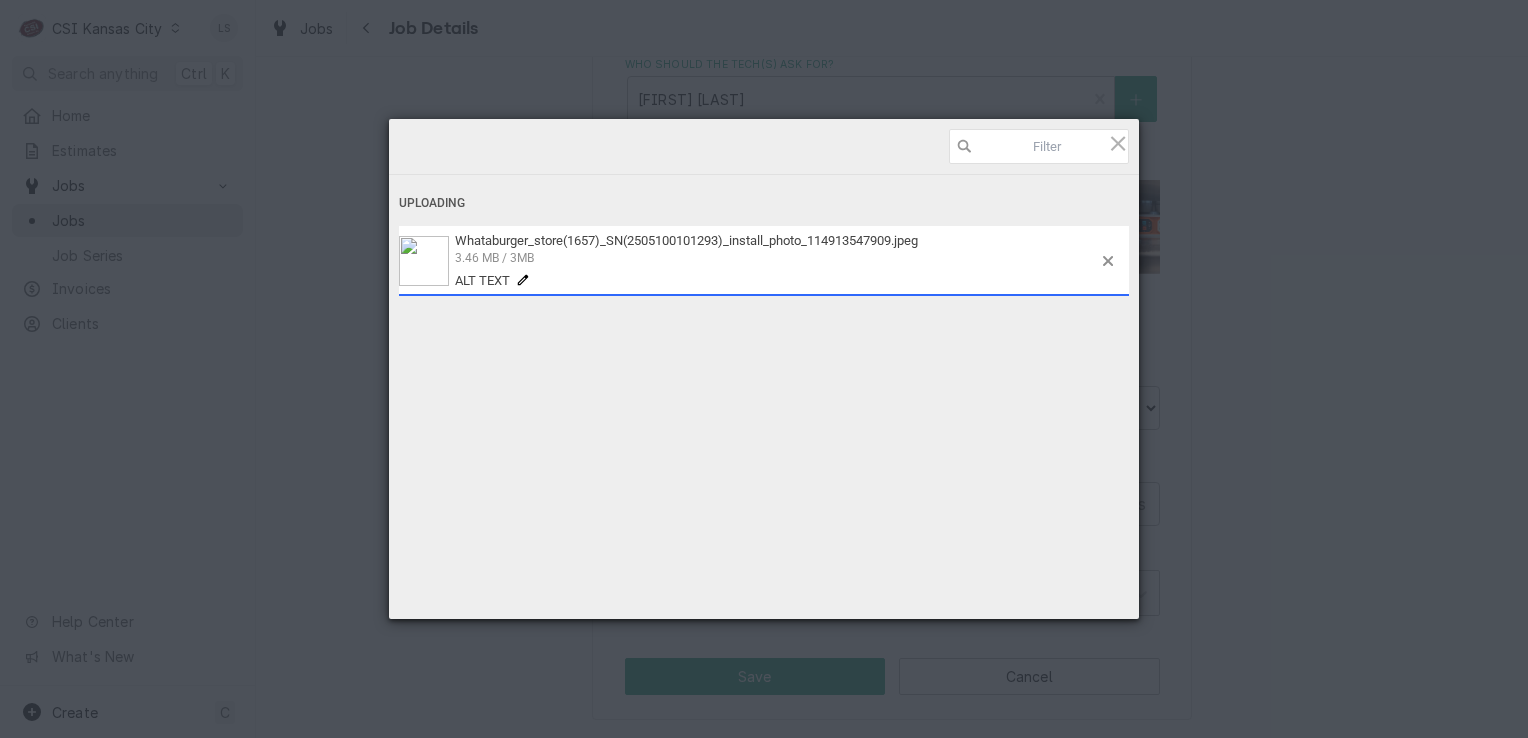 type on "x" 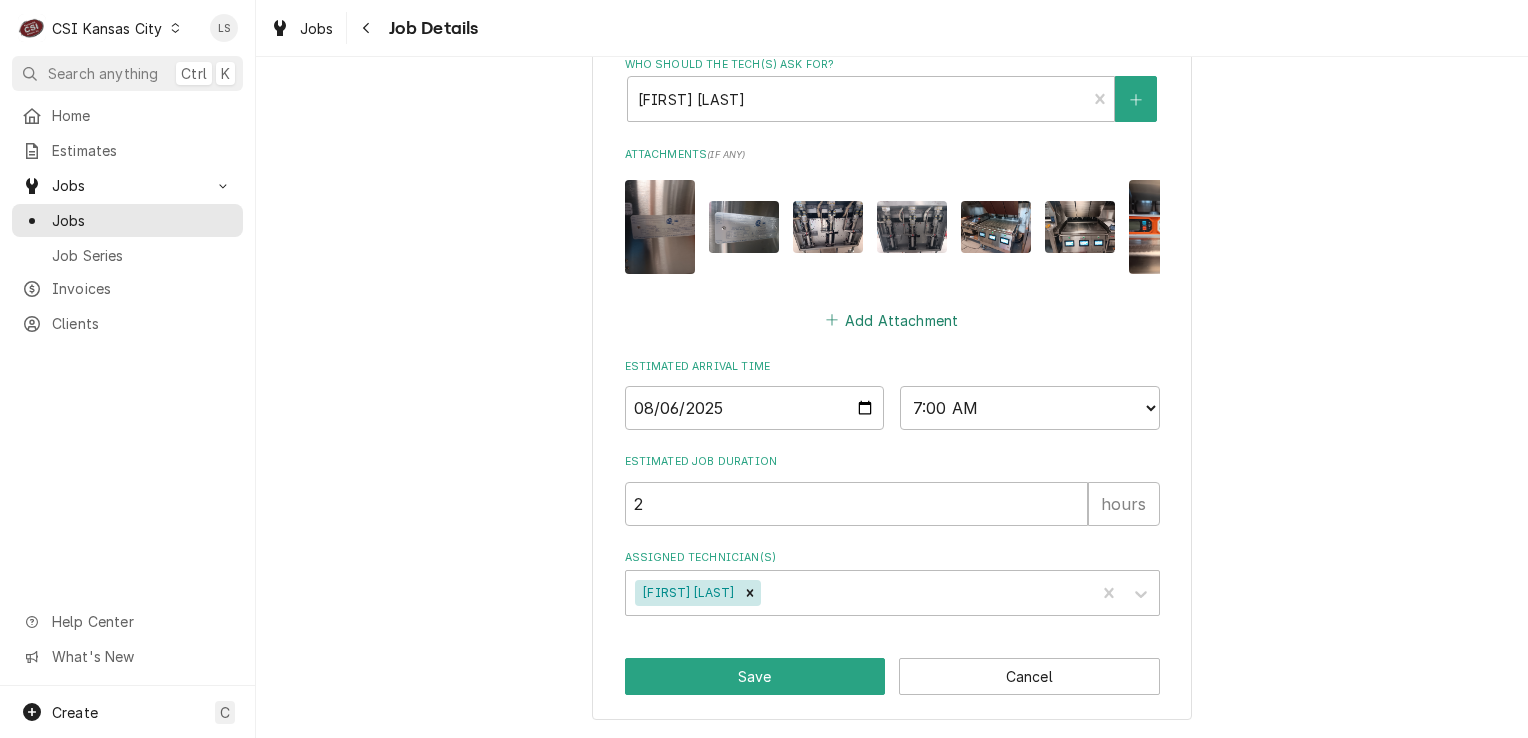 click on "Add Attachment" at bounding box center [892, 320] 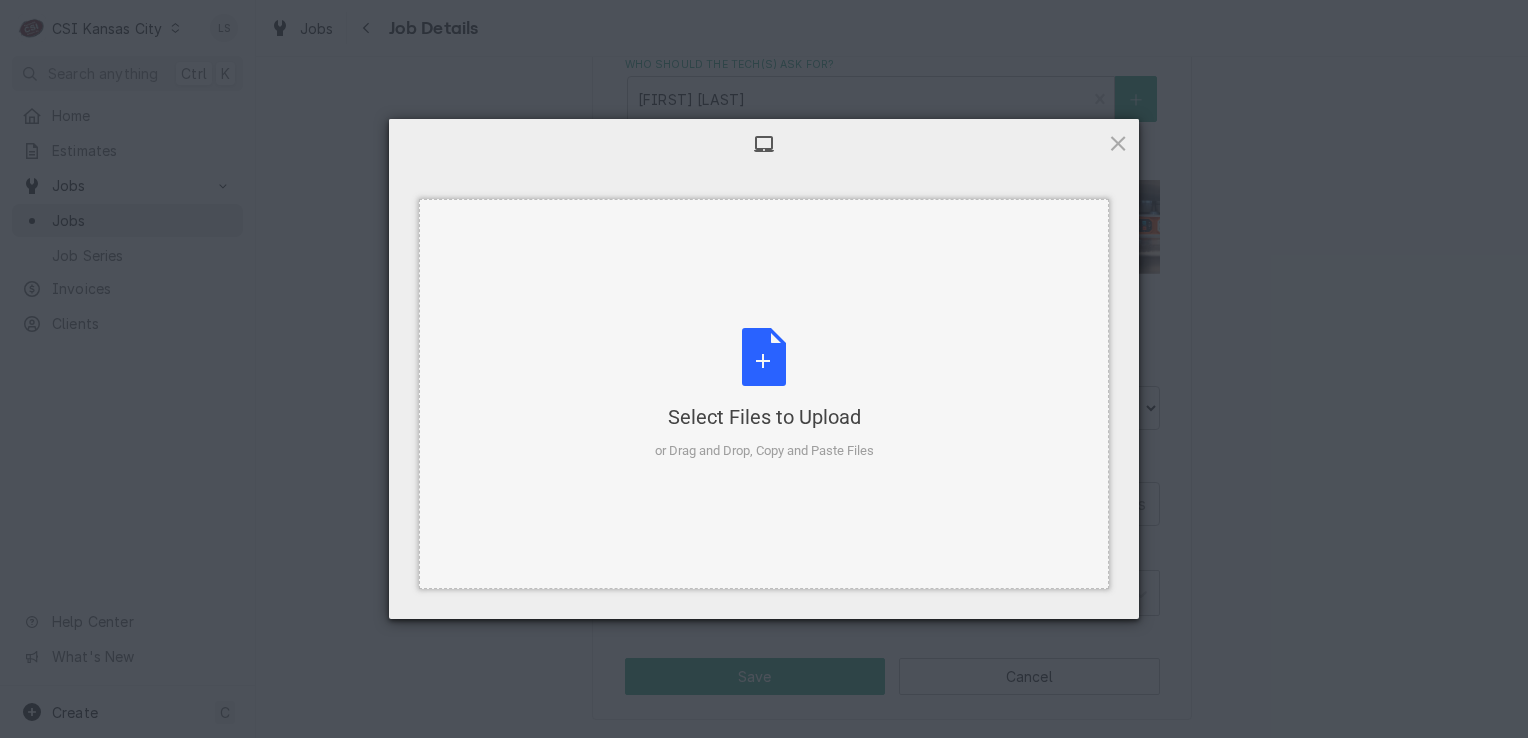 click on "Select Files to Upload
or Drag and Drop, Copy and Paste Files" at bounding box center [764, 394] 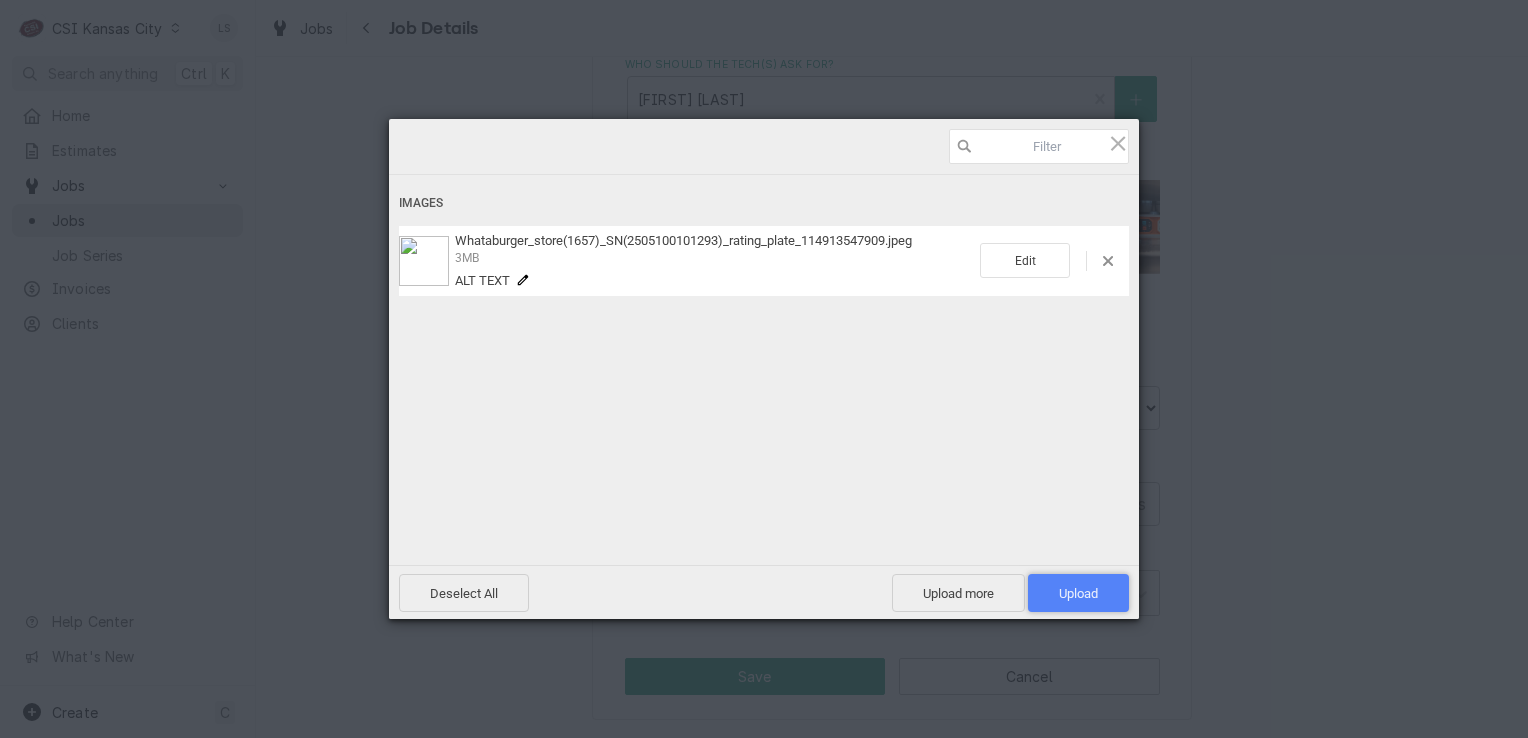 click on "Upload
1" at bounding box center [1078, 593] 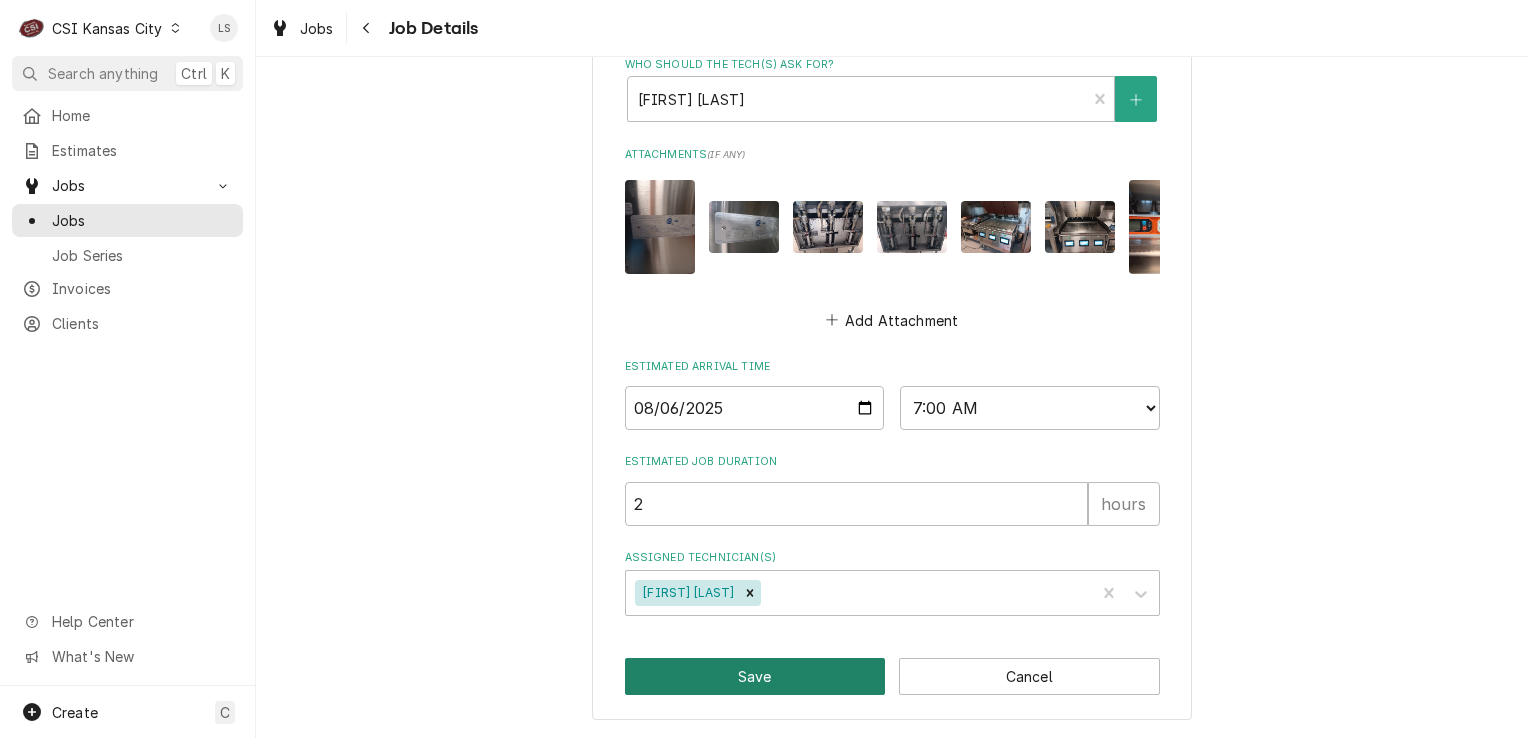 click on "WELBILT-GARLAND GRP Whataburger 1657 / 18759 S Gardner Rd, Gardner, KS 66030 Use the fields below to edit this job's details: Roopairs Job ID JOB-31560 Garland PO ID CA311499 Service Type Job | Factory Startup Job Type Reason For Call Type: Startup
Rise Work Authorization: CA311499
Required On Site Date: 7/28/2025, 3:28 PM
Required Completion Date: 8/8/2025, 8:00 AM Technician Instructions  ( optional ) Priority No Priority Urgent High Medium Low Labels  ( optional ) ¹ Startup 🚀 Equipment Expected Is Equipment involved on this Job? Equipment Grill #1 Garland XPE36AC-0096 Warranty: Untracked Grill #2 Garland XPE36AC-0096 Warranty: Untracked View/Edit Logged Equipment    Who called in this service? Garland email  Contact Who should the tech(s) ask for? Bill Garrison  Contact (913) 731-7184 bill@ccsconstructionservice.com Attachments  ( if any ) Add Attachment Estimated Arrival Time 2025-08-06 AM / PM 6:00 AM 6:15 AM 6:30 AM 6:45 AM 7:00 AM 7:15 AM 7:30 AM 7:45 AM 8:00 AM 8:15 AM 8:30 AM 8:45 AM 9:00 AM 2" at bounding box center (892, -458) 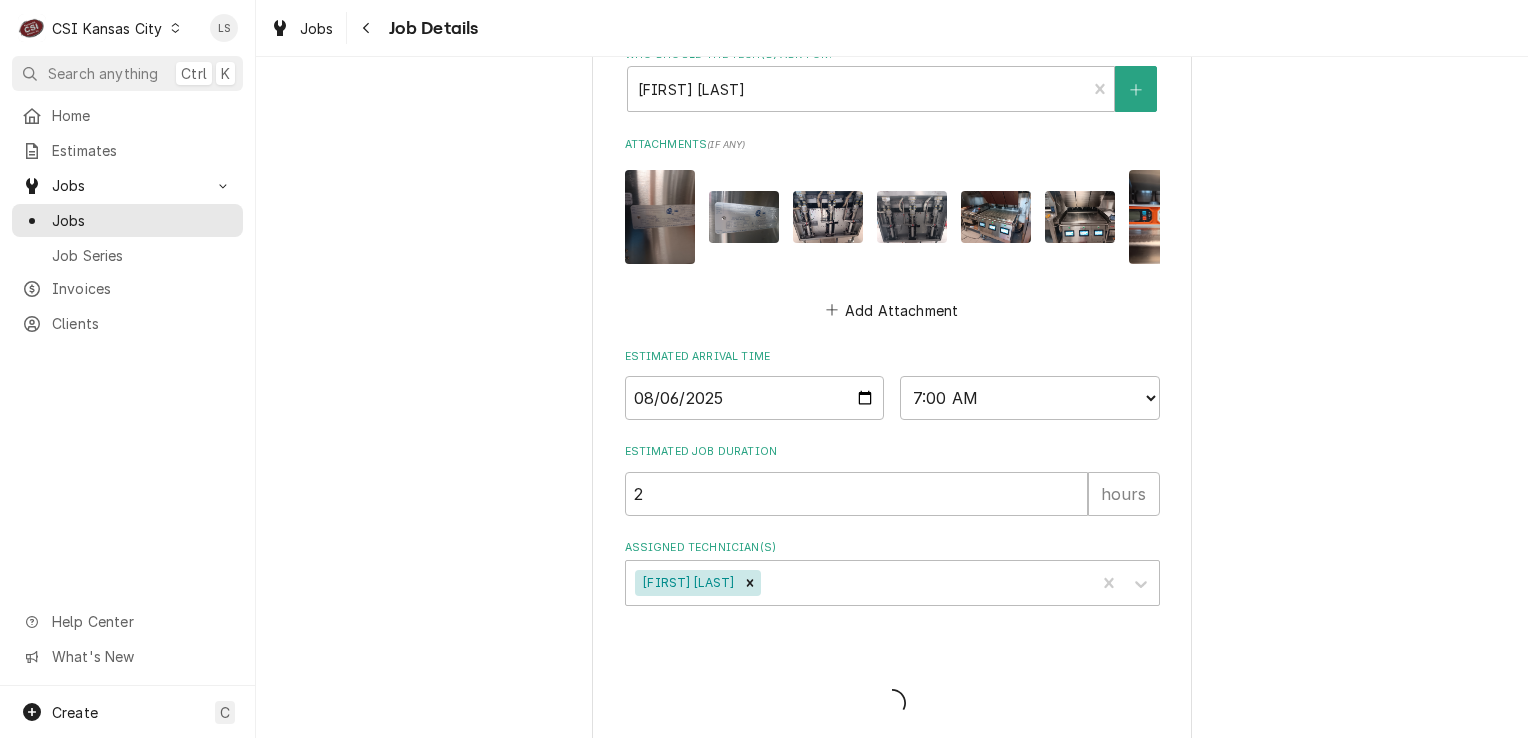 type on "x" 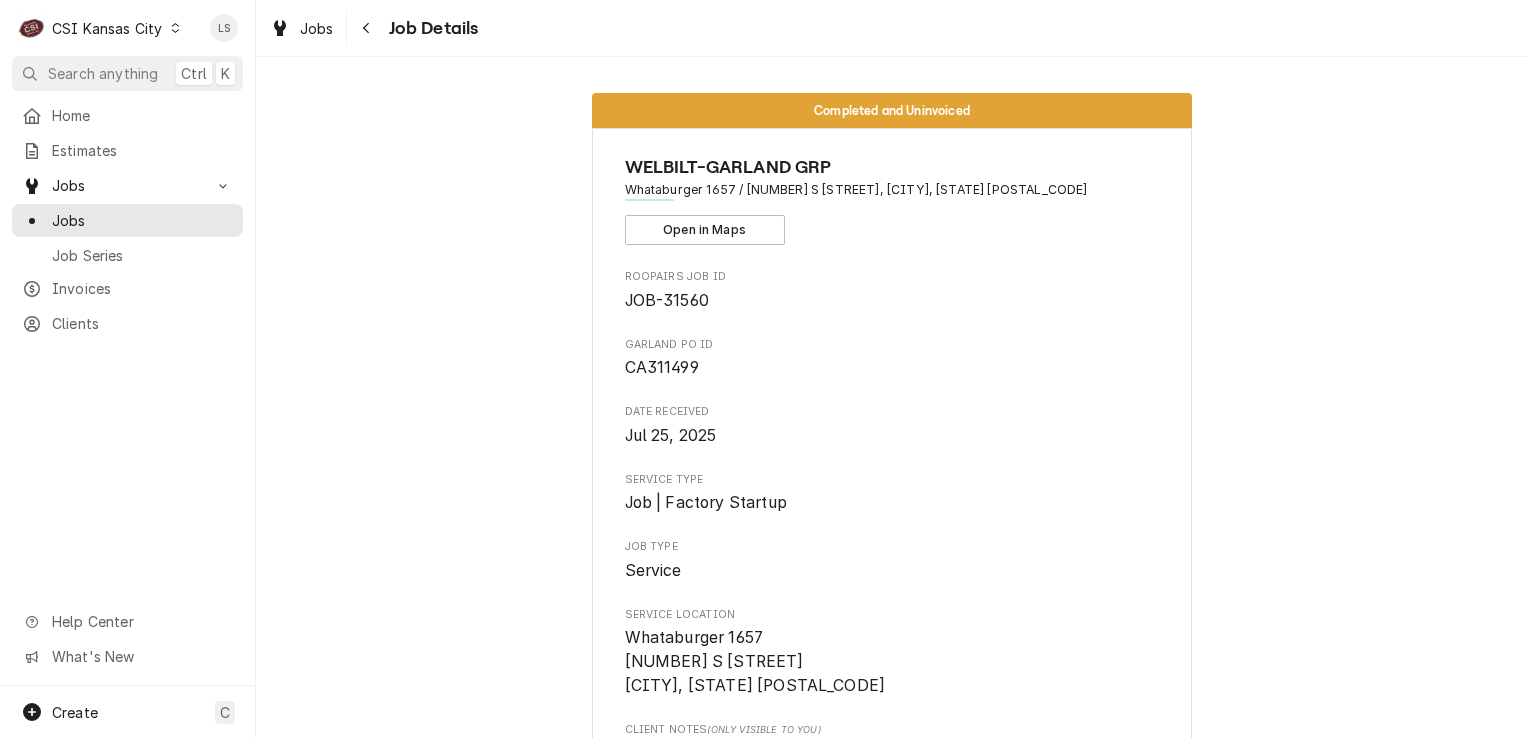 scroll, scrollTop: 0, scrollLeft: 0, axis: both 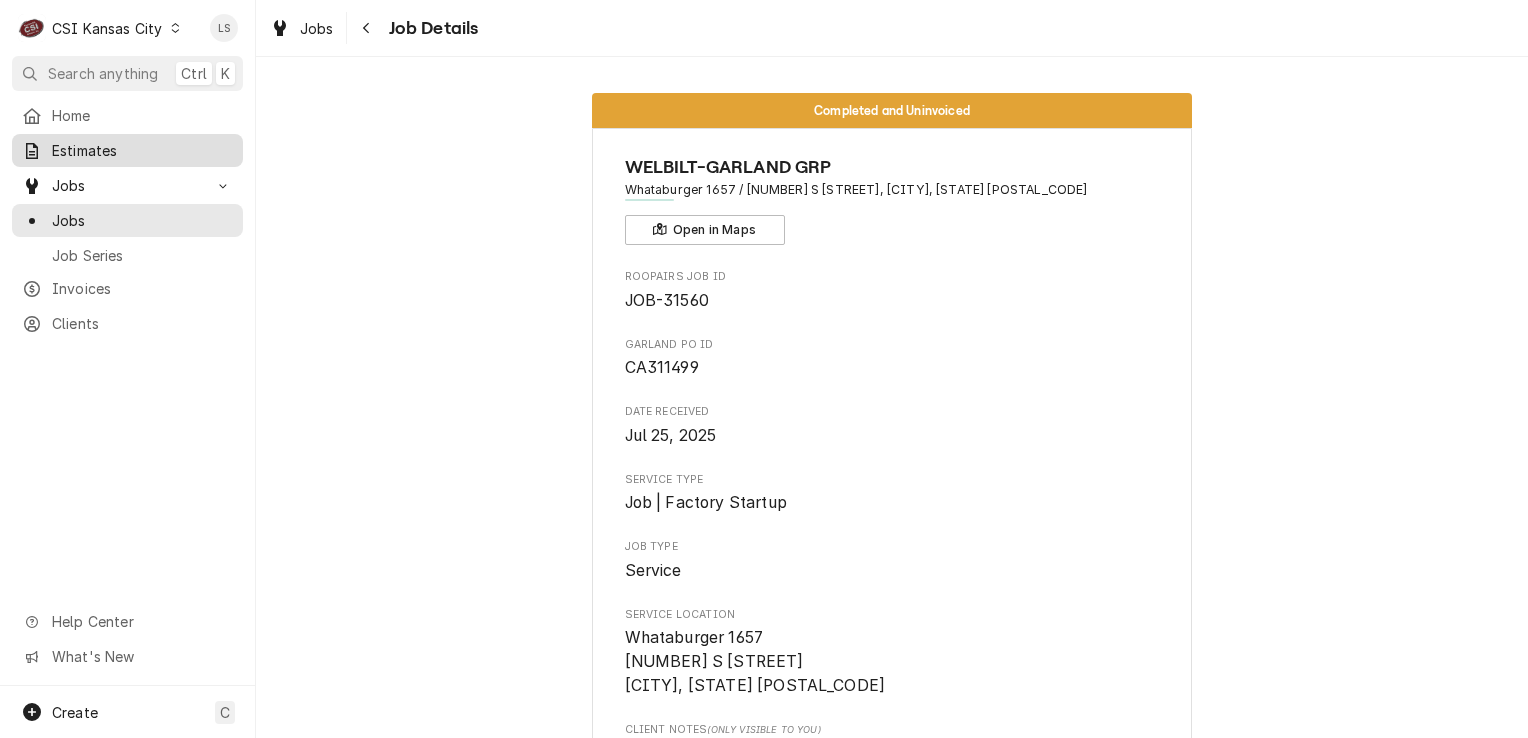 click on "Estimates" at bounding box center (142, 150) 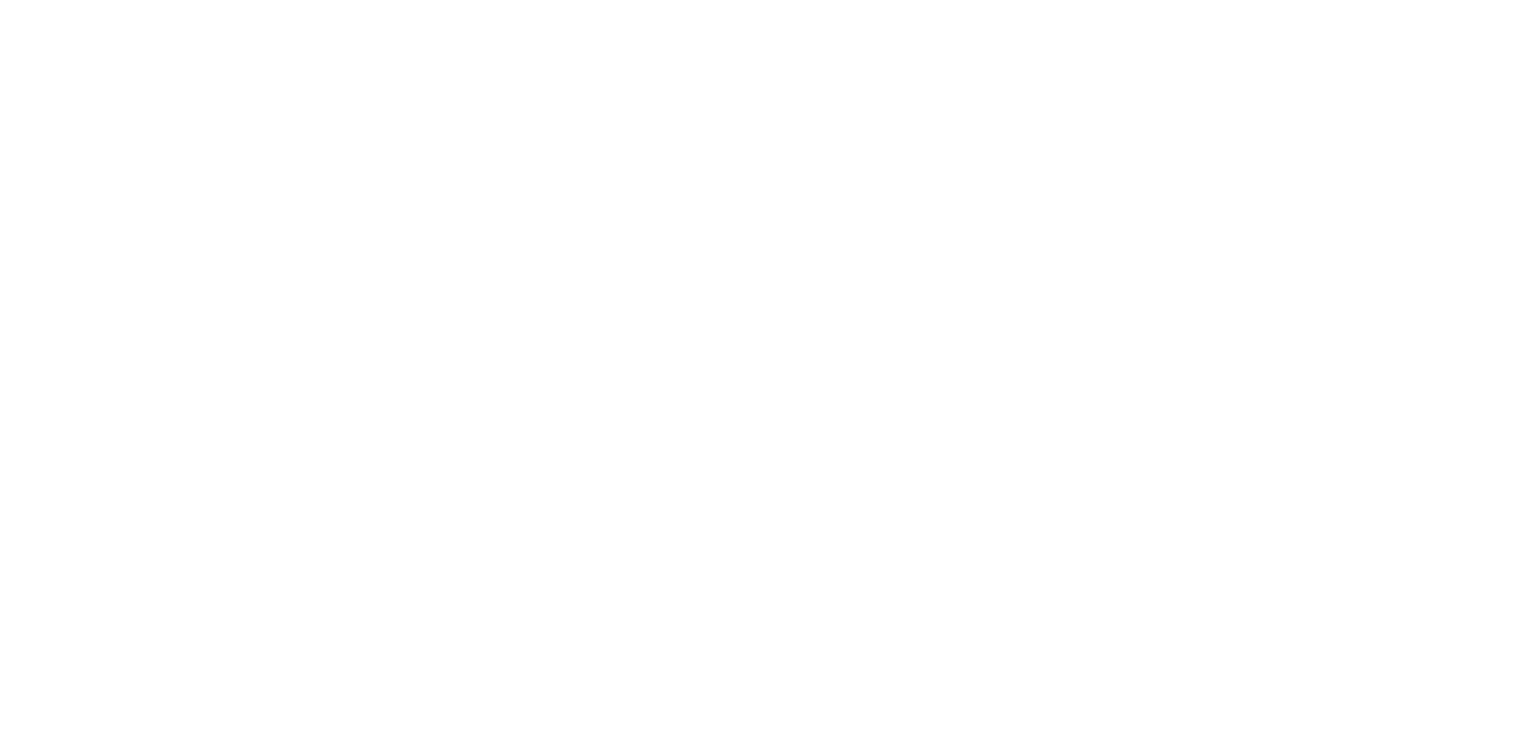 scroll, scrollTop: 0, scrollLeft: 0, axis: both 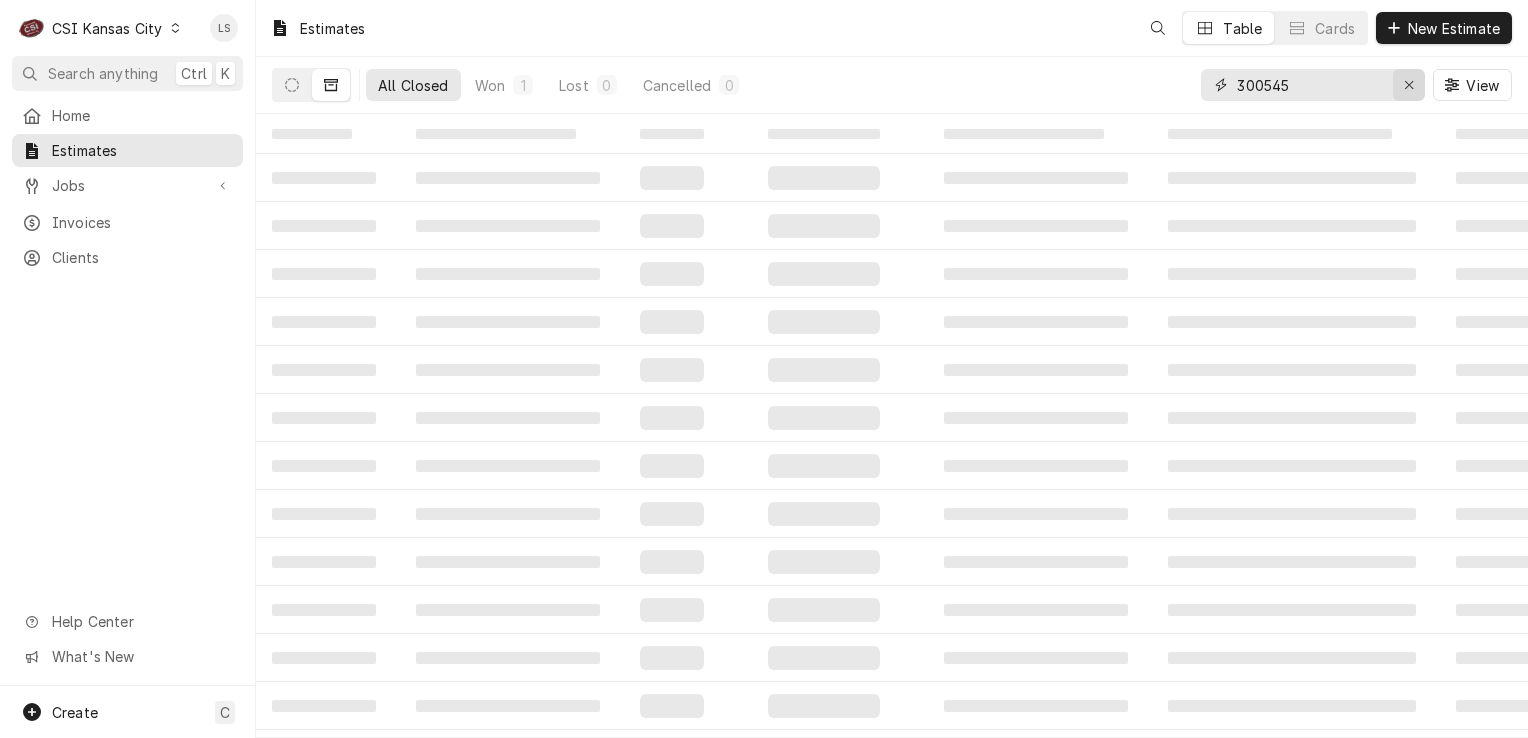 click 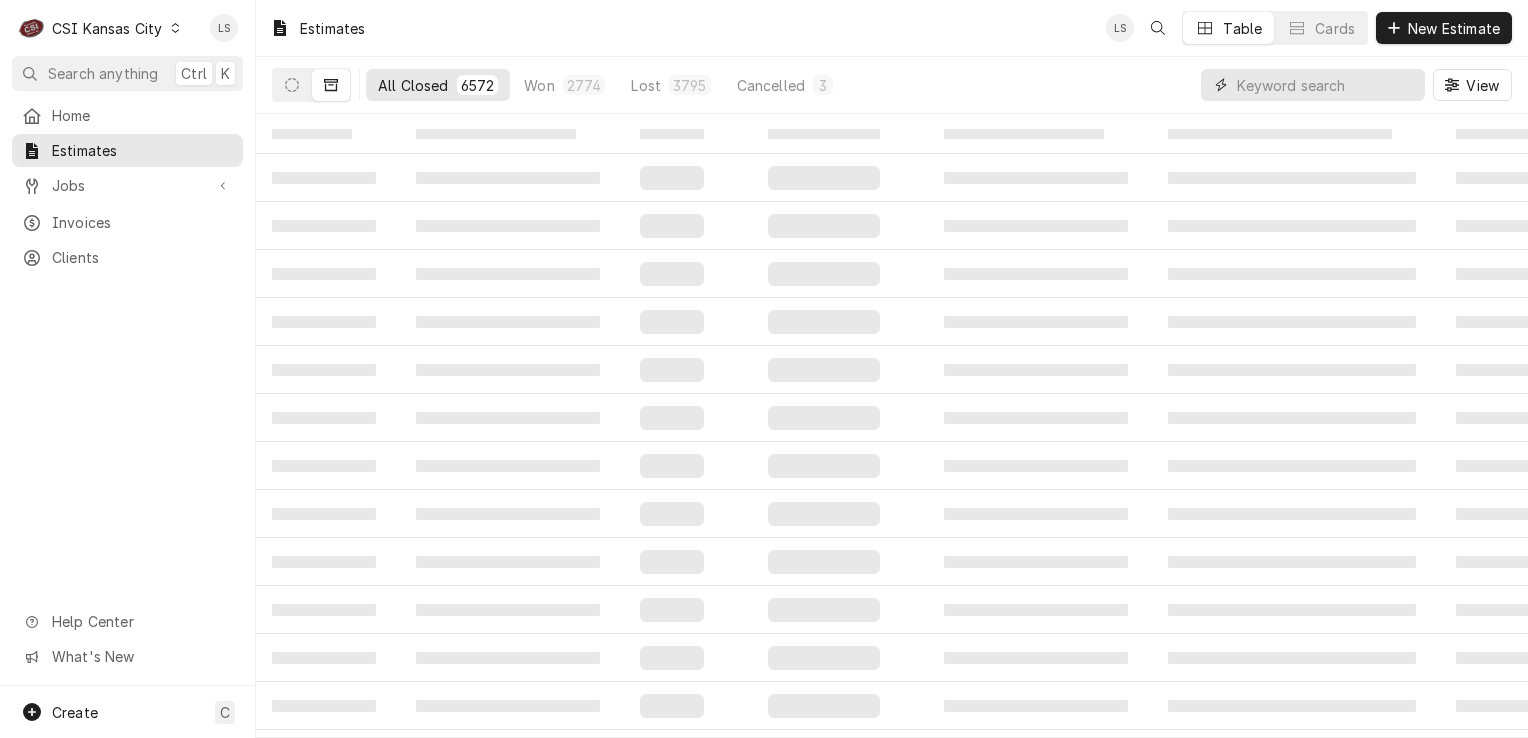 paste on "300485" 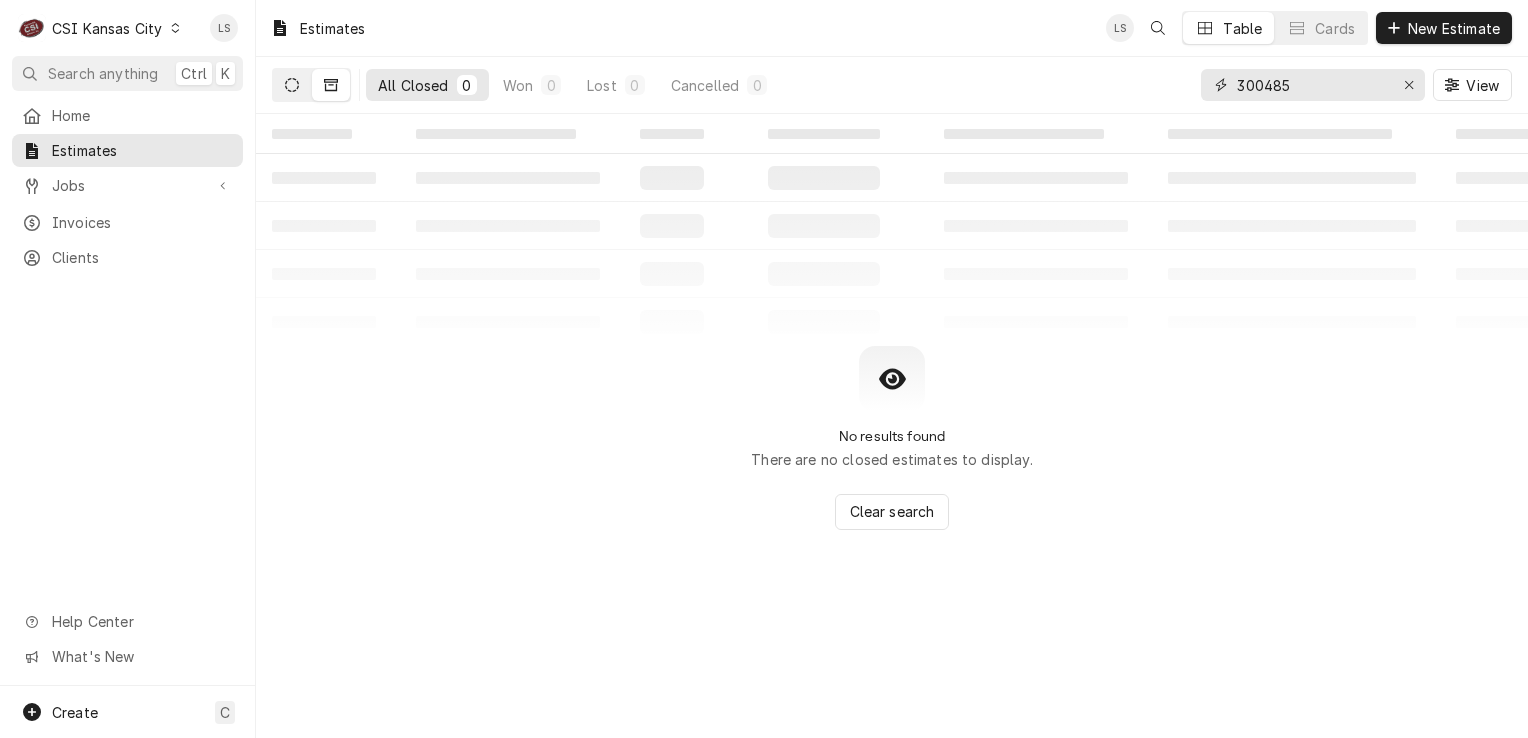type on "300485" 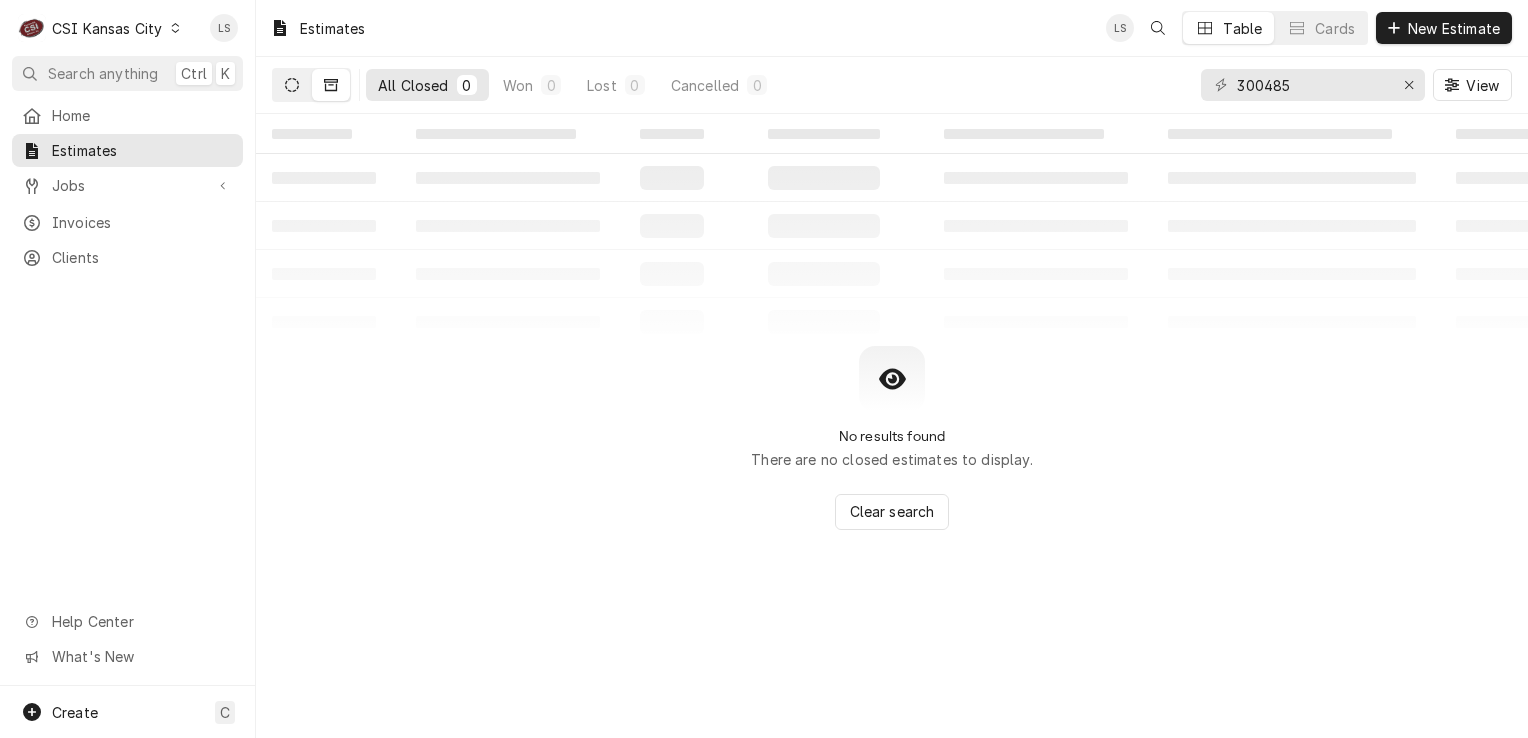 click 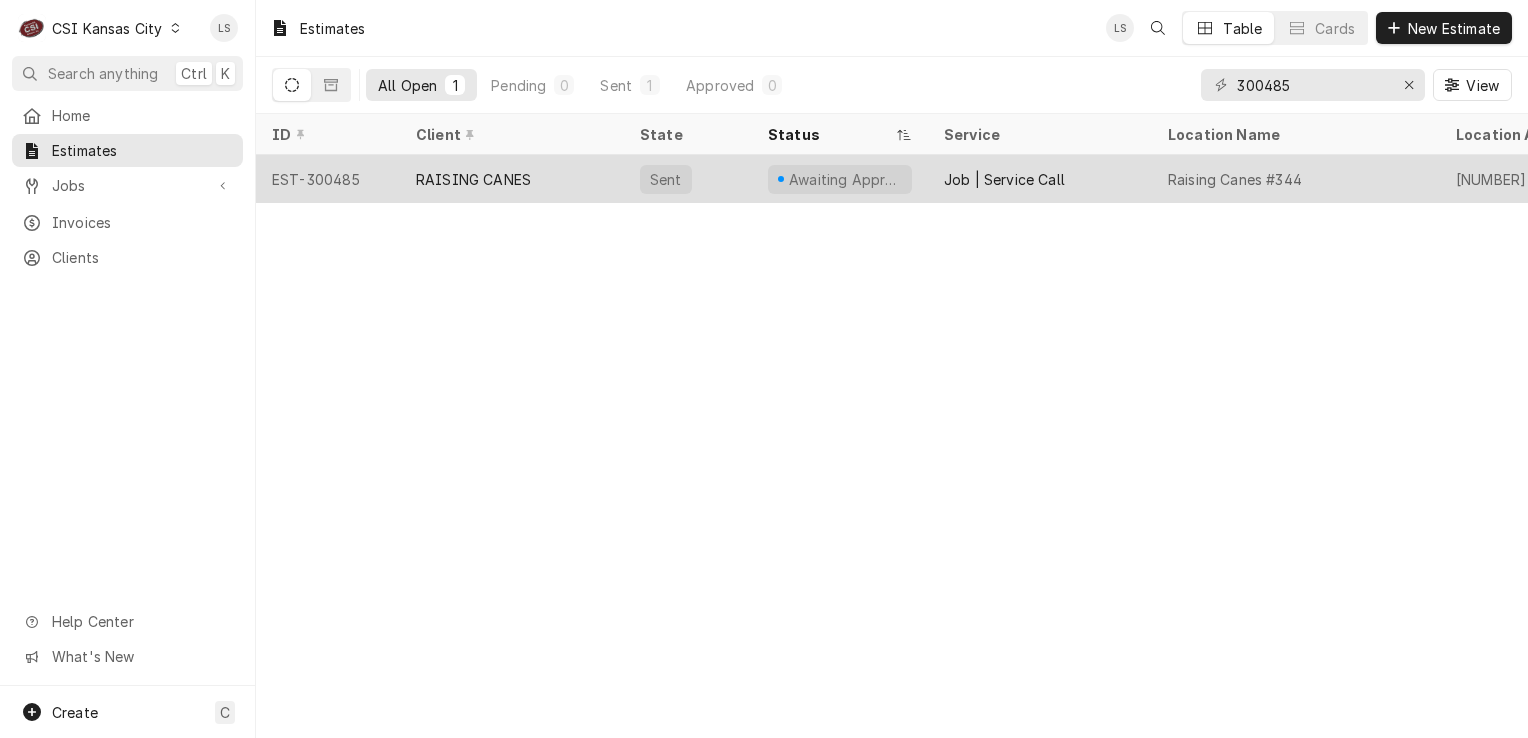 click on "EST-300485" at bounding box center (328, 179) 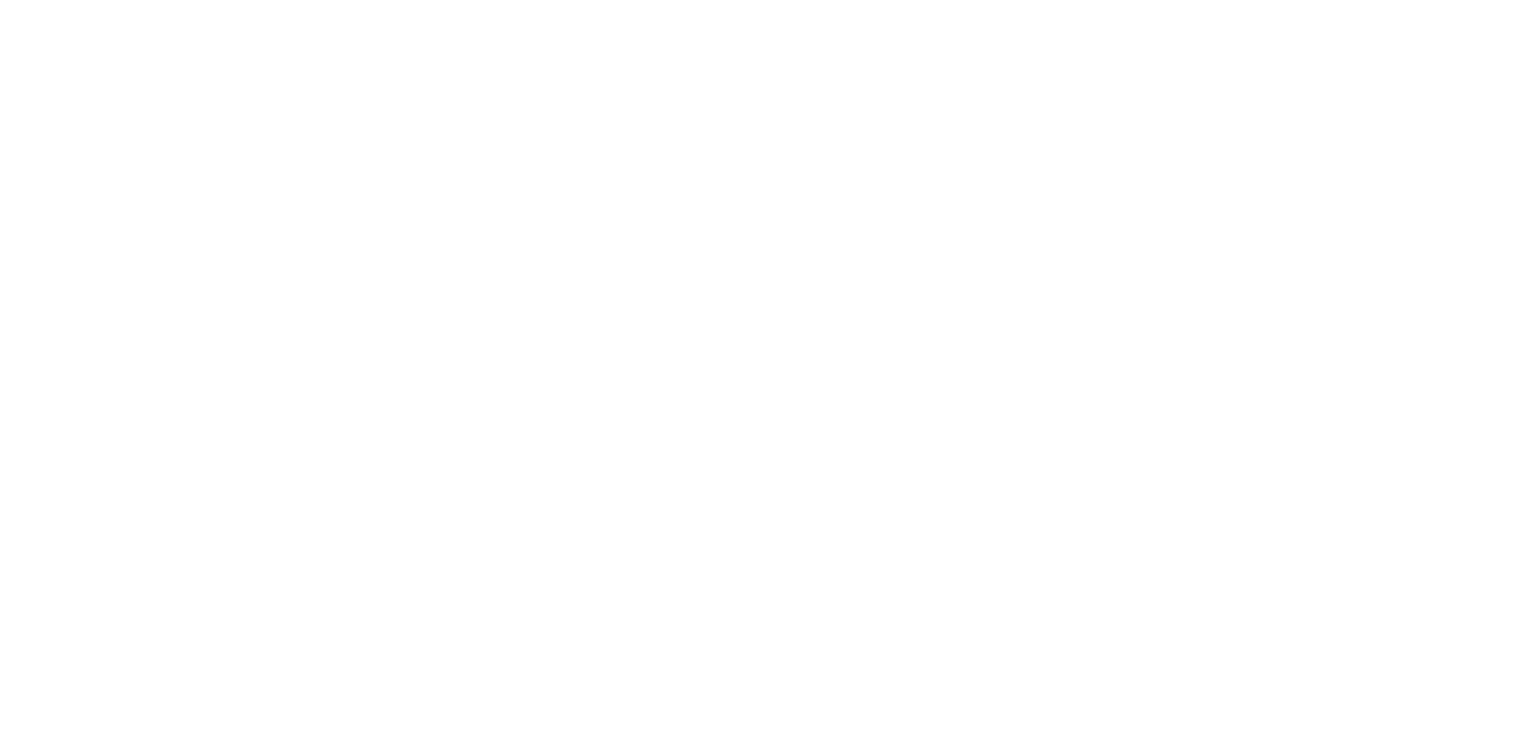 scroll, scrollTop: 0, scrollLeft: 0, axis: both 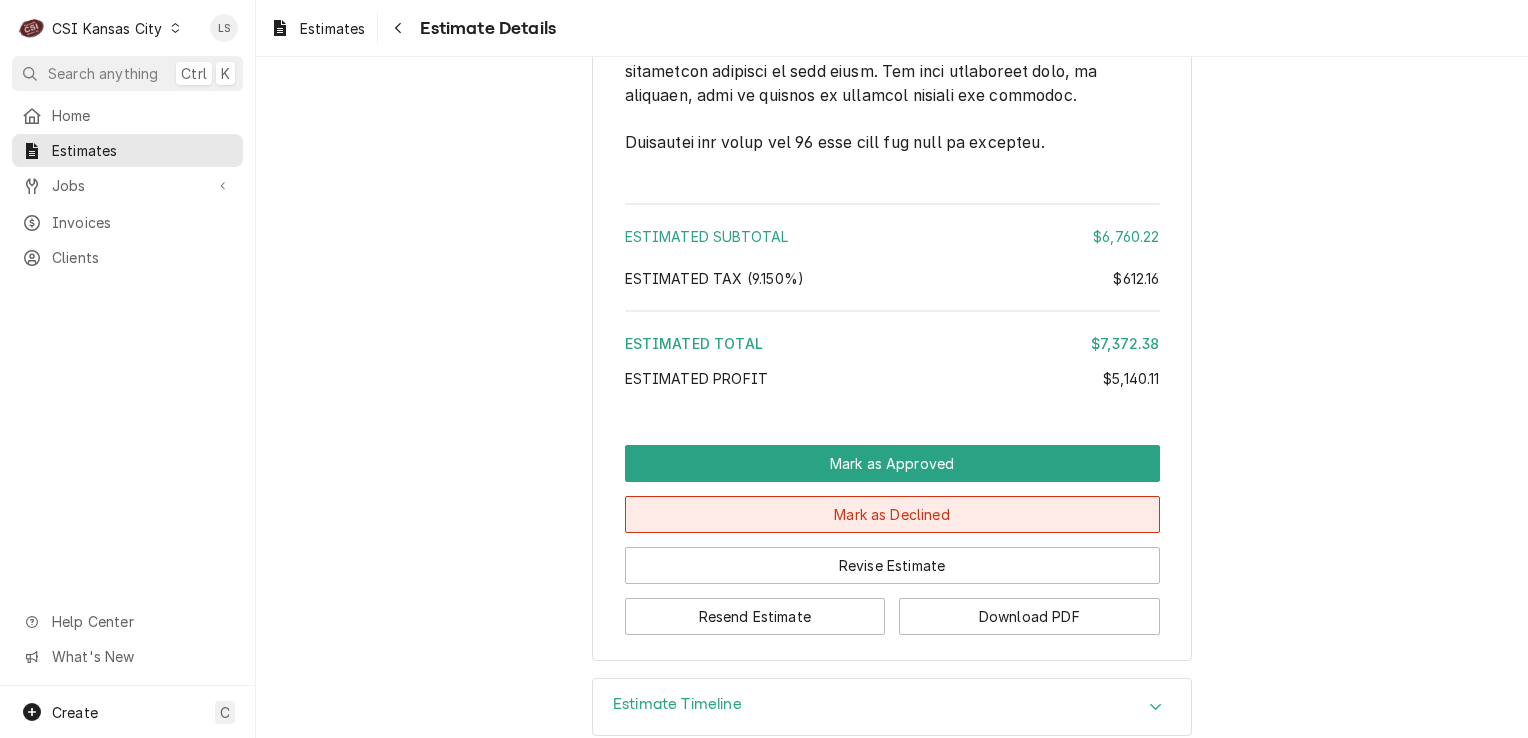 click on "Mark as Declined" at bounding box center (892, 514) 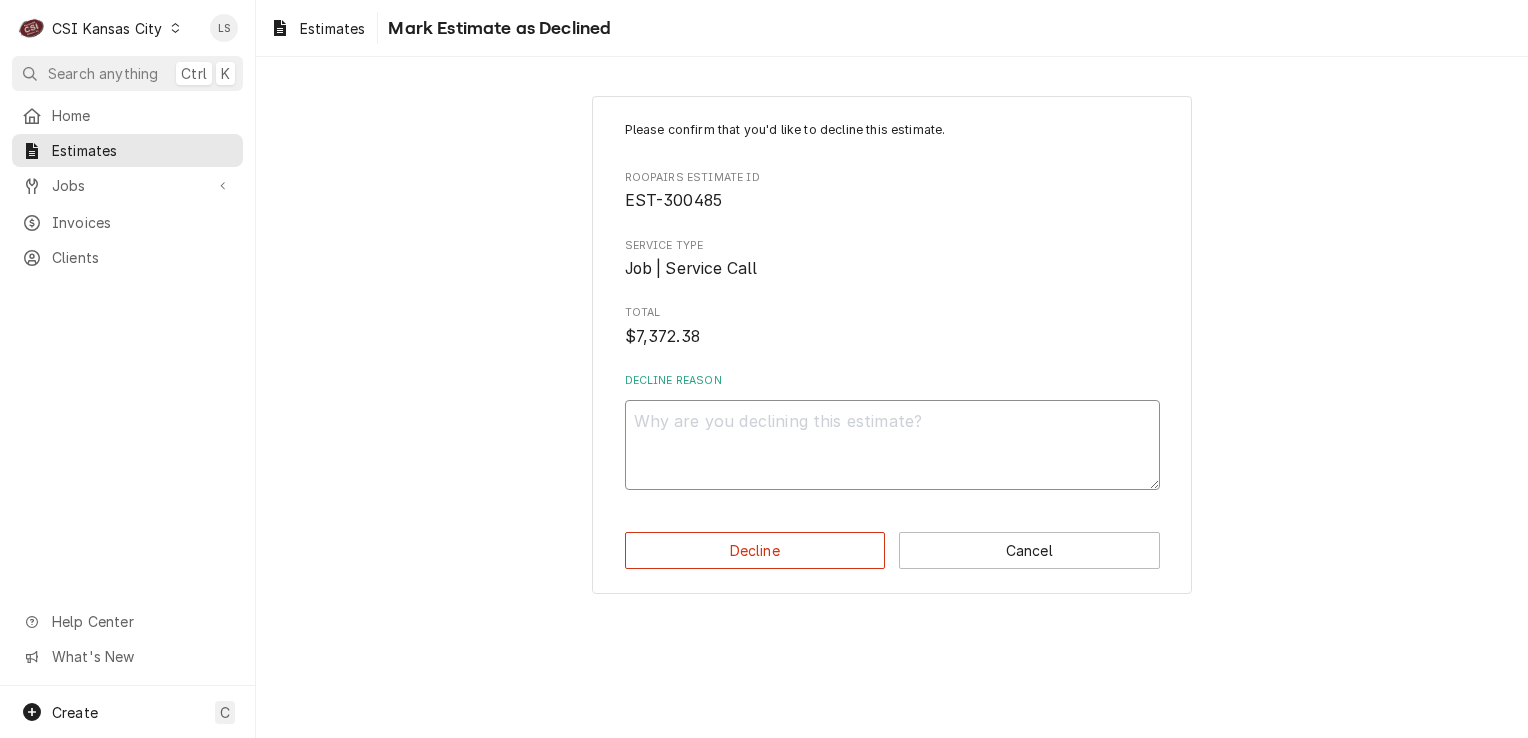 click on "Decline Reason" at bounding box center (892, 445) 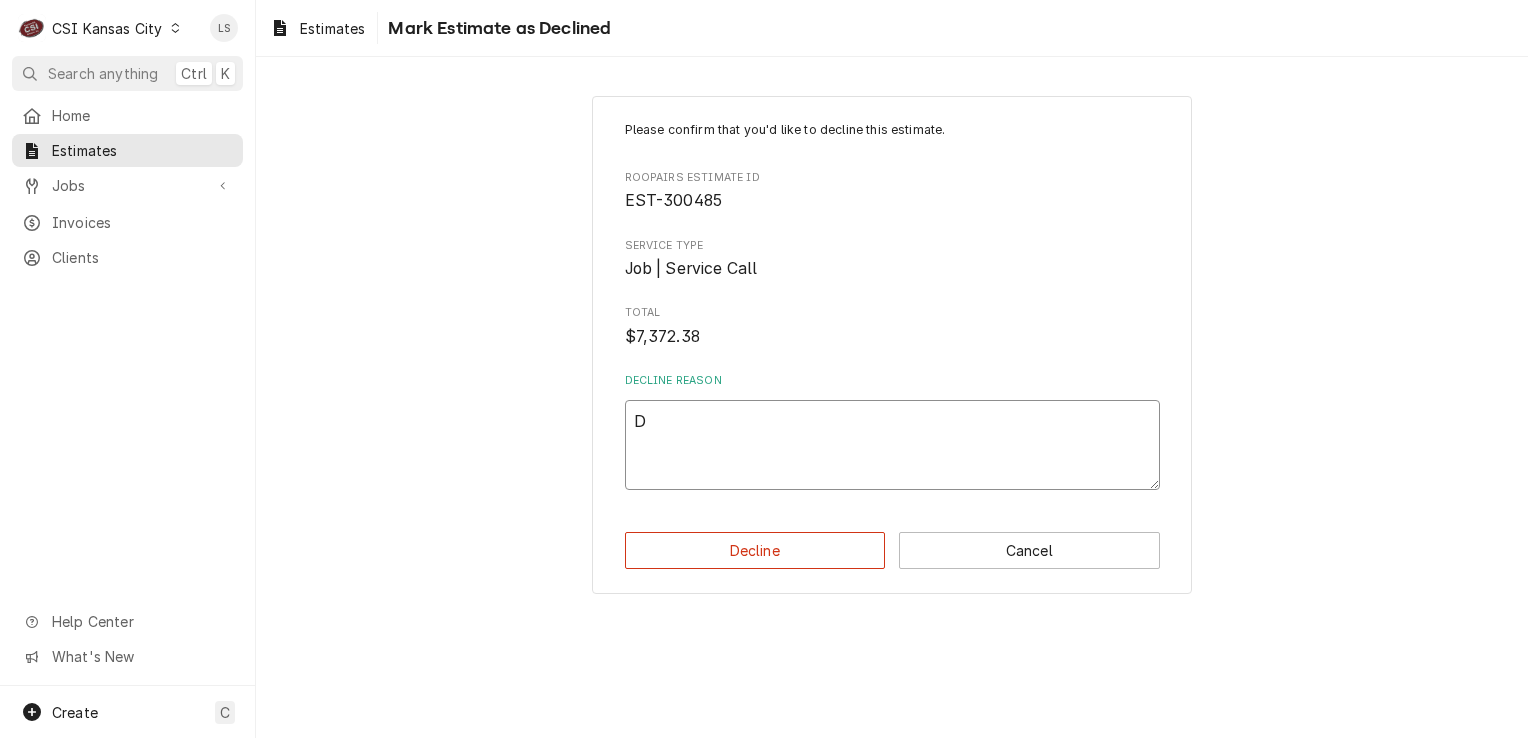 type on "x" 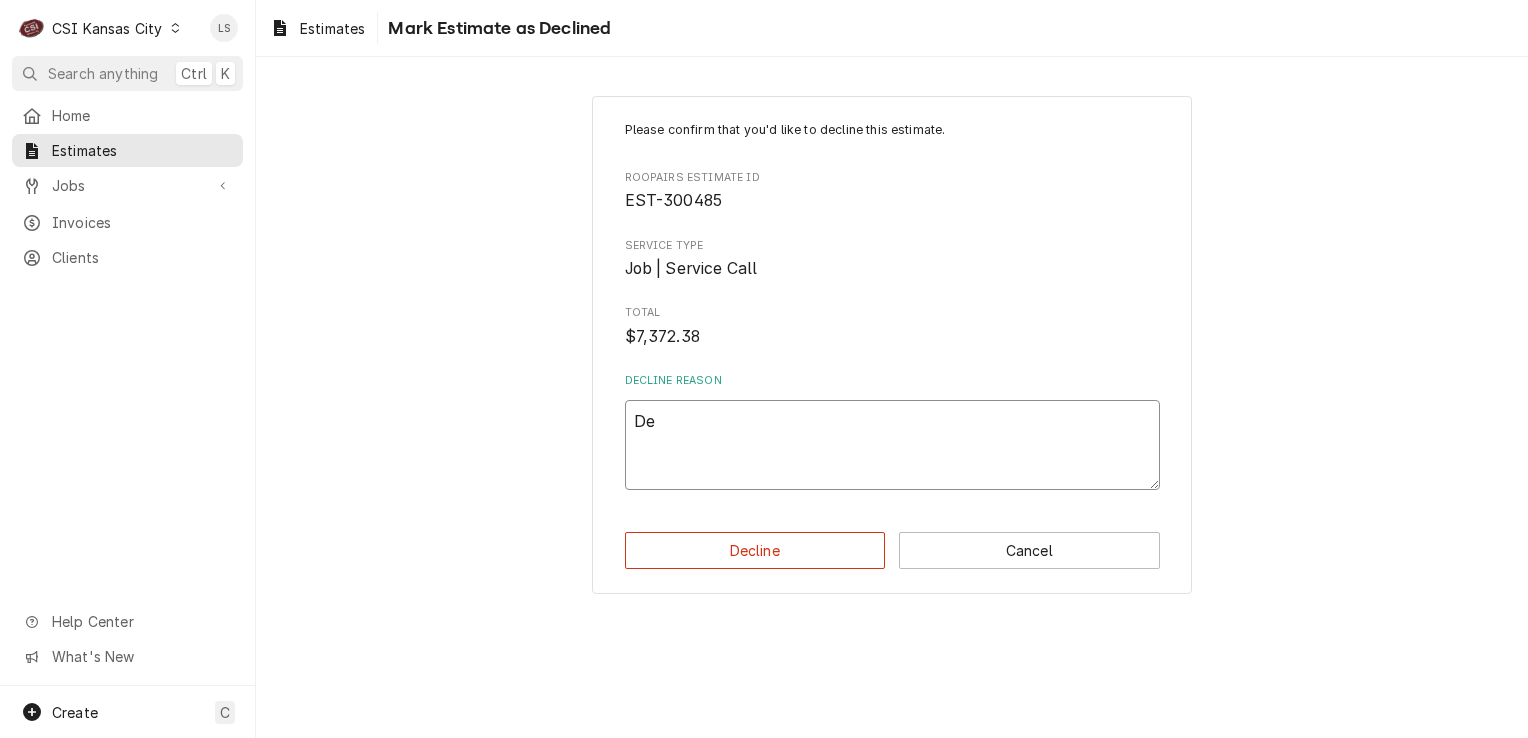 type on "x" 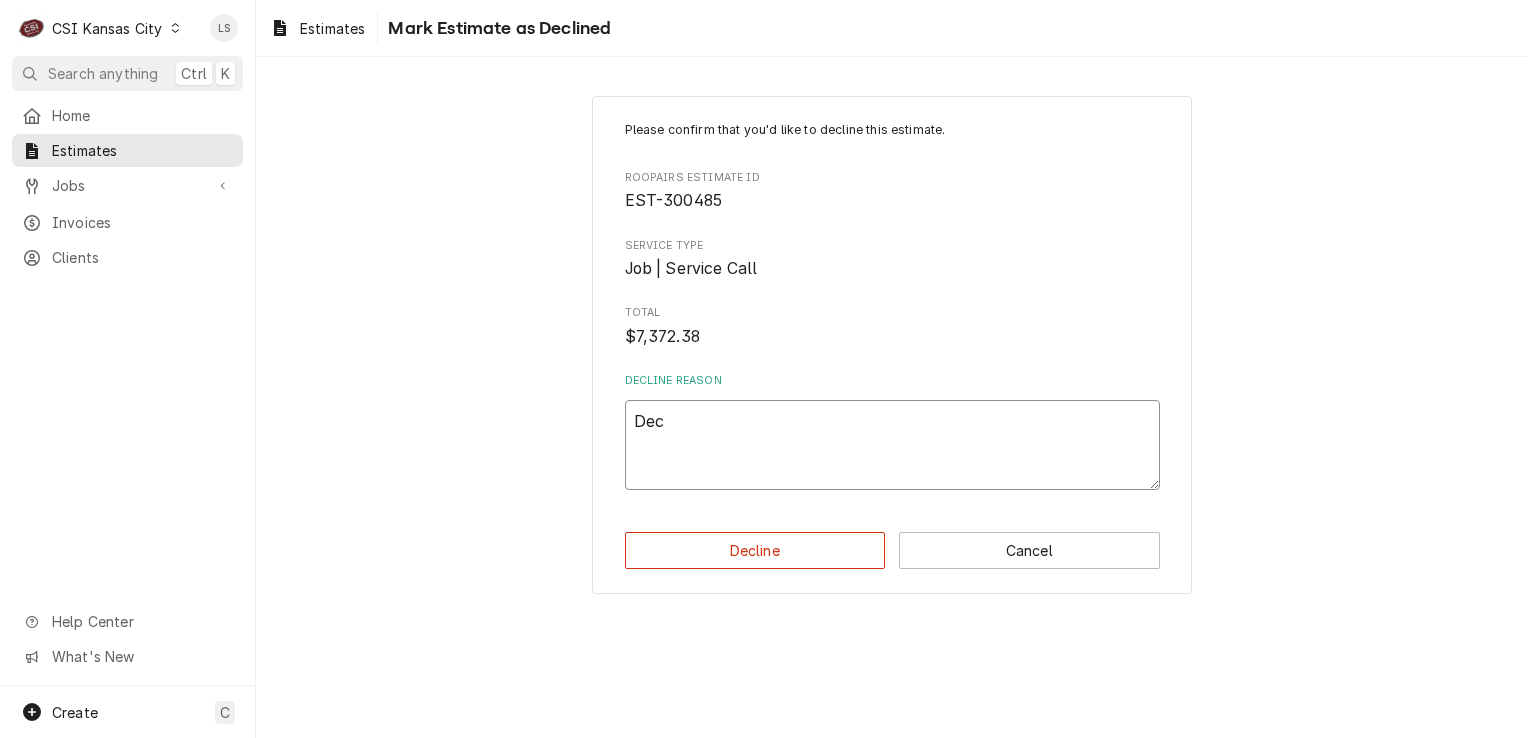 type on "Decl" 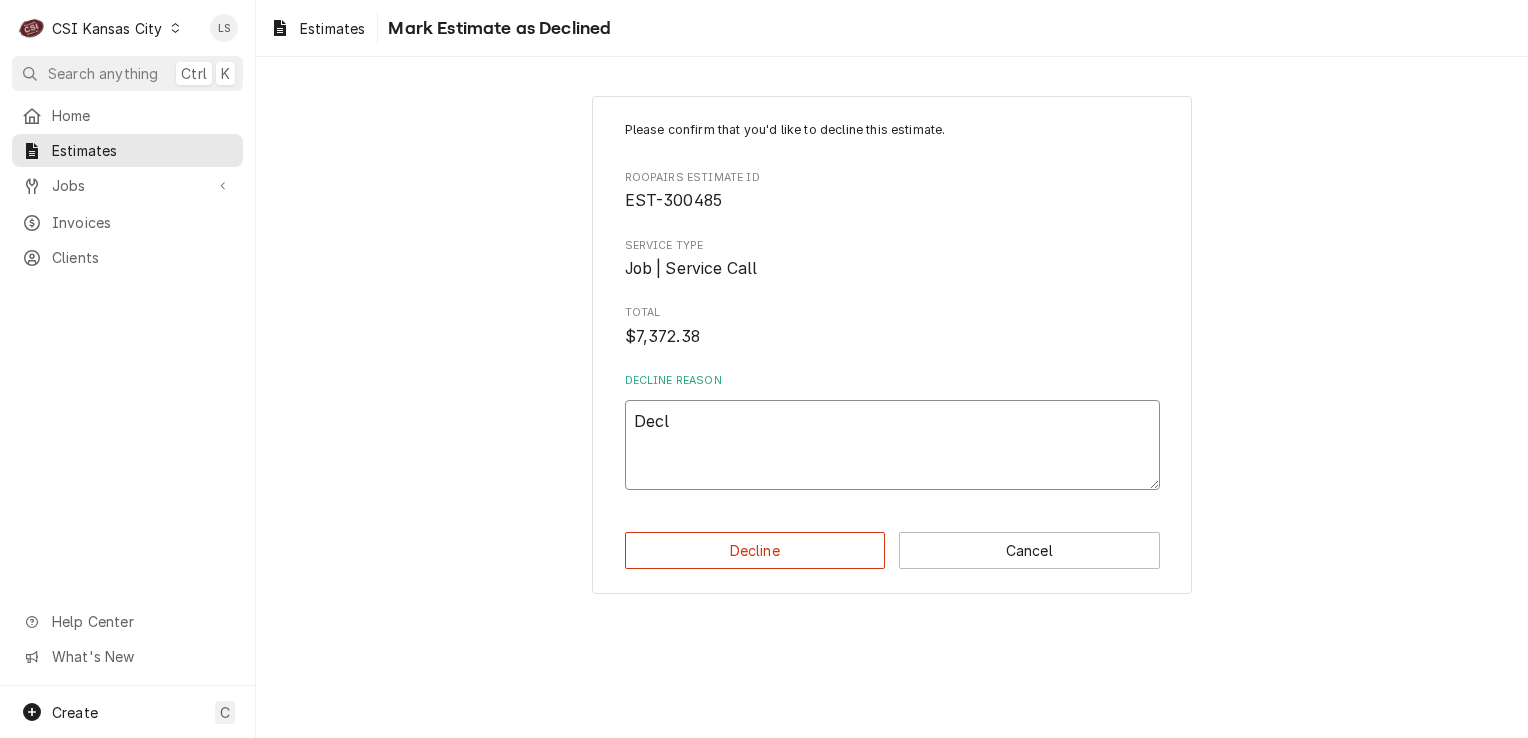 type on "x" 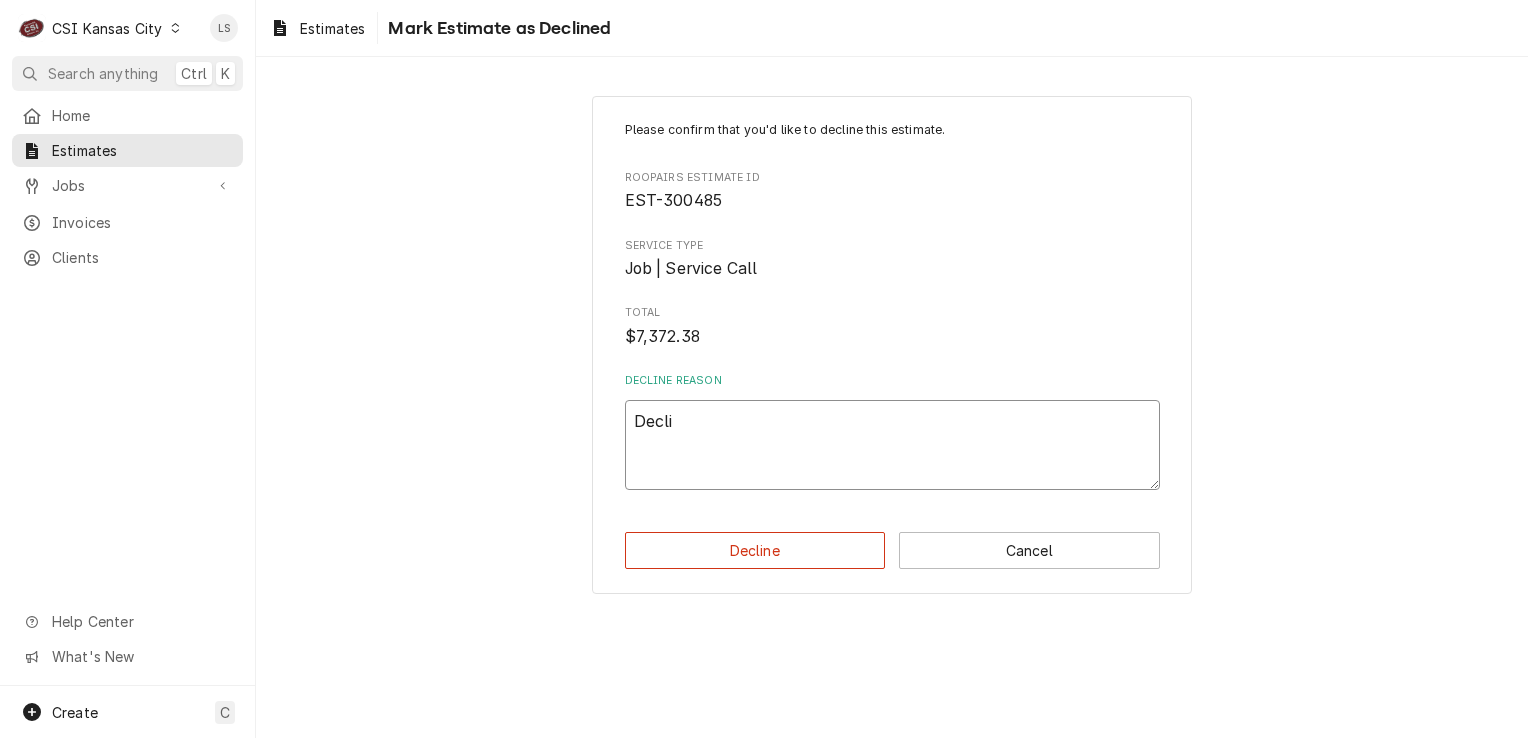 type on "x" 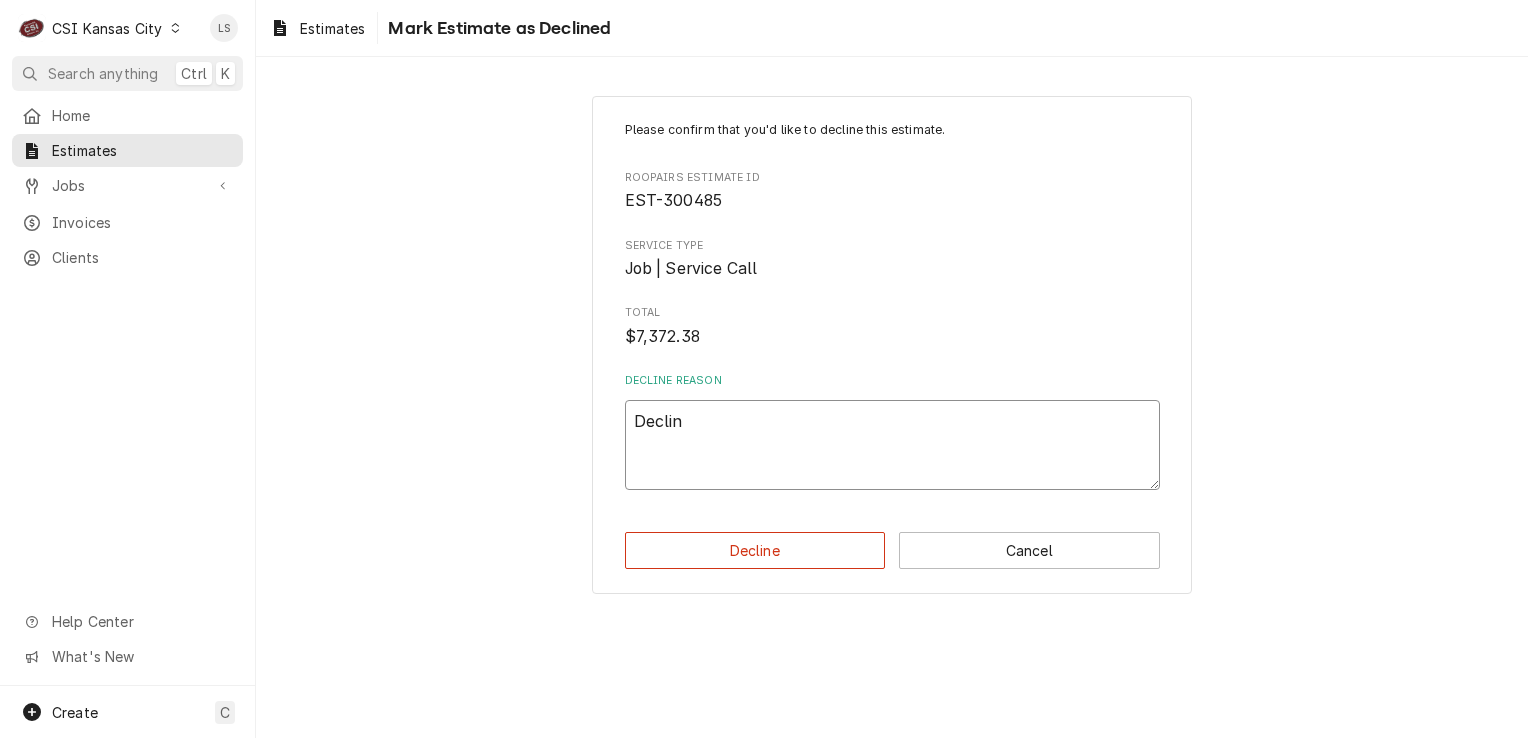 type on "x" 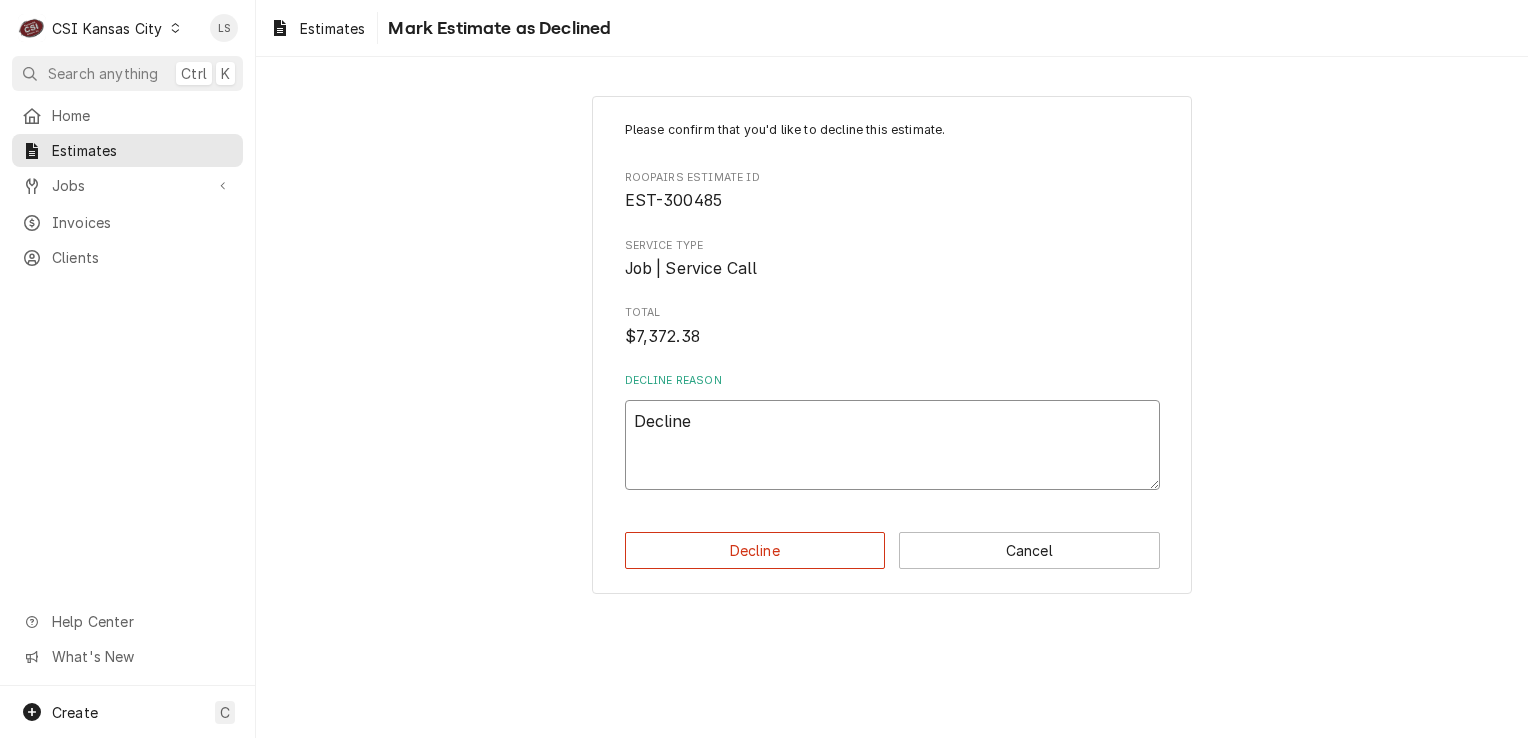 type on "x" 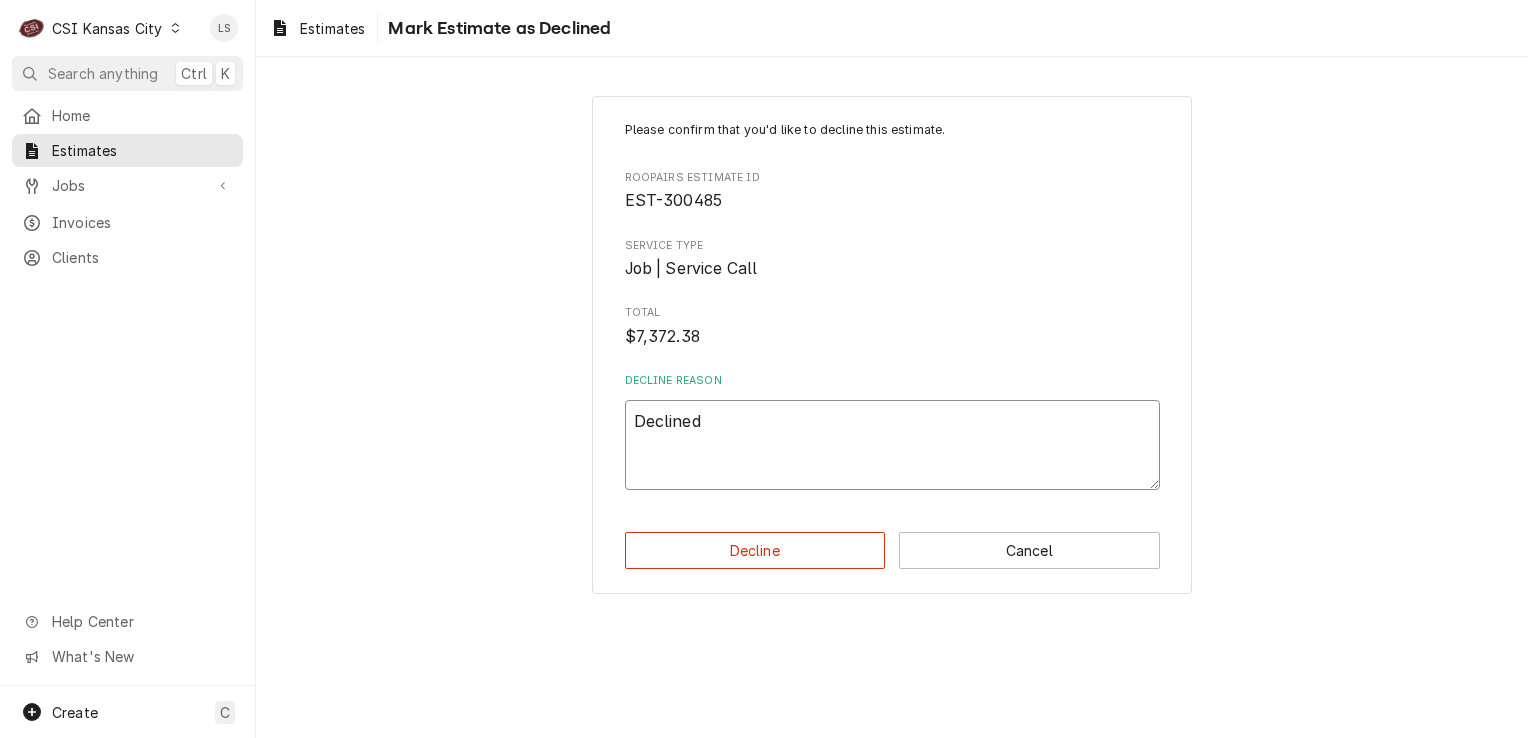 type on "x" 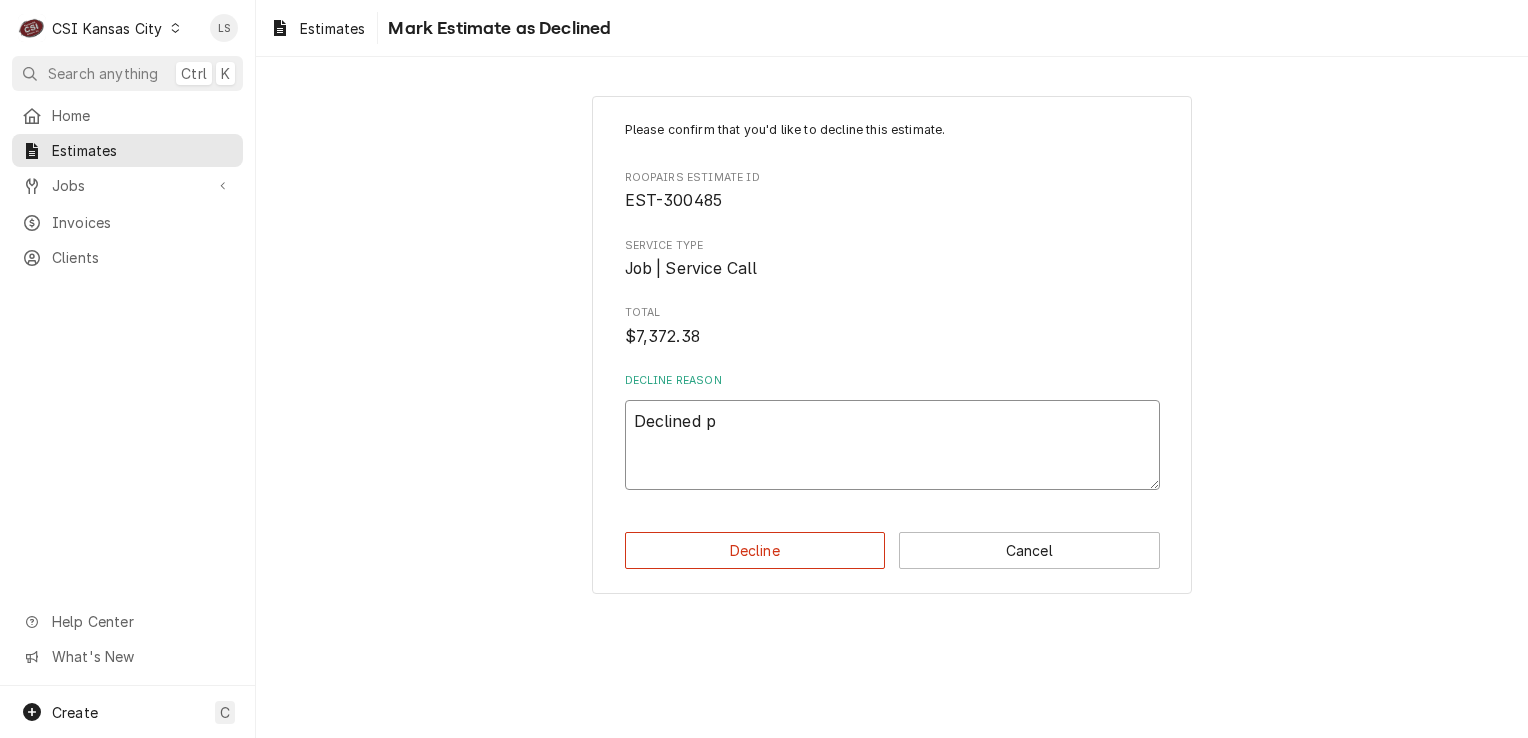 type on "x" 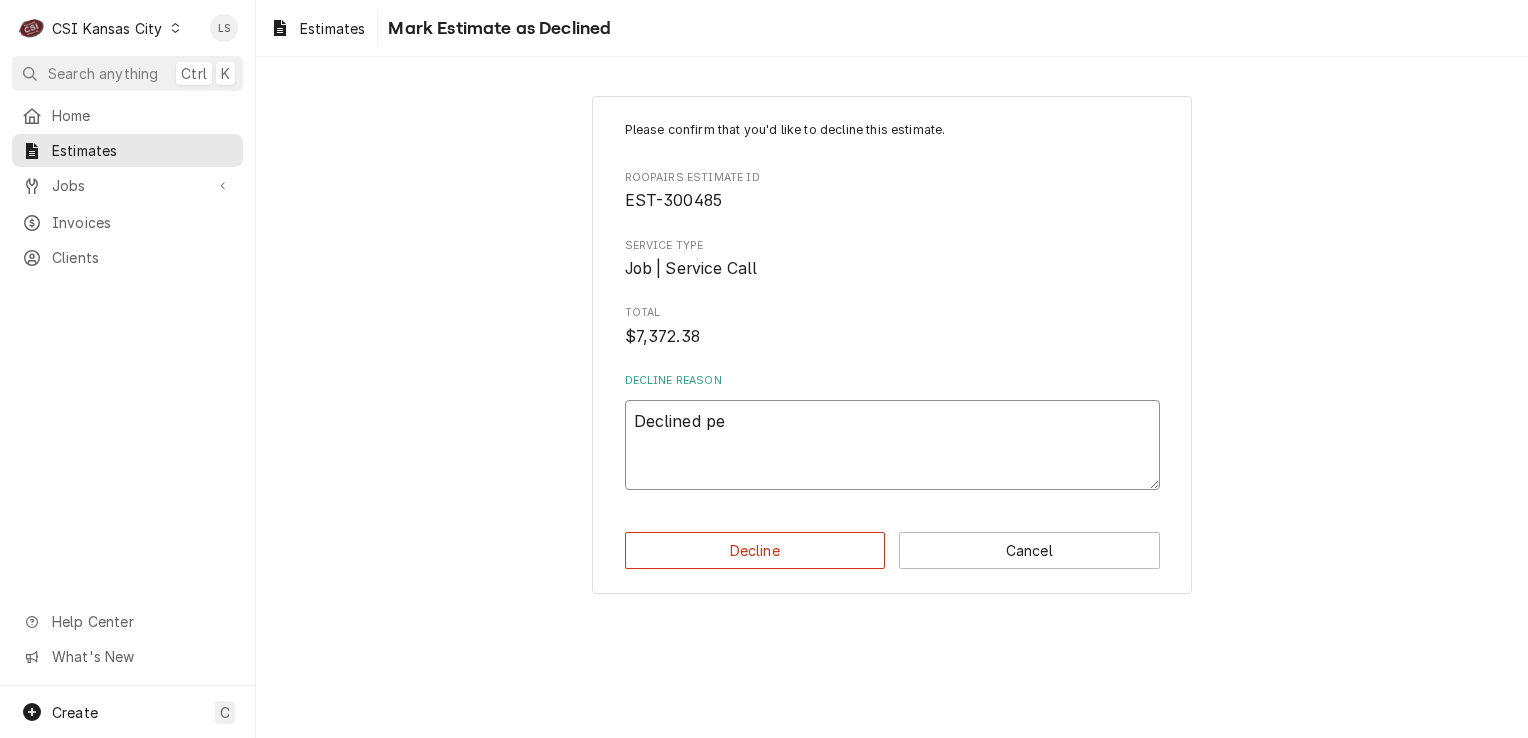 type on "x" 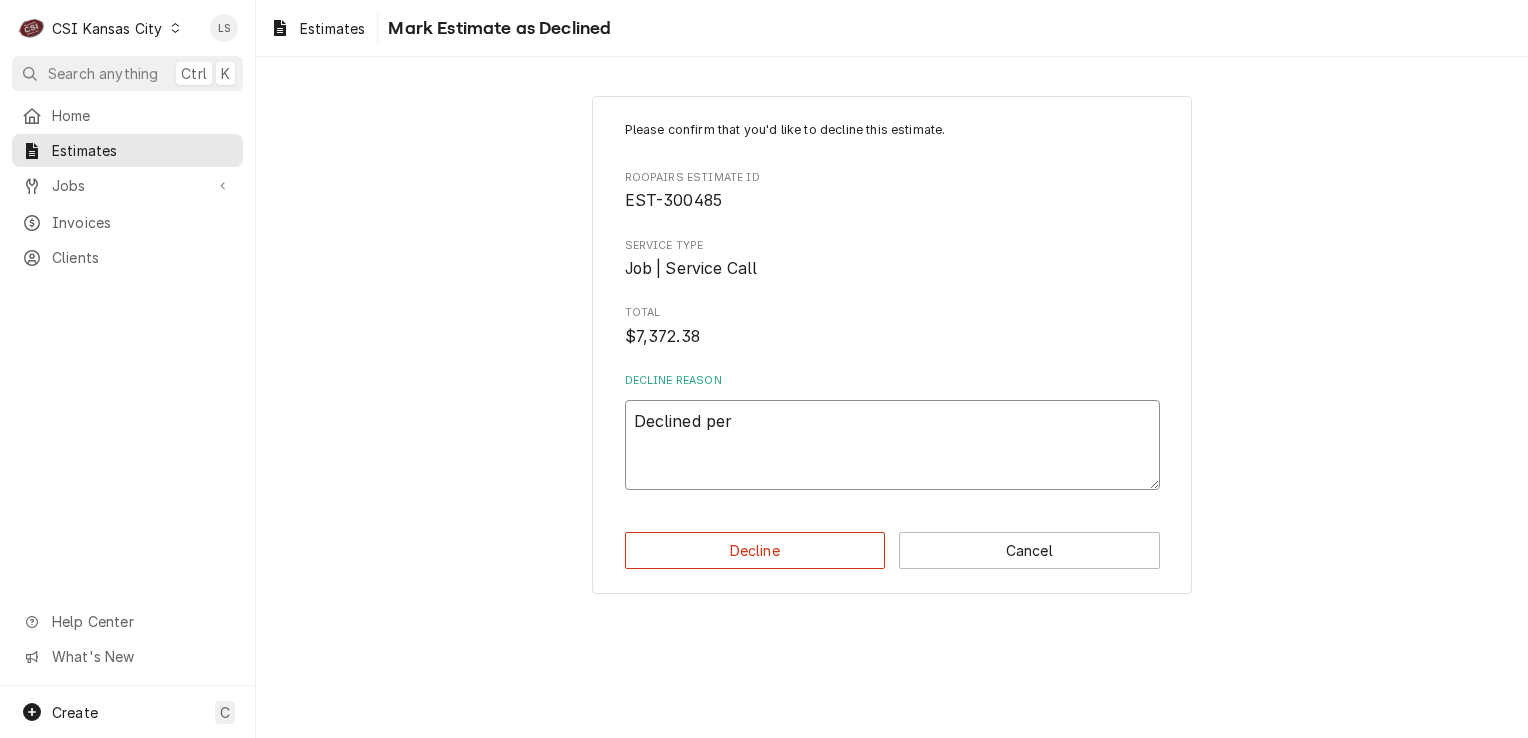 type on "x" 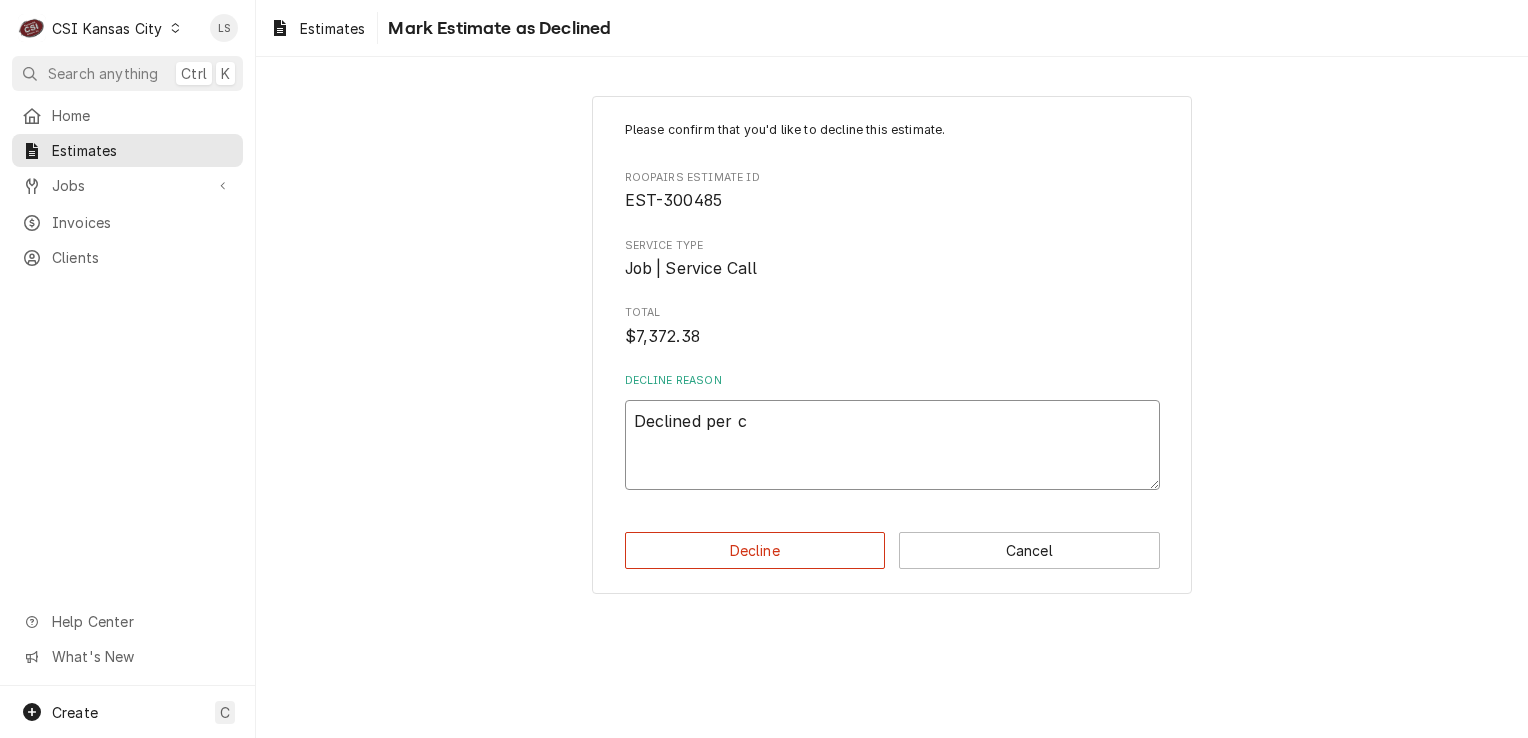 type on "x" 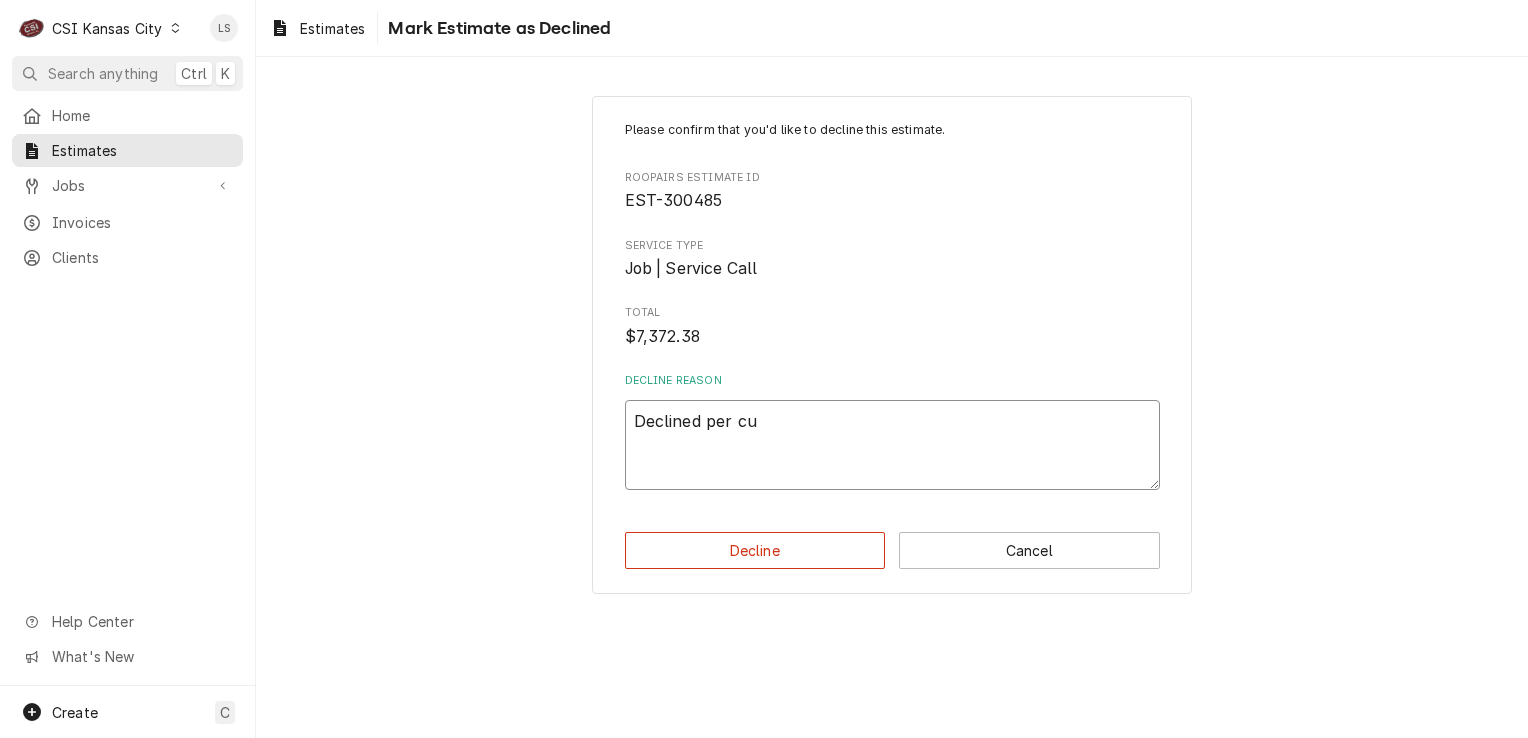 type on "x" 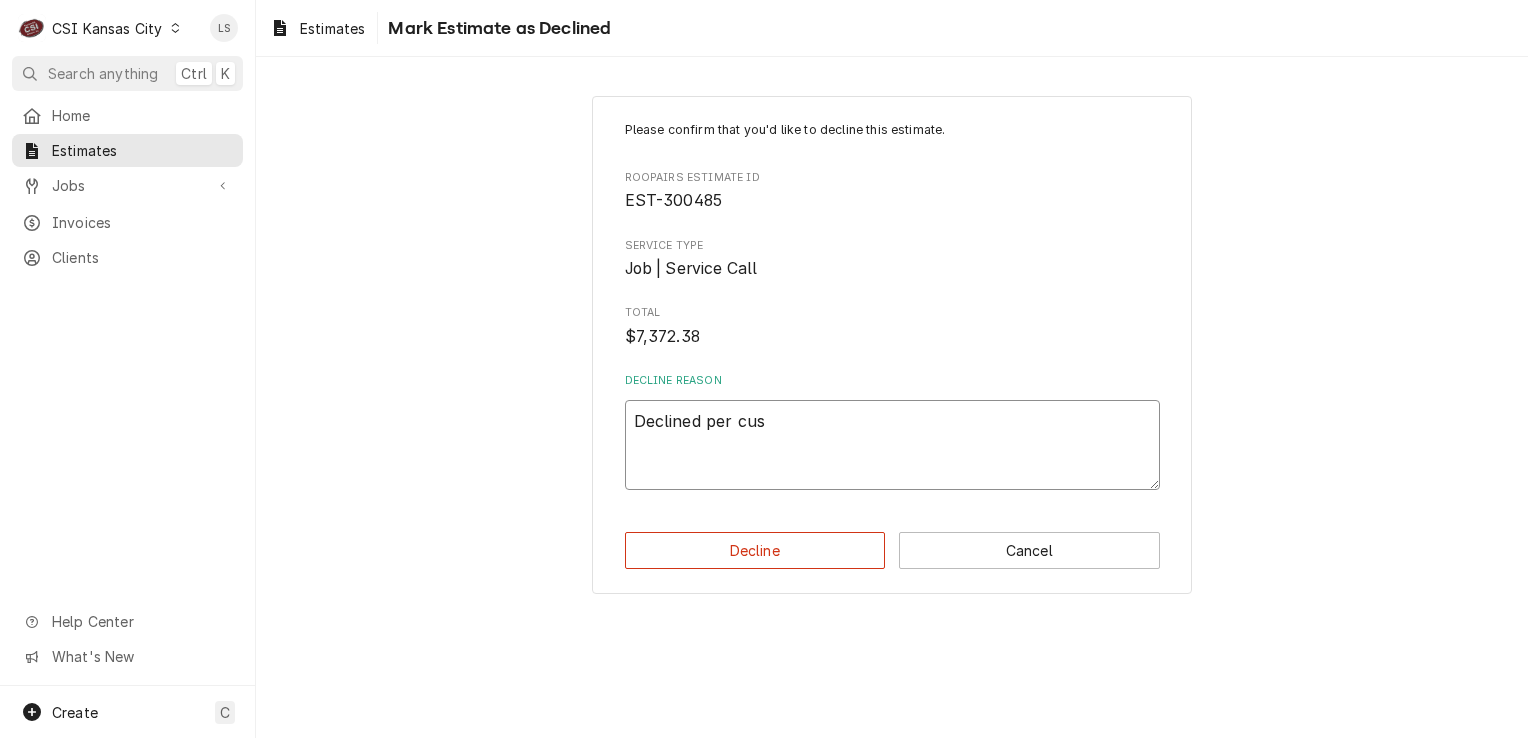 type on "x" 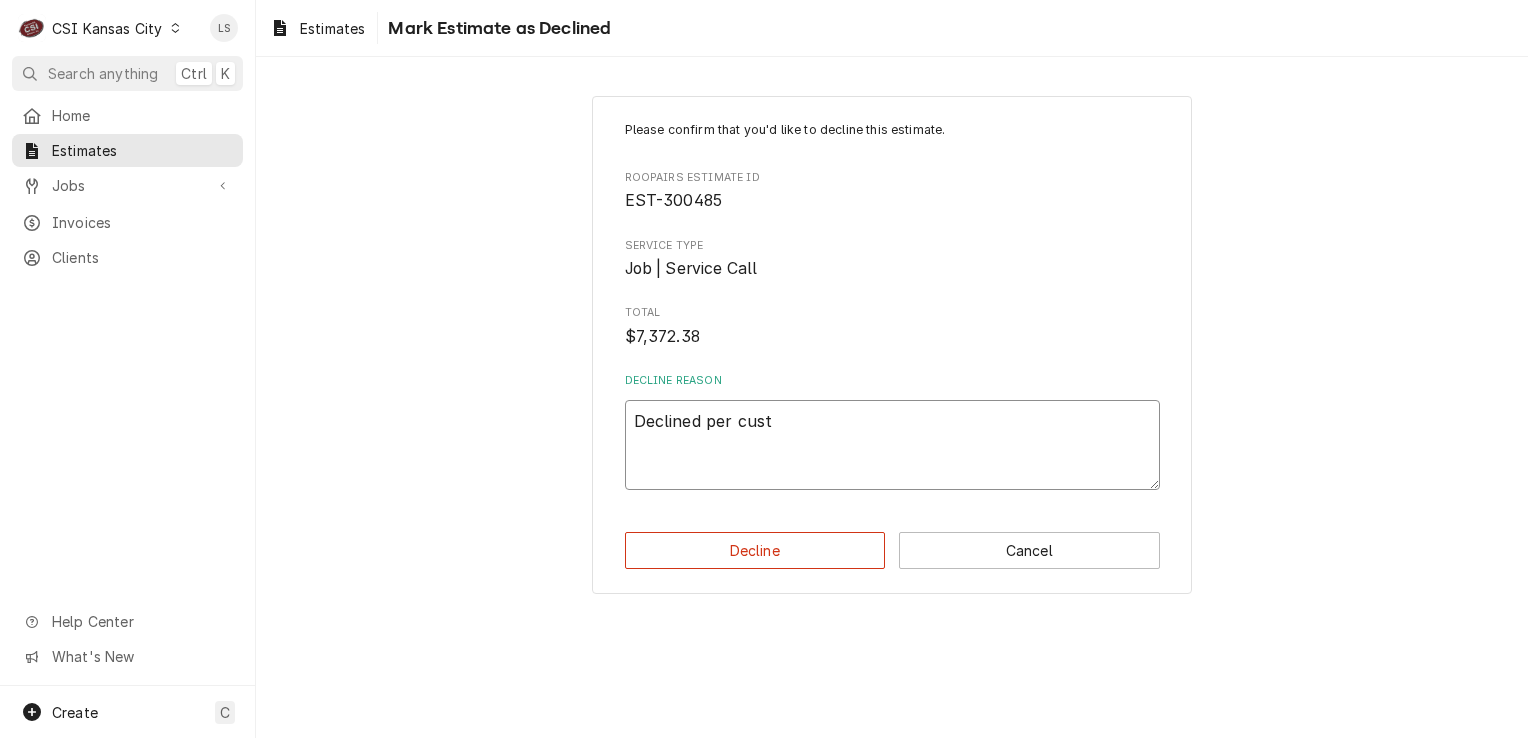 type on "x" 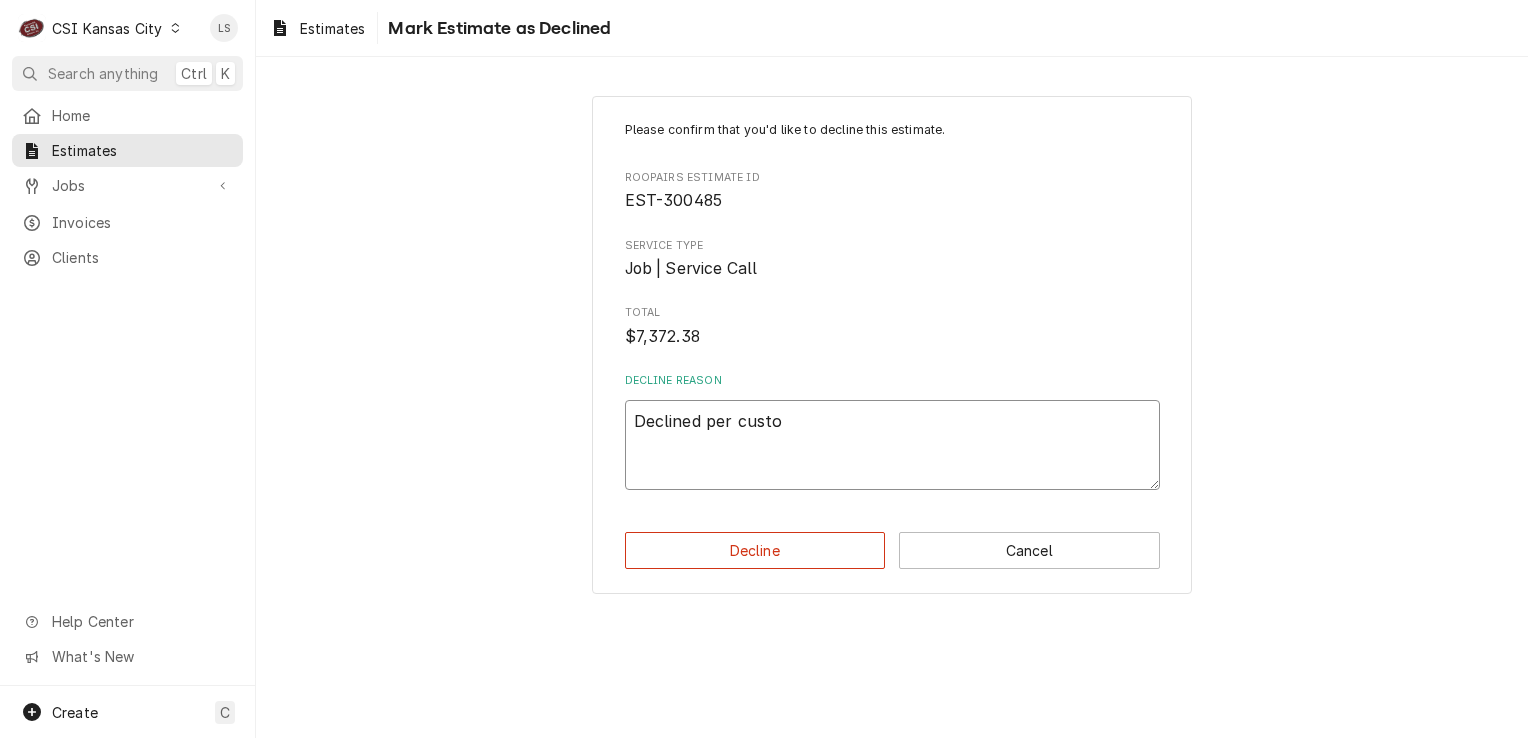 type on "x" 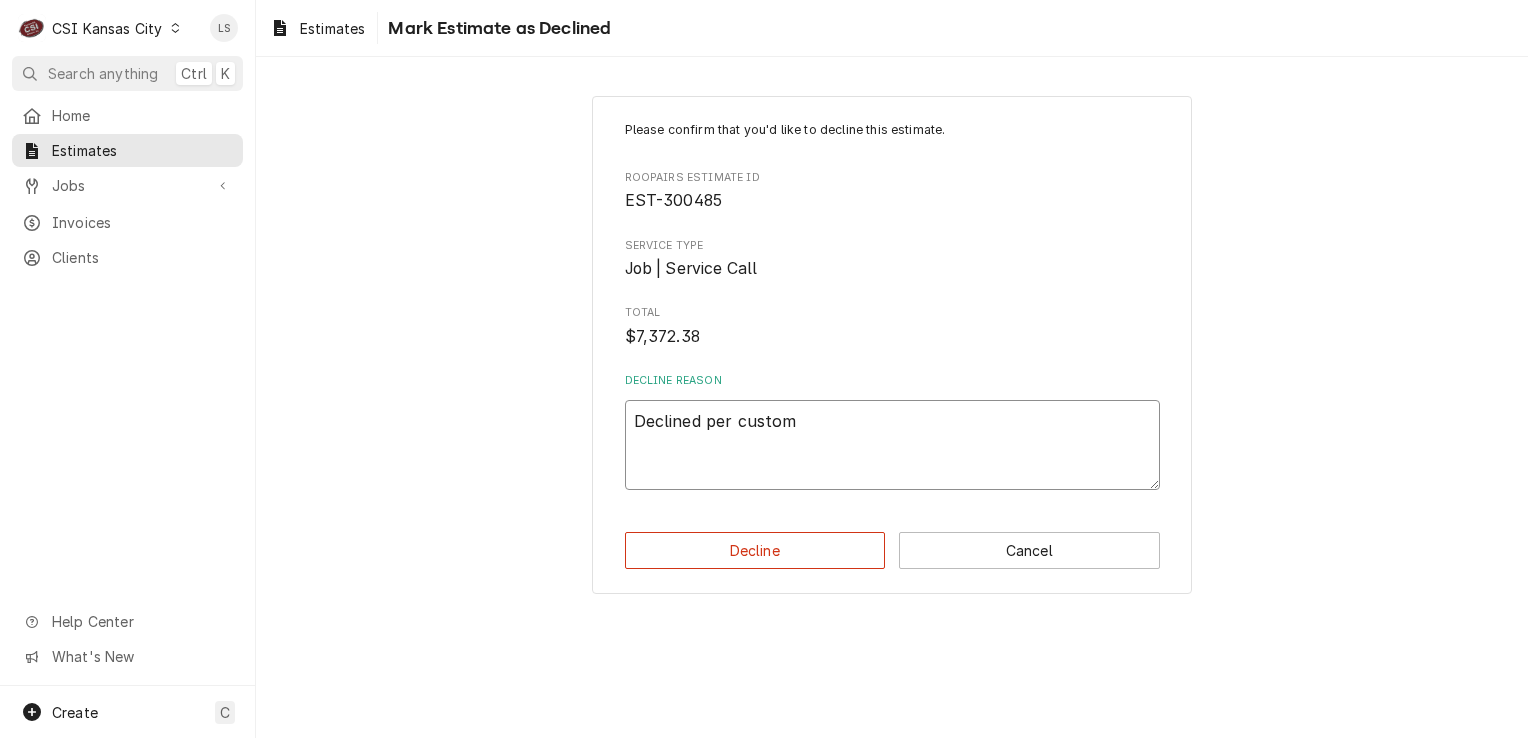 type on "x" 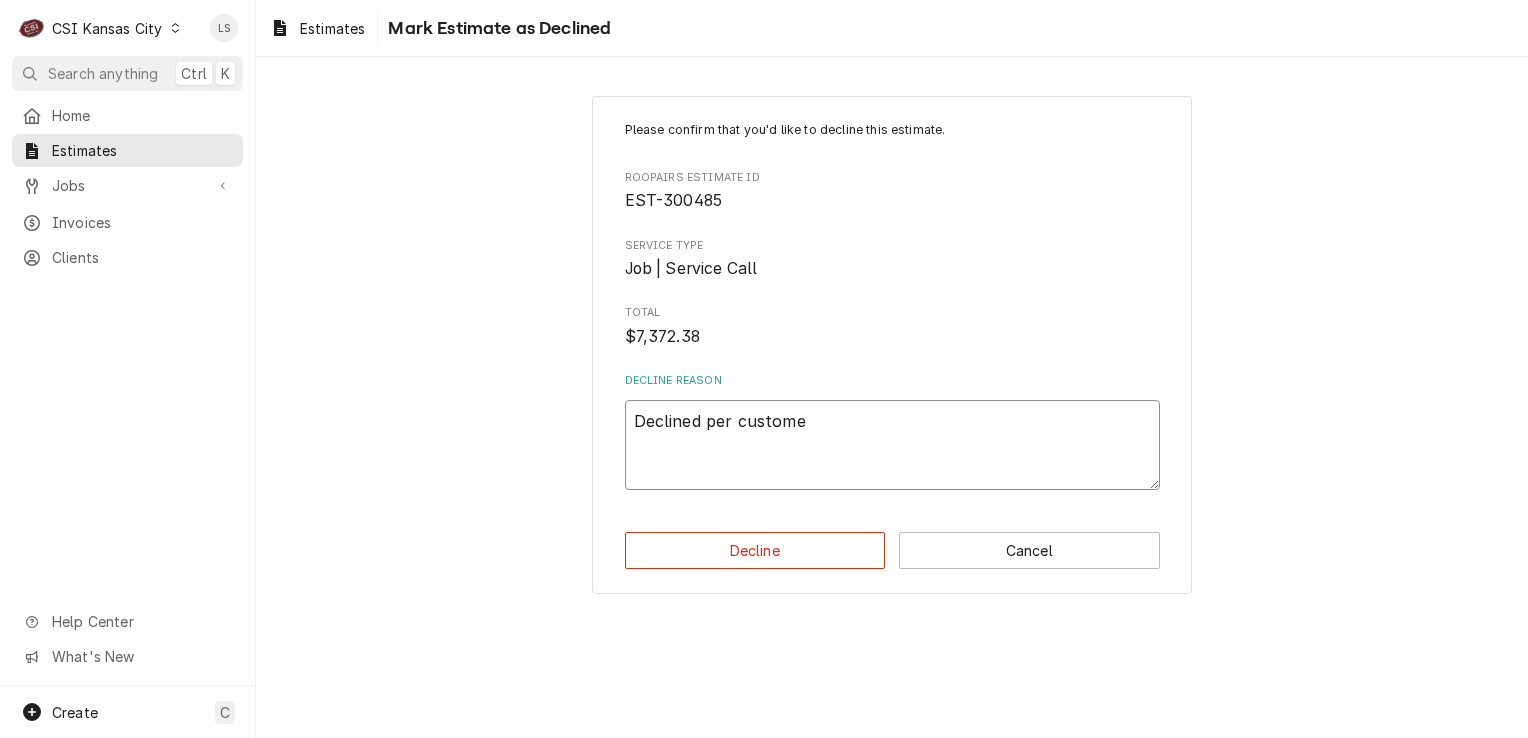 type on "x" 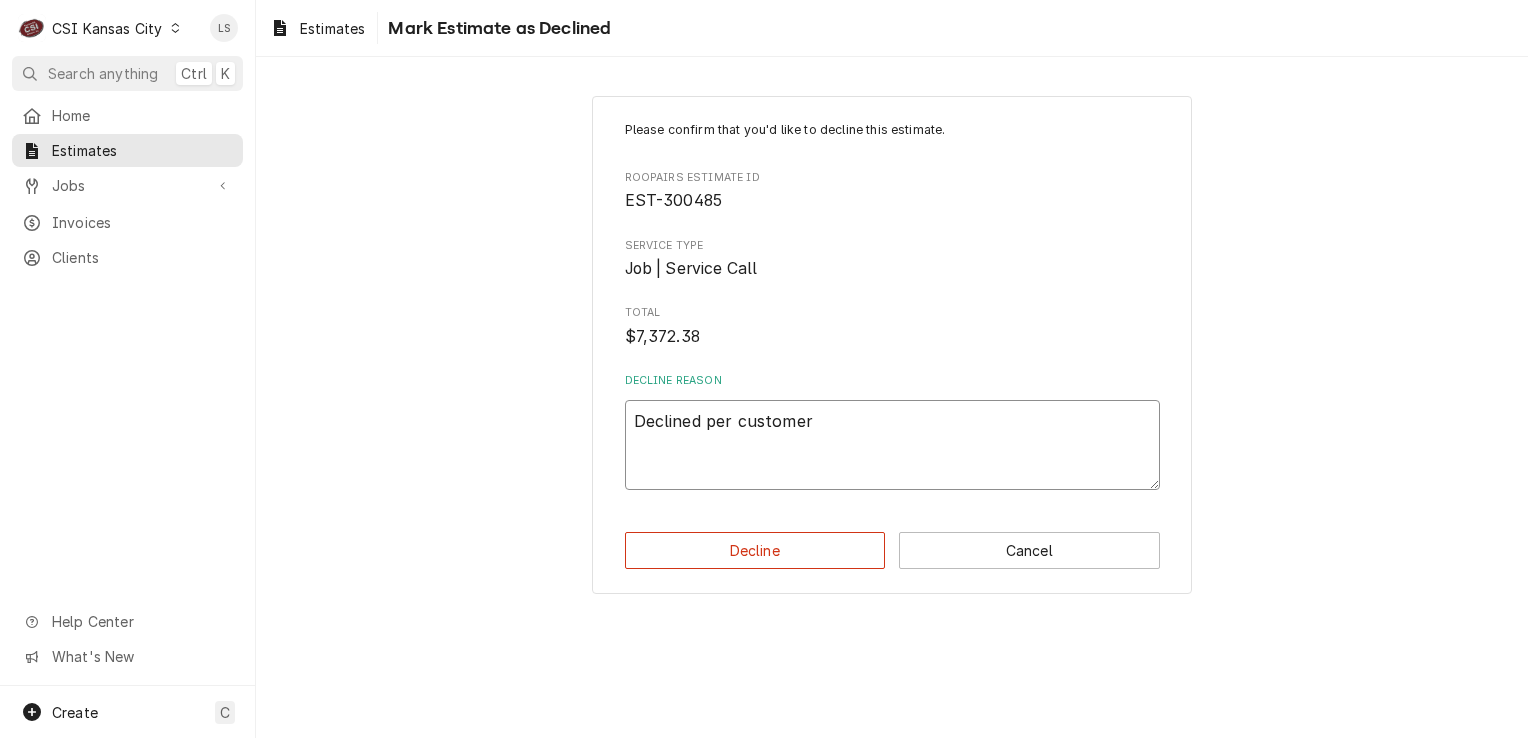 type on "x" 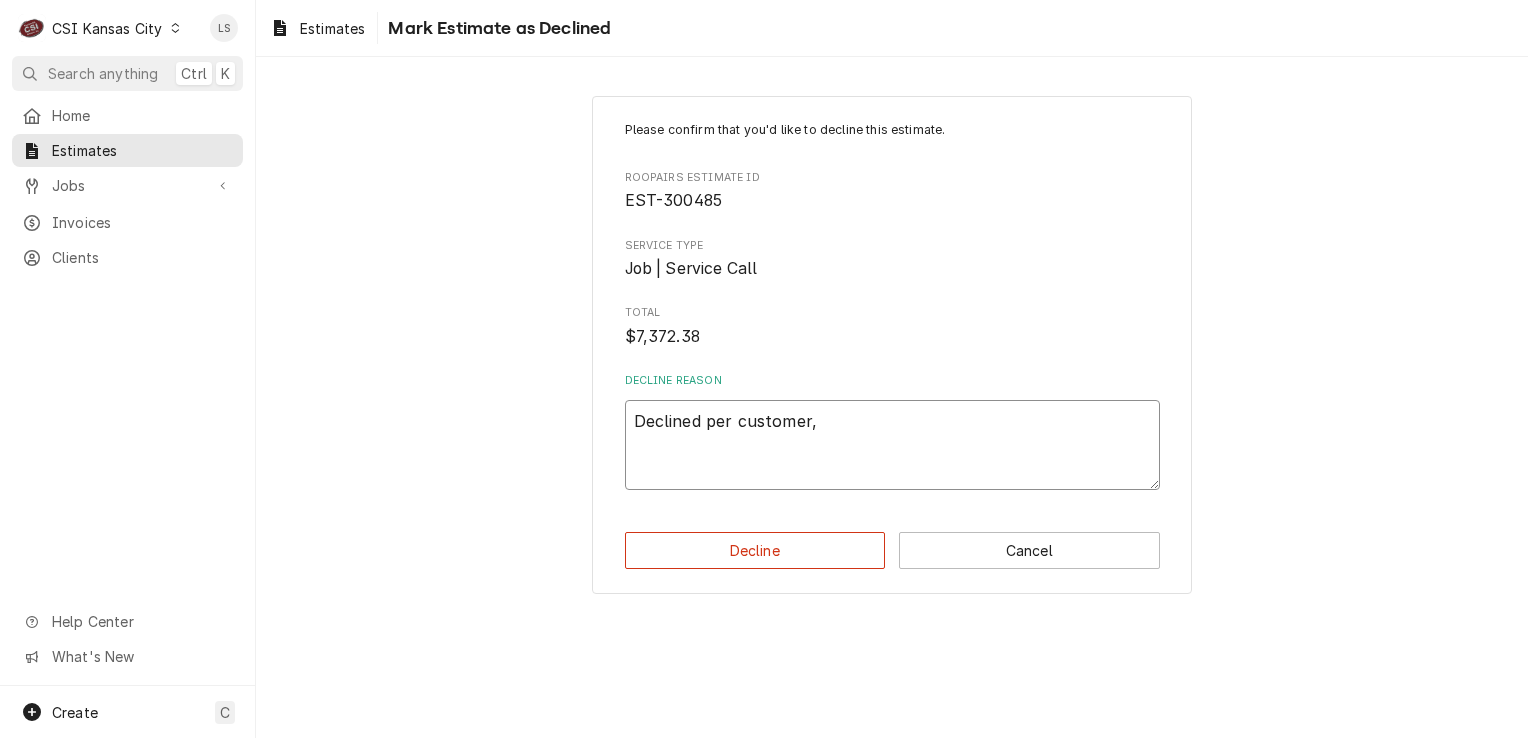 type on "x" 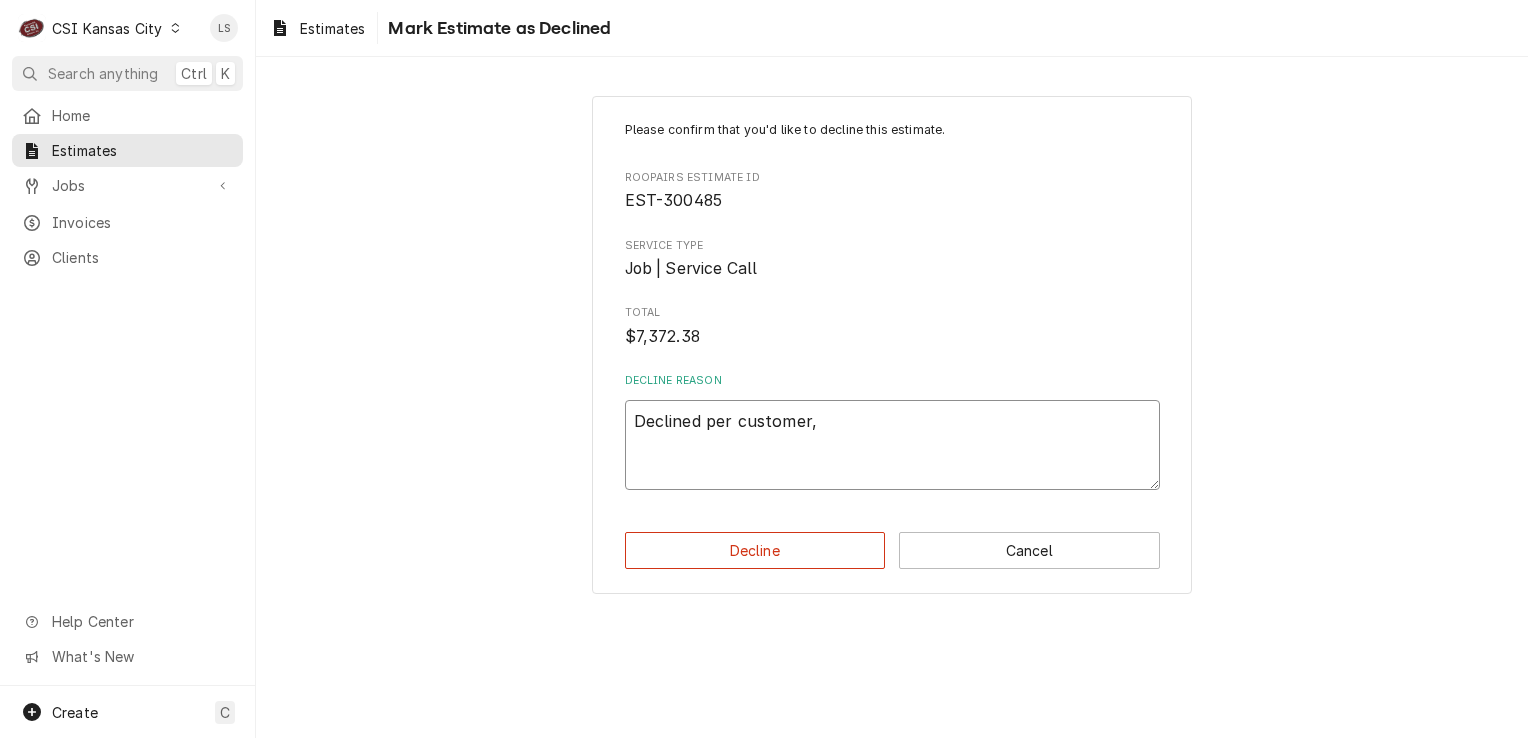 type on "x" 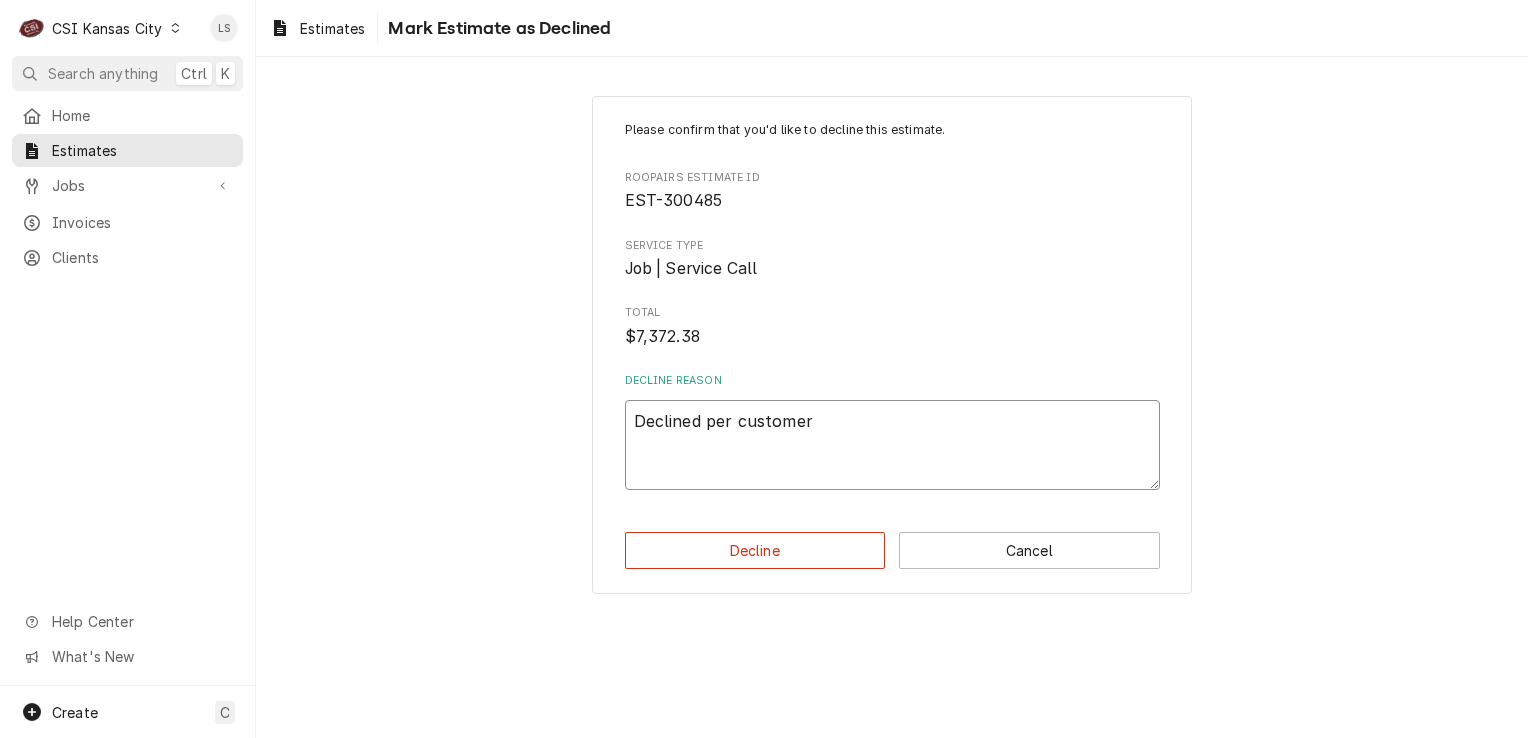 type on "x" 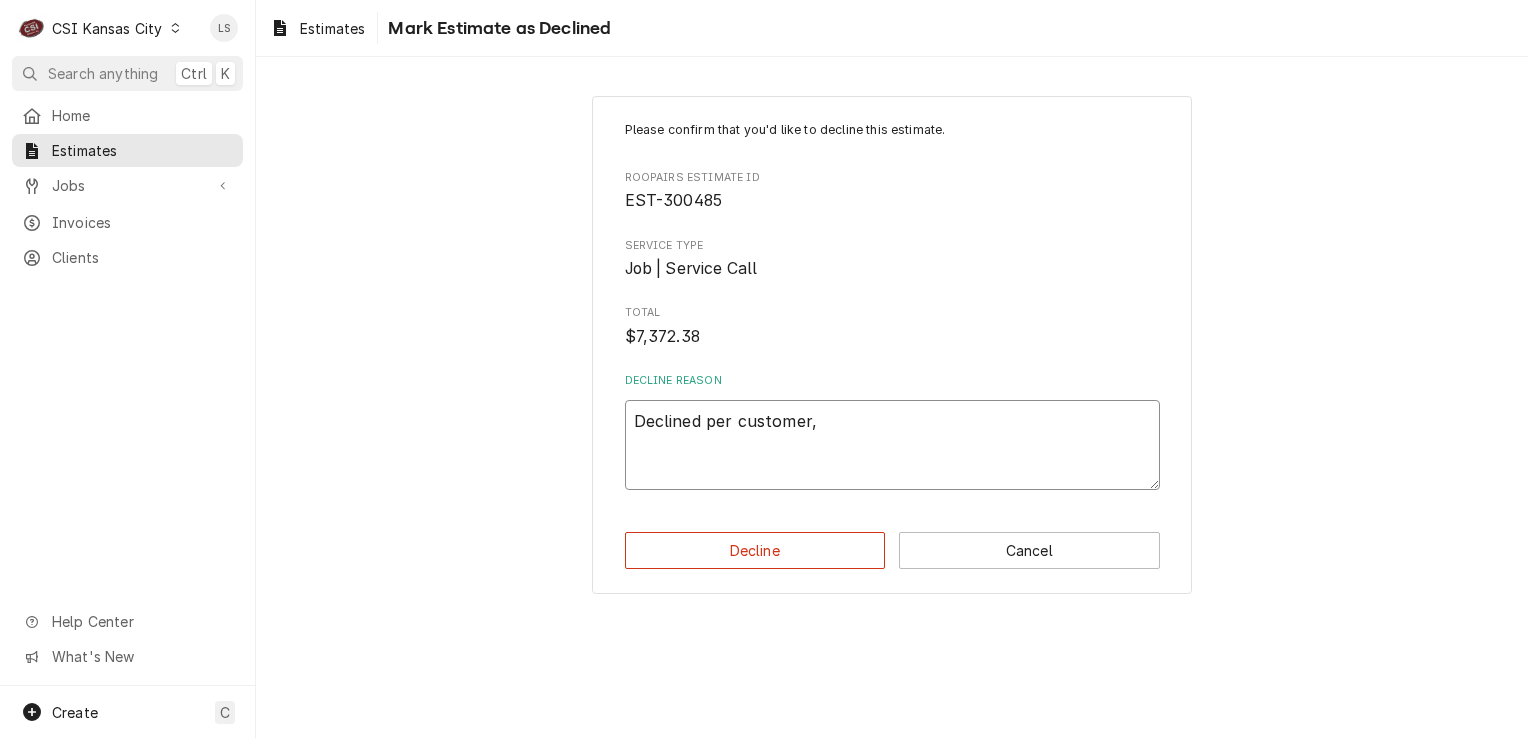 type on "x" 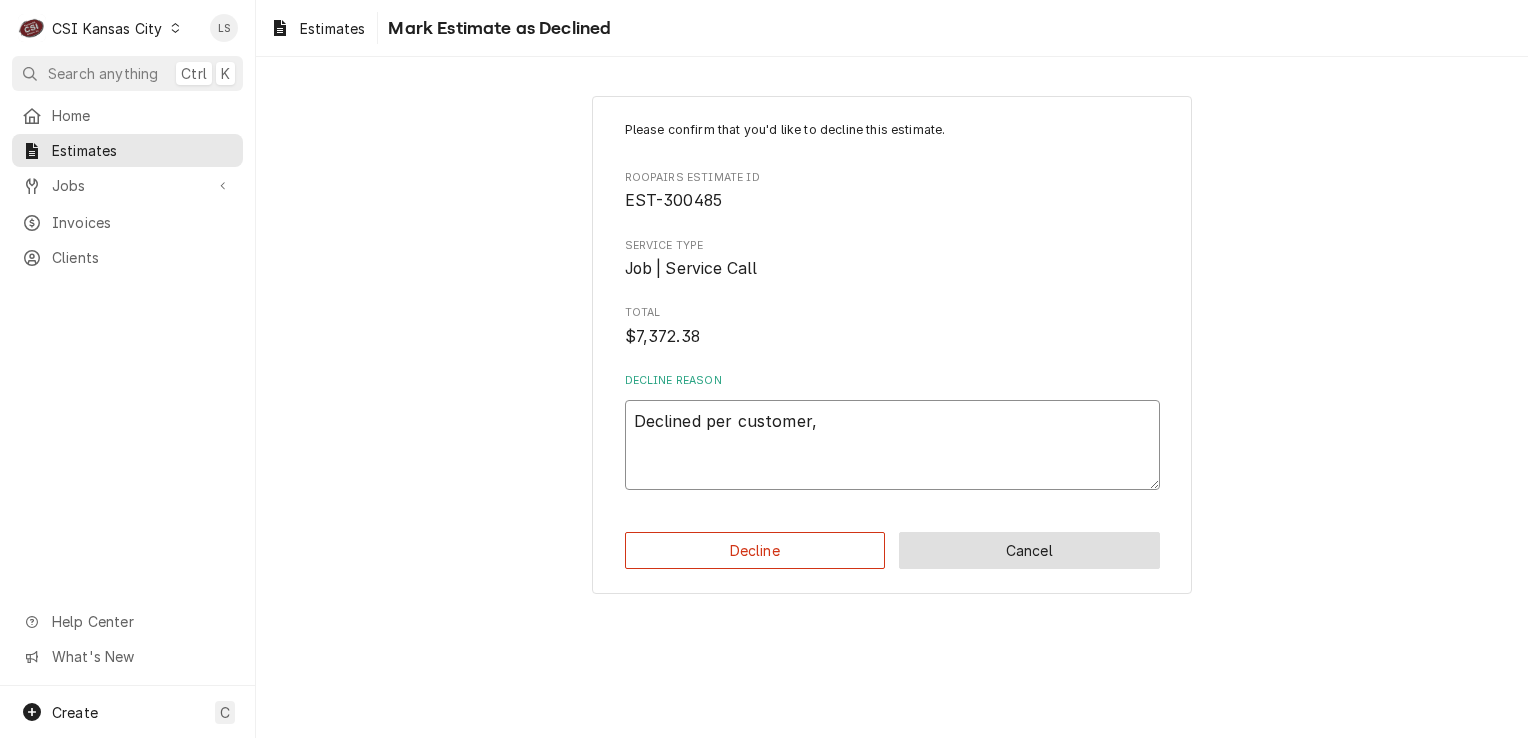paste on "Labor Higher than Expected" 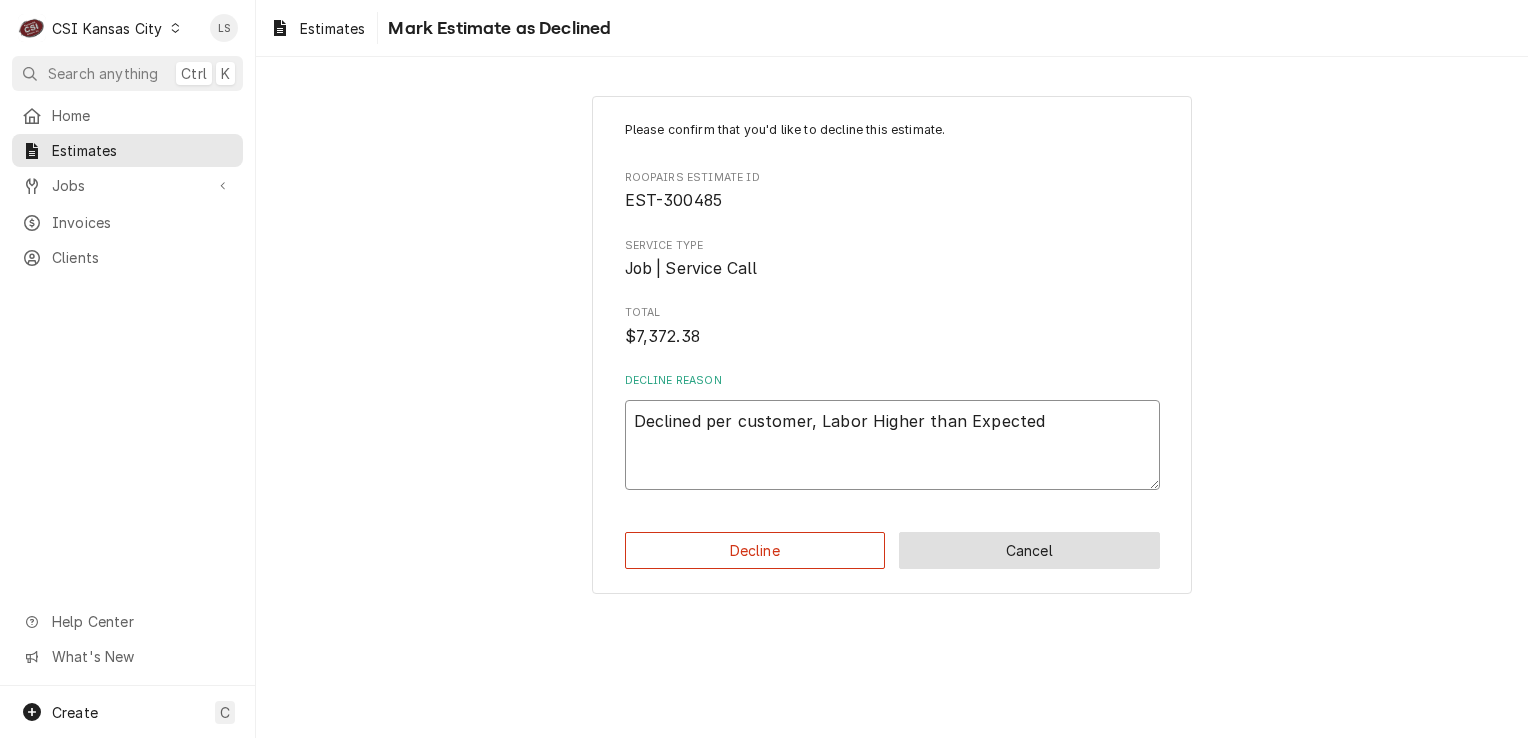 type on "x" 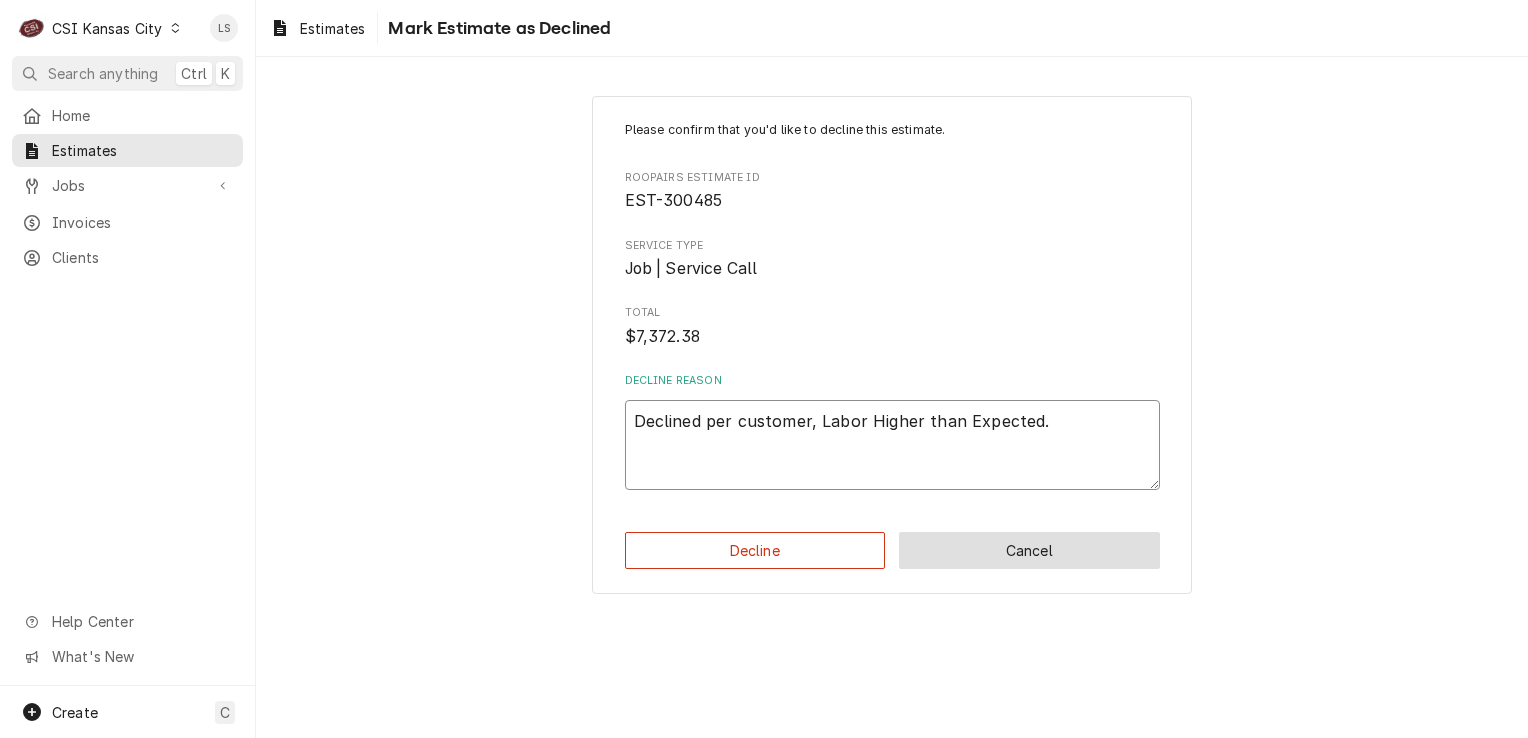 type on "x" 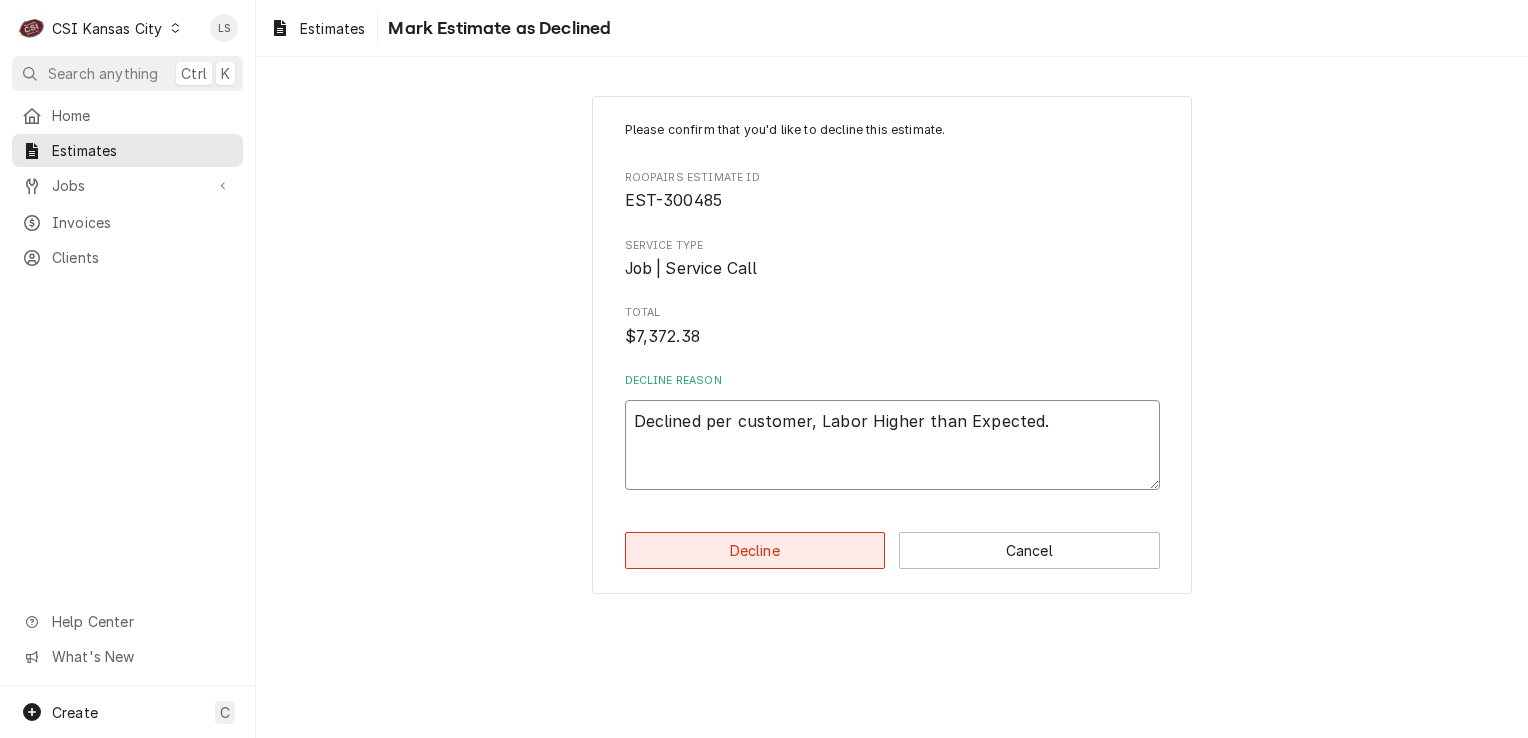 type on "Declined per customer, Labor Higher than Expected." 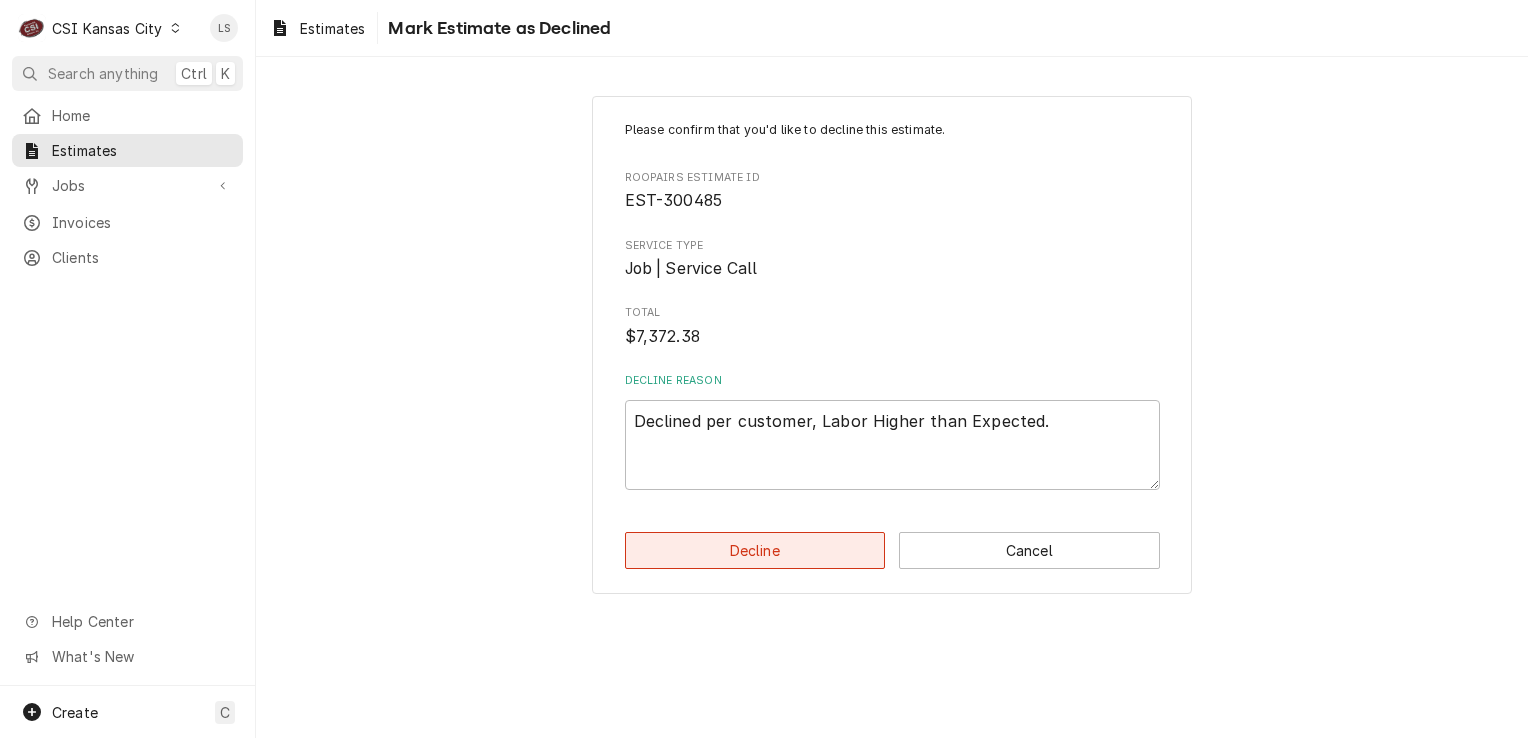 click on "Decline" at bounding box center (755, 550) 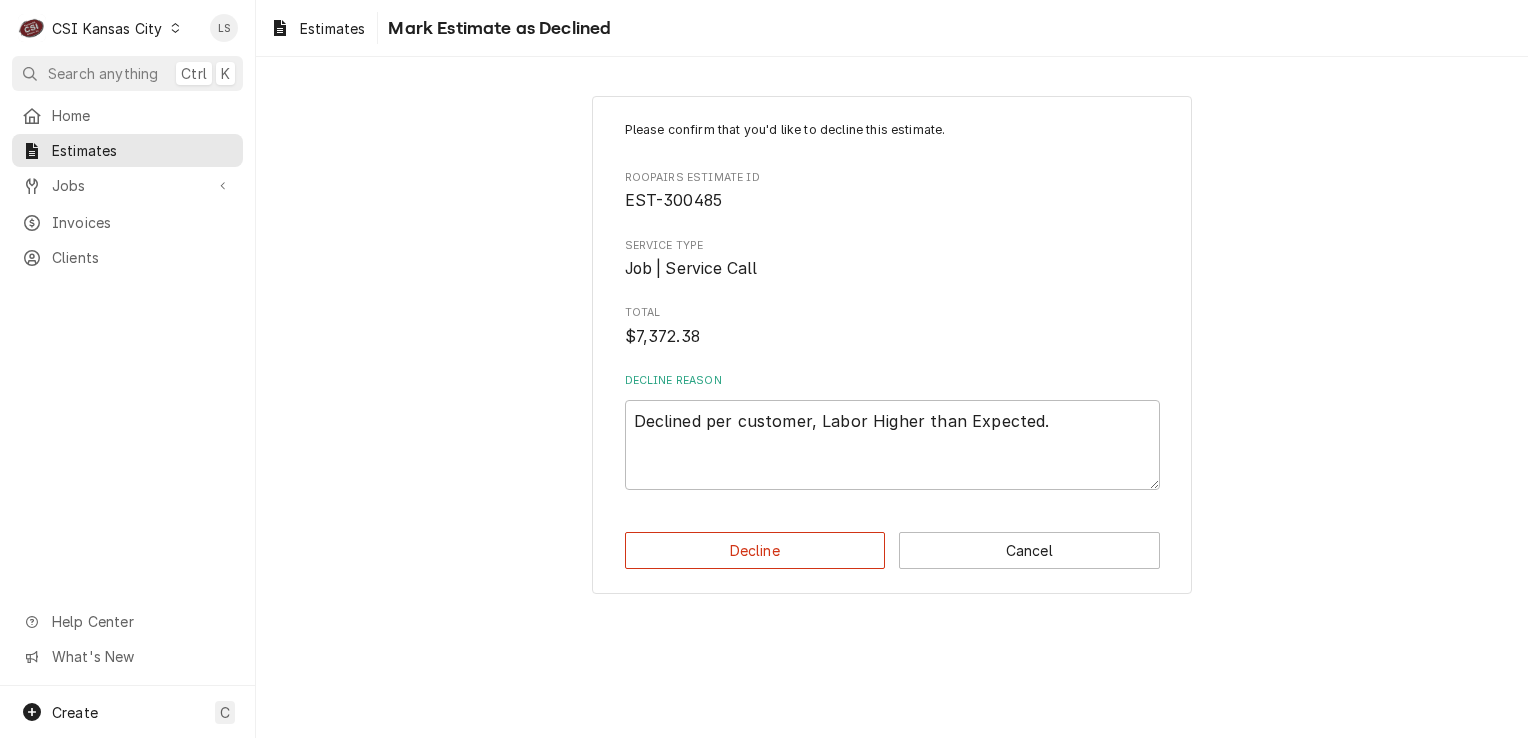 type on "x" 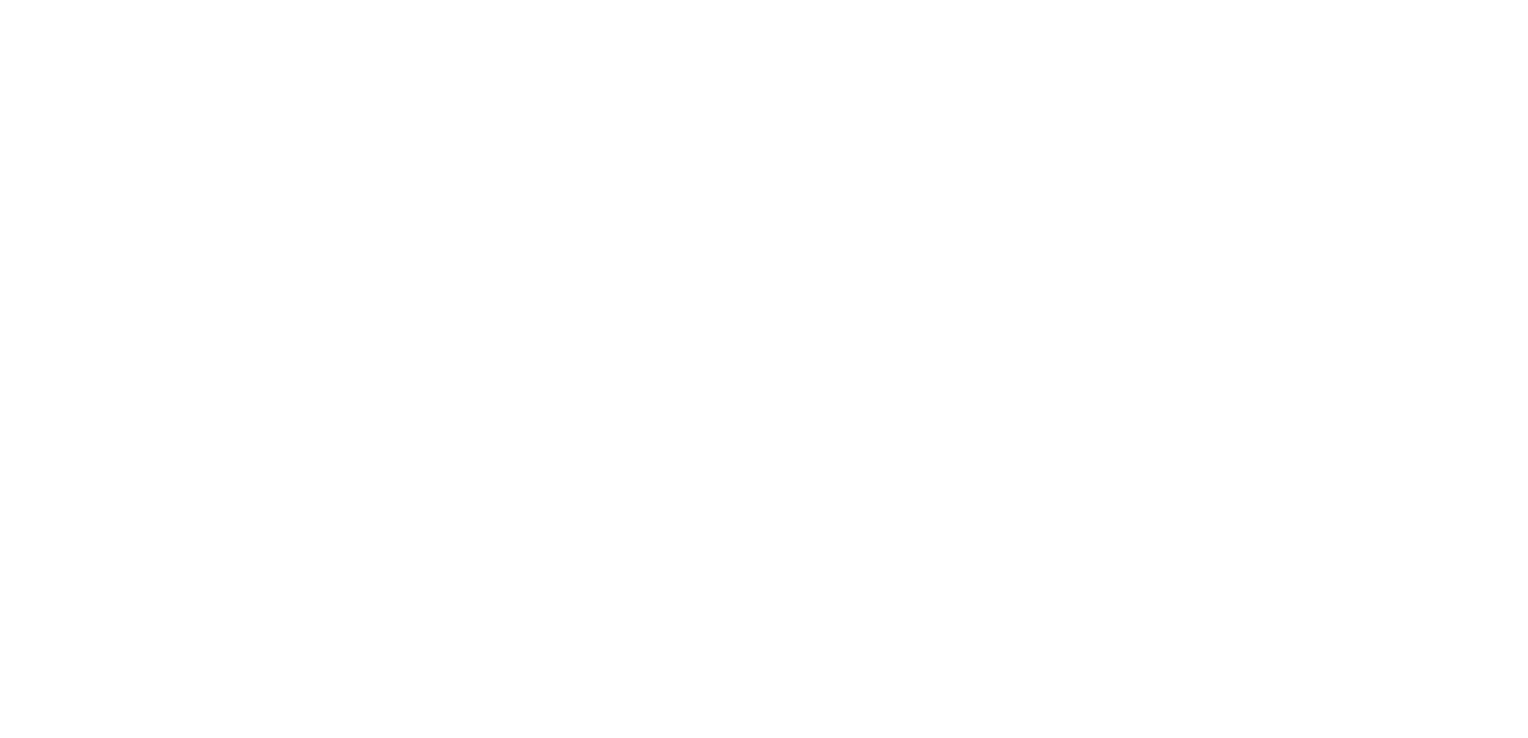 scroll, scrollTop: 0, scrollLeft: 0, axis: both 